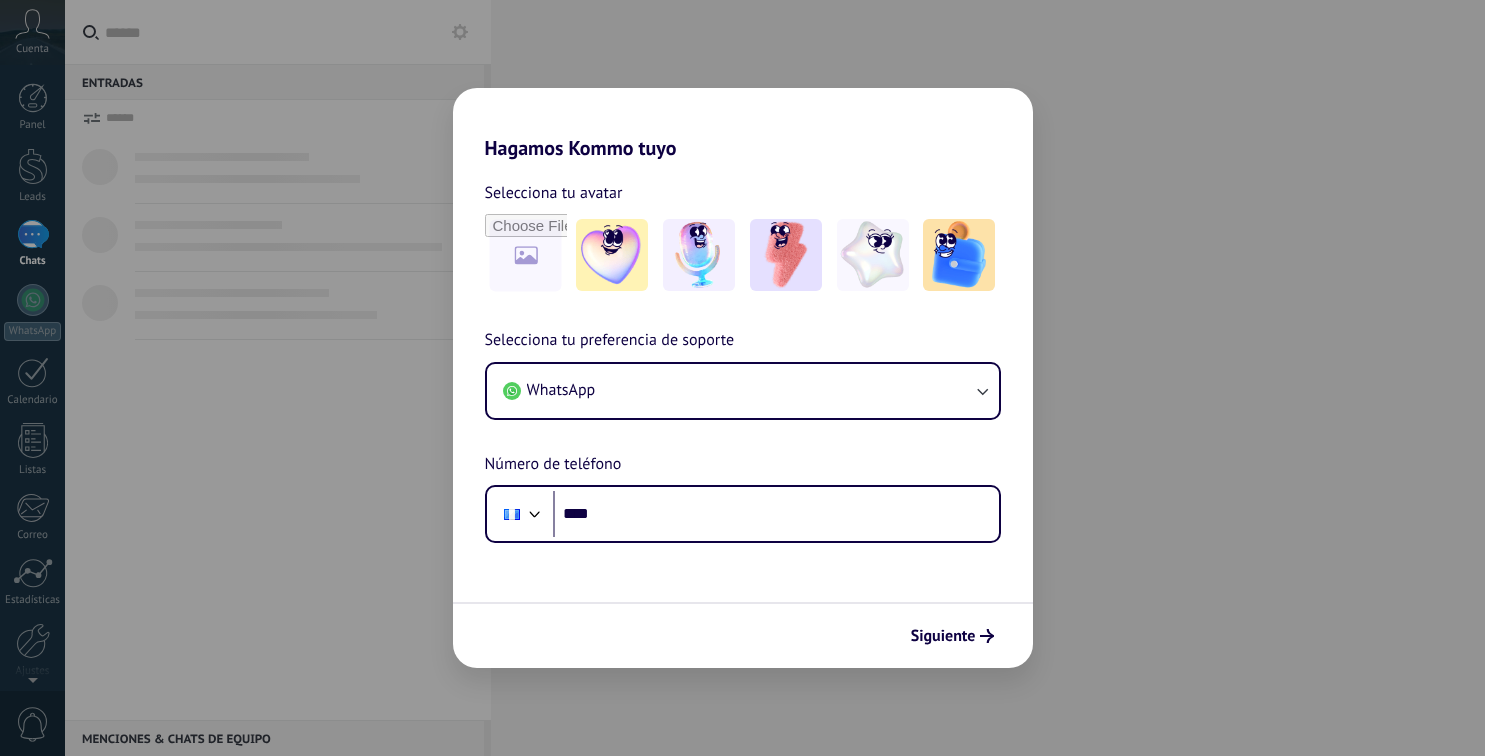 scroll, scrollTop: 0, scrollLeft: 0, axis: both 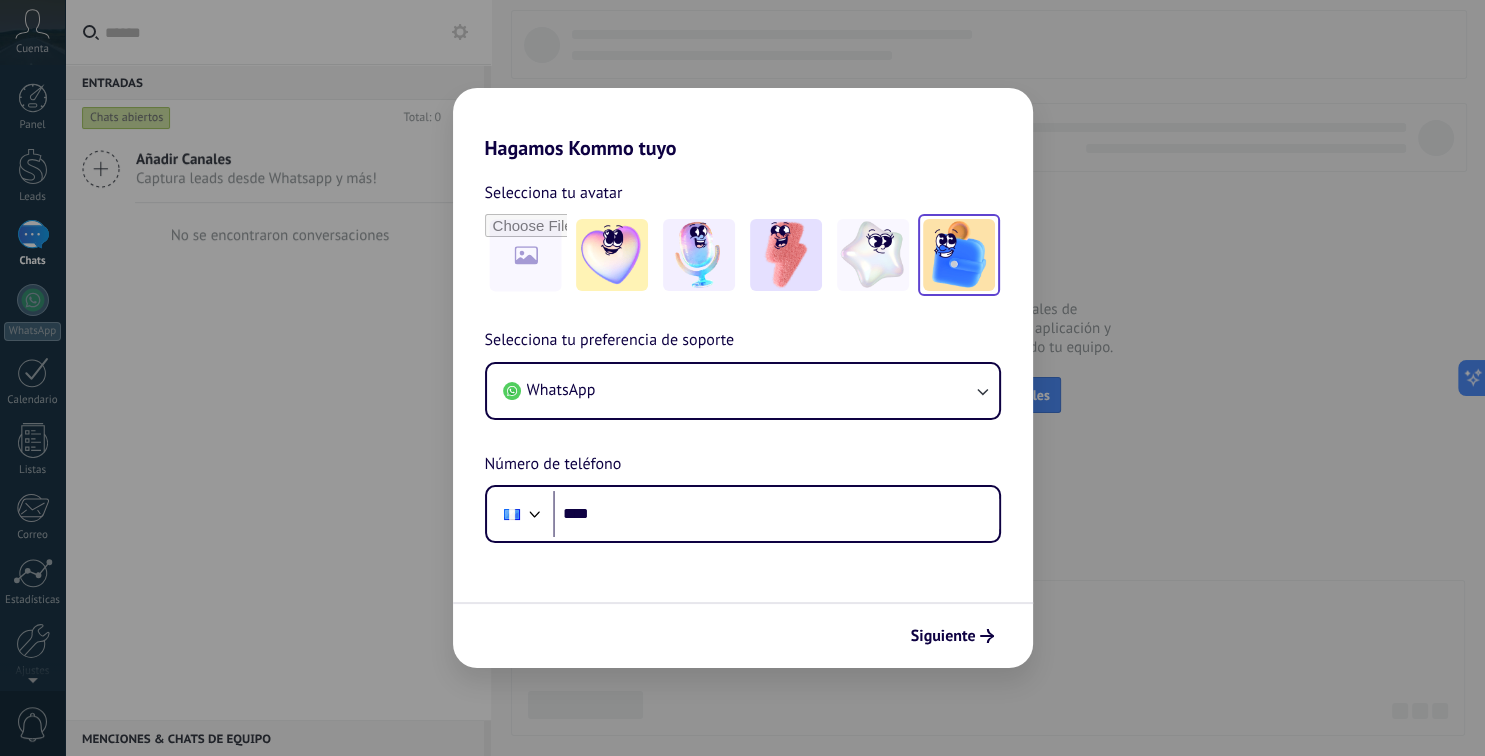 click at bounding box center (959, 255) 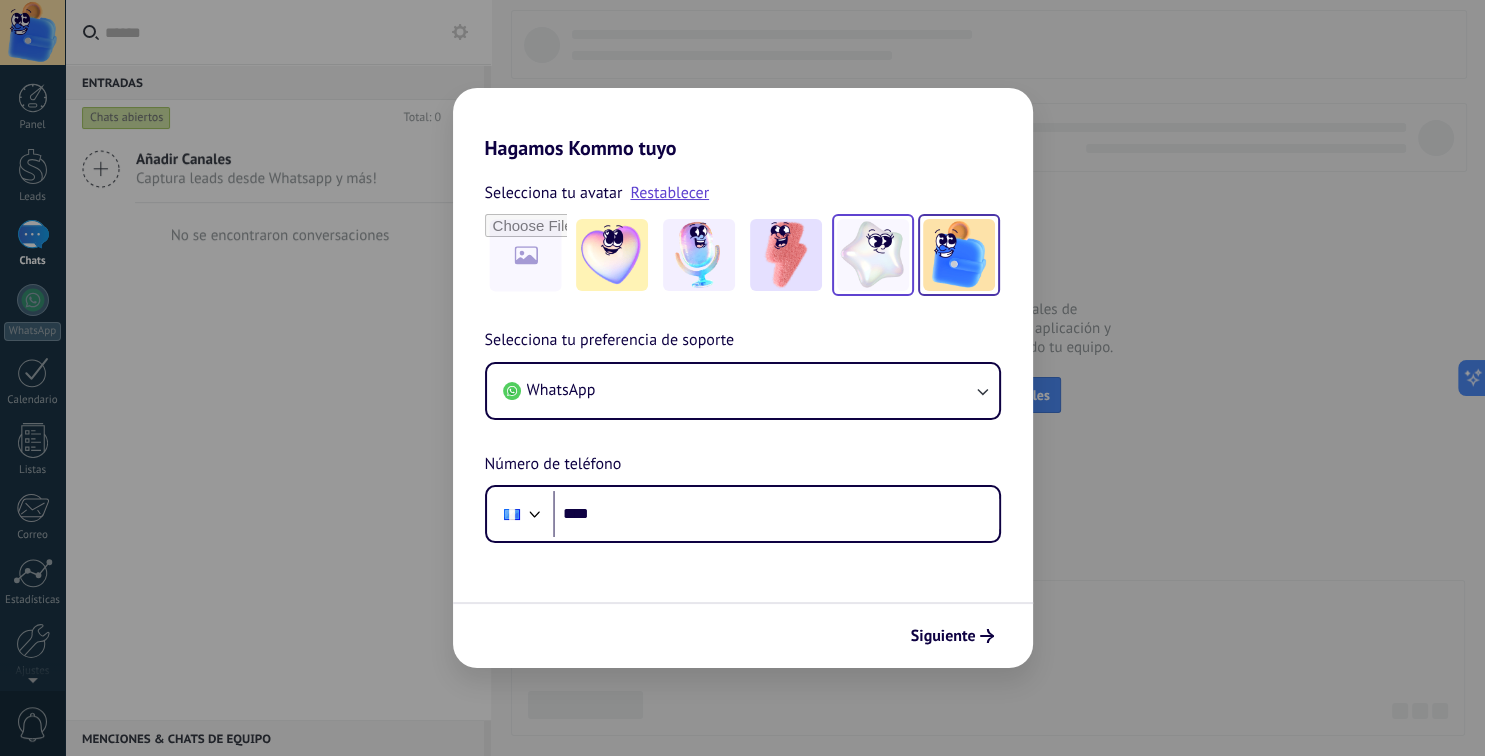 click at bounding box center [873, 255] 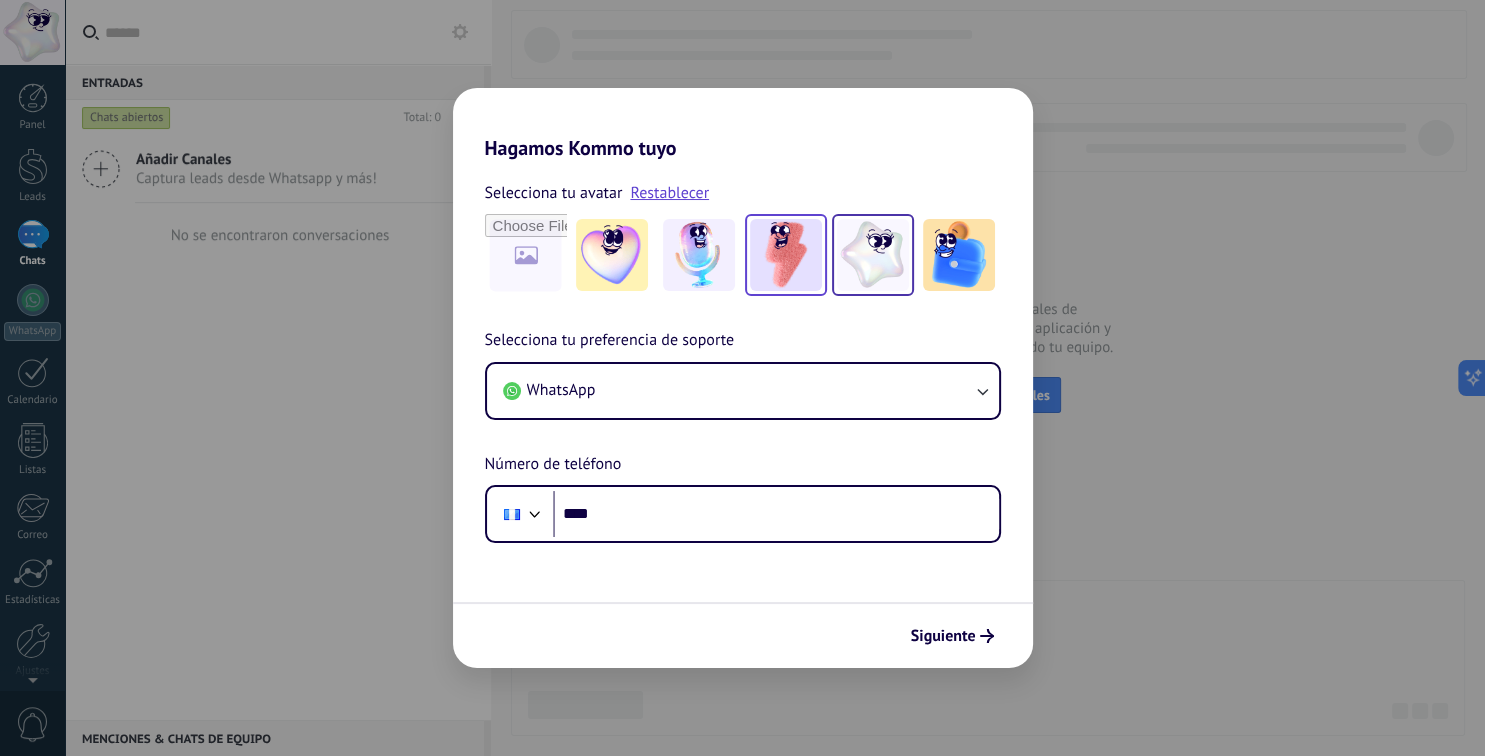 click at bounding box center [786, 255] 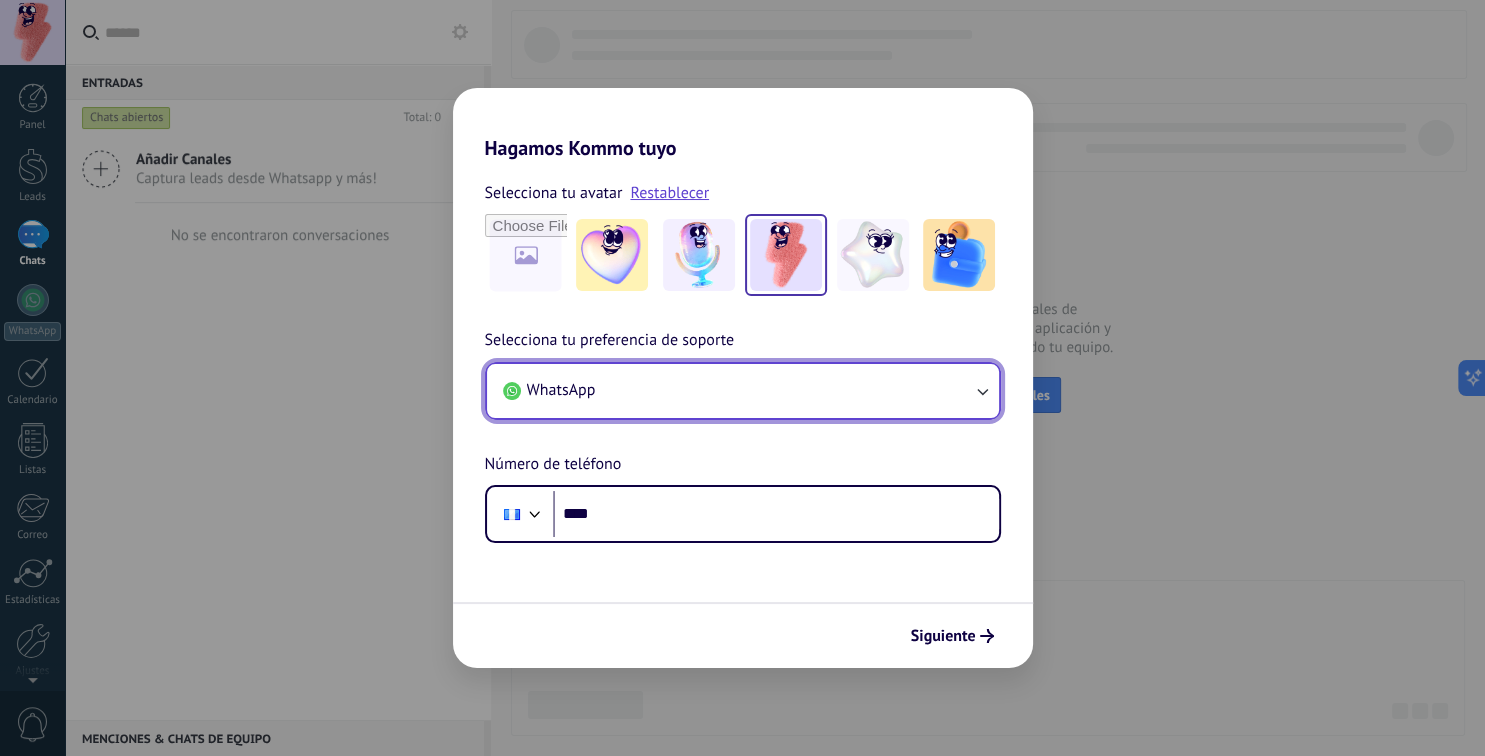 click on "WhatsApp" at bounding box center (743, 391) 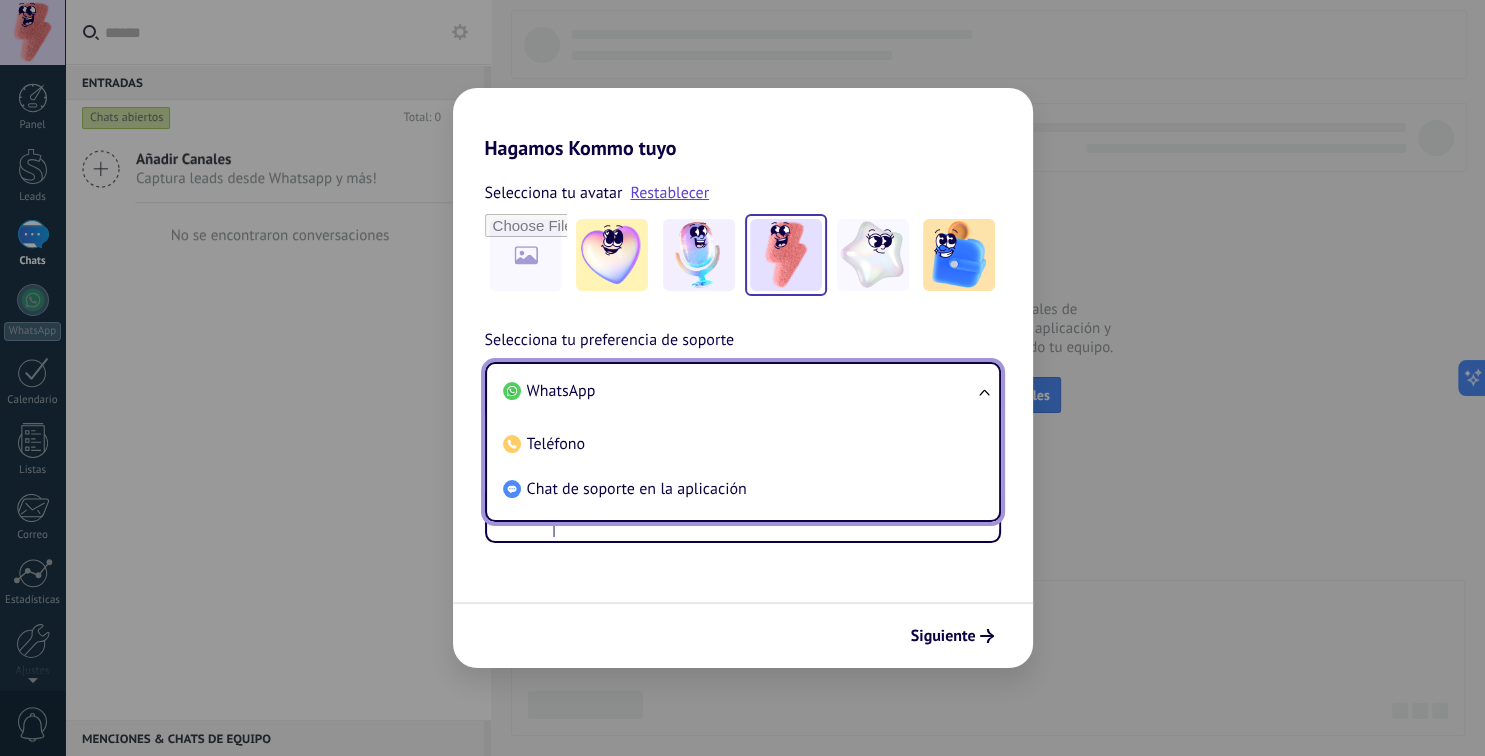 click on "Selecciona tu preferencia de soporte WhatsApp WhatsApp Teléfono Chat de soporte en la aplicación Número de teléfono Phone ****" at bounding box center [743, 435] 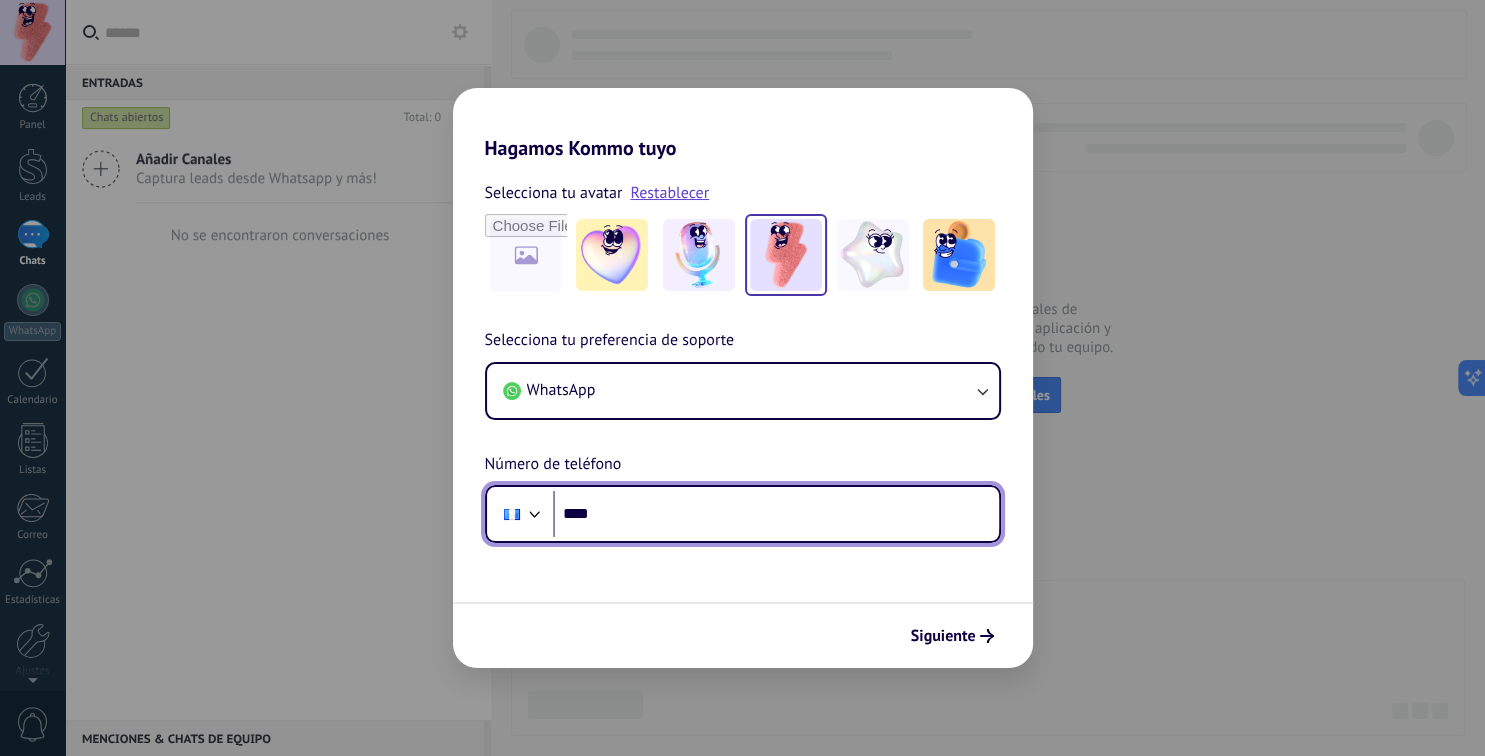 click on "****" at bounding box center [776, 514] 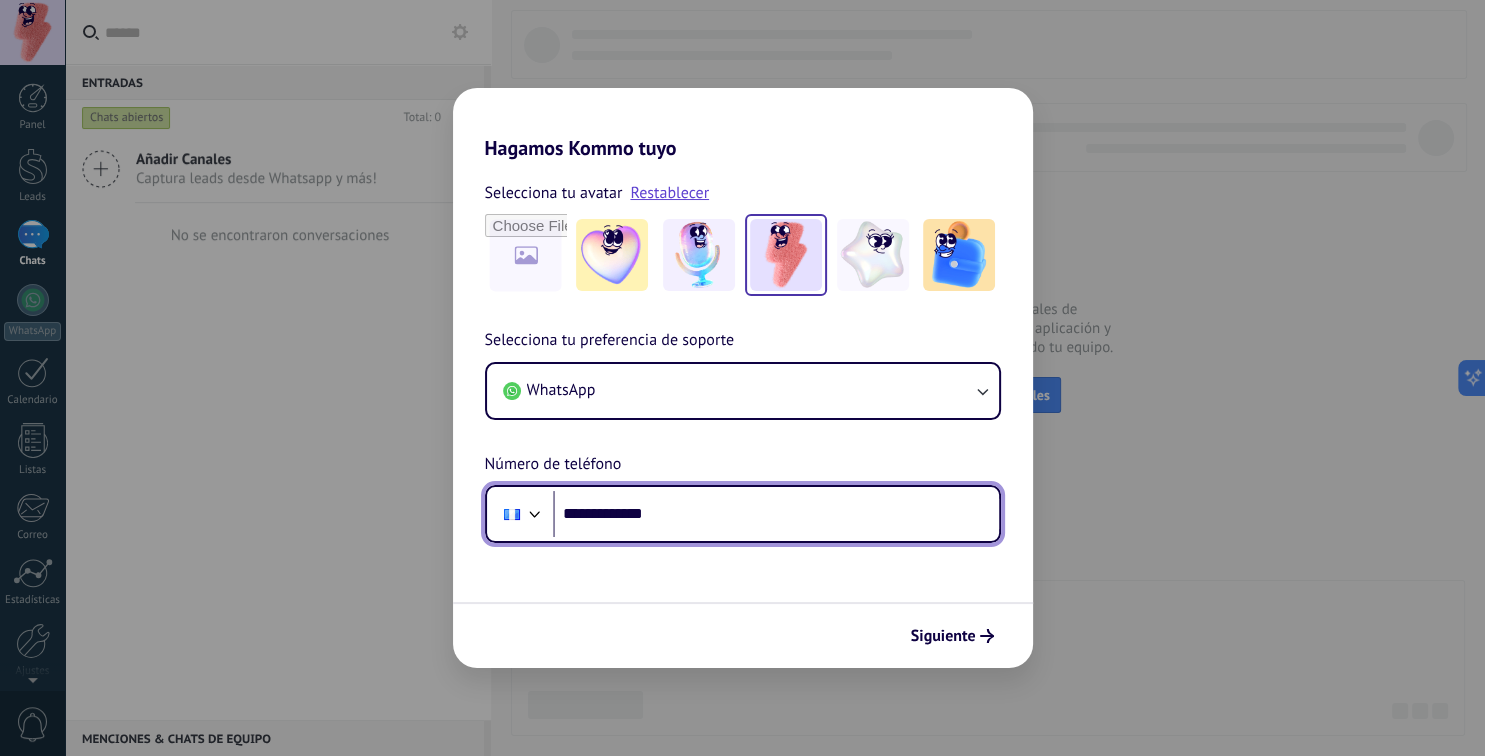 type on "**********" 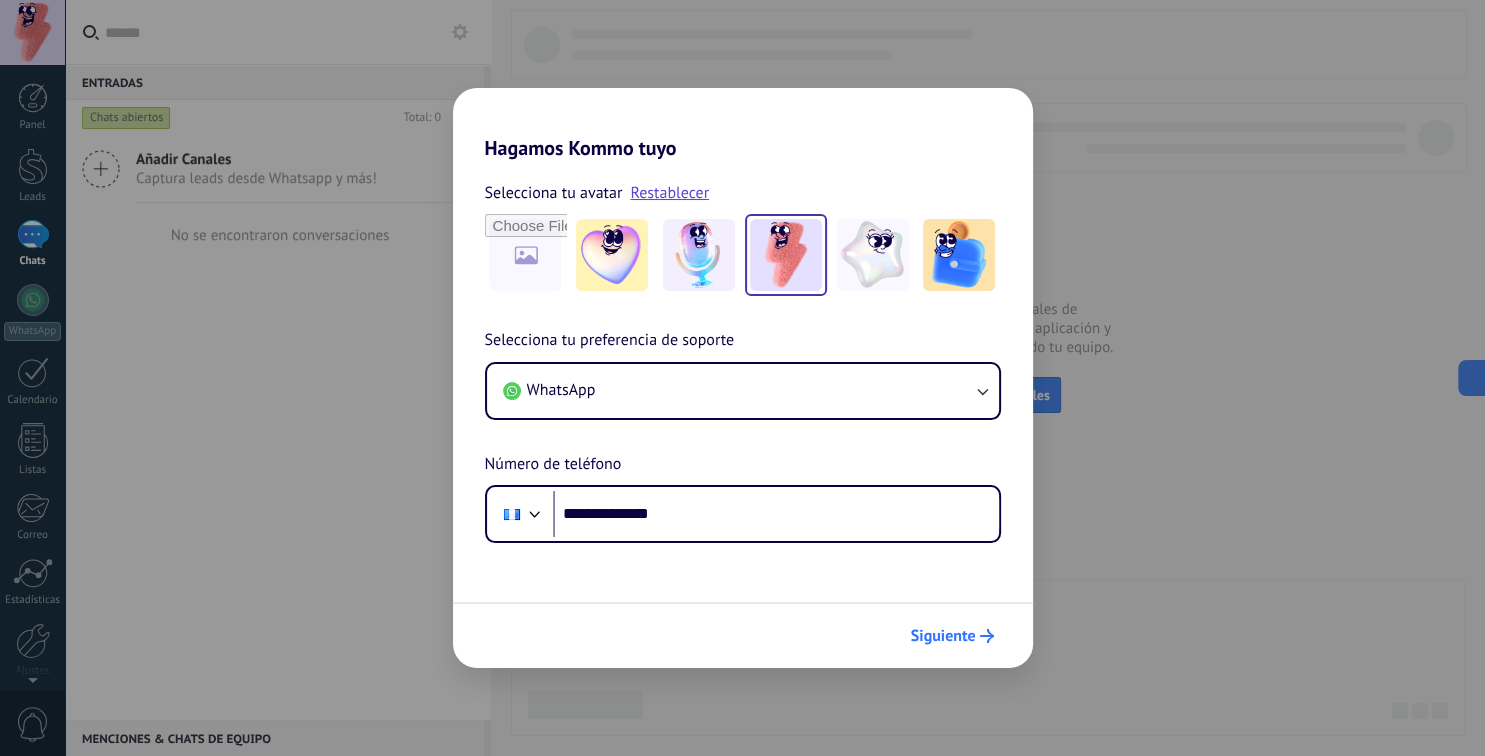 click on "Siguiente" at bounding box center (943, 636) 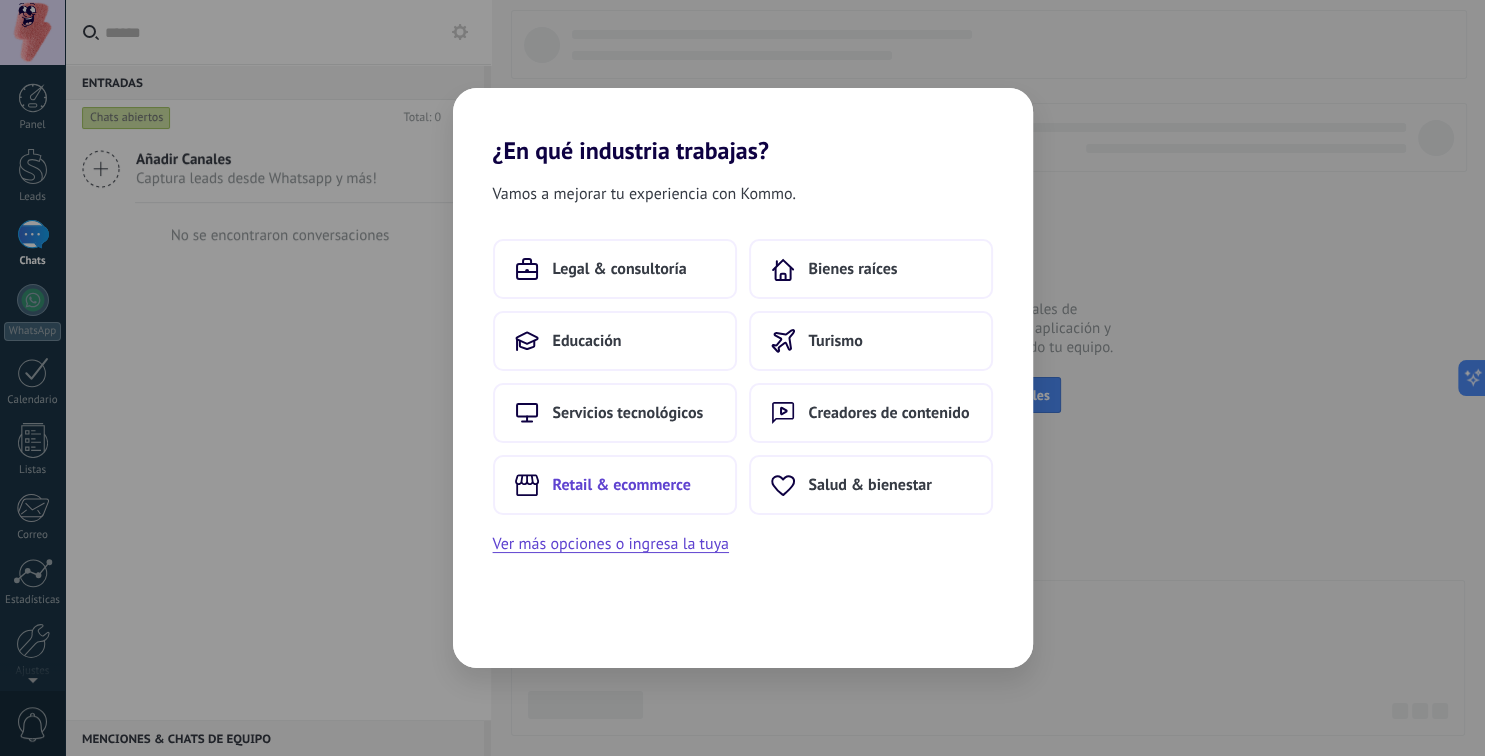 click on "Retail & ecommerce" at bounding box center [622, 485] 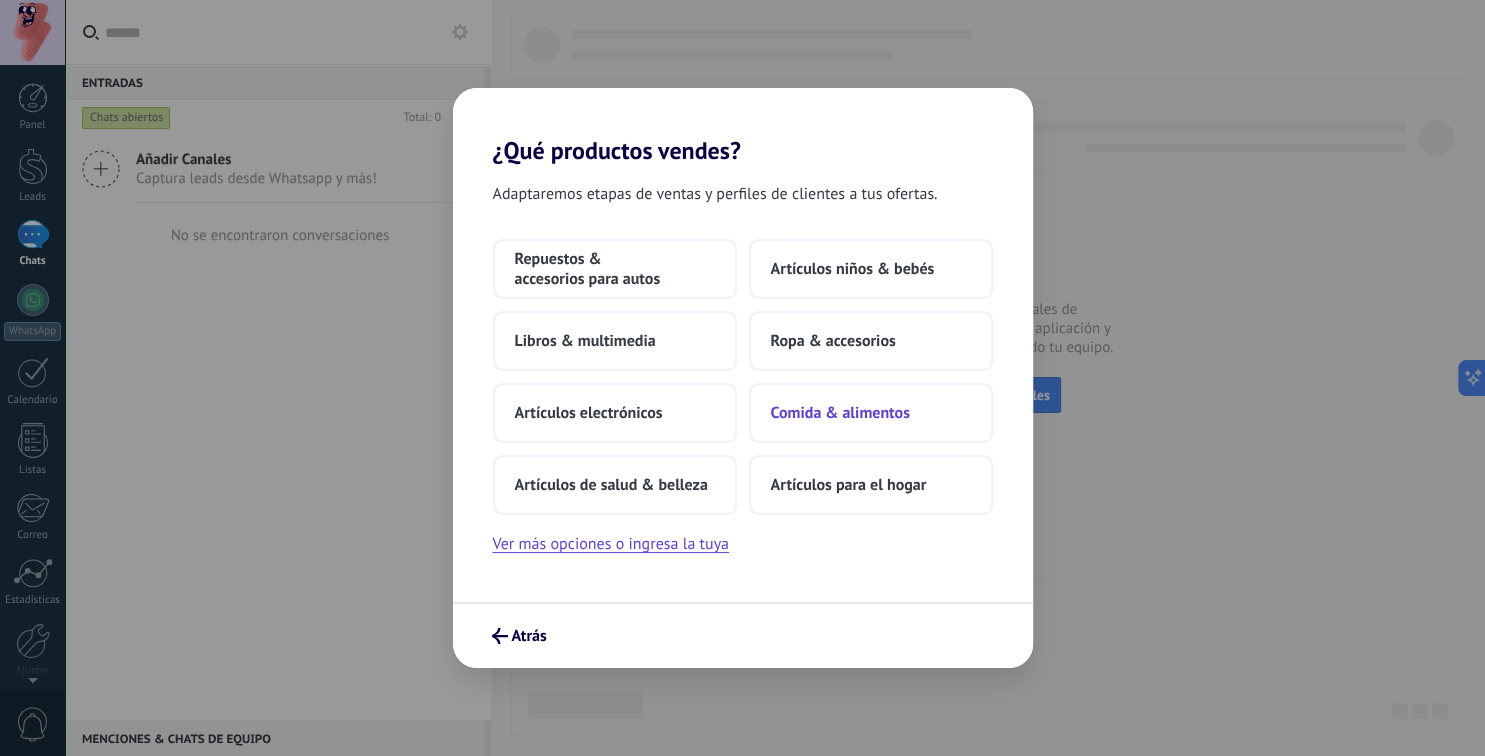 click on "Comida & alimentos" at bounding box center (840, 413) 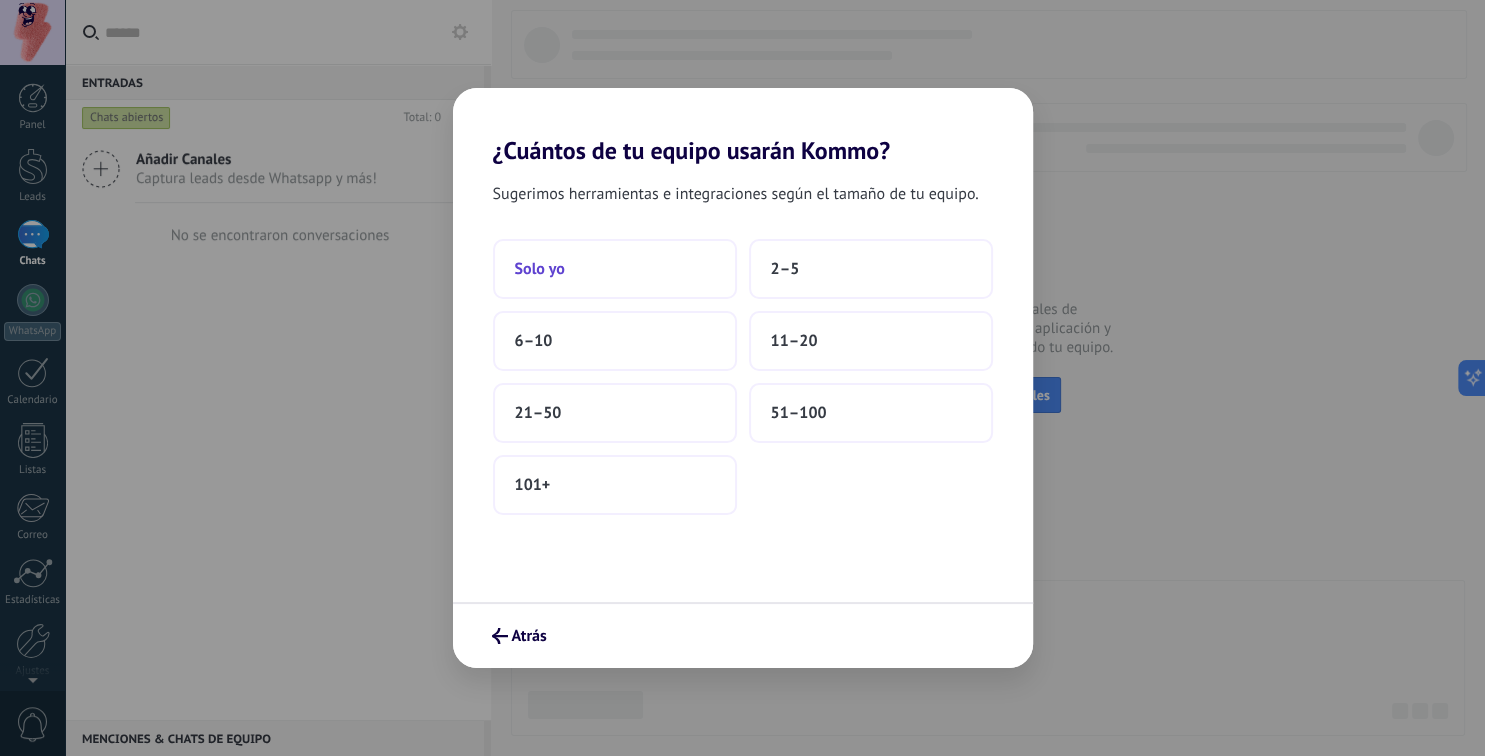 click on "Solo yo" at bounding box center [615, 269] 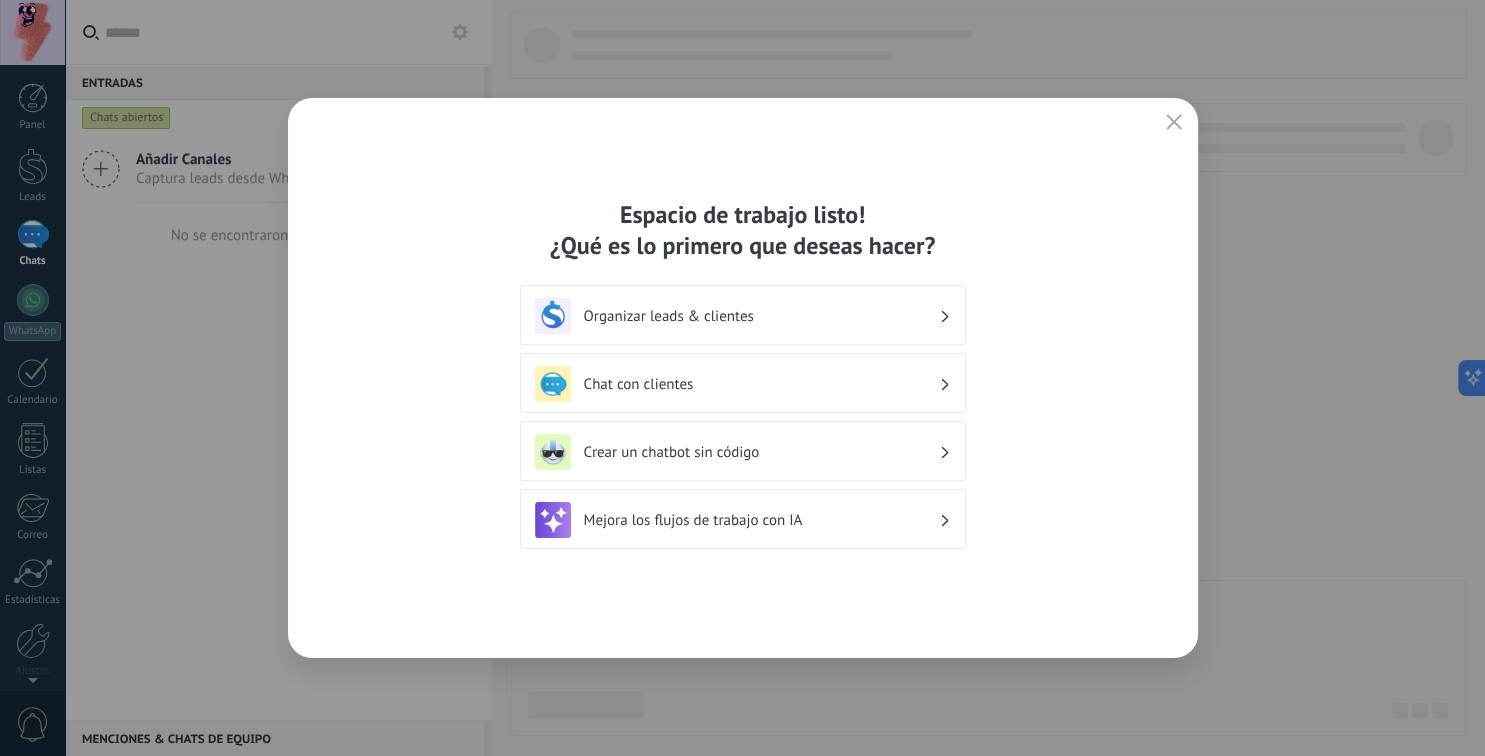 click on "Chat con clientes" at bounding box center (761, 384) 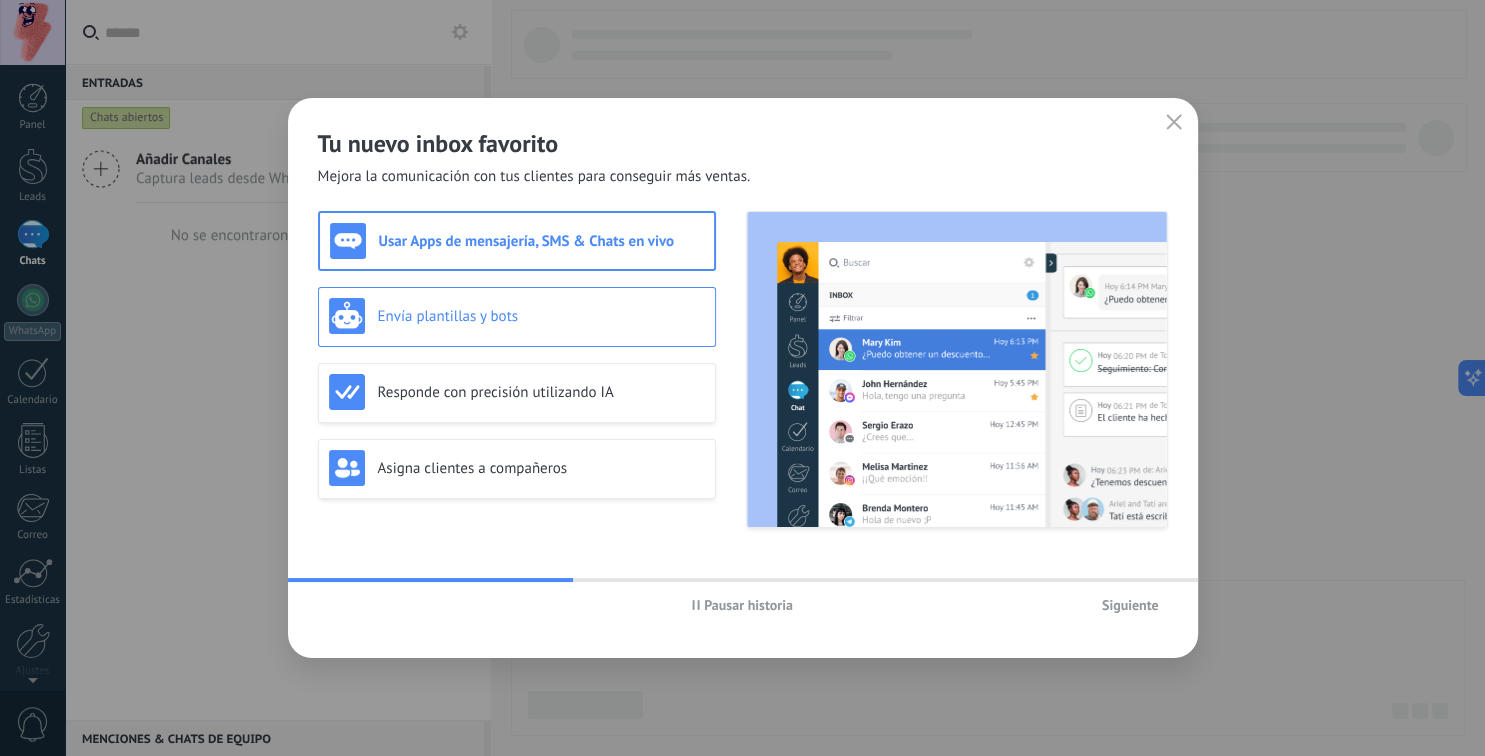 click on "Envía plantillas y bots" at bounding box center [541, 316] 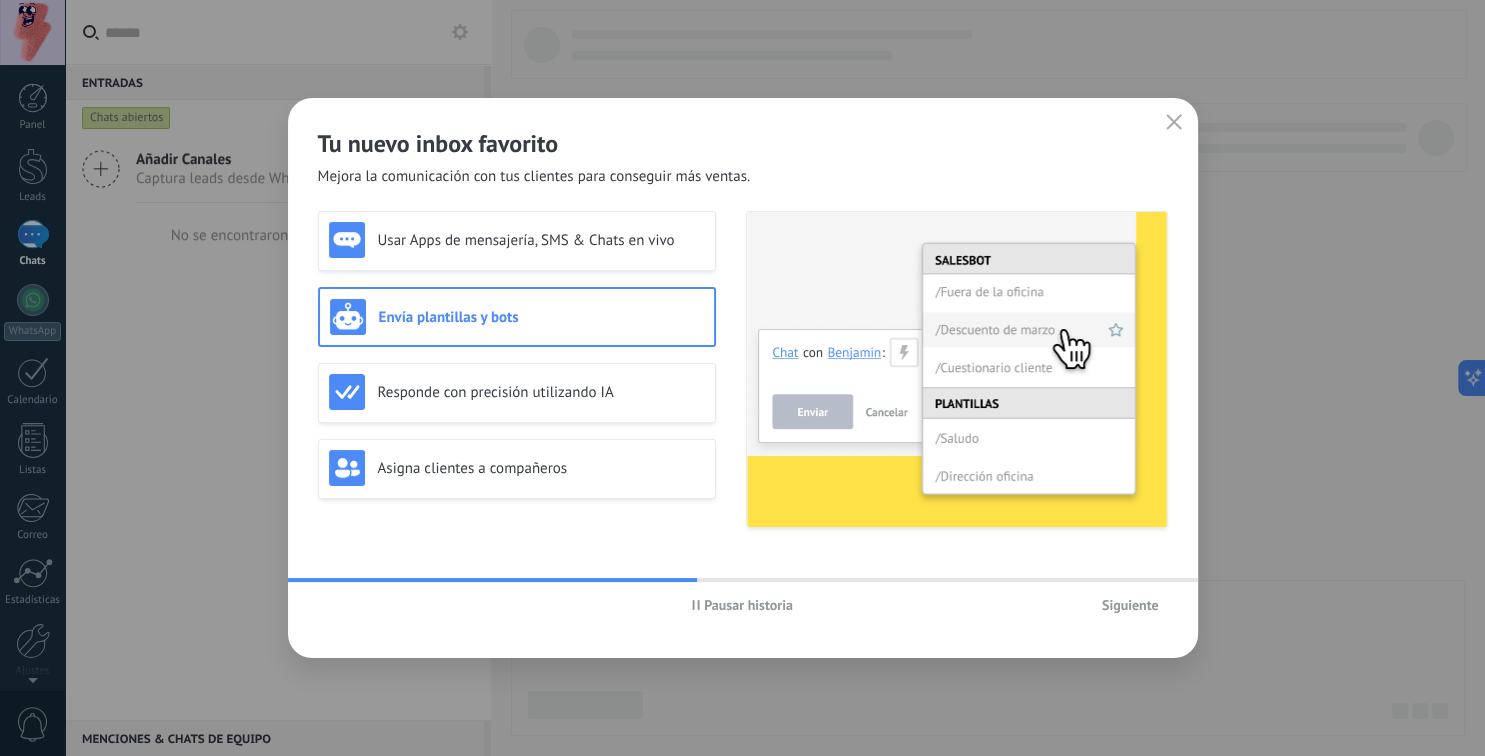 click on "Siguiente" at bounding box center (1130, 605) 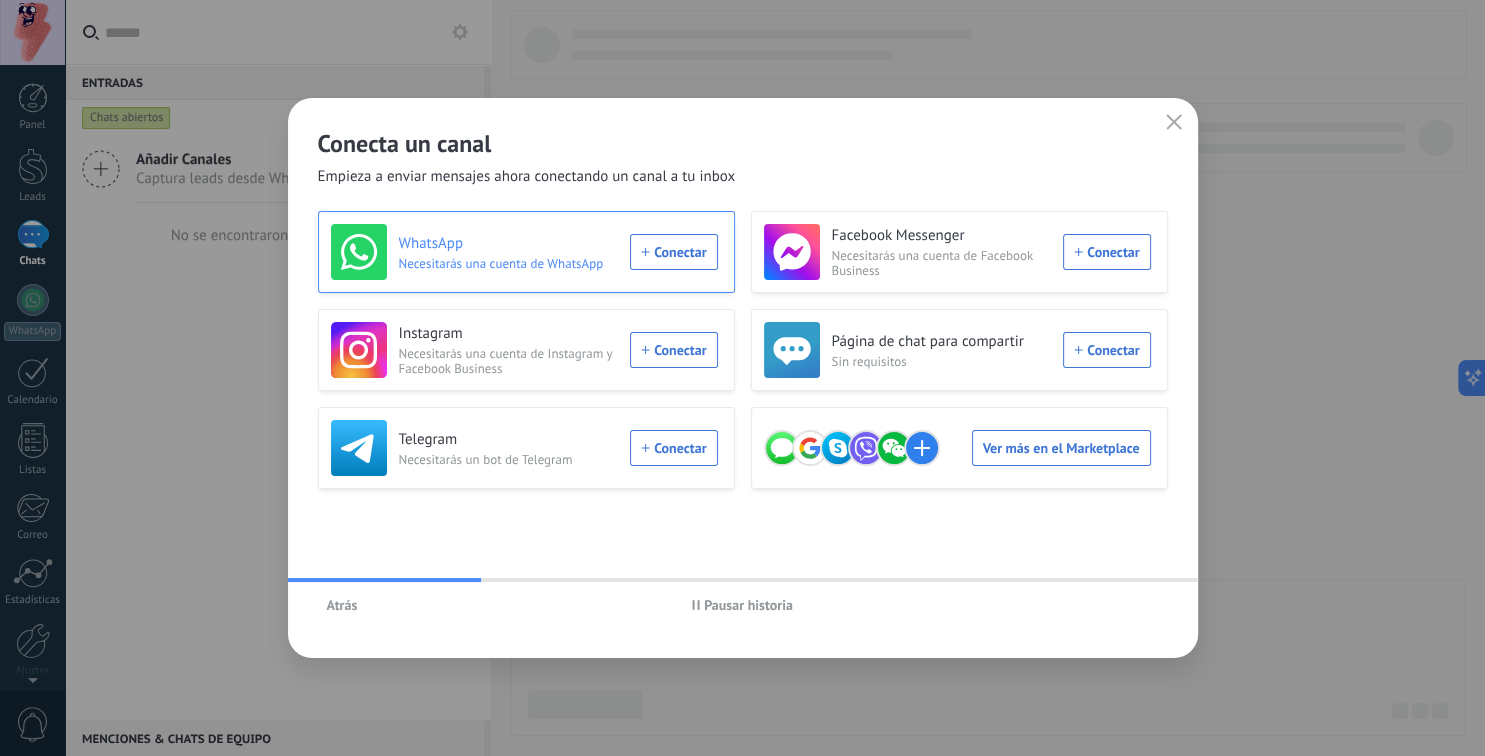 click on "WhatsApp Necesitarás una cuenta de WhatsApp Conectar" at bounding box center (524, 252) 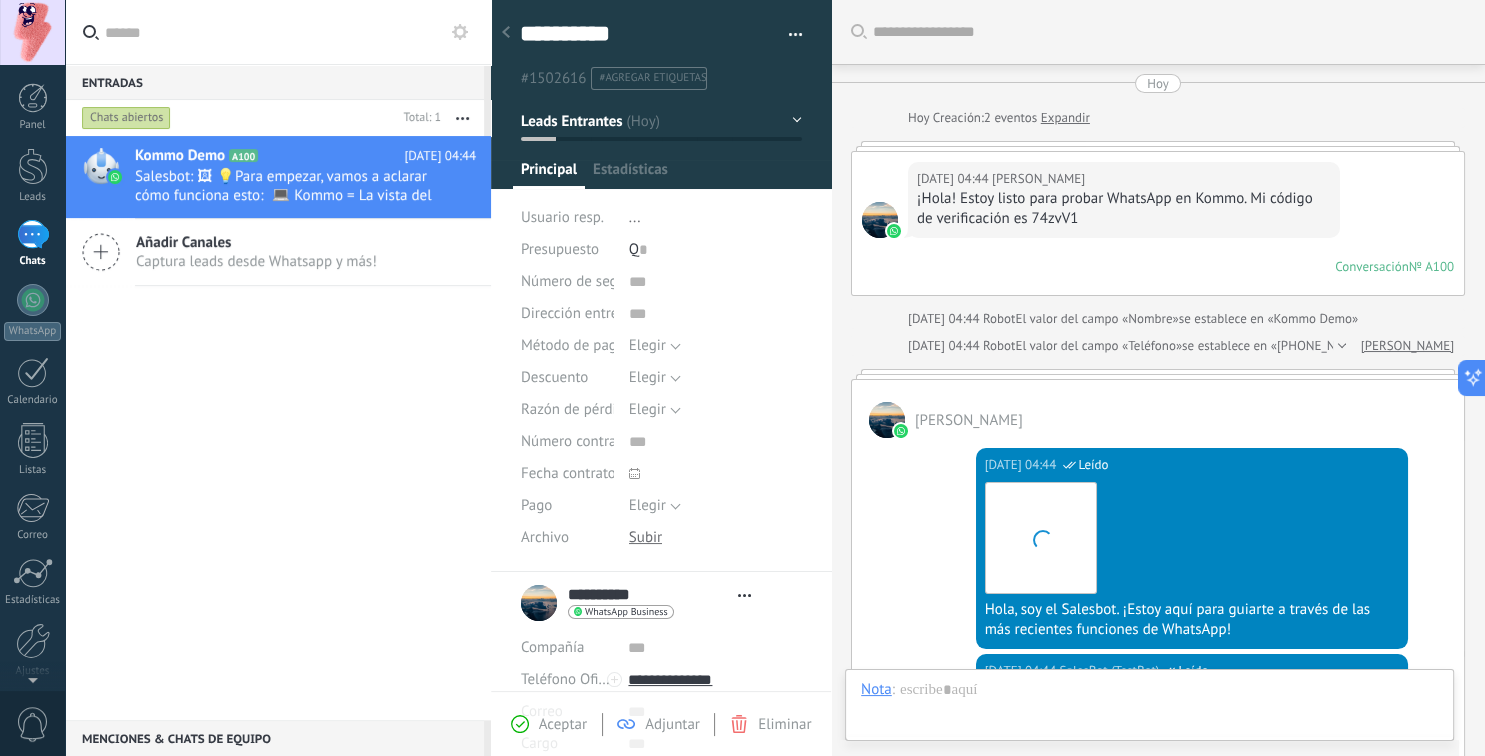 scroll, scrollTop: 30, scrollLeft: 0, axis: vertical 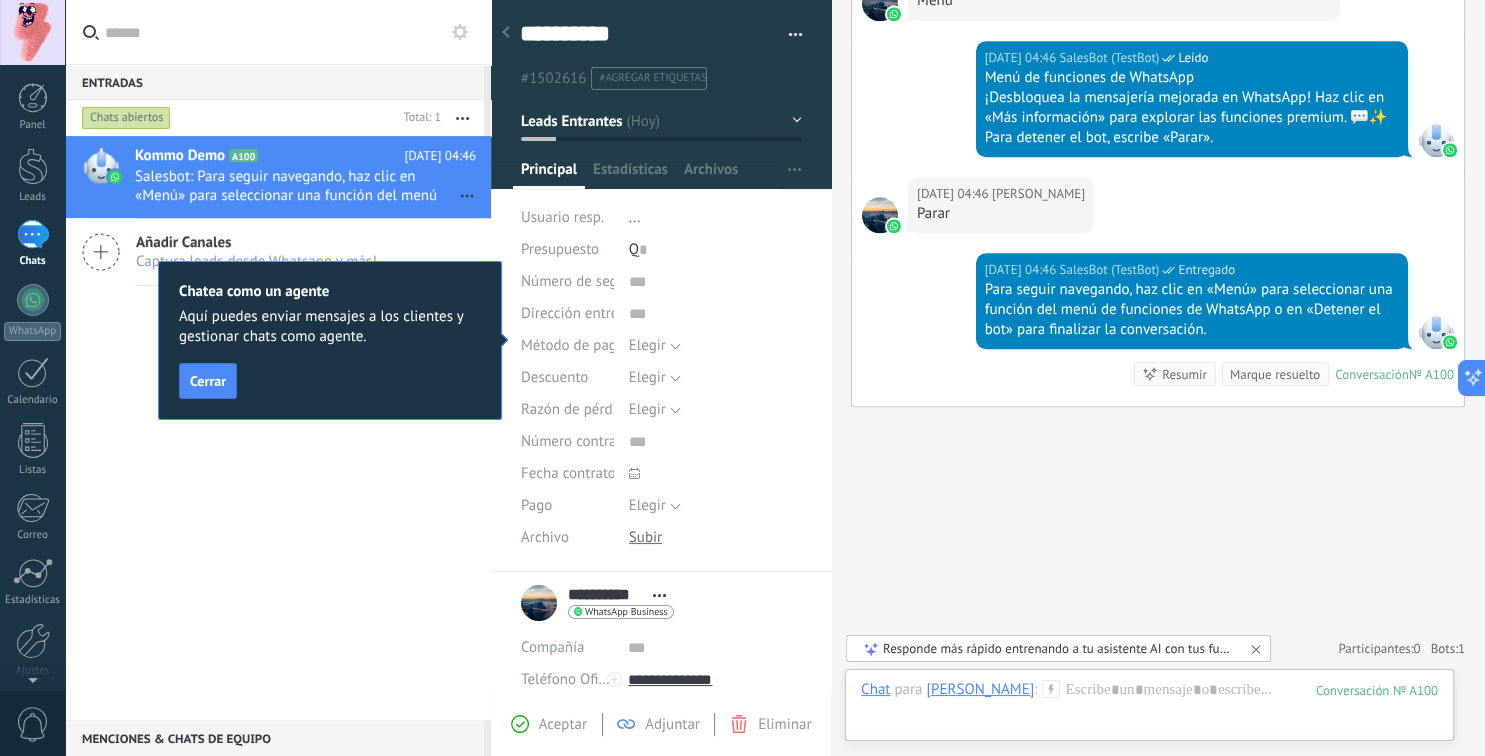 click on "Cerrar" at bounding box center [208, 381] 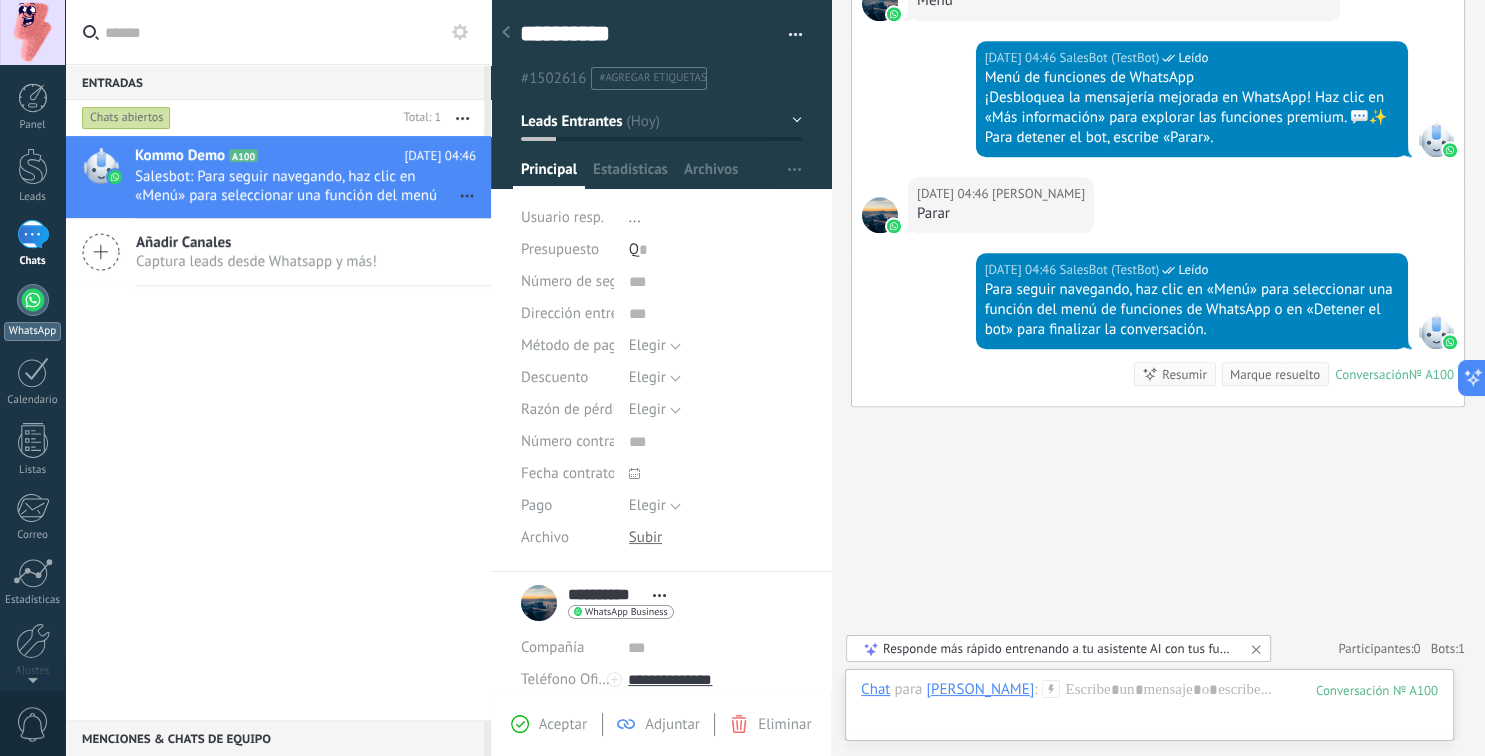 click on "WhatsApp" at bounding box center (32, 312) 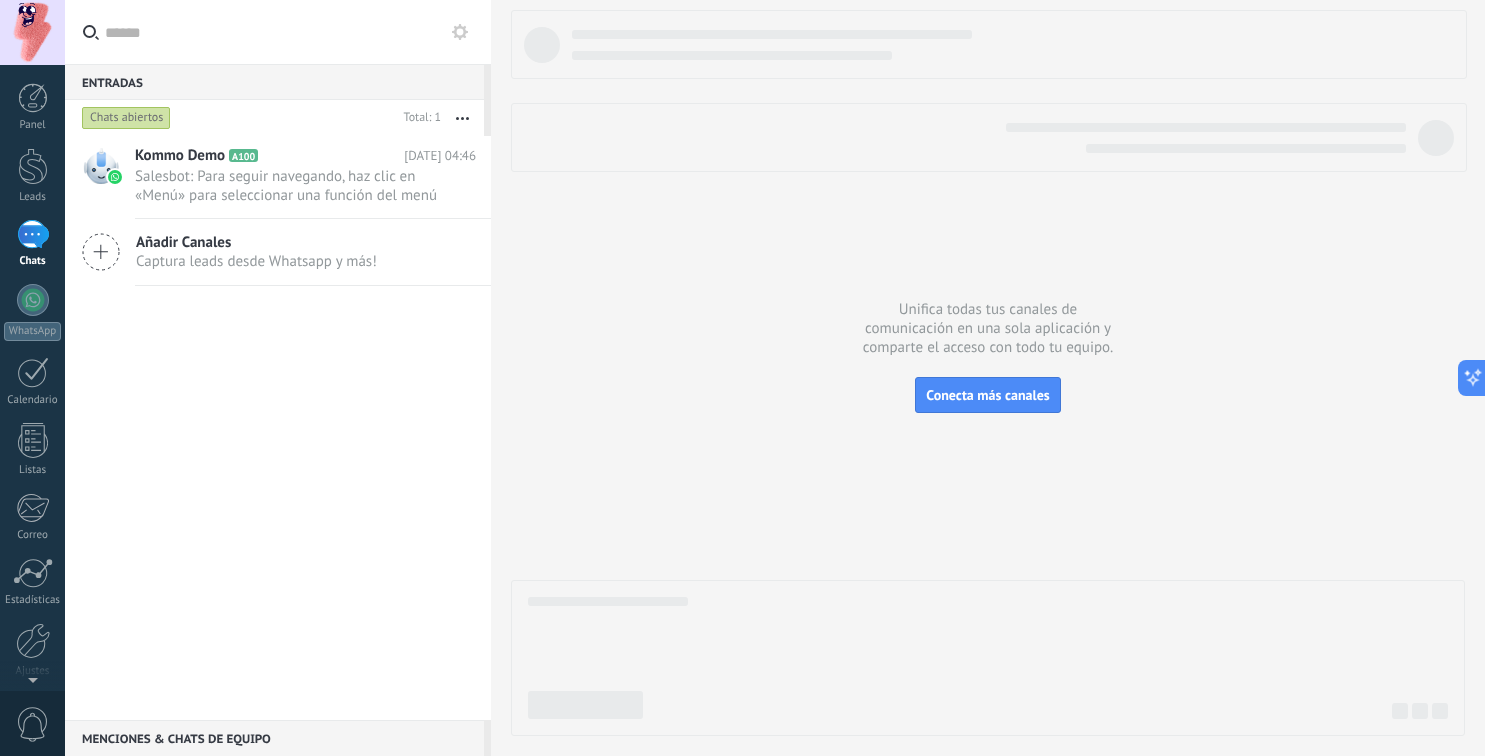 scroll, scrollTop: 0, scrollLeft: 0, axis: both 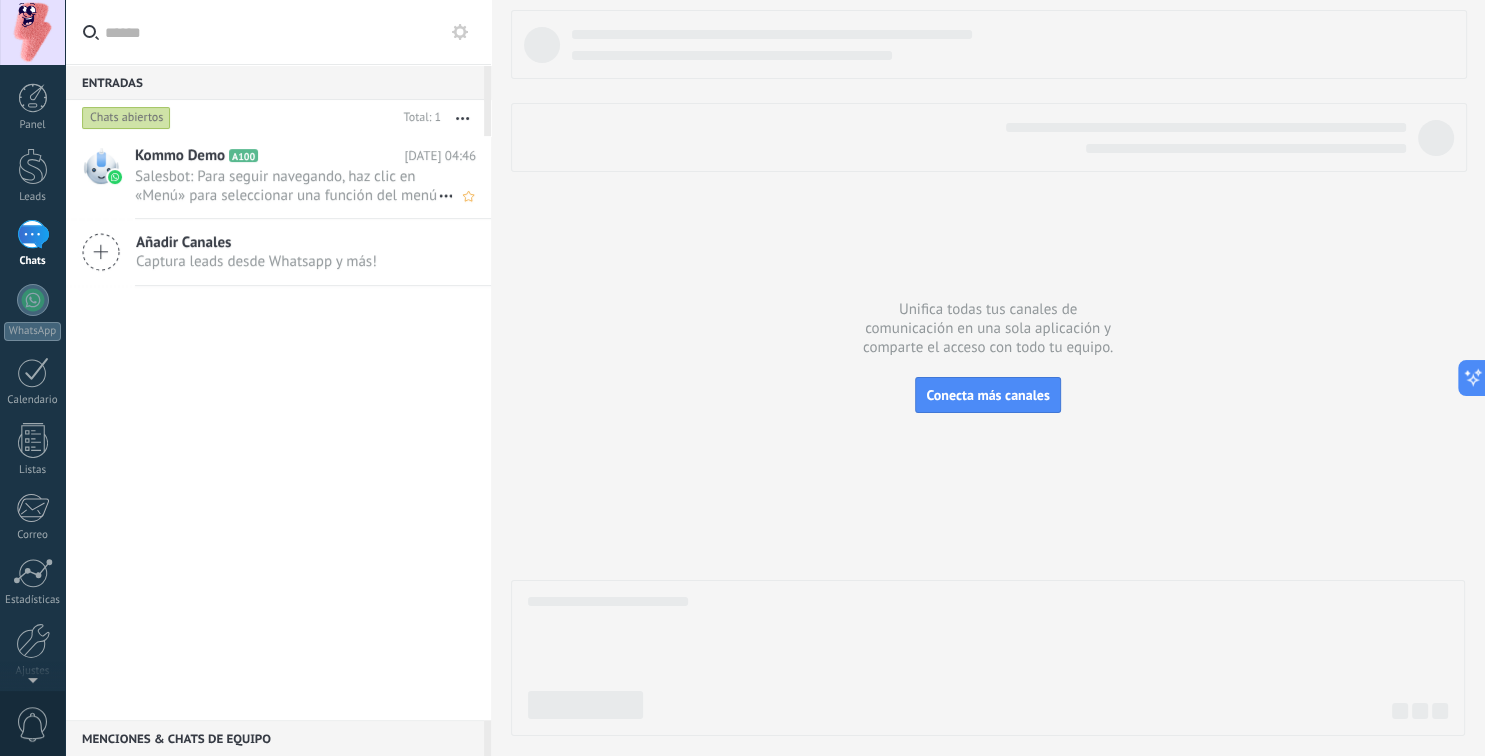 click on "Salesbot: Para seguir navegando, haz clic en «Menú» para seleccionar una función del menú de funciones de WhatsApp o en ..." at bounding box center [286, 186] 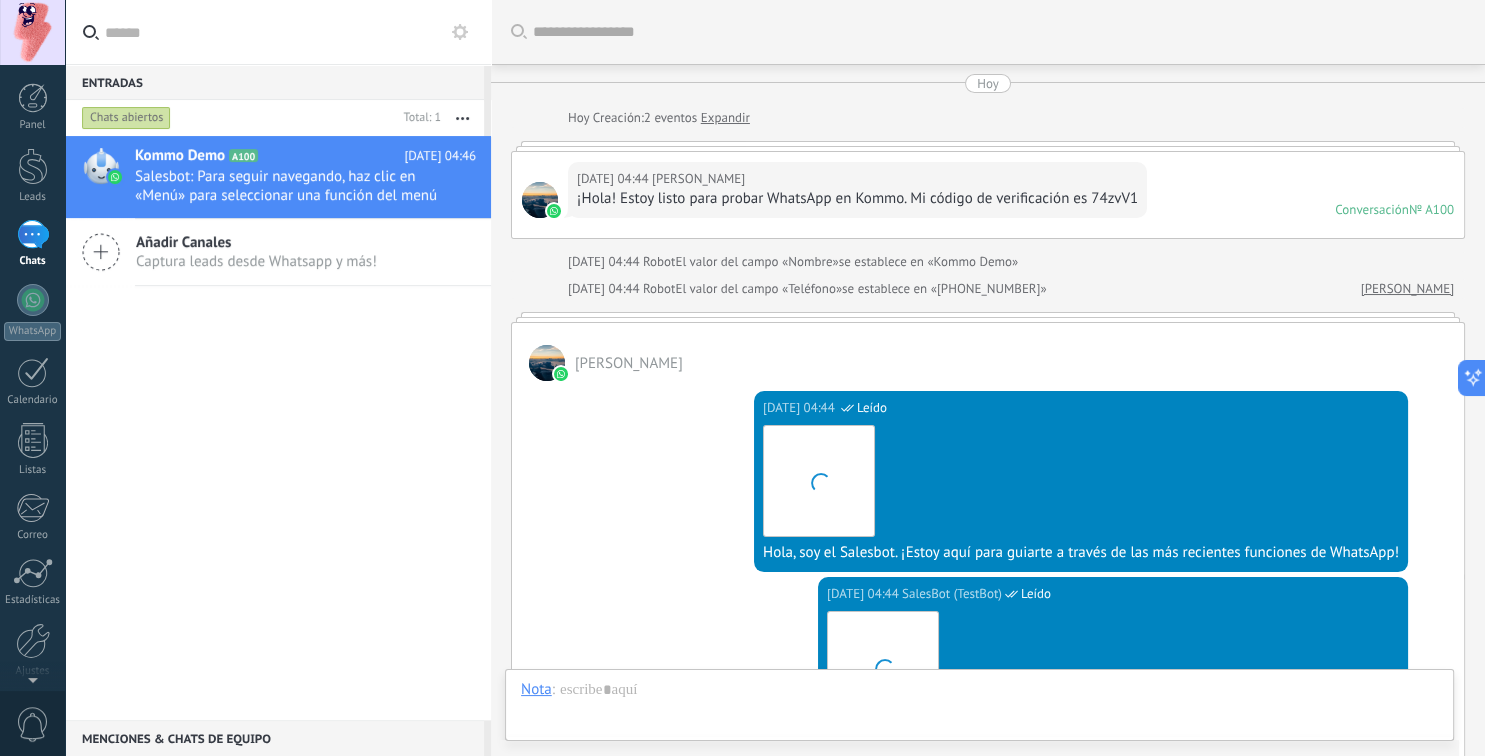 scroll, scrollTop: 1701, scrollLeft: 0, axis: vertical 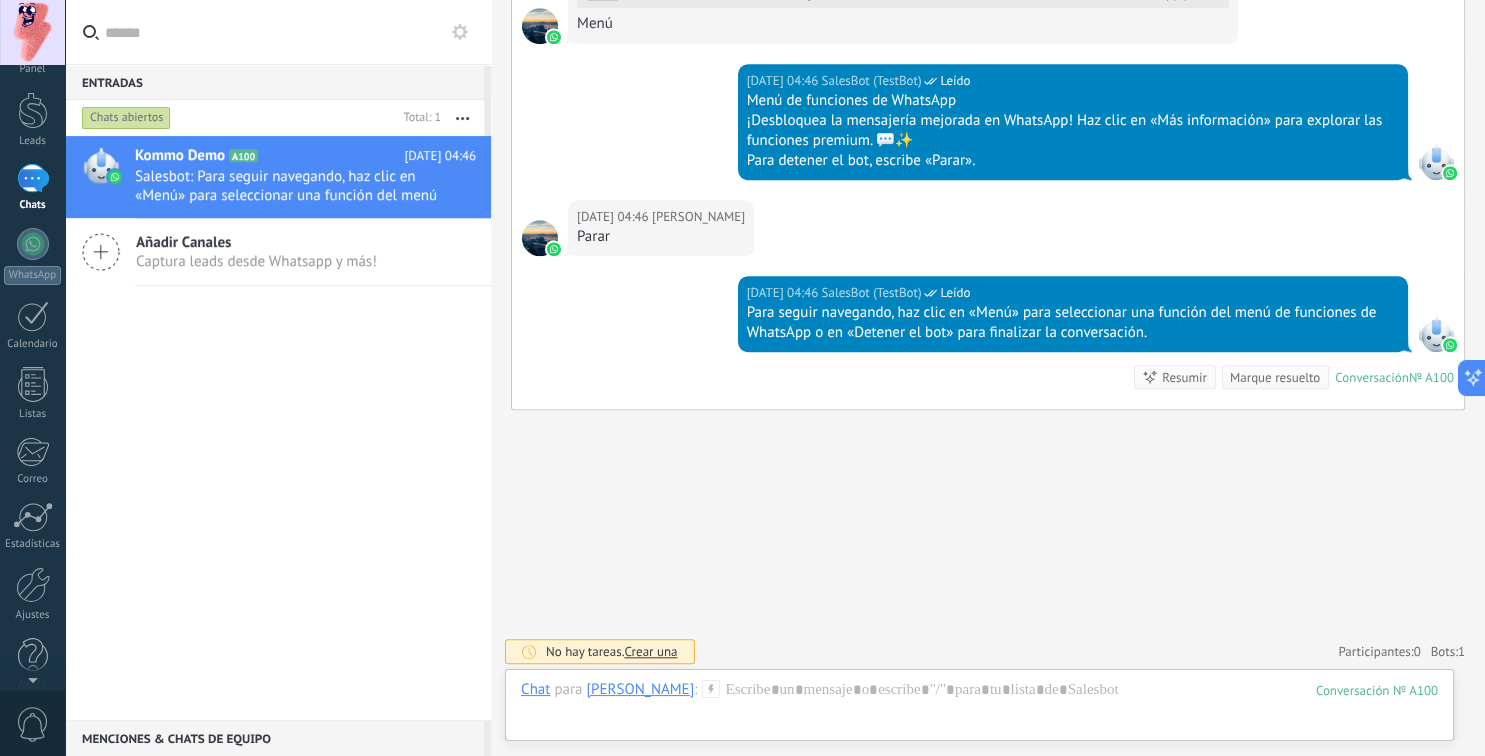 click at bounding box center [32, 676] 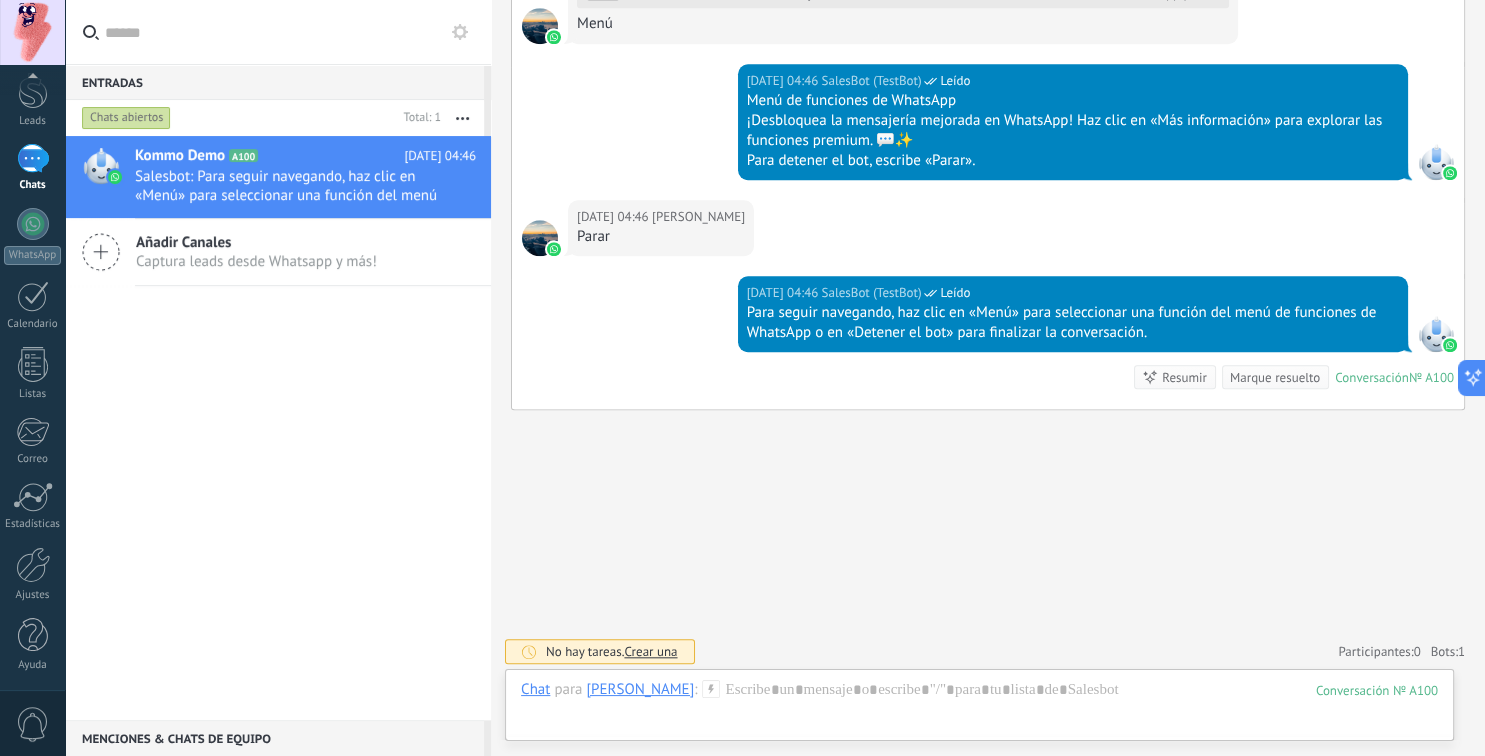 scroll, scrollTop: 0, scrollLeft: 0, axis: both 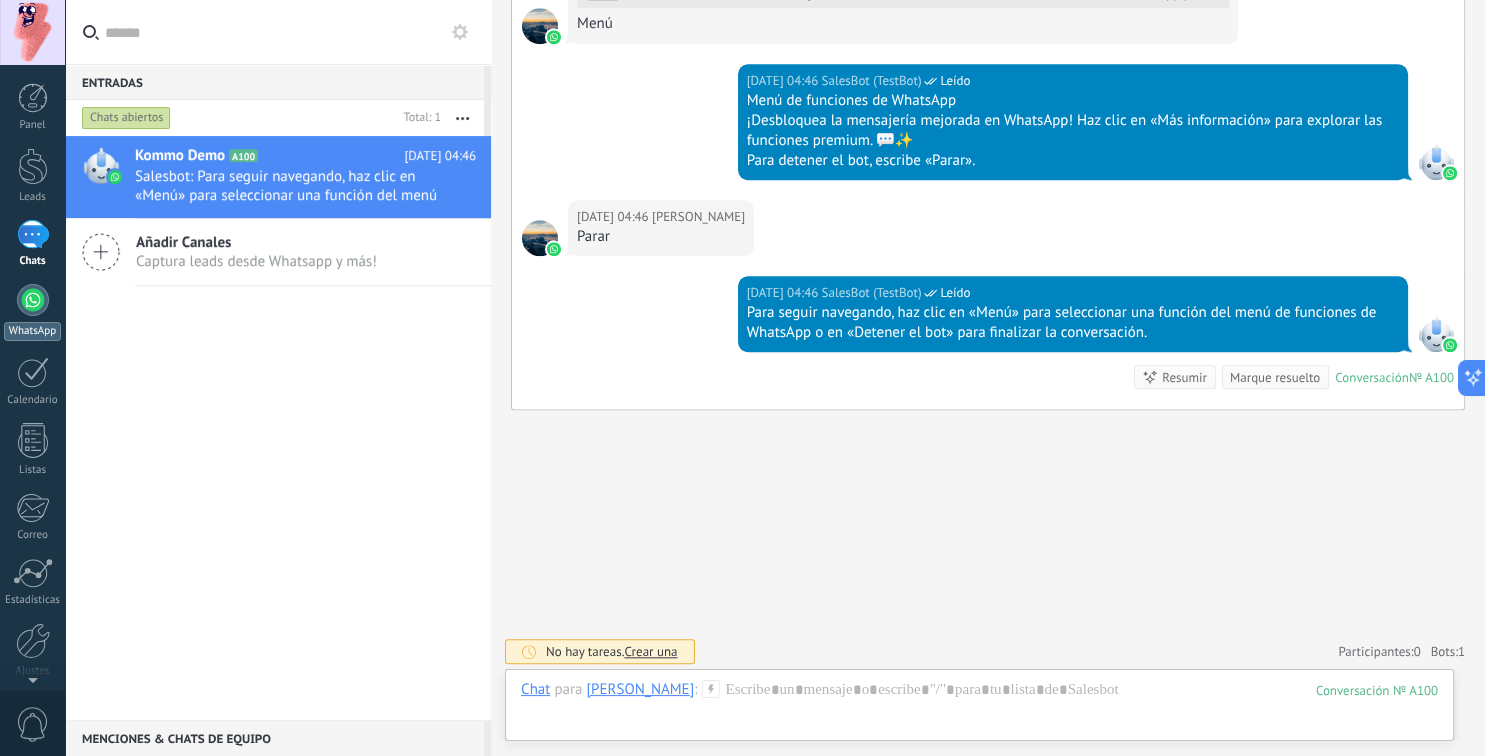 click at bounding box center (33, 300) 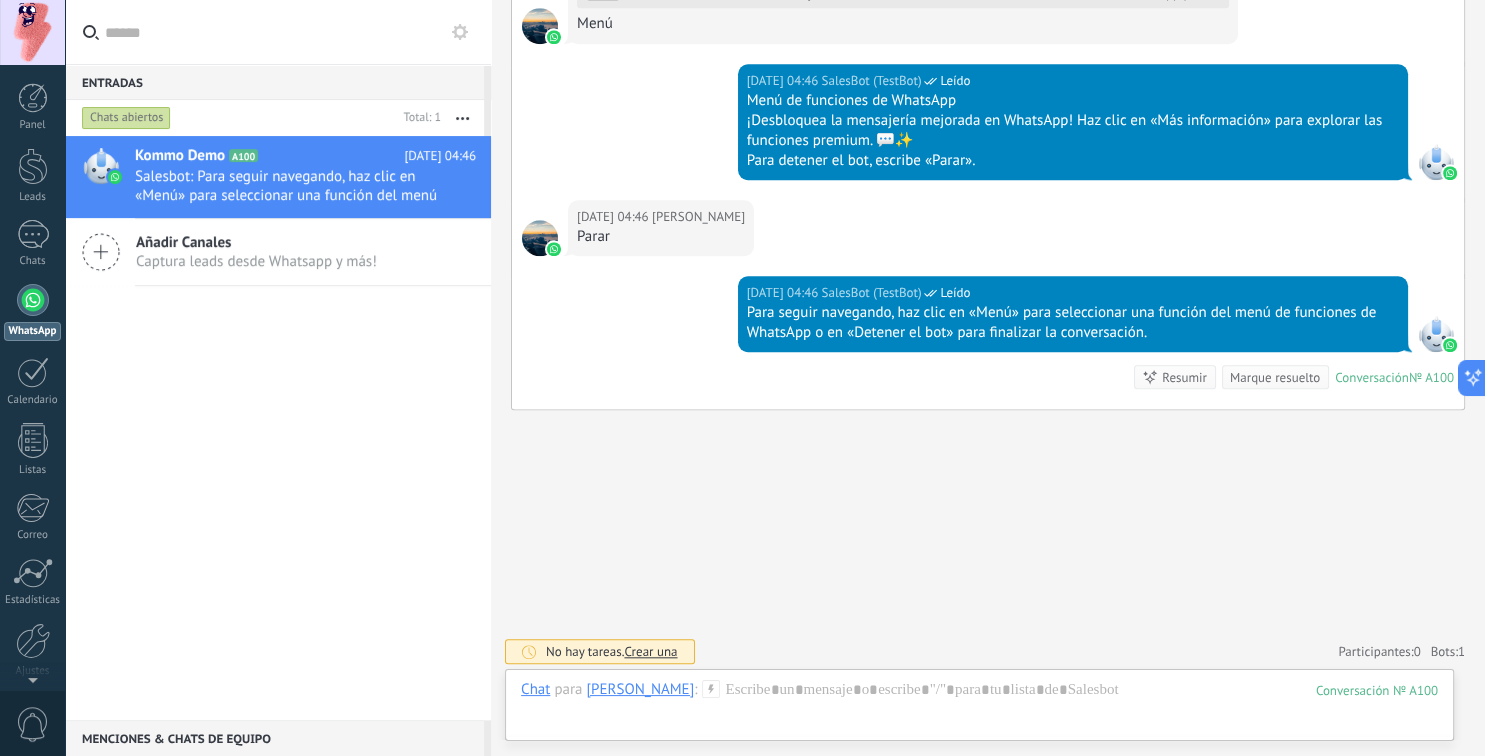 scroll, scrollTop: 1701, scrollLeft: 0, axis: vertical 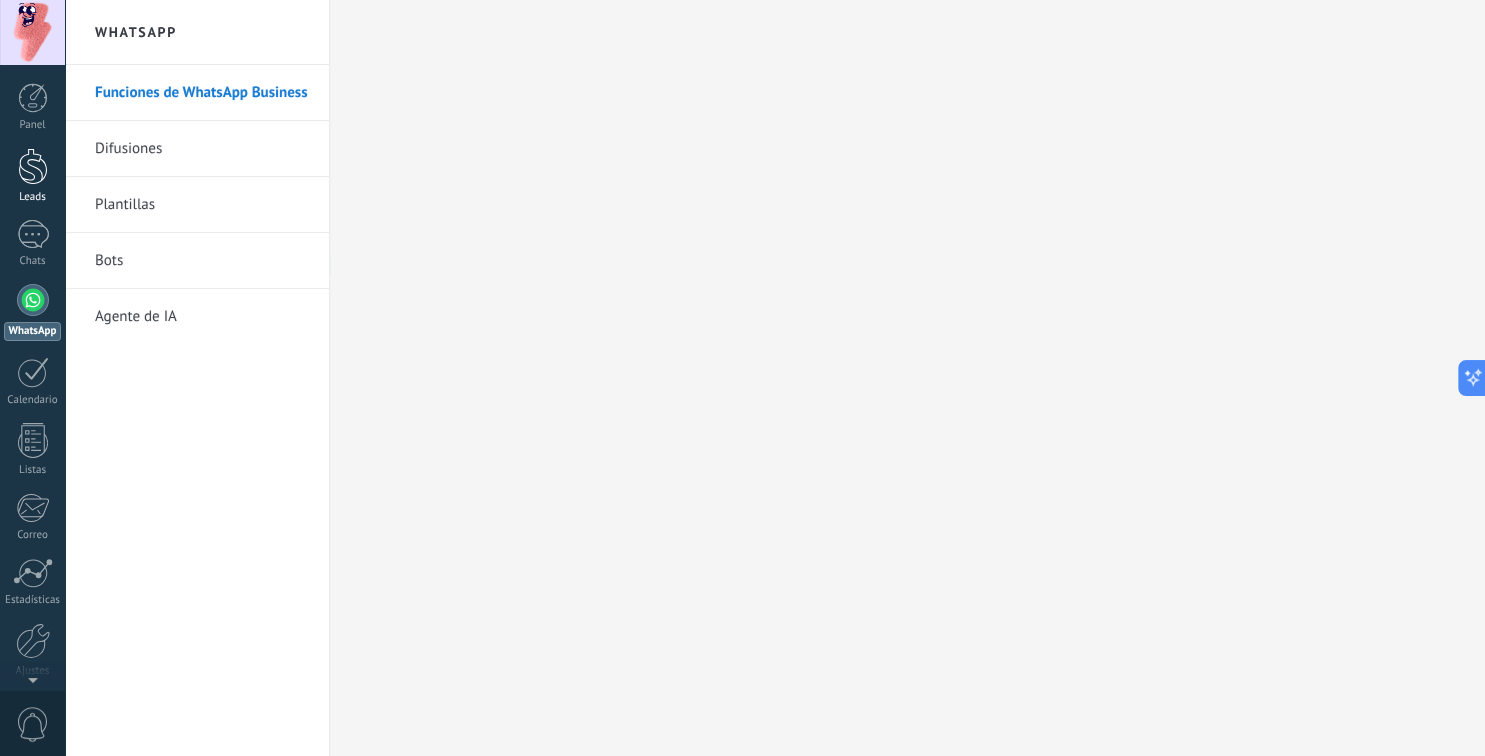 click at bounding box center [33, 166] 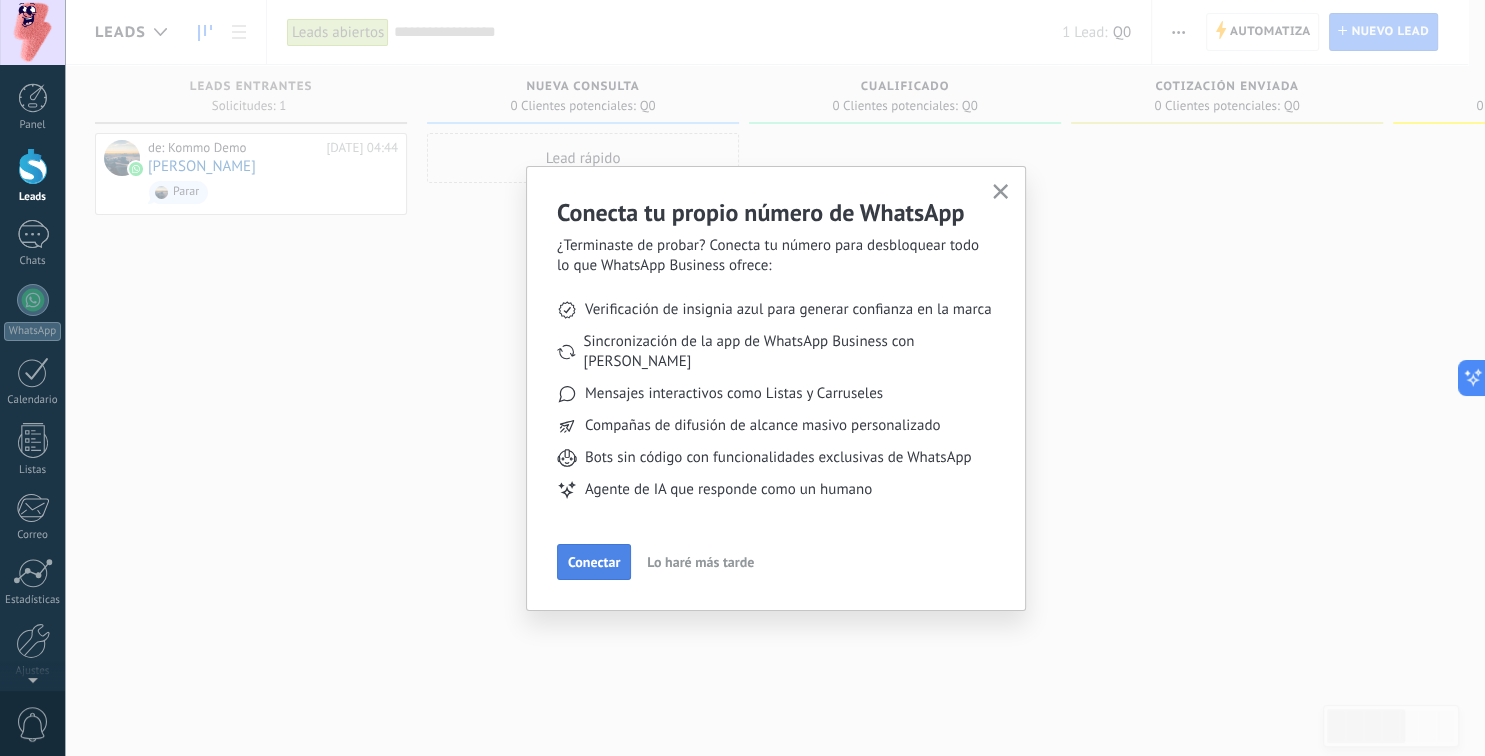 click on "Conectar" at bounding box center (594, 562) 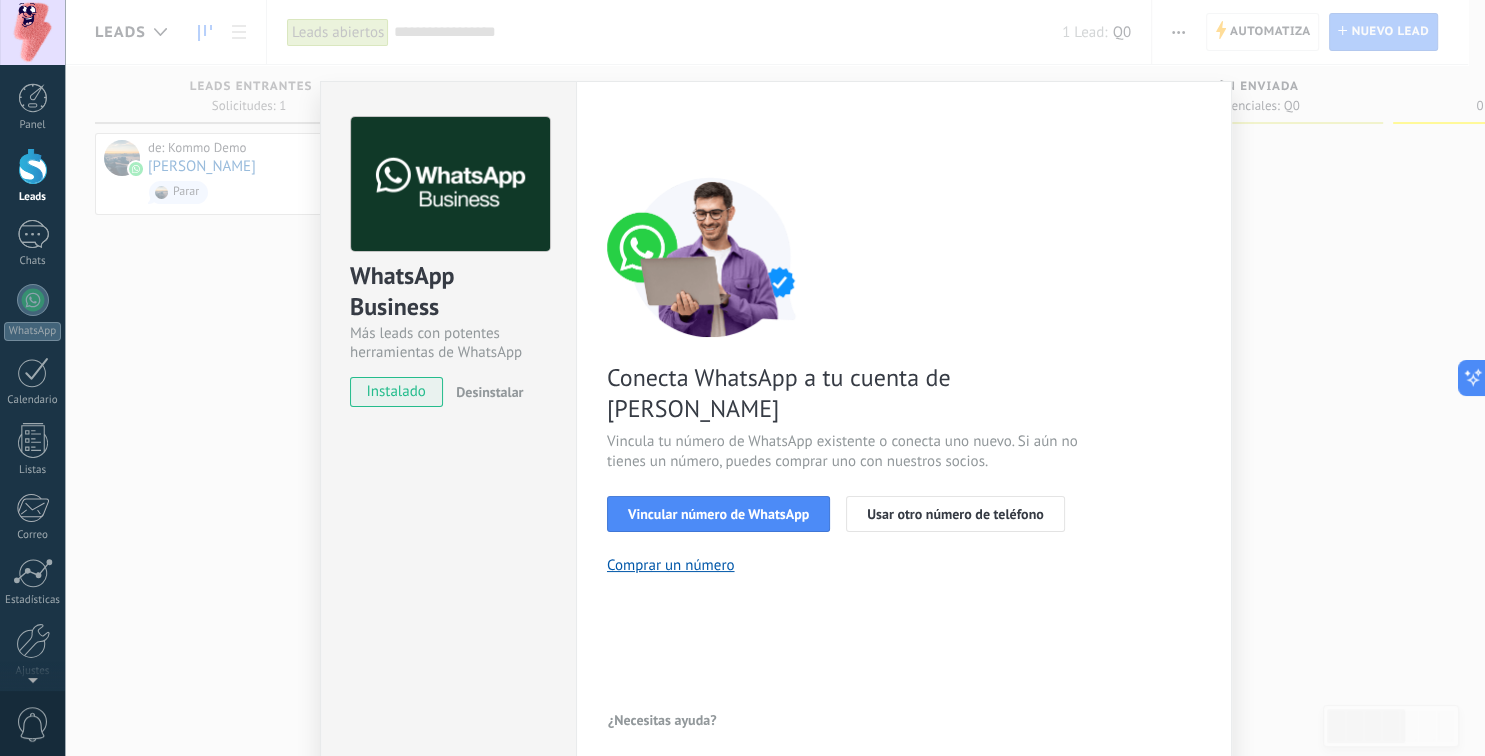 scroll, scrollTop: 14, scrollLeft: 0, axis: vertical 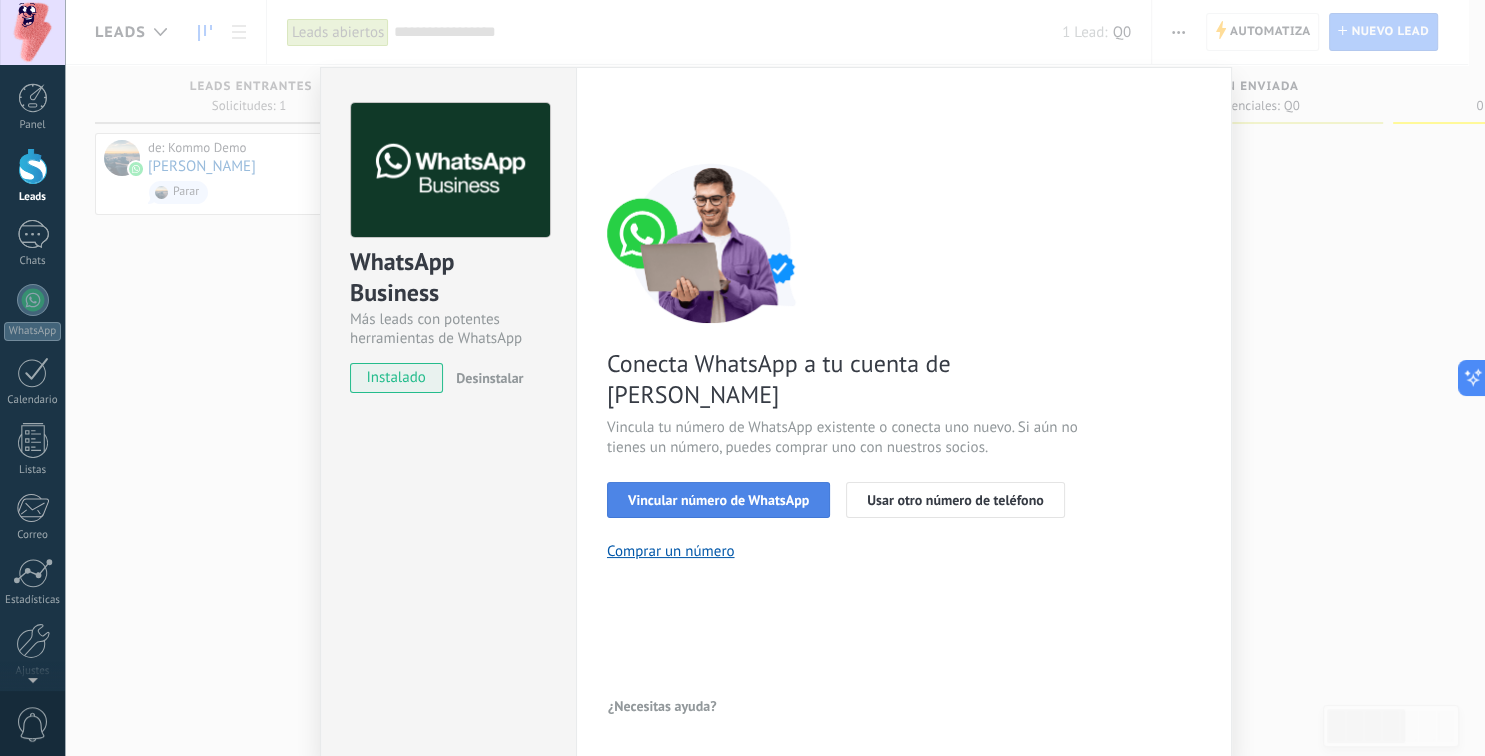 click on "Vincular número de WhatsApp" at bounding box center (718, 500) 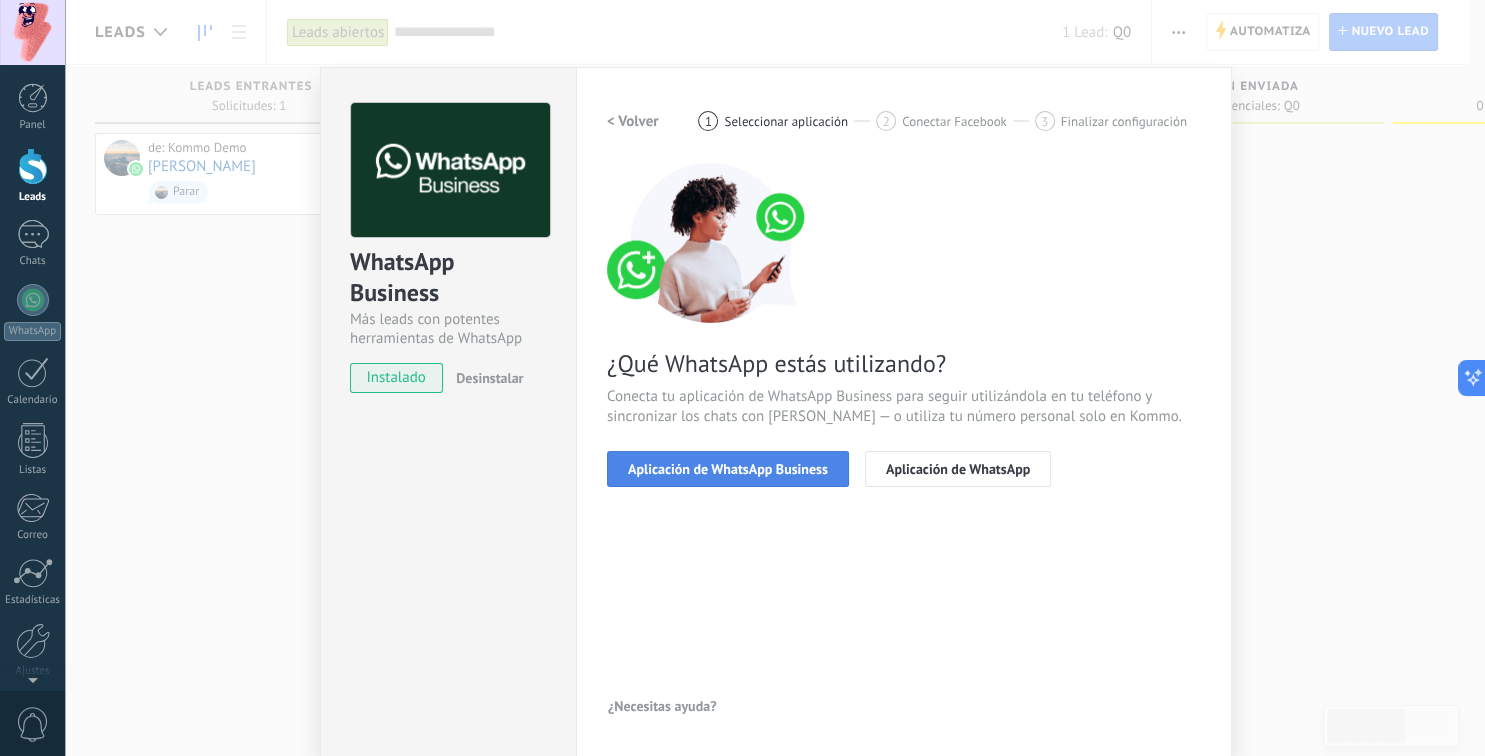 click on "Aplicación de WhatsApp Business" at bounding box center [728, 469] 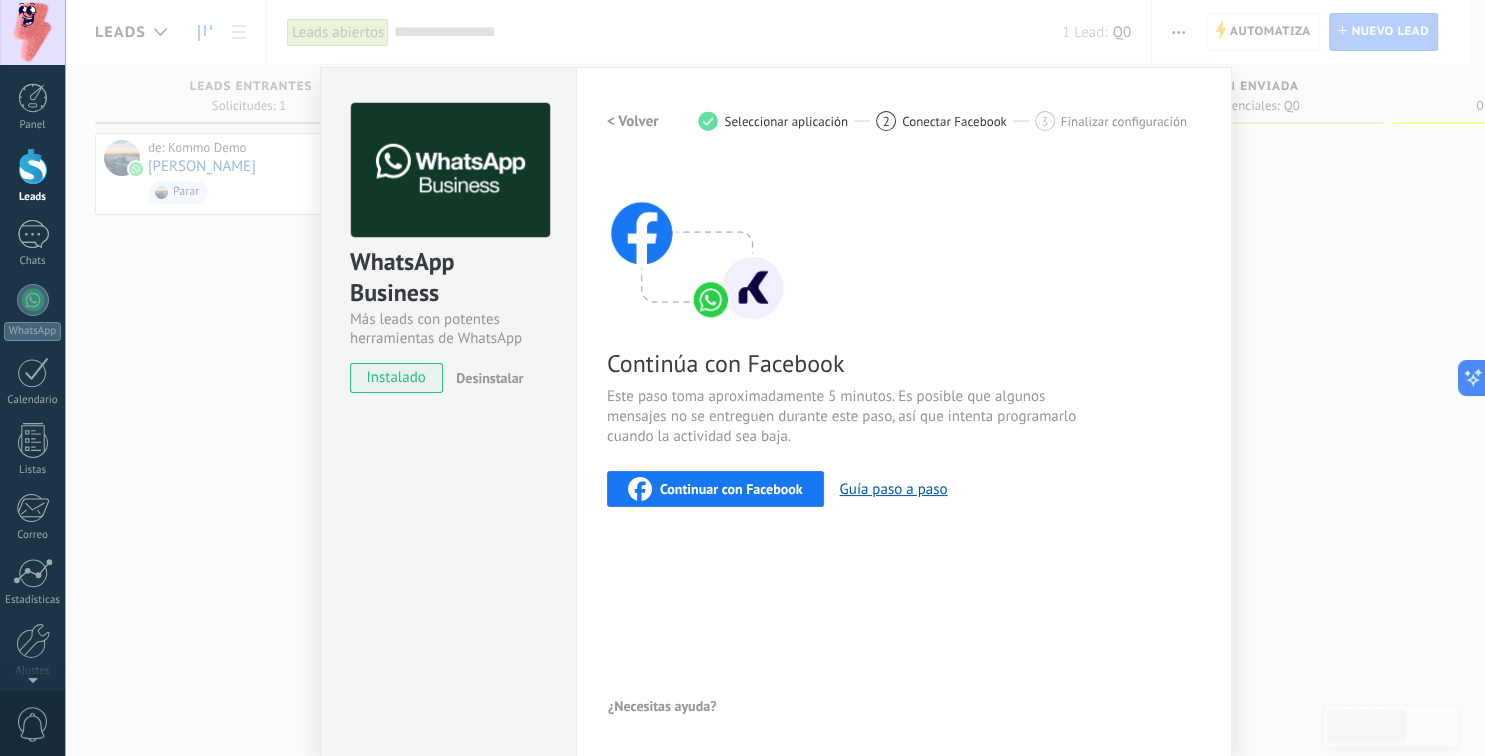 click on "Continuar con Facebook" at bounding box center [731, 489] 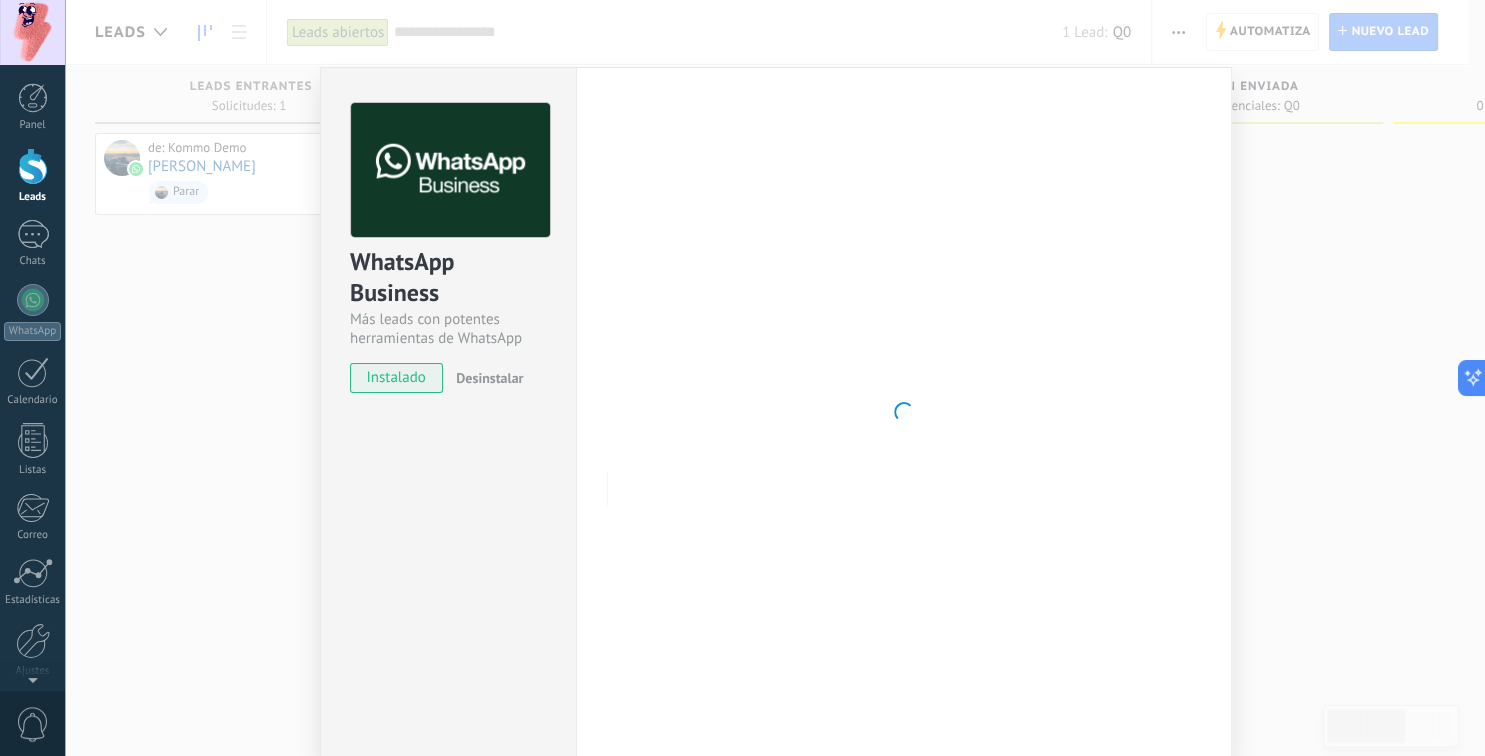 type 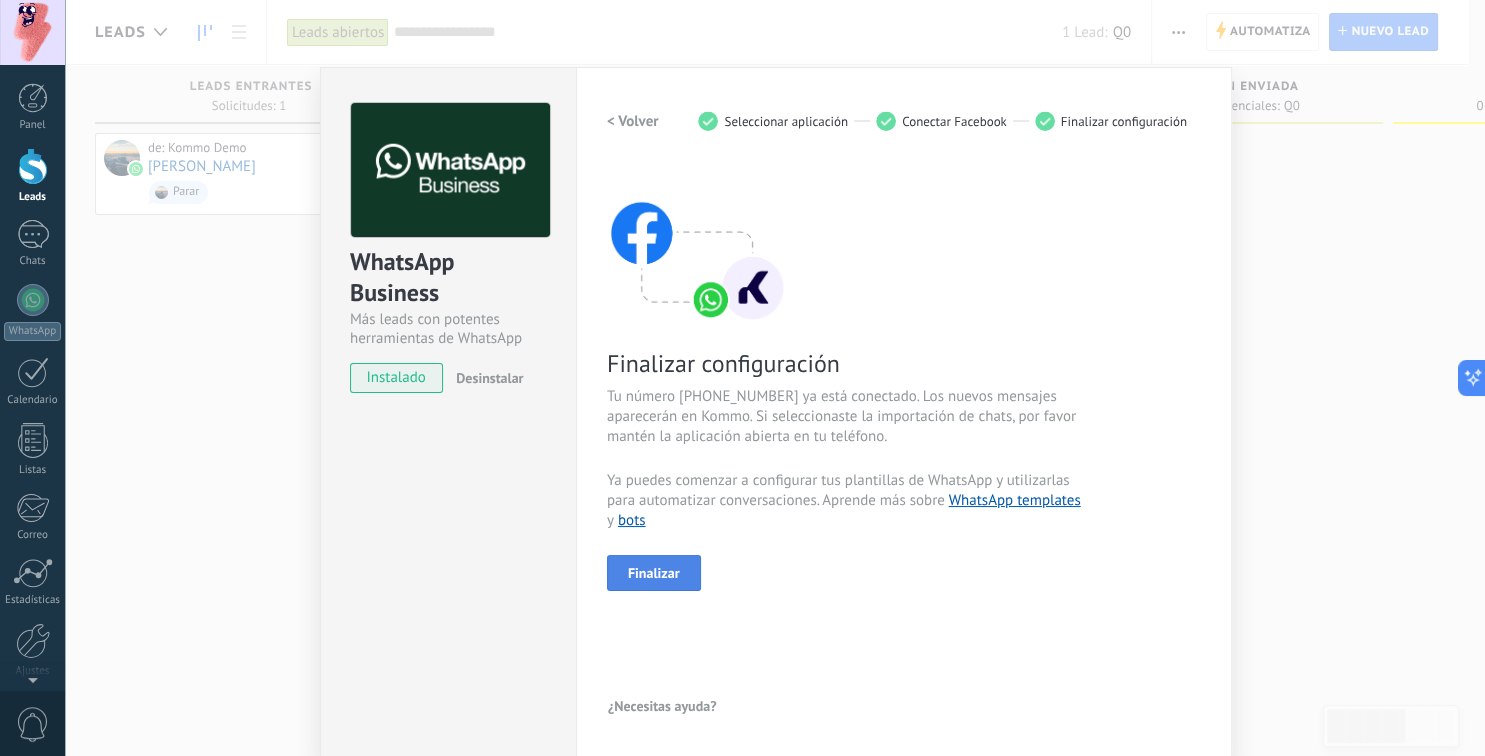 click on "Finalizar" at bounding box center (654, 573) 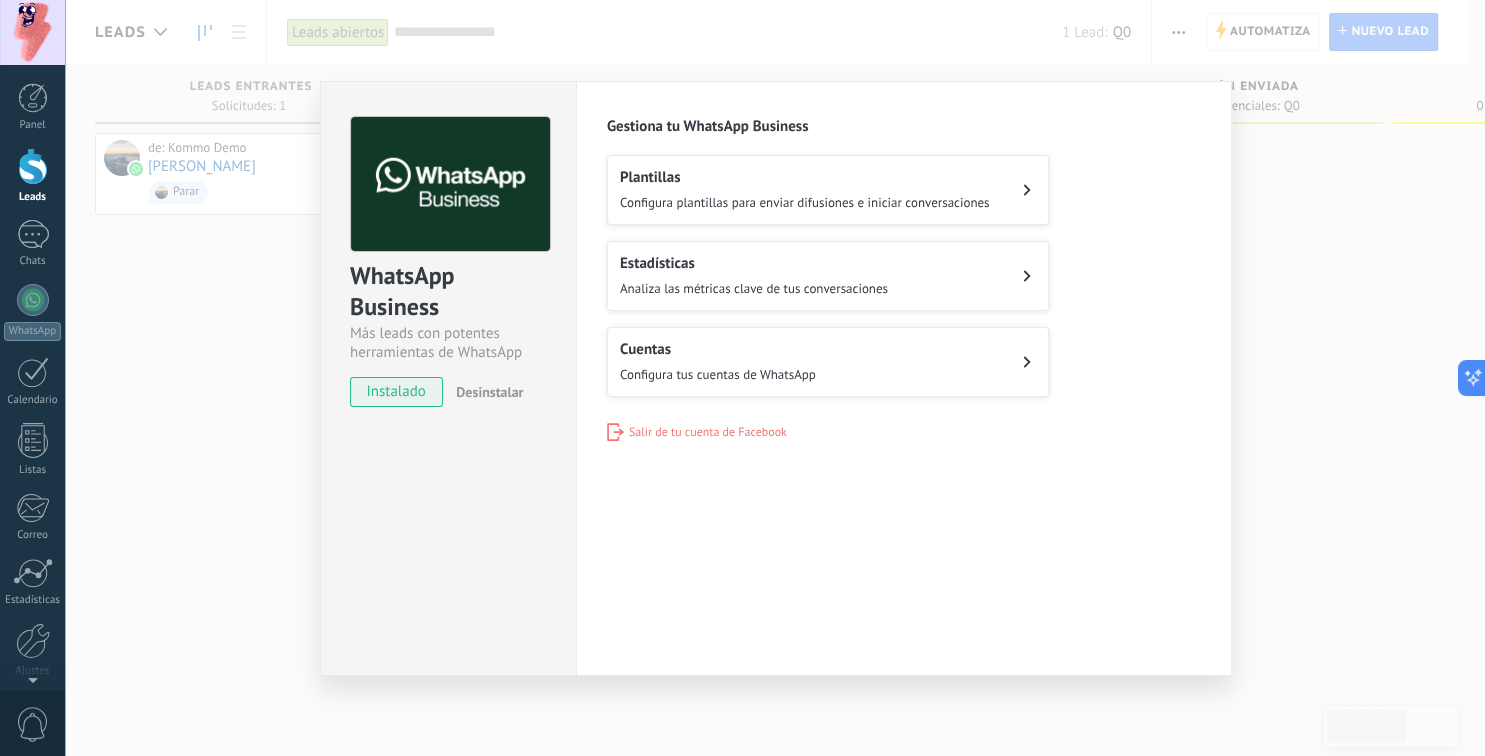 scroll, scrollTop: 0, scrollLeft: 0, axis: both 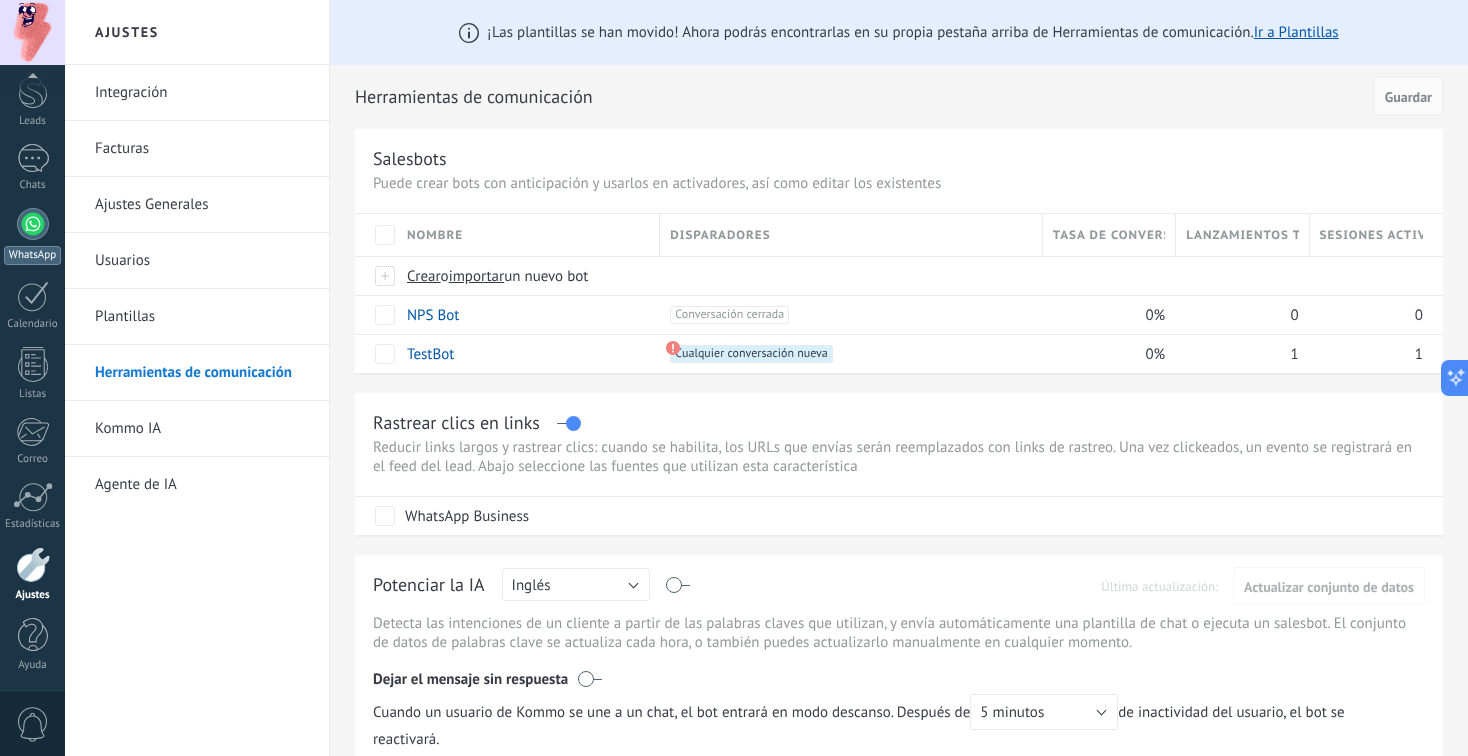 click at bounding box center [33, 224] 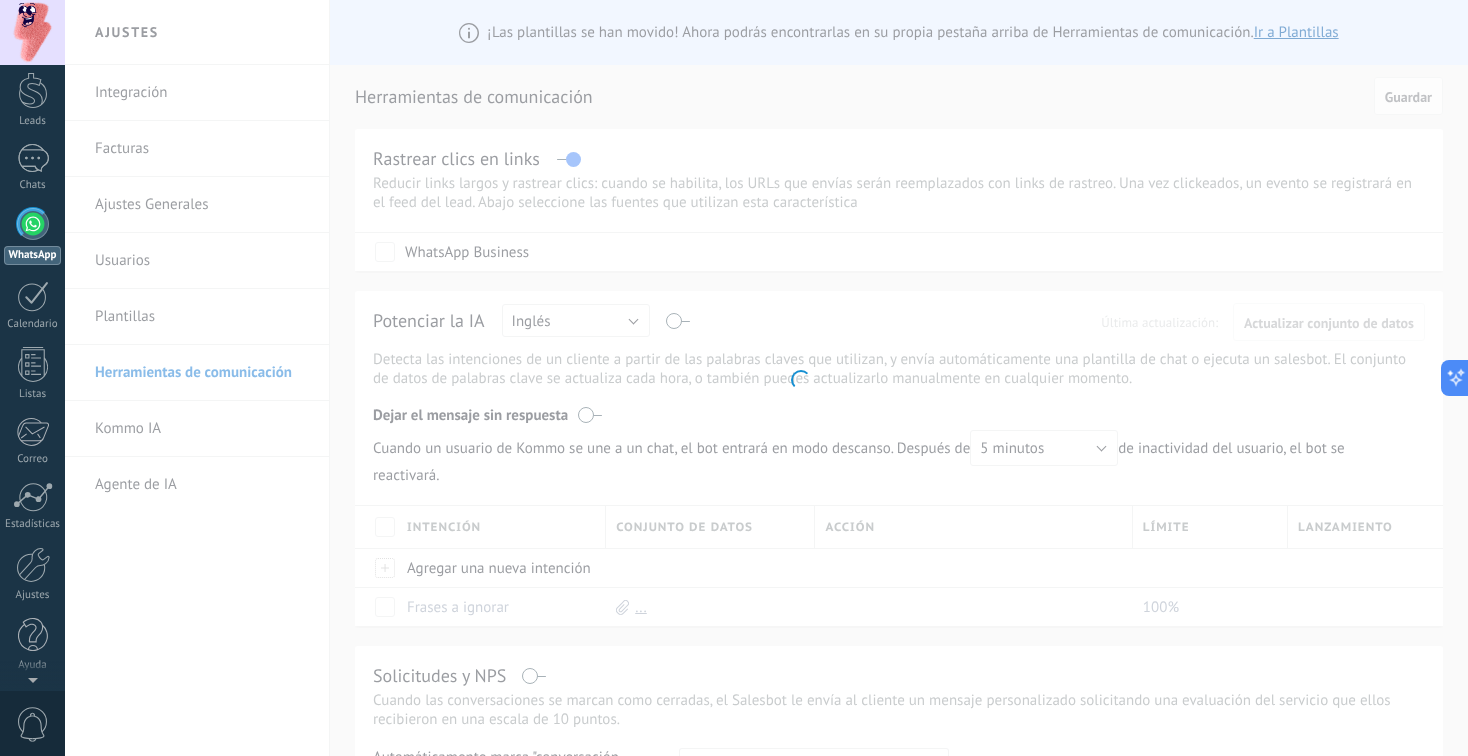 scroll, scrollTop: 0, scrollLeft: 0, axis: both 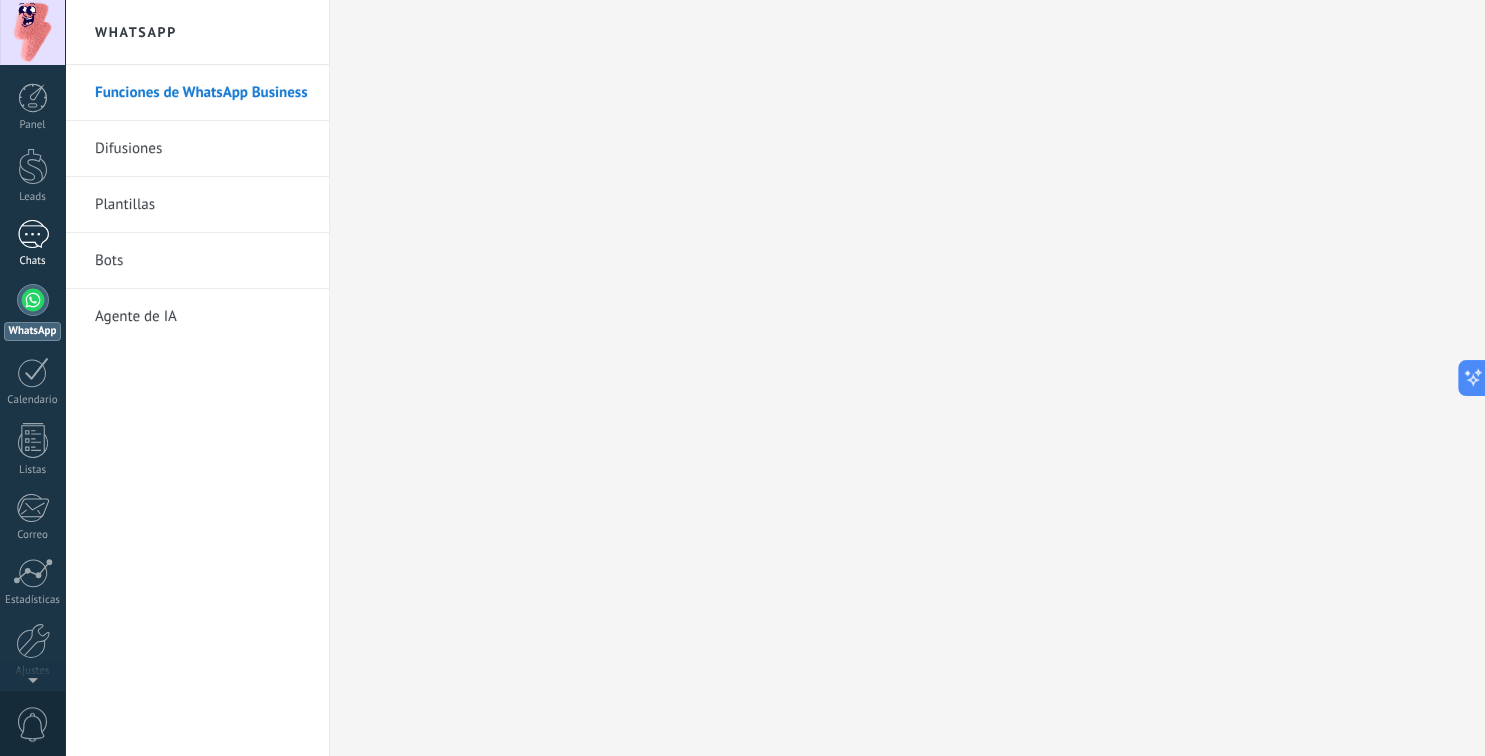 click on "Chats" at bounding box center (32, 244) 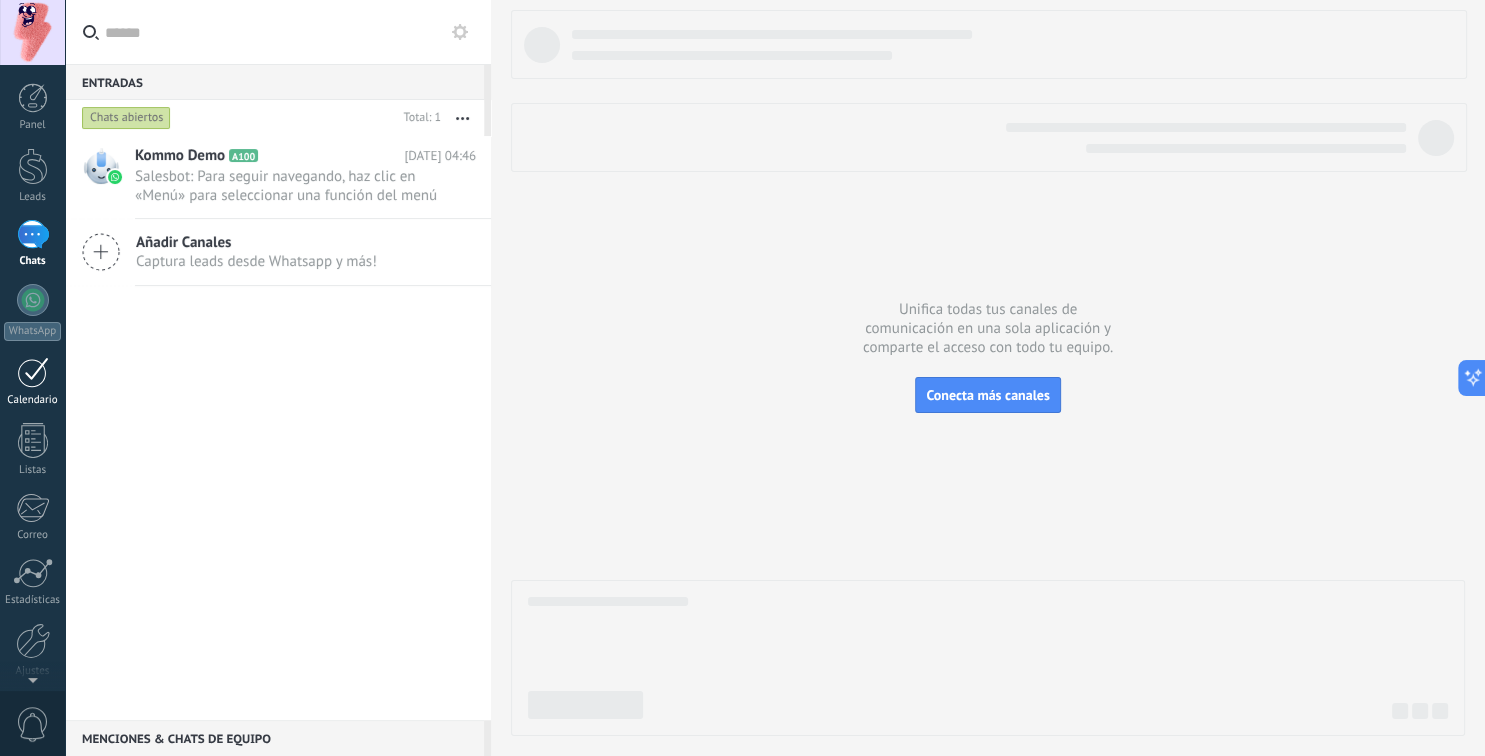 click on "Calendario" at bounding box center [32, 382] 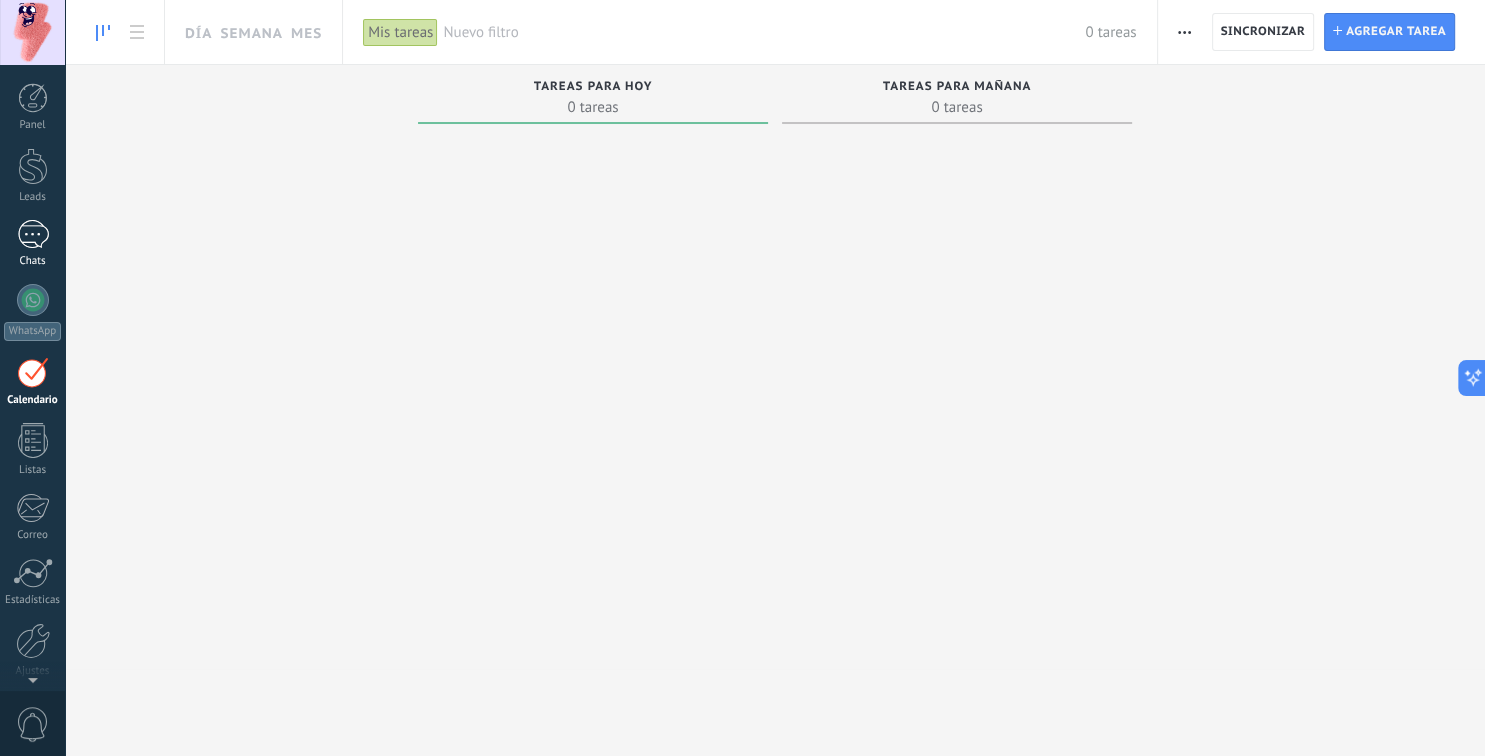 click at bounding box center [33, 234] 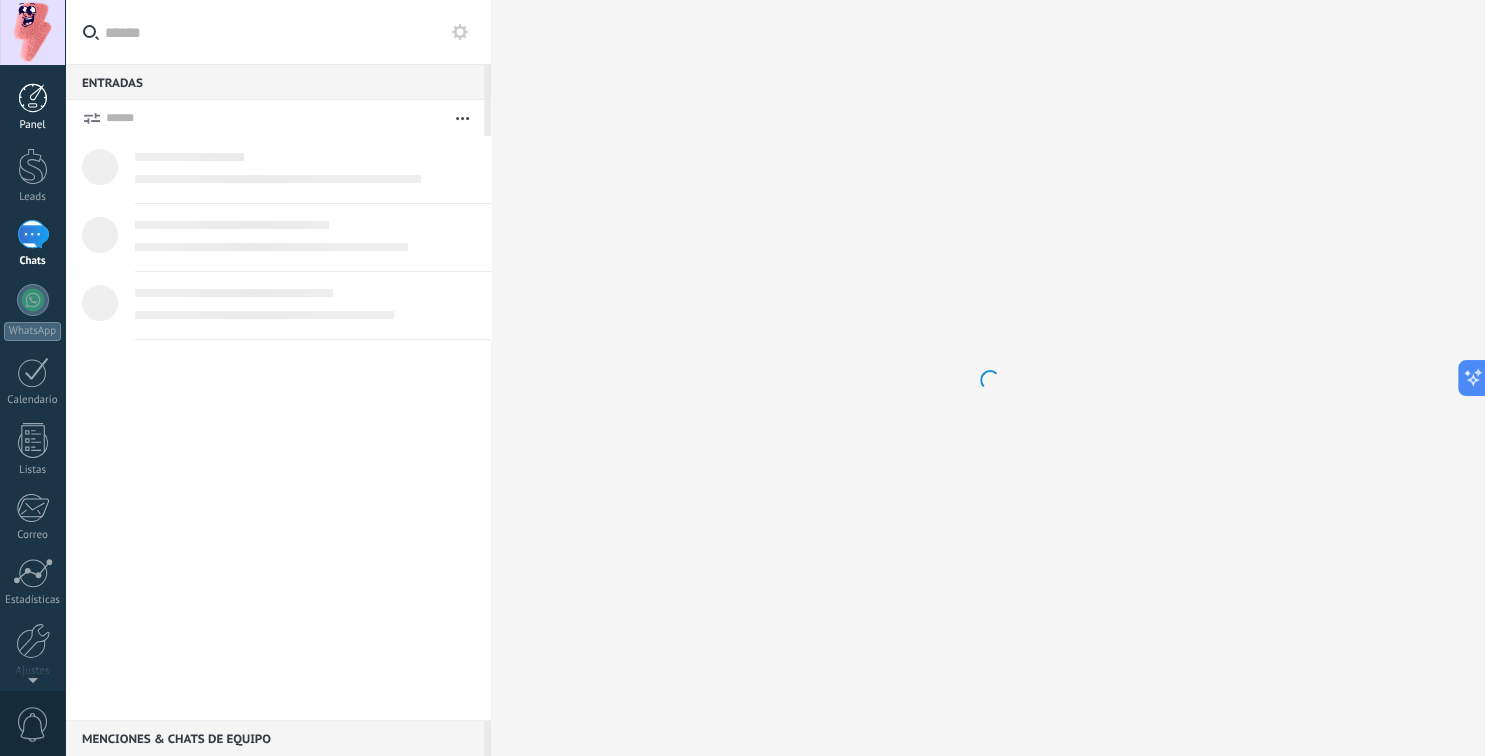 click on "Panel" at bounding box center (33, 125) 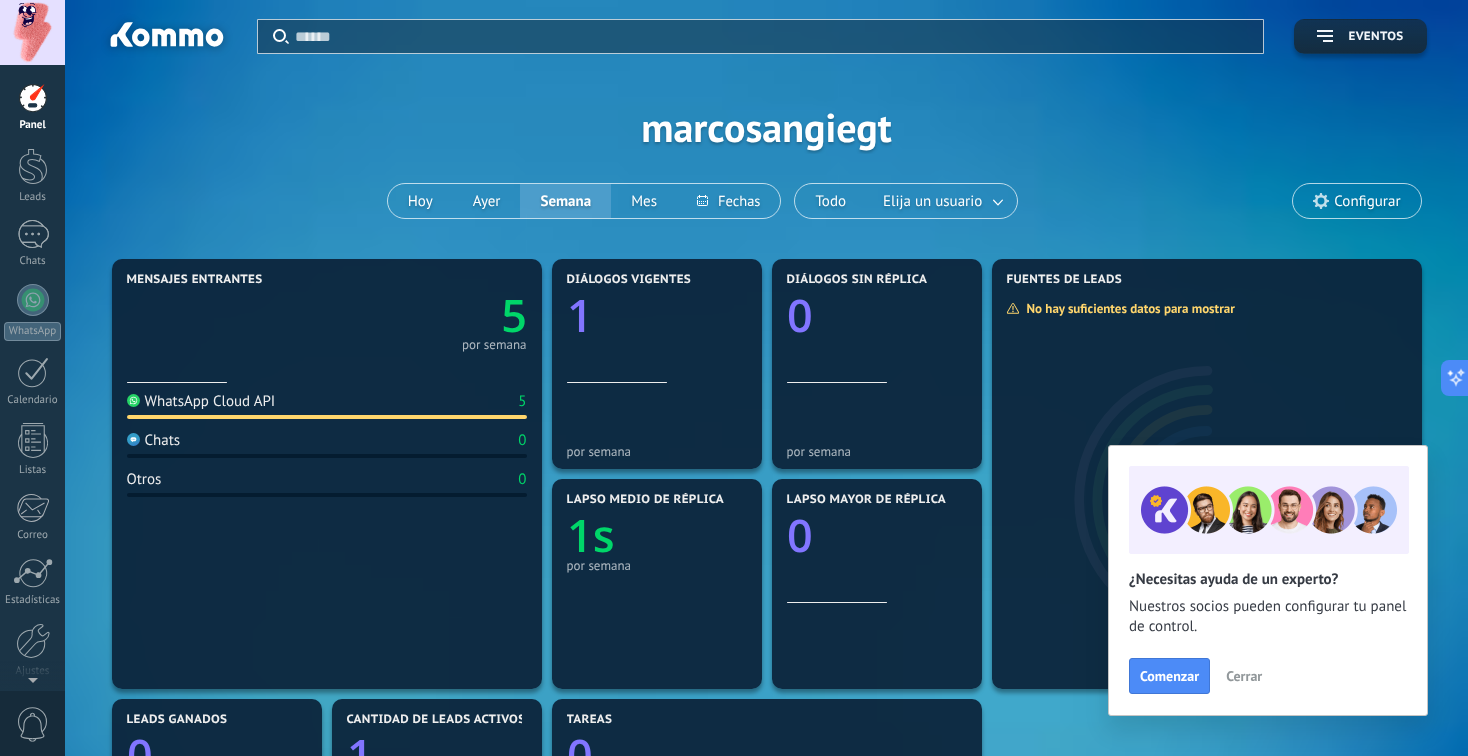 click on "Cerrar" at bounding box center (1244, 676) 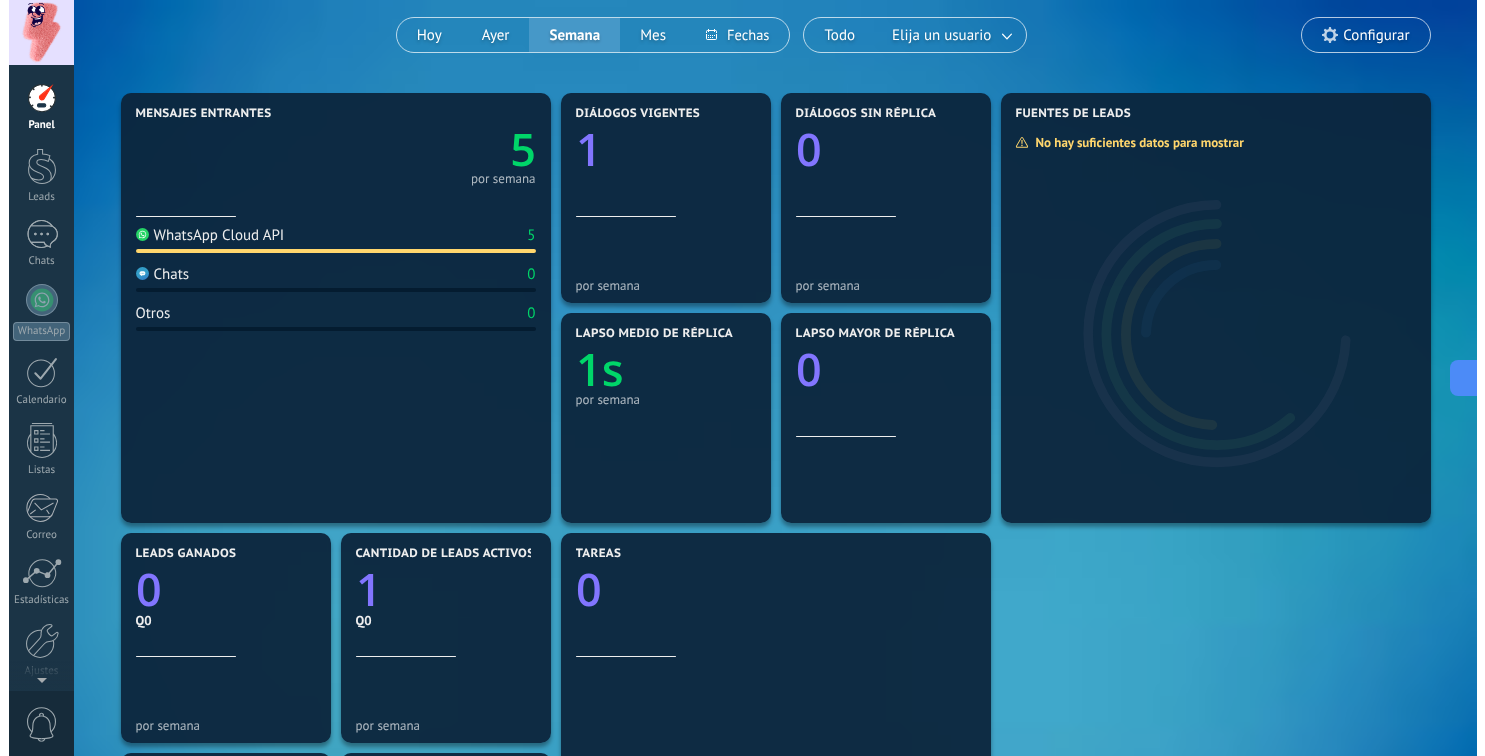 scroll, scrollTop: 0, scrollLeft: 0, axis: both 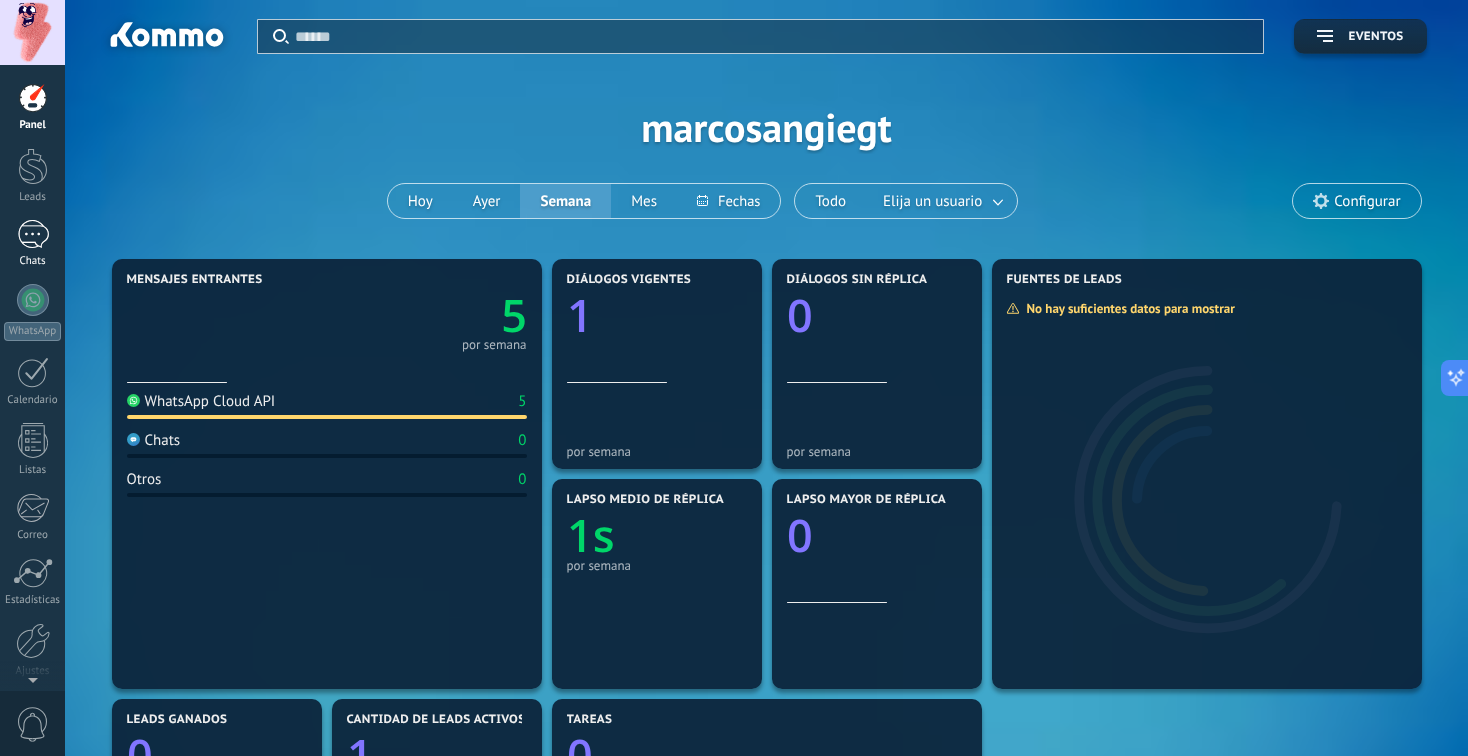 click at bounding box center [33, 234] 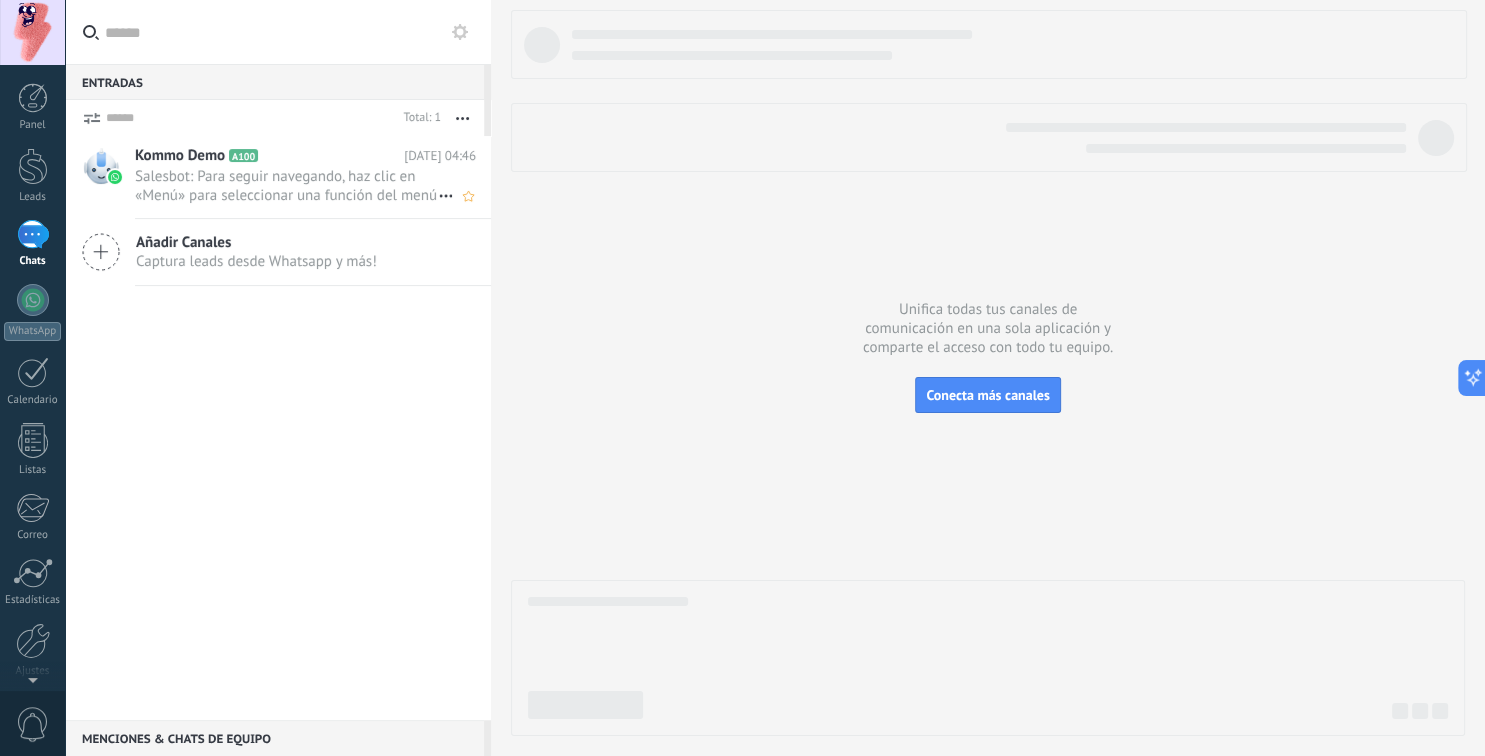 click on "Salesbot: Para seguir navegando, haz clic en «Menú» para seleccionar una función del menú de funciones de WhatsApp o en ..." at bounding box center (286, 186) 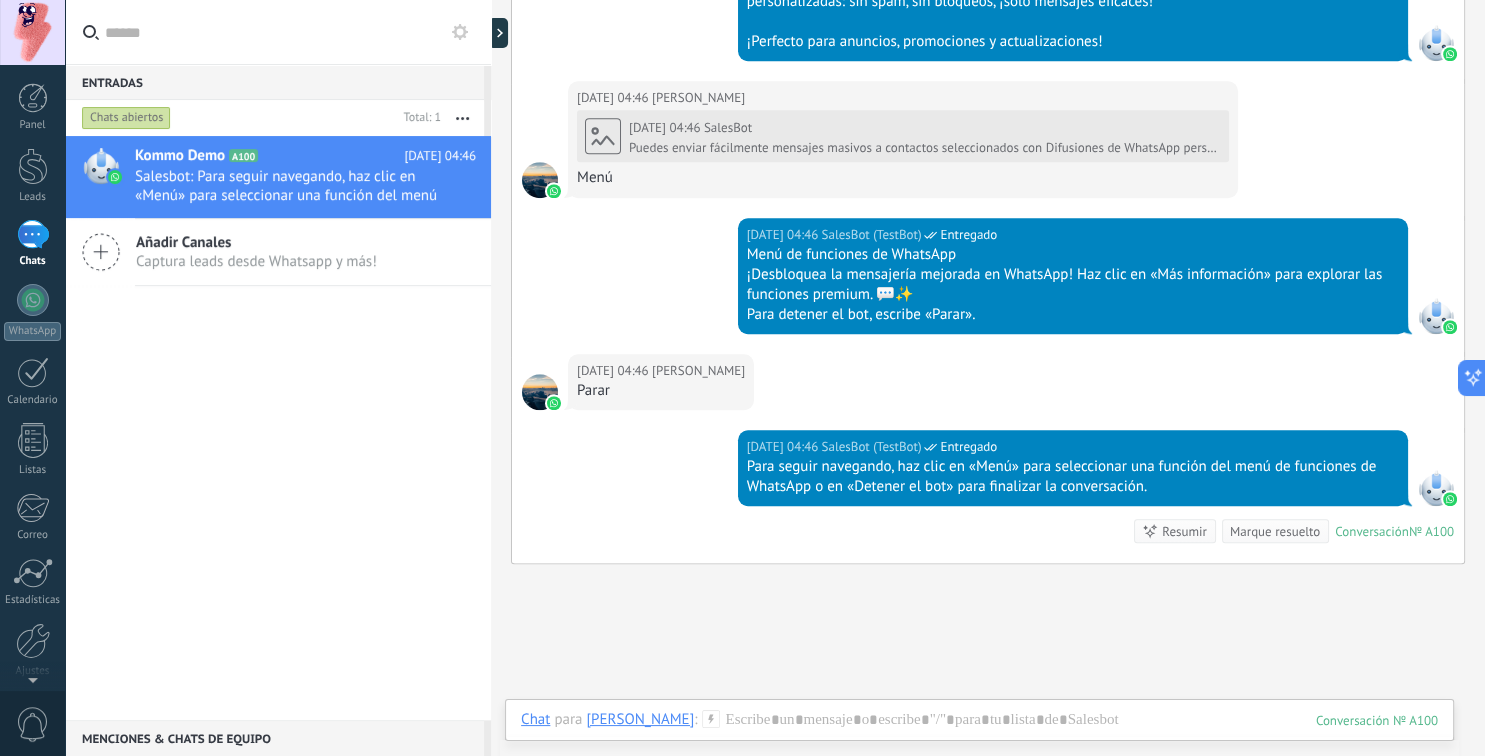 scroll, scrollTop: 1701, scrollLeft: 0, axis: vertical 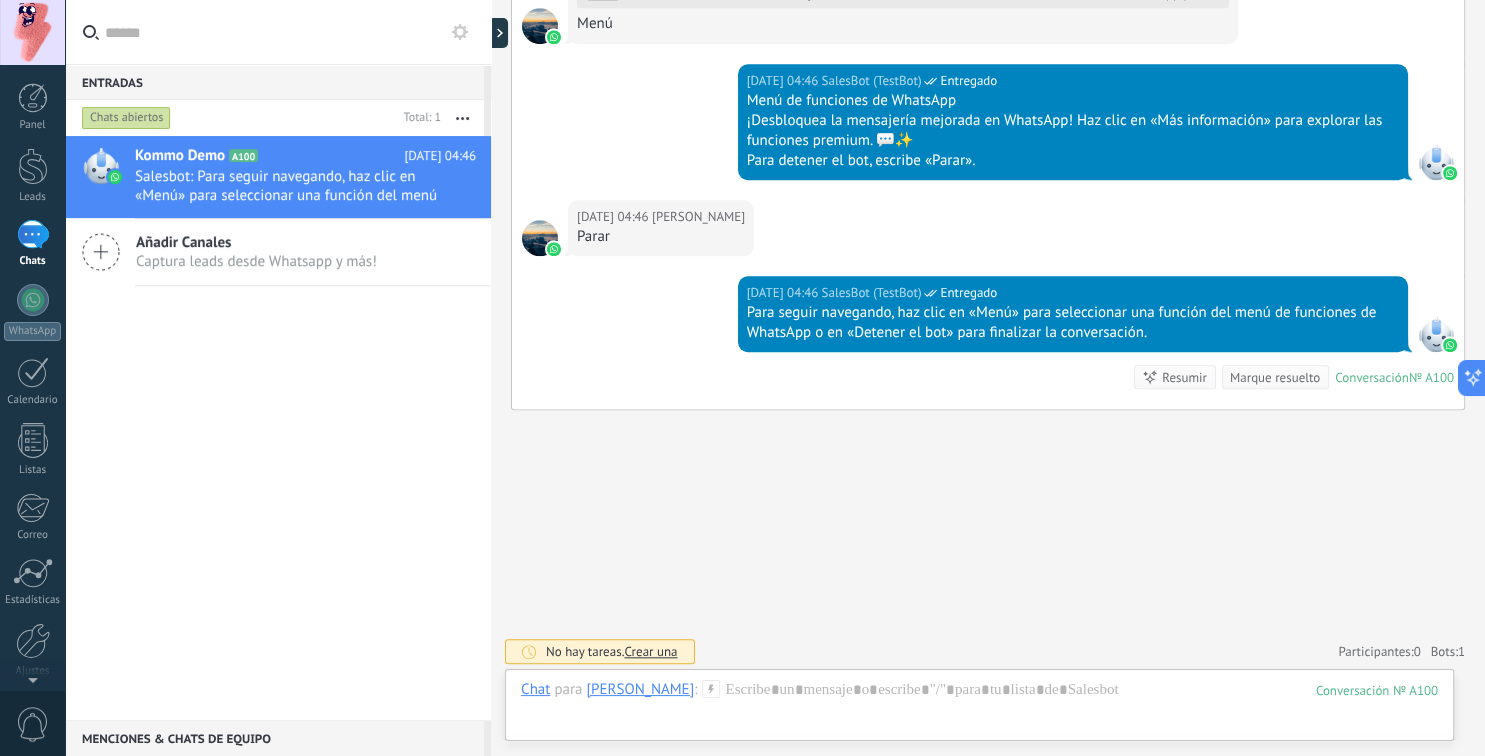 click on "Captura leads desde Whatsapp y más!" at bounding box center (256, 261) 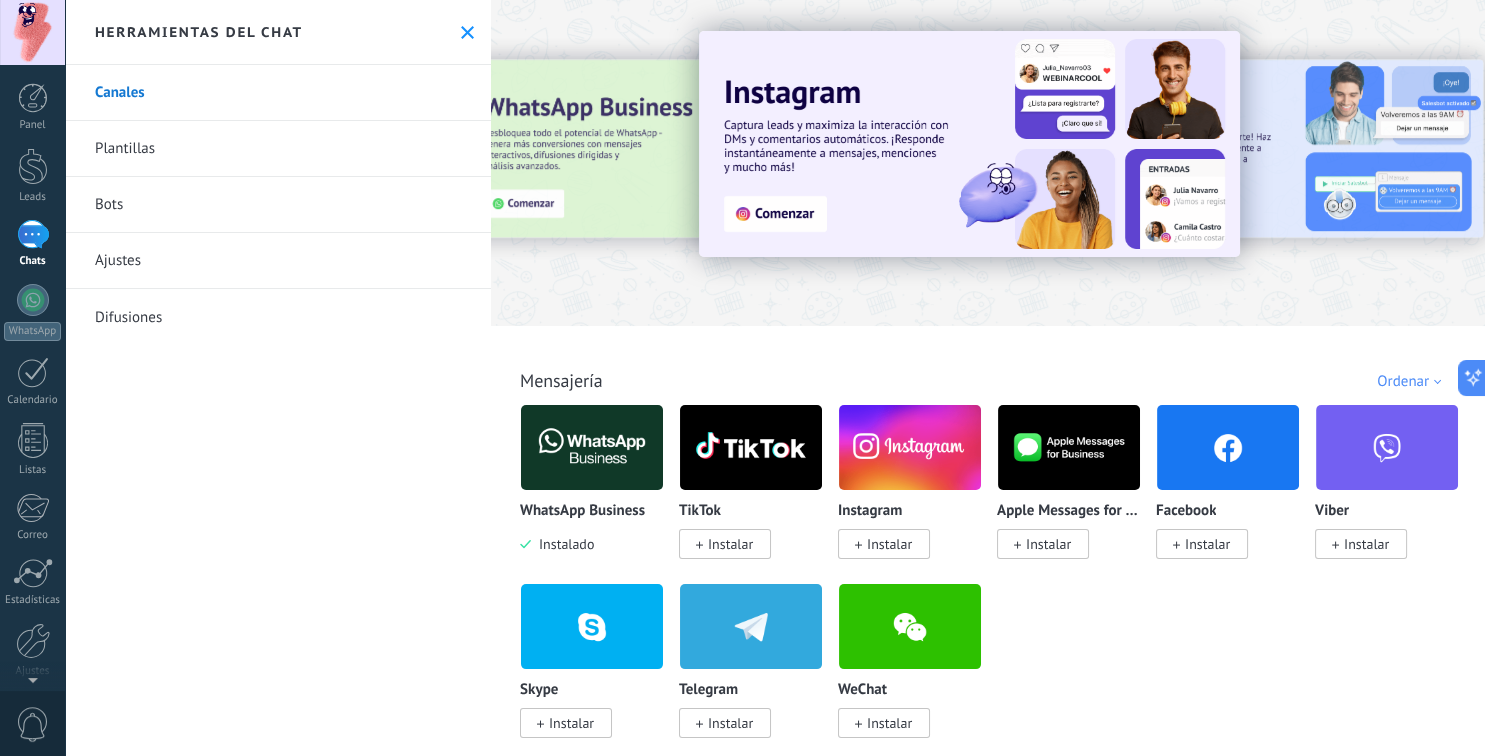click on "Mensajería WhatsApp Business Instalado TikTok Instalar Instagram Instalar Apple Messages for Business Instalar Facebook Instalar Viber Instalar Skype Instalar Telegram Instalar WeChat Instalar" at bounding box center [988, 533] 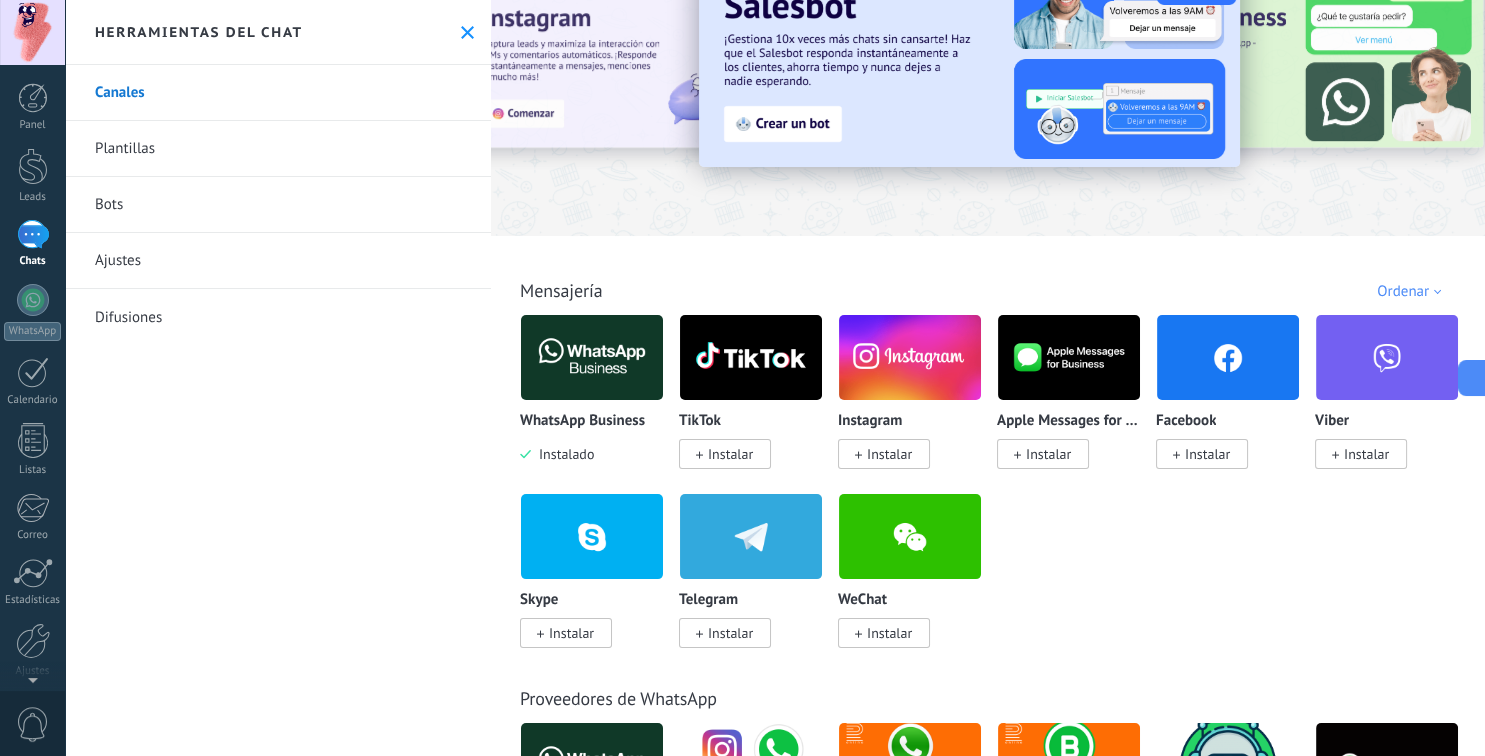scroll, scrollTop: 154, scrollLeft: 0, axis: vertical 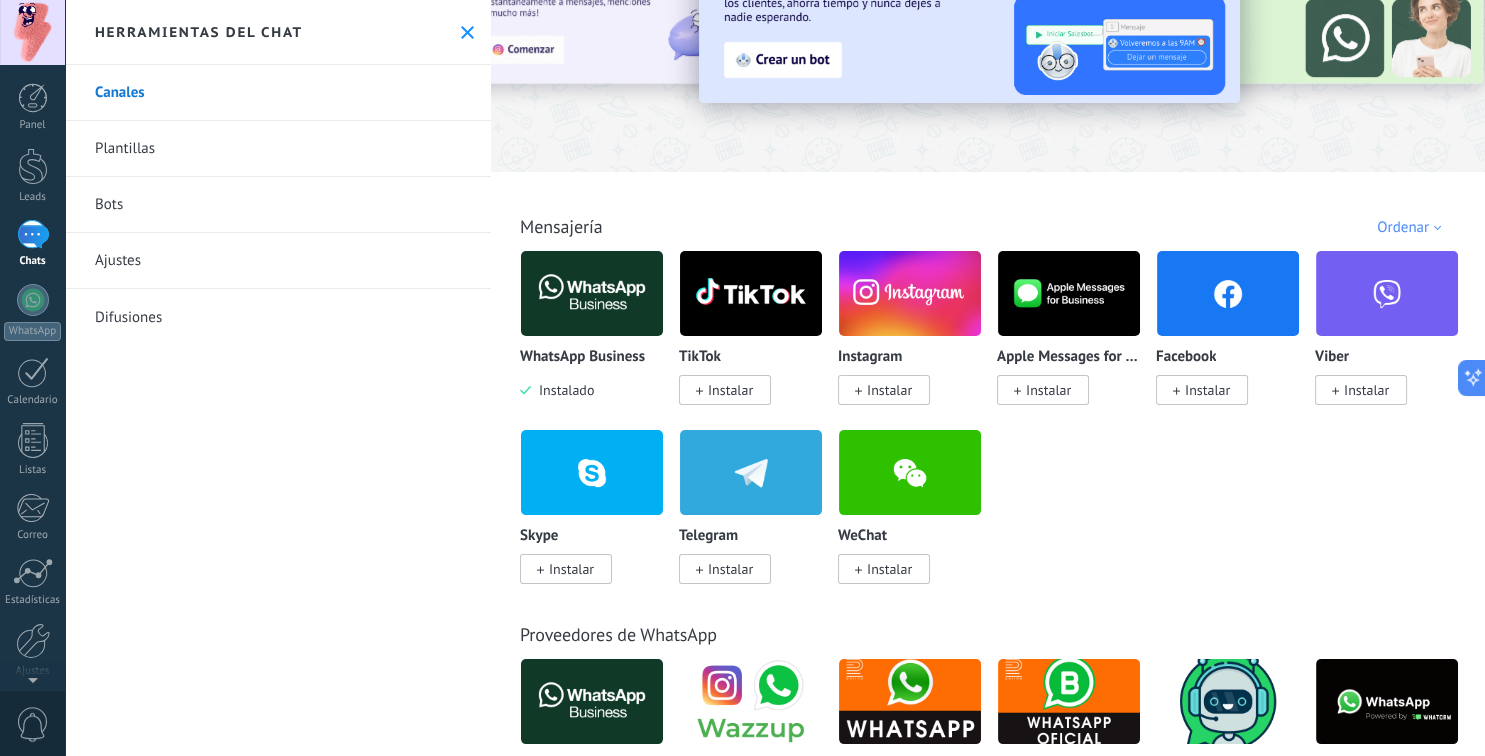 click on "Instalar" at bounding box center (1207, 390) 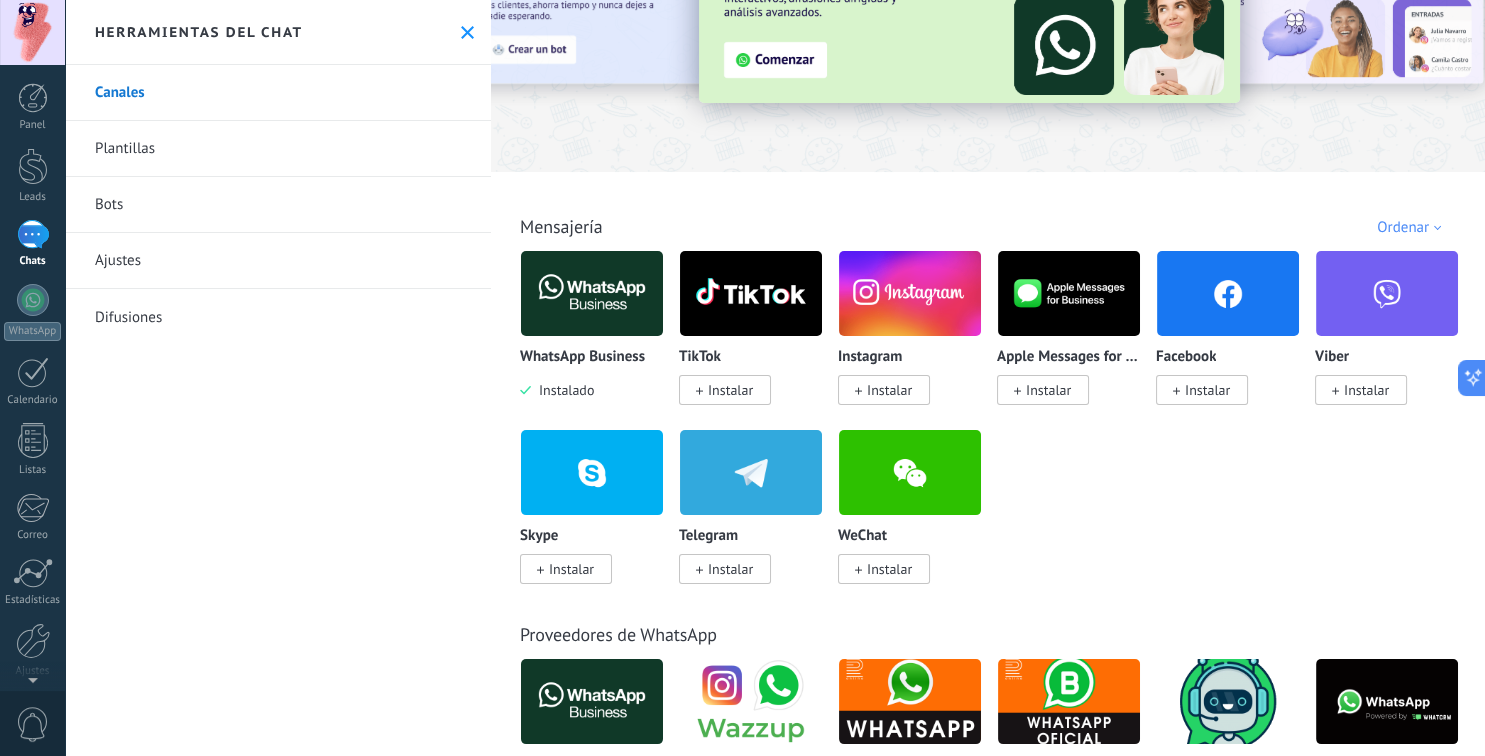 scroll, scrollTop: 154, scrollLeft: 0, axis: vertical 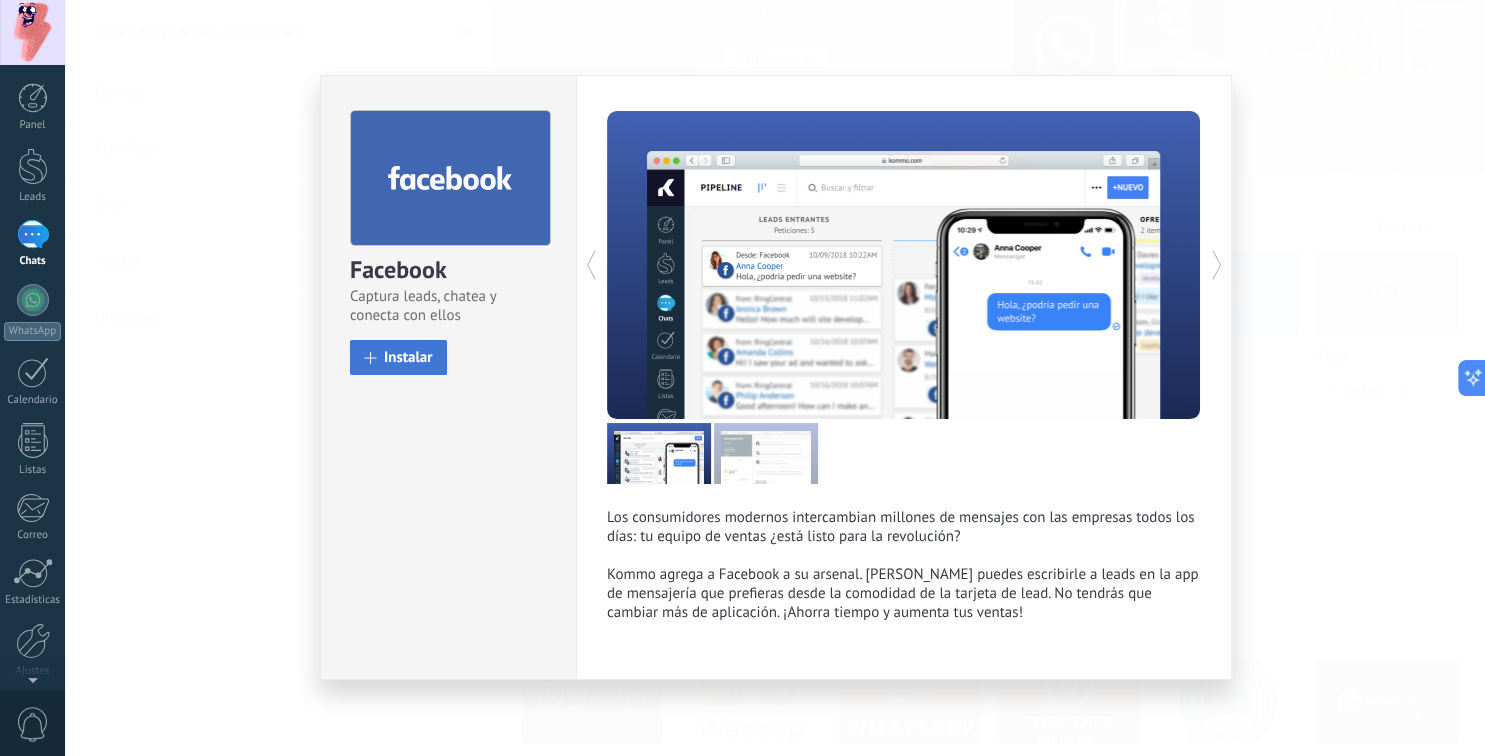 click on "Instalar" at bounding box center [408, 357] 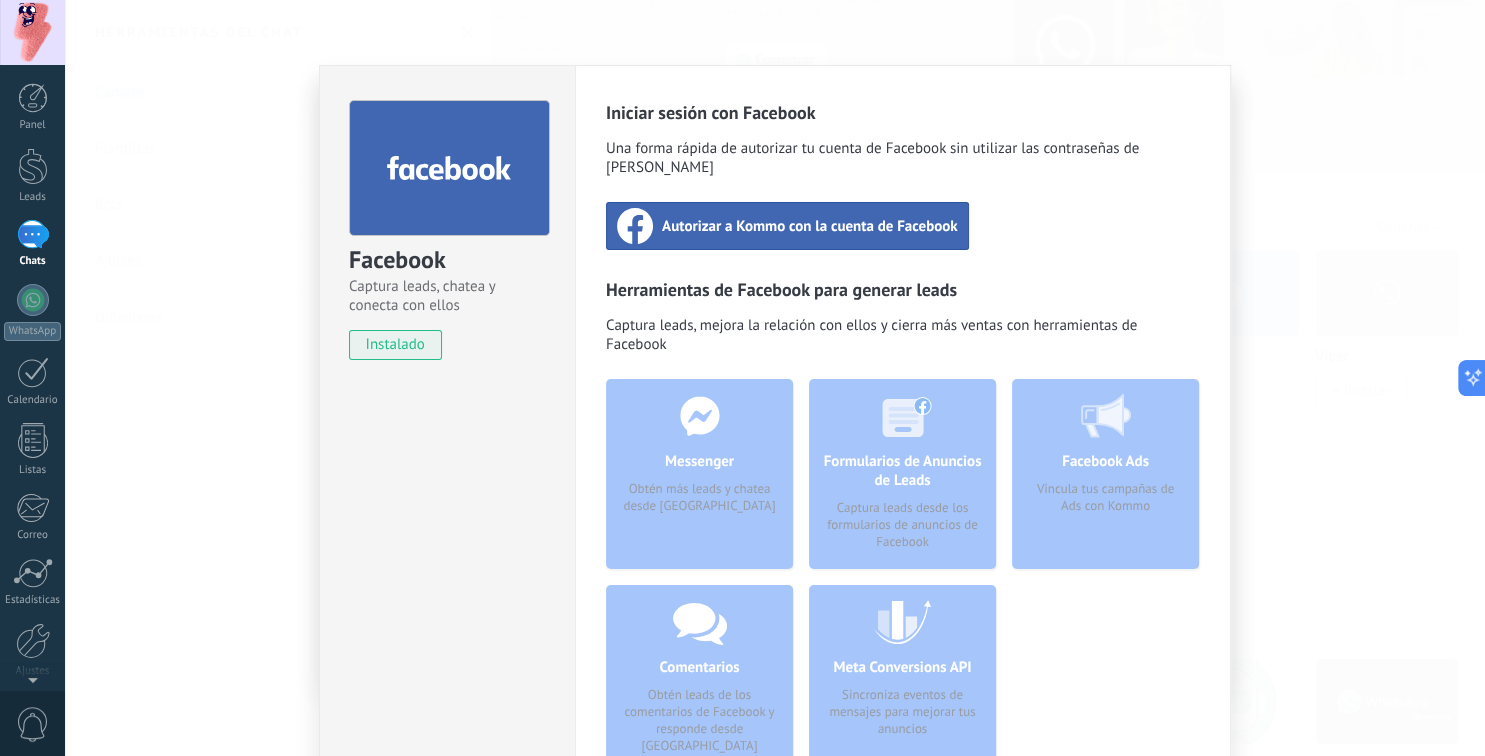 click on "Autorizar a Kommo con la cuenta de Facebook" at bounding box center (787, 226) 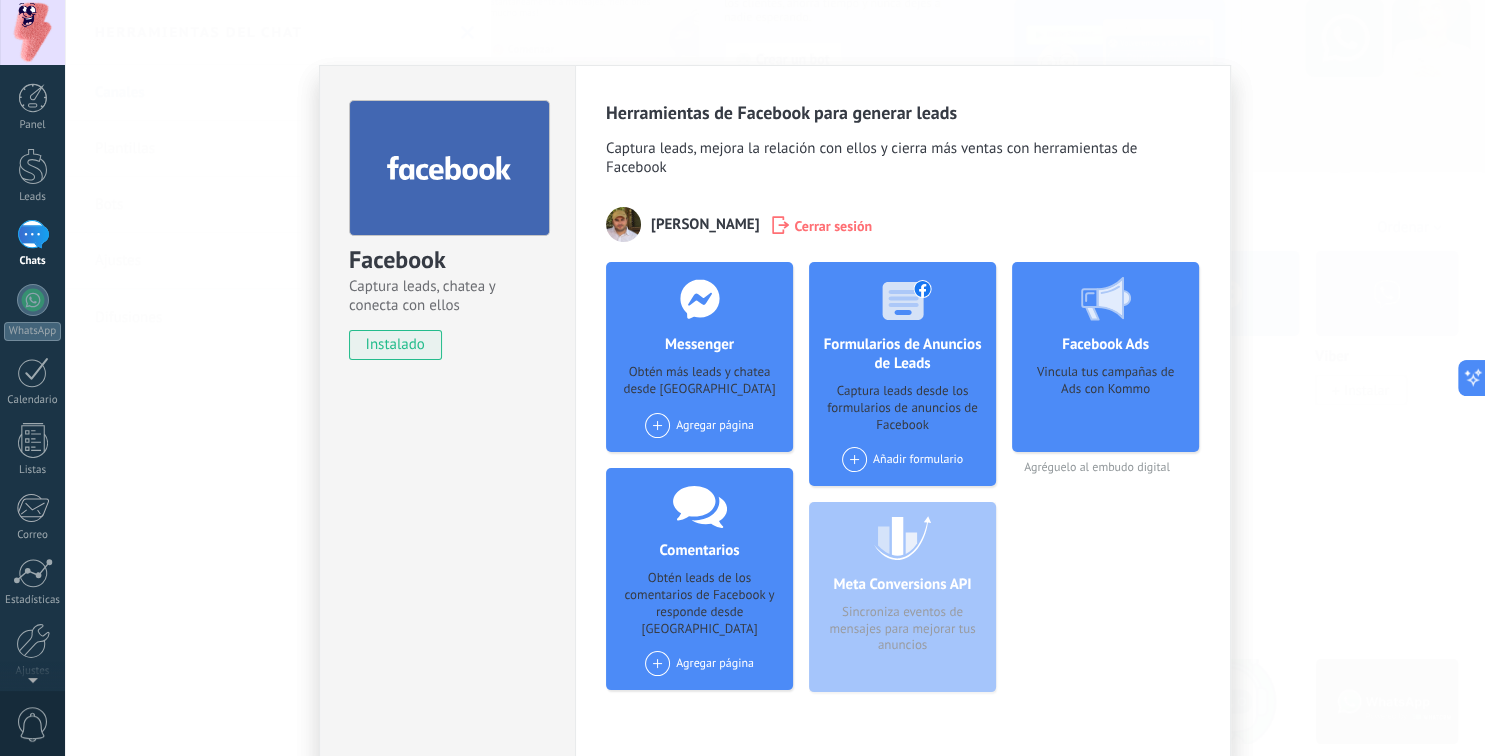 click on "Facebook Captura leads, chatea y conecta con ellos instalado Desinstalar Herramientas de Facebook para generar leads Captura leads, mejora la relación con ellos y cierra más ventas con herramientas de Facebook Marcos López Cerrar sesión Messenger Obtén más leads y chatea desde Kommo Agregar página Comentarios Obtén leads de los comentarios de Facebook y responde desde Kommo Agregar página Formularios de Anuncios de Leads Captura leads desde los formularios de anuncios de Facebook Añadir formulario Meta Conversions API Sincroniza eventos de mensajes para mejorar tus anuncios Facebook Ads Vincula tus campañas de Ads con Kommo Agréguelo al embudo digital más" at bounding box center (775, 378) 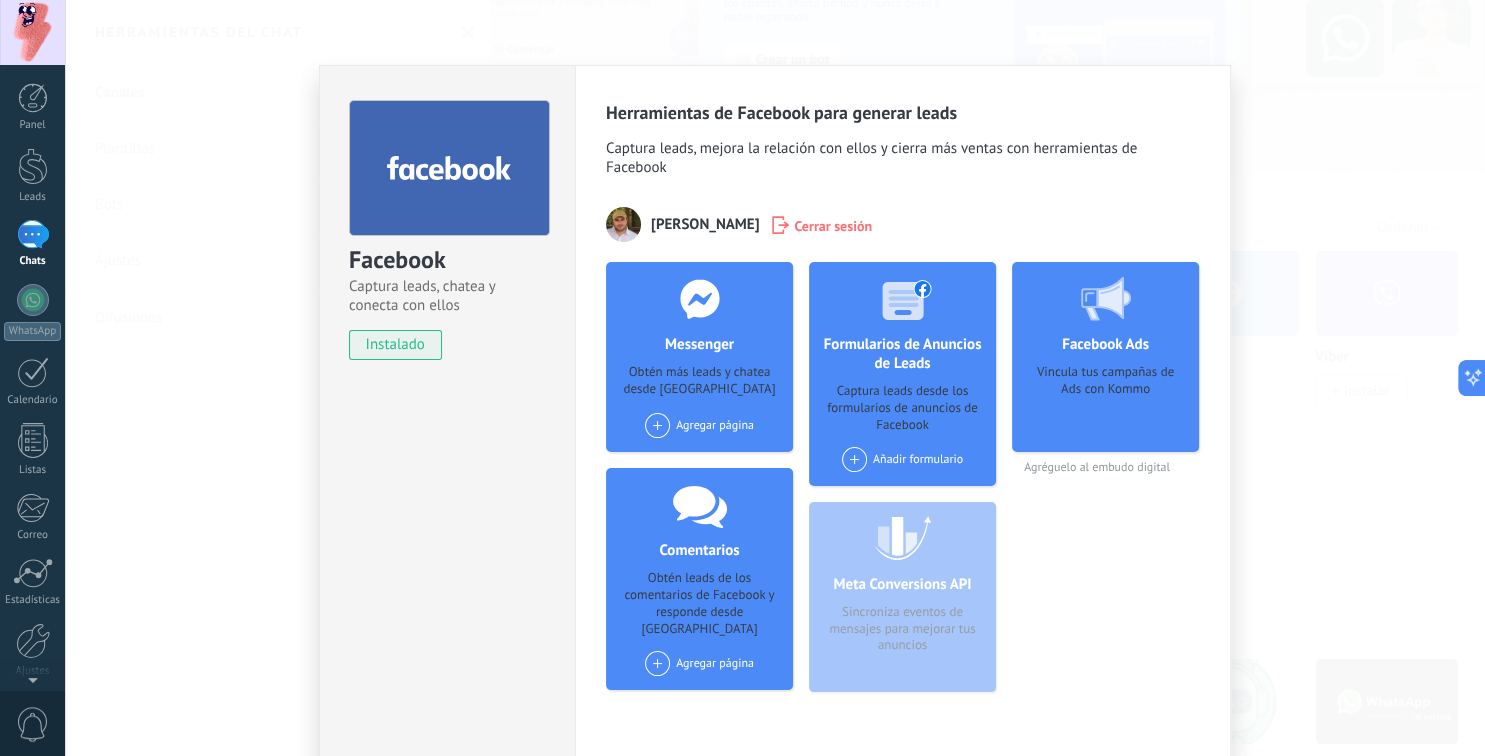 click on "Facebook Captura leads, chatea y conecta con ellos instalado Desinstalar Herramientas de Facebook para generar leads Captura leads, mejora la relación con ellos y cierra más ventas con herramientas de Facebook Marcos López Cerrar sesión Messenger Obtén más leads y chatea desde Kommo Agregar página Comentarios Obtén leads de los comentarios de Facebook y responde desde Kommo Agregar página Formularios de Anuncios de Leads Captura leads desde los formularios de anuncios de Facebook Añadir formulario Meta Conversions API Sincroniza eventos de mensajes para mejorar tus anuncios Facebook Ads Vincula tus campañas de Ads con Kommo Agréguelo al embudo digital más" at bounding box center (775, 378) 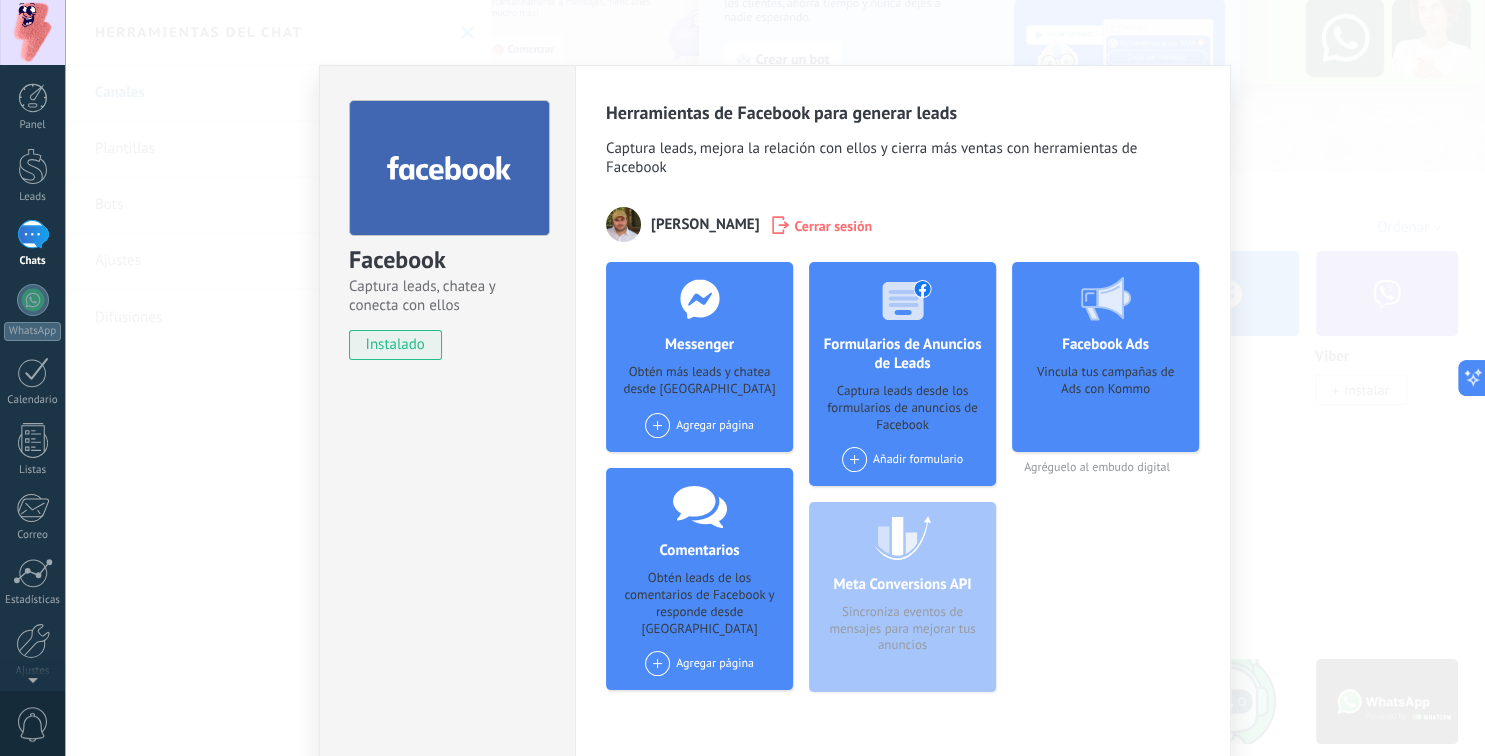 click on "Chats" at bounding box center (32, 244) 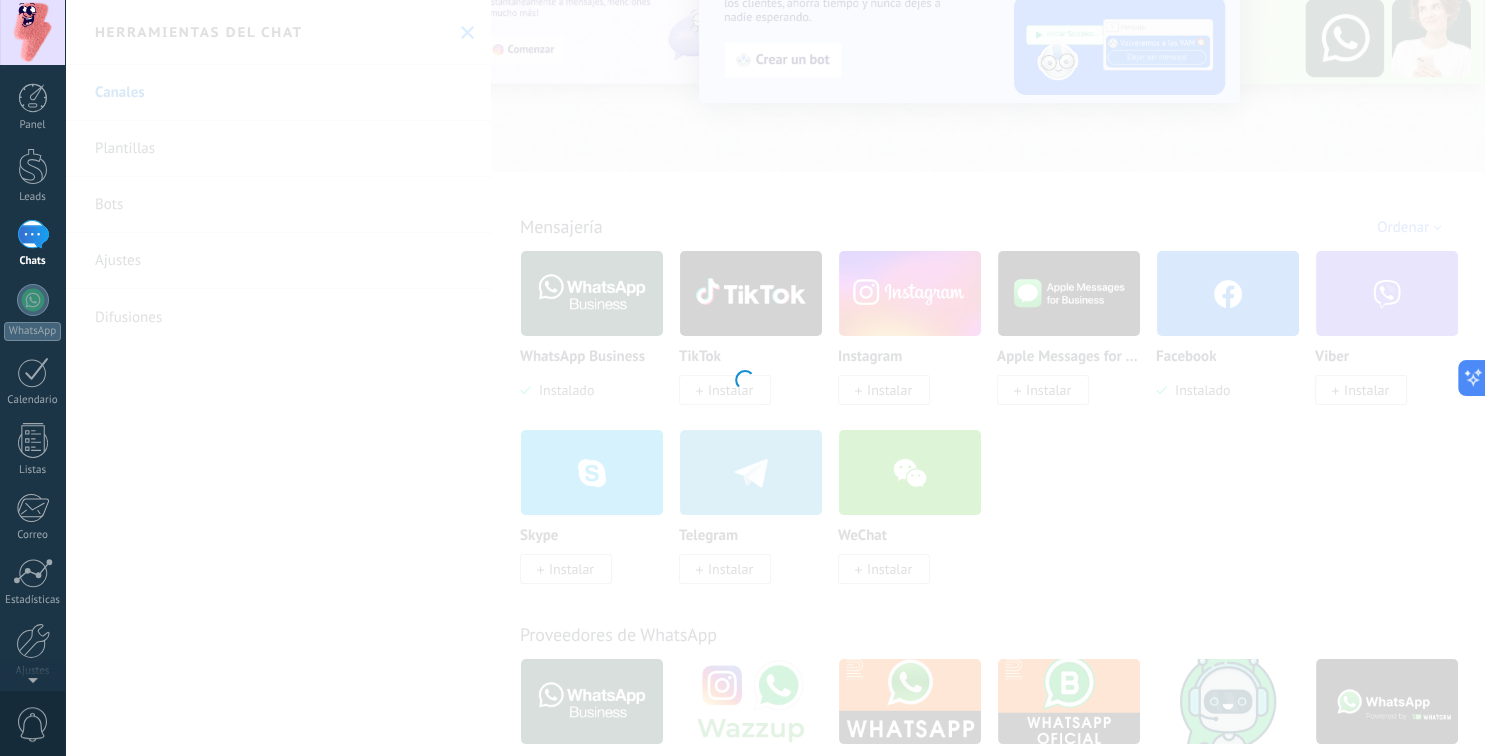 scroll, scrollTop: 154, scrollLeft: 0, axis: vertical 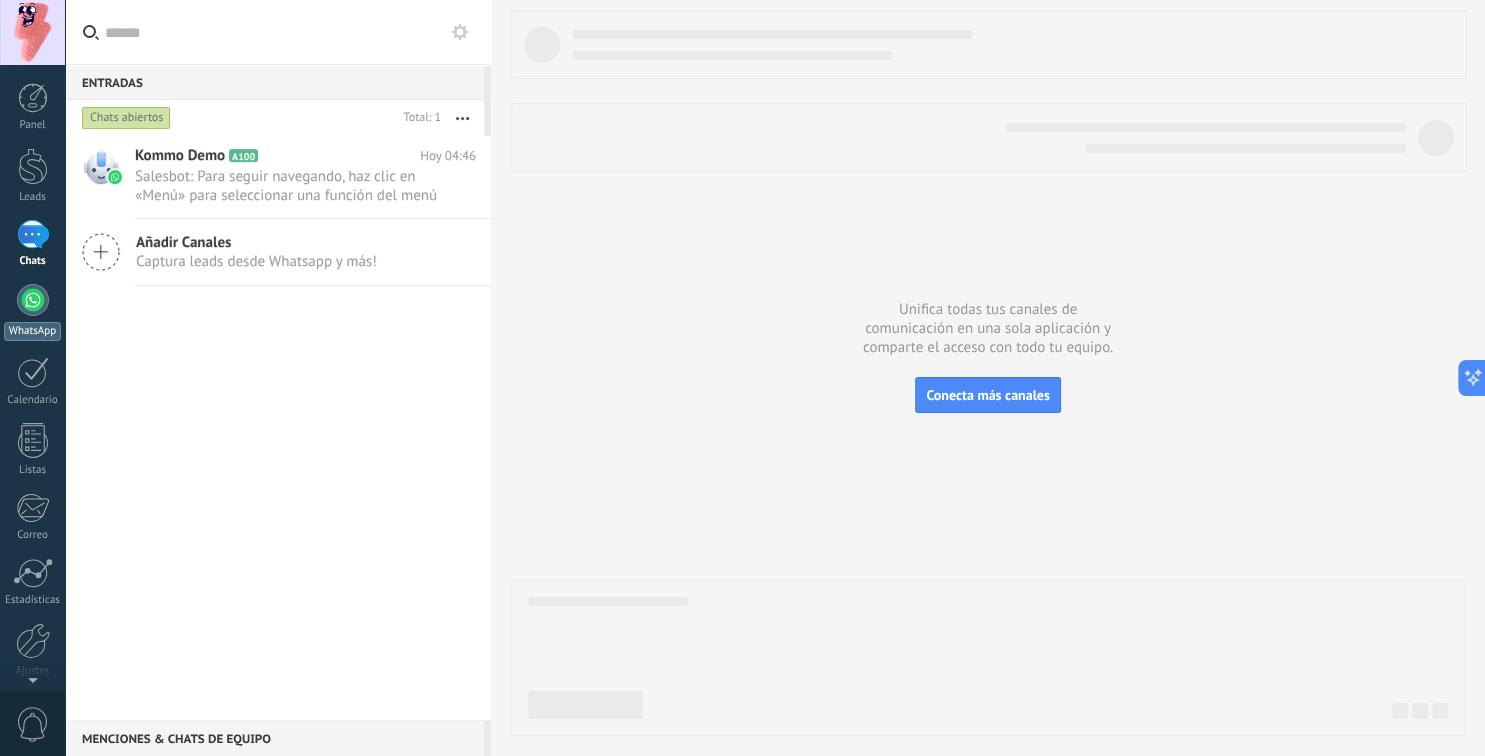 click on "WhatsApp" at bounding box center [32, 331] 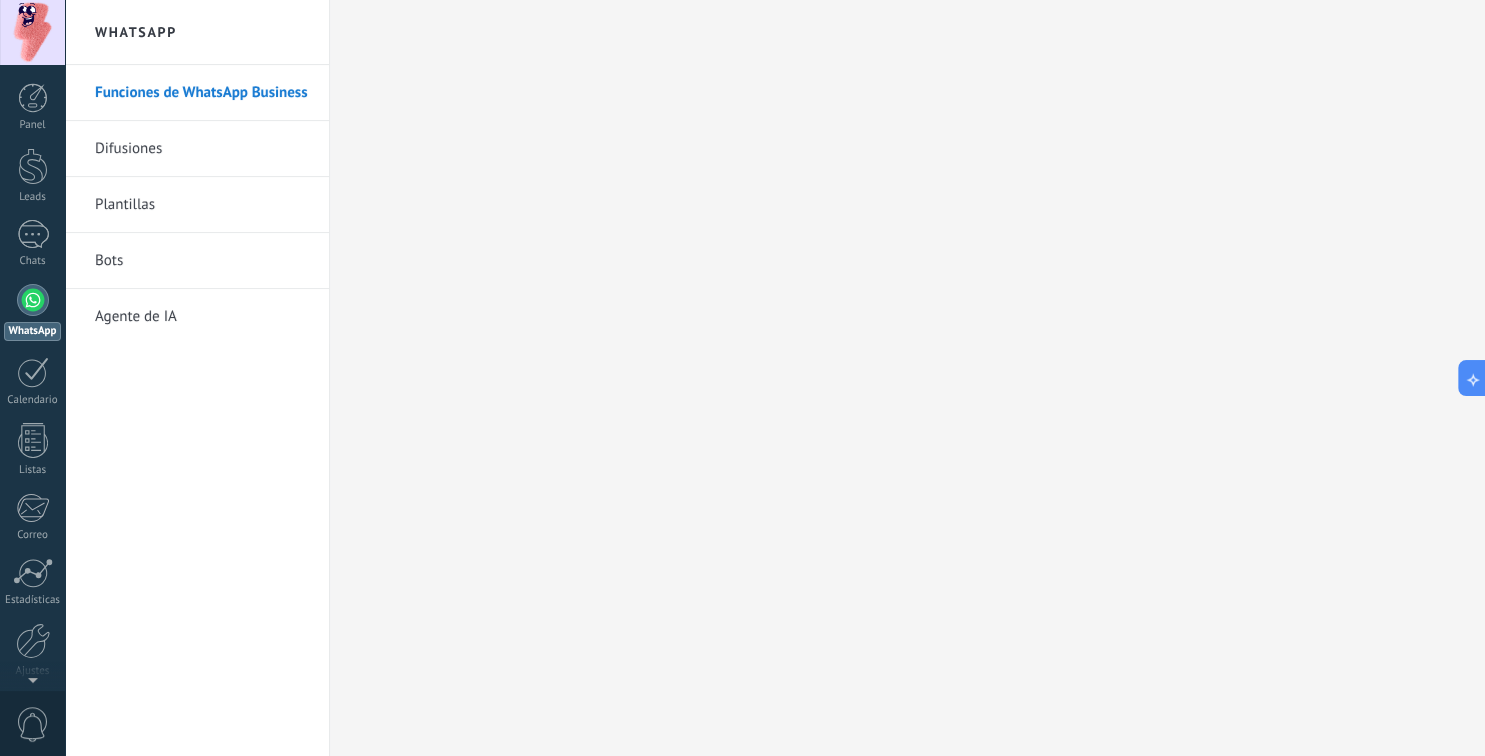 click on "Difusiones" at bounding box center (202, 149) 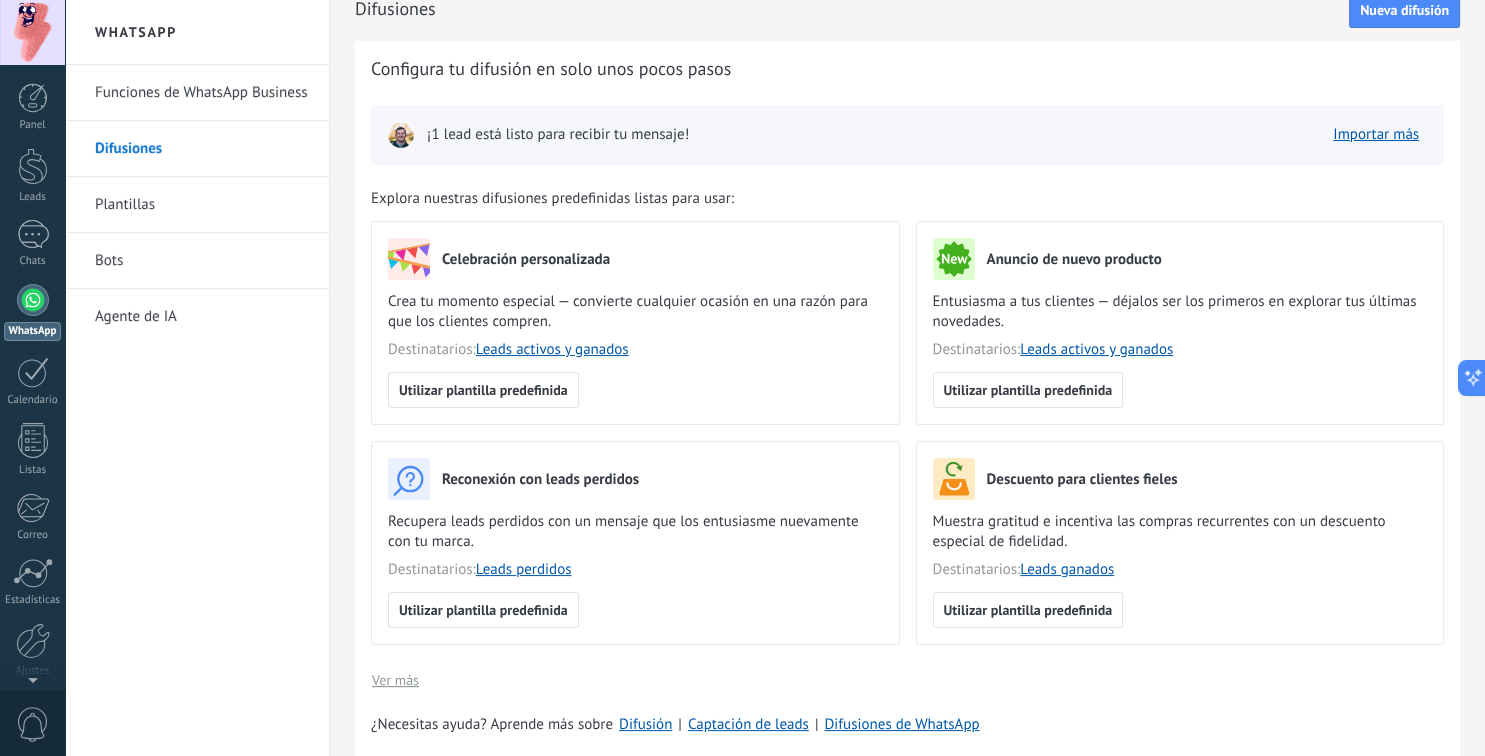 scroll, scrollTop: 0, scrollLeft: 0, axis: both 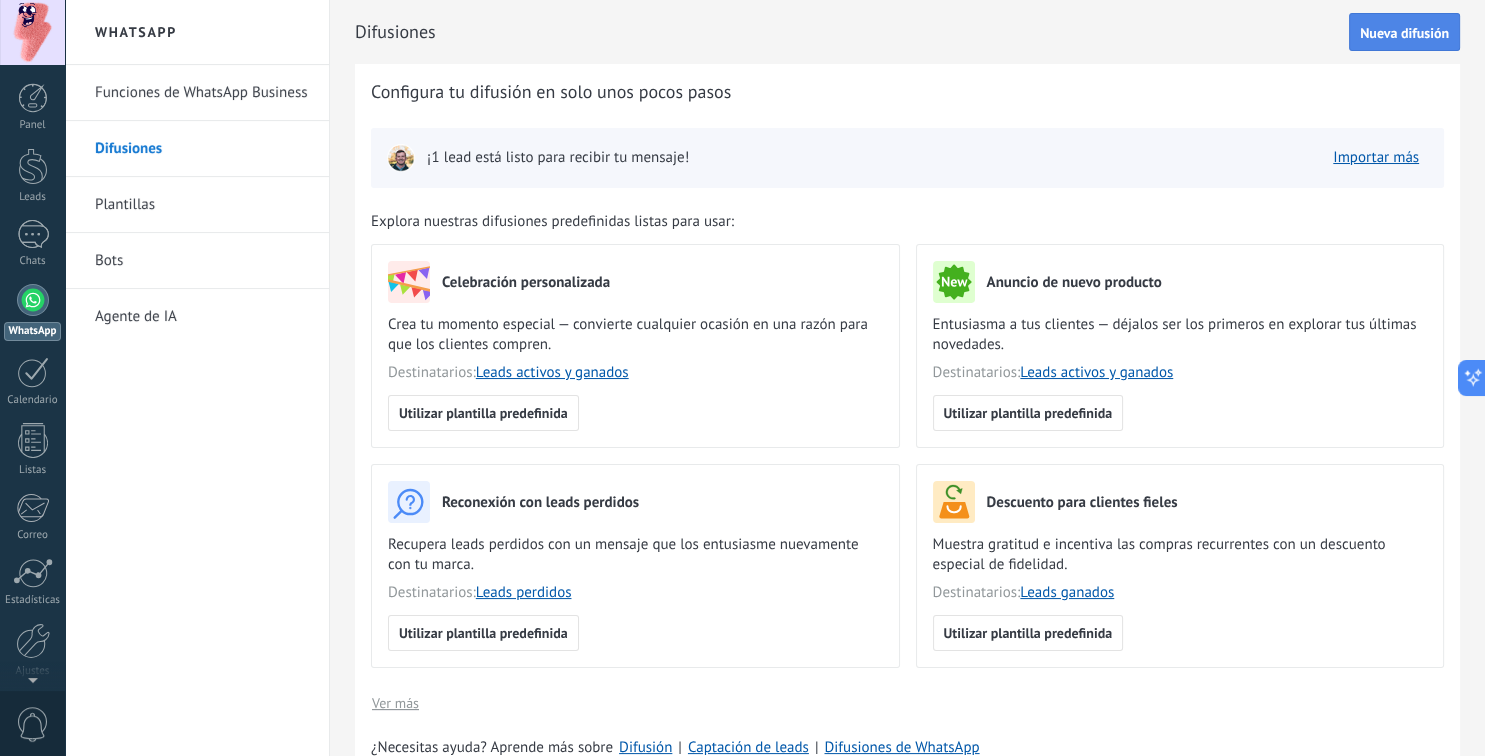 click on "Nueva difusión" at bounding box center (1404, 33) 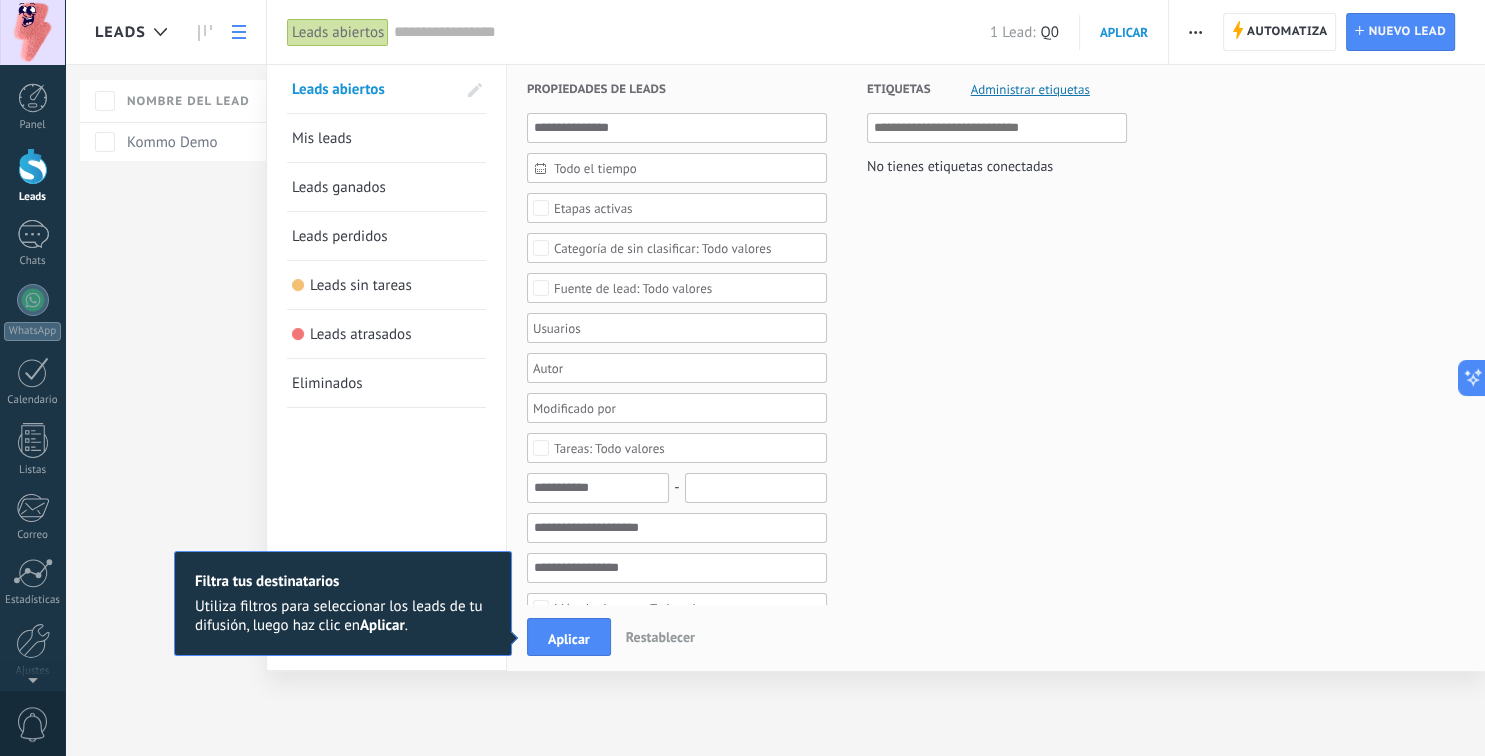 click on "Mis leads" at bounding box center (322, 138) 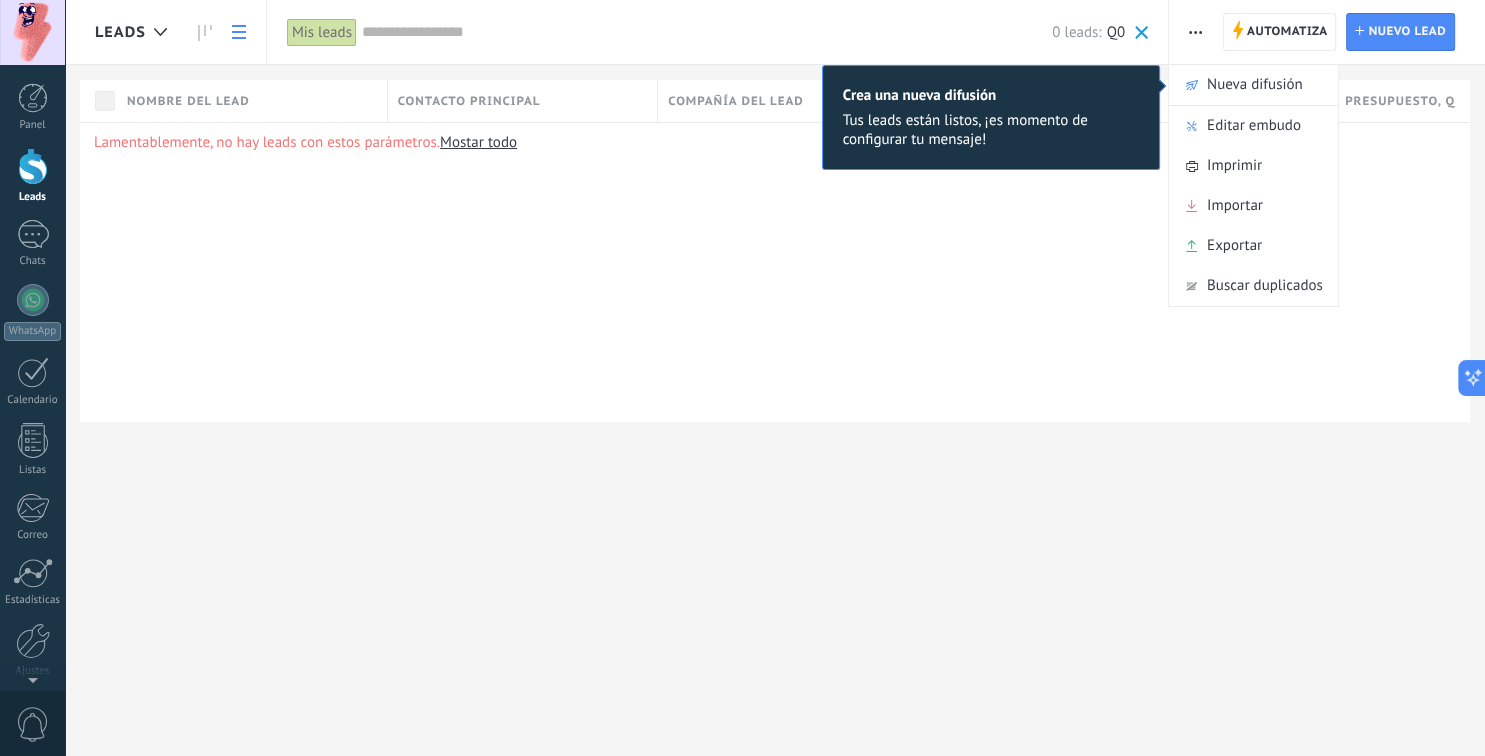 click on "Leads Automatiza Nueva difusión Editar embudo Imprimir Importar Exportar Buscar duplicados Automatiza Automatiza Lead Nuevo lead Mis leads Aplicar 0  leads:  Q0 Leads abiertos Mis leads Leads ganados Leads perdidos Leads sin tareas Leads atrasados Eliminados Guardar Propiedades de leads Todo el tiempo Todo el tiempo [PERSON_NAME] Últimos  ** 30  dias Esta semana La última semana Este mes El mes pasado Este trimestre Este año   Ninguno Leads Entrantes Nueva consulta Cualificado Cotización enviada Pedido creado Pedido completado Pedido enviado Pedido enviado – ganado Pedido cancelado – perdido Etapas activas Seleccionar todo Presupuesto insuficiente No hay necesidad para el producto No satisfecho con las condiciones Comprado del competidor Razón no definida Razones de pérdidas Seleccionar todo Tel. Correo Formulario Chat Todo valores Seleccionar todo Hola [PERSON_NAME] Todo valores [PERSON_NAME] Seleccionar todo Hoy Mañana Esta semana Este mes Este trimestre No hay tareas atrasadas Todo valores - Vacío Factura" at bounding box center [775, 378] 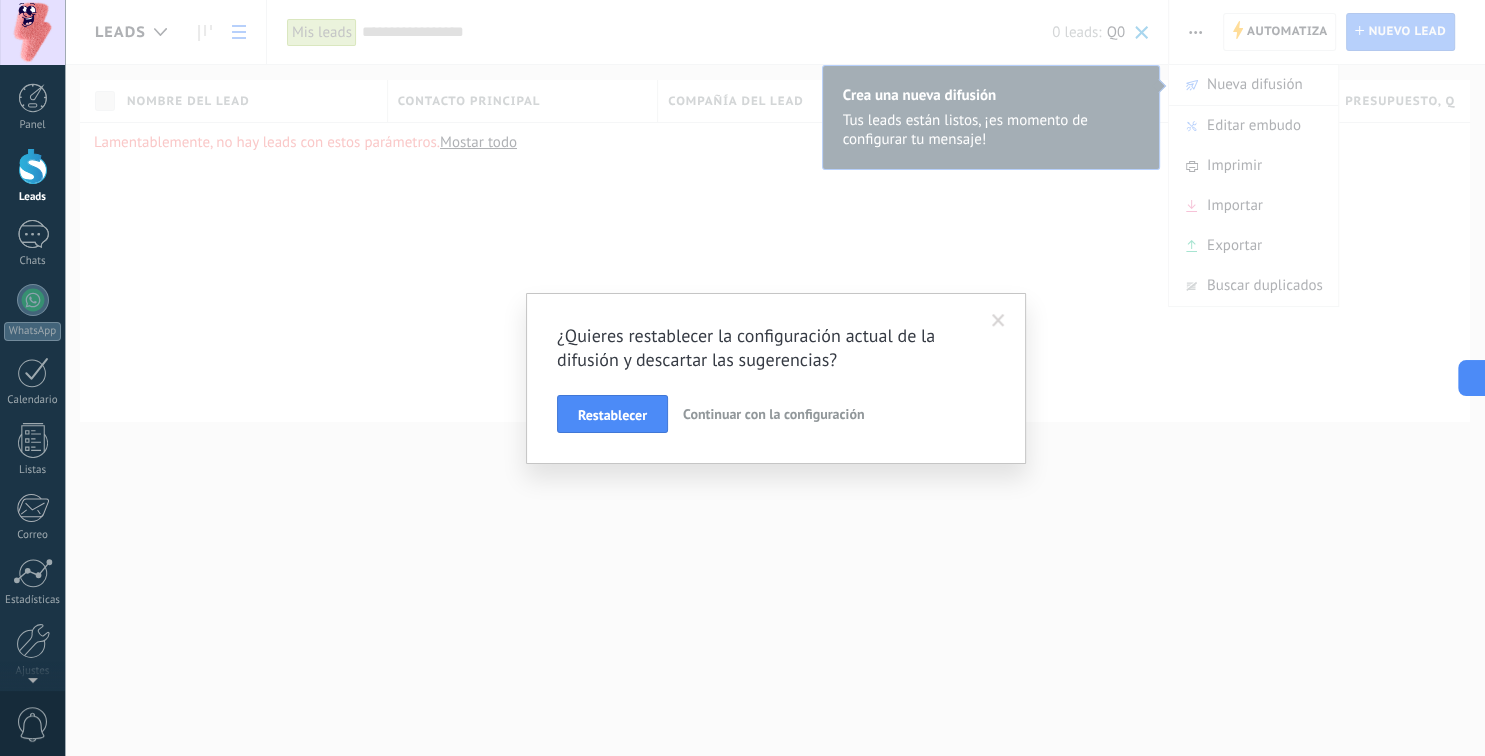click on "Continuar con la configuración" at bounding box center (773, 414) 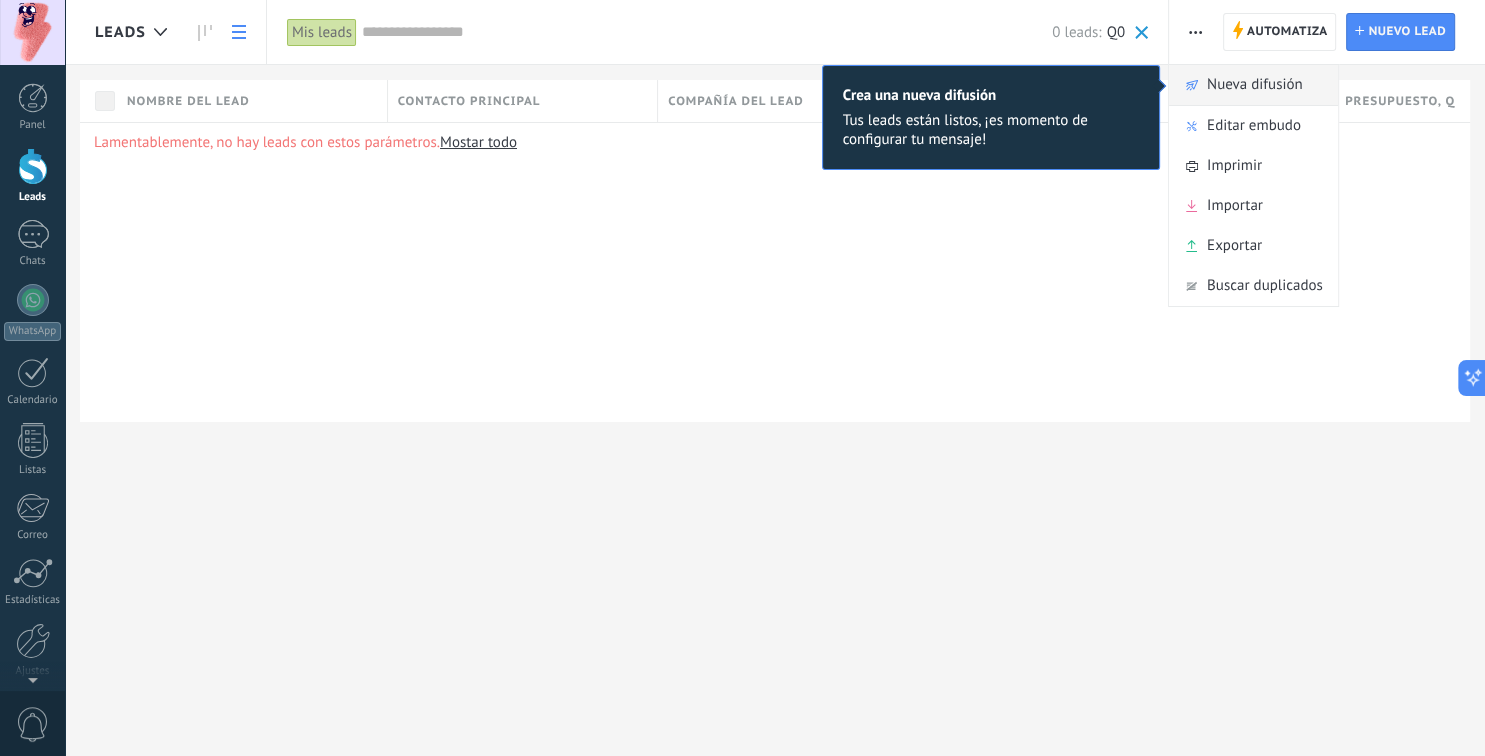 click on "Nueva difusión" at bounding box center (1255, 85) 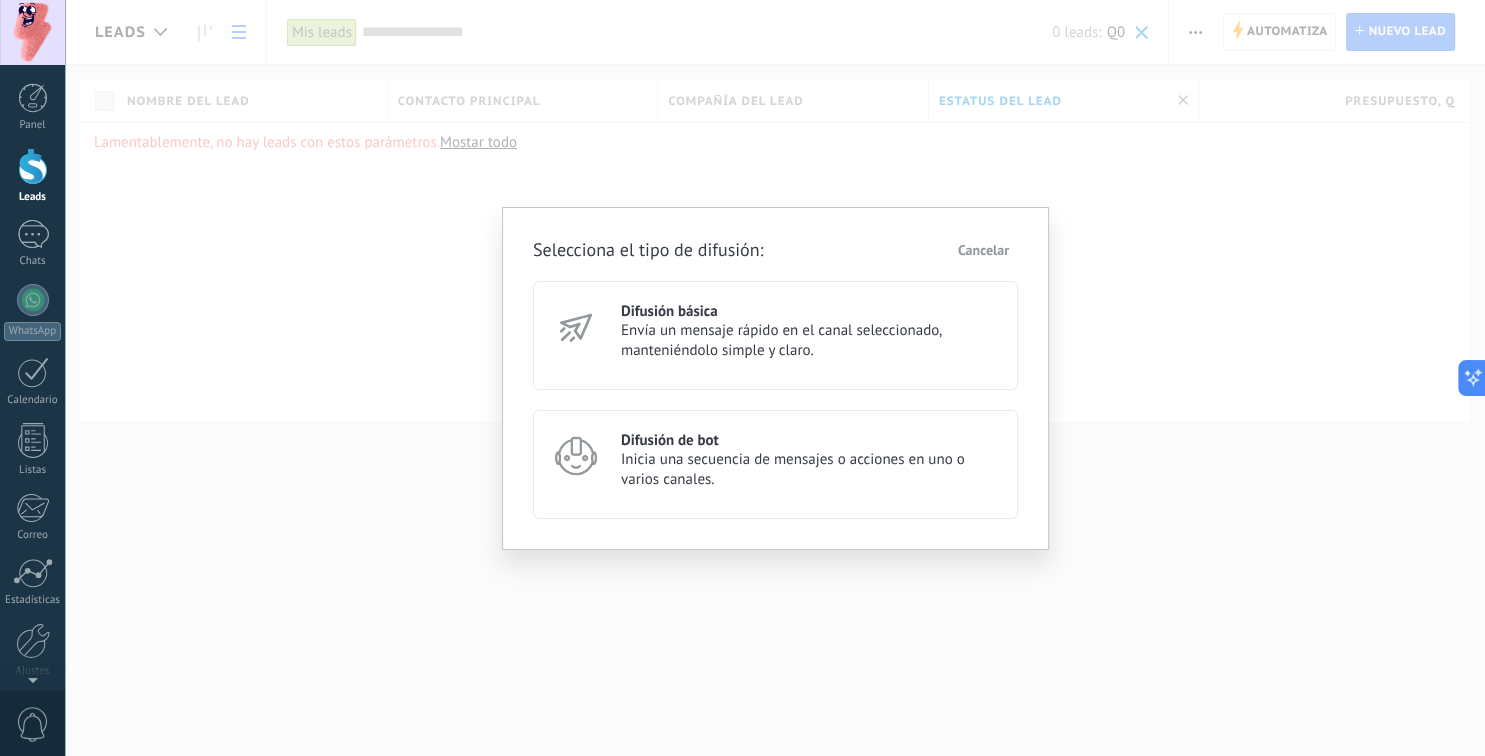 click on "Envía un mensaje rápido en el canal seleccionado, manteniéndolo simple y claro." at bounding box center [810, 341] 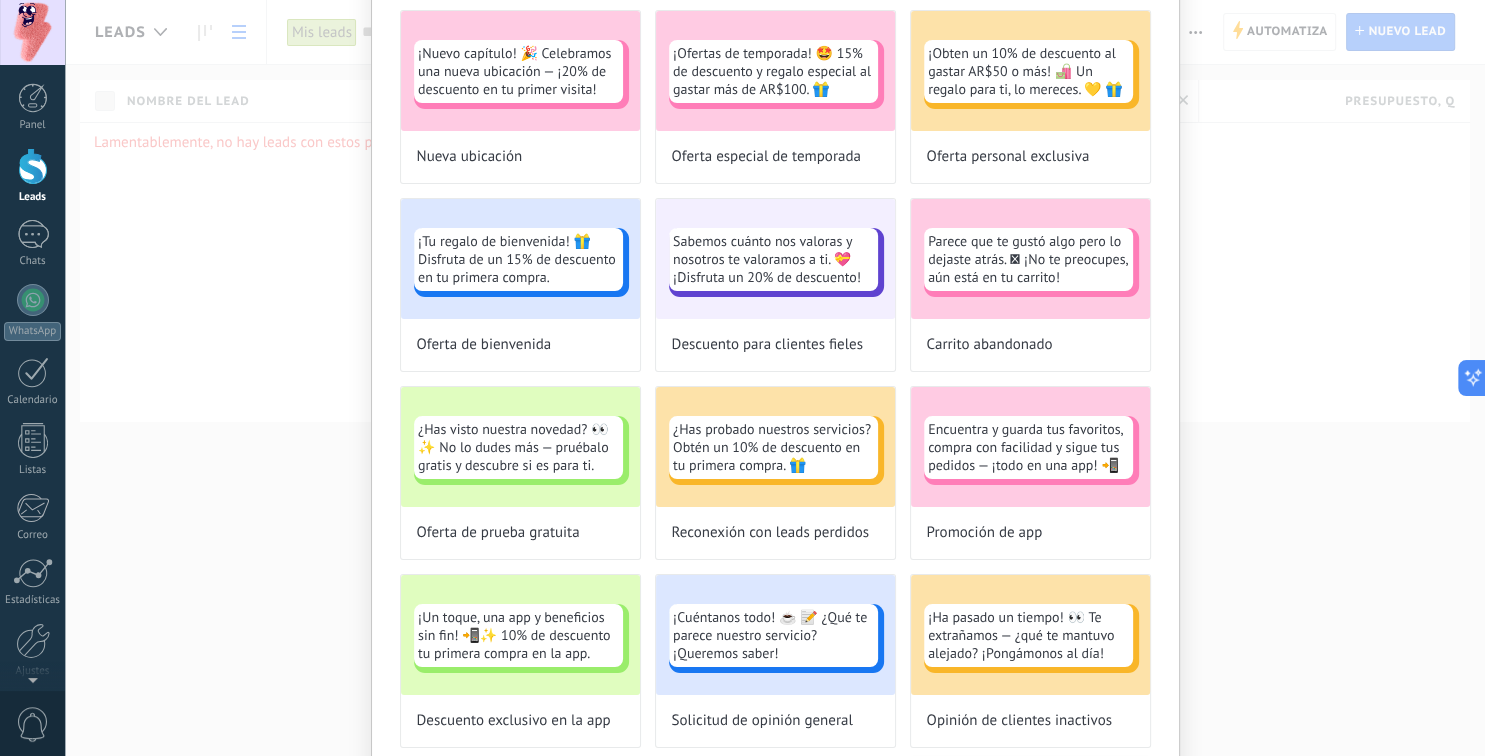 scroll, scrollTop: 21, scrollLeft: 0, axis: vertical 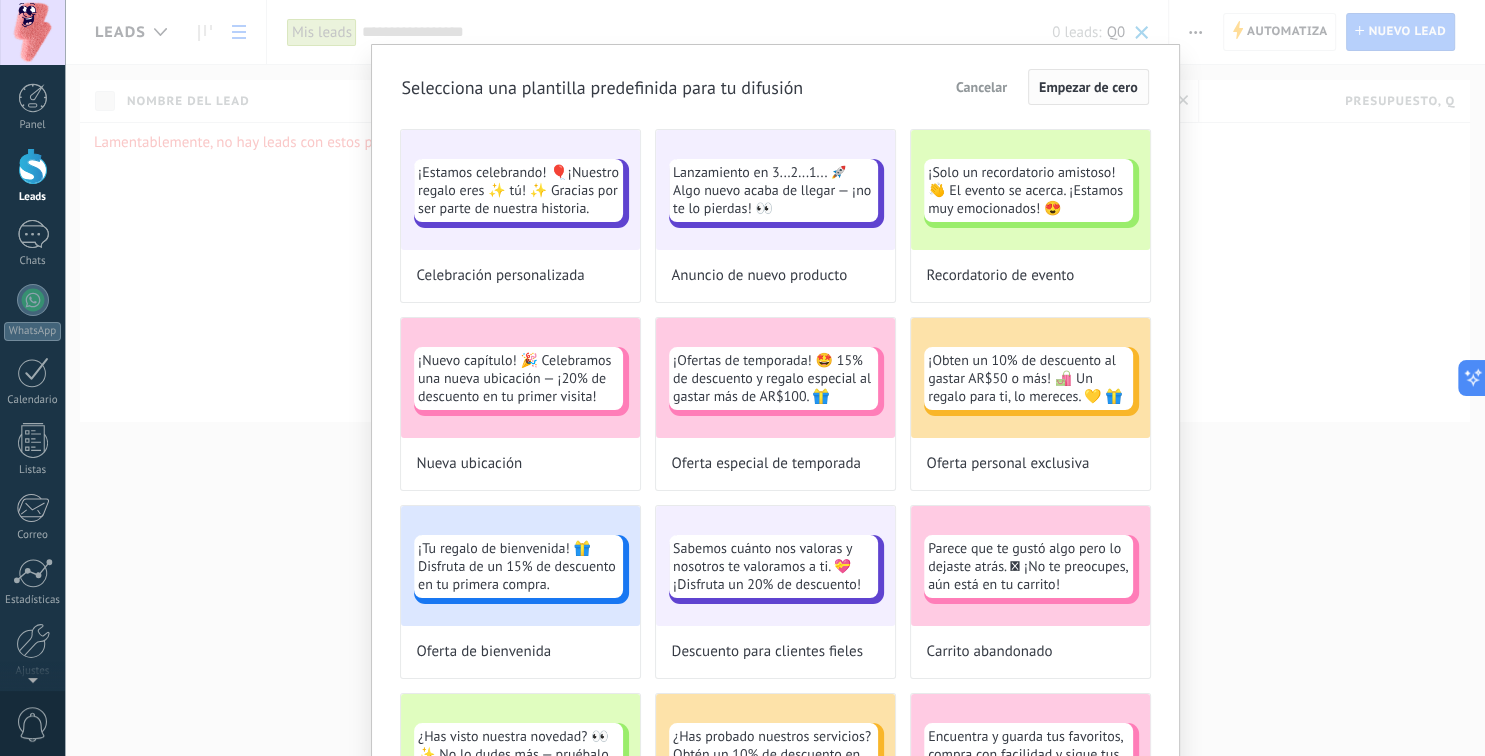 click on "Empezar de cero" at bounding box center [1088, 87] 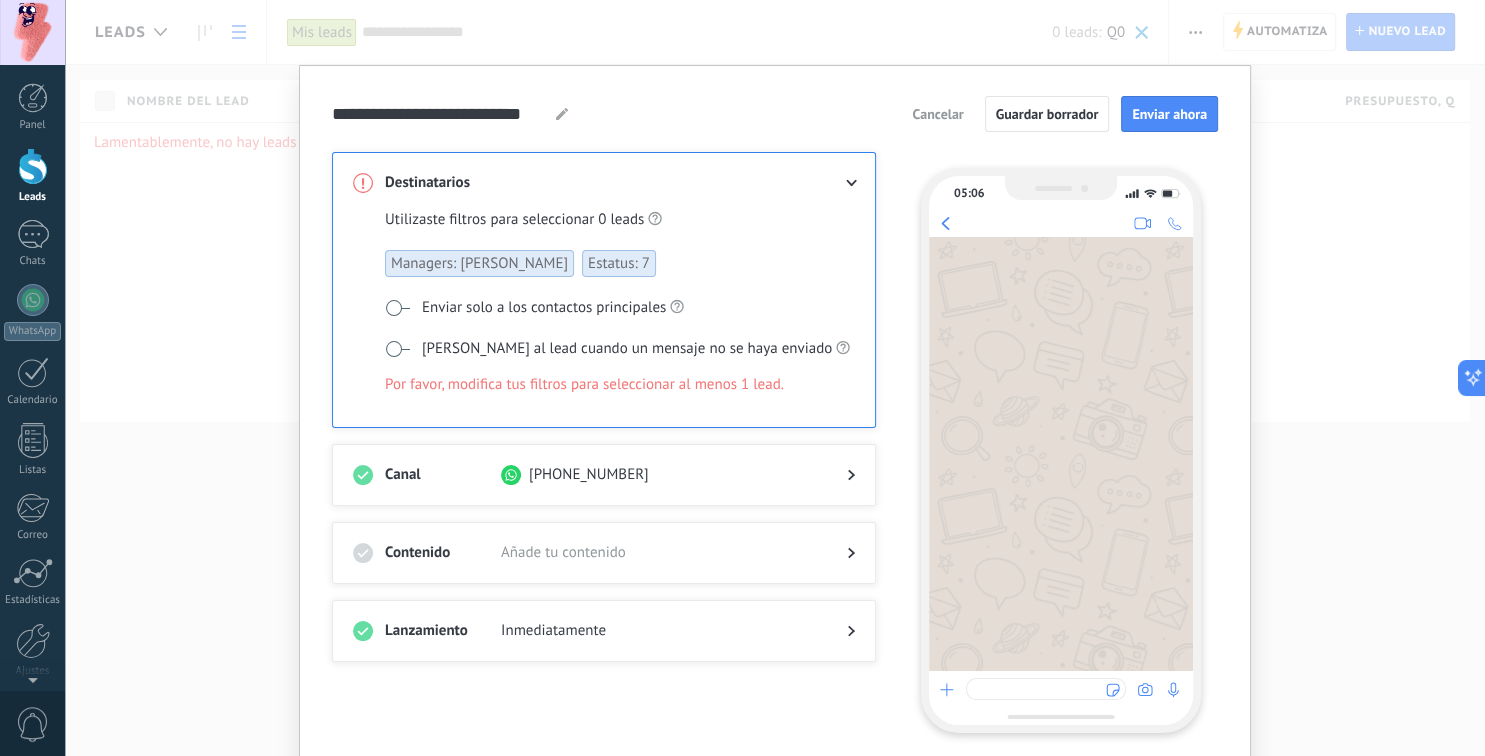 click at bounding box center [397, 308] 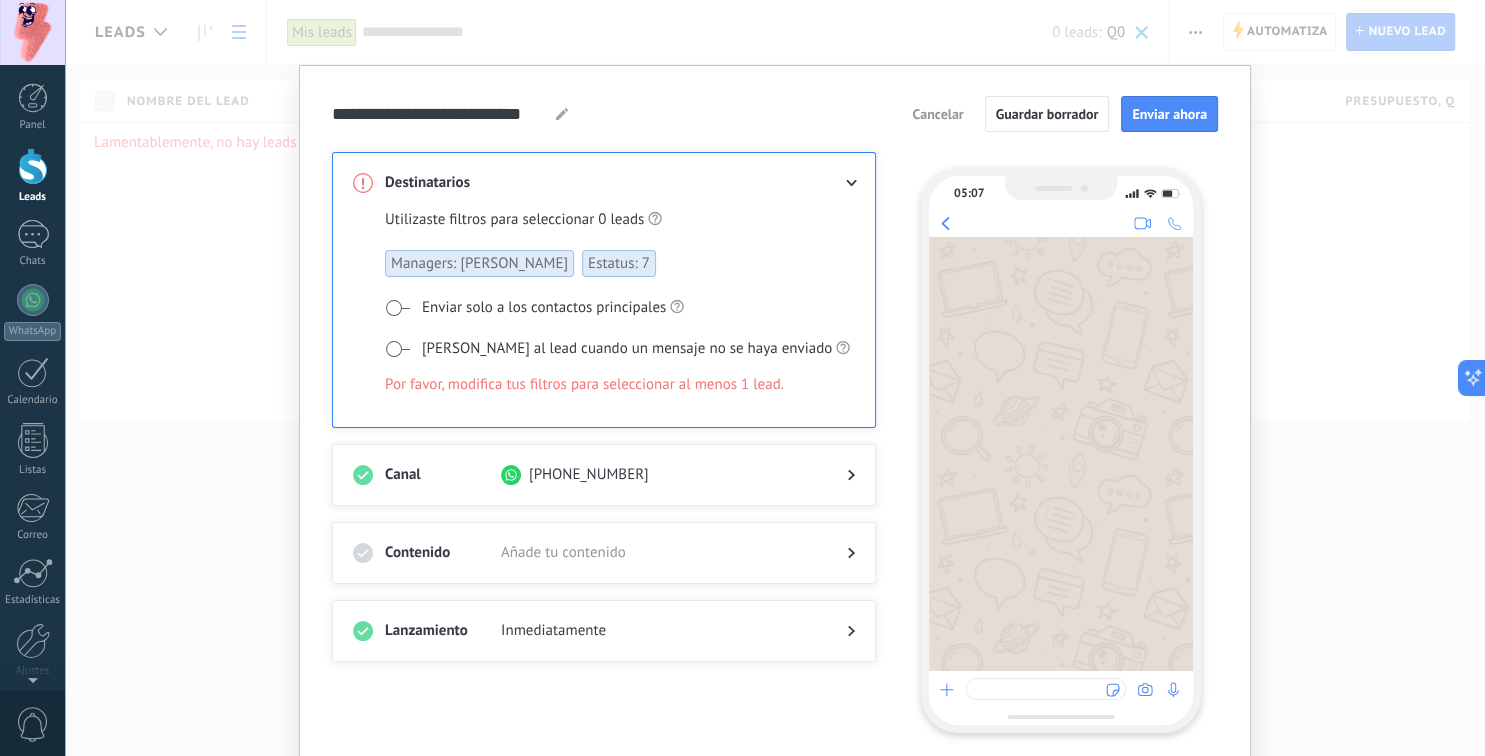 click 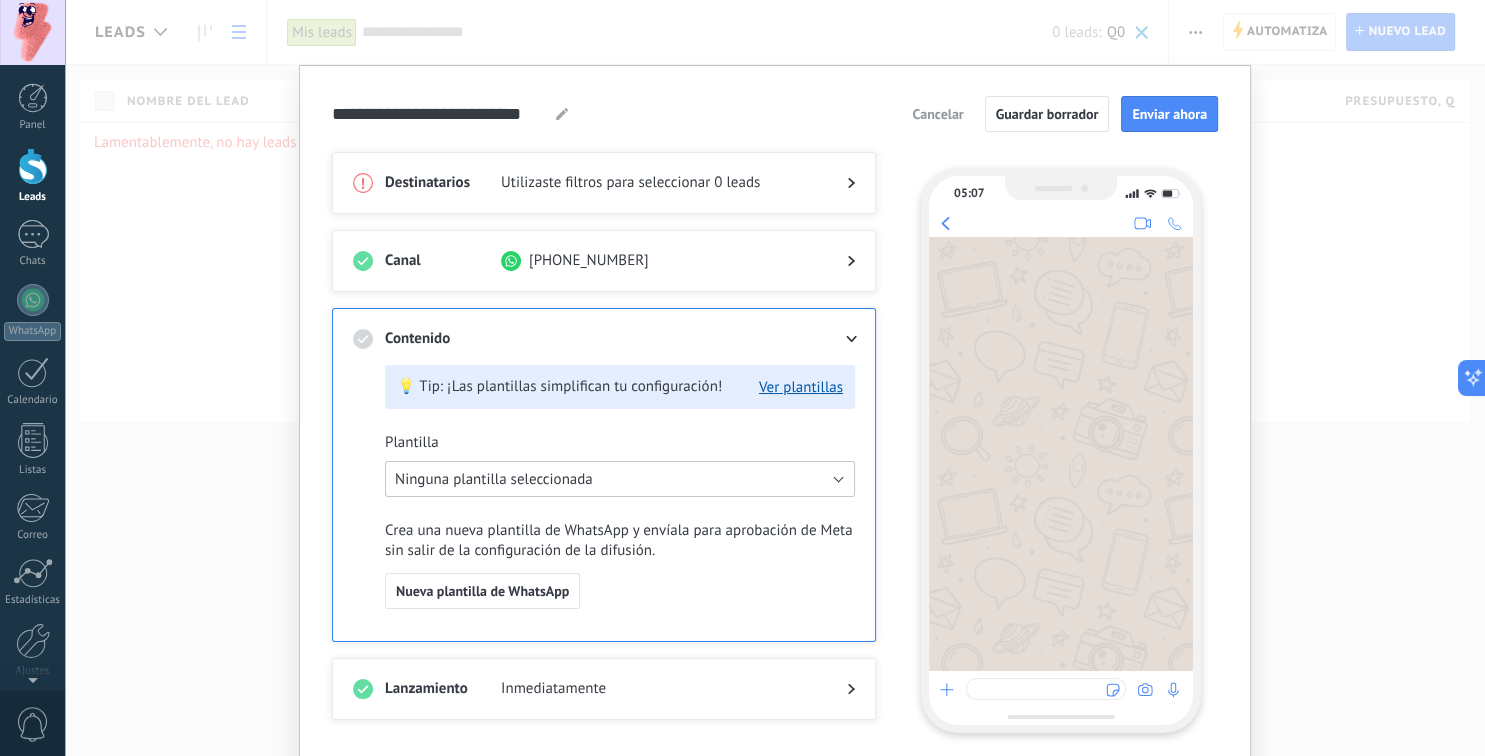 click on "Ninguna plantilla seleccionada" at bounding box center (620, 479) 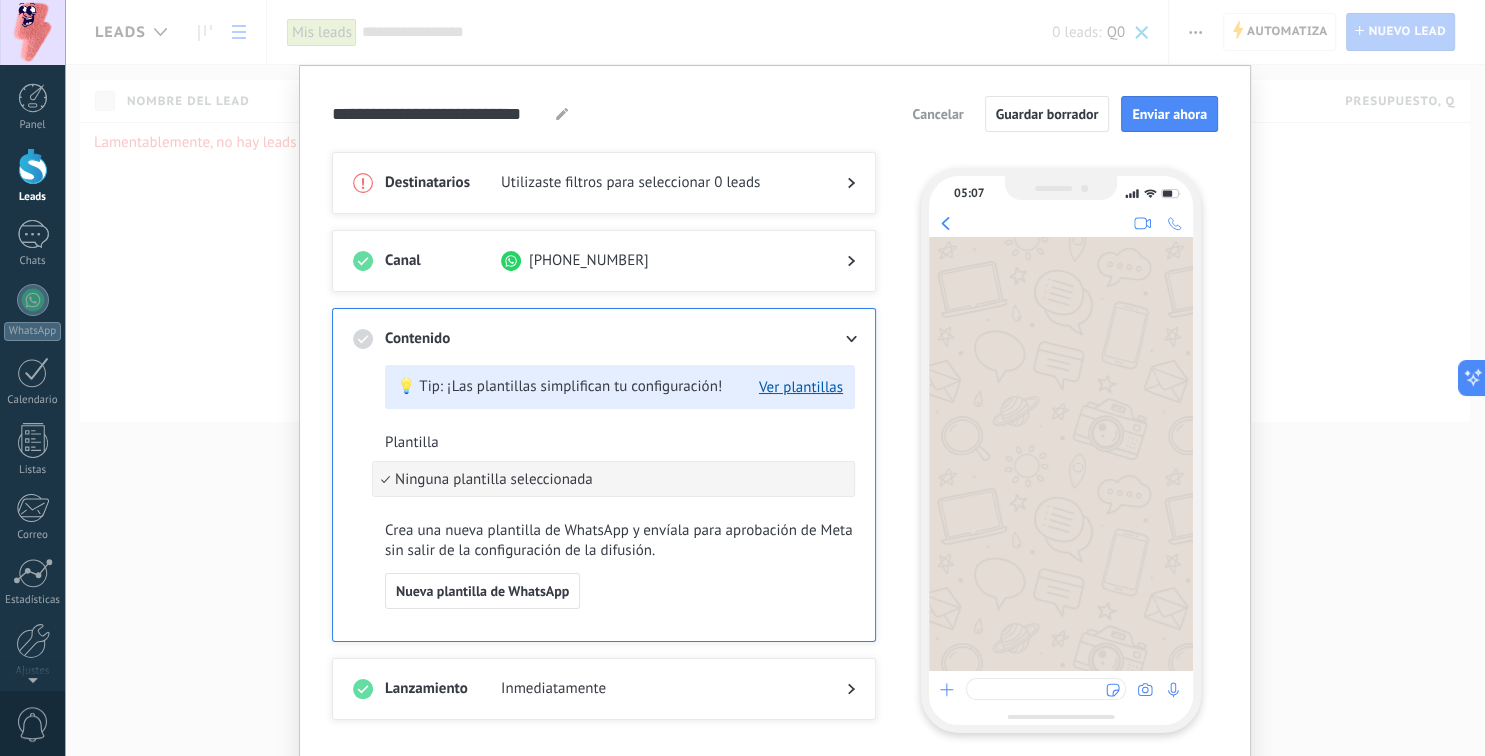 click on "Ninguna plantilla seleccionada" at bounding box center (613, 479) 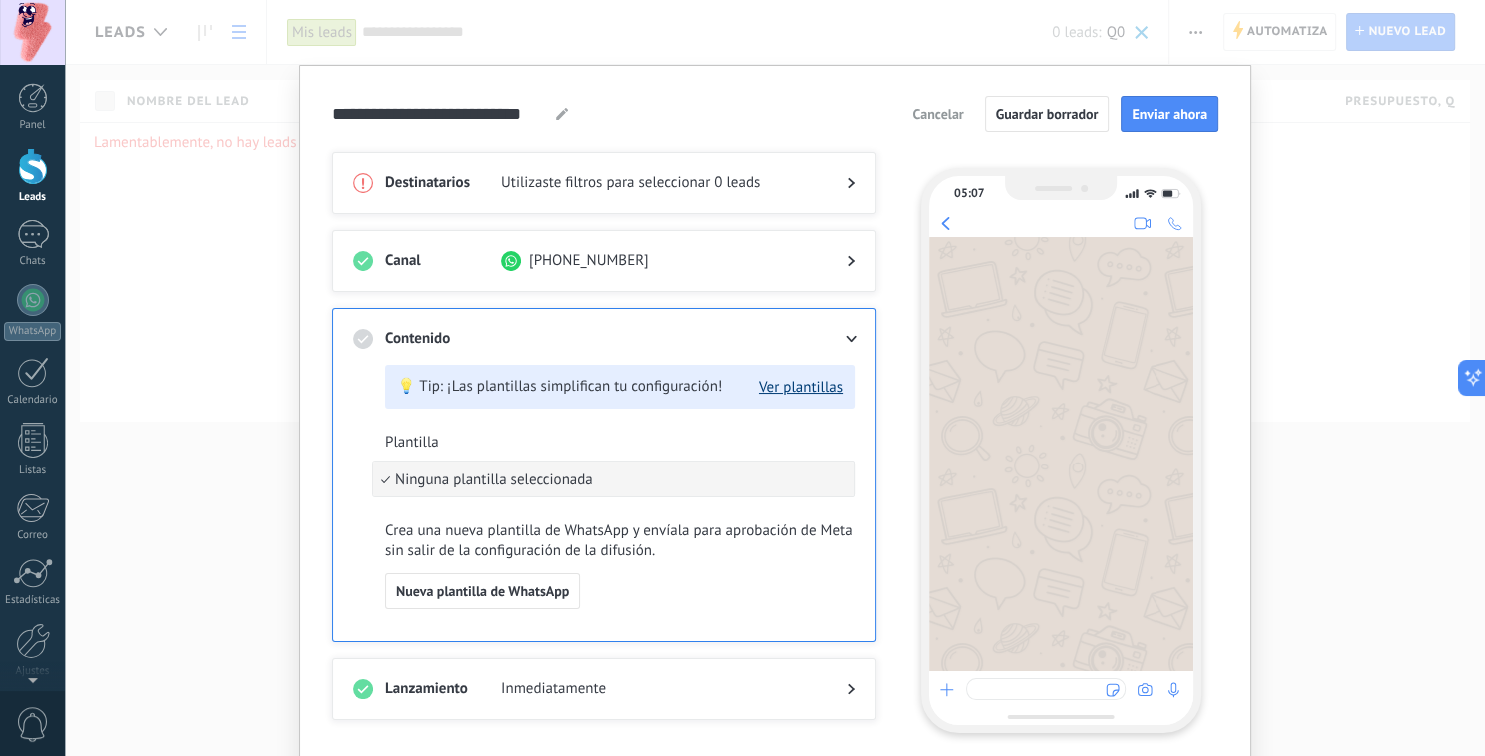 click on "Ver plantillas" at bounding box center (801, 387) 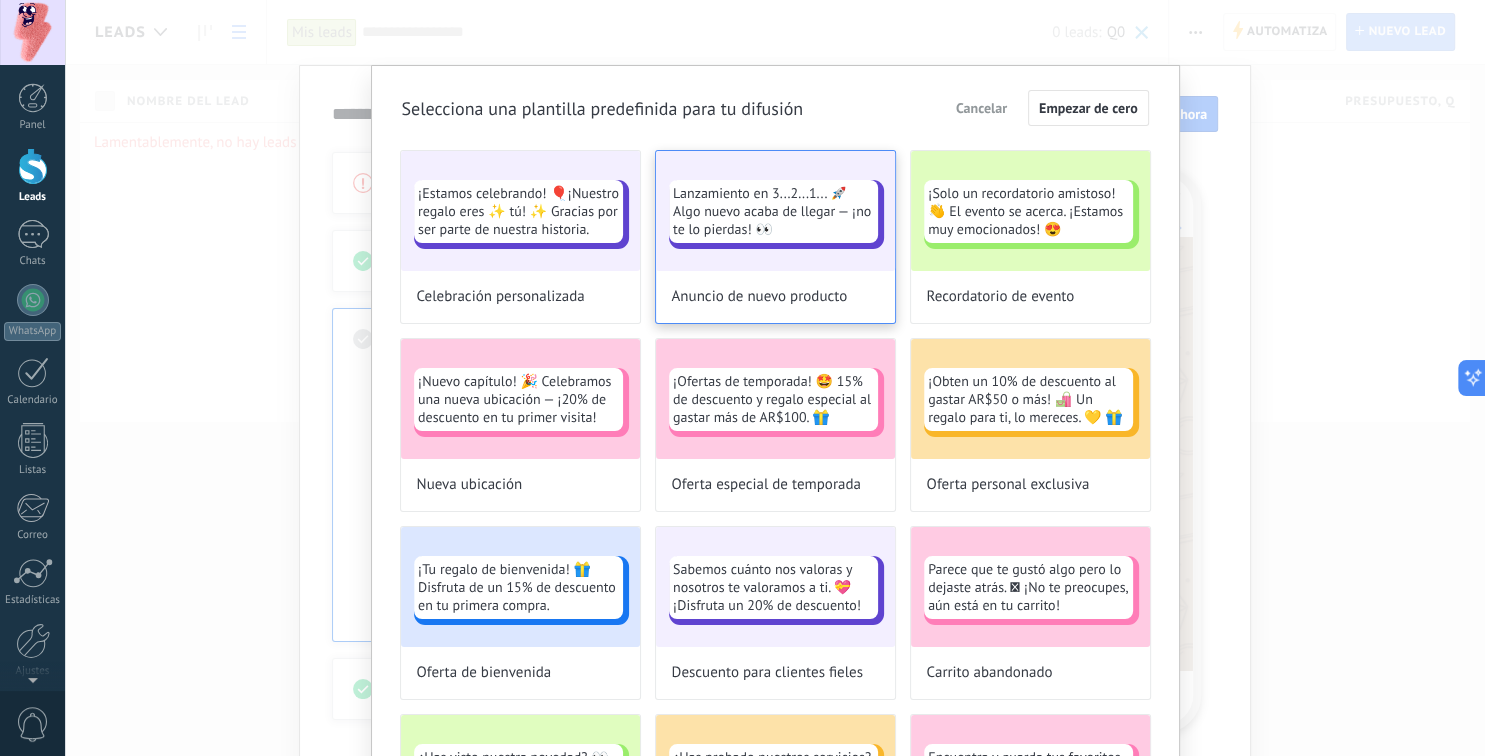 click on "Lanzamiento en 3...2...1... 🚀
Algo nuevo acaba de llegar — ¡no te lo pierdas! 👀" at bounding box center (773, 211) 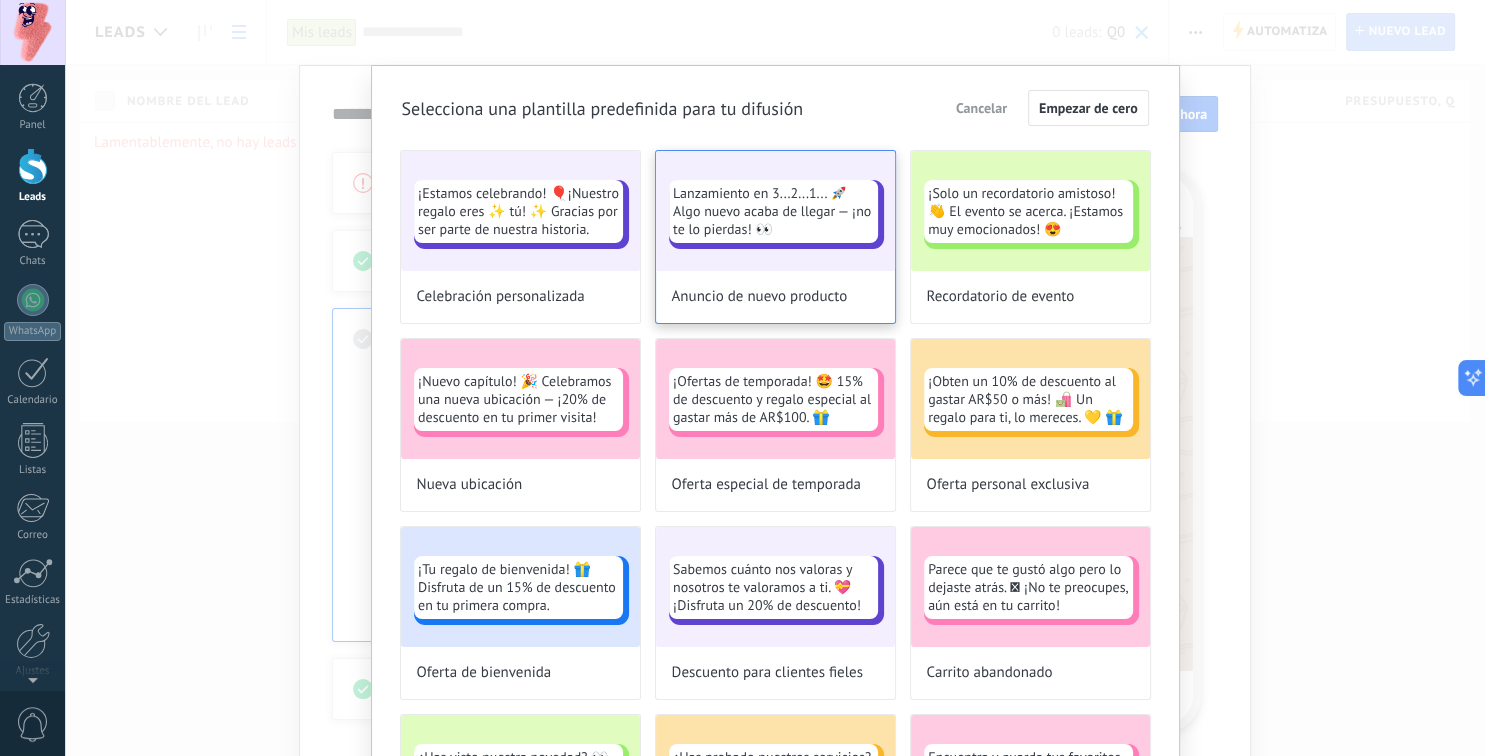 type on "**********" 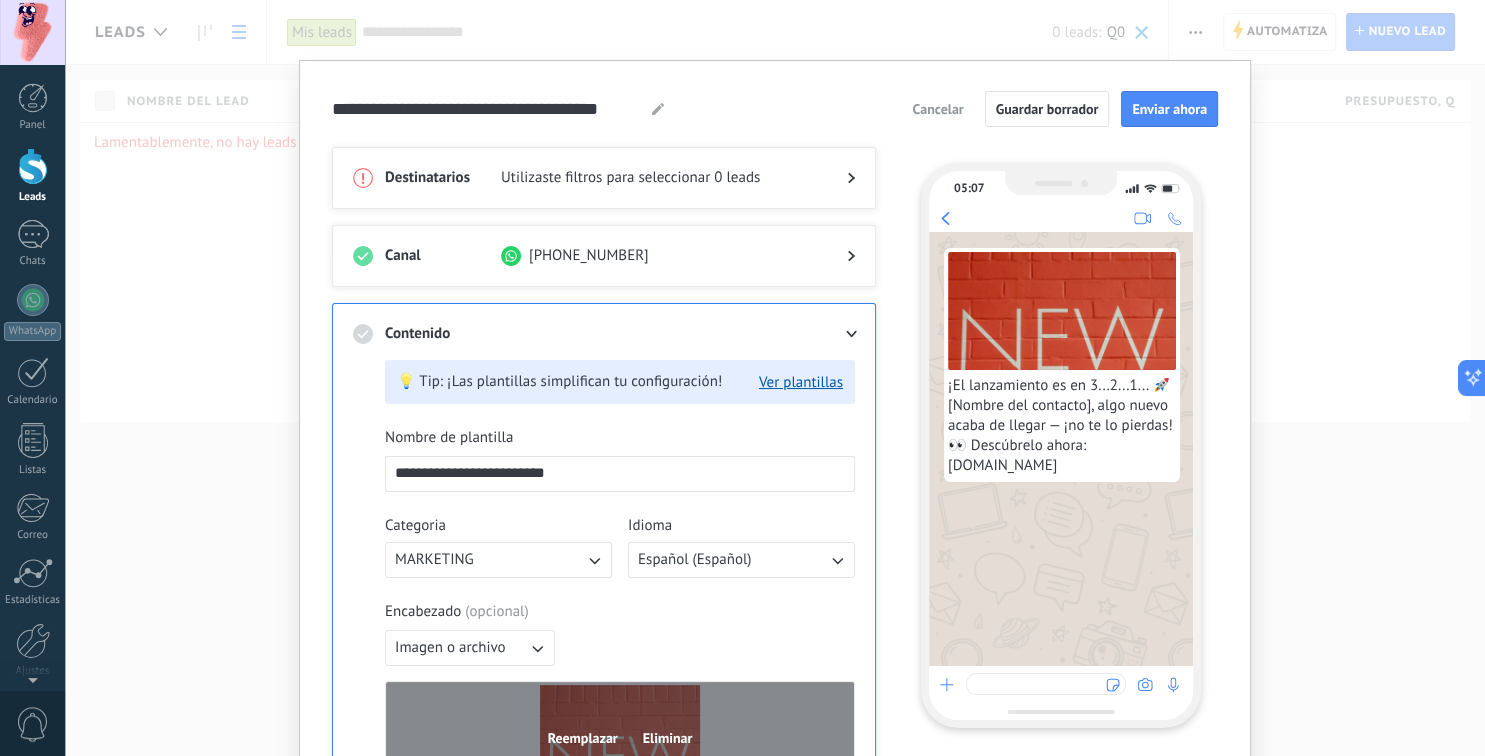 scroll, scrollTop: 0, scrollLeft: 0, axis: both 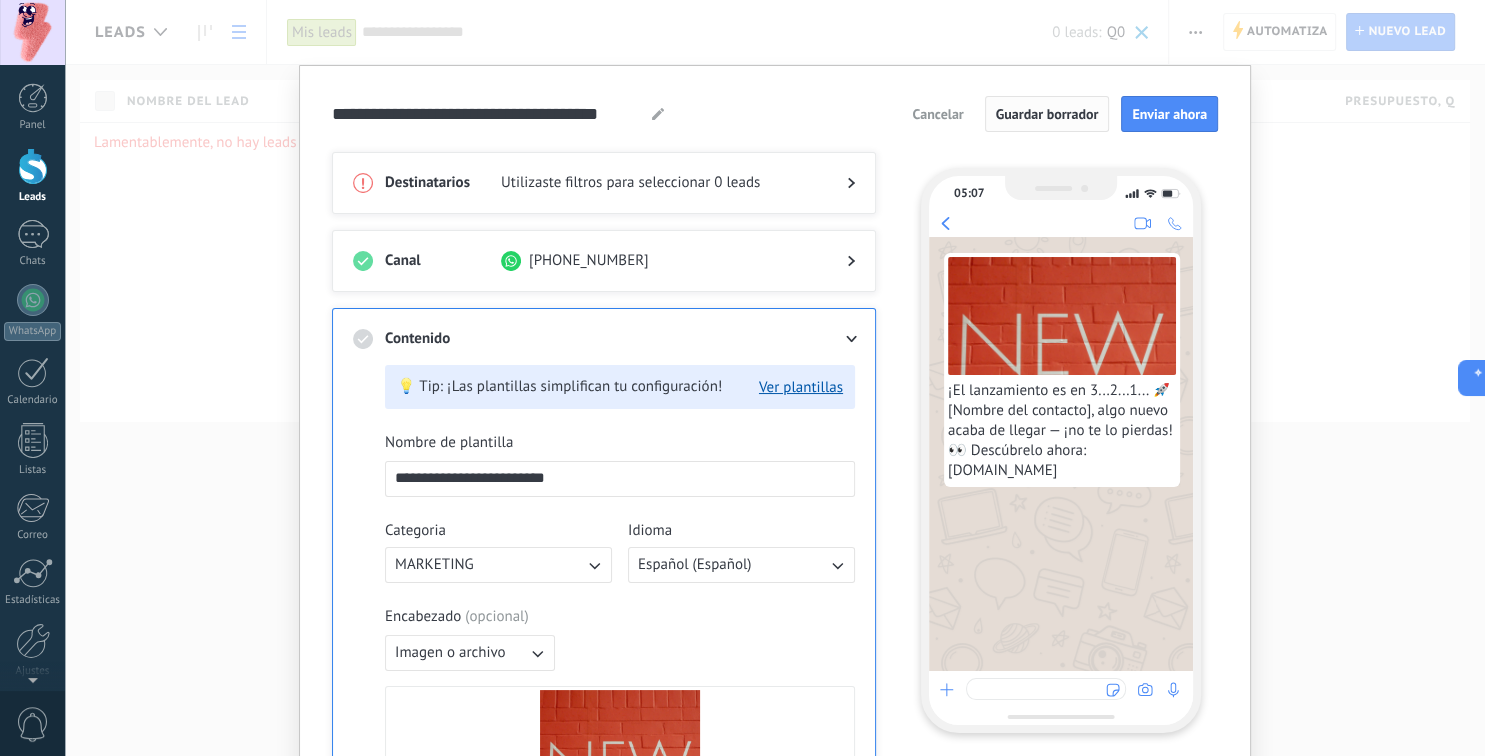 click on "Guardar borrador" at bounding box center (1047, 114) 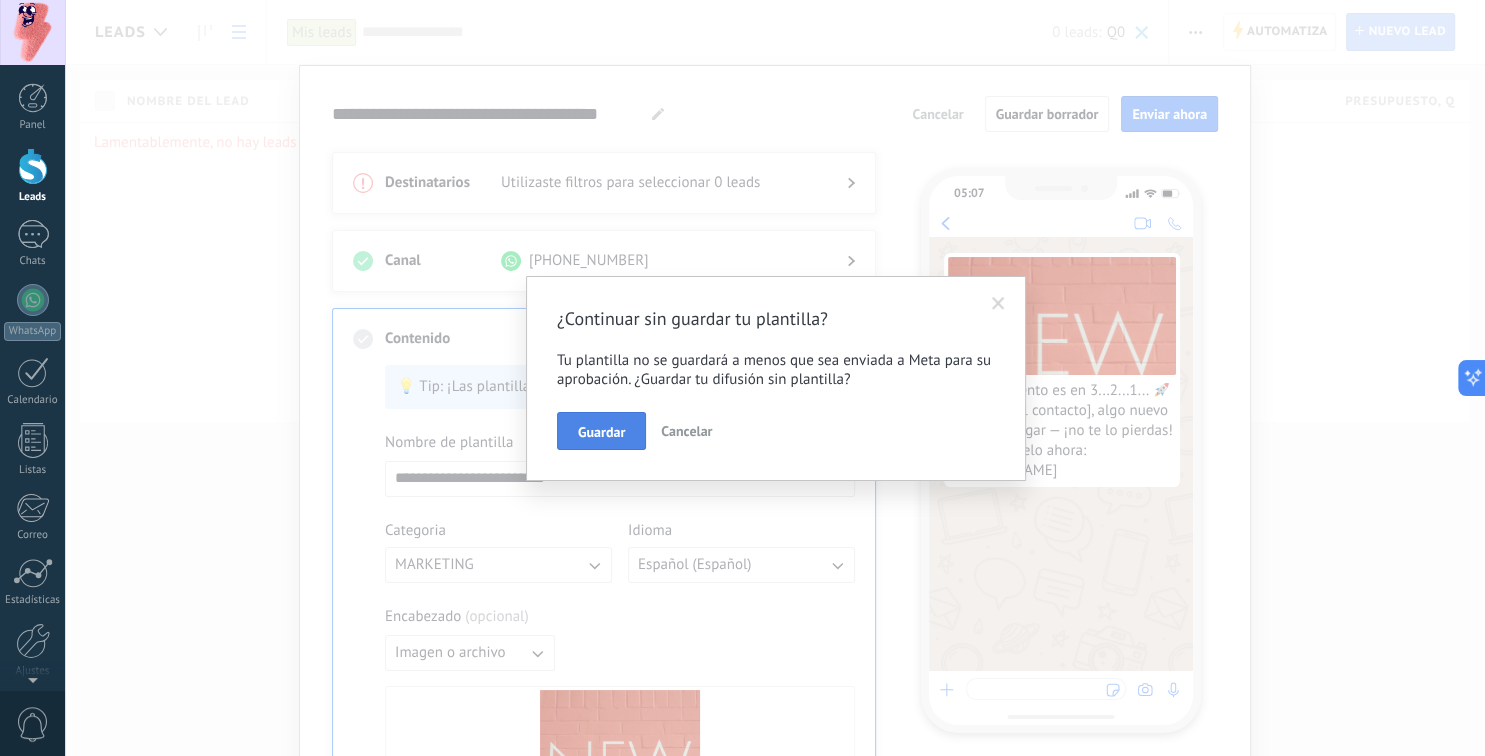 click on "Guardar" at bounding box center [601, 431] 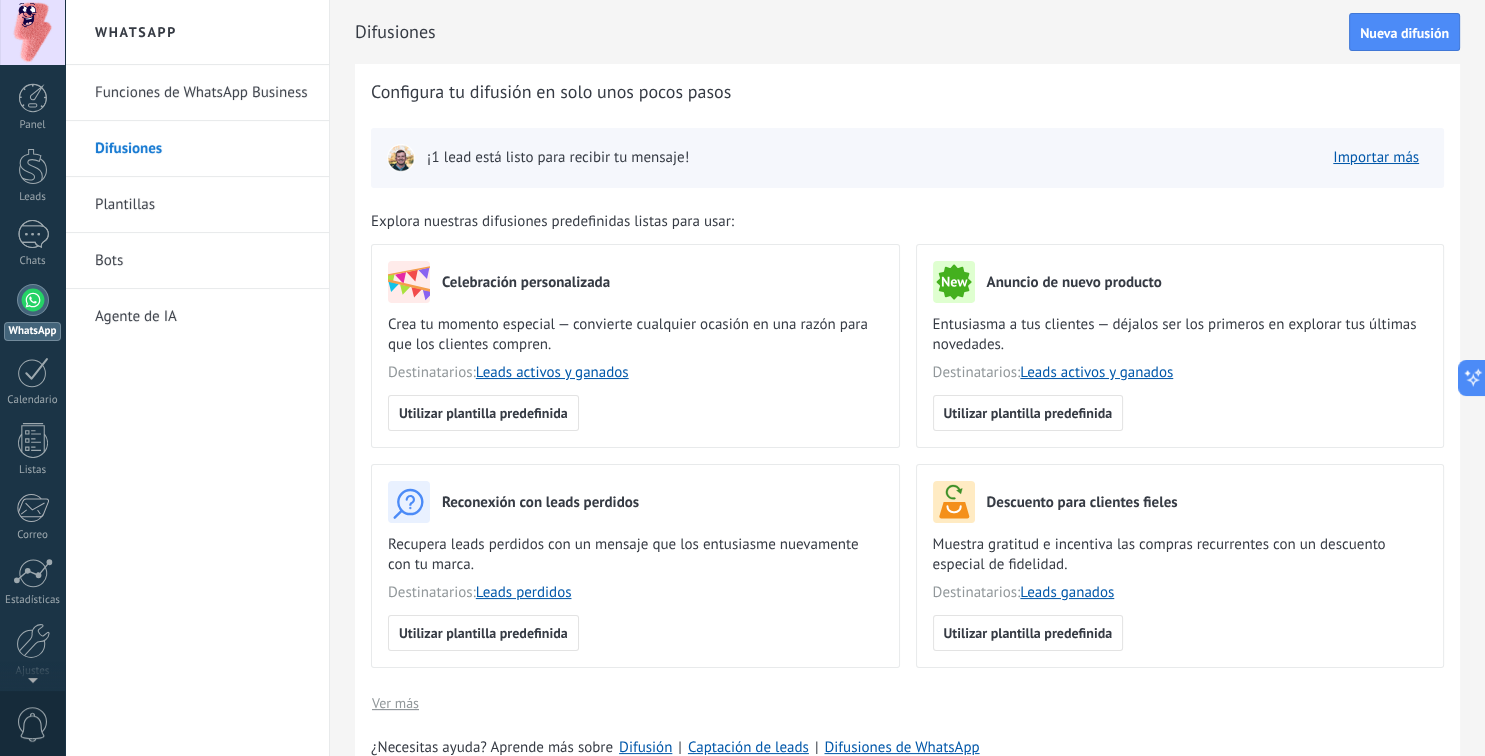 click on "Funciones de WhatsApp Business Difusiones Plantillas Bots Agente de [GEOGRAPHIC_DATA]" at bounding box center [197, 410] 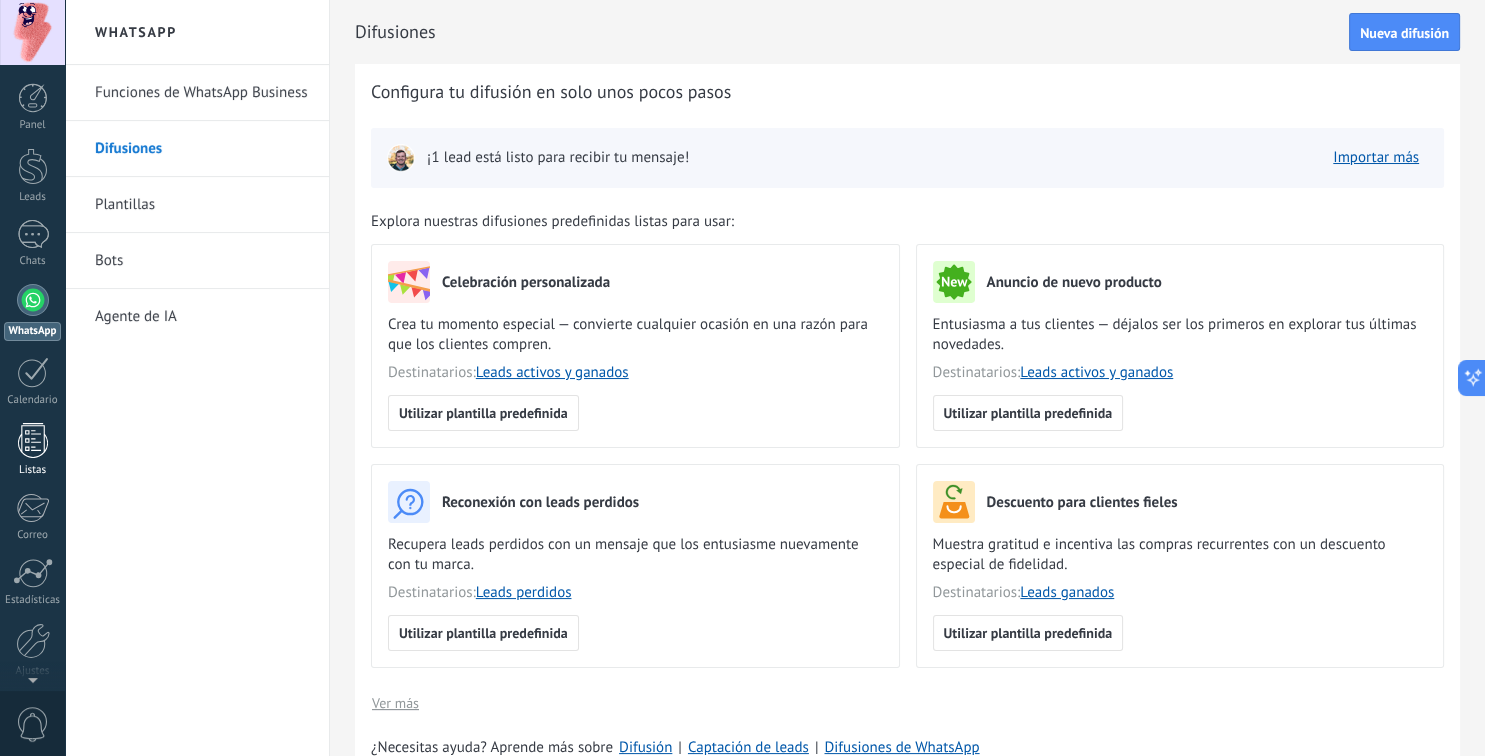 click on "Listas" at bounding box center [32, 450] 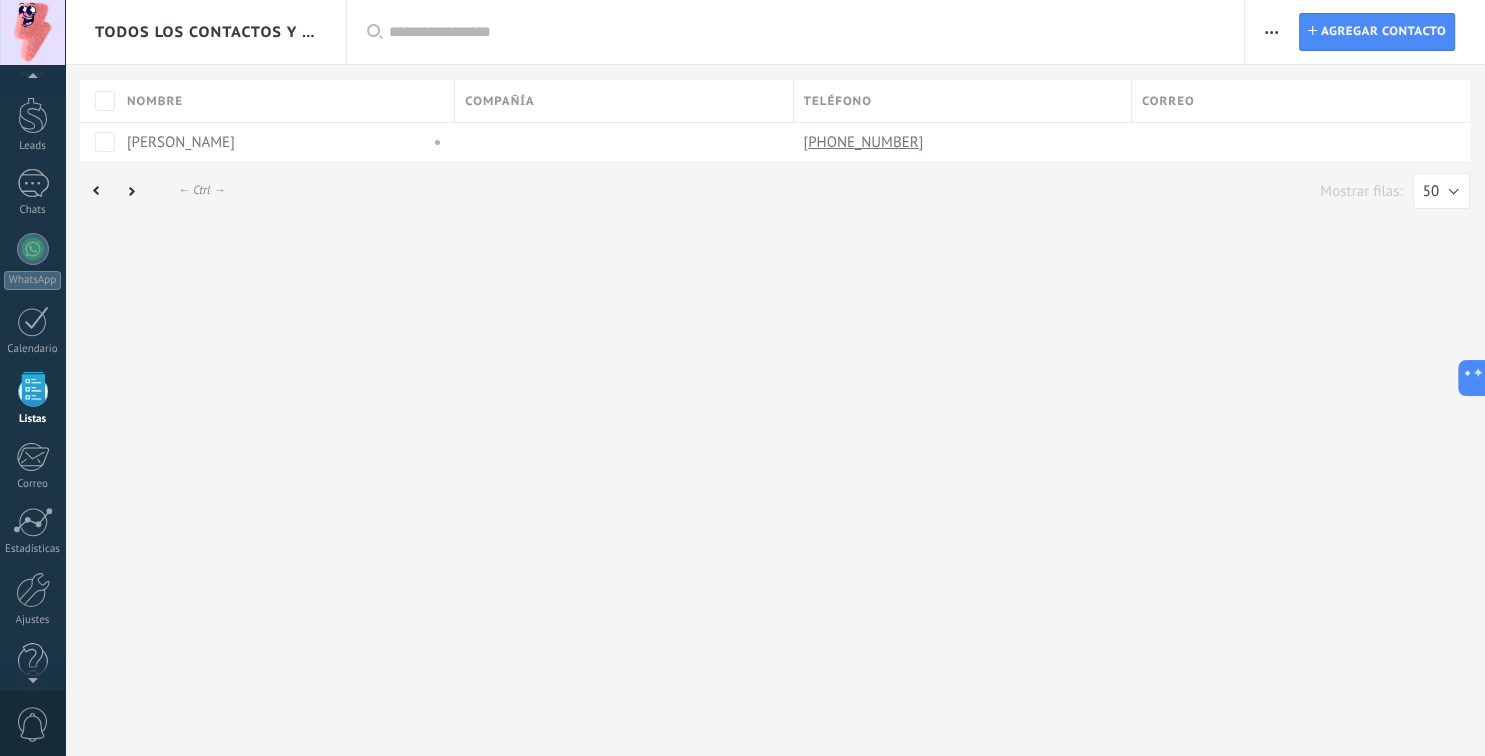 scroll, scrollTop: 51, scrollLeft: 0, axis: vertical 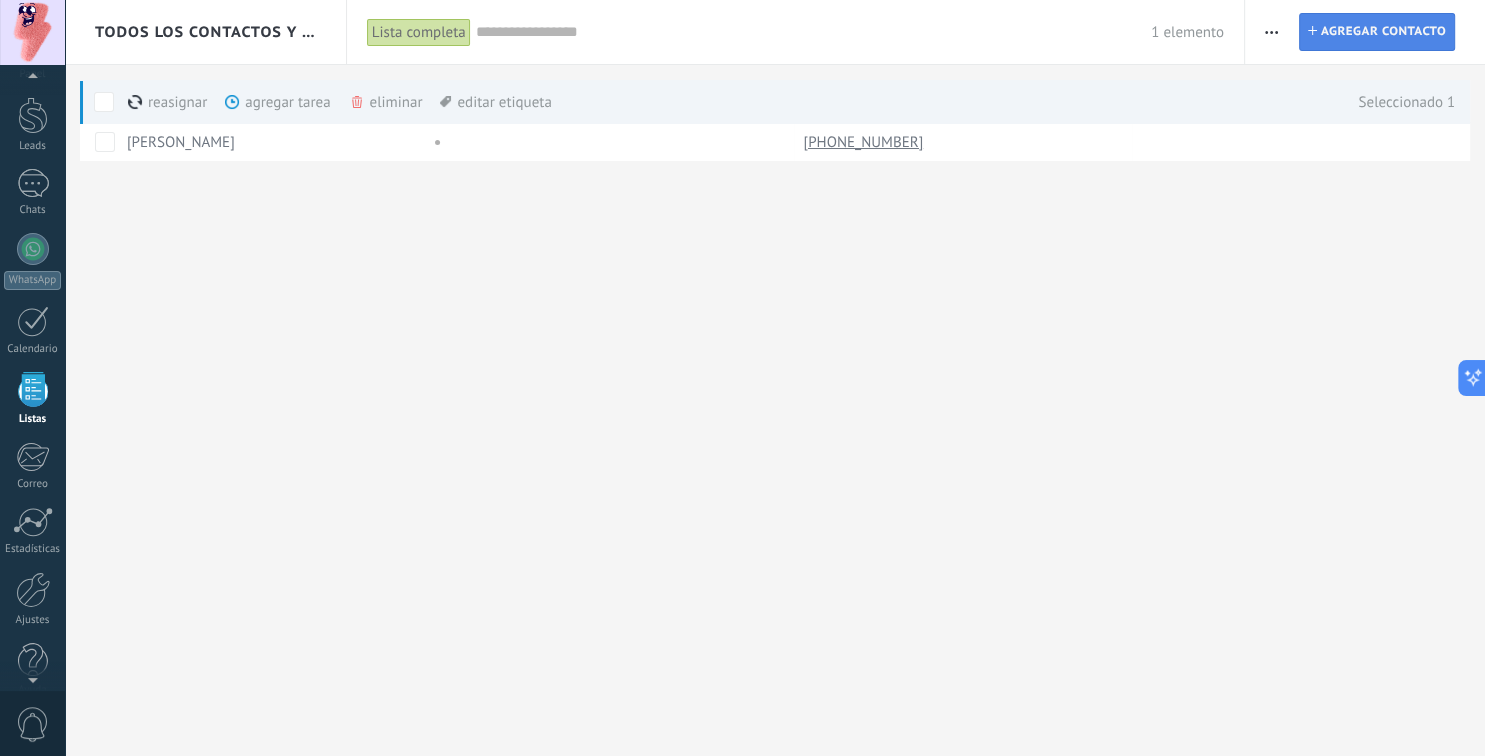 click on "Agregar contacto" at bounding box center [1383, 32] 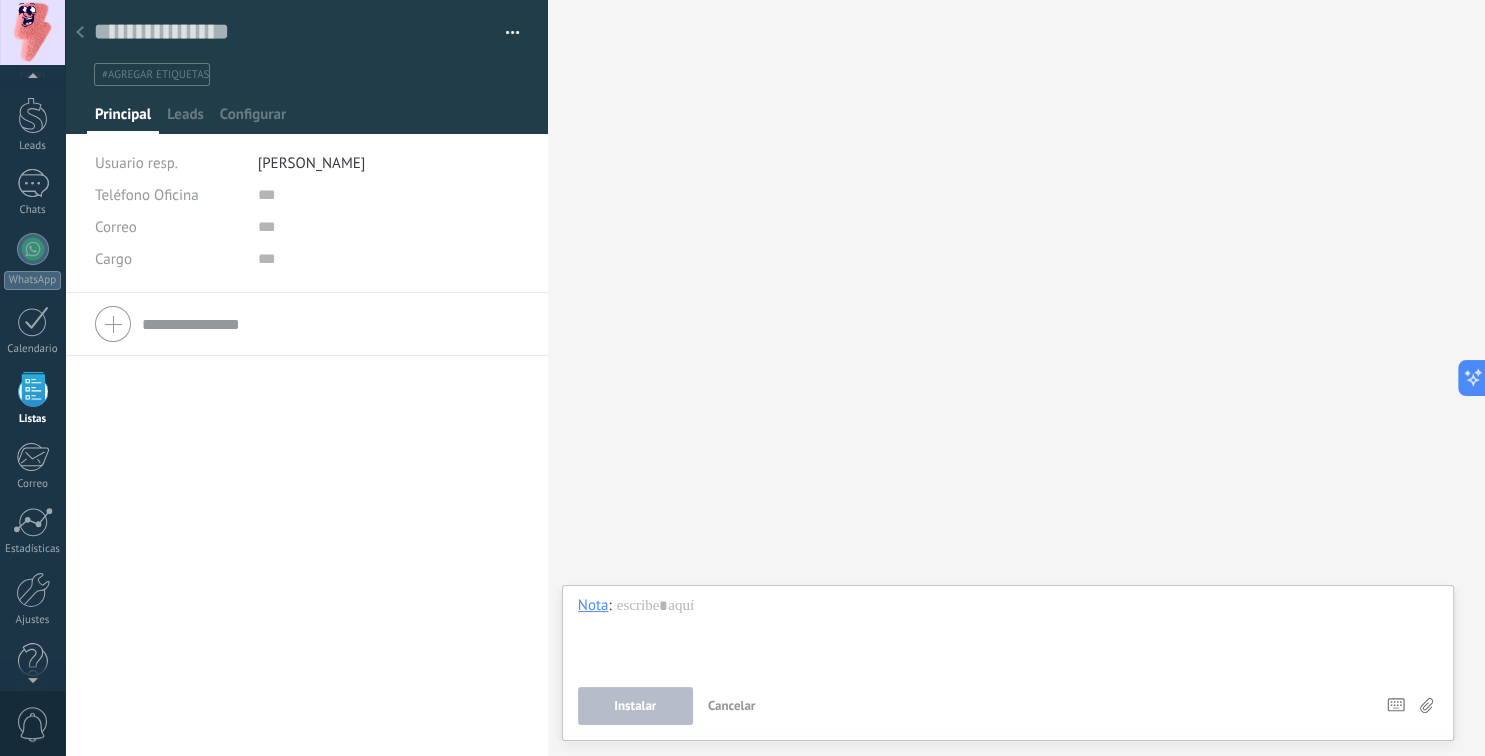 click 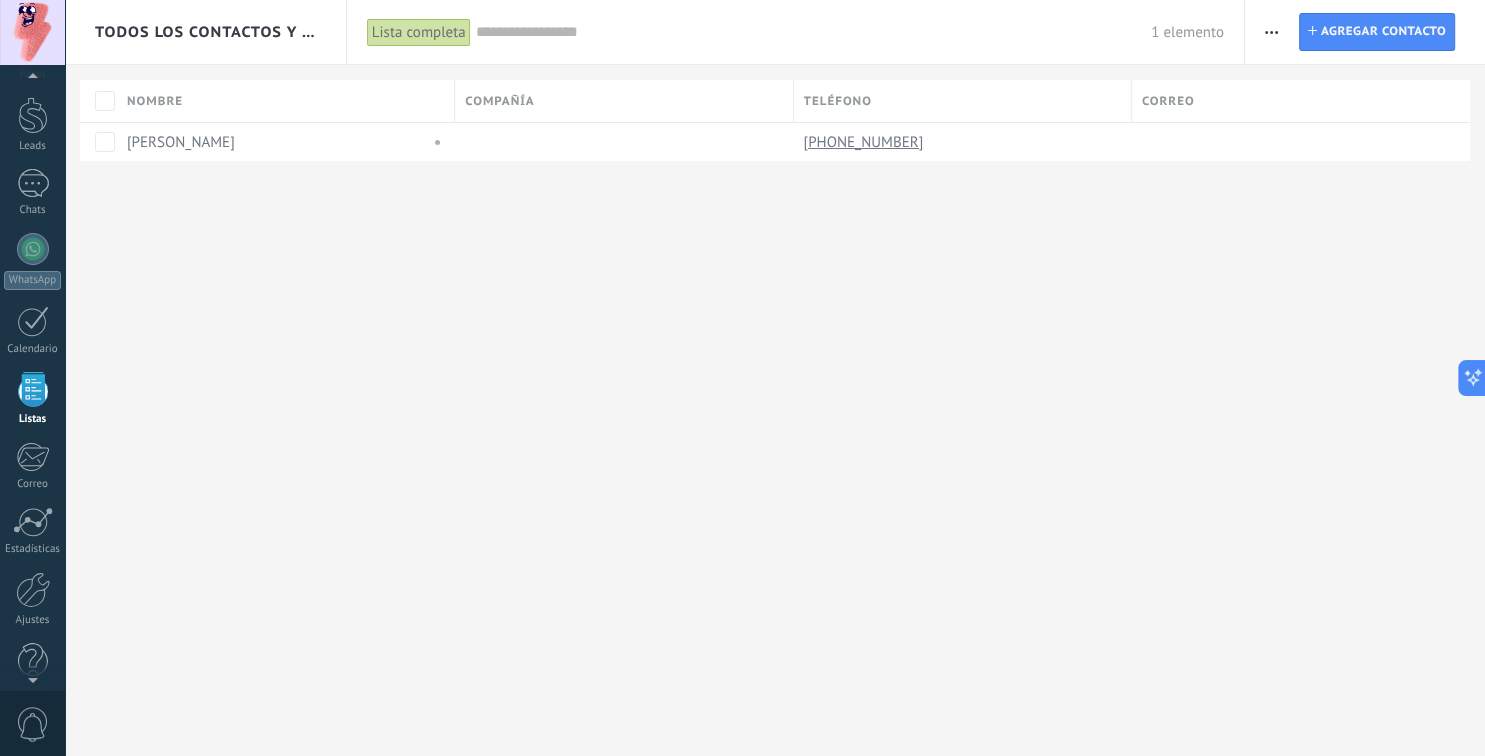 click at bounding box center (1271, 32) 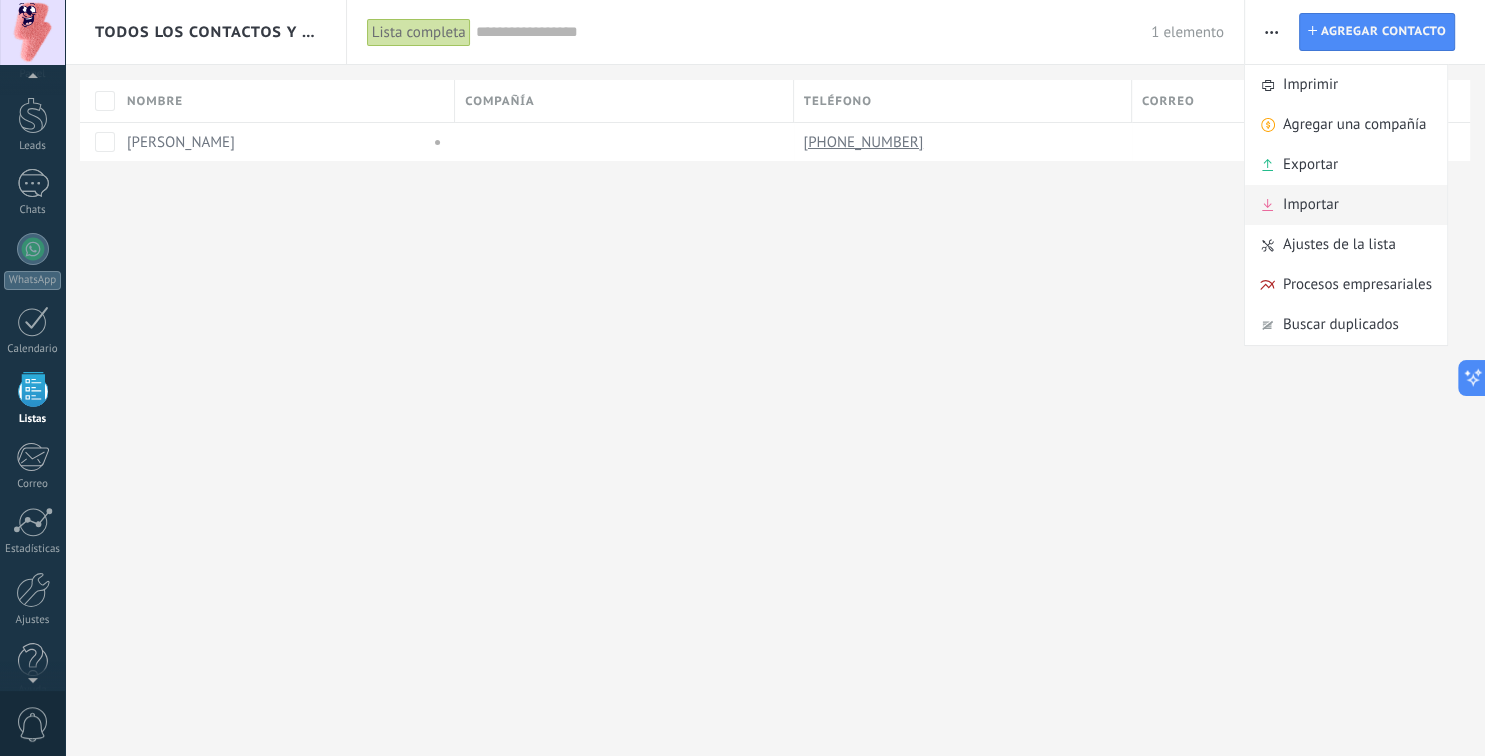 click on "Importar" at bounding box center (1311, 205) 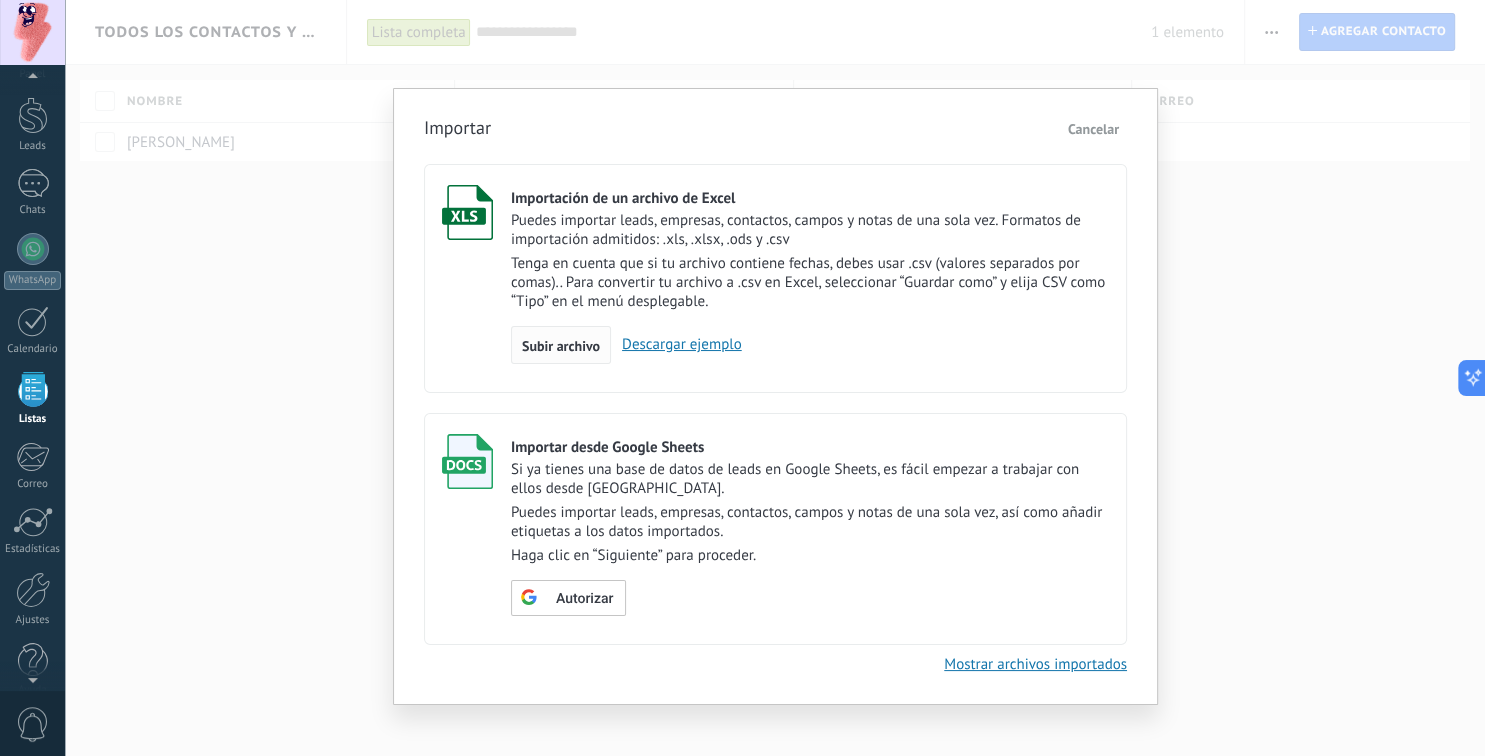 click on "Subir archivo" at bounding box center [561, 346] 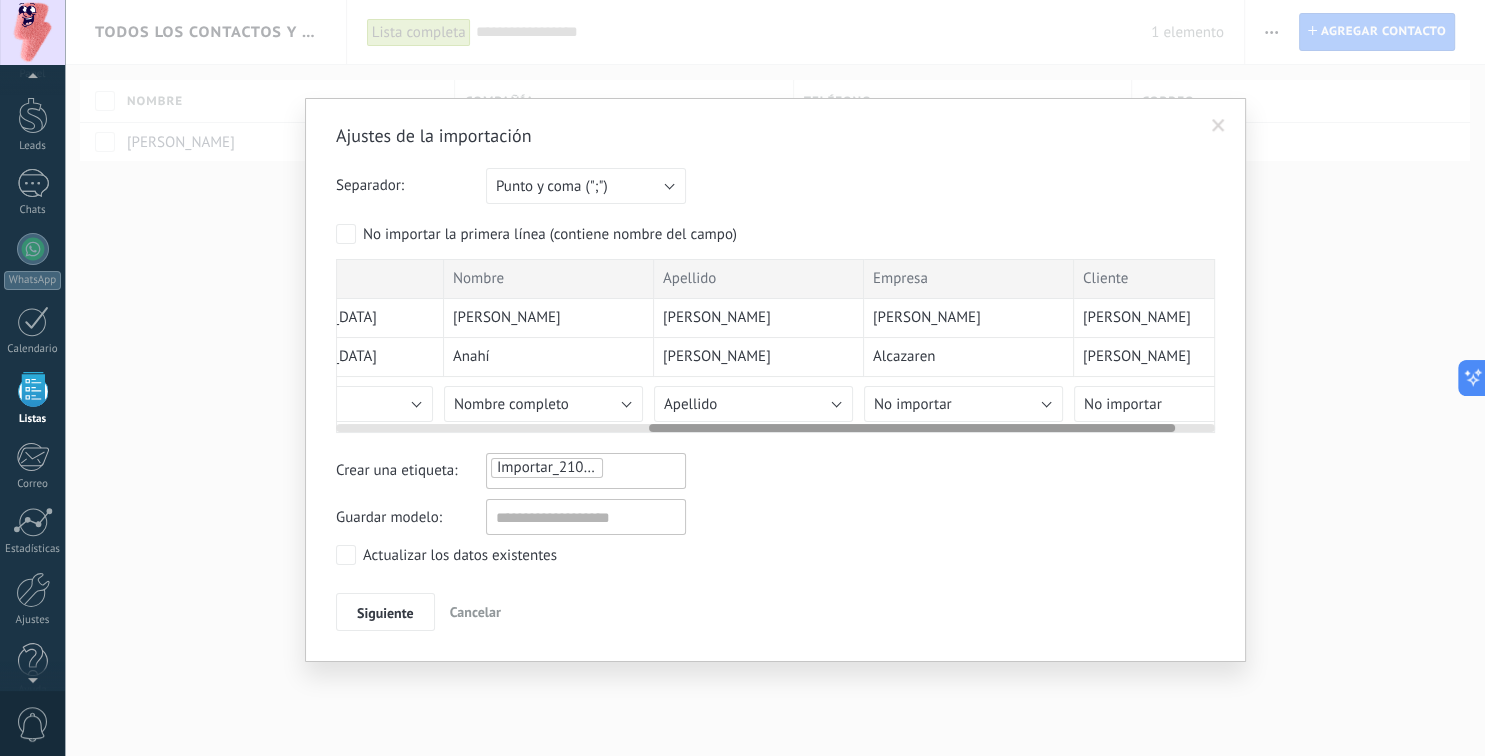 scroll, scrollTop: 0, scrollLeft: 590, axis: horizontal 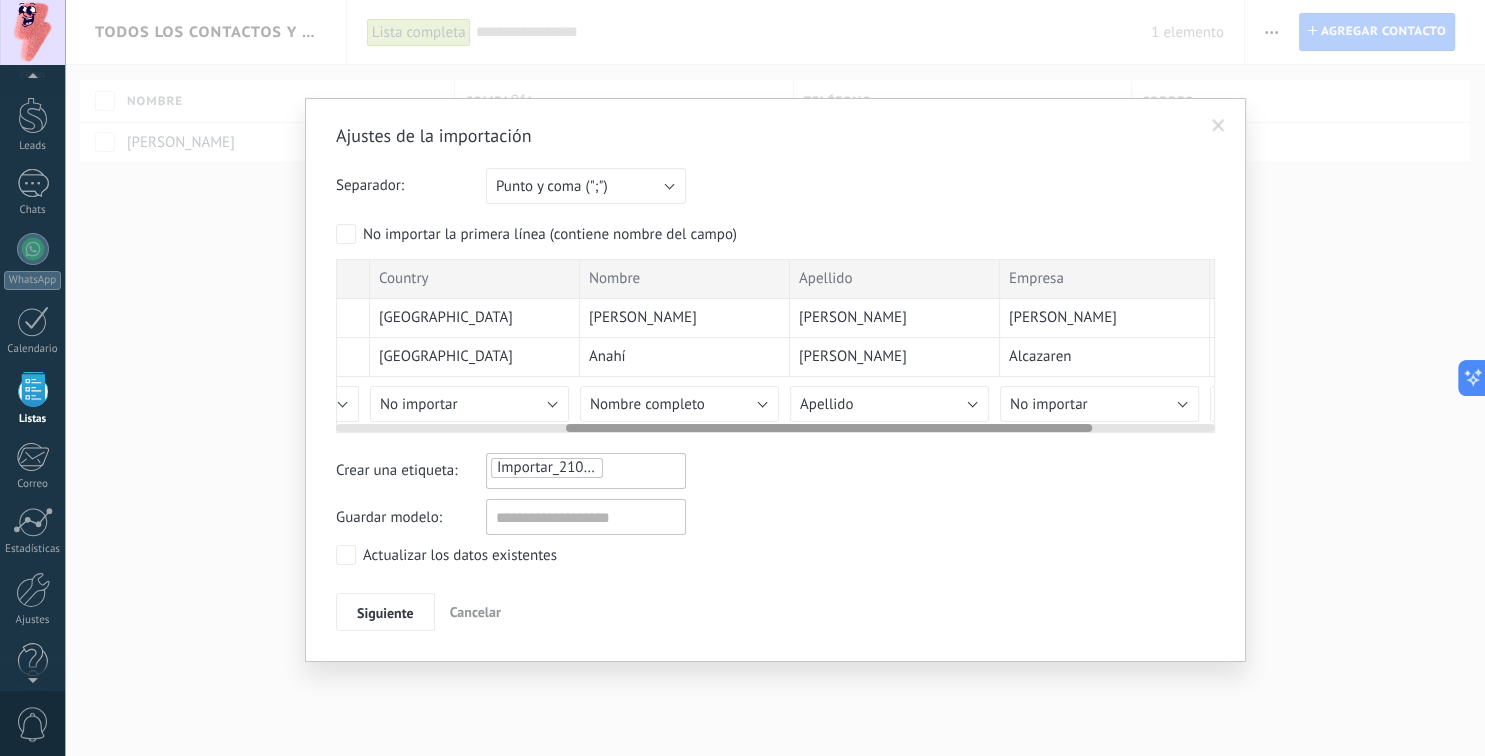 drag, startPoint x: 506, startPoint y: 424, endPoint x: 722, endPoint y: 479, distance: 222.89235 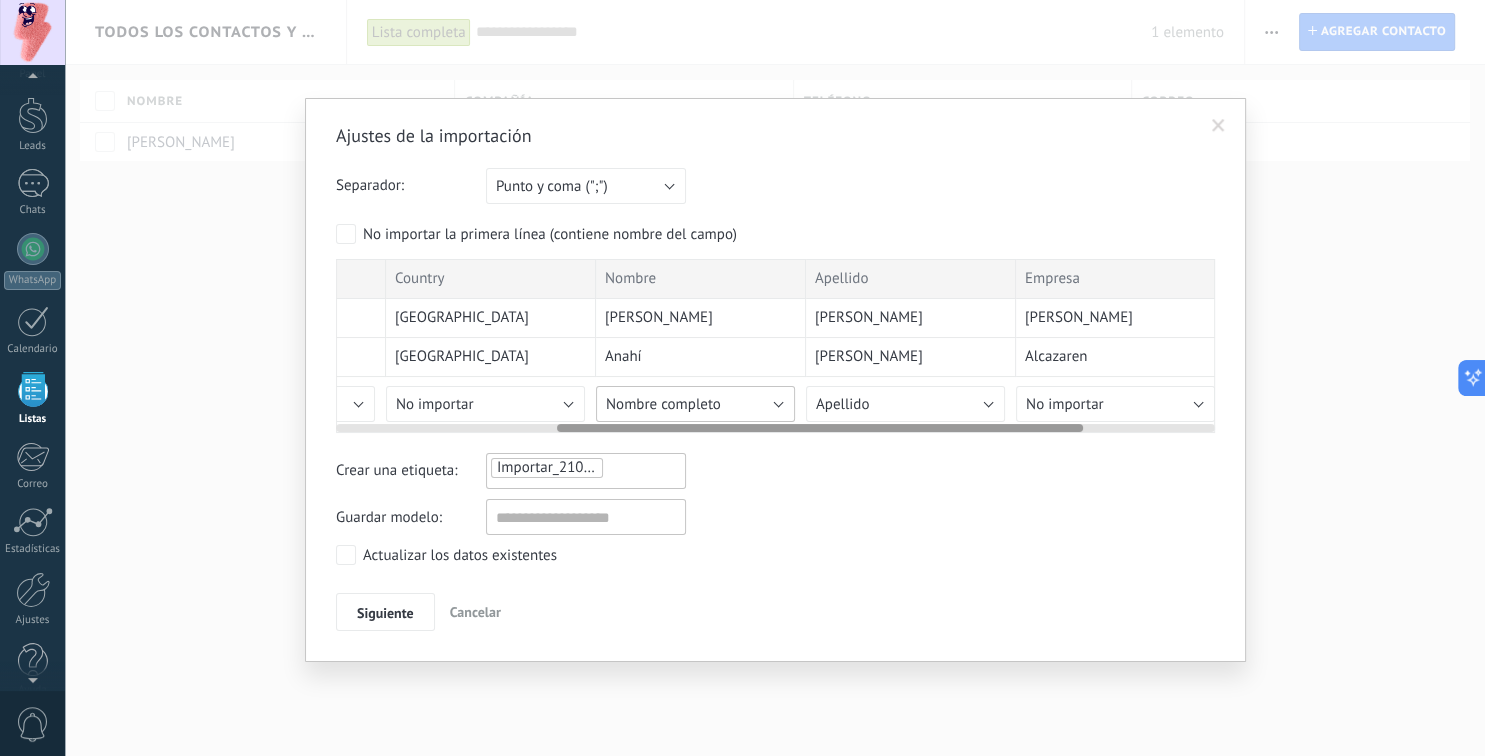 click on "Nombre completo" at bounding box center [663, 404] 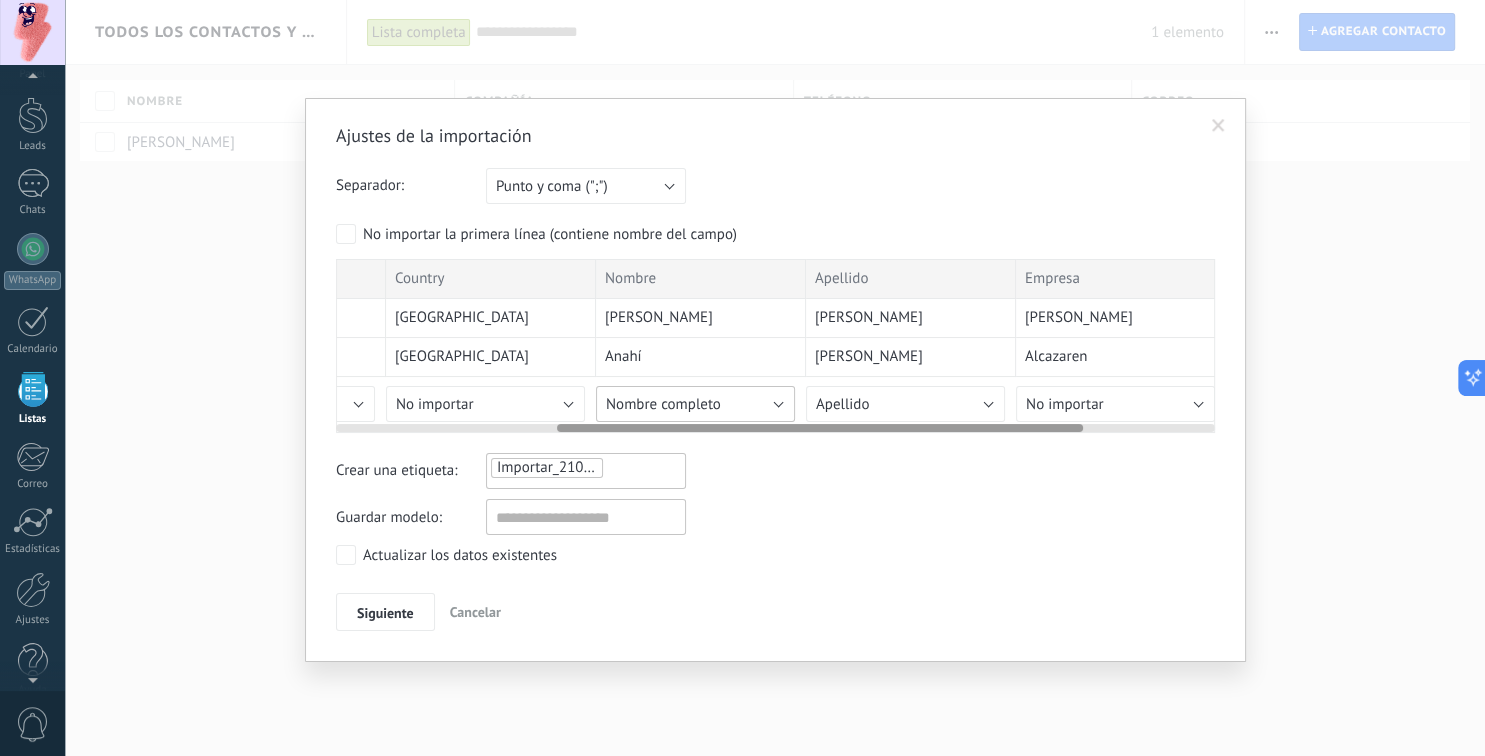 scroll, scrollTop: 11, scrollLeft: 0, axis: vertical 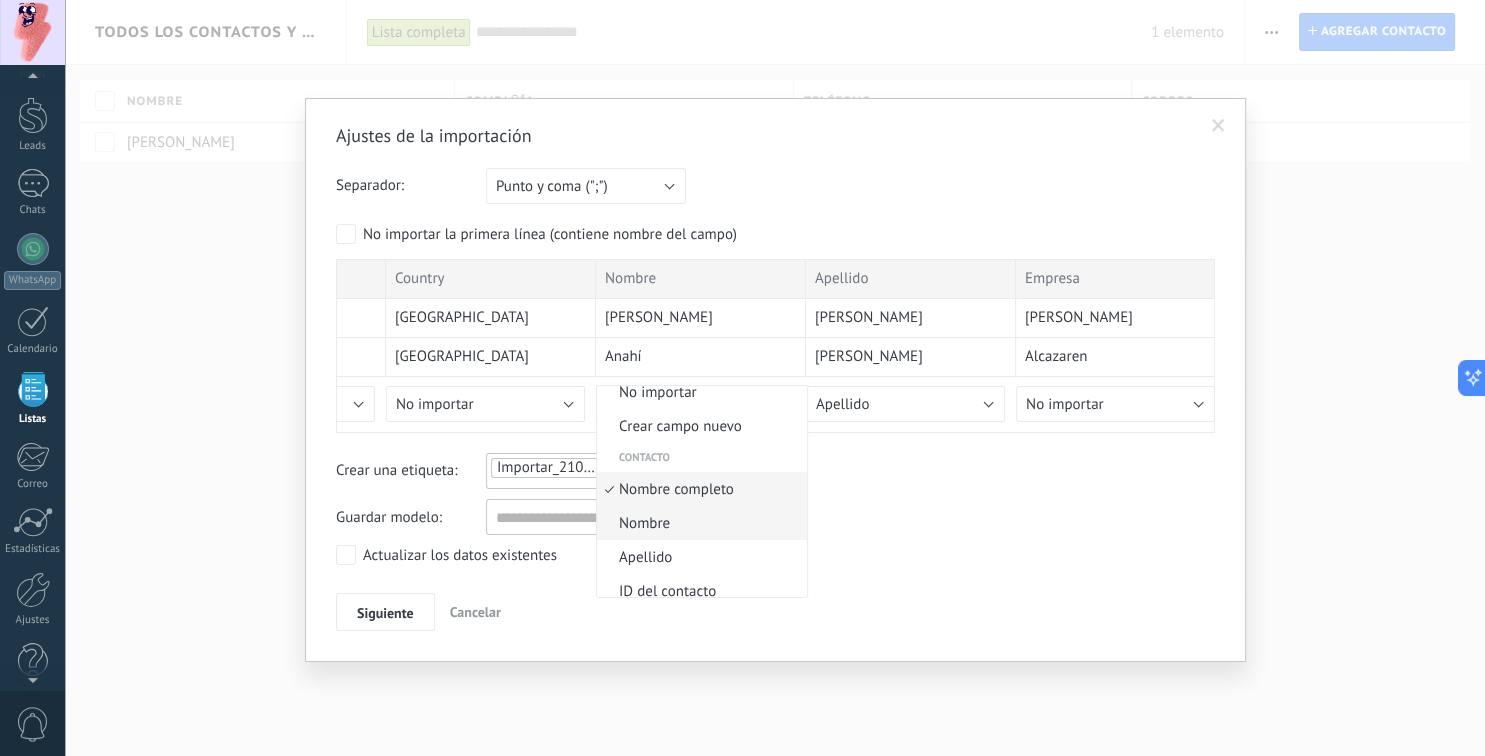 click on "Nombre" at bounding box center [699, 523] 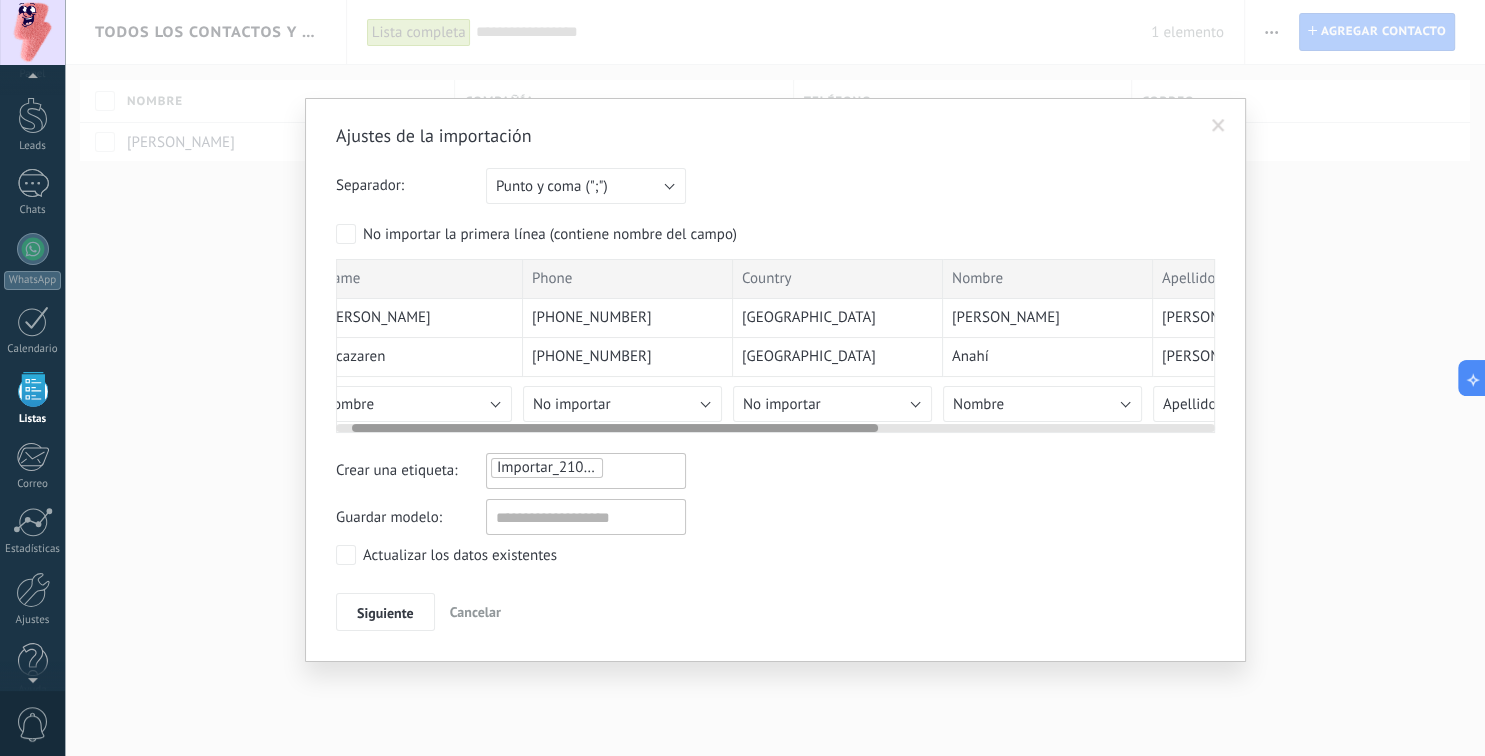 scroll, scrollTop: 0, scrollLeft: 0, axis: both 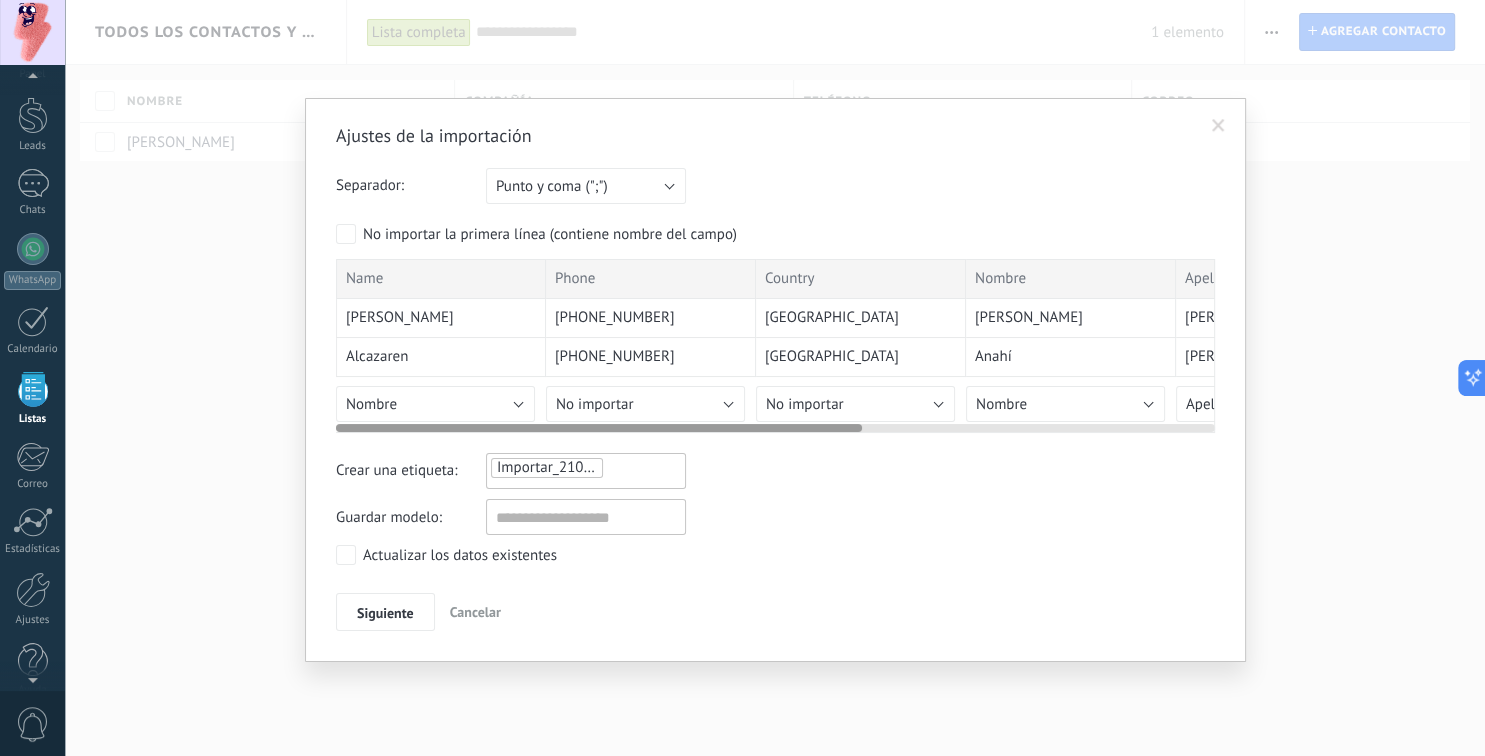 drag, startPoint x: 582, startPoint y: 427, endPoint x: 323, endPoint y: 399, distance: 260.50912 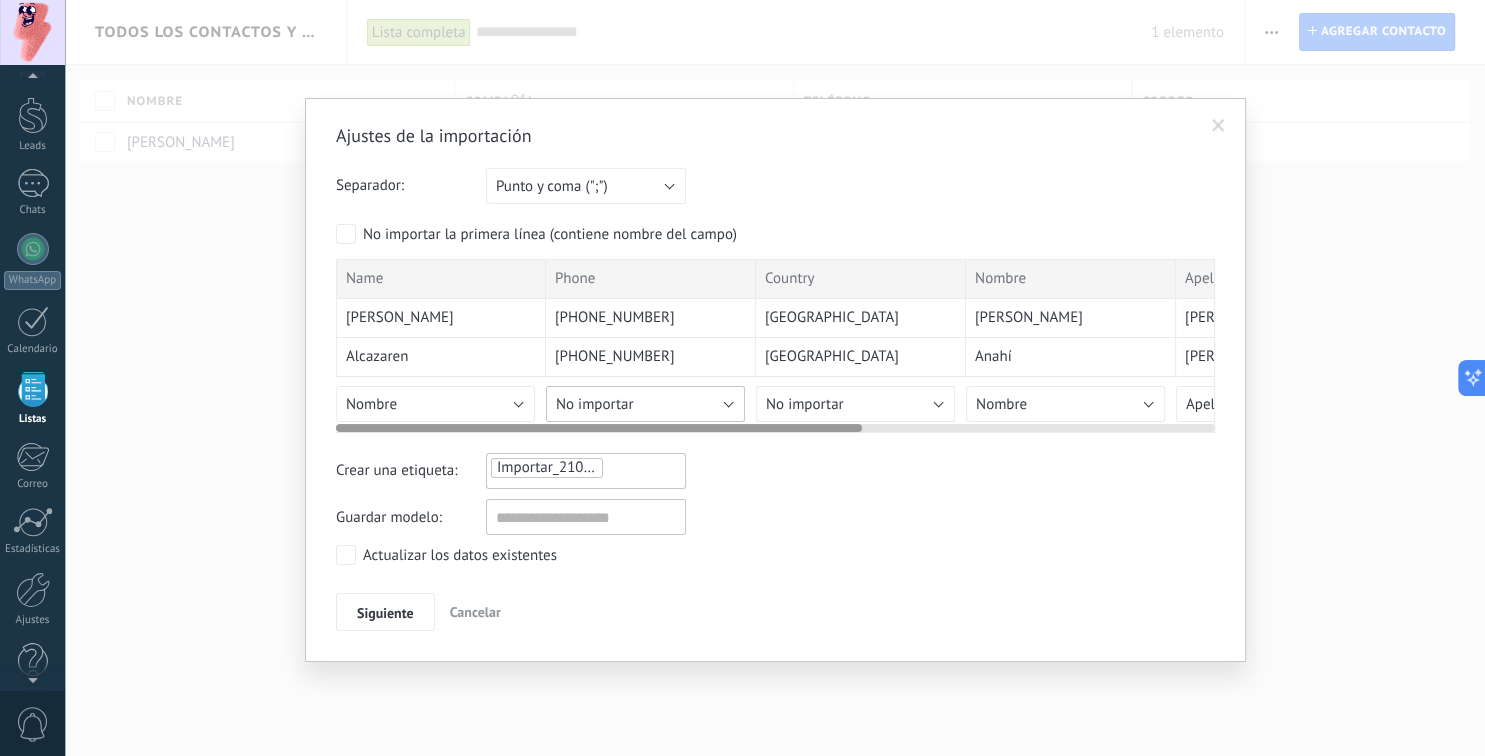 click on "No importar" at bounding box center (595, 404) 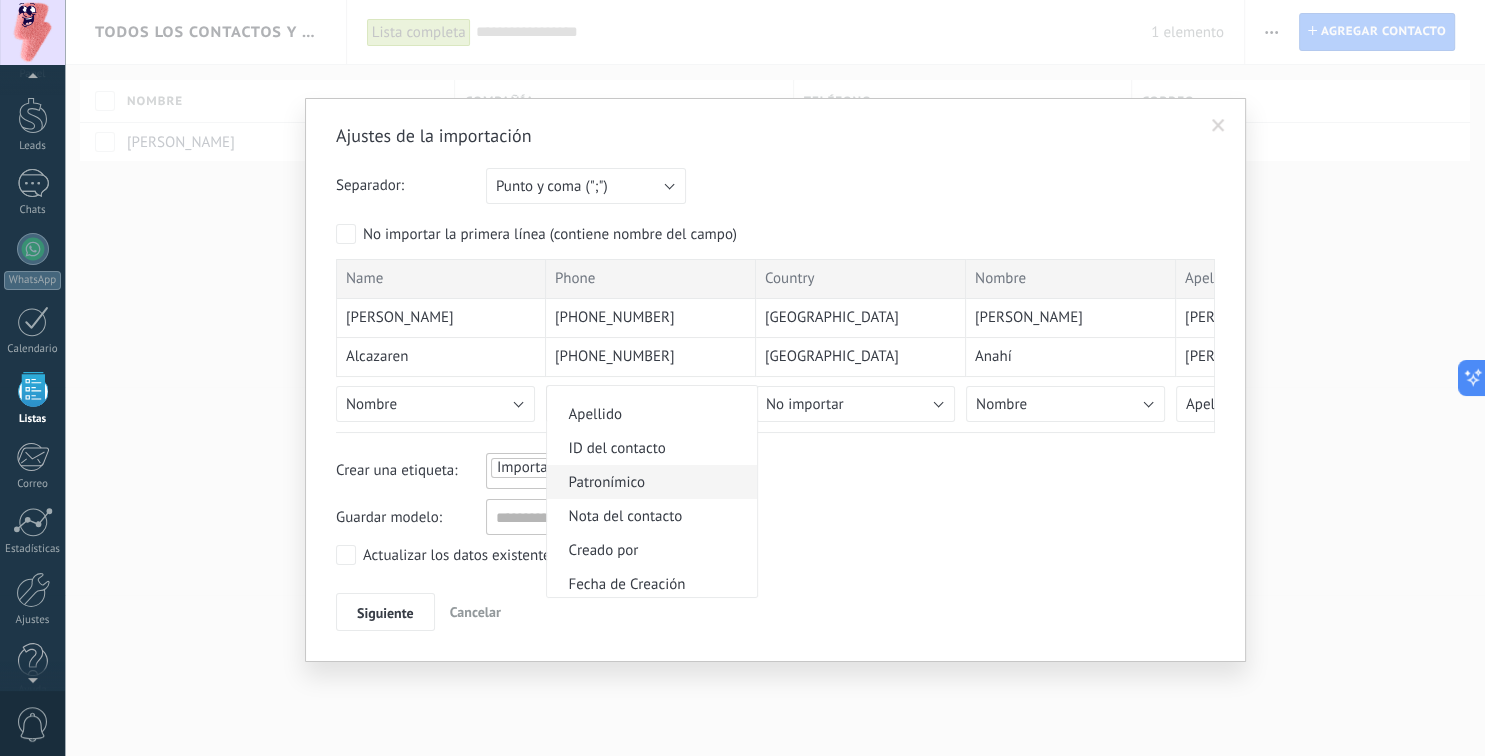 scroll, scrollTop: 307, scrollLeft: 0, axis: vertical 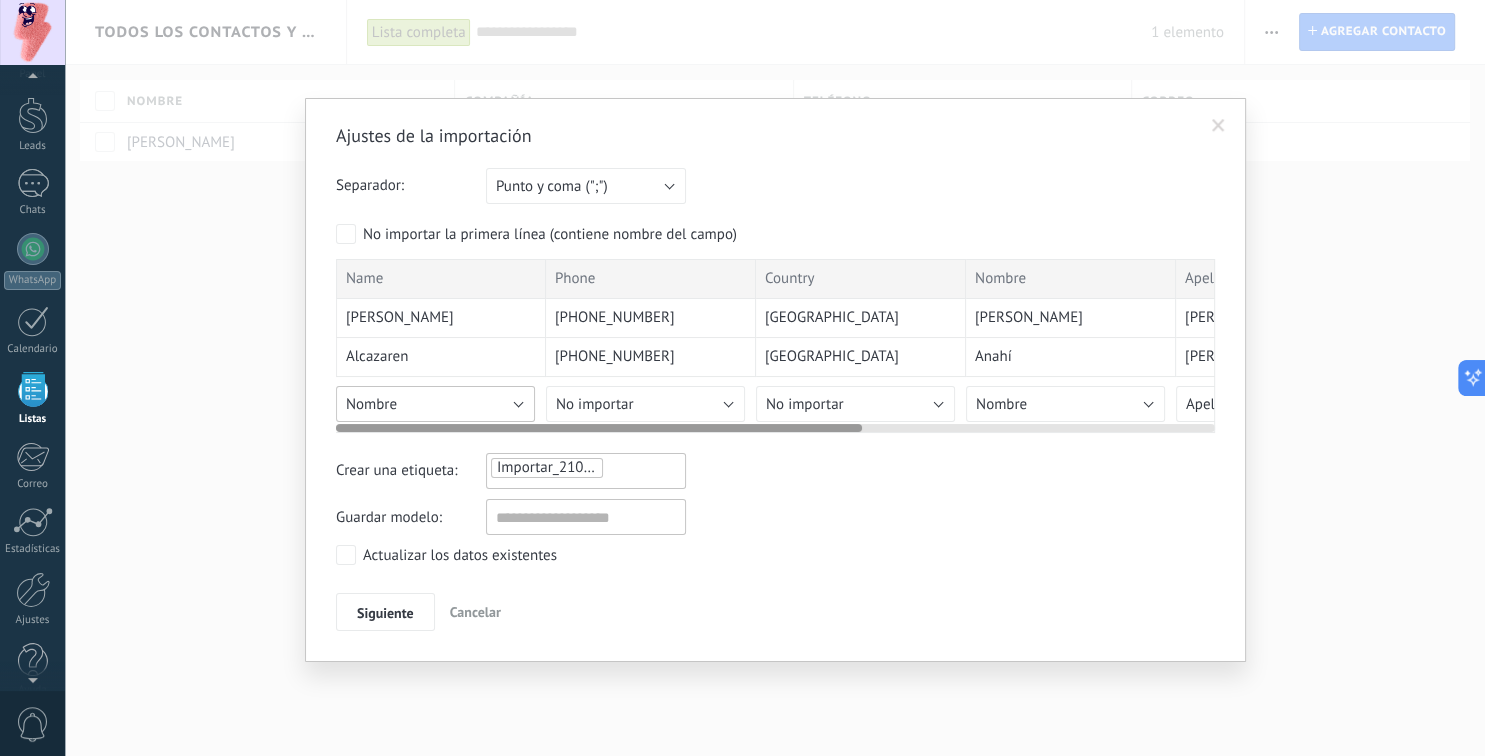 click on "Nombre" at bounding box center [435, 404] 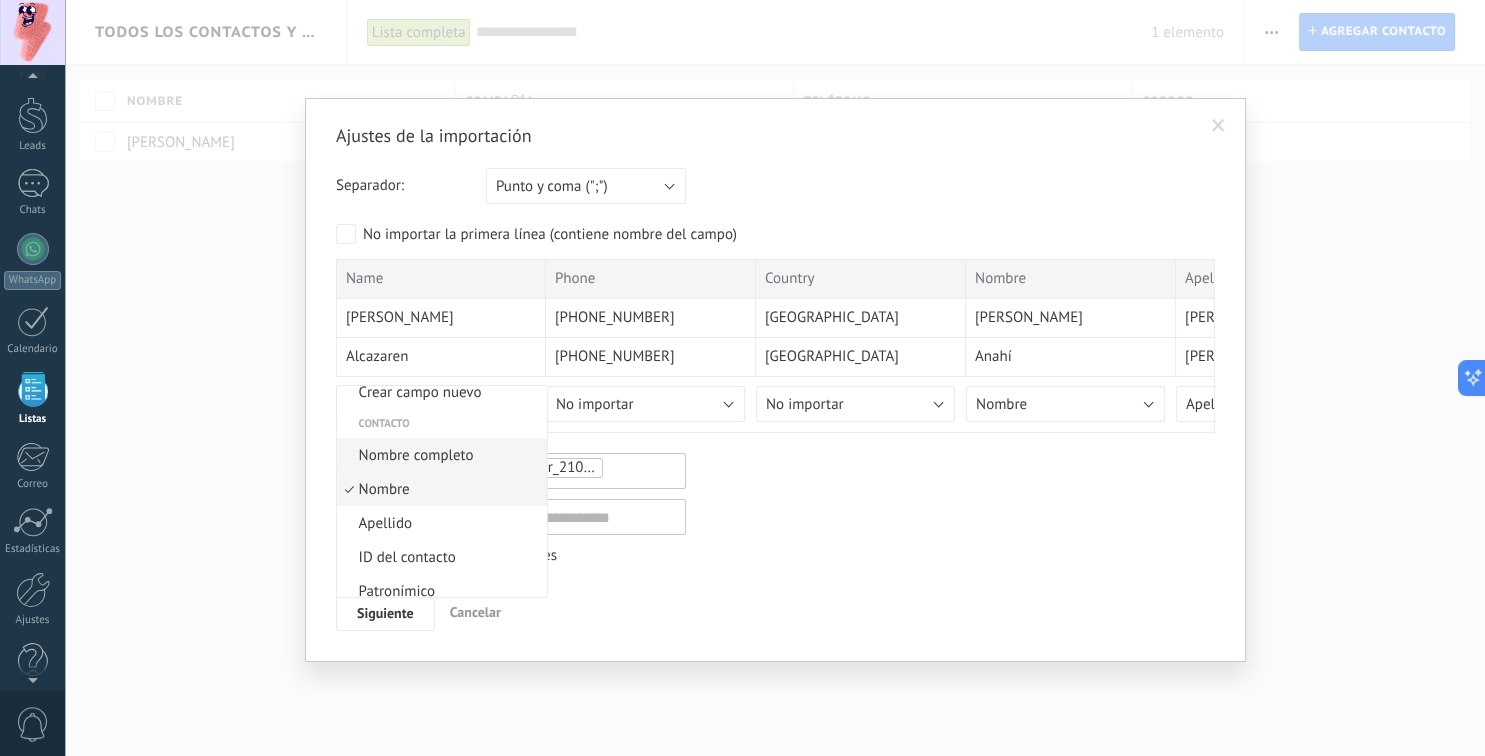 scroll, scrollTop: 0, scrollLeft: 0, axis: both 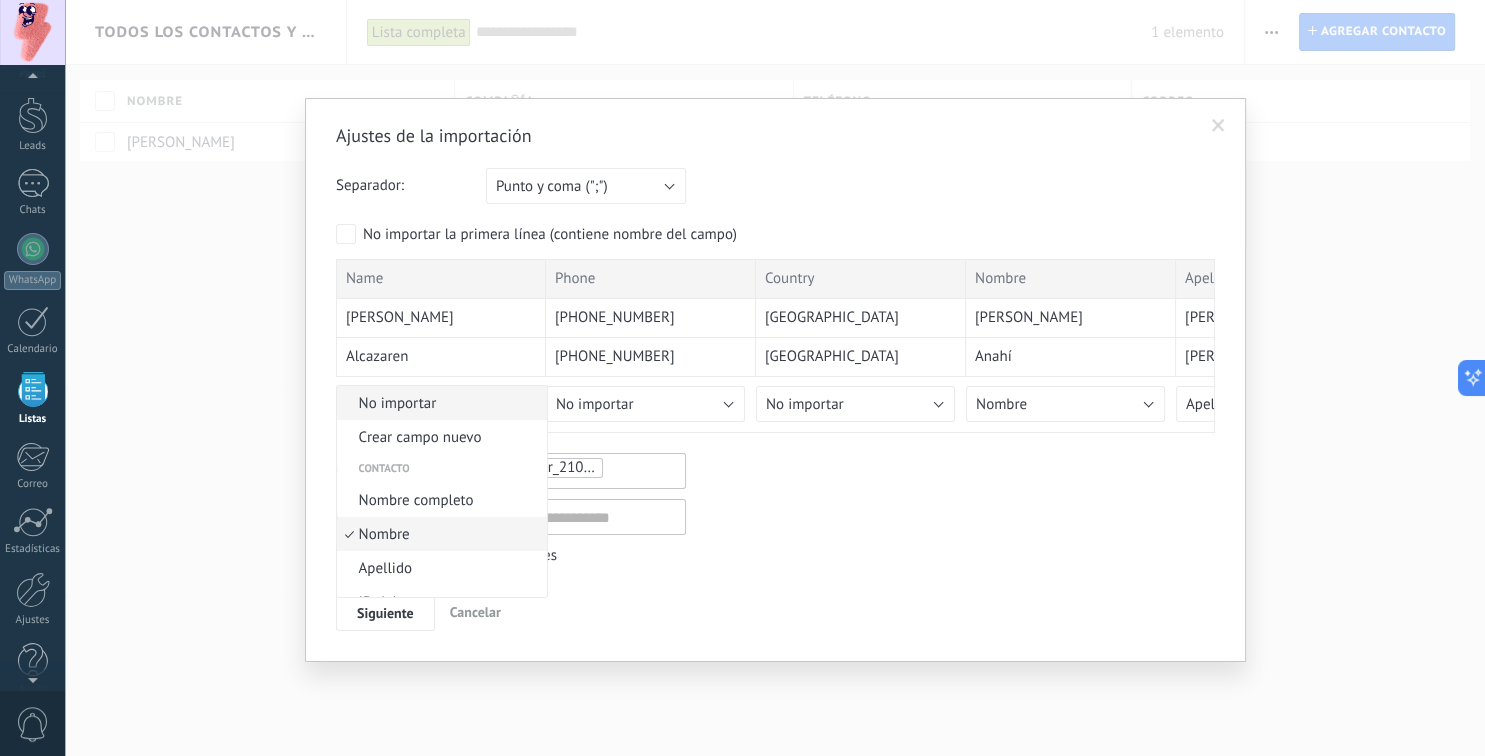 click on "No importar" at bounding box center [439, 403] 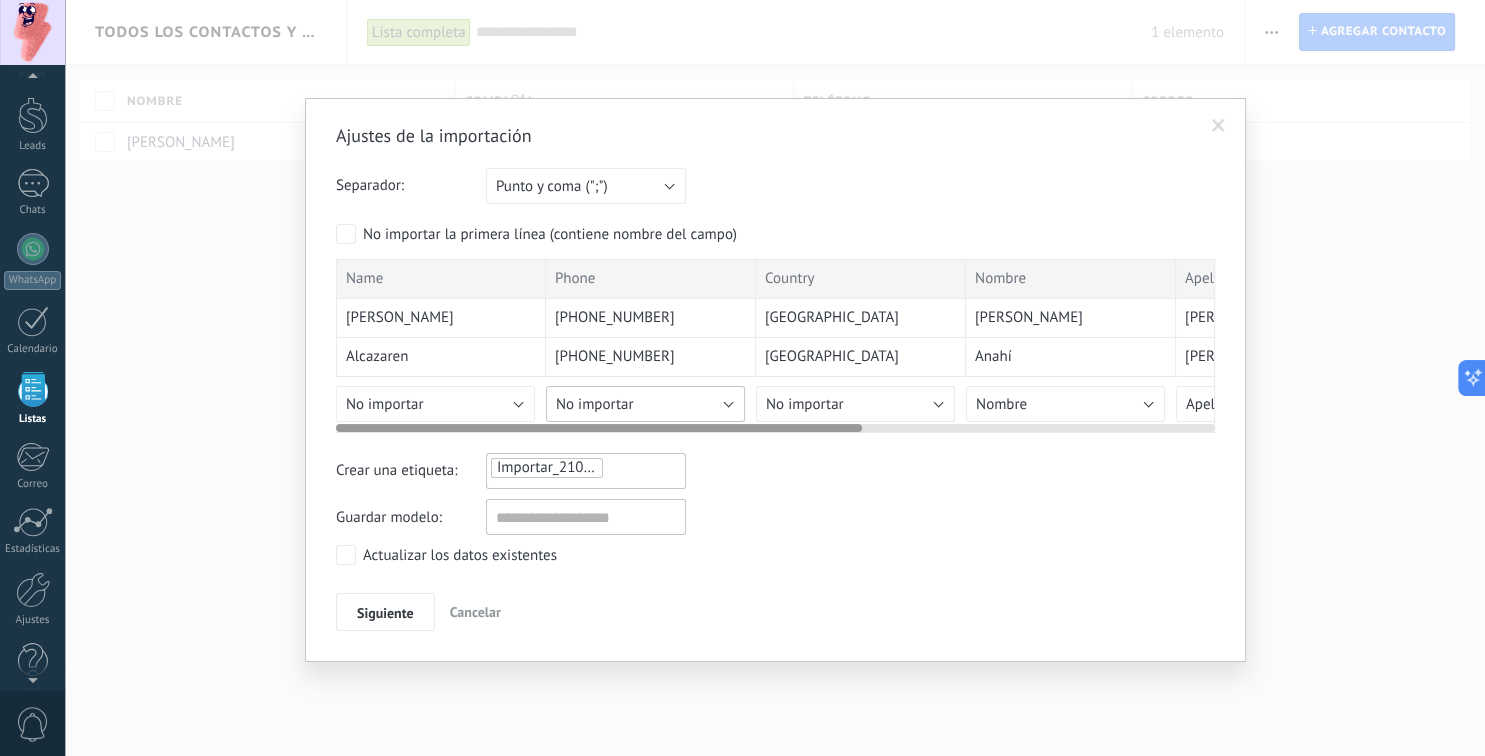 click on "No importar" at bounding box center [645, 404] 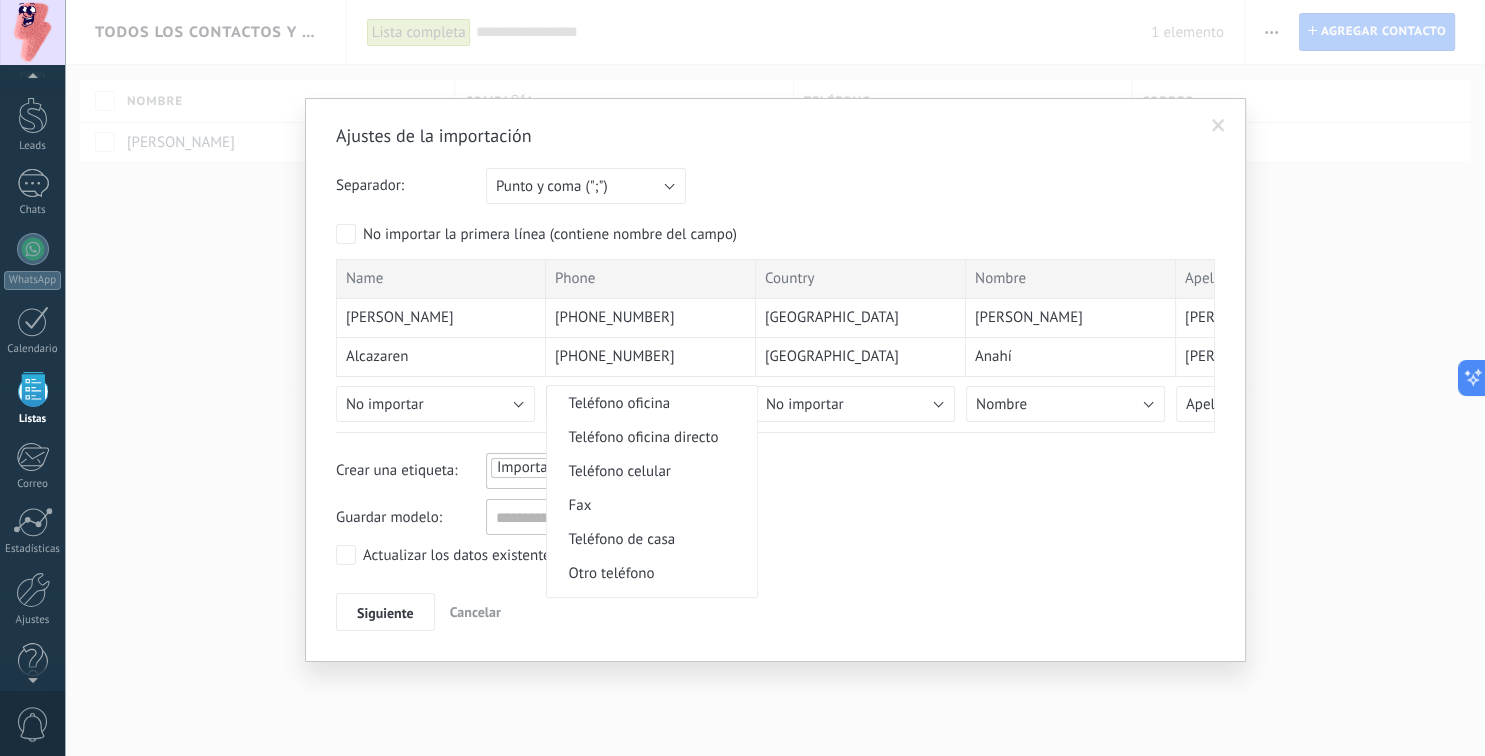 scroll, scrollTop: 2070, scrollLeft: 0, axis: vertical 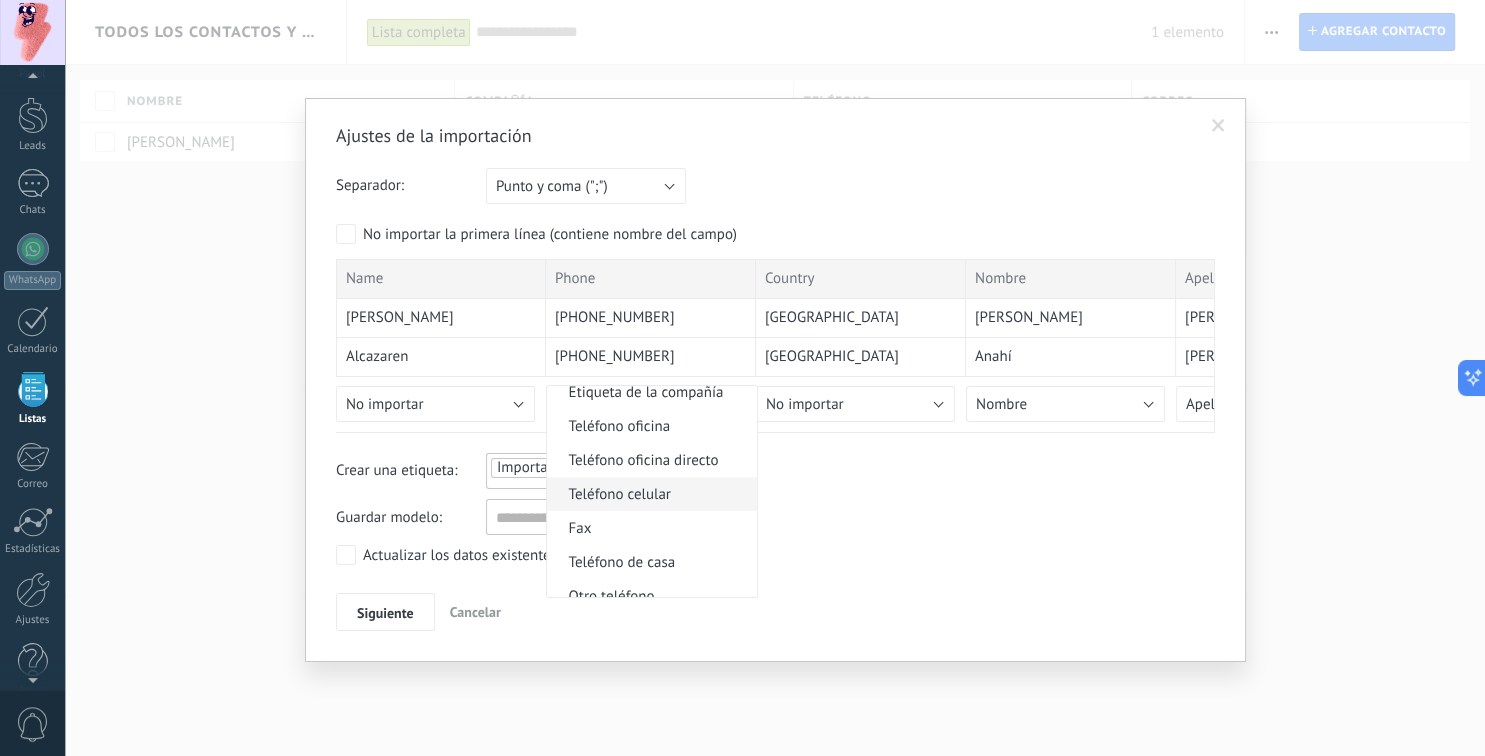 click on "Teléfono celular" at bounding box center [649, 494] 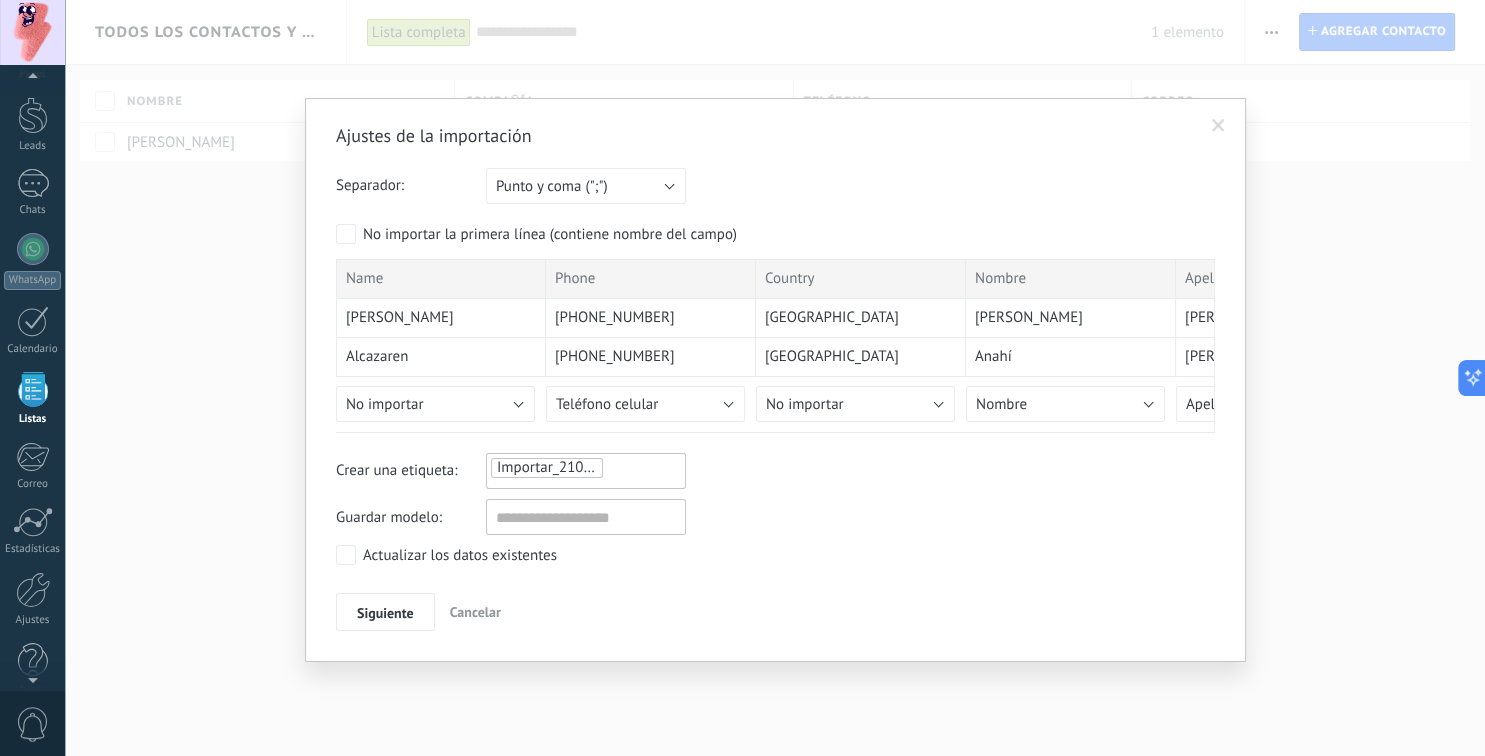 click on "Importar_21072025_0508" at bounding box center [586, 468] 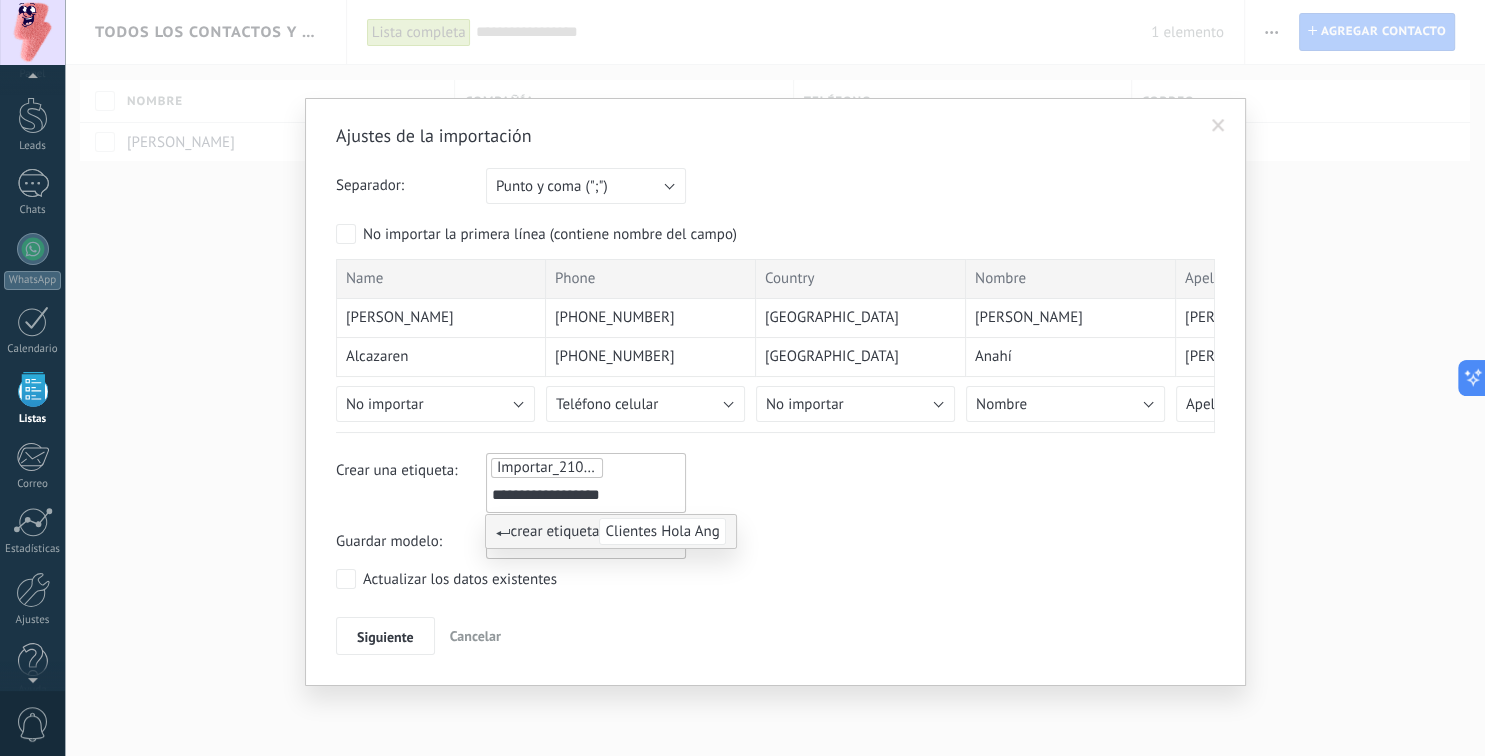 type on "**********" 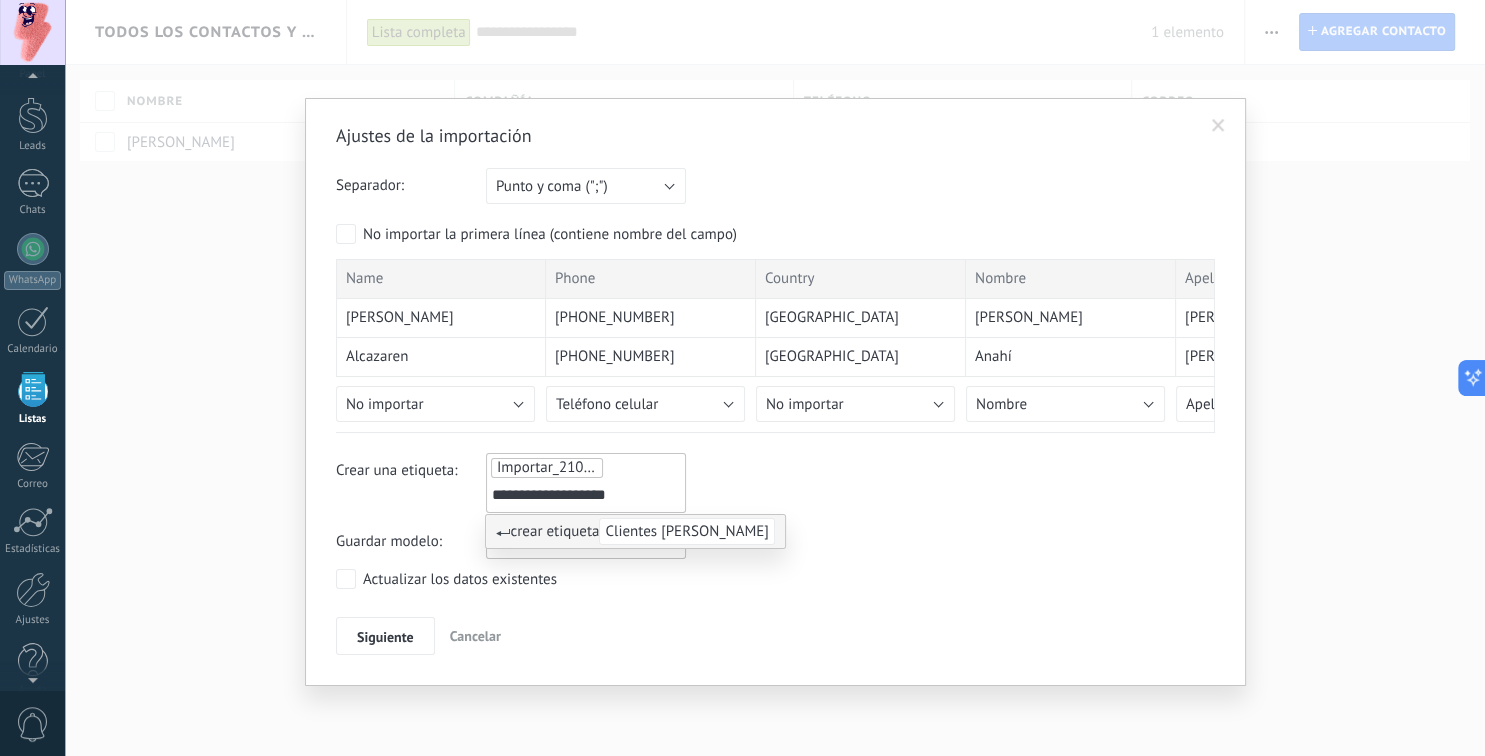 type 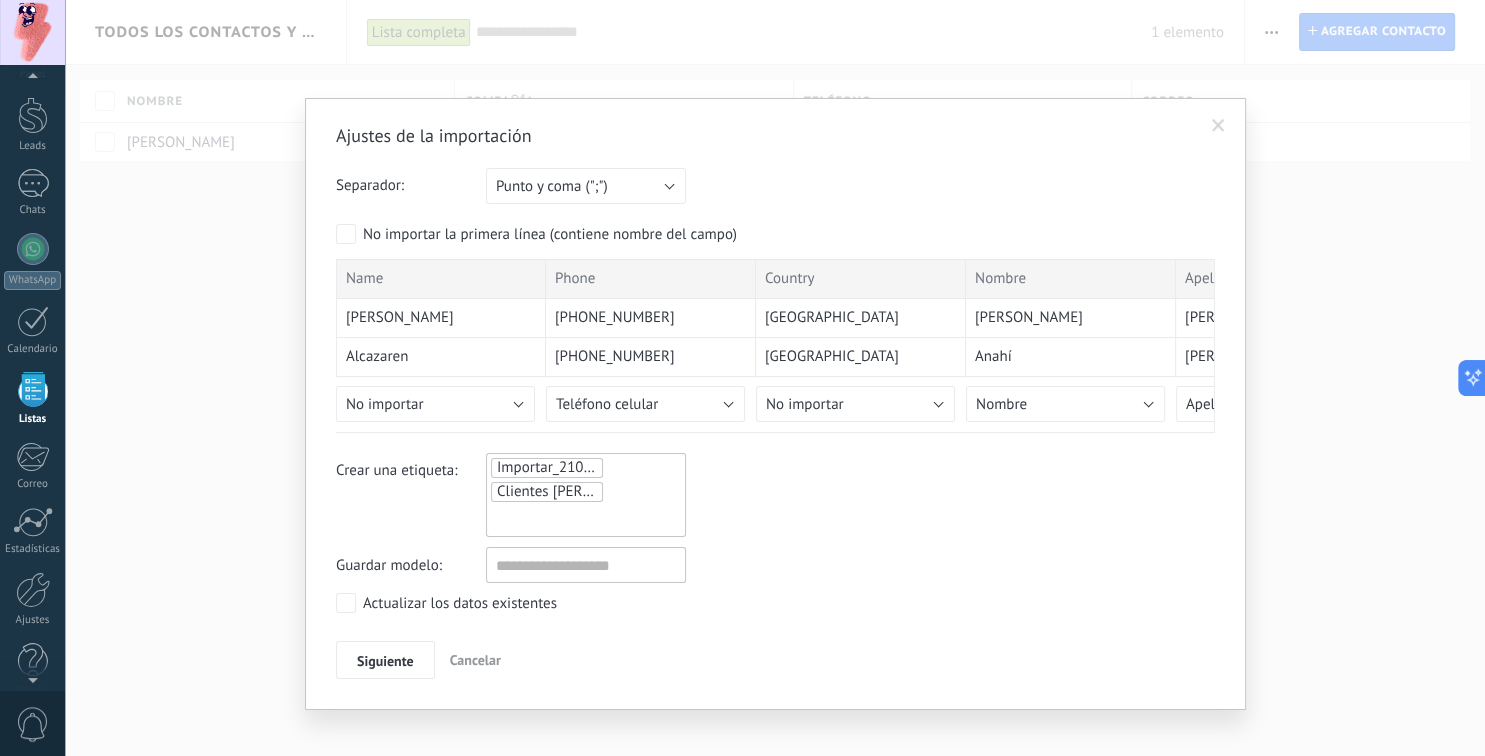 click on "Importar_21072025_0508" at bounding box center [580, 467] 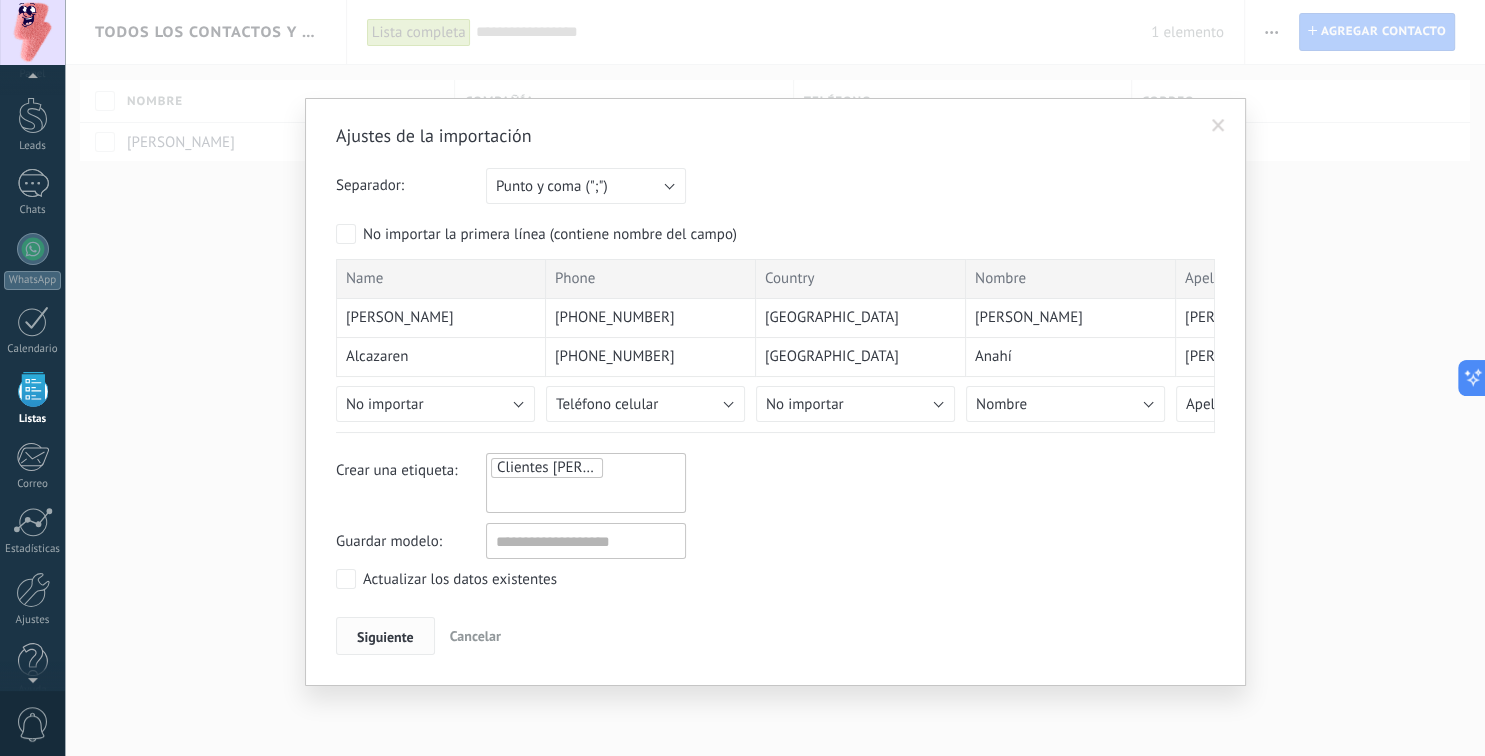click on "Siguiente" at bounding box center [385, 637] 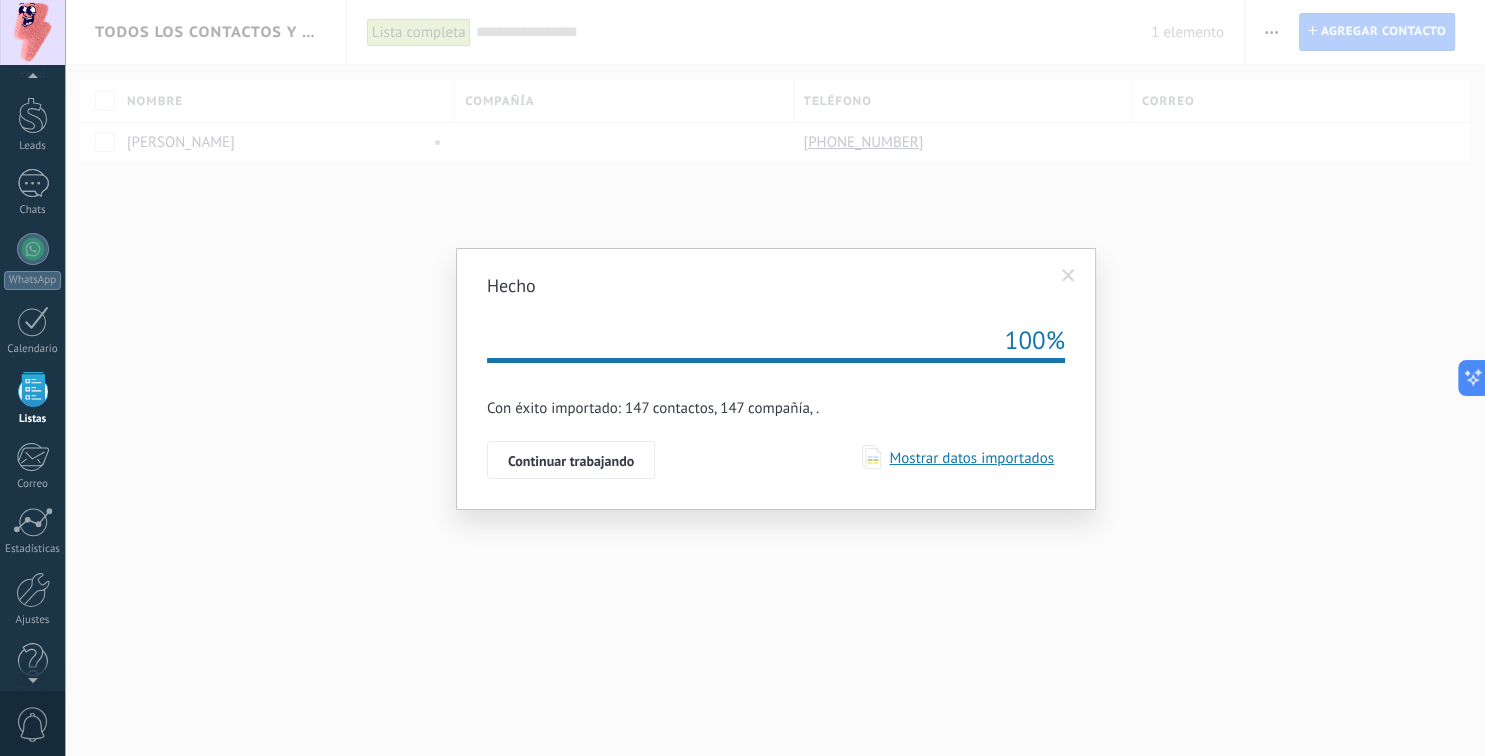 click on "Mostrar datos importados" at bounding box center (967, 458) 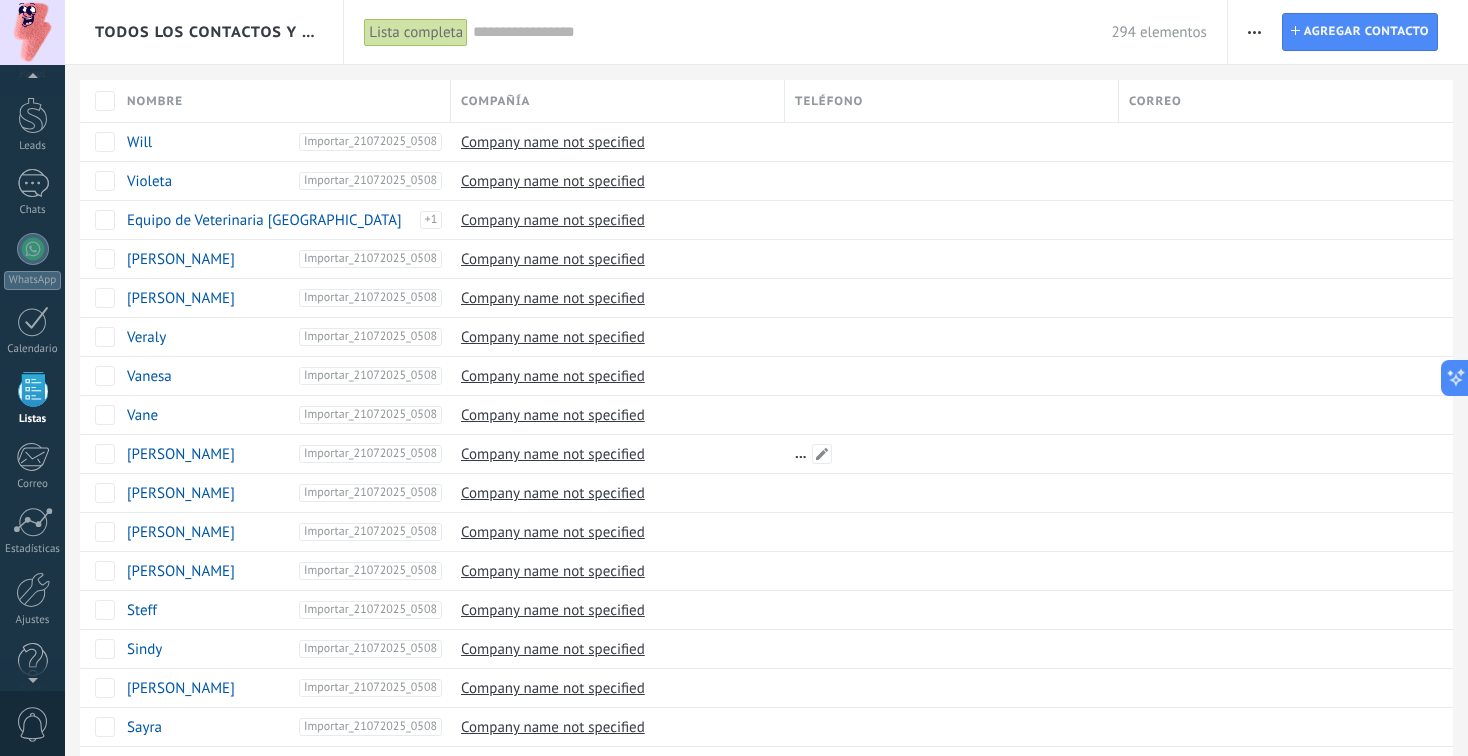 scroll, scrollTop: 51, scrollLeft: 0, axis: vertical 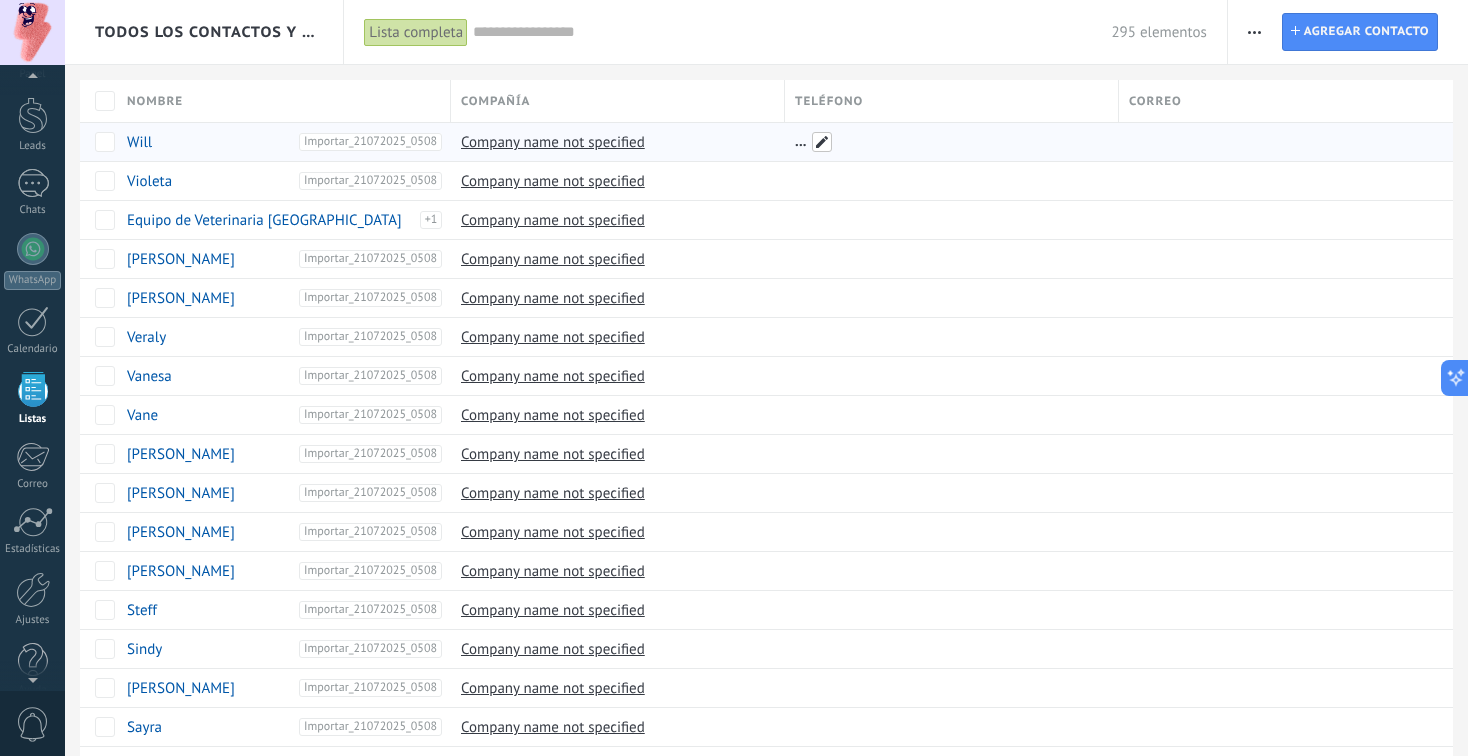 click at bounding box center [822, 142] 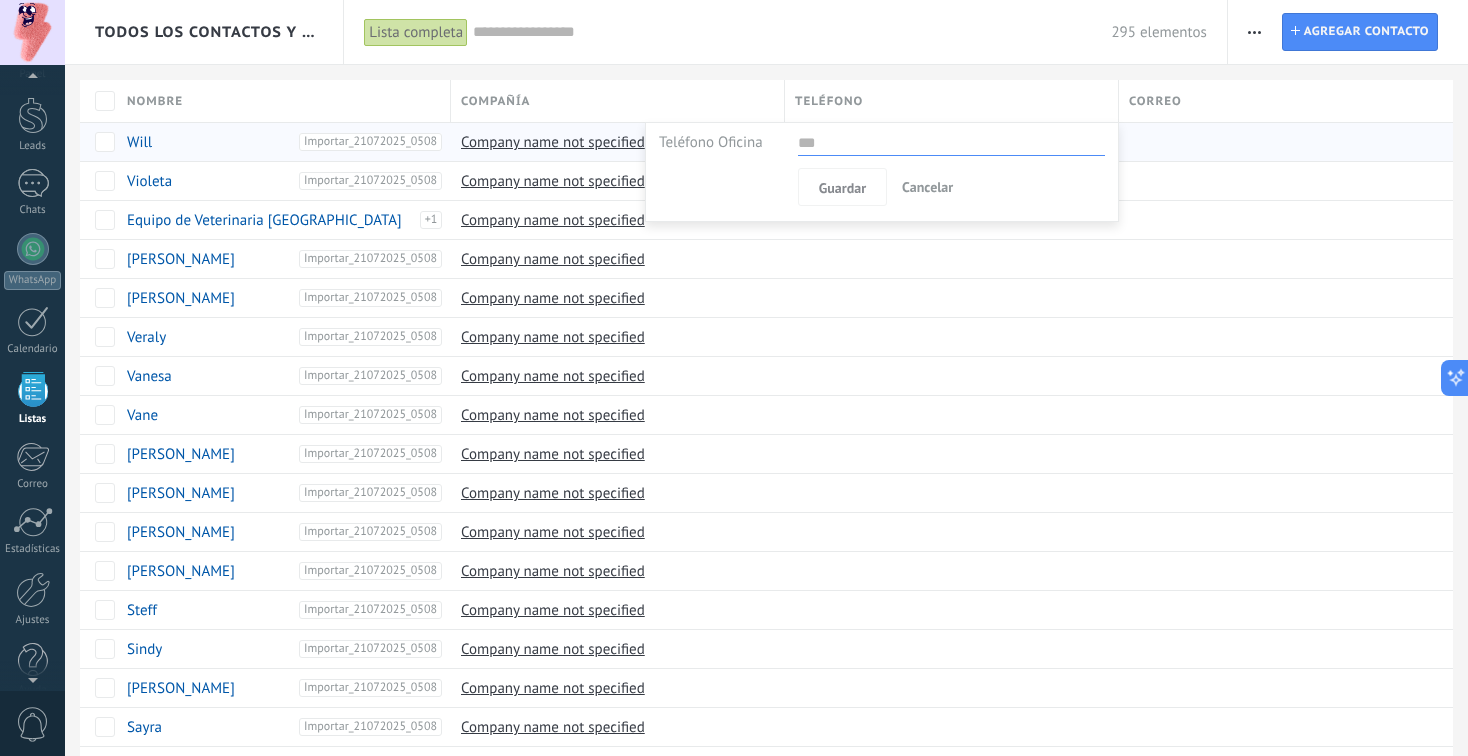 click on "Cancelar" at bounding box center (927, 187) 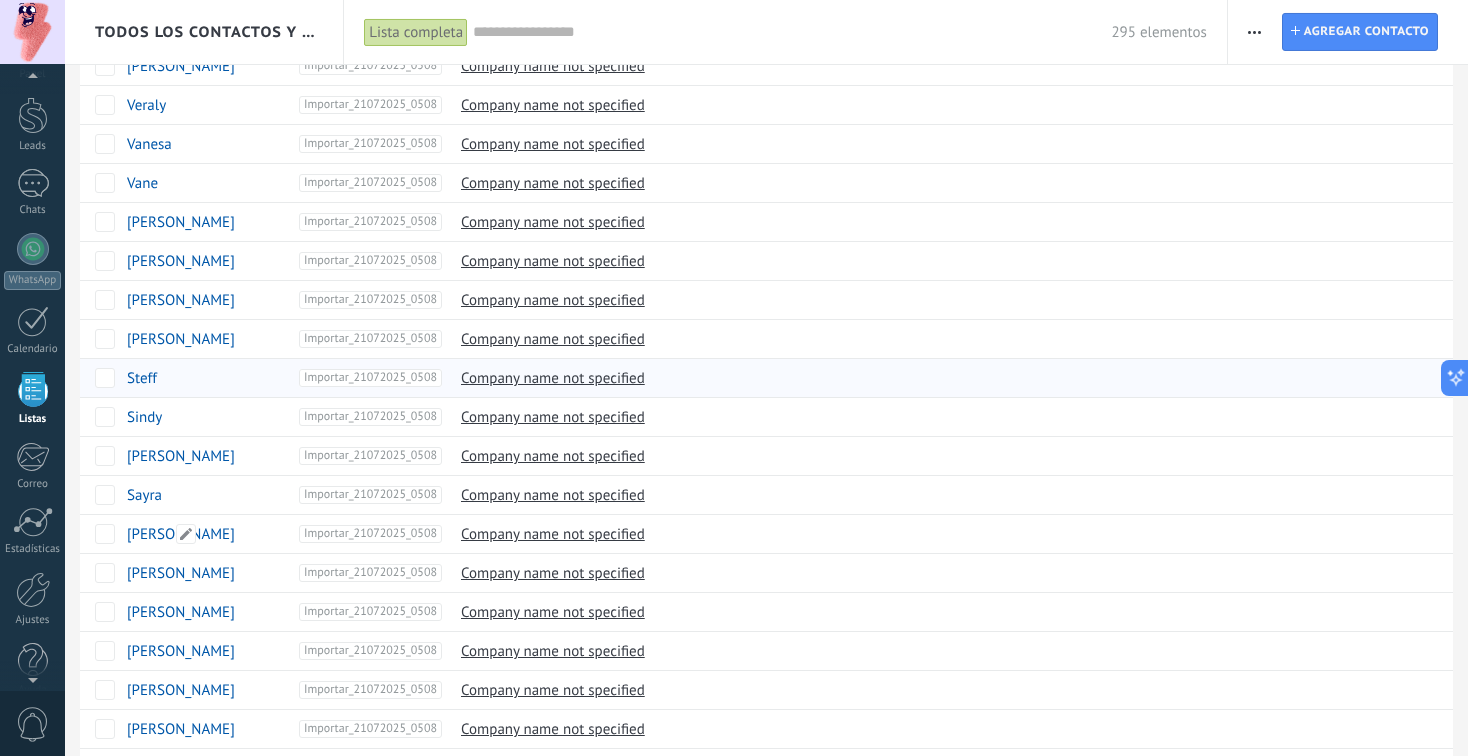 scroll, scrollTop: 211, scrollLeft: 0, axis: vertical 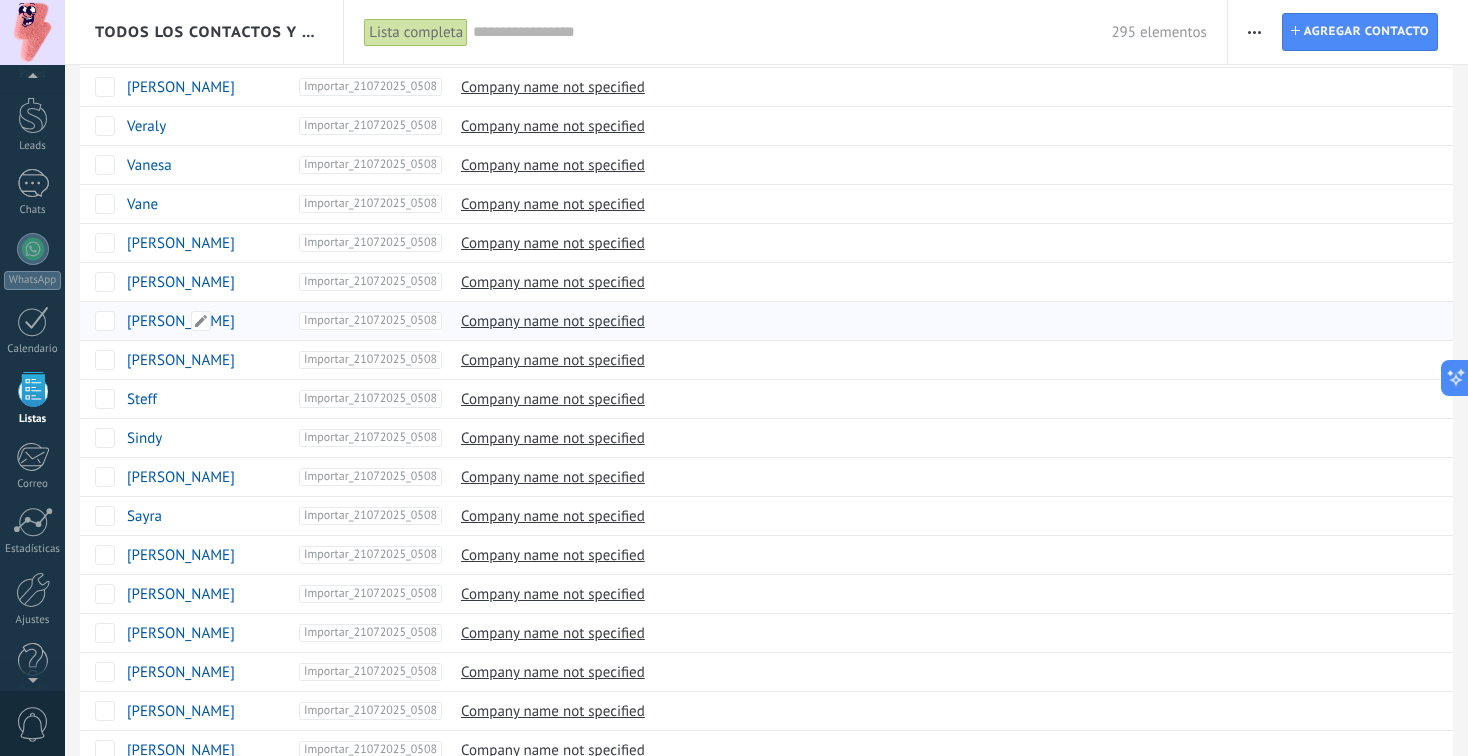click on "[PERSON_NAME]" at bounding box center (181, 321) 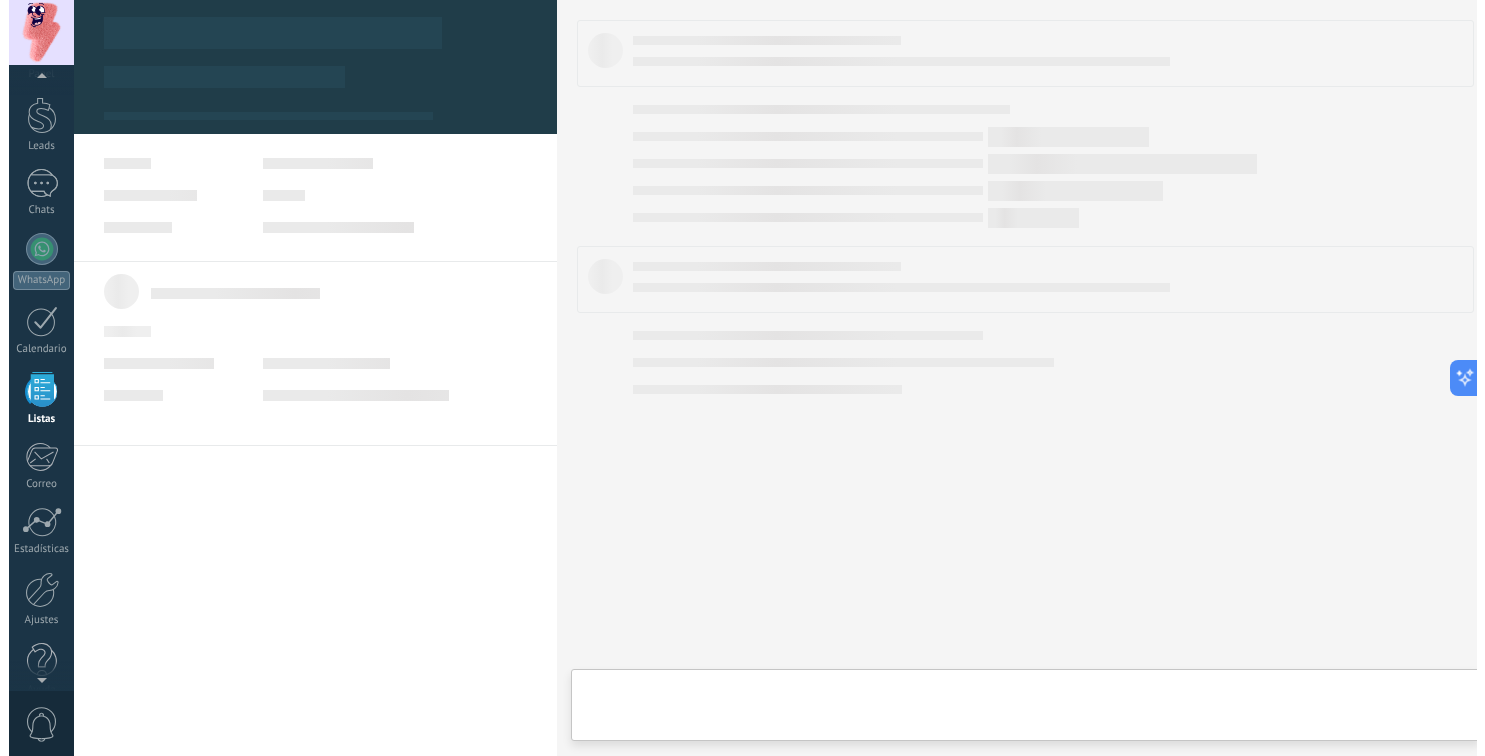 scroll, scrollTop: 0, scrollLeft: 0, axis: both 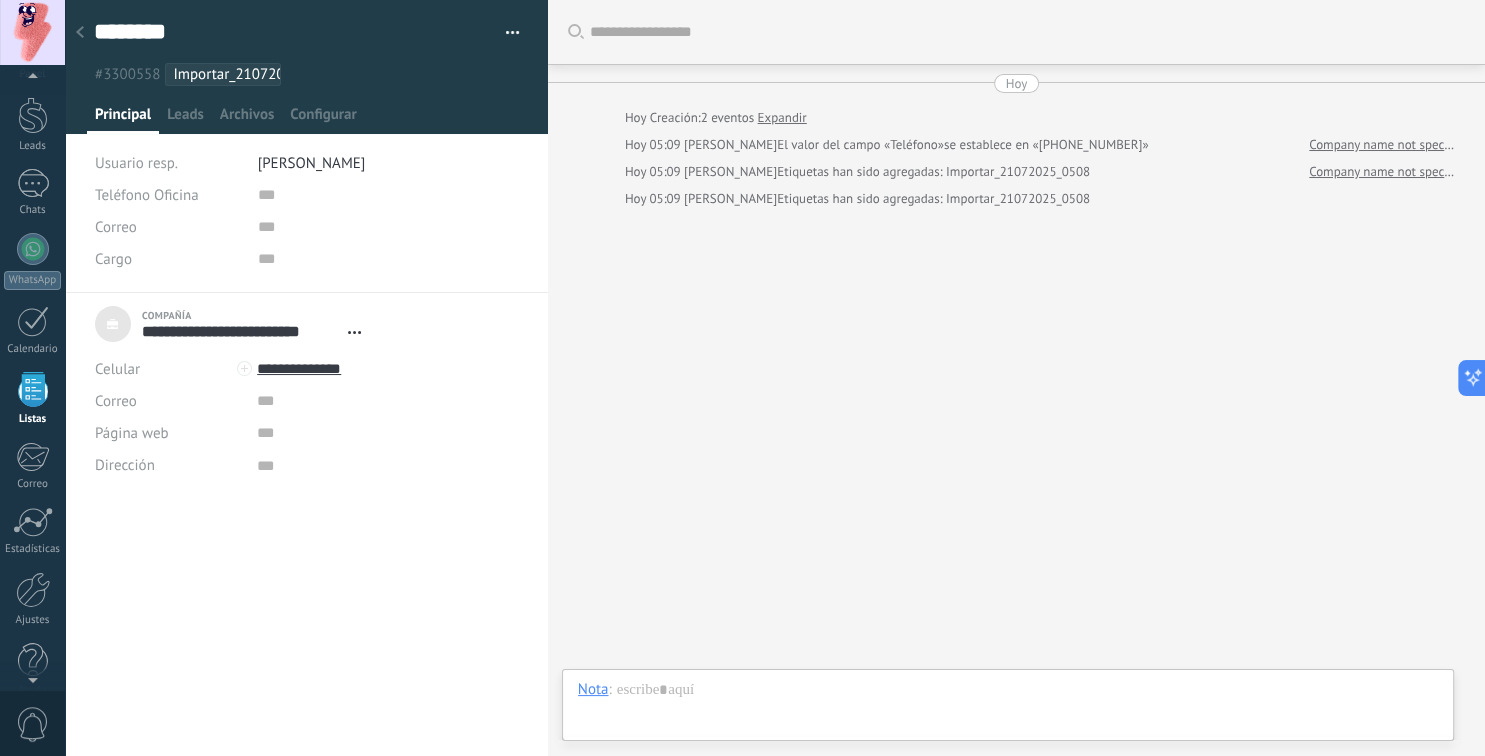 click 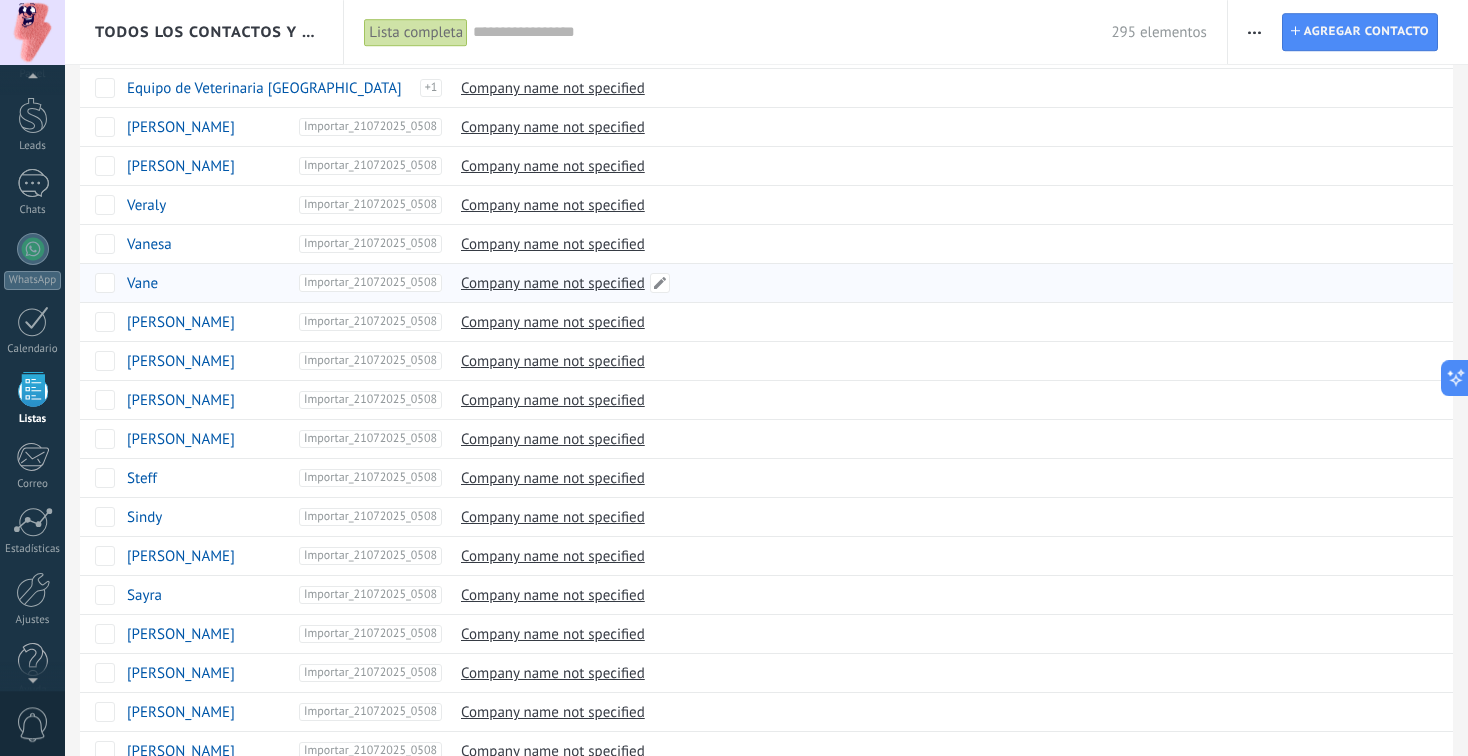 scroll, scrollTop: 0, scrollLeft: 0, axis: both 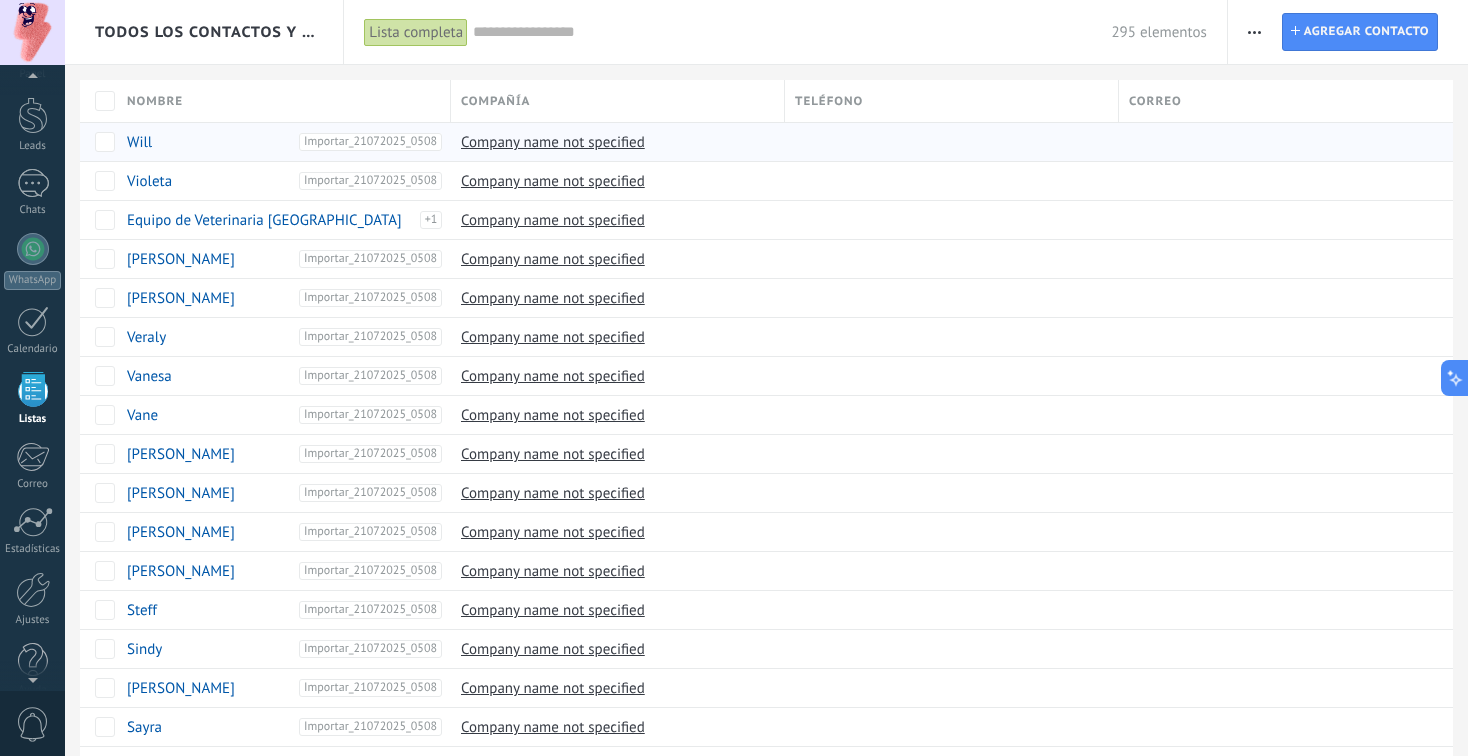 click on "Teléfono" at bounding box center [951, 101] 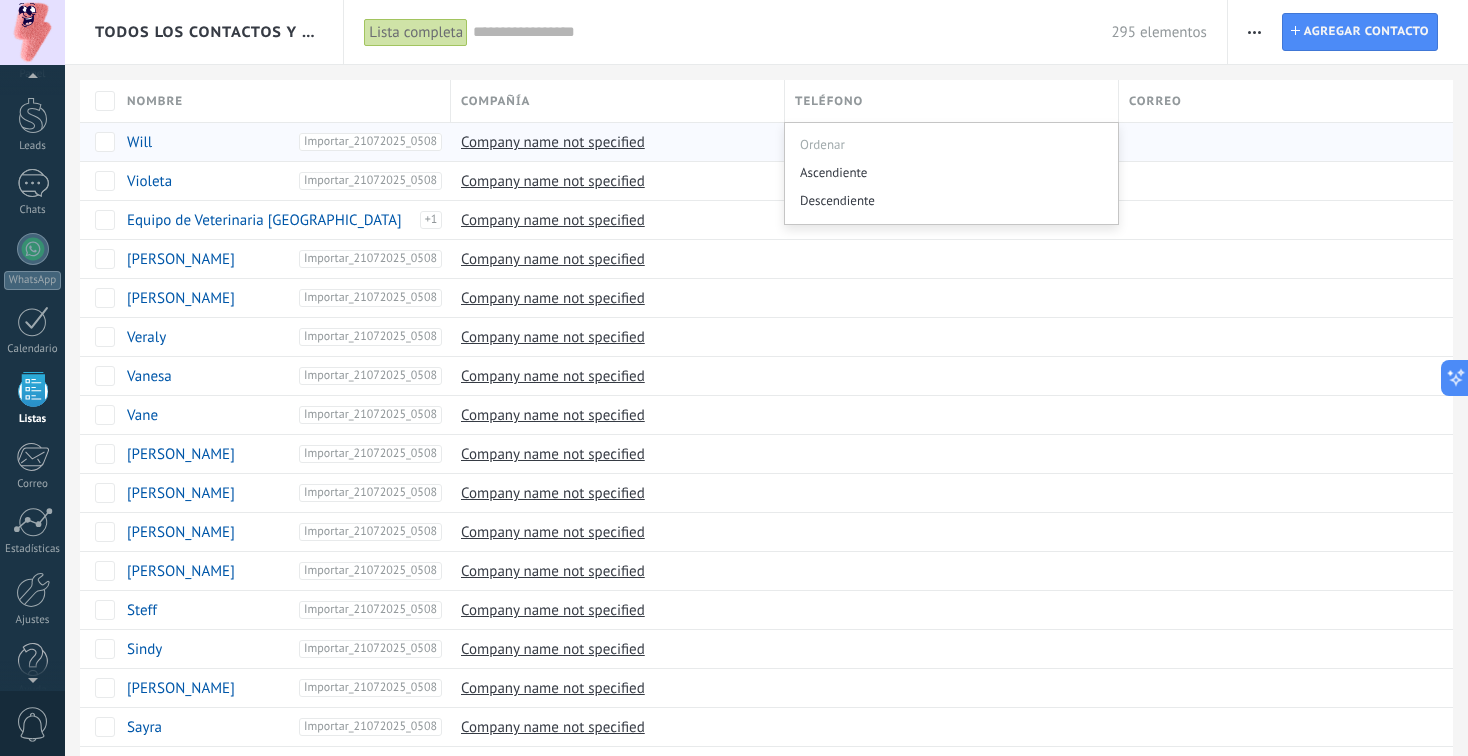 click on "Teléfono" at bounding box center (951, 101) 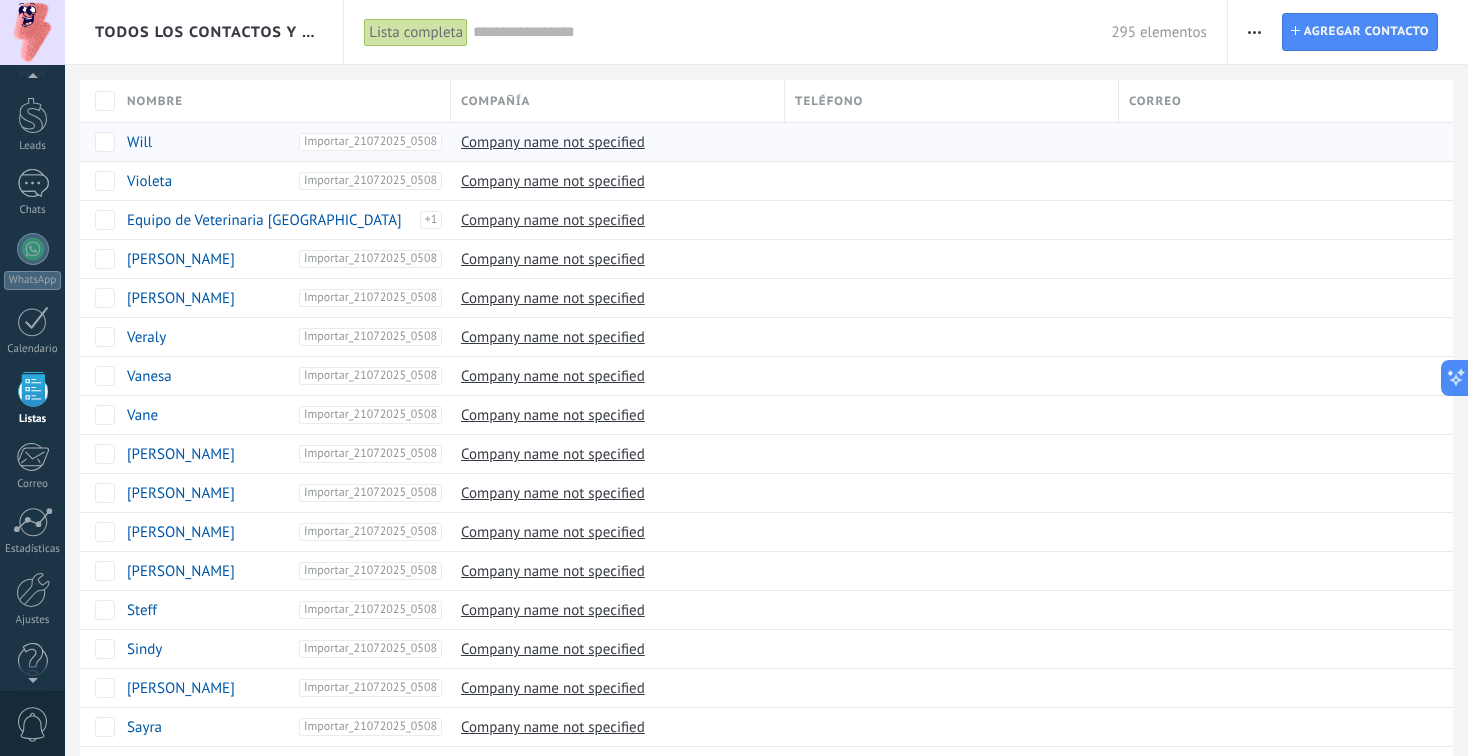 click at bounding box center (1254, 32) 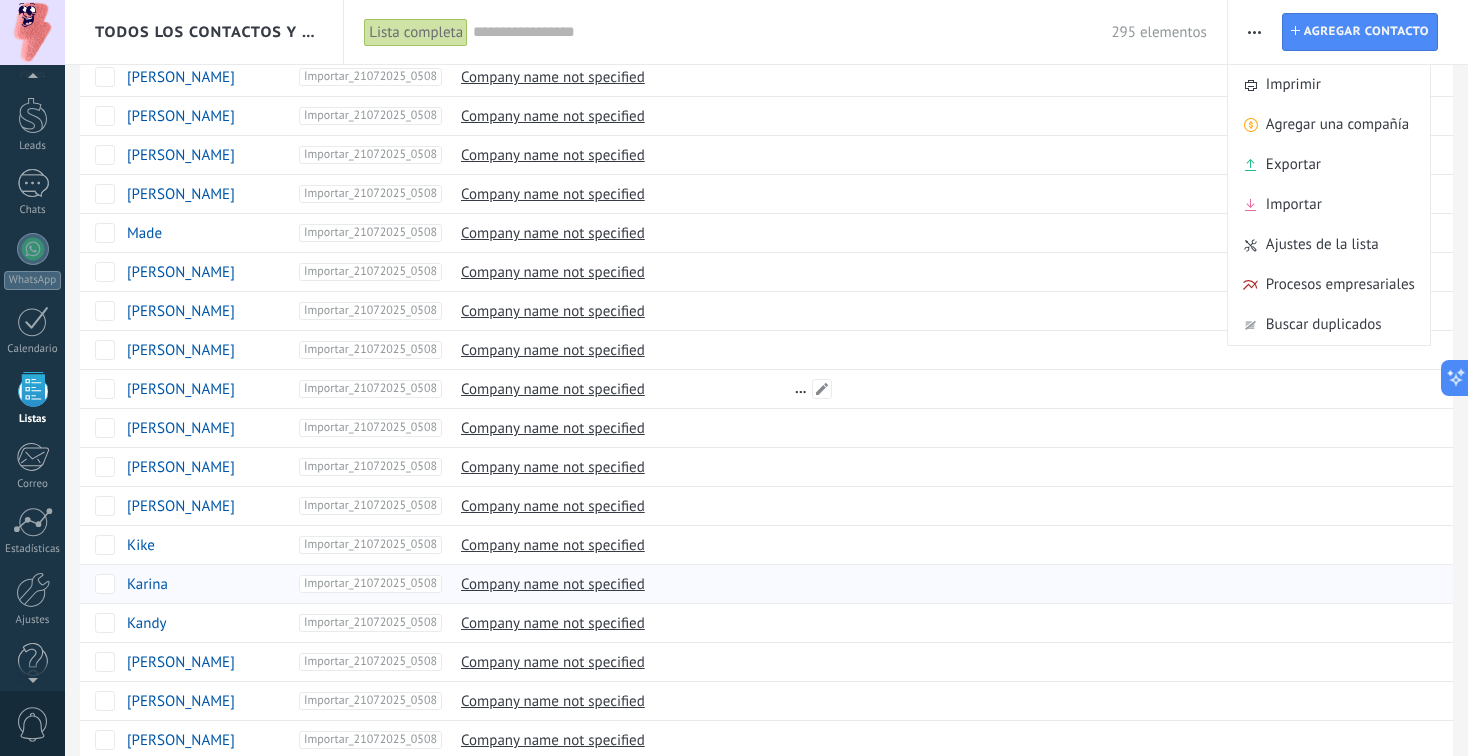 scroll, scrollTop: 1371, scrollLeft: 0, axis: vertical 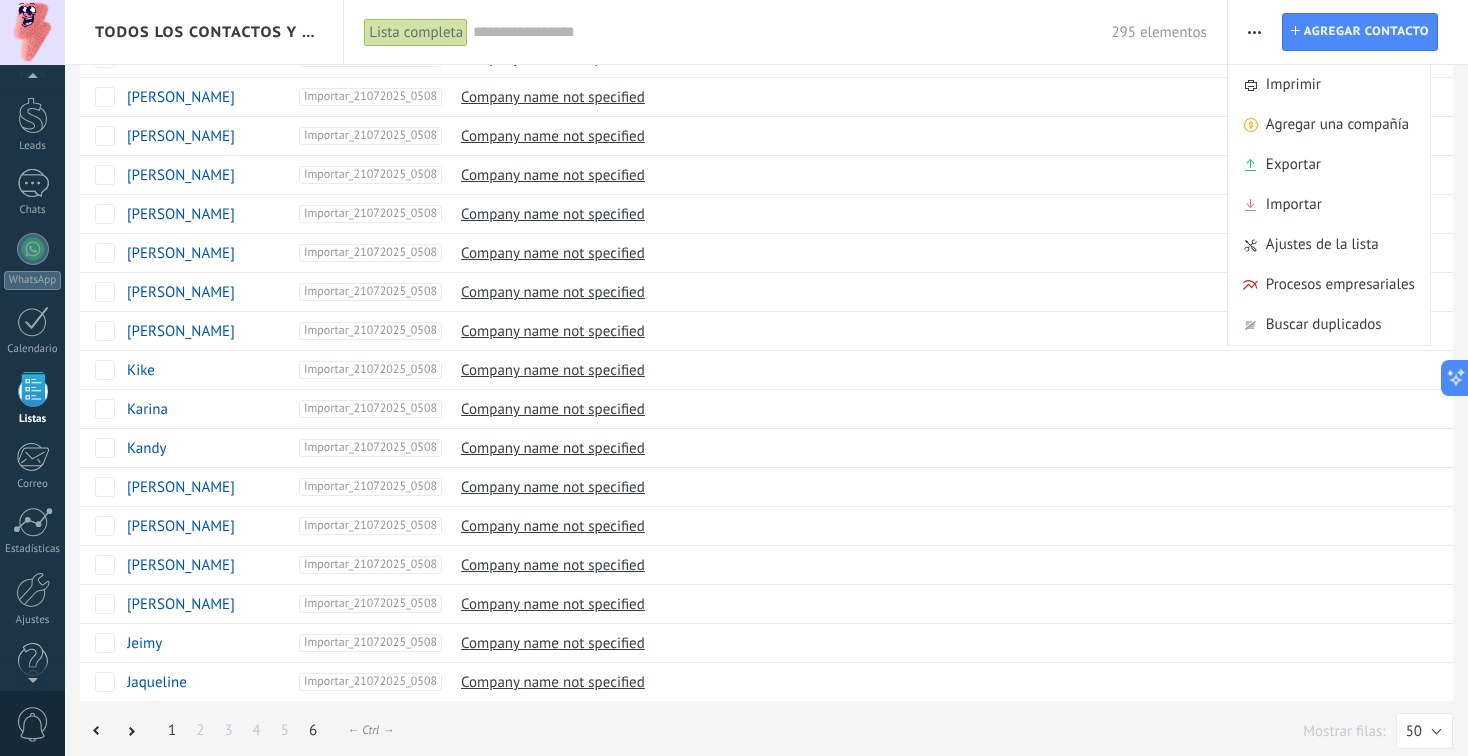 click on "6" at bounding box center [313, 730] 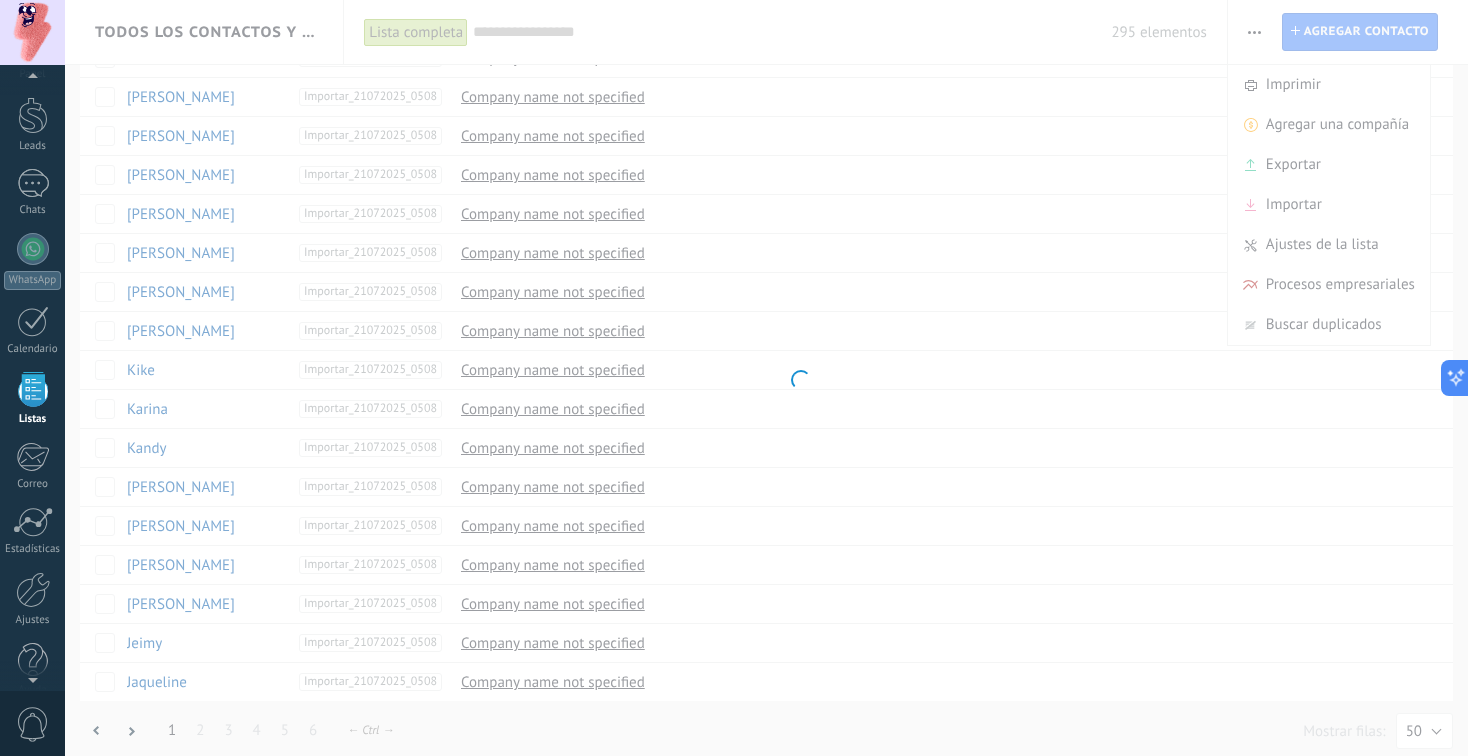 scroll, scrollTop: 51, scrollLeft: 0, axis: vertical 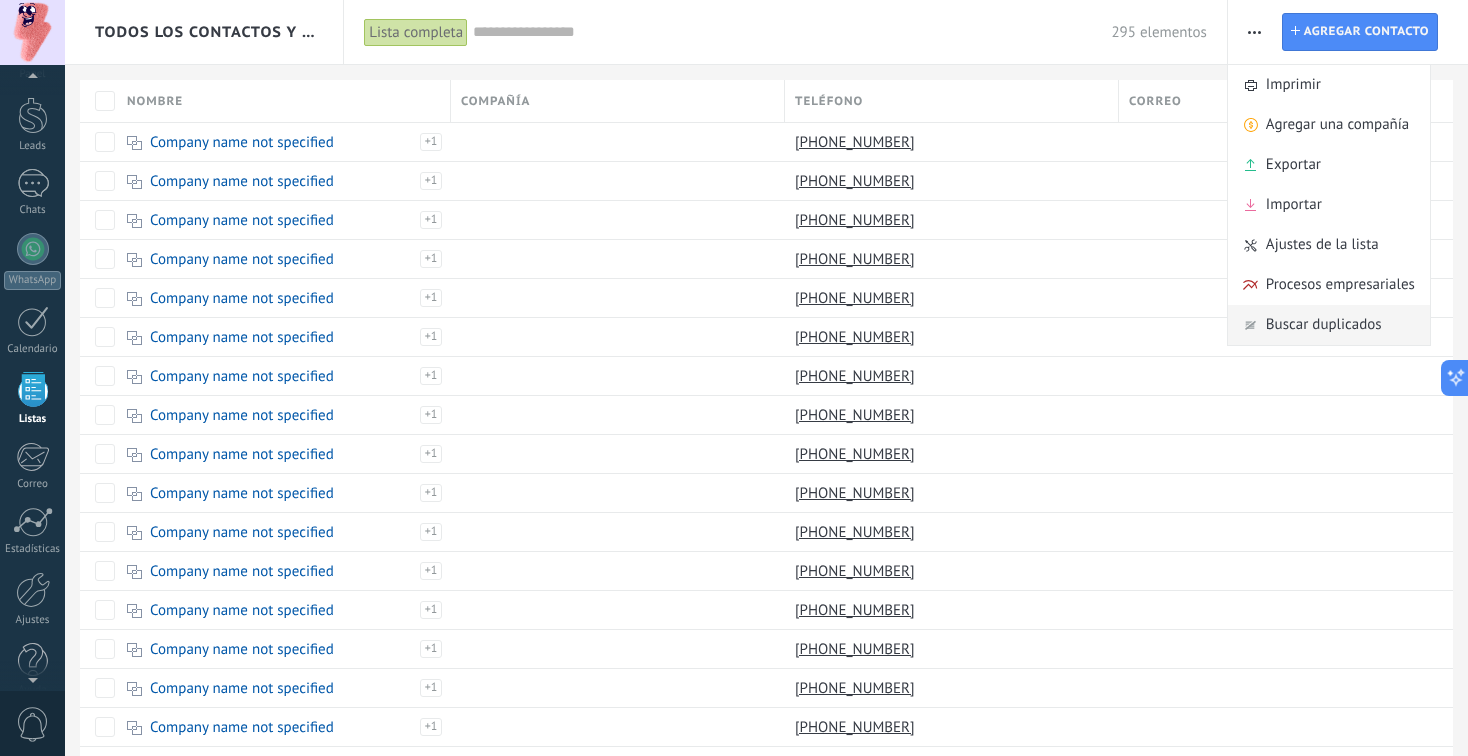 click on "Buscar duplicados" at bounding box center [1324, 325] 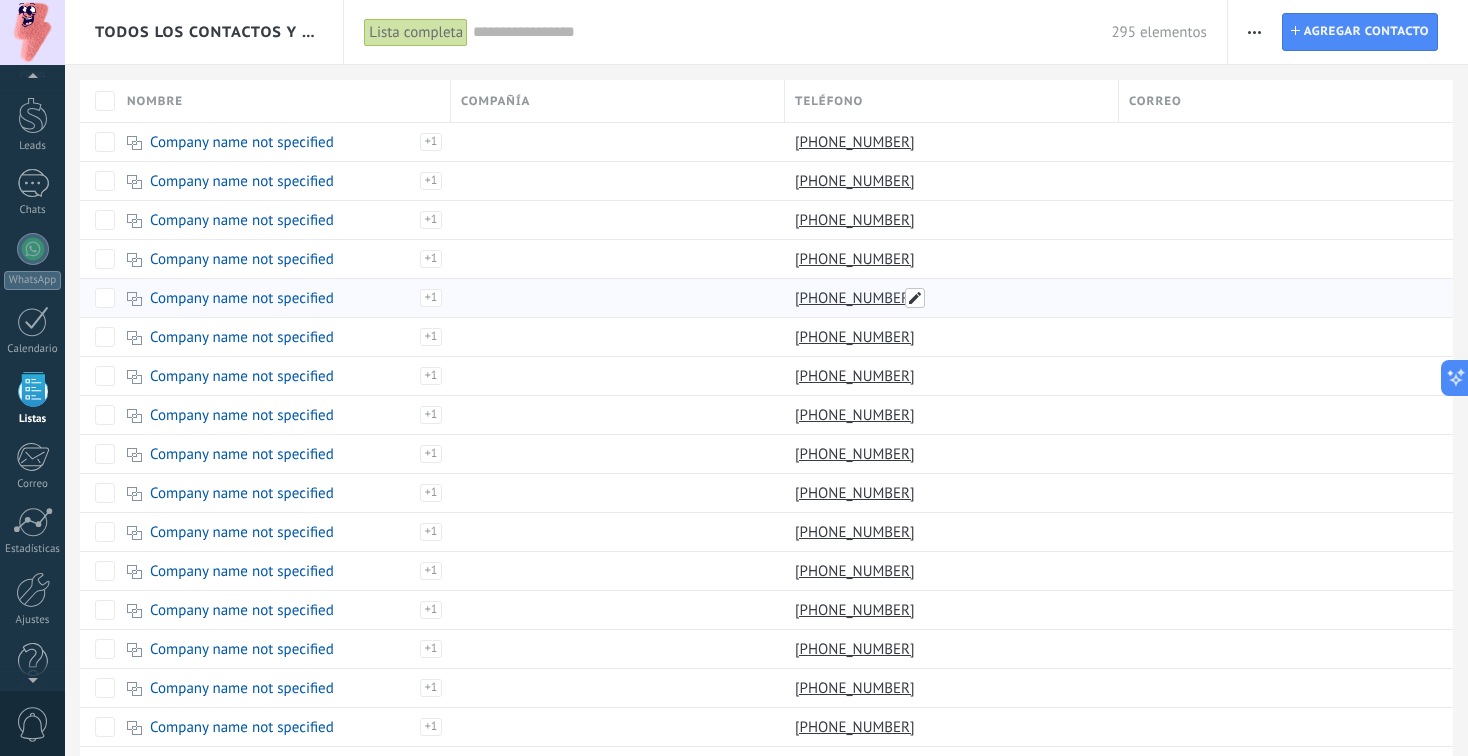 click at bounding box center (915, 298) 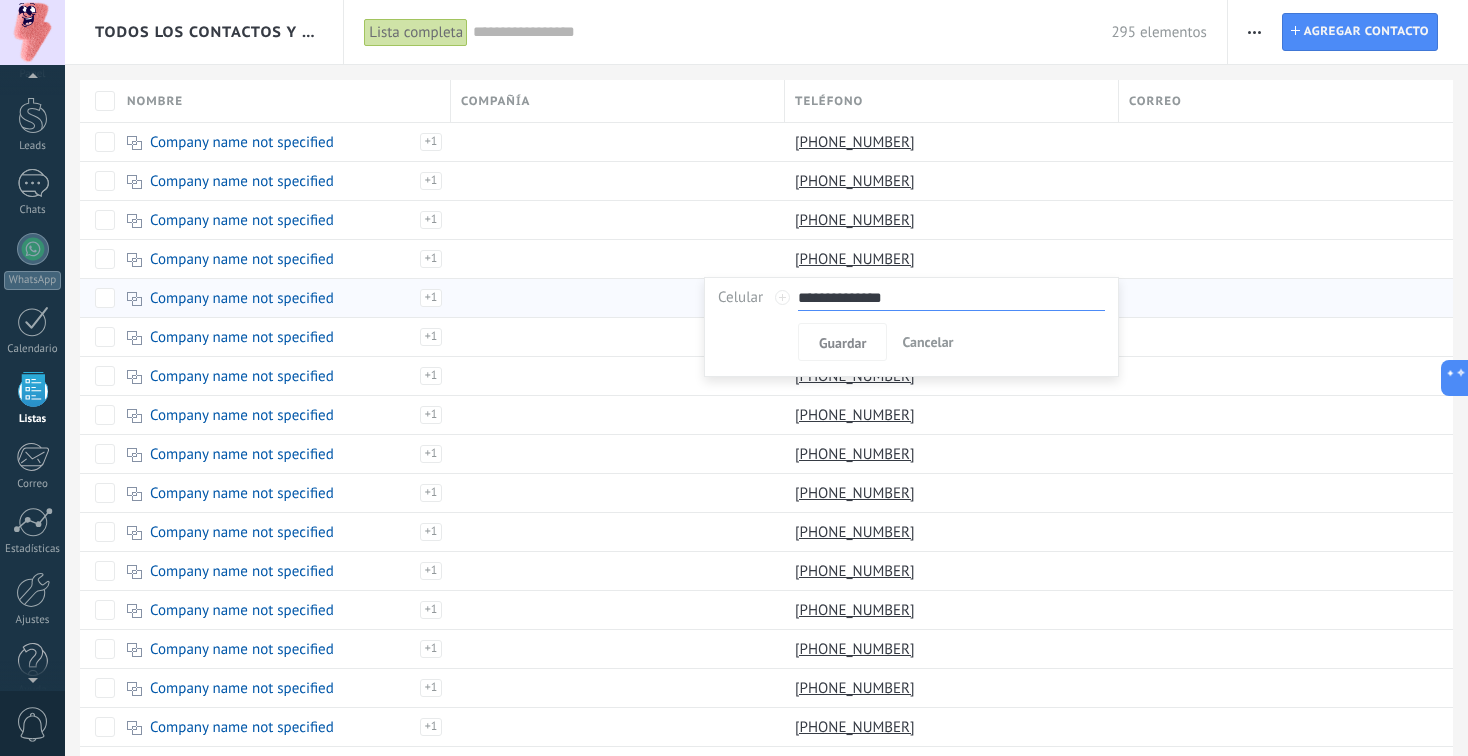 drag, startPoint x: 933, startPoint y: 298, endPoint x: 830, endPoint y: 310, distance: 103.69667 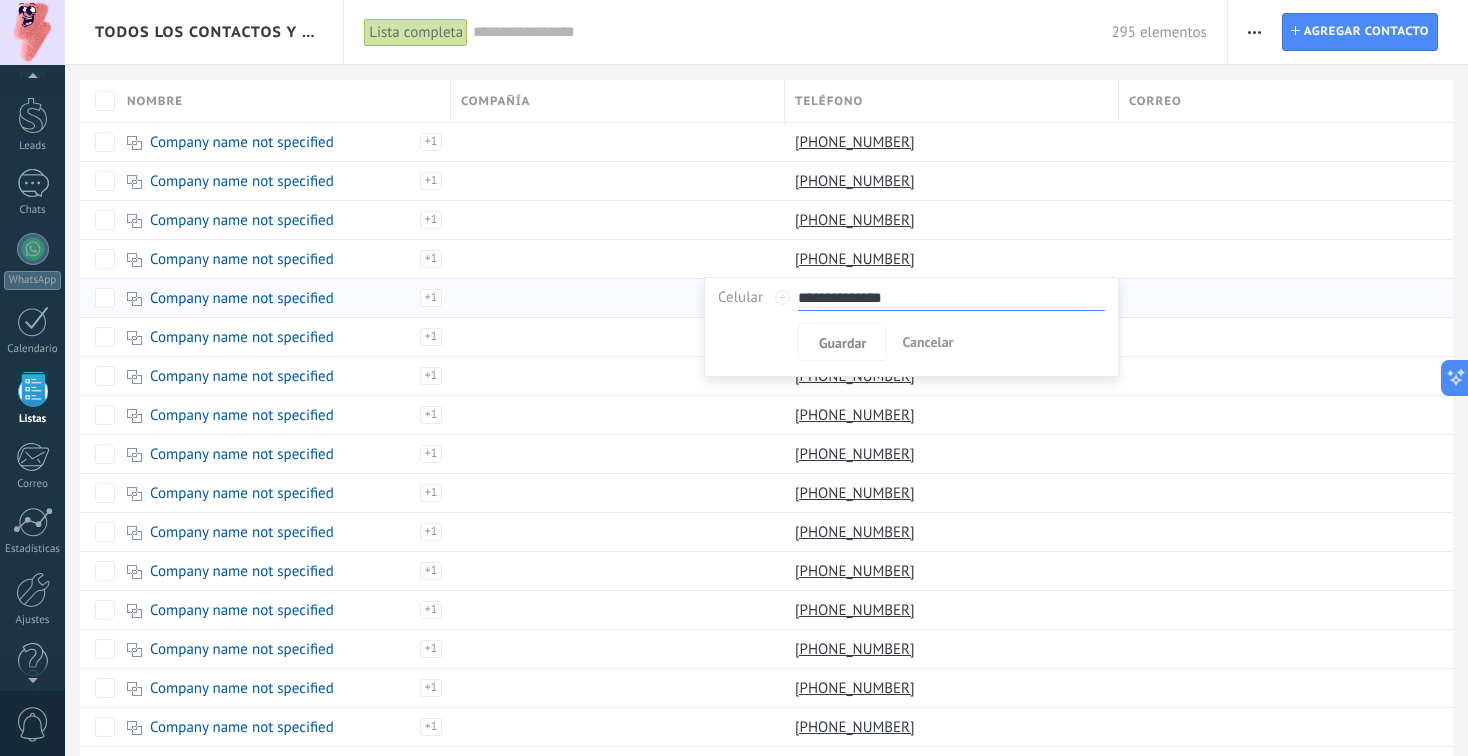 click on "Cancelar" at bounding box center [927, 342] 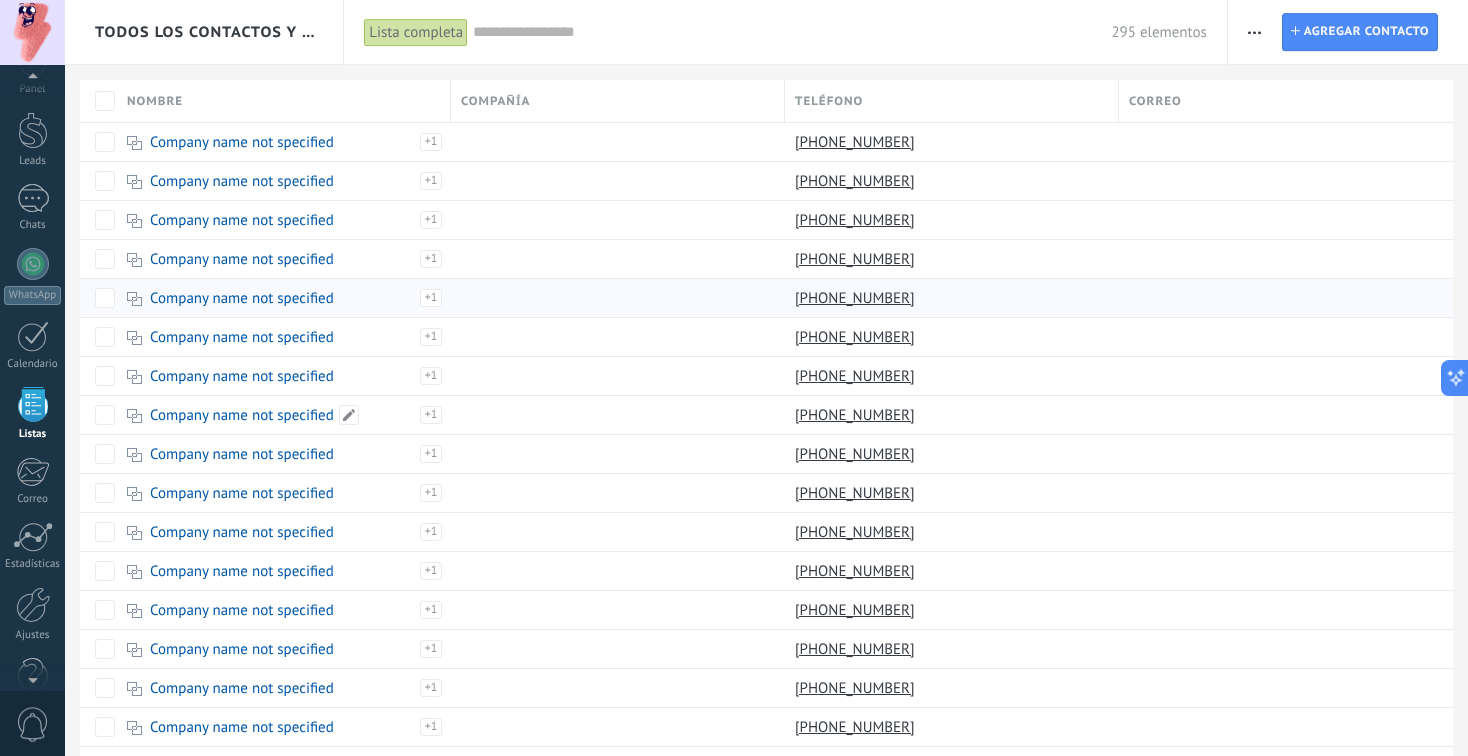 scroll, scrollTop: 51, scrollLeft: 0, axis: vertical 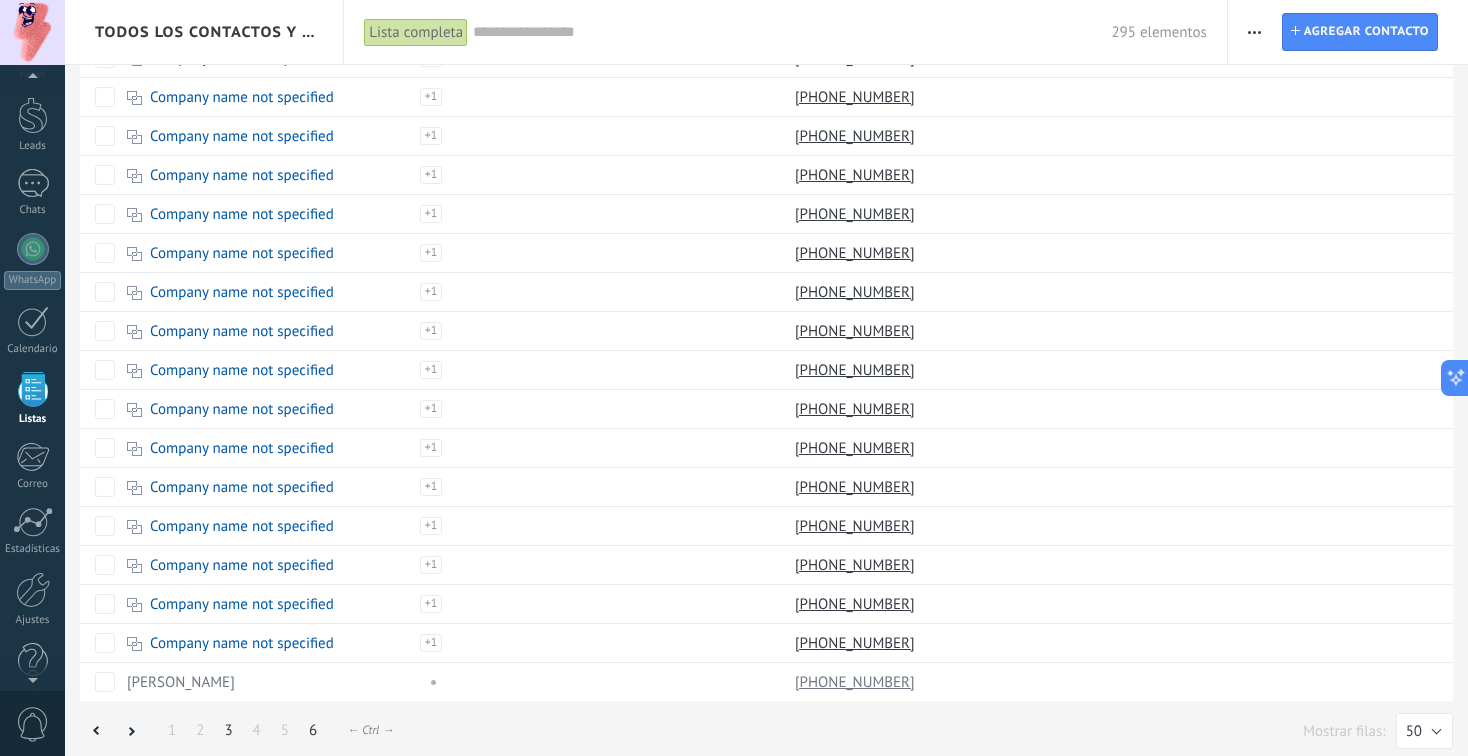 click on "3" at bounding box center [228, 730] 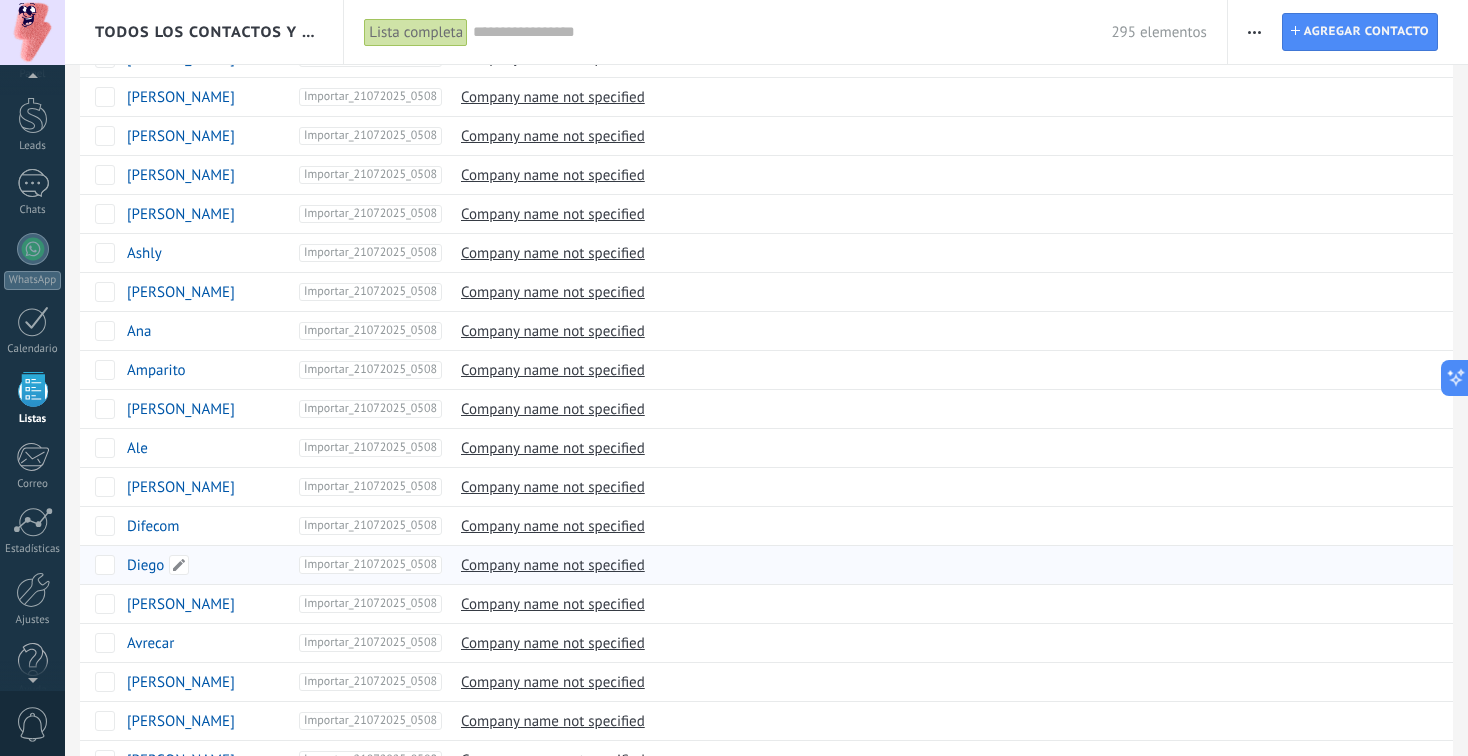 scroll, scrollTop: 51, scrollLeft: 0, axis: vertical 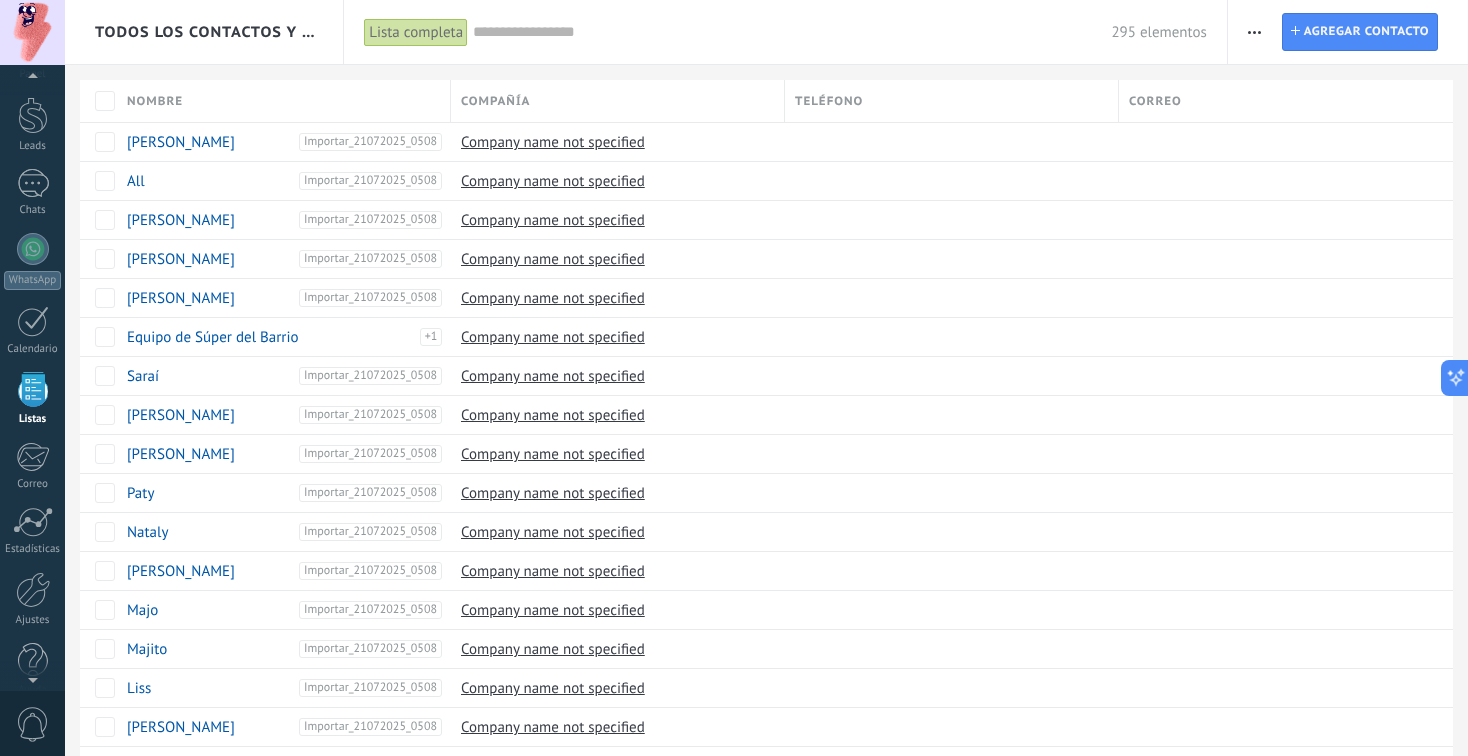 click on "Nombre" at bounding box center (155, 101) 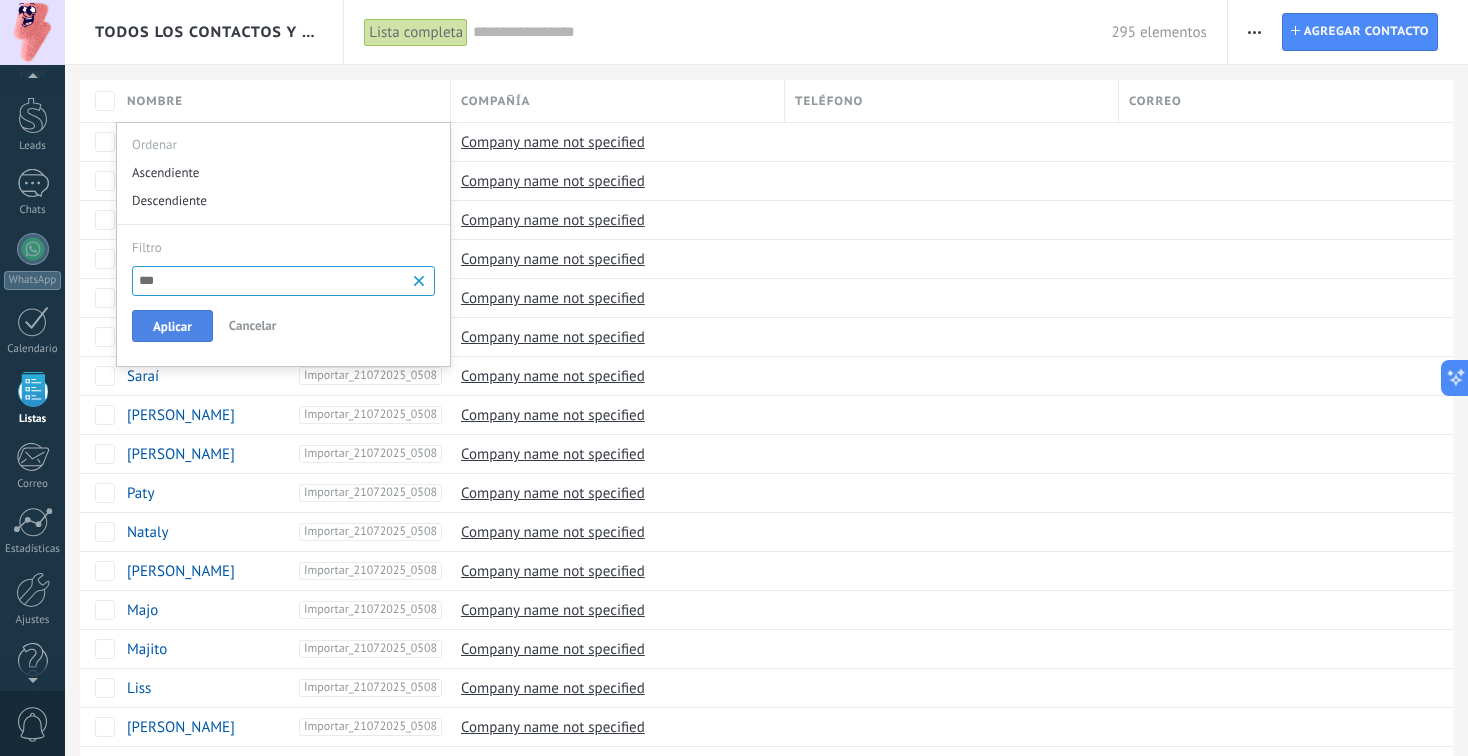 type on "***" 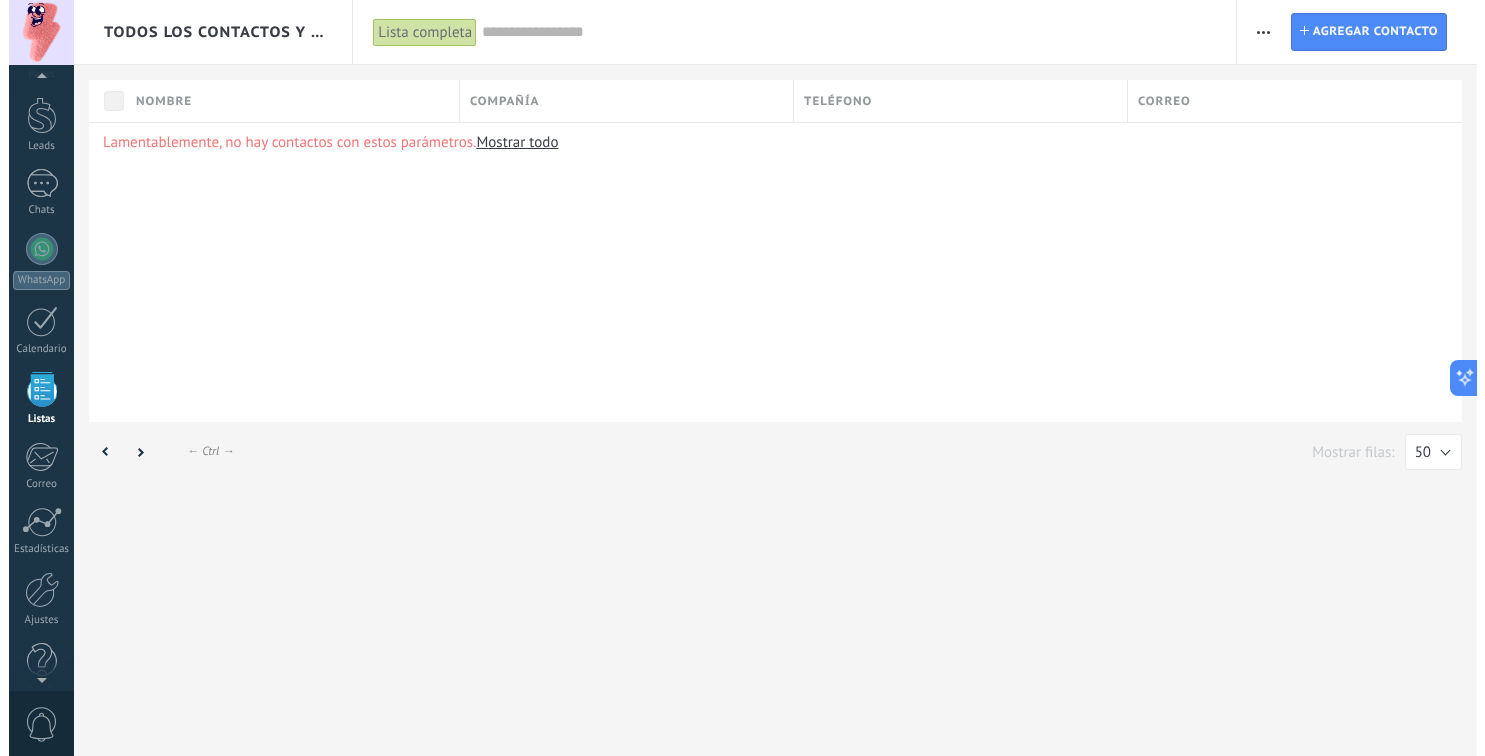scroll, scrollTop: 51, scrollLeft: 0, axis: vertical 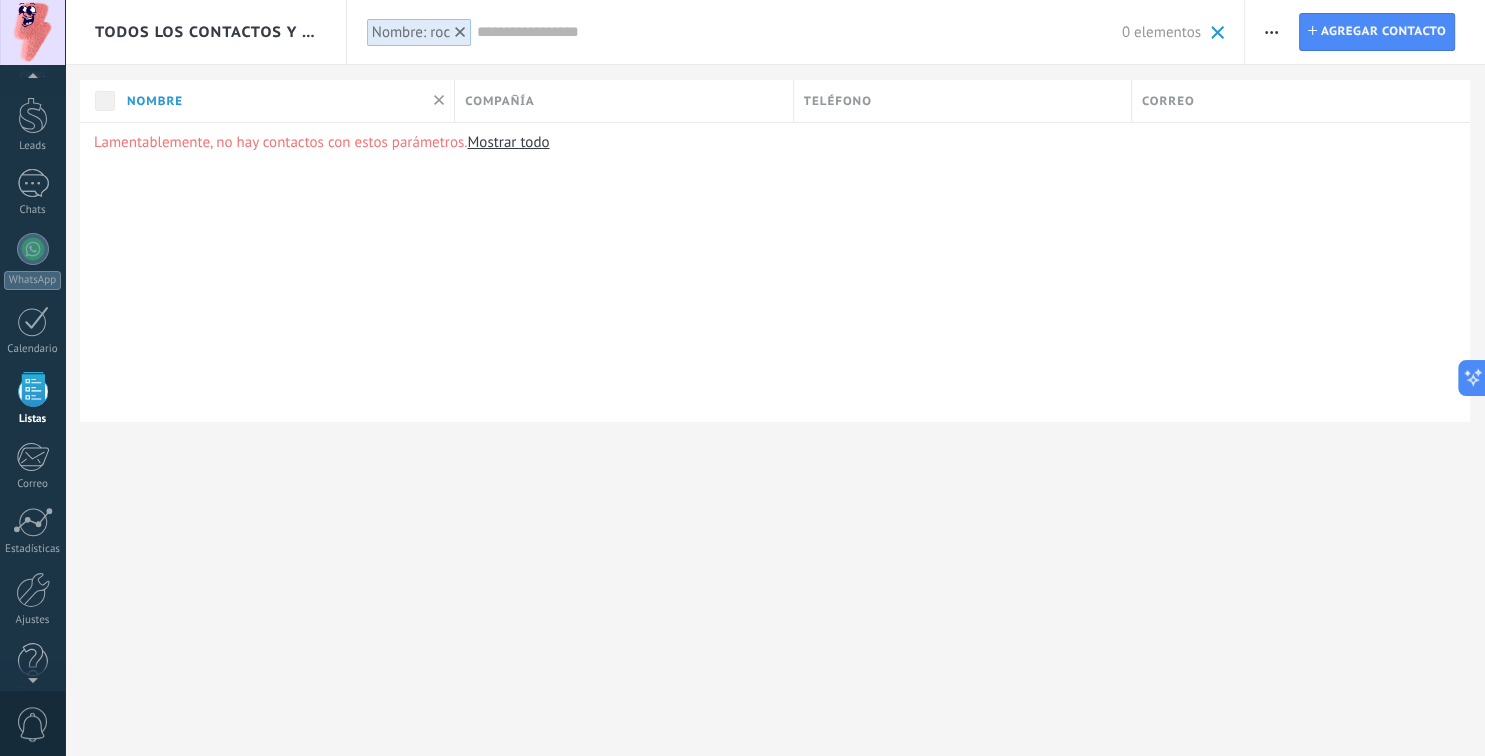click on "Mostrar todo" at bounding box center [508, 142] 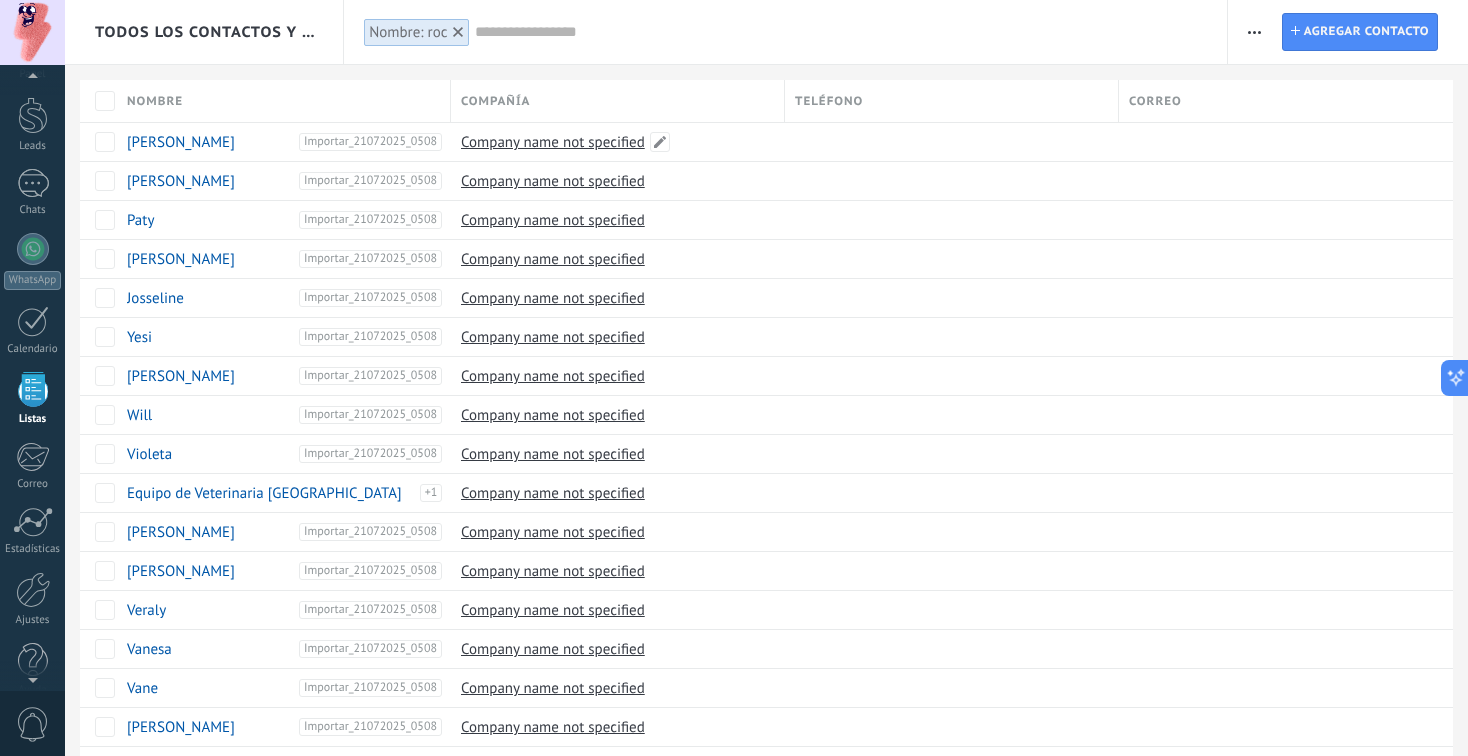 scroll, scrollTop: 51, scrollLeft: 0, axis: vertical 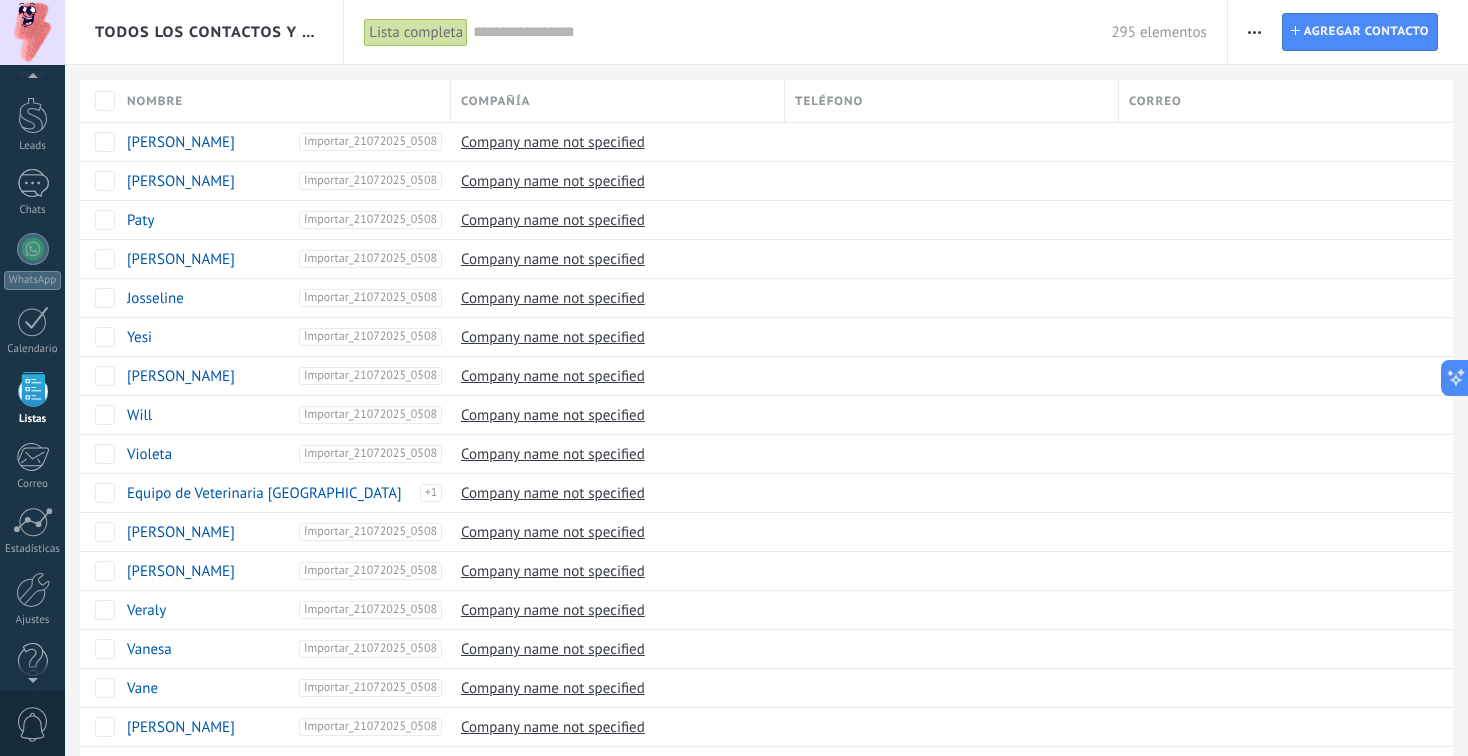 click on "Nombre" at bounding box center [155, 101] 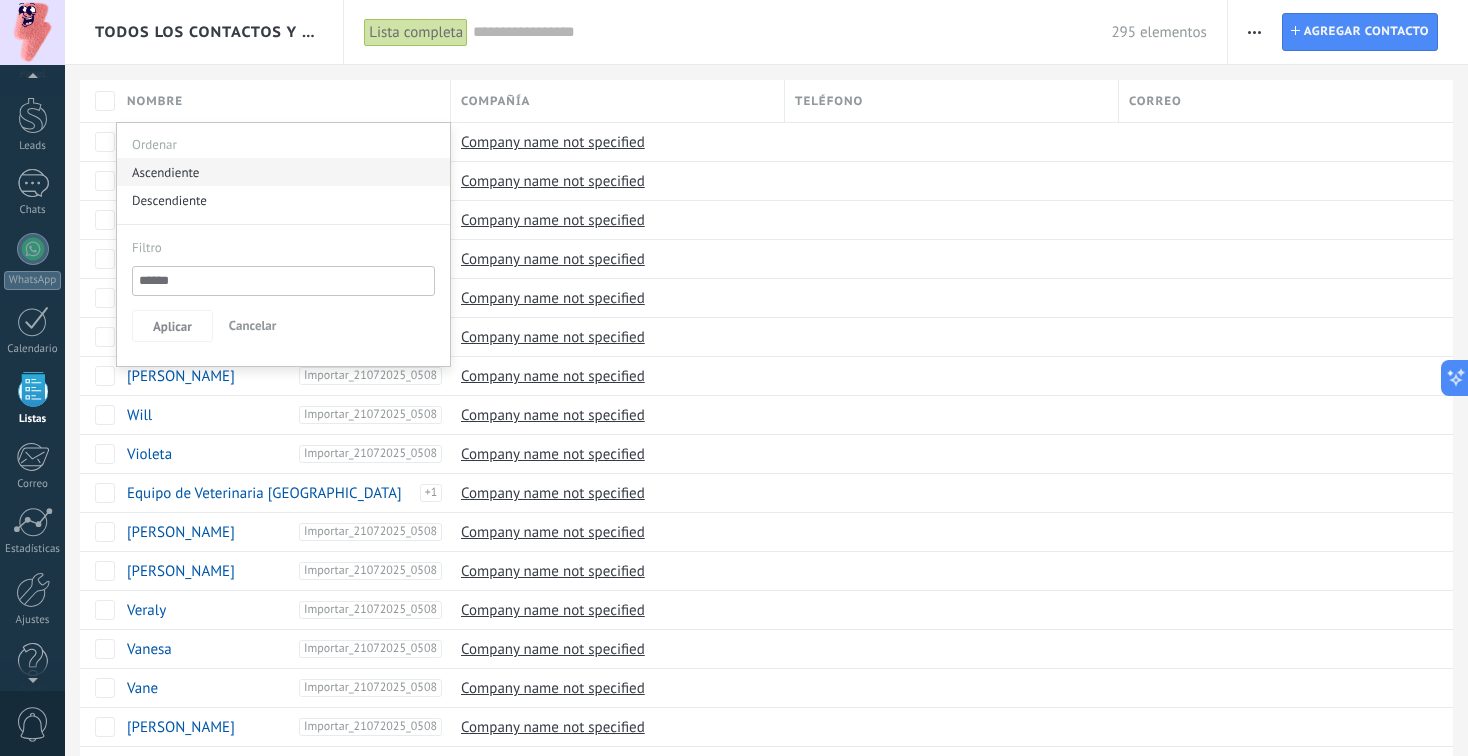 click on "Ascendiente" at bounding box center [283, 172] 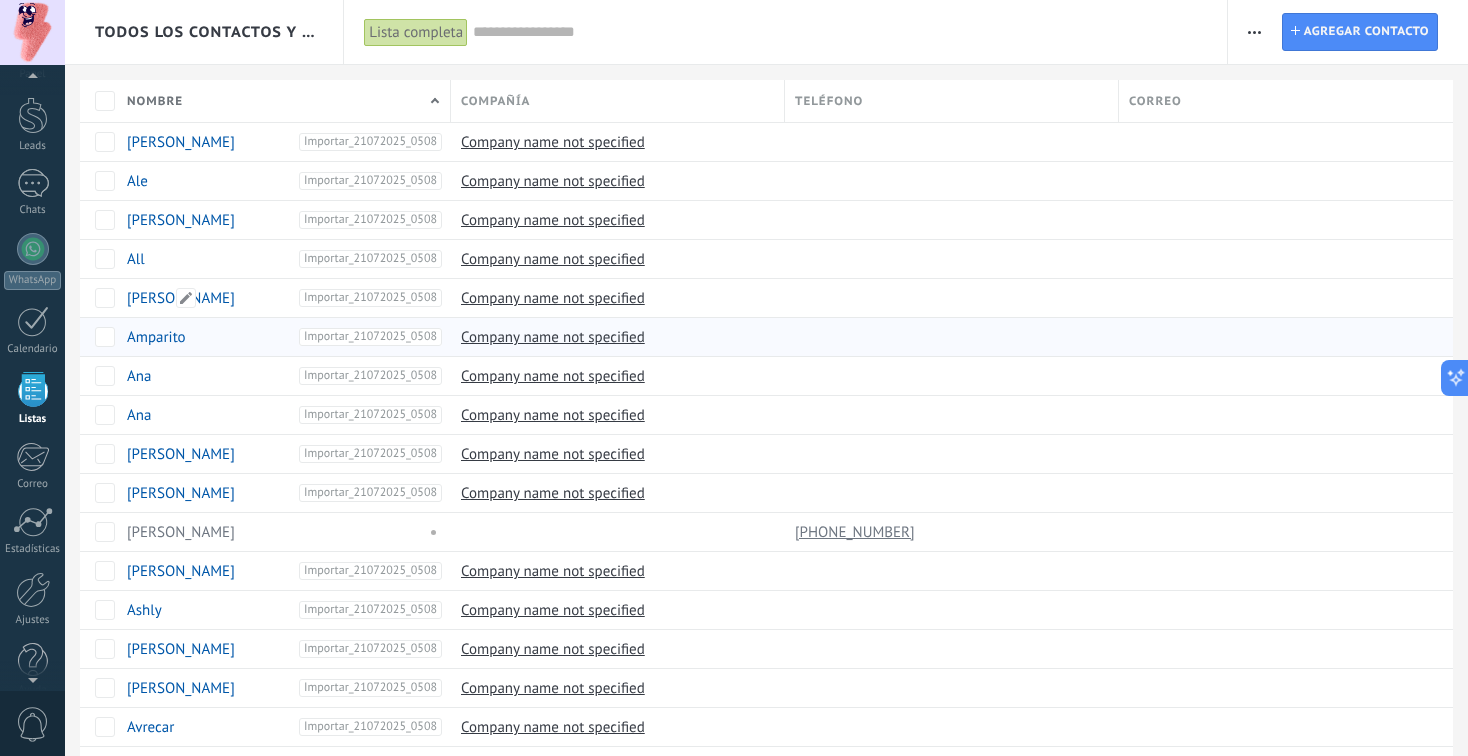 scroll, scrollTop: 51, scrollLeft: 0, axis: vertical 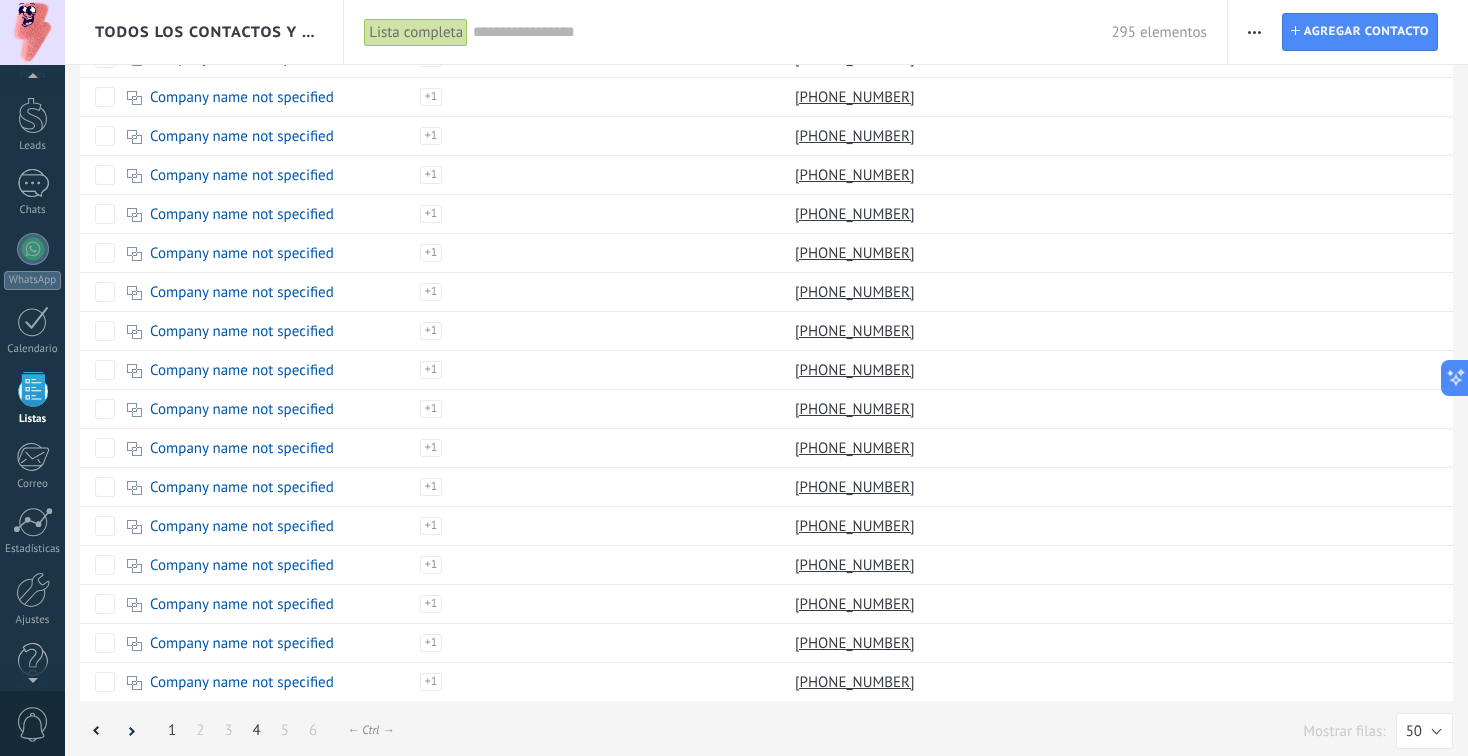 click on "4" at bounding box center (257, 730) 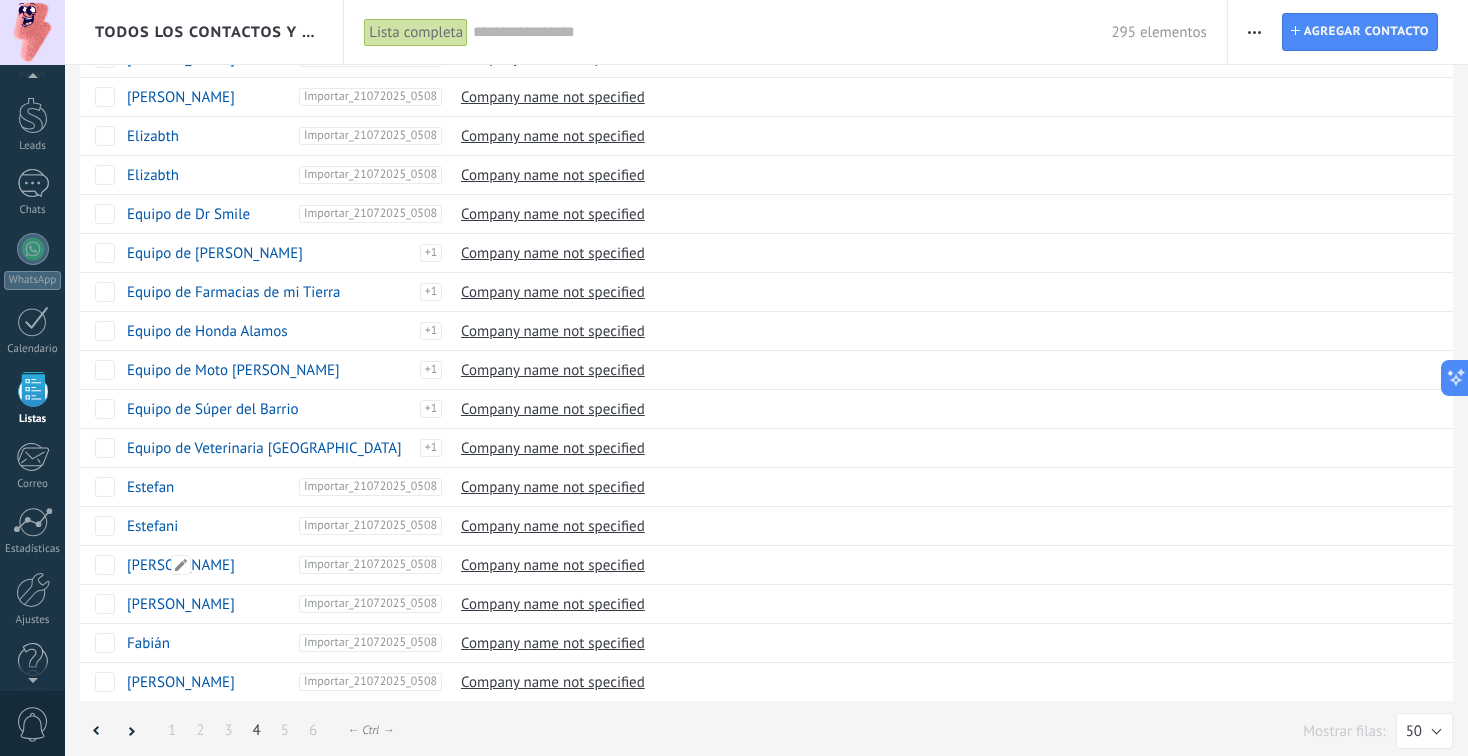 scroll, scrollTop: 51, scrollLeft: 0, axis: vertical 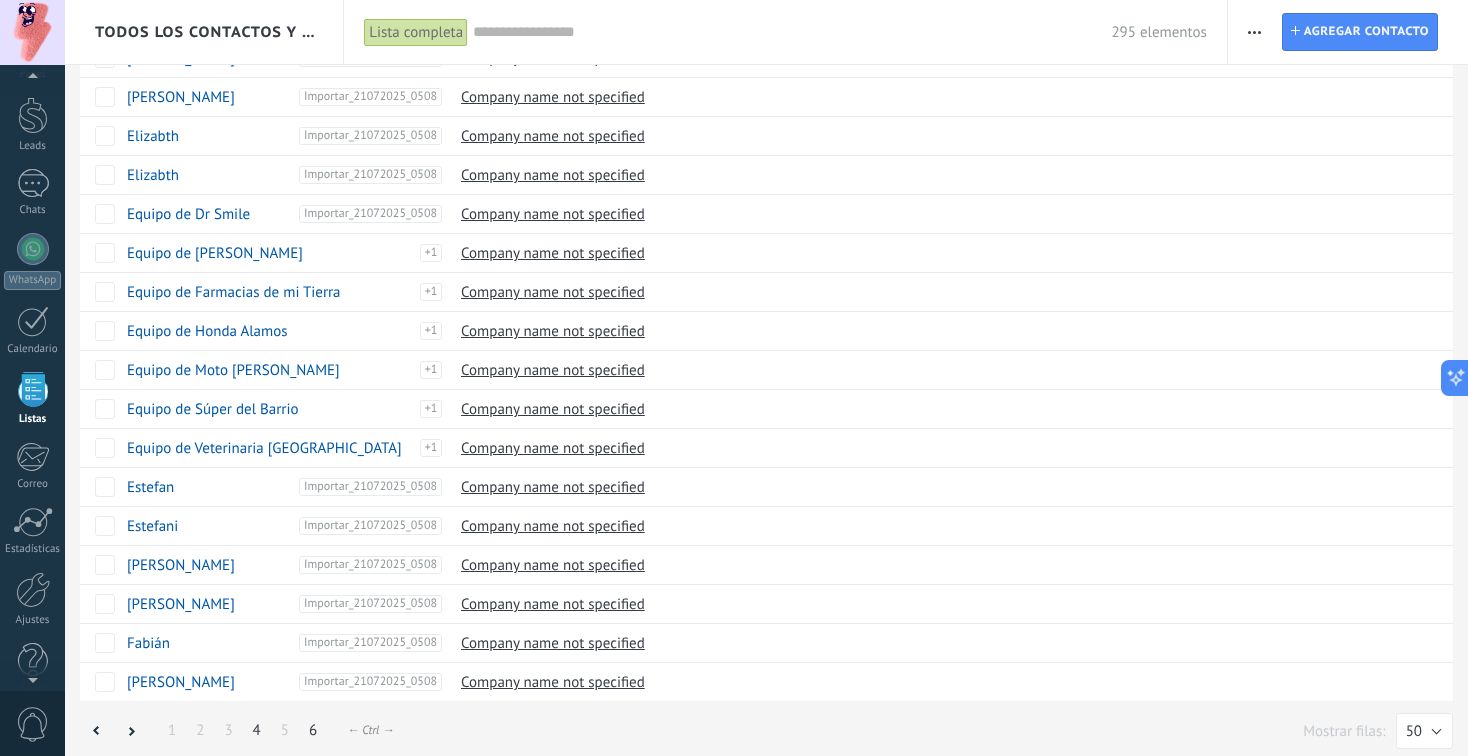 click on "6" at bounding box center [313, 730] 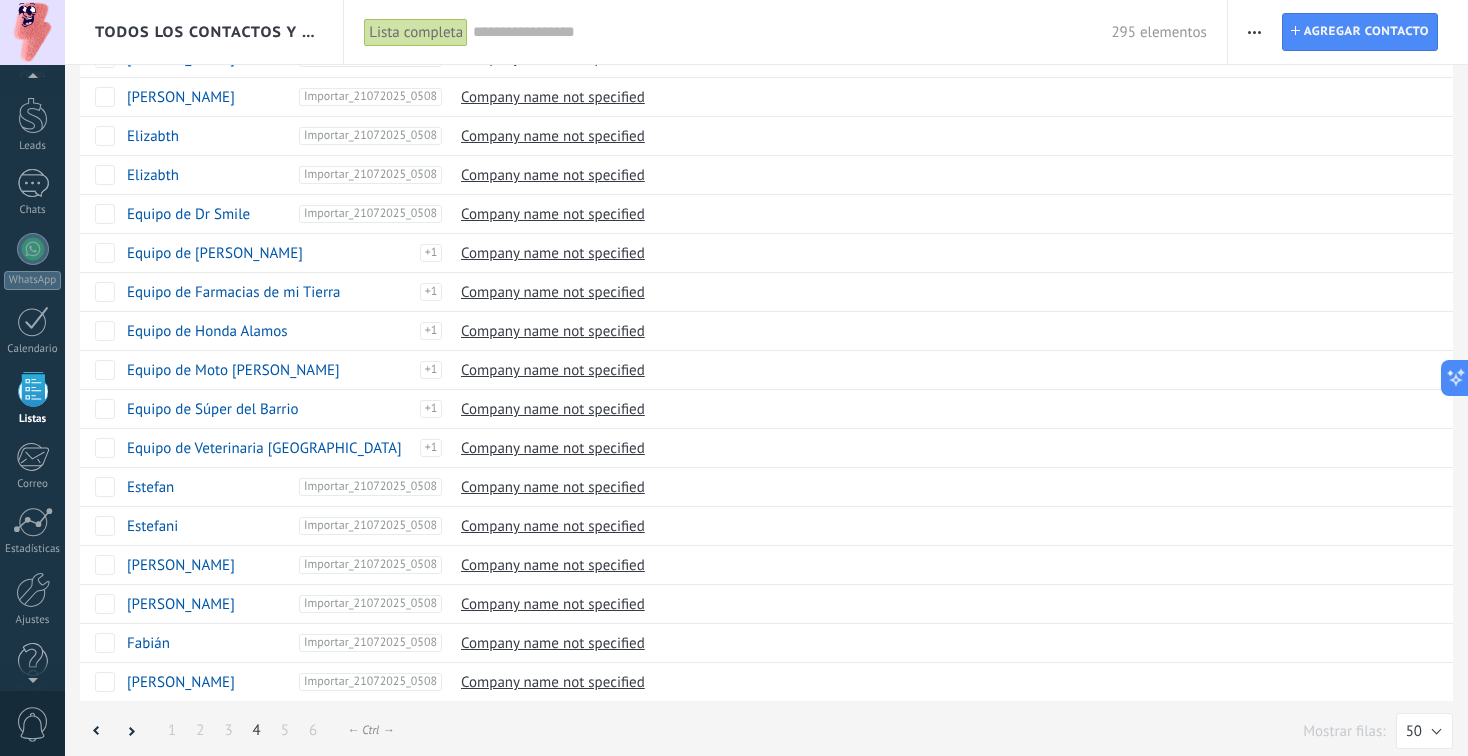 scroll, scrollTop: 51, scrollLeft: 0, axis: vertical 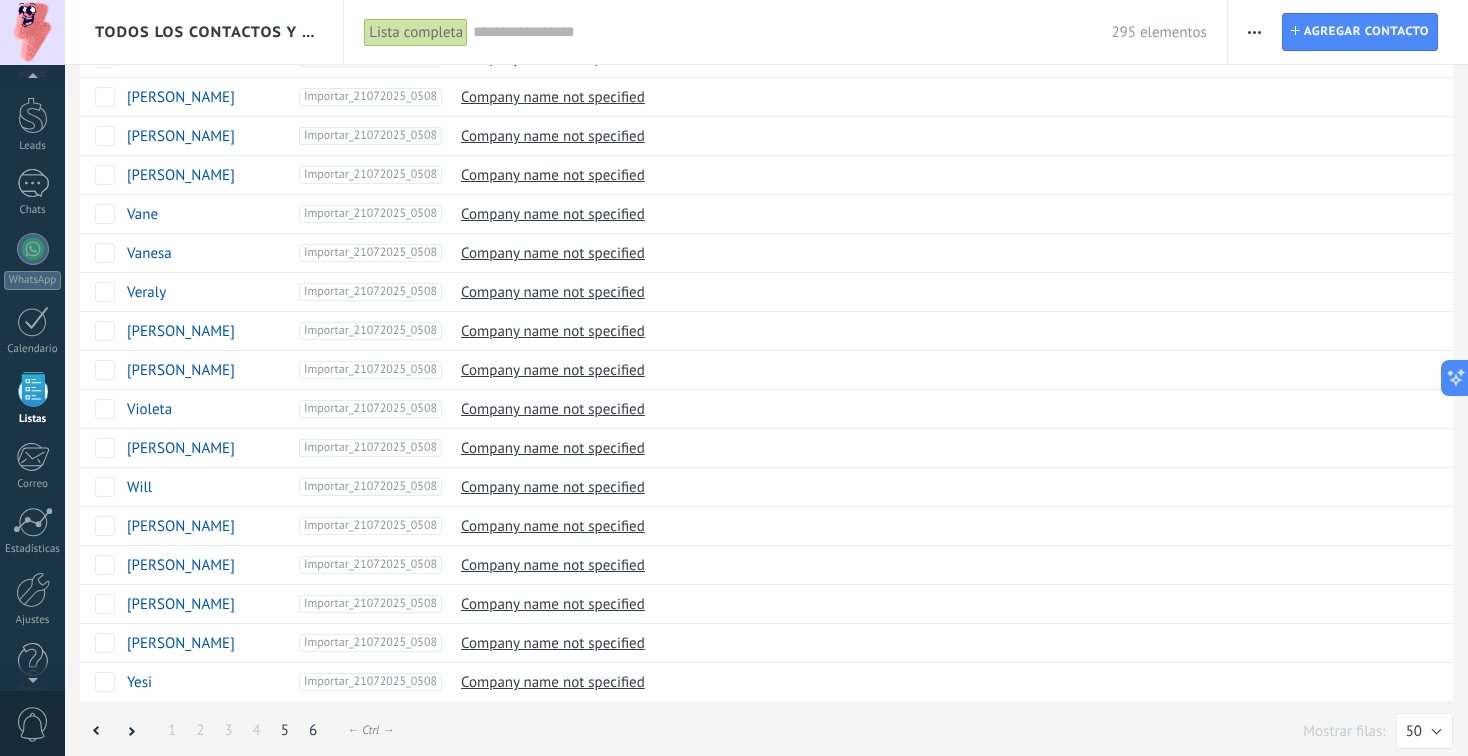 click on "5" at bounding box center (285, 730) 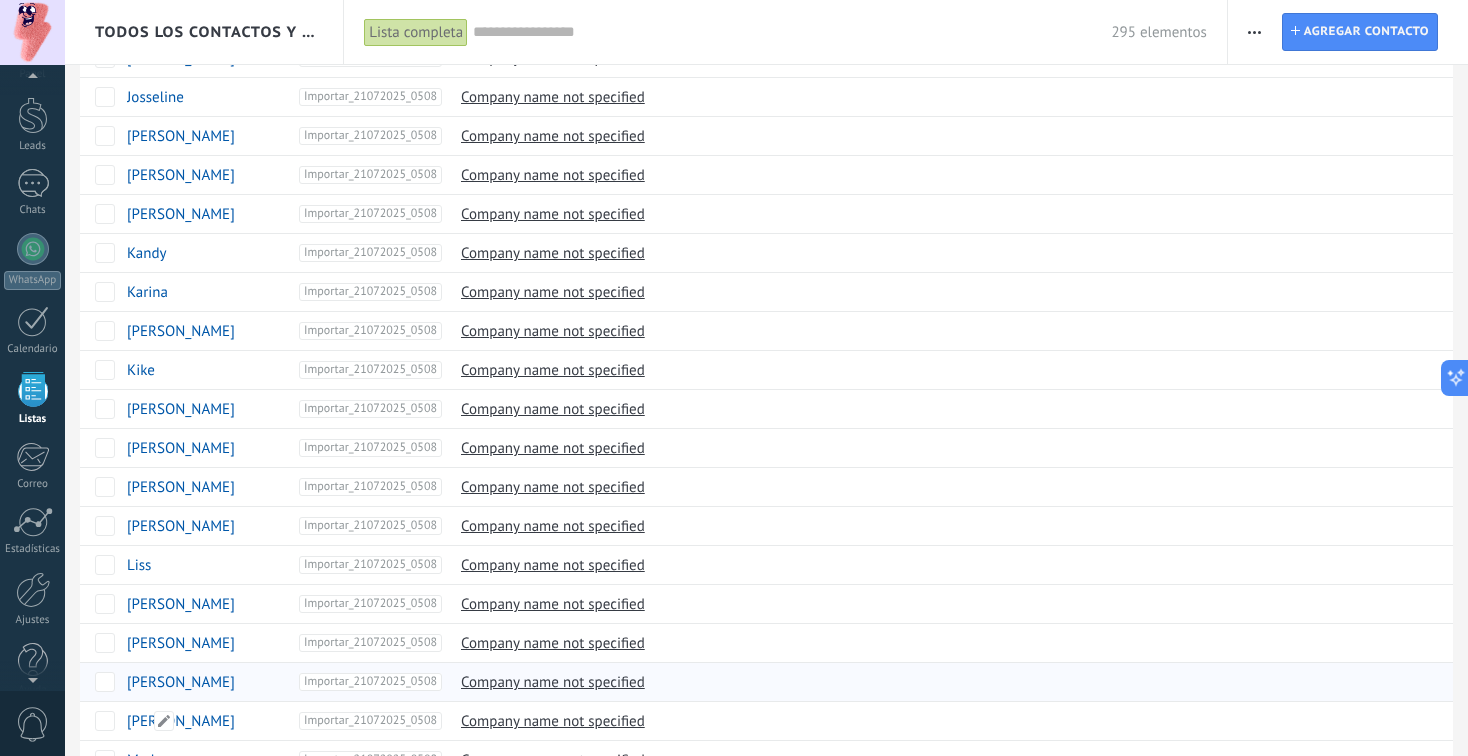 scroll, scrollTop: 51, scrollLeft: 0, axis: vertical 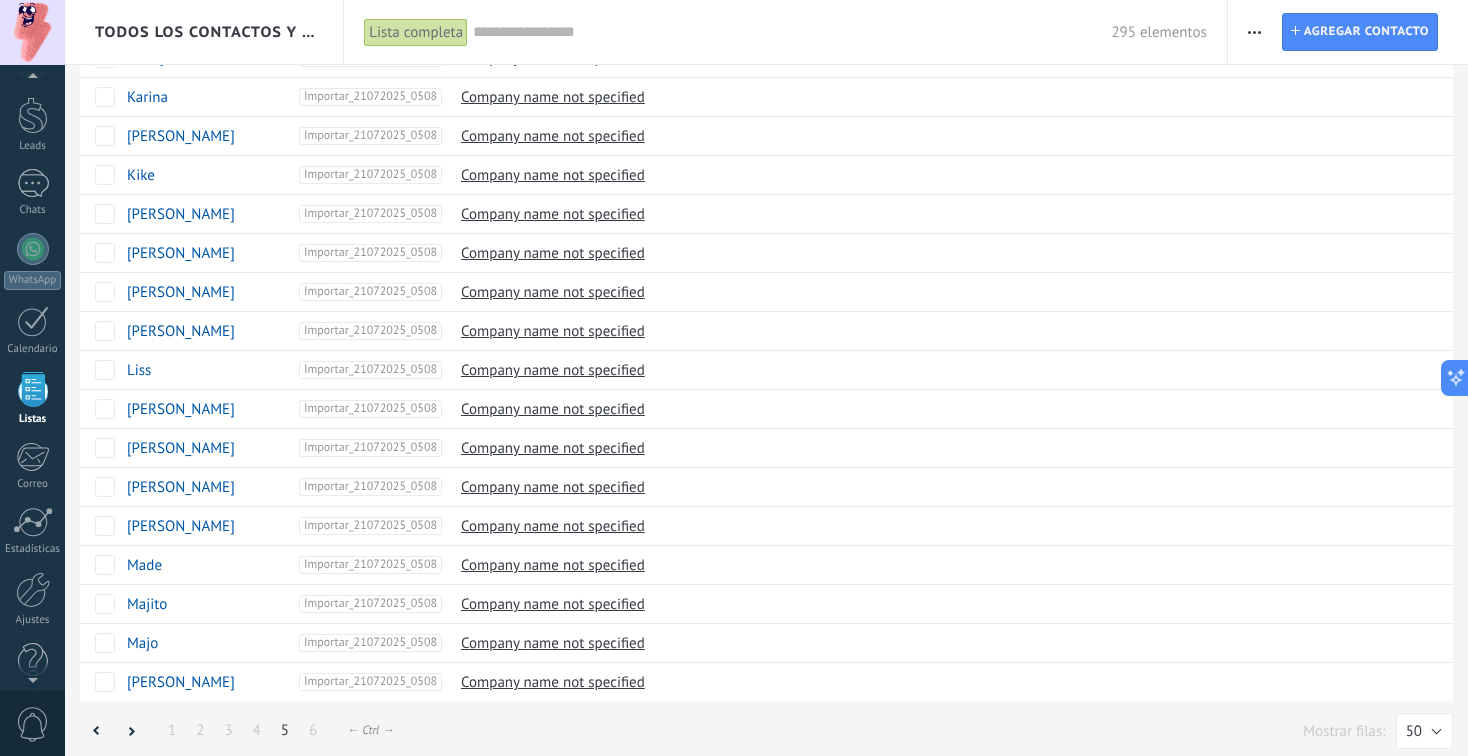 click on "6" at bounding box center [313, 730] 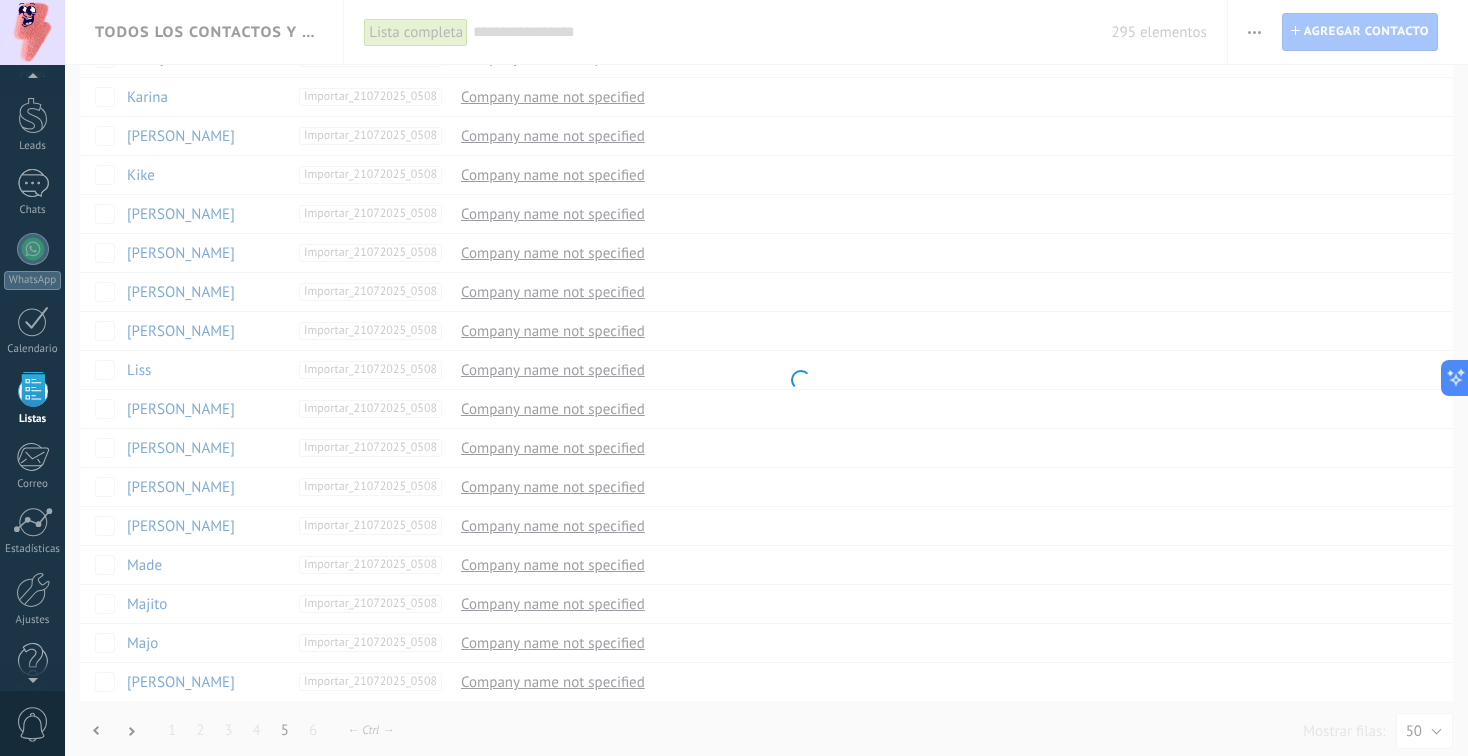 scroll, scrollTop: 51, scrollLeft: 0, axis: vertical 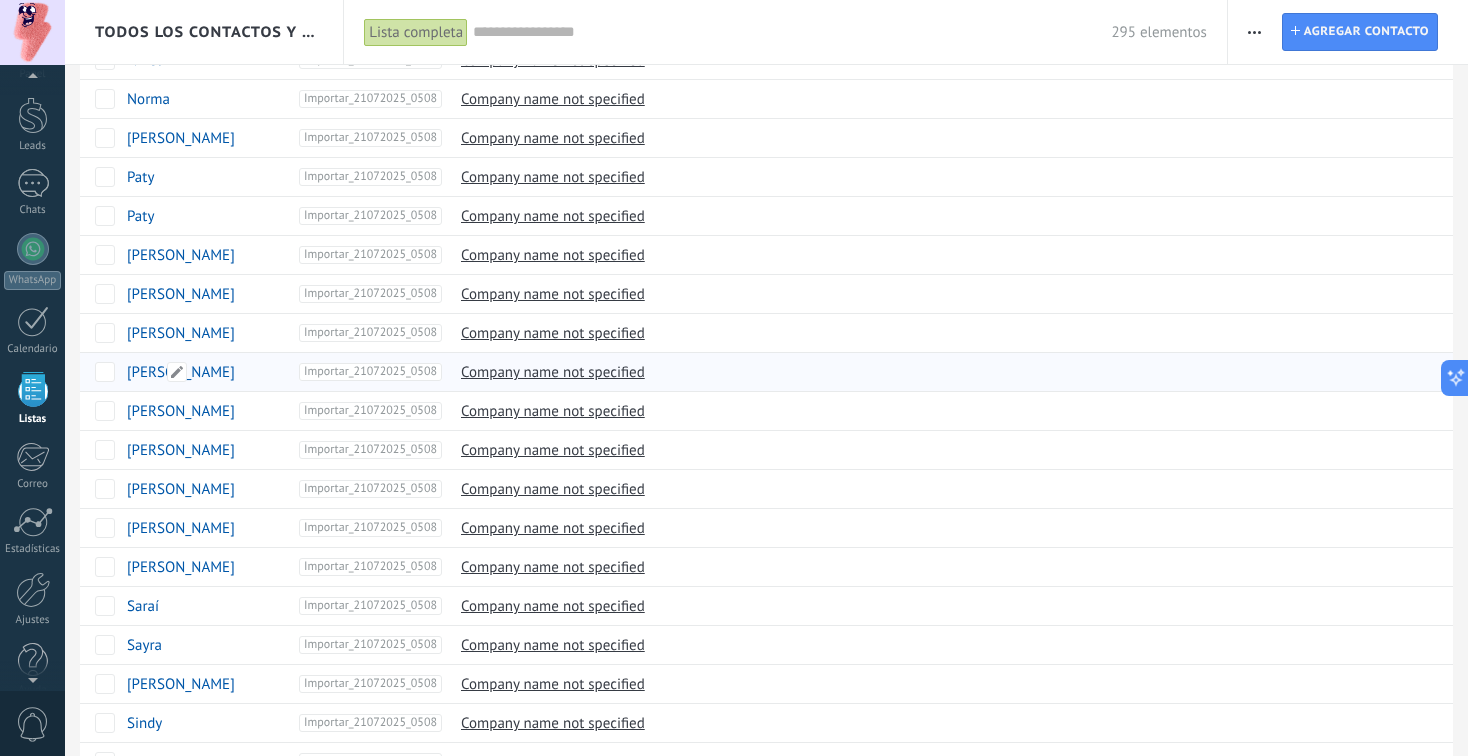 click on "[PERSON_NAME]" at bounding box center (181, 372) 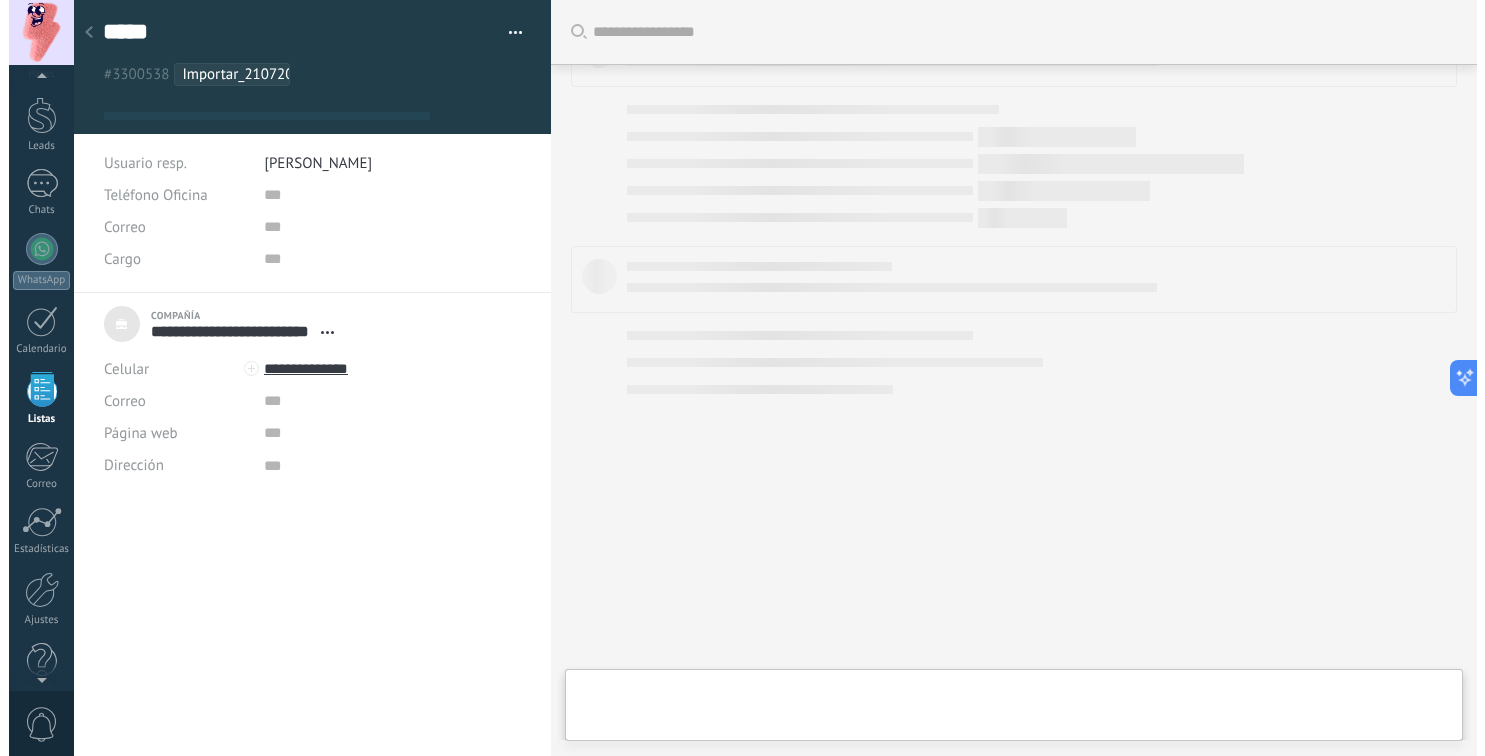 scroll, scrollTop: 0, scrollLeft: 0, axis: both 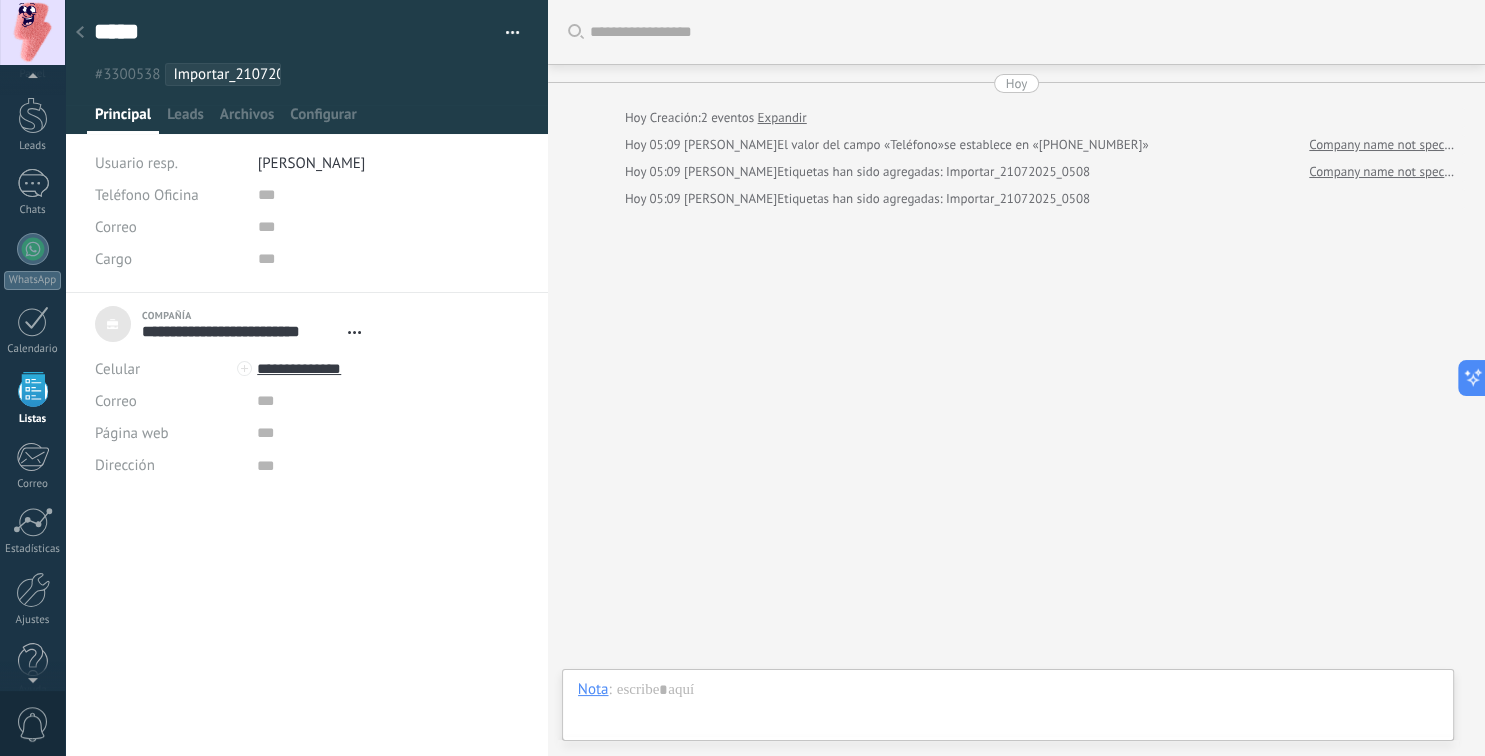 click 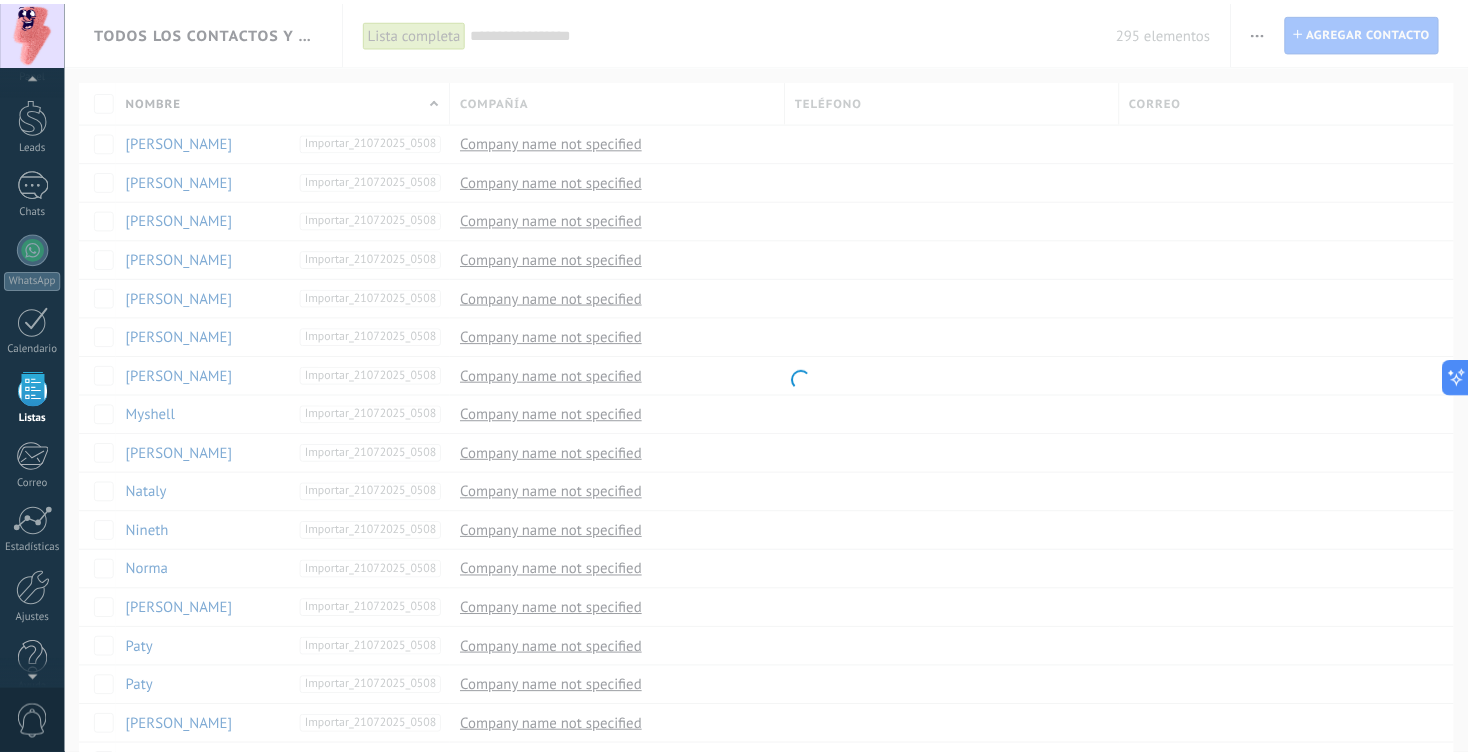 scroll, scrollTop: 472, scrollLeft: 0, axis: vertical 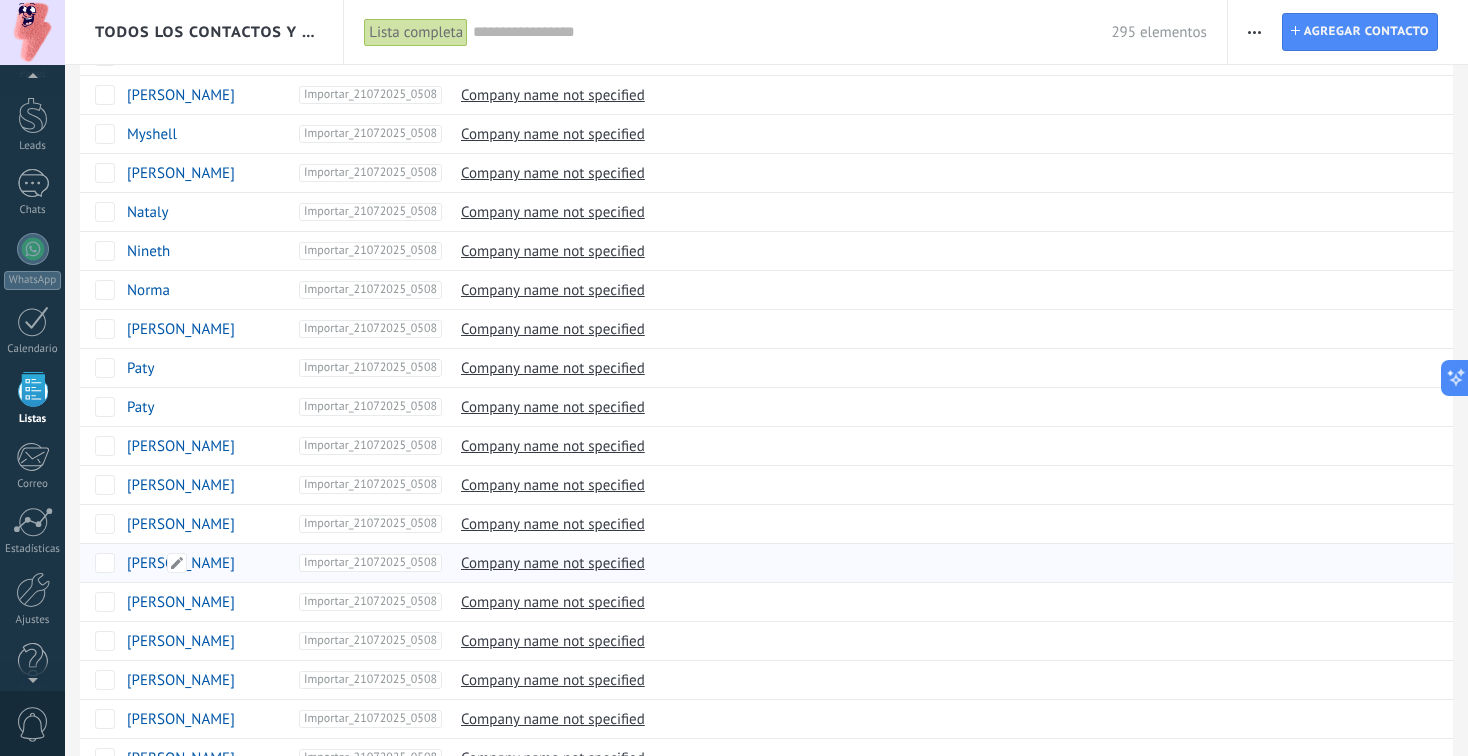 click on "[PERSON_NAME]" at bounding box center (181, 563) 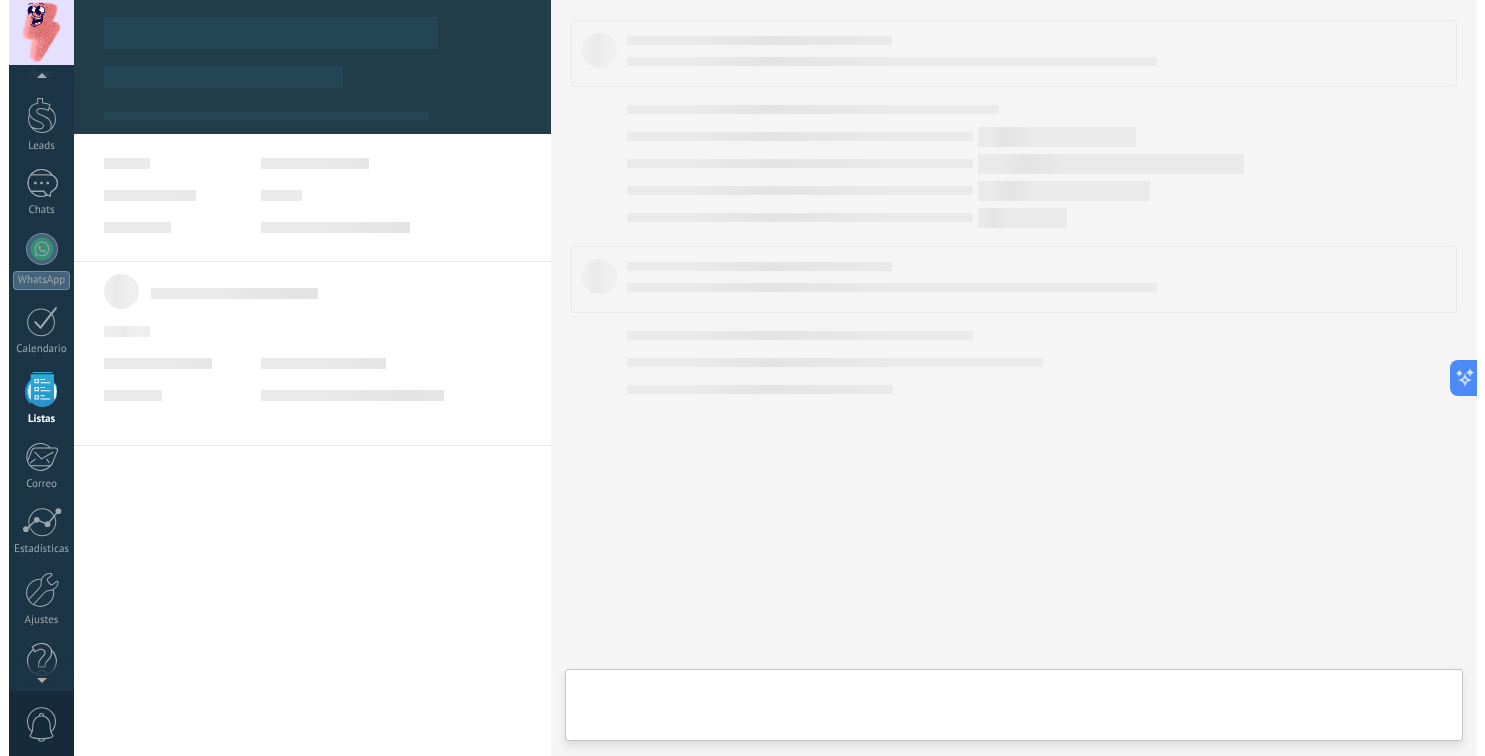 scroll 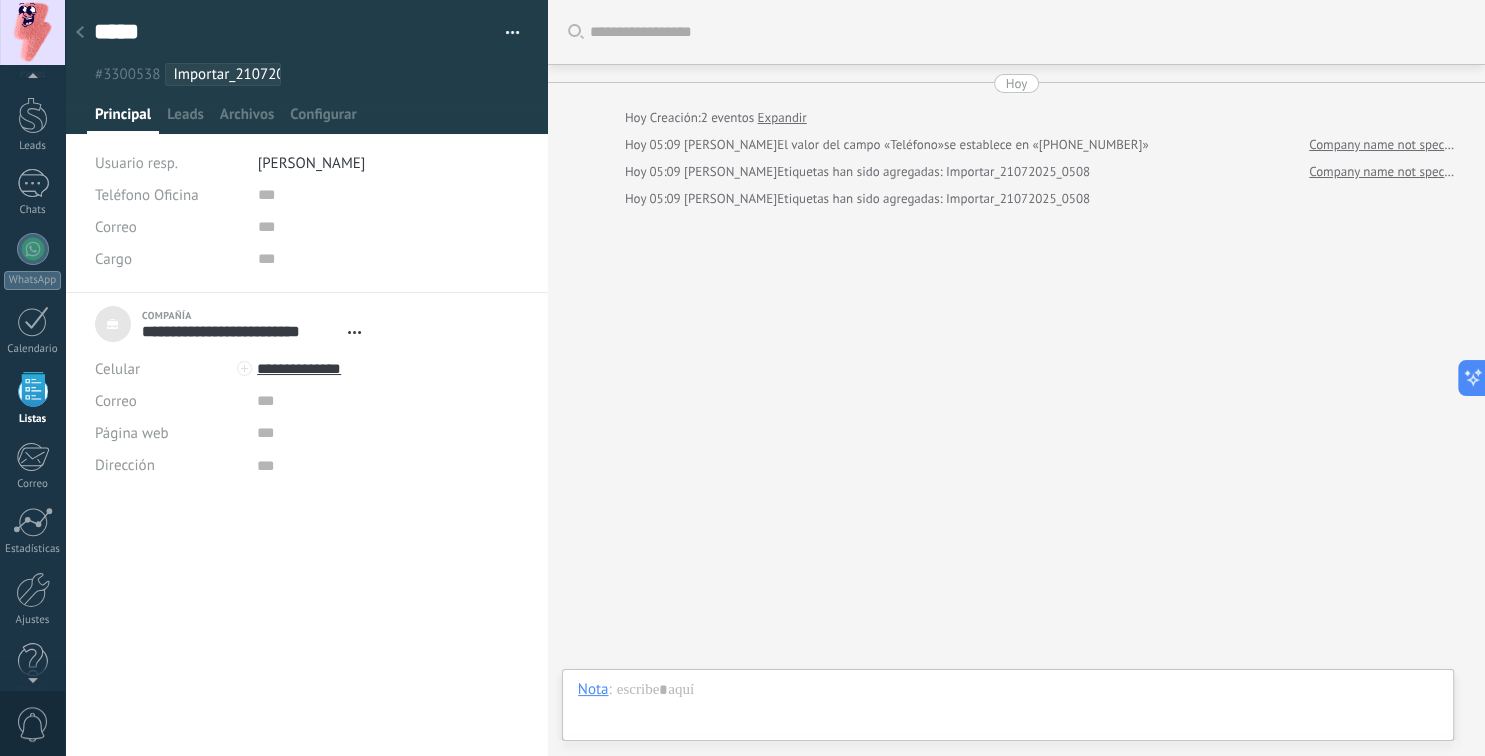 click at bounding box center [80, 33] 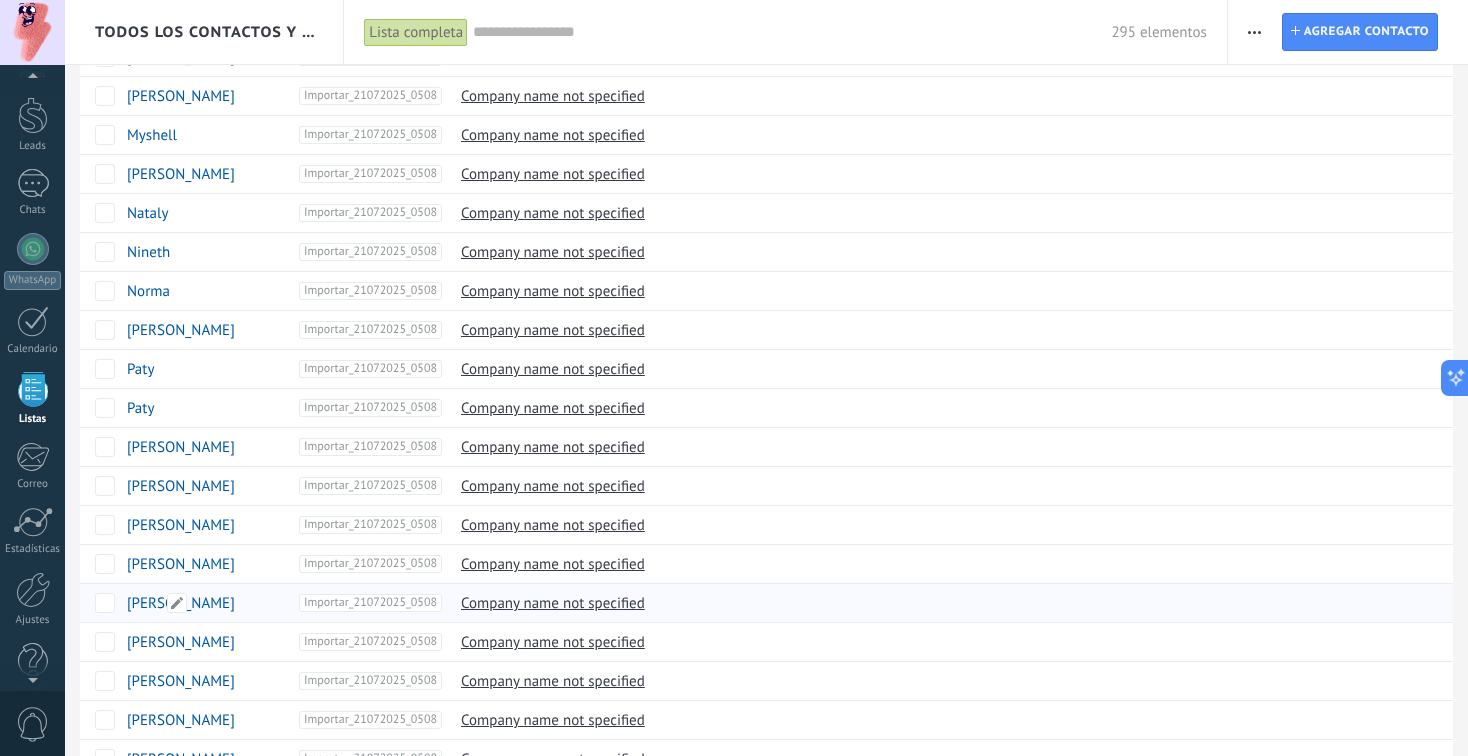 click on "[PERSON_NAME]" at bounding box center (181, 603) 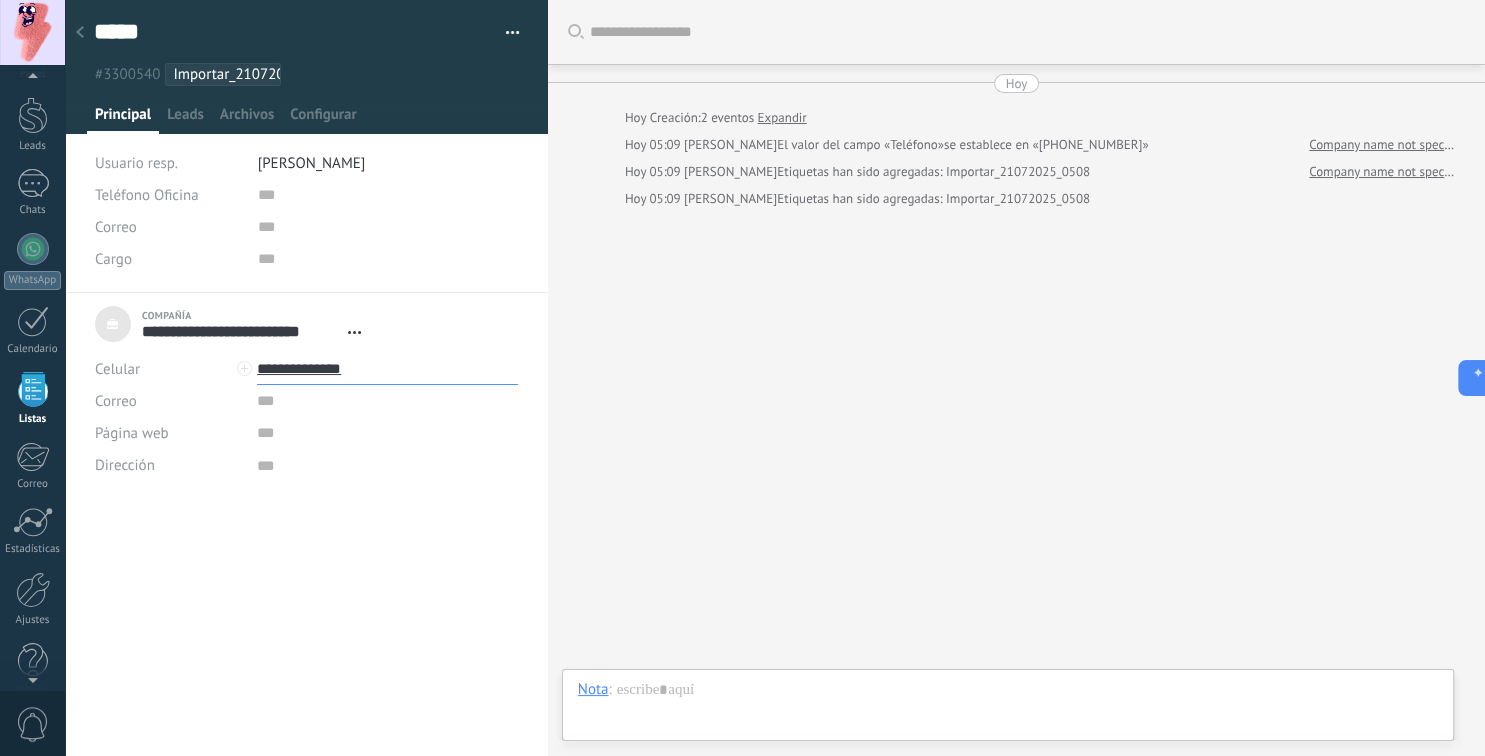 click on "**********" at bounding box center (387, 369) 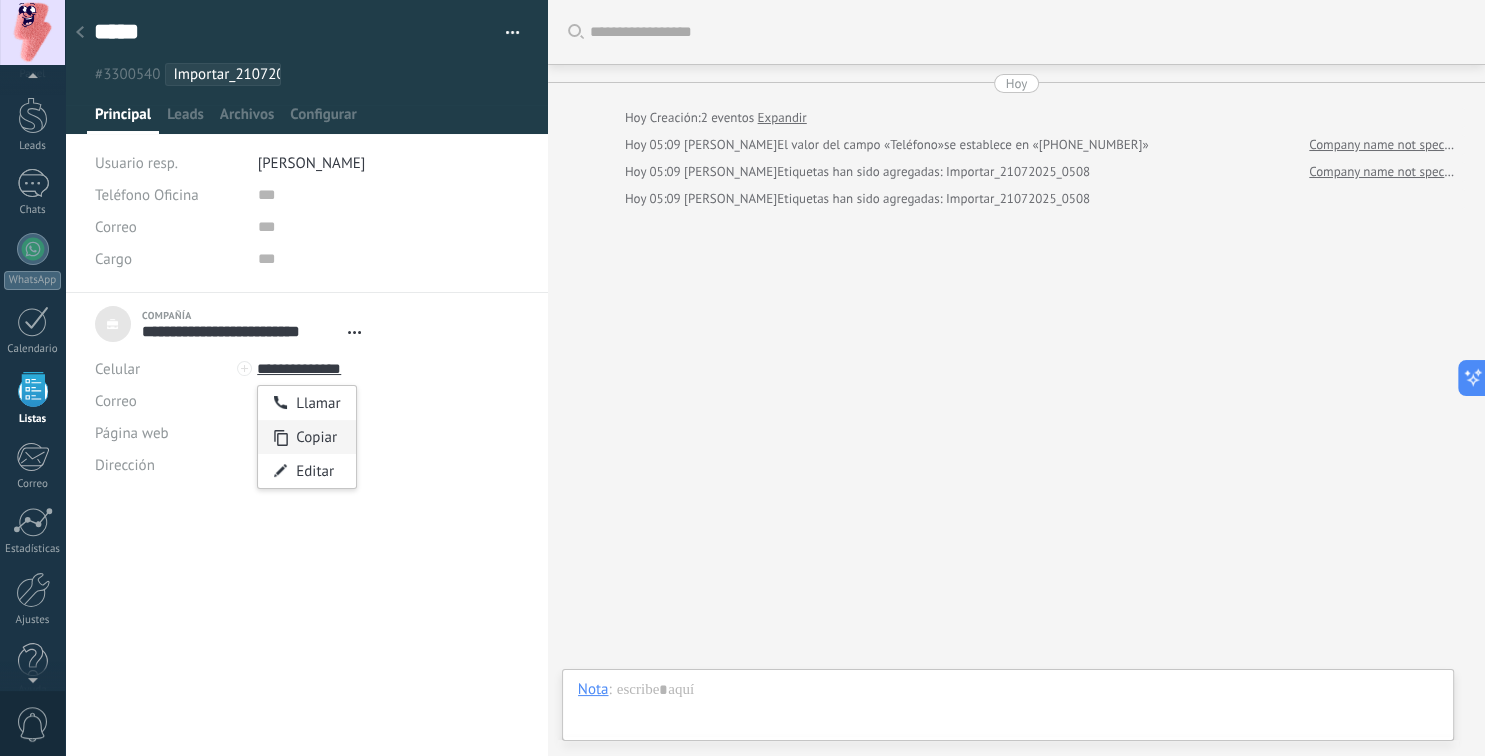 click on "Copiar" at bounding box center [306, 437] 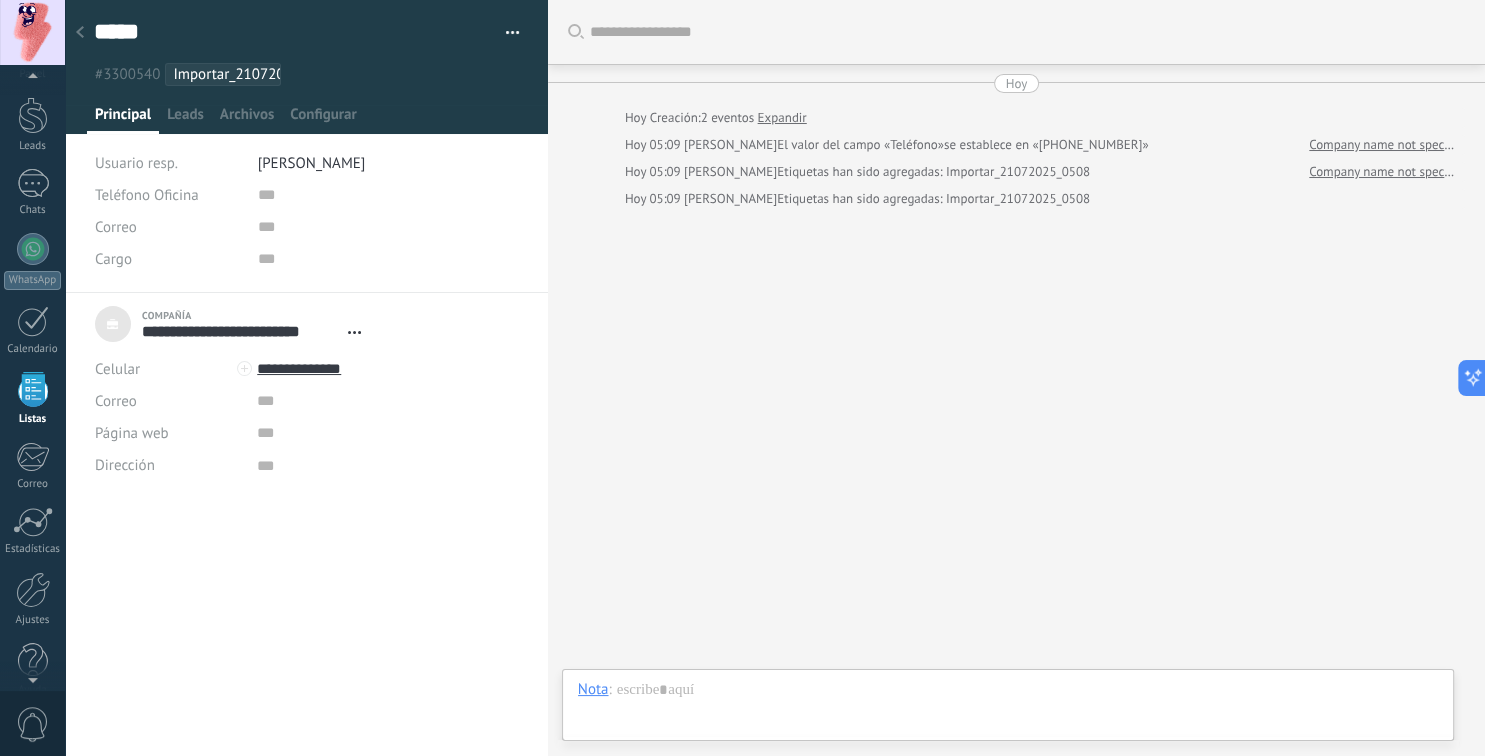 click 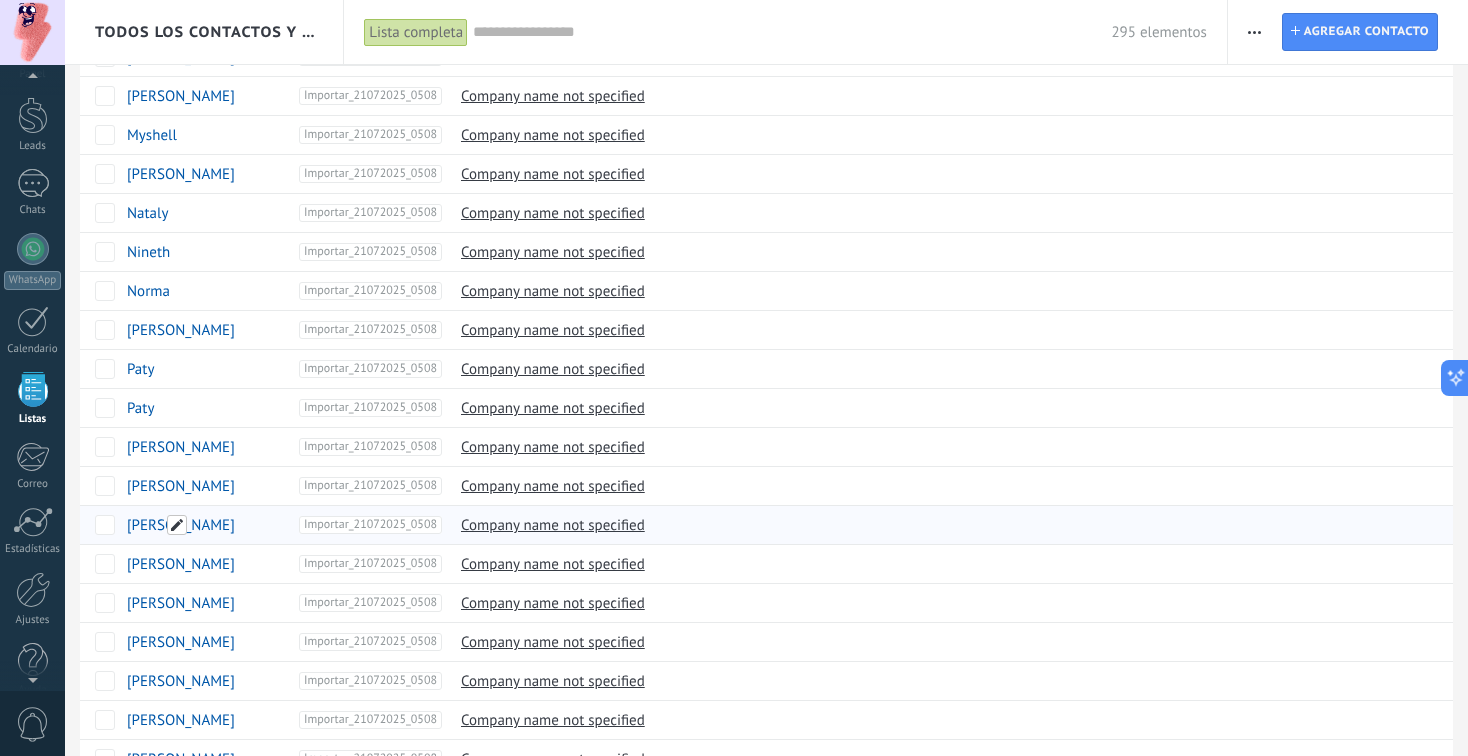 click at bounding box center [177, 525] 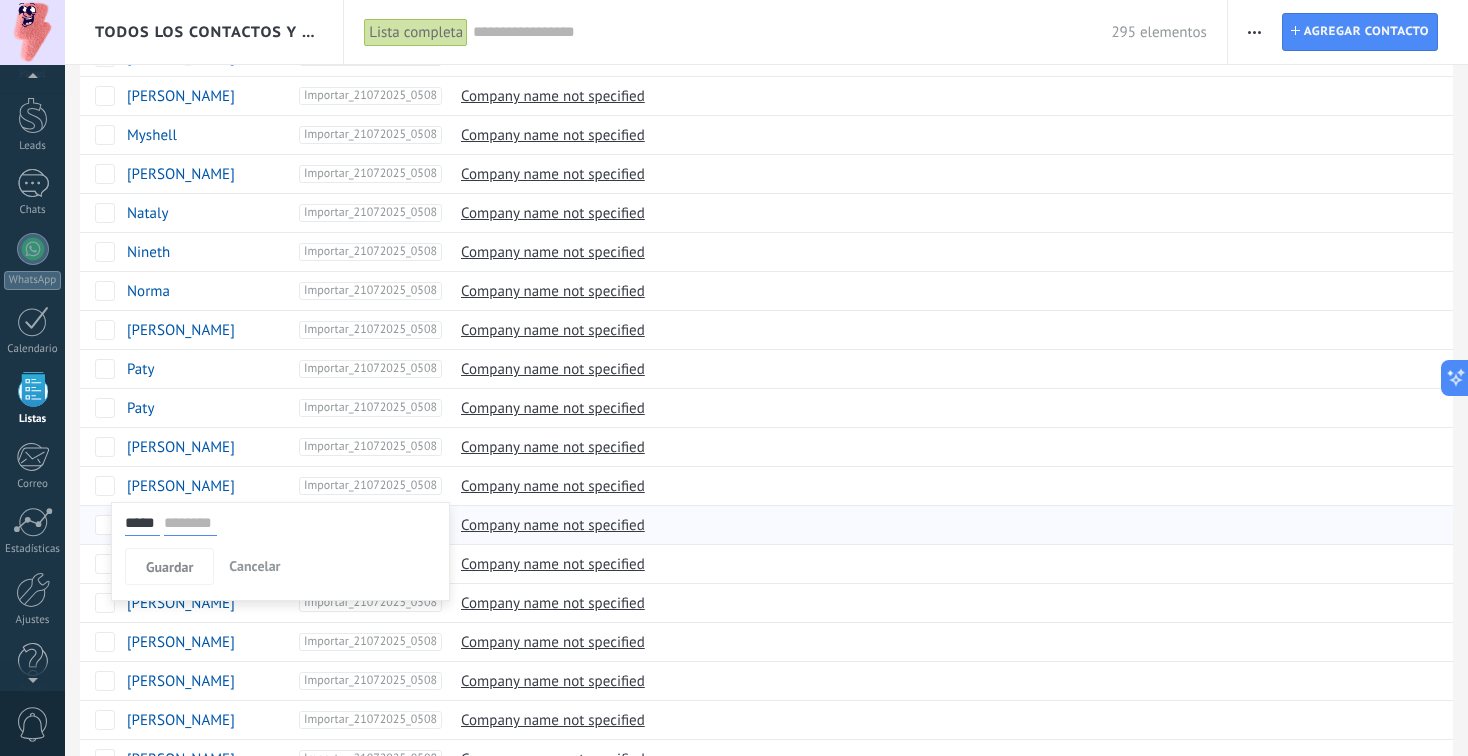 click on "Cancelar" at bounding box center [254, 566] 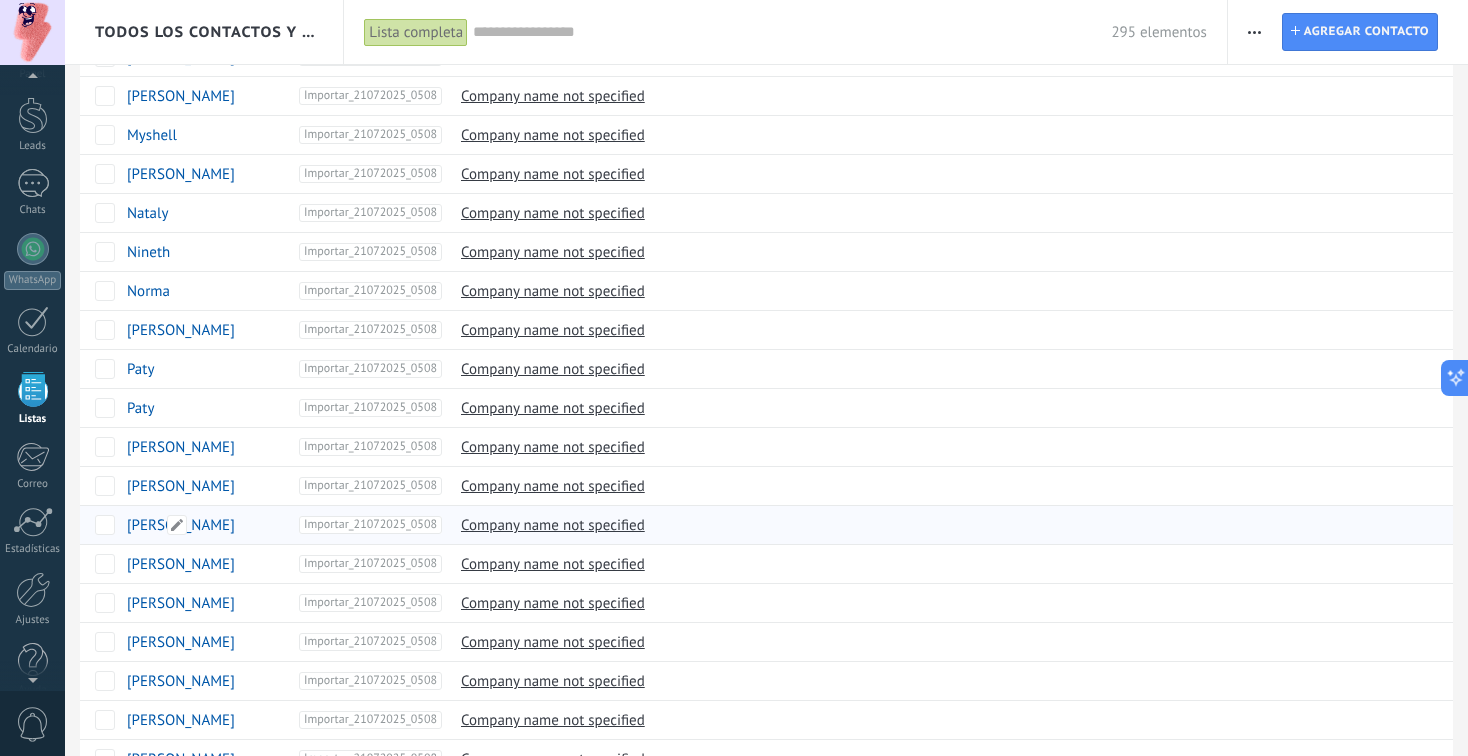click on "[PERSON_NAME]" at bounding box center [213, 525] 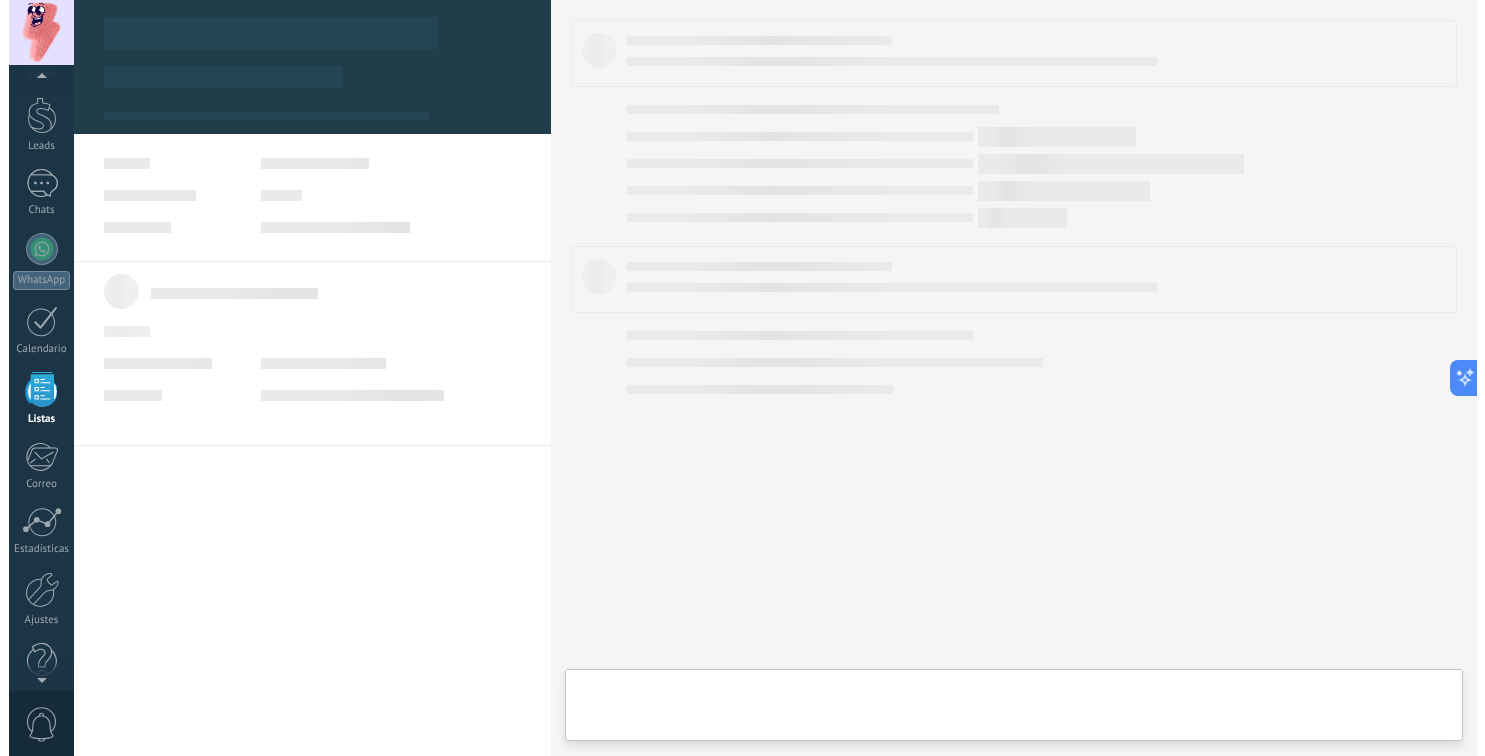 scroll, scrollTop: 0, scrollLeft: 0, axis: both 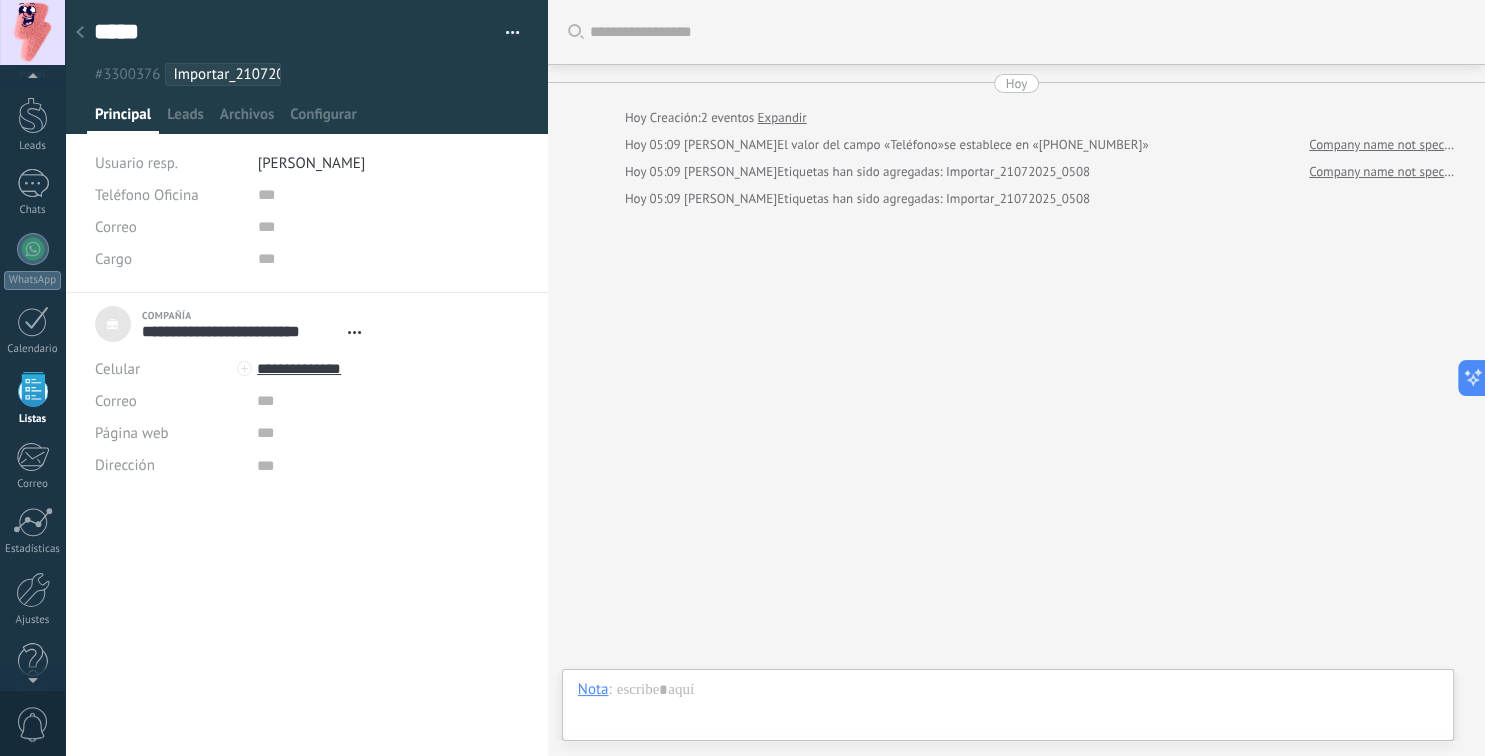 click 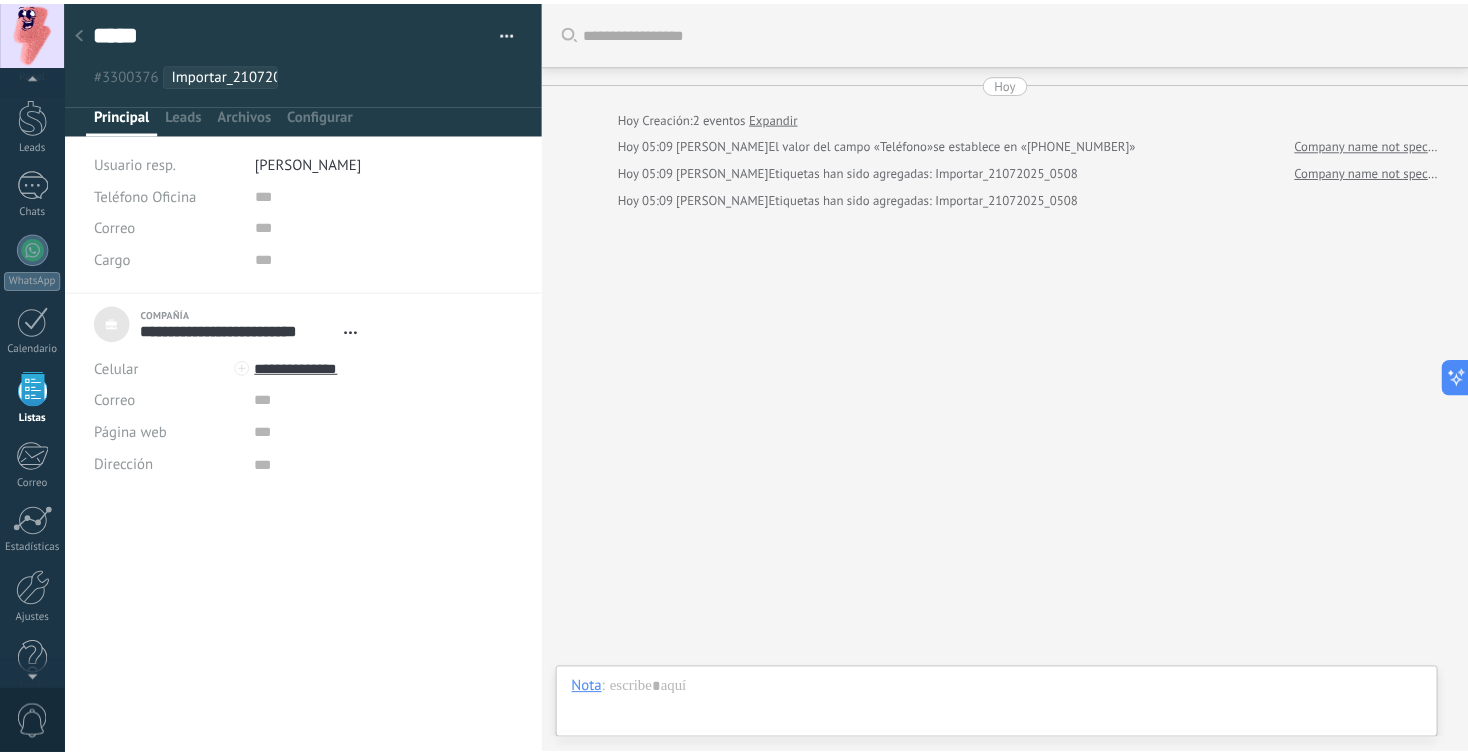 scroll, scrollTop: 280, scrollLeft: 0, axis: vertical 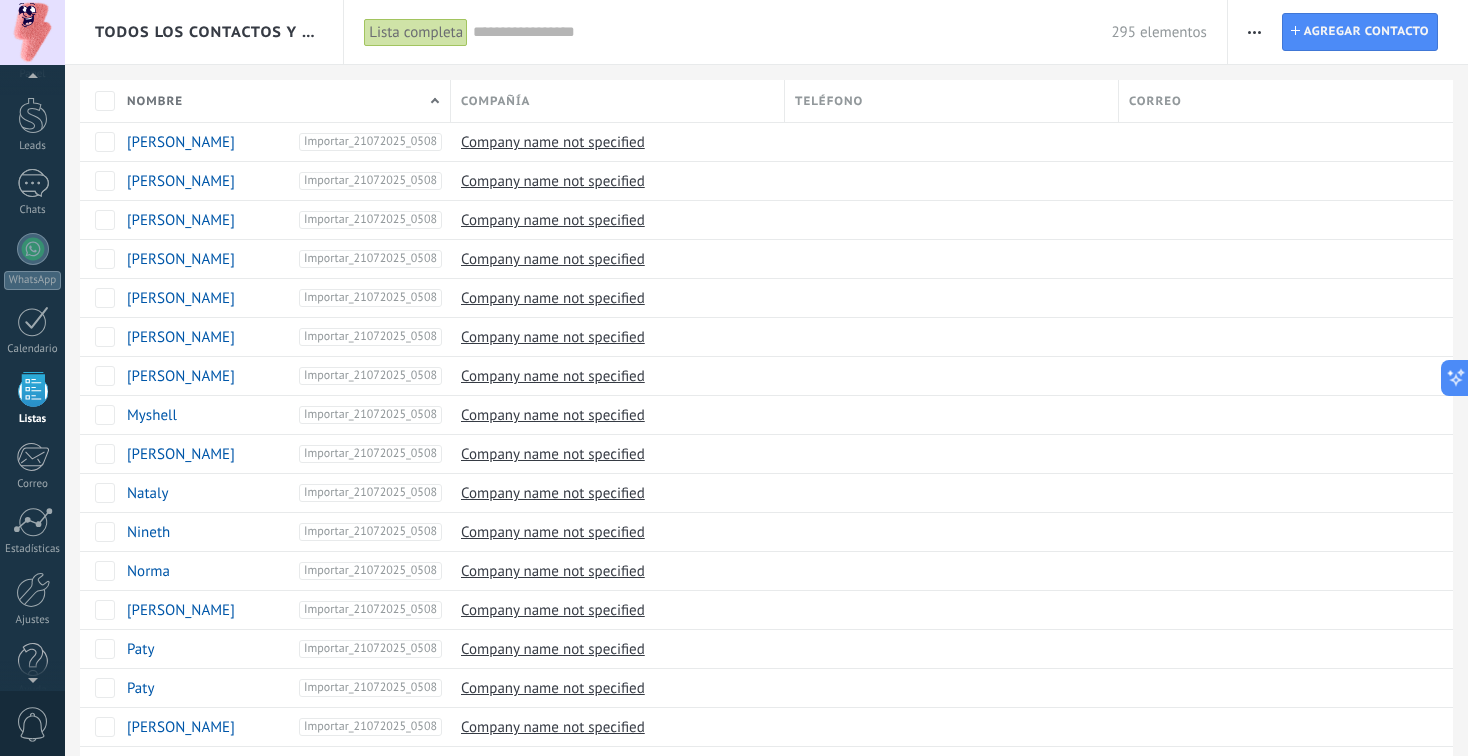 click at bounding box center [1254, 32] 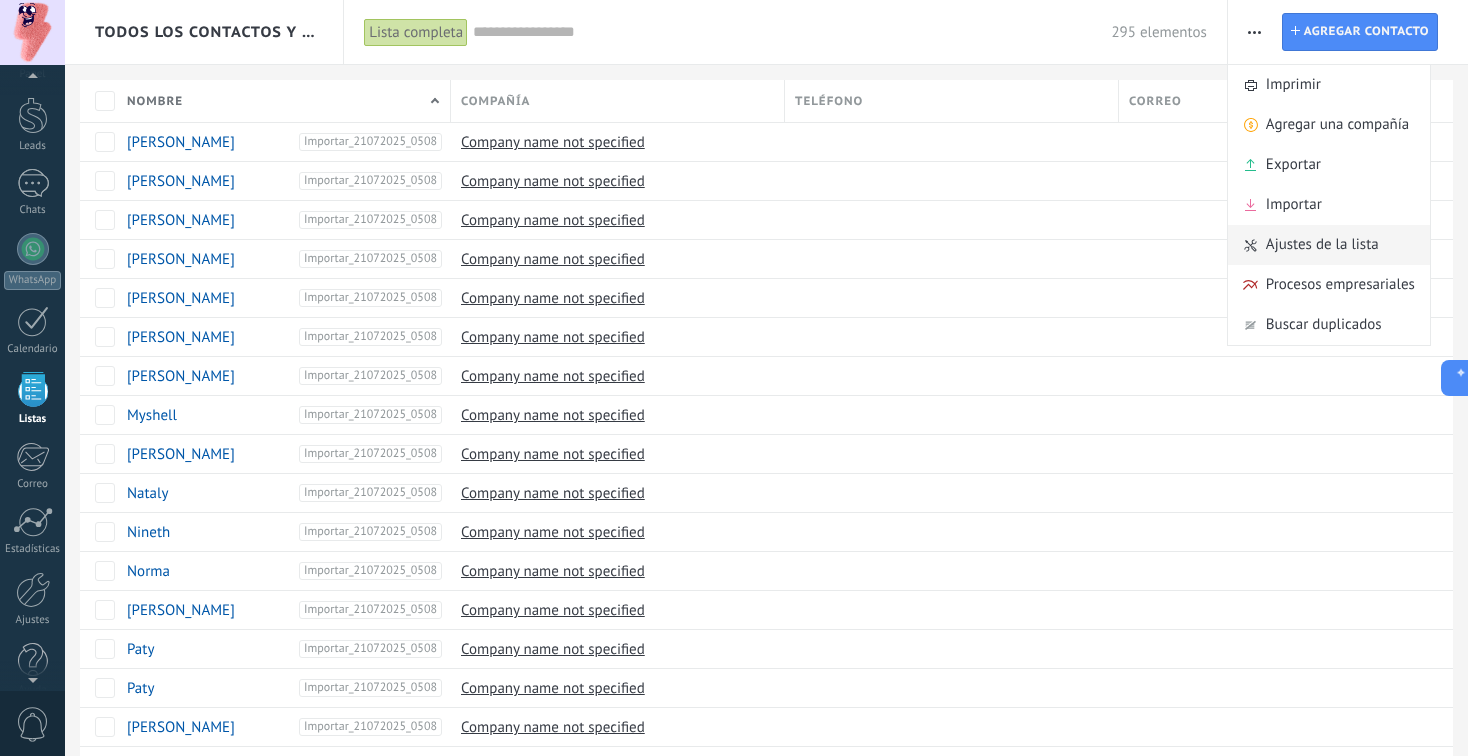 click on "Ajustes de la lista" at bounding box center [1322, 245] 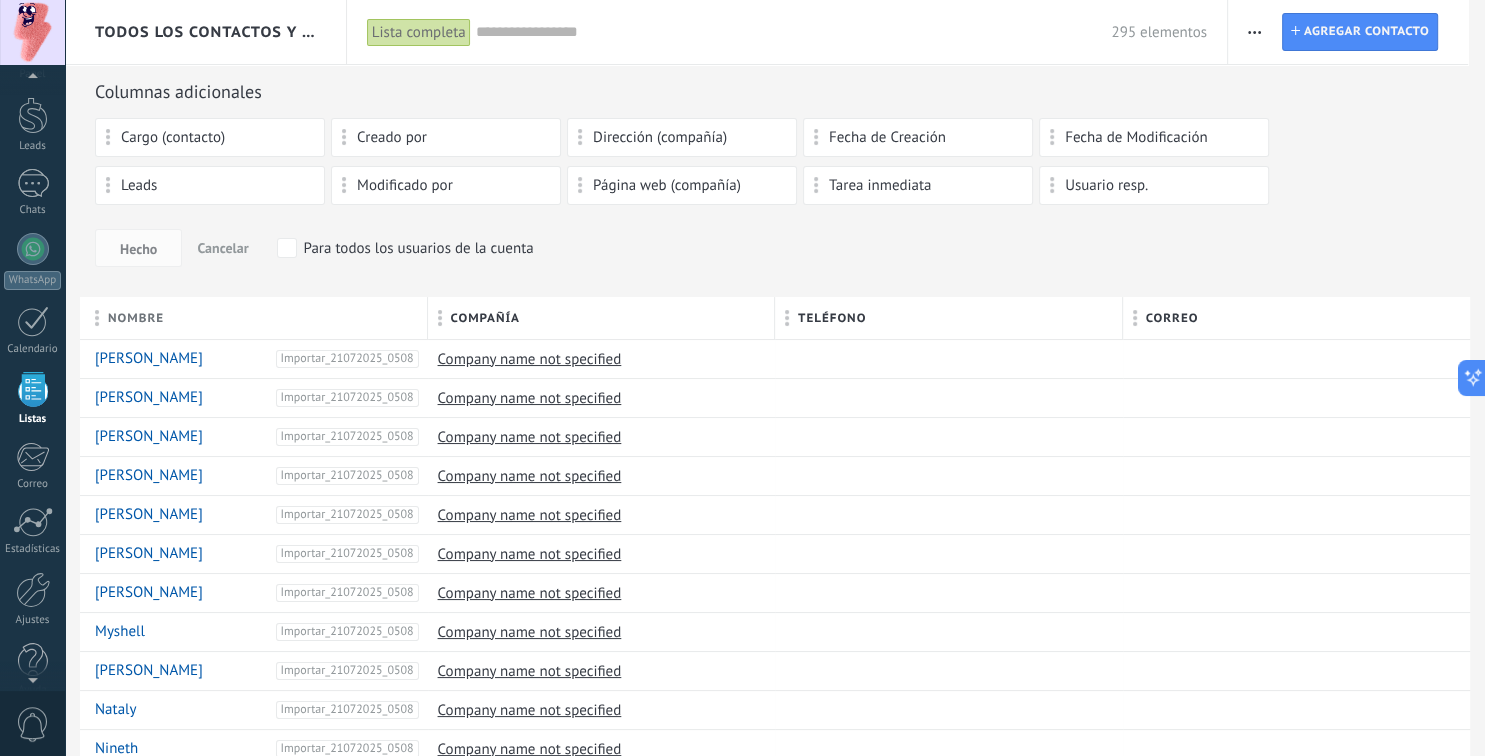 click at bounding box center (1254, 32) 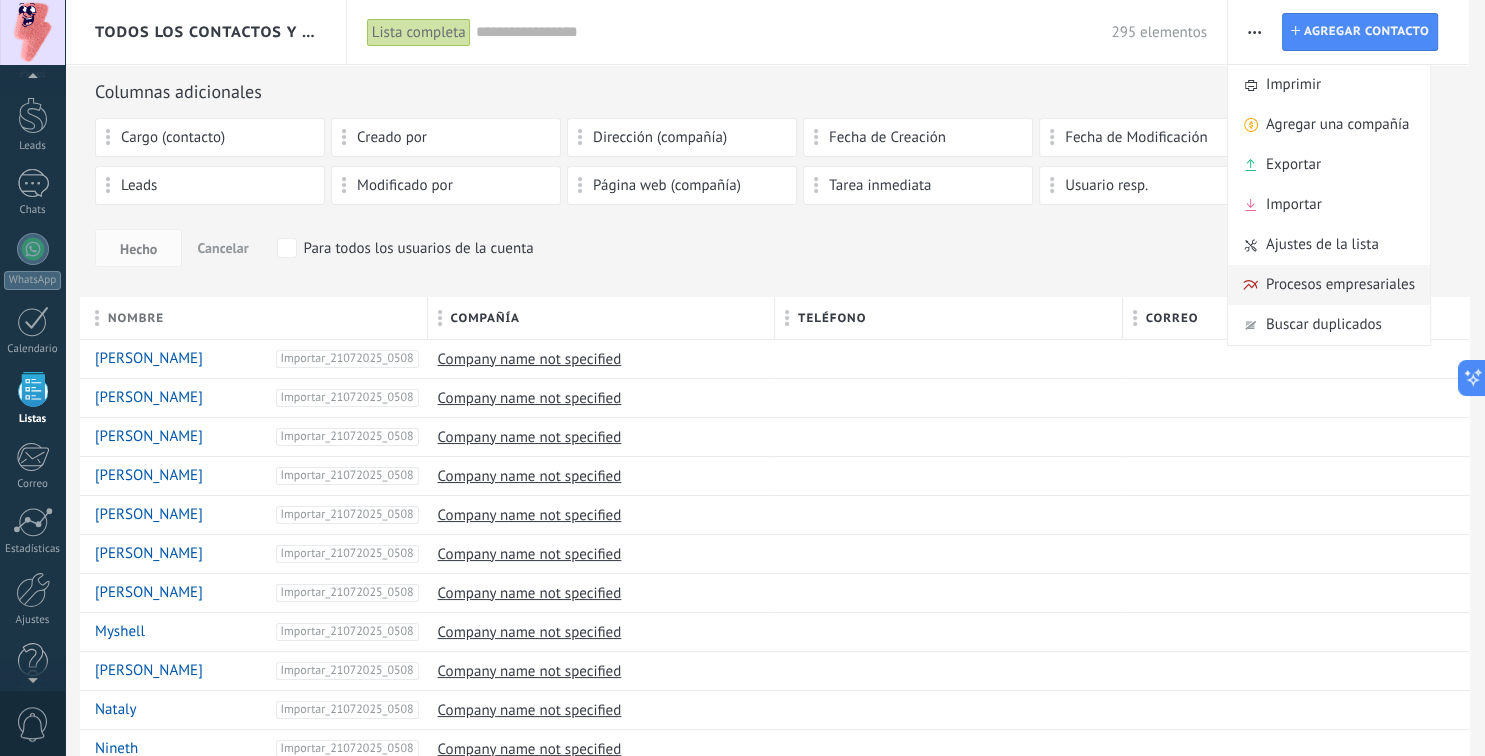 click on "Procesos empresariales" at bounding box center (1340, 285) 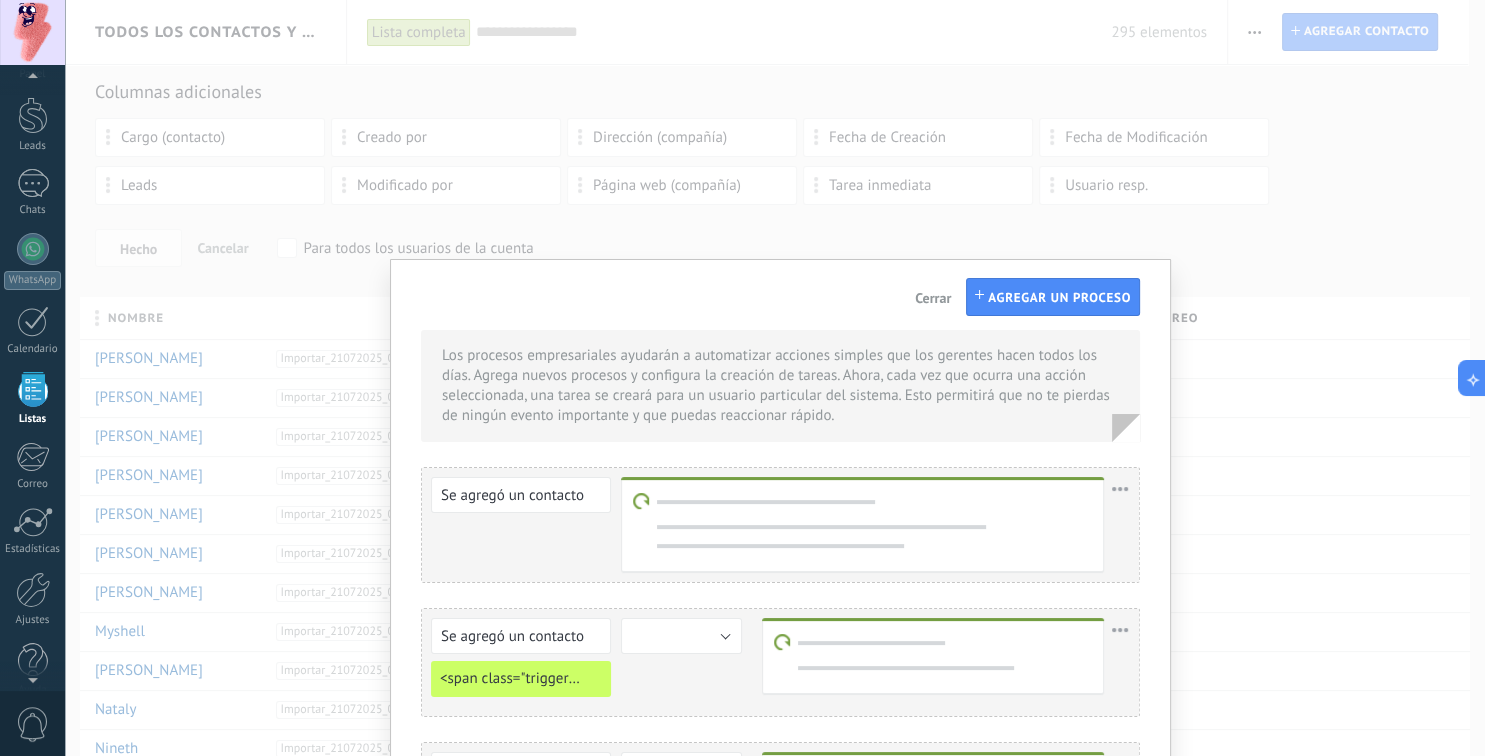 click on "Cerrar" at bounding box center (933, 298) 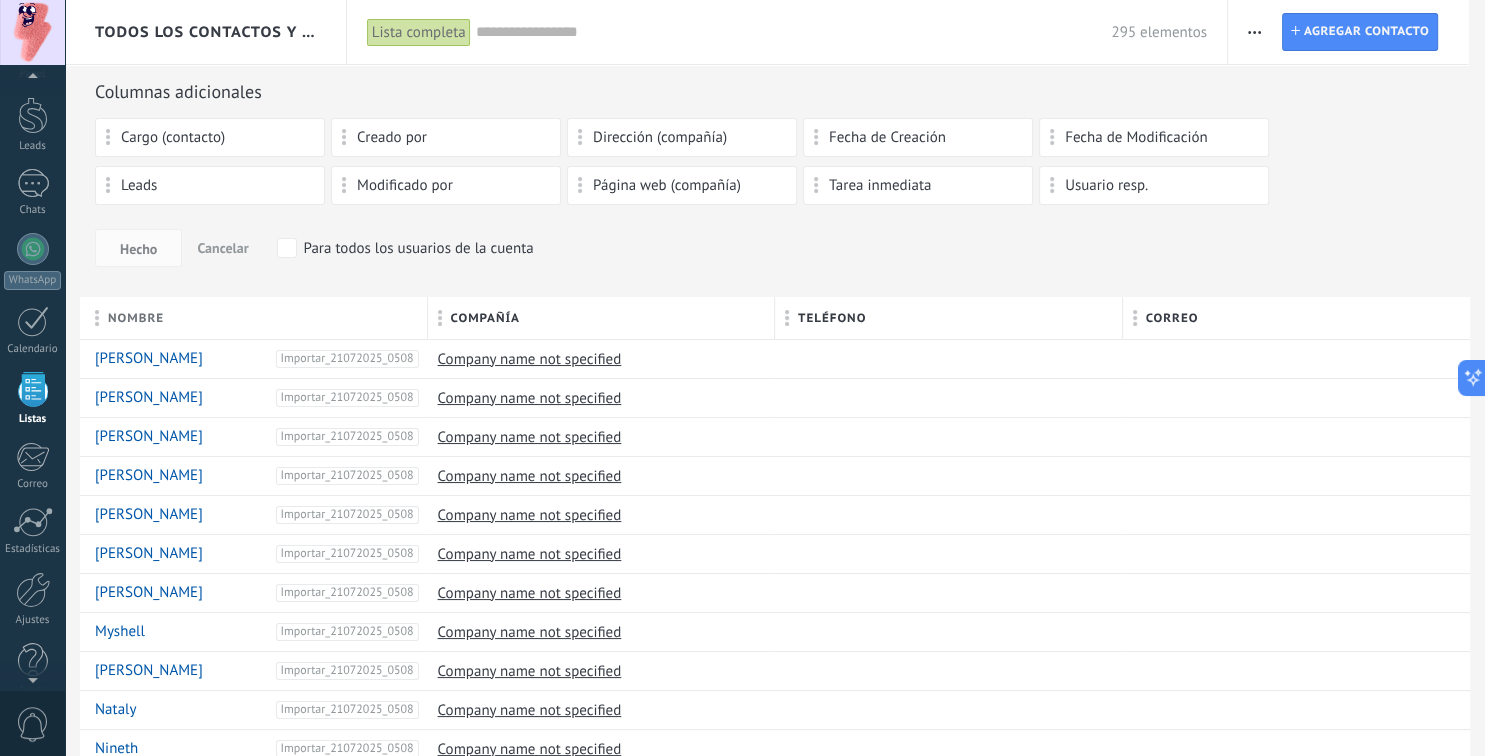 click at bounding box center [1254, 32] 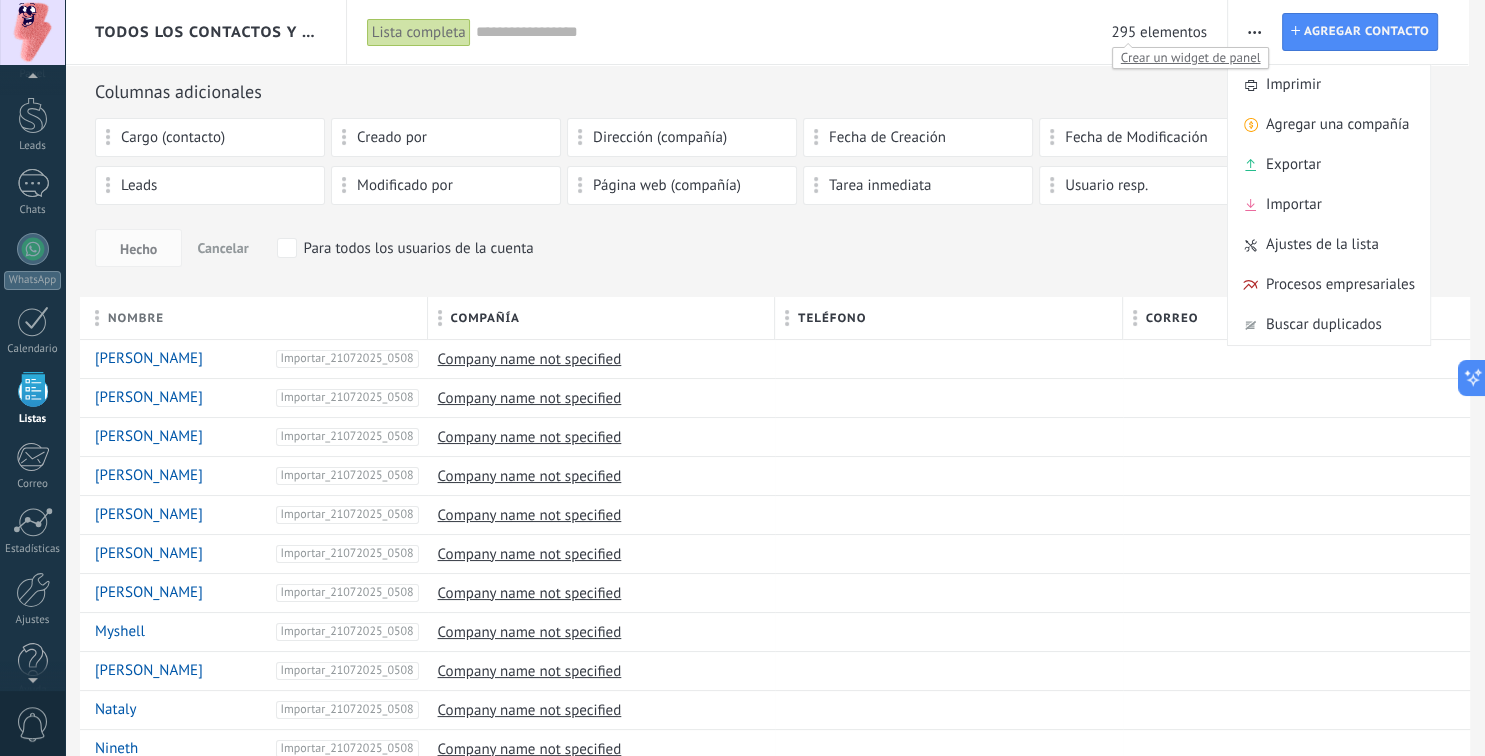 click on "295 elementos" at bounding box center (1158, 32) 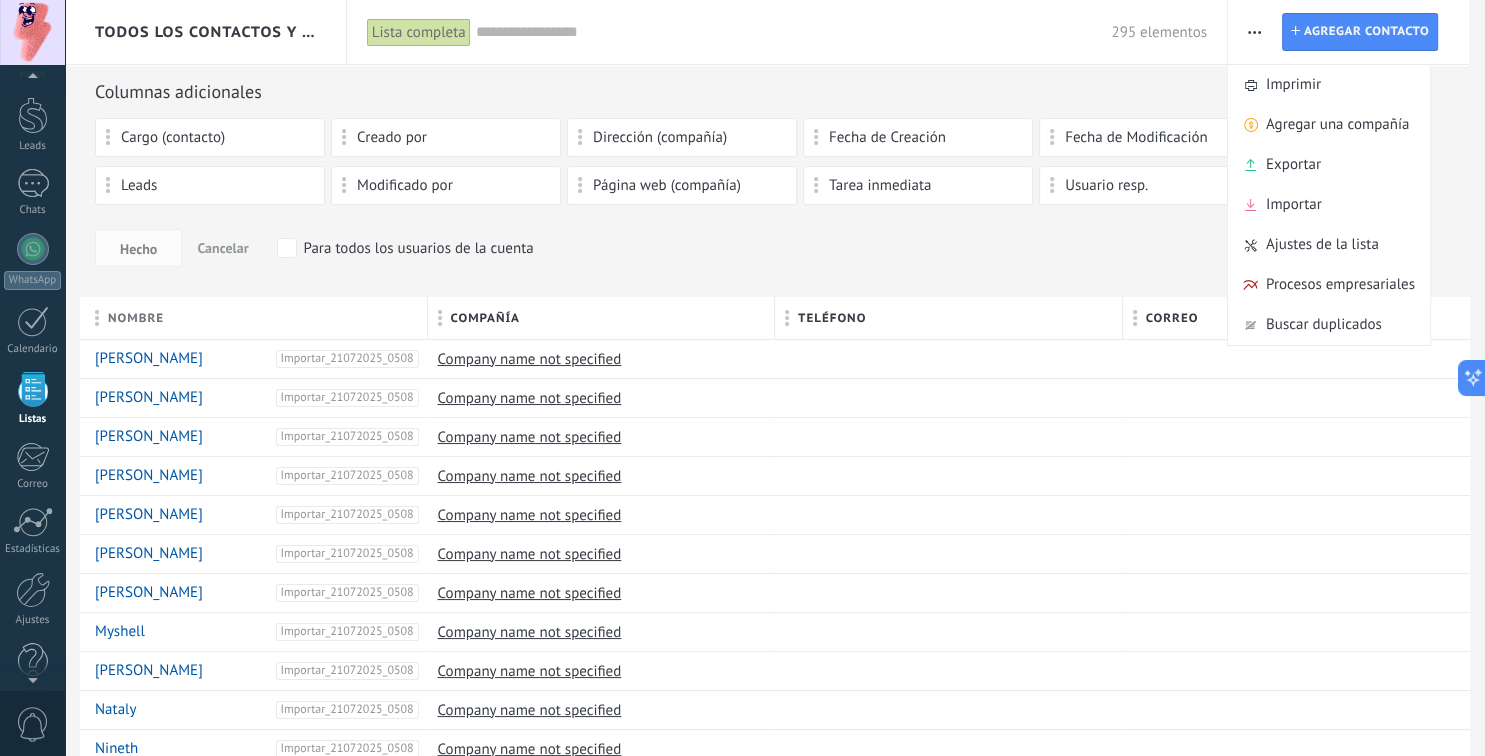 click at bounding box center [1254, 32] 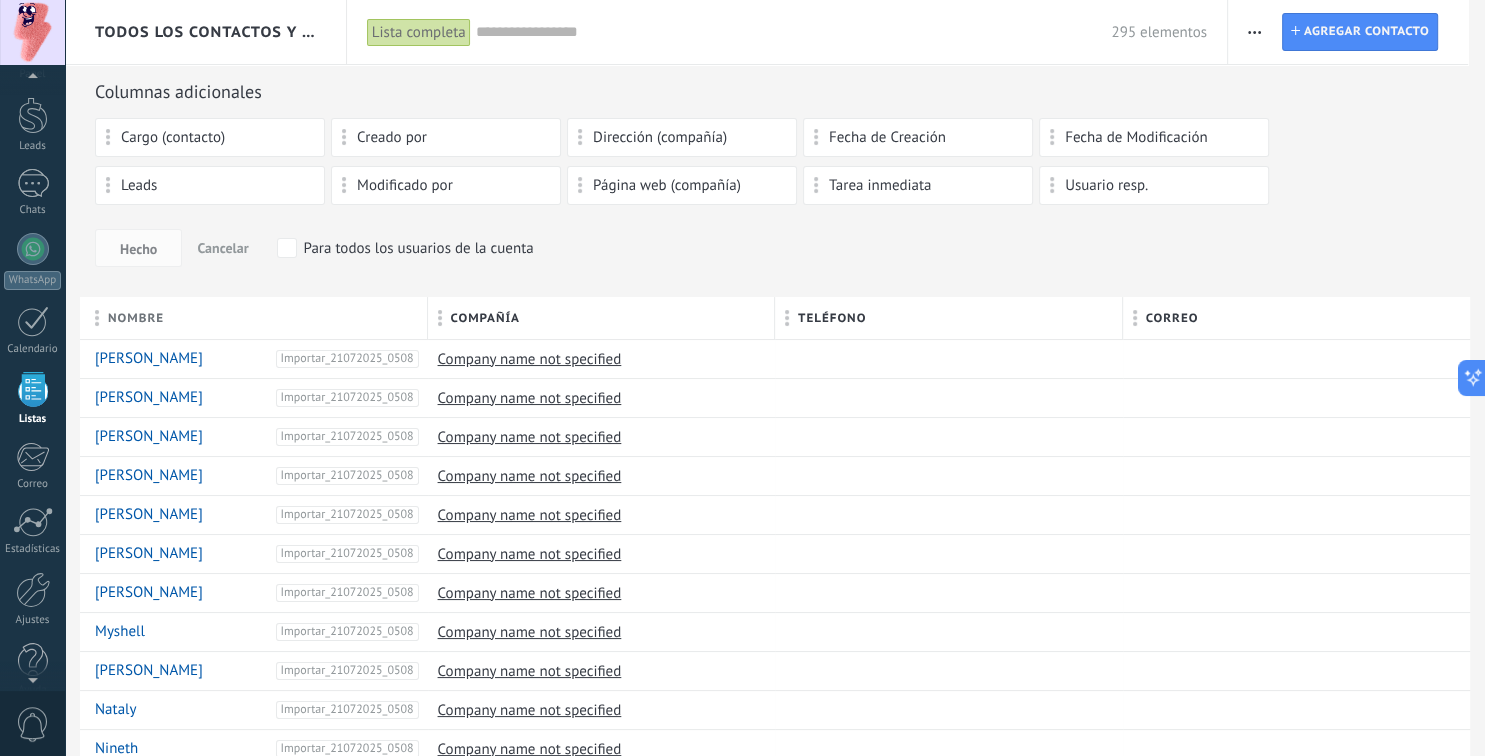 click 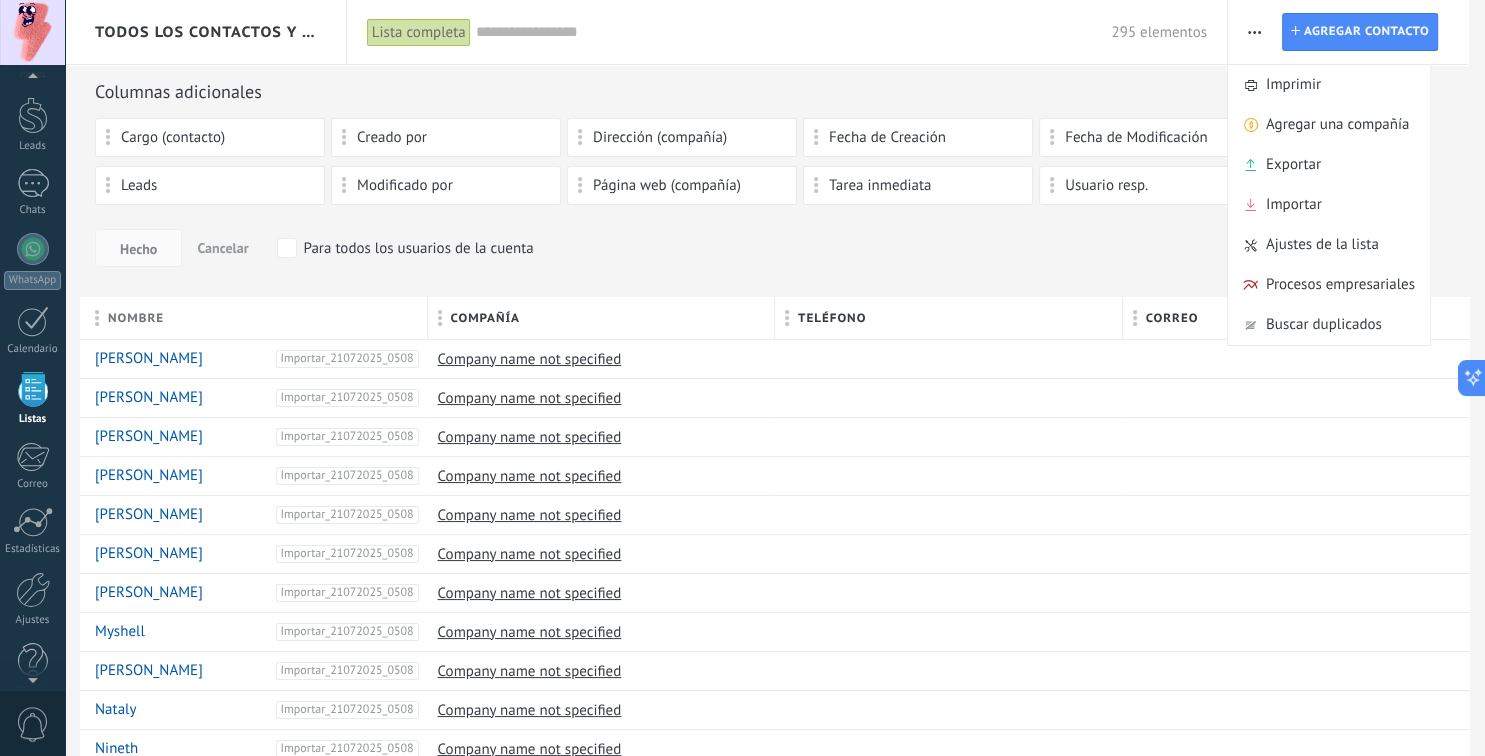 click on "Columnas adicionales Cargo (contacto) Creado por Dirección (compañía) Fecha de Creación Fecha de Modificación Leads Modificado por Página web (compañía) Tarea inmediata Usuario resp. Hecho Cancelar Para todos los usuarios de la cuenta" at bounding box center [775, 188] 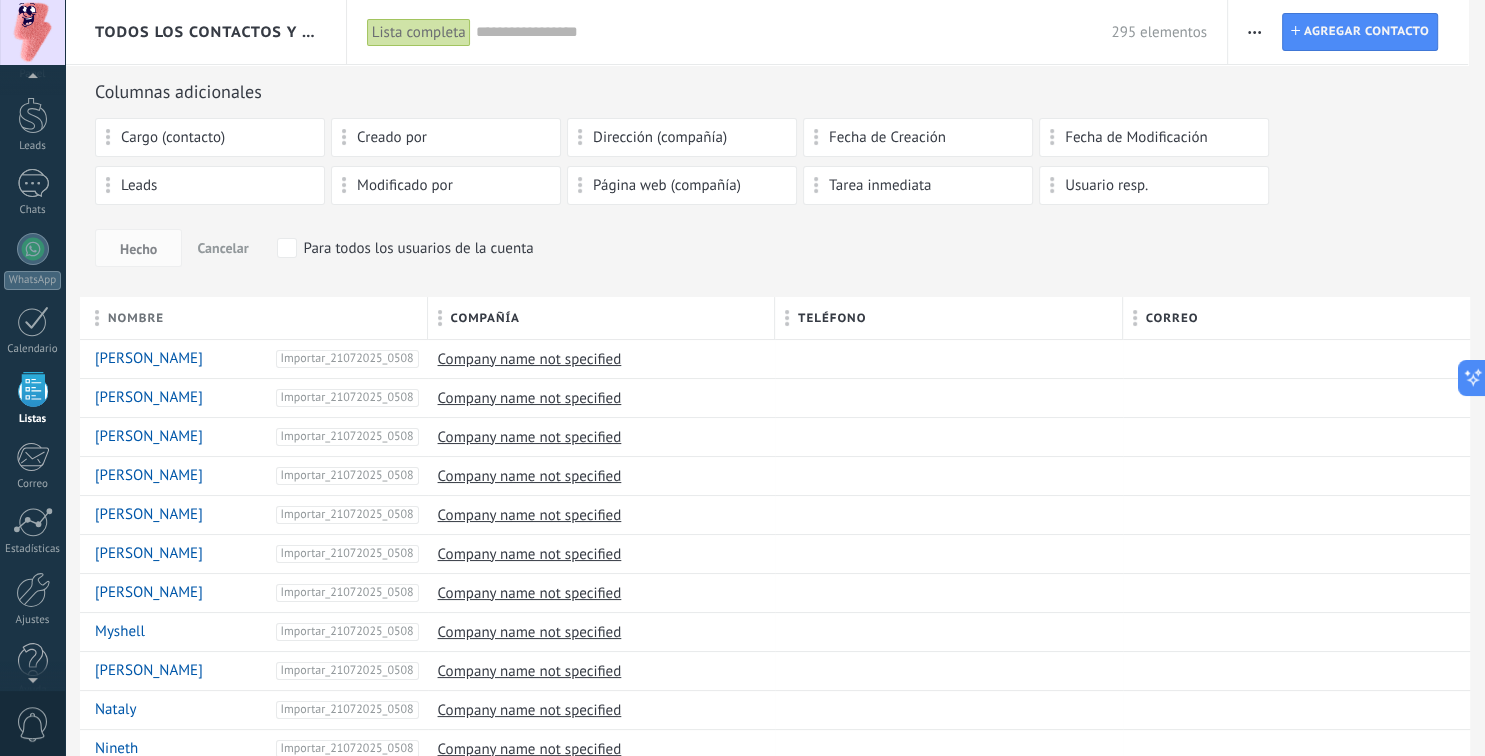click on ".abccls-1,.abccls-2{fill-rule:evenodd}.abccls-2{fill:#fff} .abfcls-1{fill:none}.abfcls-2{fill:#fff} .abncls-1{isolation:isolate}.abncls-2{opacity:.06}.abncls-2,.abncls-3,.abncls-6{mix-blend-mode:multiply}.abncls-3{opacity:.15}.abncls-4,.abncls-8{fill:#fff}.abncls-5{fill:url(#abnlinear-gradient)}.abncls-6{opacity:.04}.abncls-7{fill:url(#abnlinear-gradient-2)}.abncls-8{fill-rule:evenodd} .abqst0{fill:#ffa200} .abwcls-1{fill:#252525} .cls-1{isolation:isolate} .acicls-1{fill:none} .aclcls-1{fill:#232323} .acnst0{display:none} .addcls-1,.addcls-2{fill:none;stroke-miterlimit:10}.addcls-1{stroke:#dfe0e5}.addcls-2{stroke:#a1a7ab} .adecls-1,.adecls-2{fill:none;stroke-miterlimit:10}.adecls-1{stroke:#dfe0e5}.adecls-2{stroke:#a1a7ab} .adqcls-1{fill:#8591a5;fill-rule:evenodd} .aeccls-1{fill:#5c9f37} .aeecls-1{fill:#f86161} .aejcls-1{fill:#8591a5;fill-rule:evenodd} .aekcls-1{fill-rule:evenodd} .aelcls-1{fill-rule:evenodd;fill:currentColor} .aemcls-1{fill-rule:evenodd;fill:currentColor} .aencls-2{fill:#f86161;opacity:.3}" at bounding box center (742, 378) 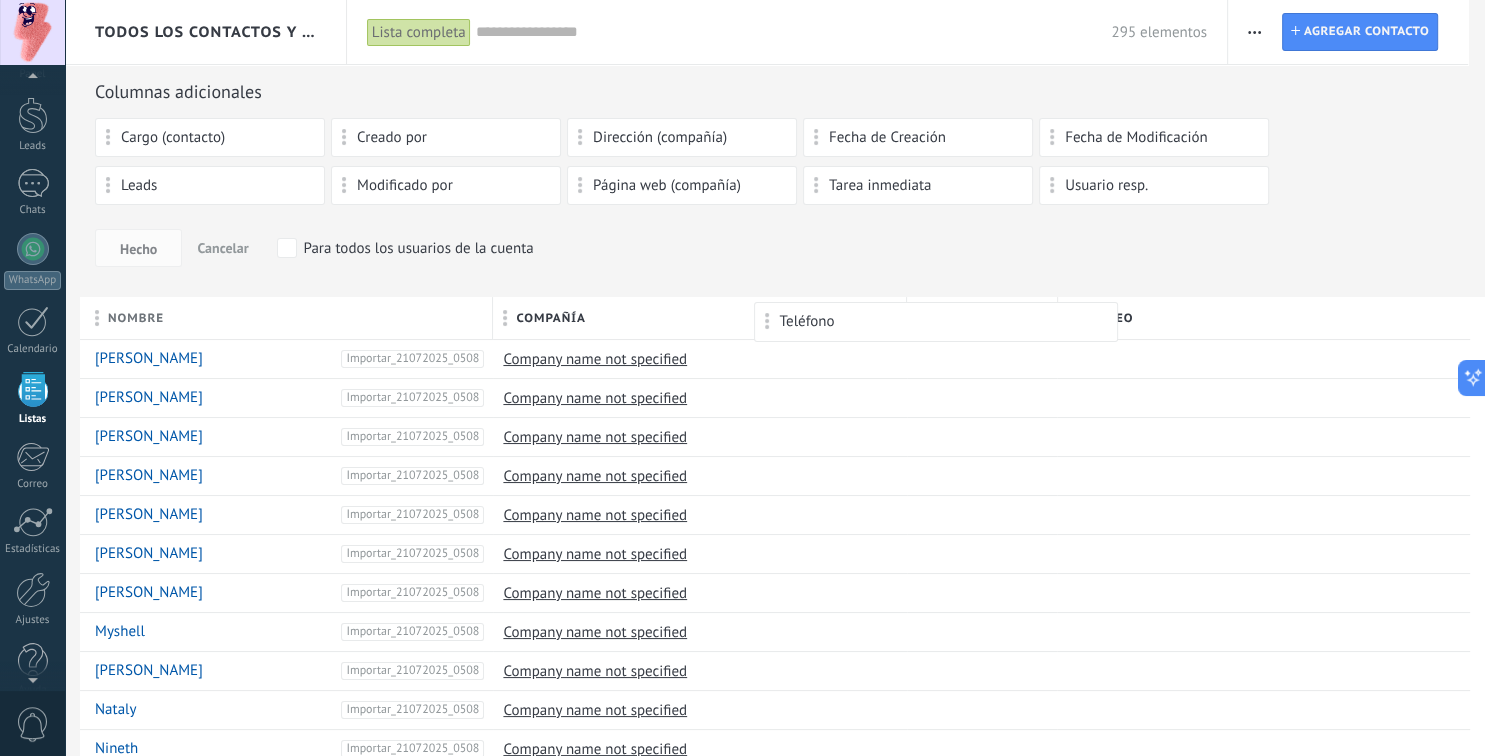 drag, startPoint x: 1007, startPoint y: 325, endPoint x: 994, endPoint y: 322, distance: 13.341664 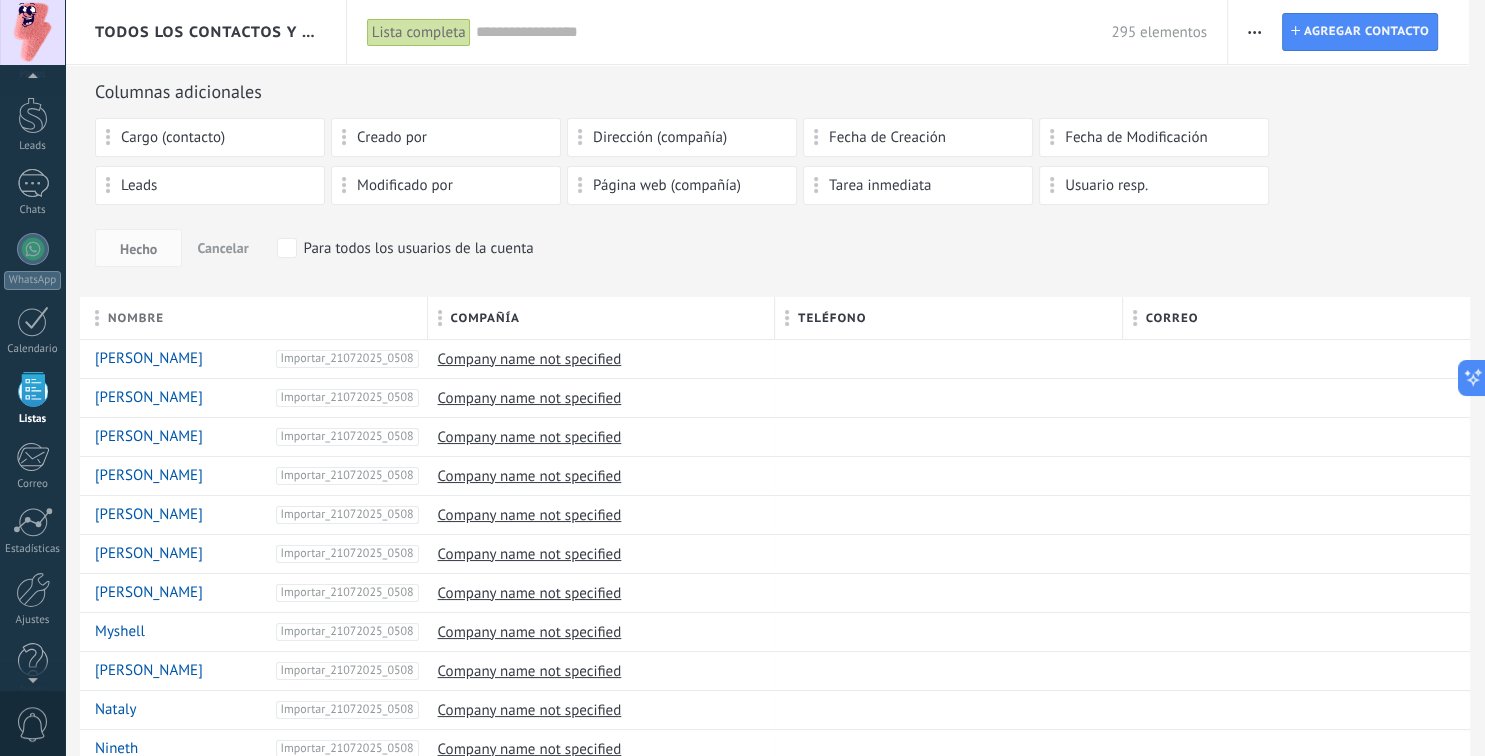 click on "Hecho Cancelar Para todos los usuarios de la cuenta" at bounding box center (775, 248) 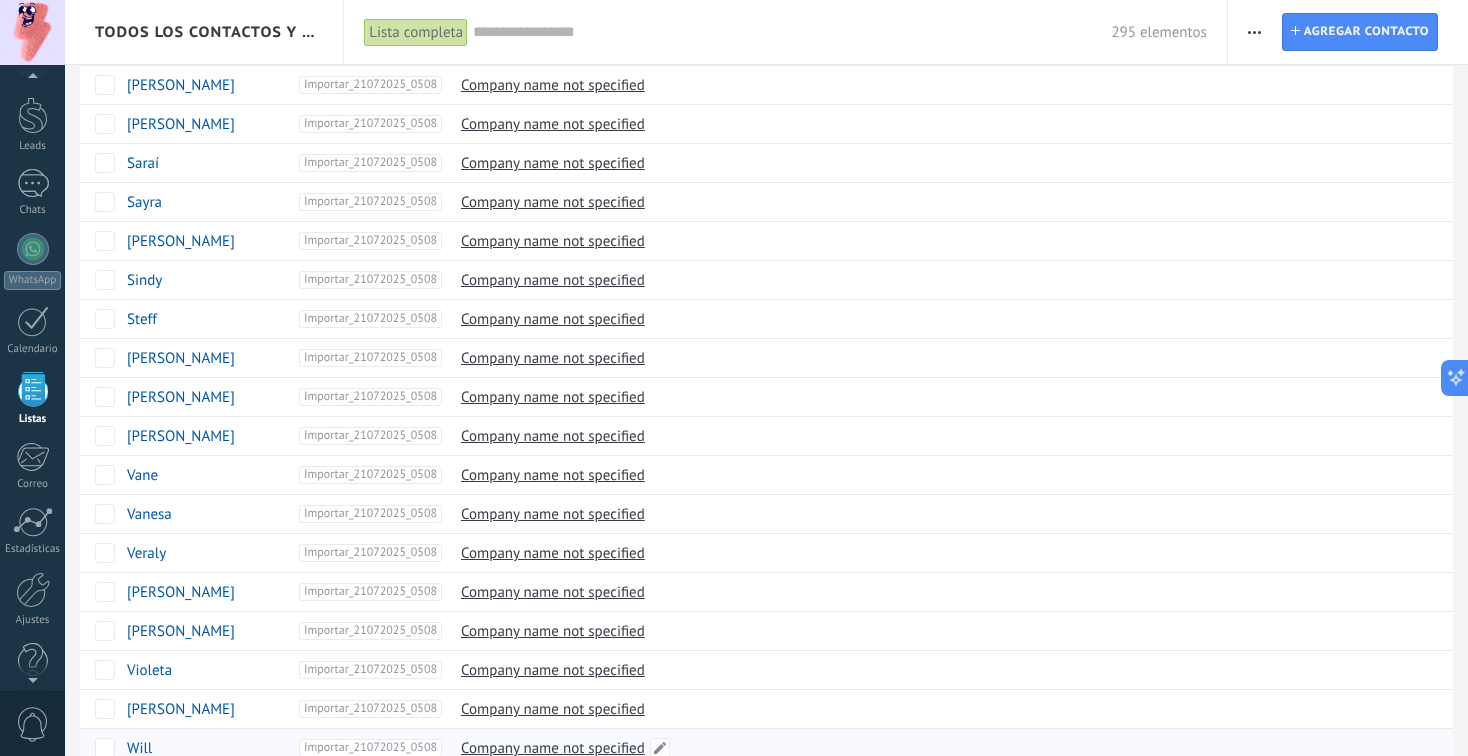 scroll, scrollTop: 1176, scrollLeft: 0, axis: vertical 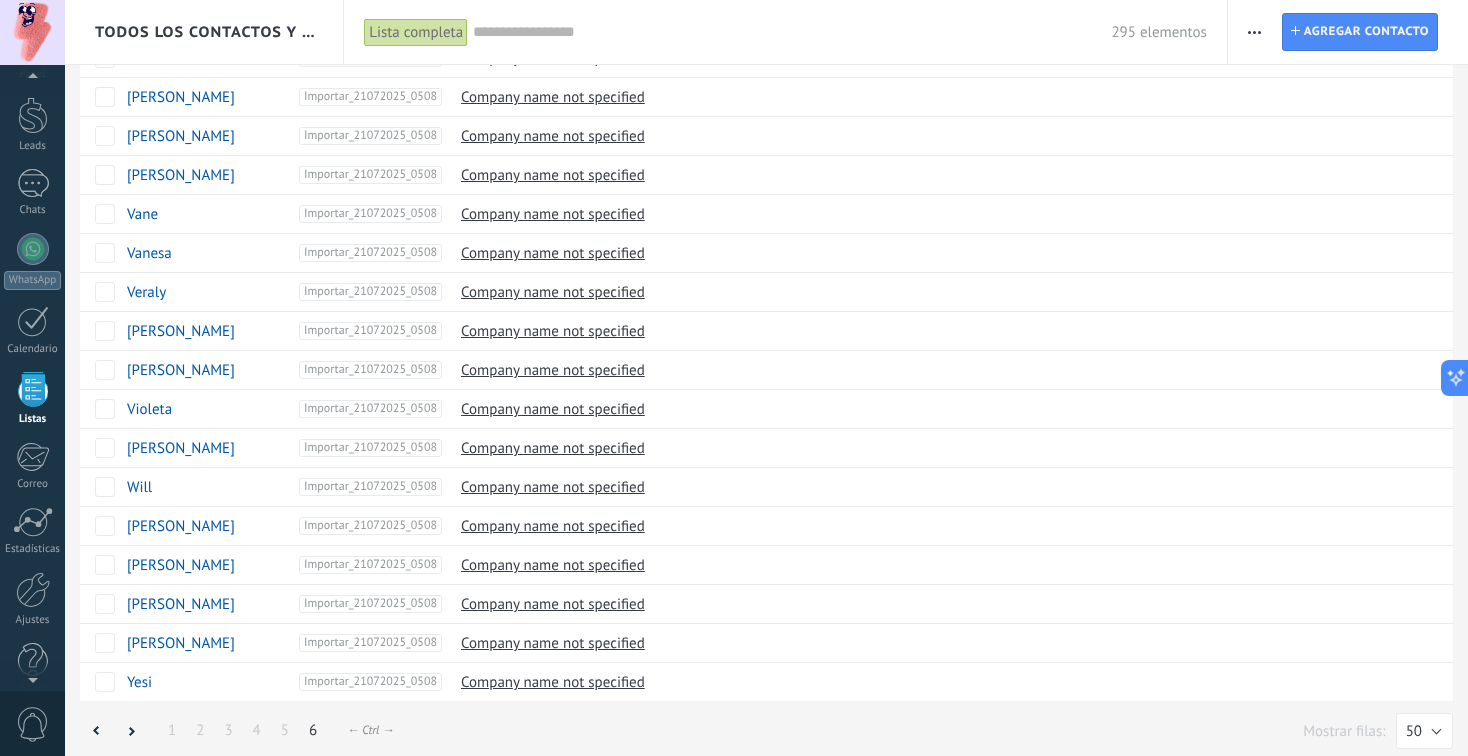click on "2" at bounding box center [200, 730] 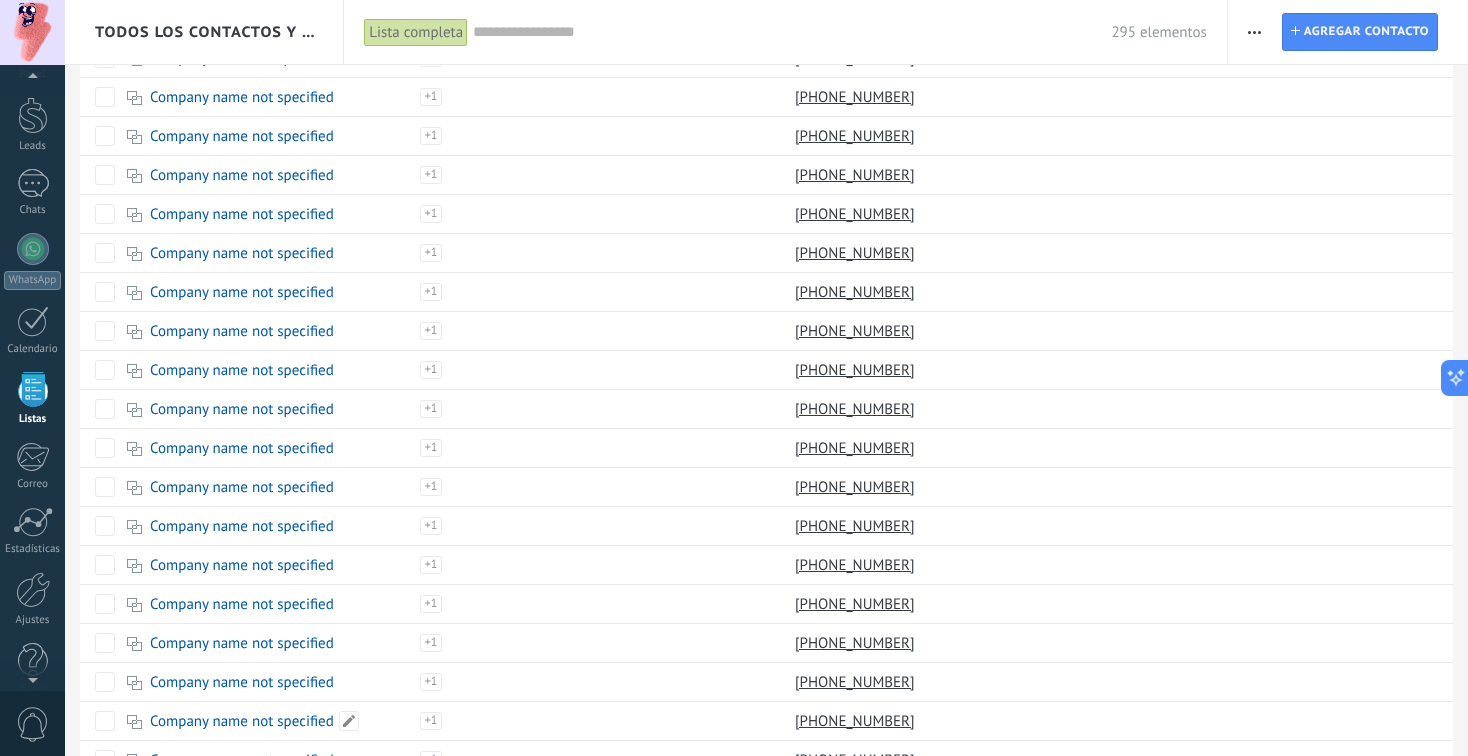 scroll, scrollTop: 51, scrollLeft: 0, axis: vertical 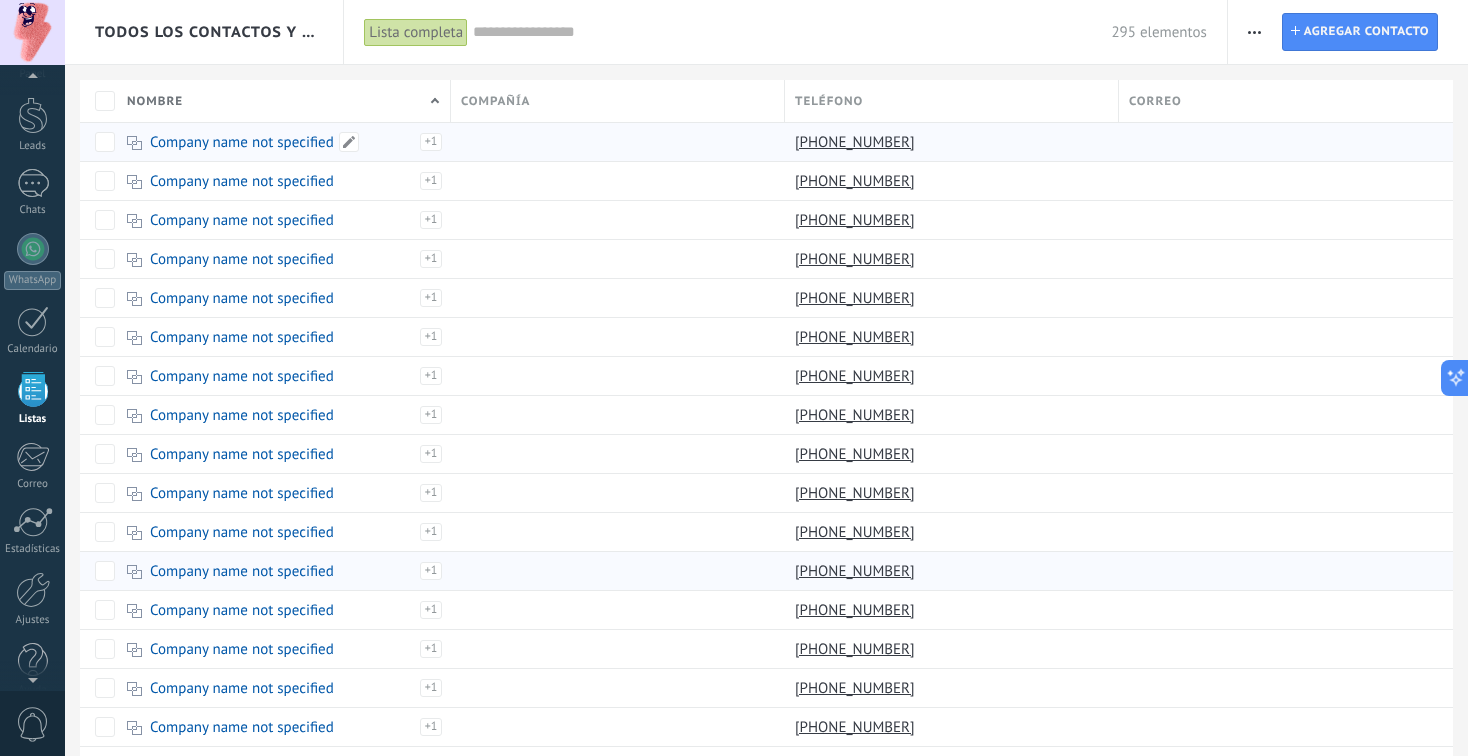 click on "Company name not specified" at bounding box center [242, 142] 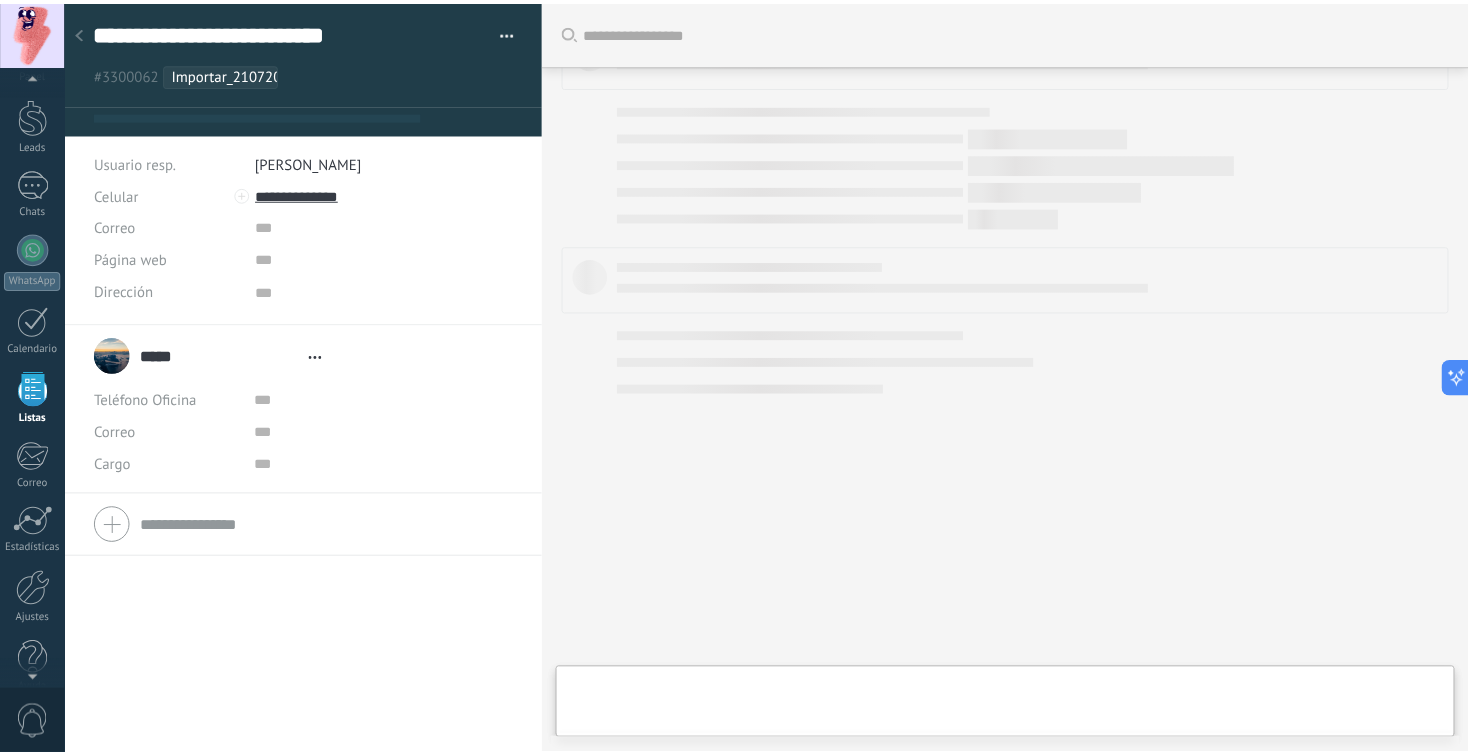 scroll, scrollTop: 20, scrollLeft: 0, axis: vertical 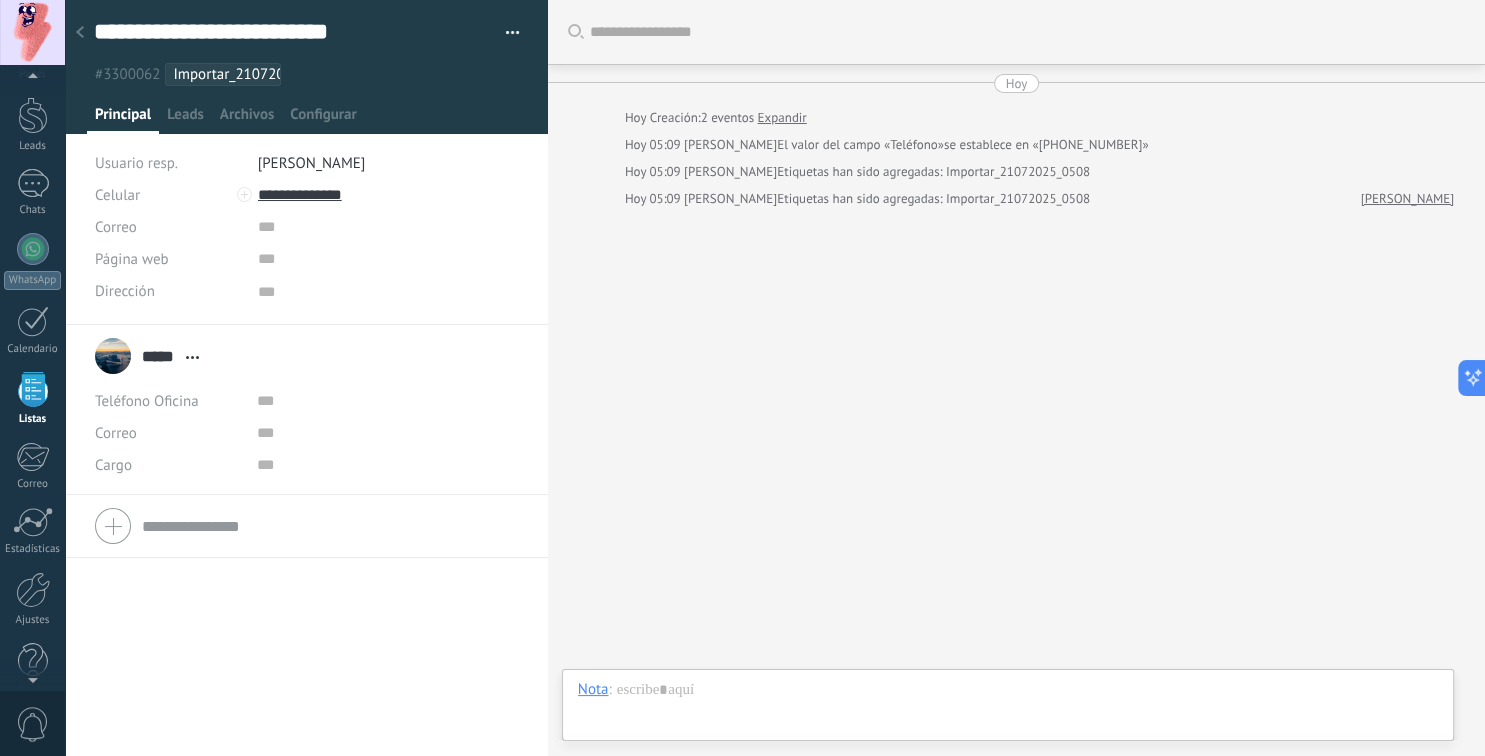 click at bounding box center (80, 33) 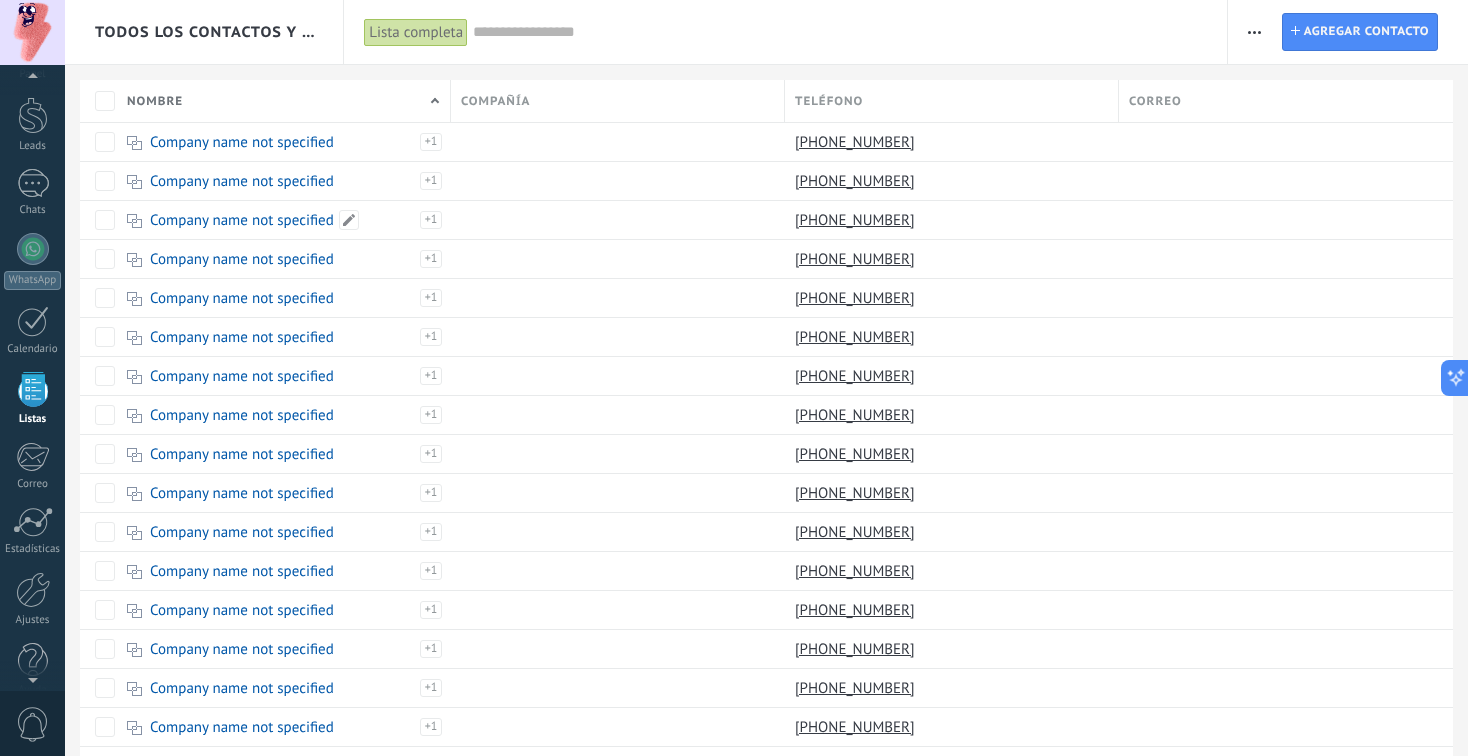 scroll, scrollTop: 51, scrollLeft: 0, axis: vertical 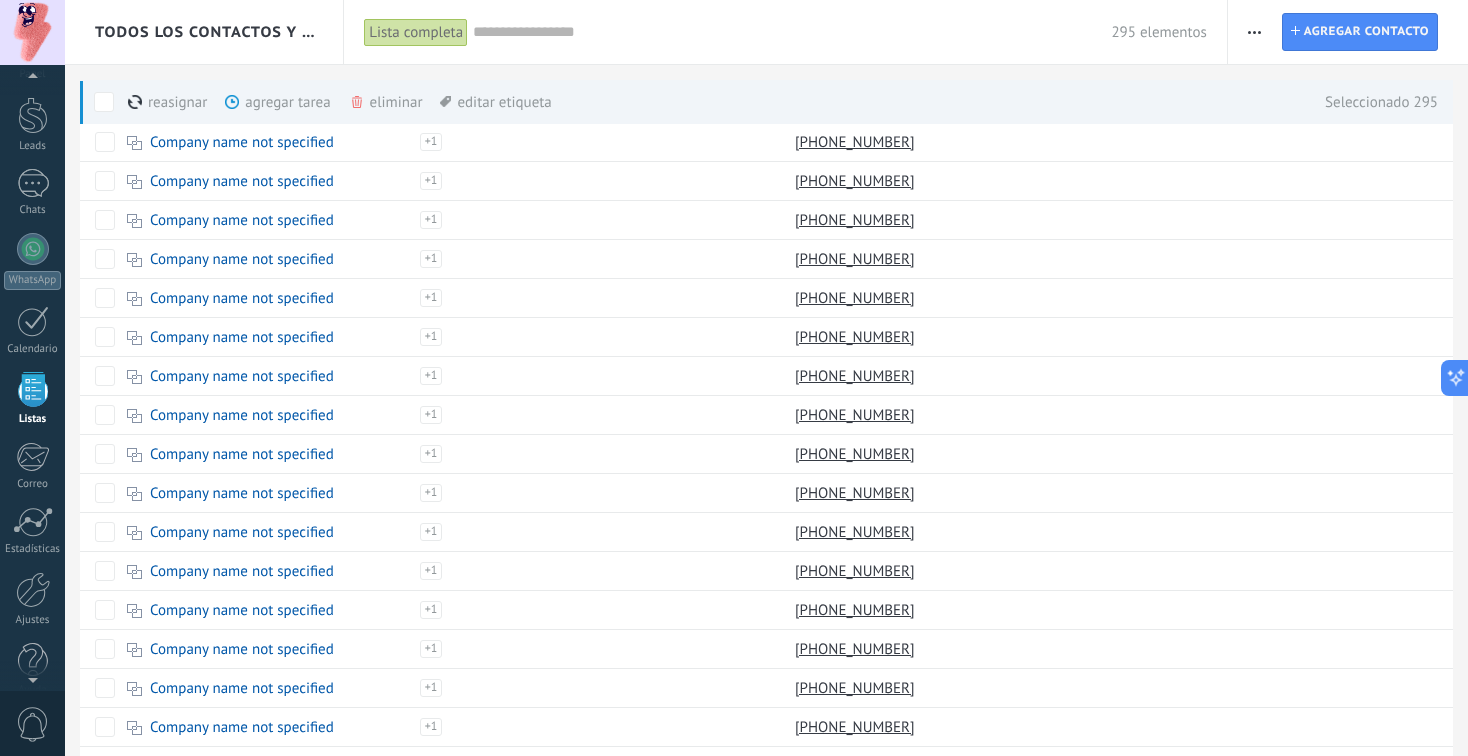 click on "eliminar màs" at bounding box center (420, 102) 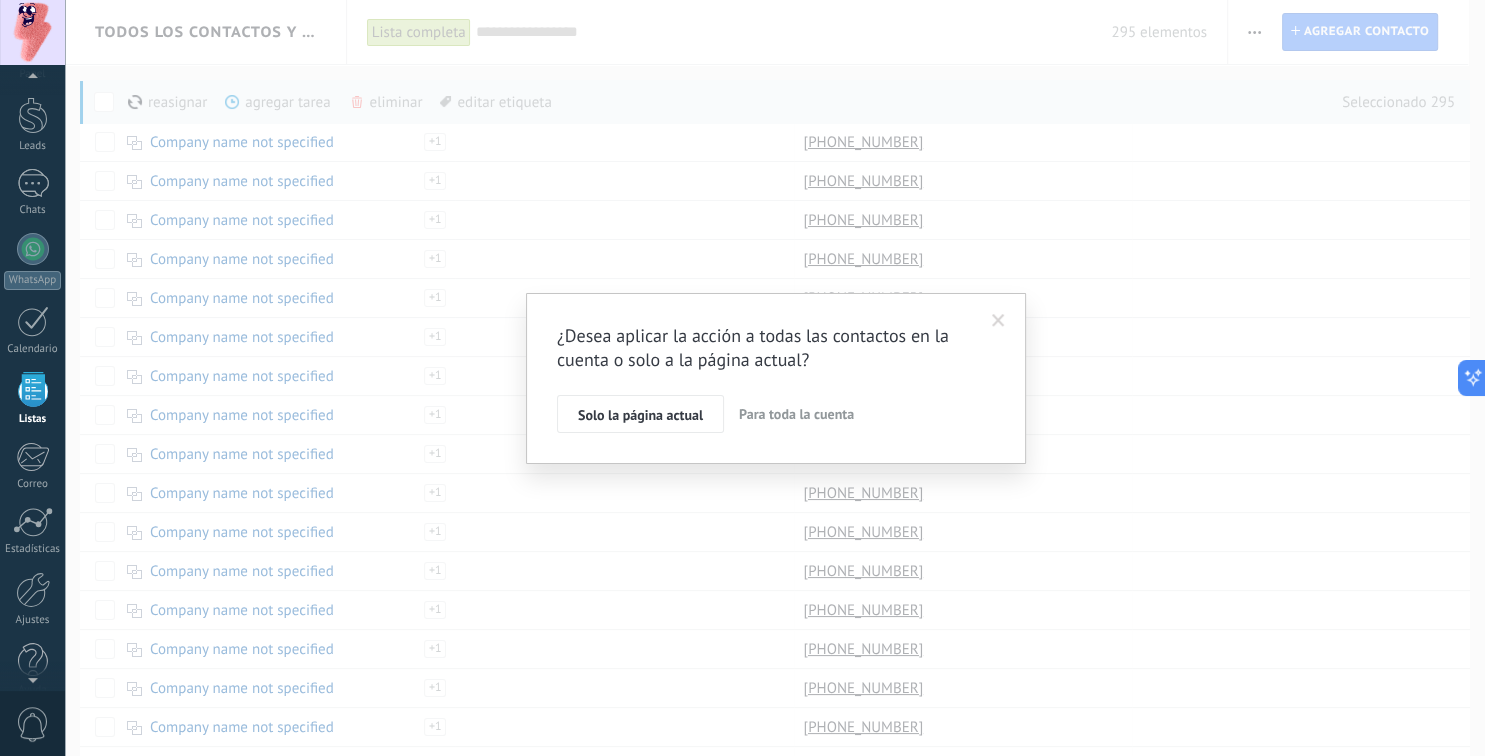 click on "Para toda la cuenta" at bounding box center (796, 414) 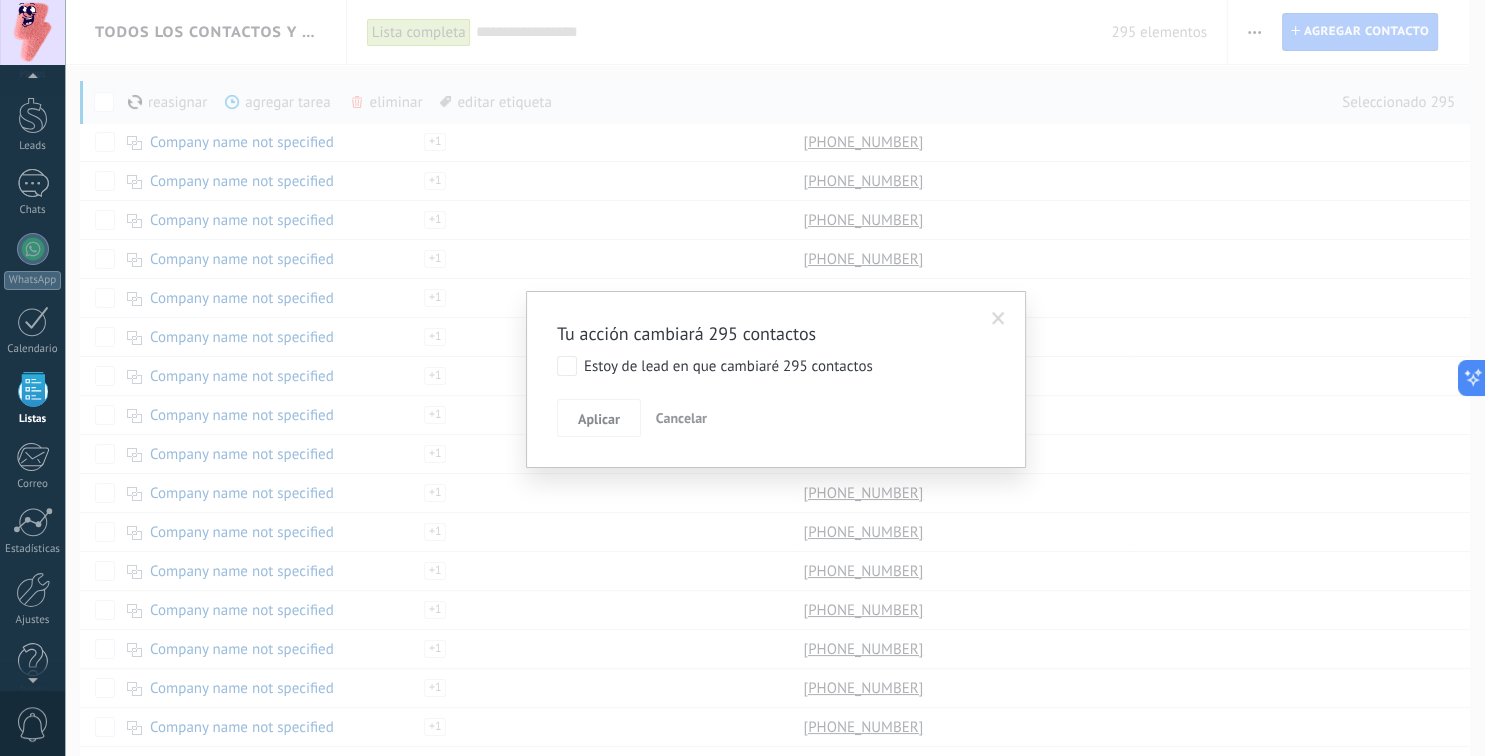 click on "Estoy de lead en que cambiaré 295 contactos" at bounding box center [728, 367] 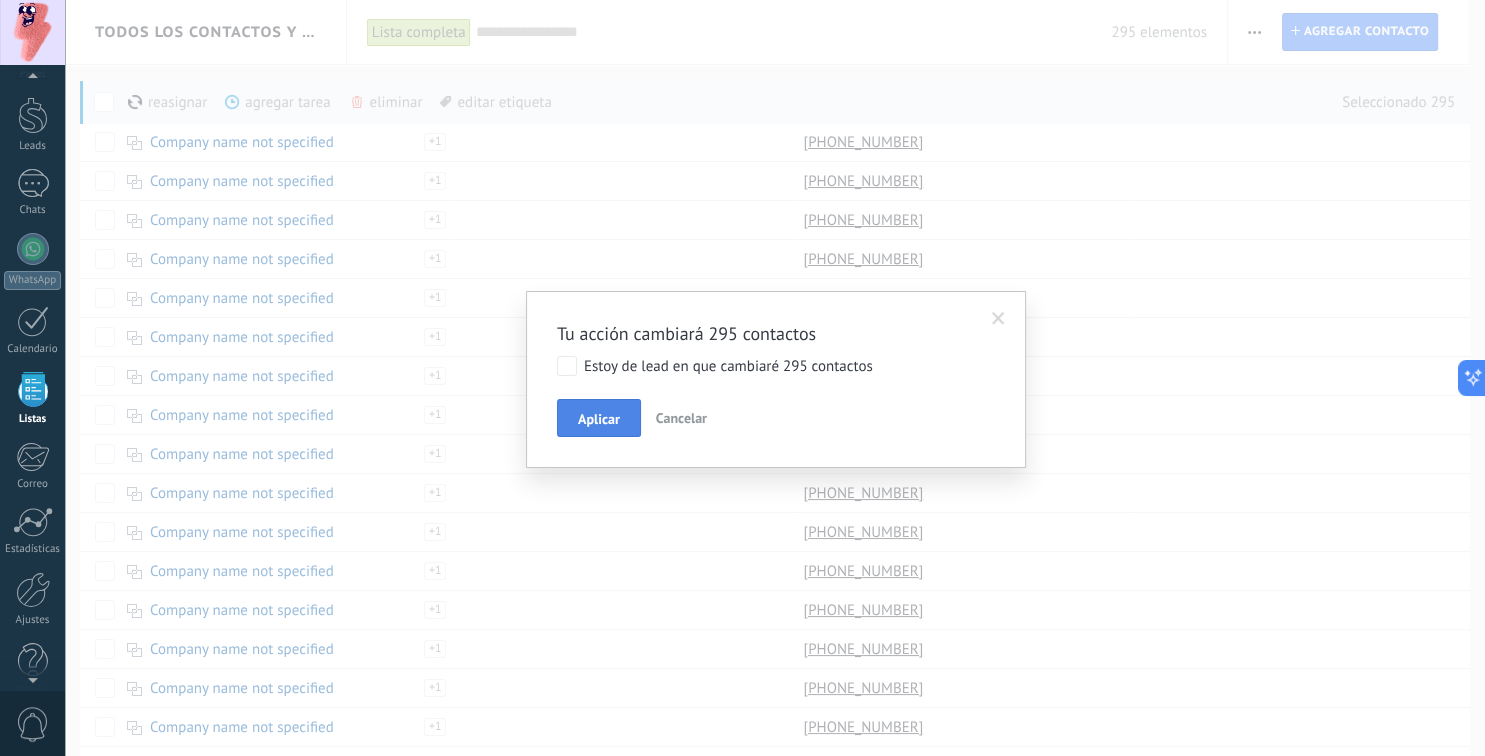 click on "Aplicar" at bounding box center [599, 419] 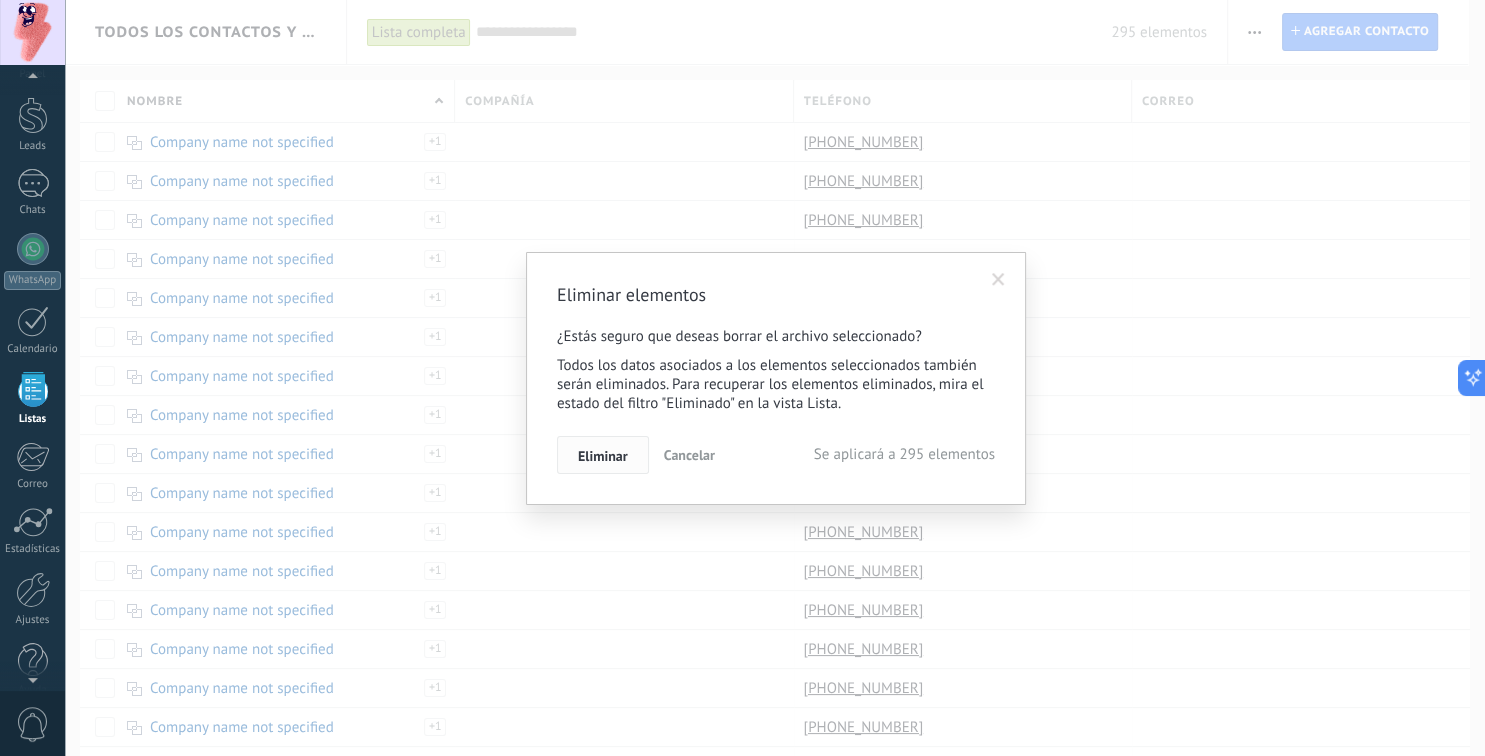 click on "Eliminar" at bounding box center [603, 456] 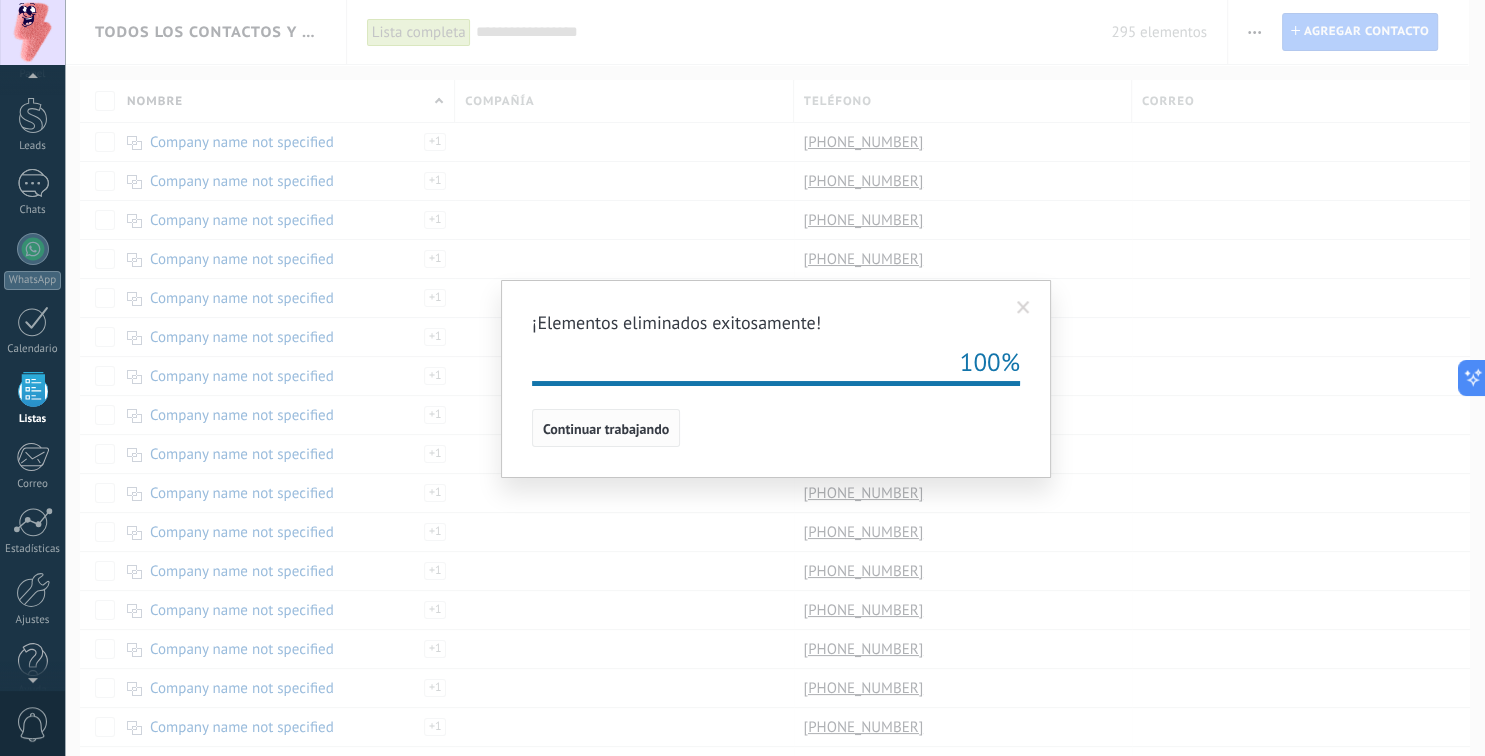 click on "Continuar trabajando" at bounding box center (606, 429) 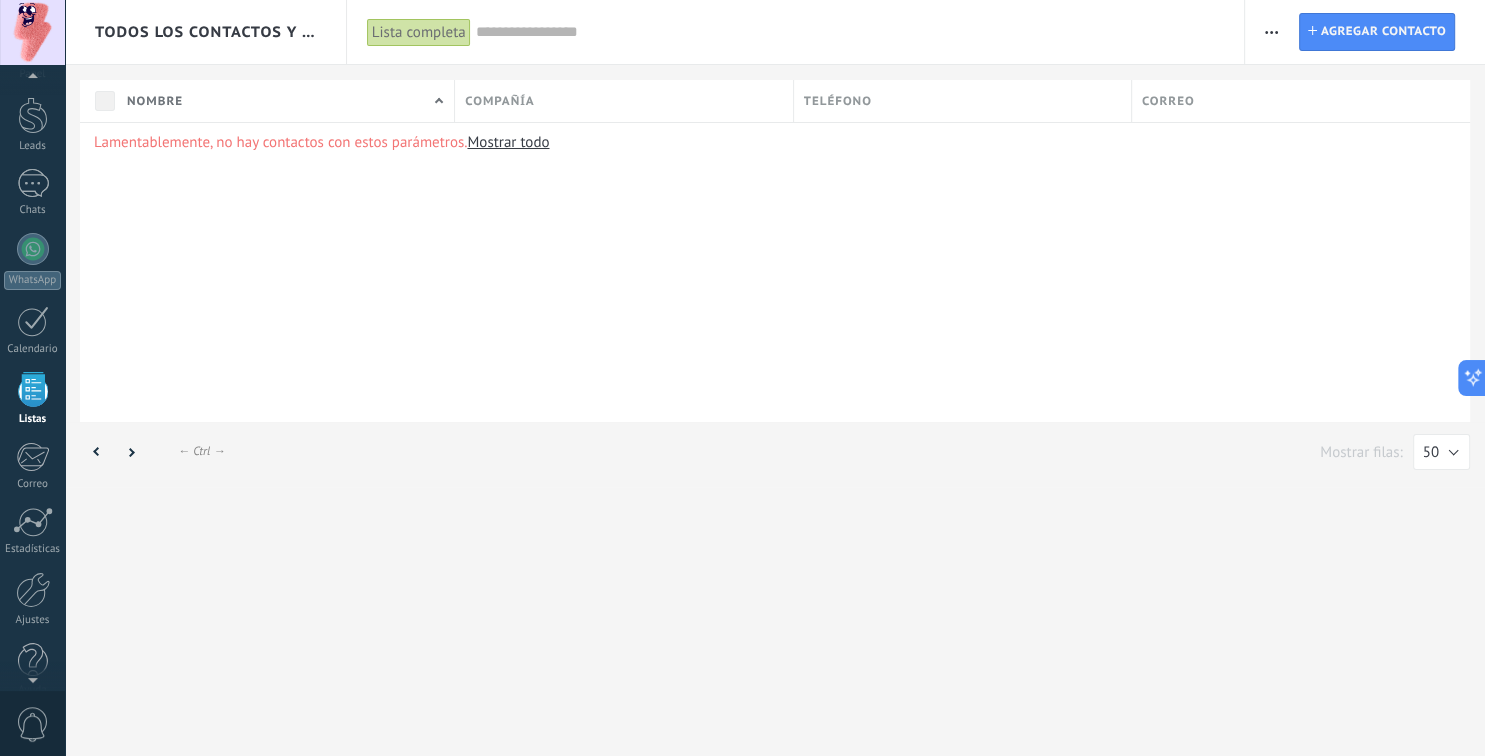 scroll, scrollTop: 51, scrollLeft: 0, axis: vertical 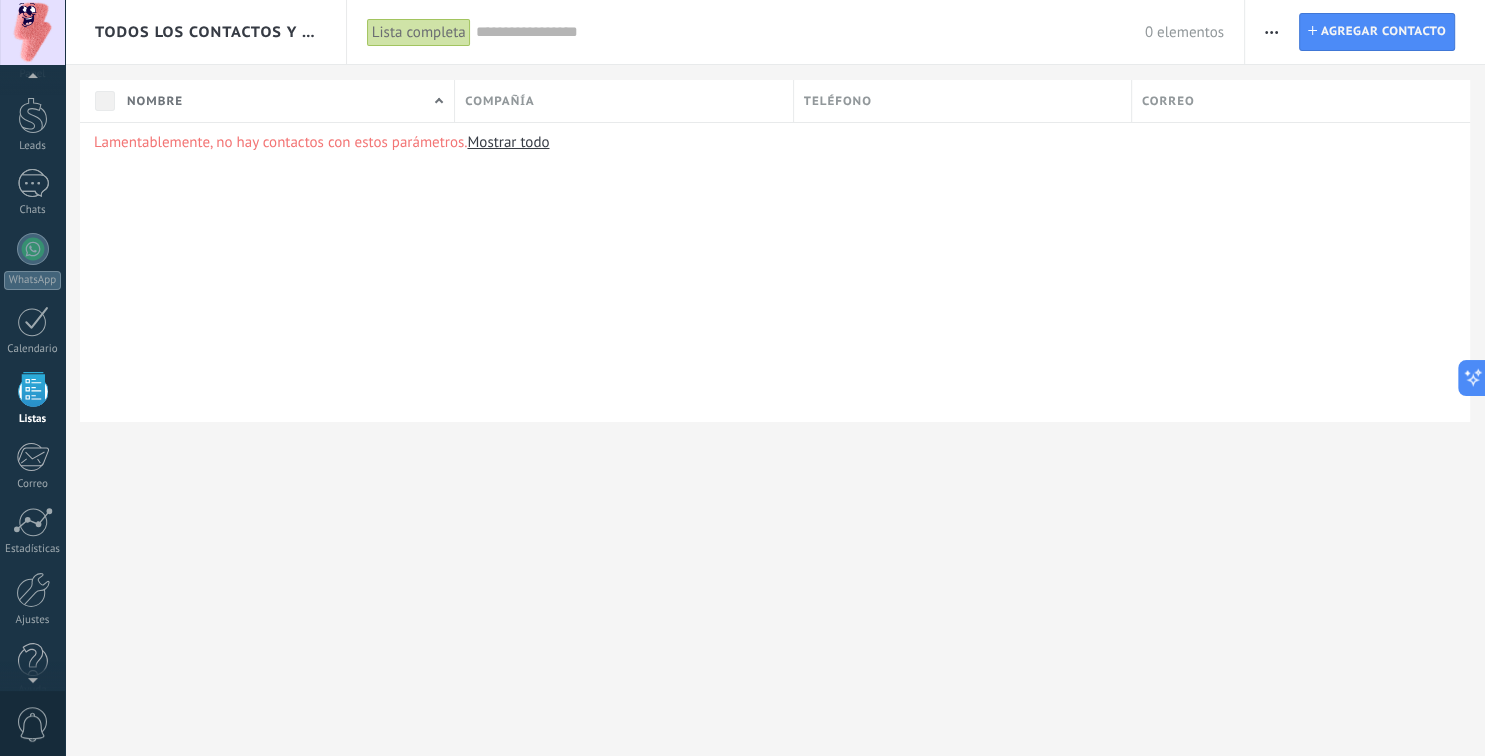 click on "Lamentablemente, no hay contactos con estos parámetros.  Mostrar todo" at bounding box center [775, 272] 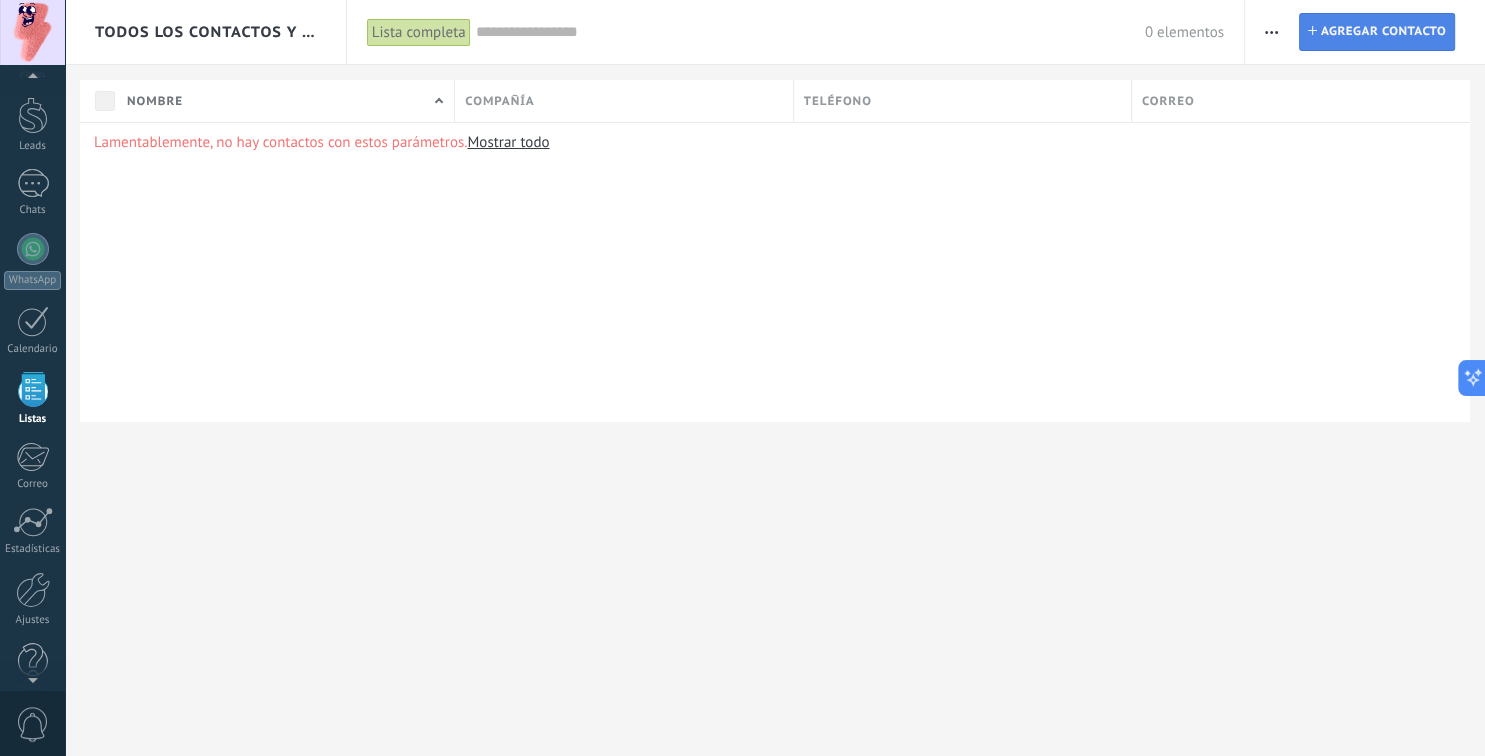 click on "Agregar contacto" at bounding box center (1383, 32) 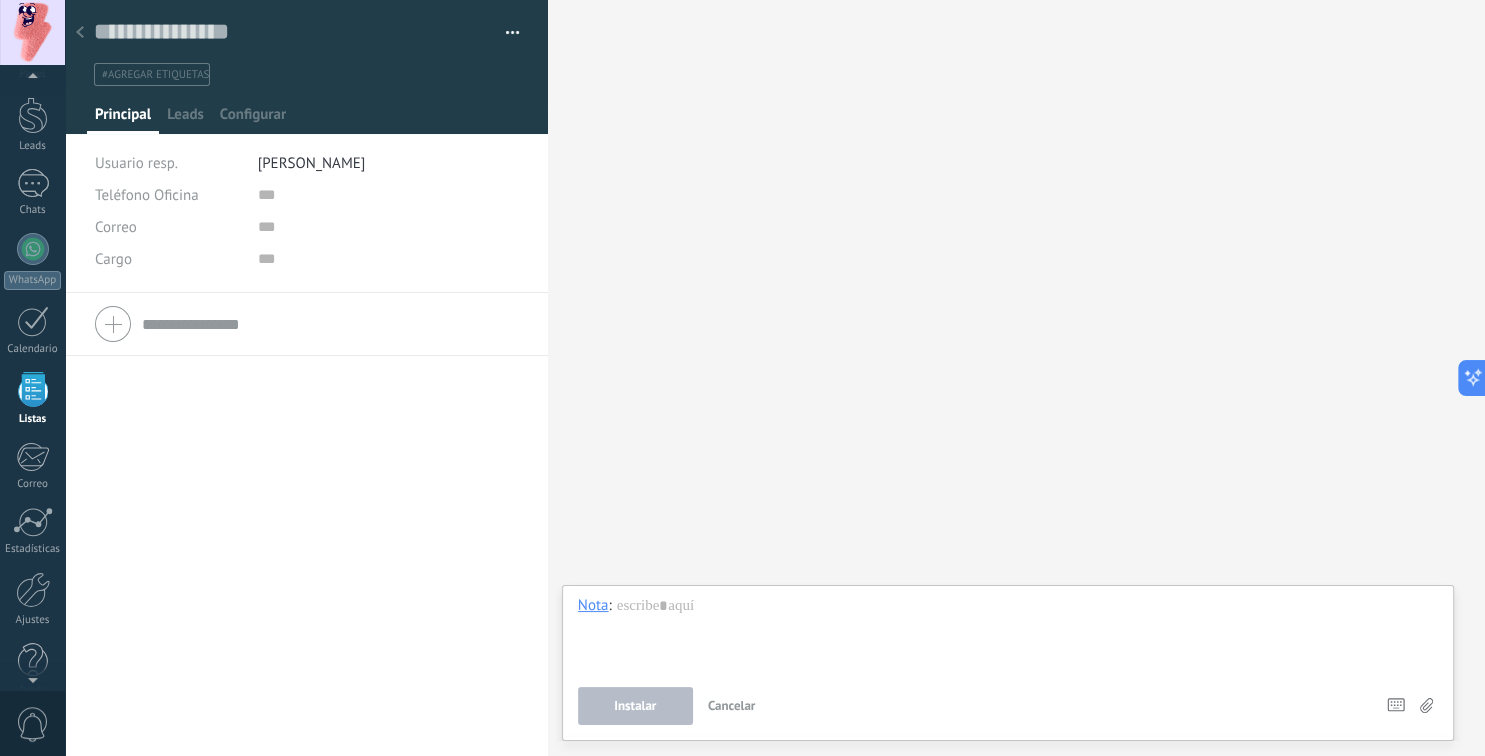 click 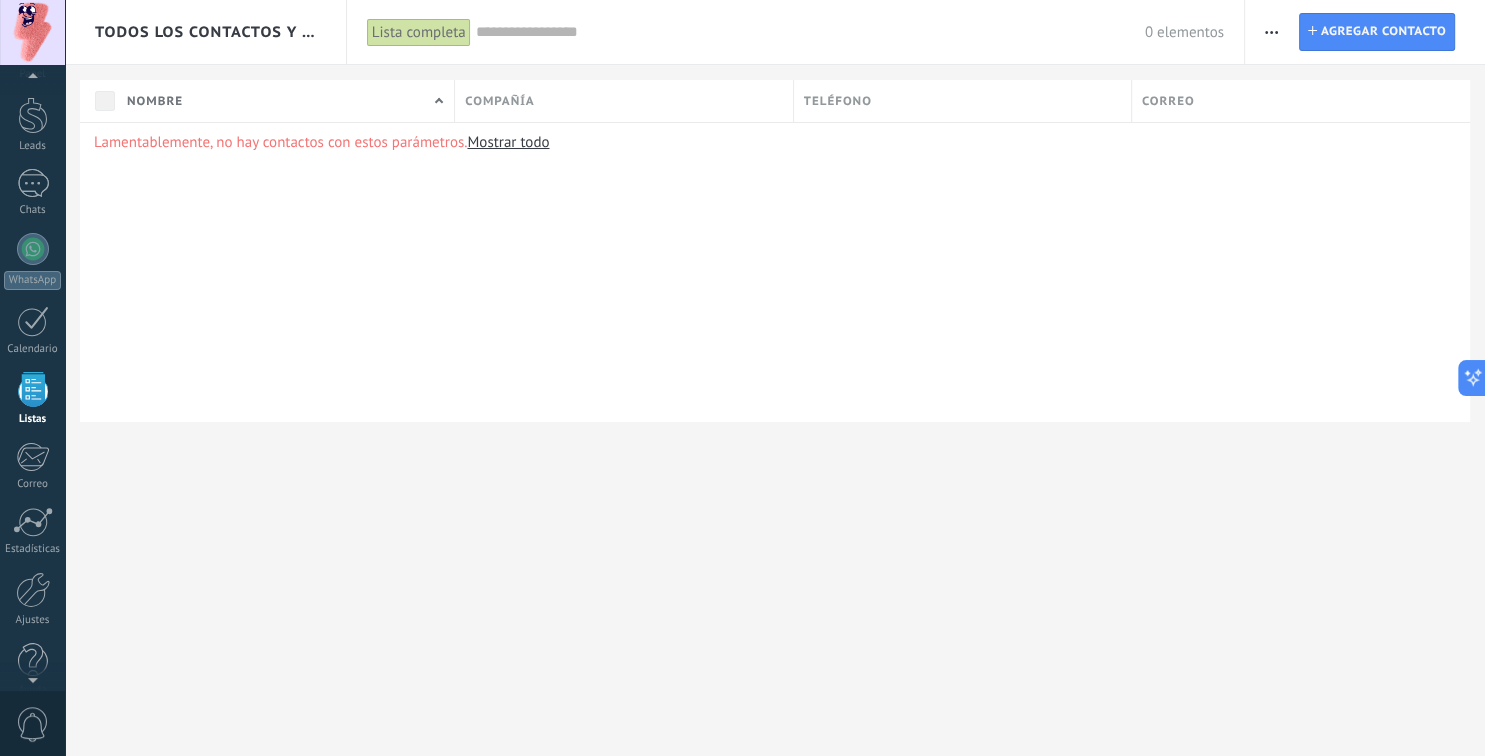 click at bounding box center (1271, 32) 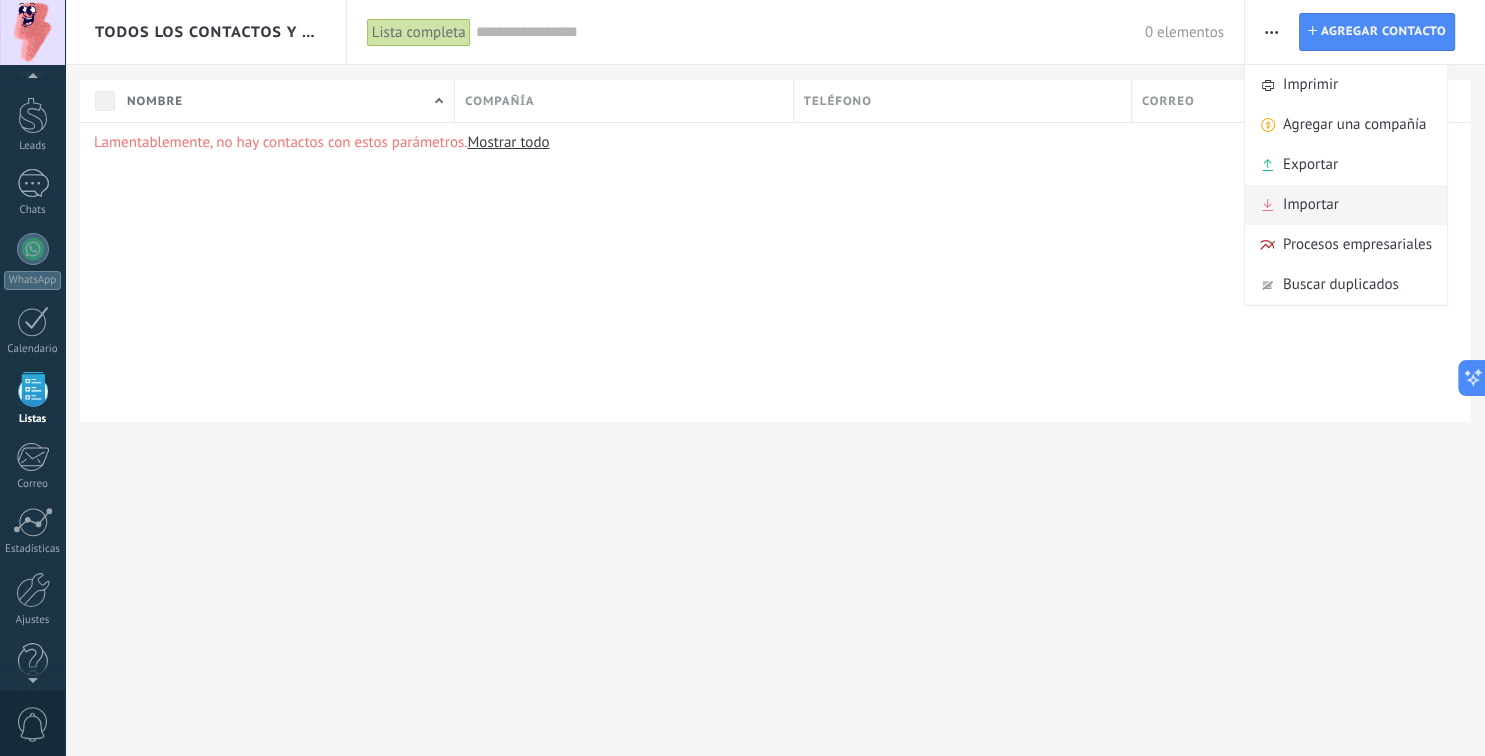 click on "Importar" at bounding box center [1346, 205] 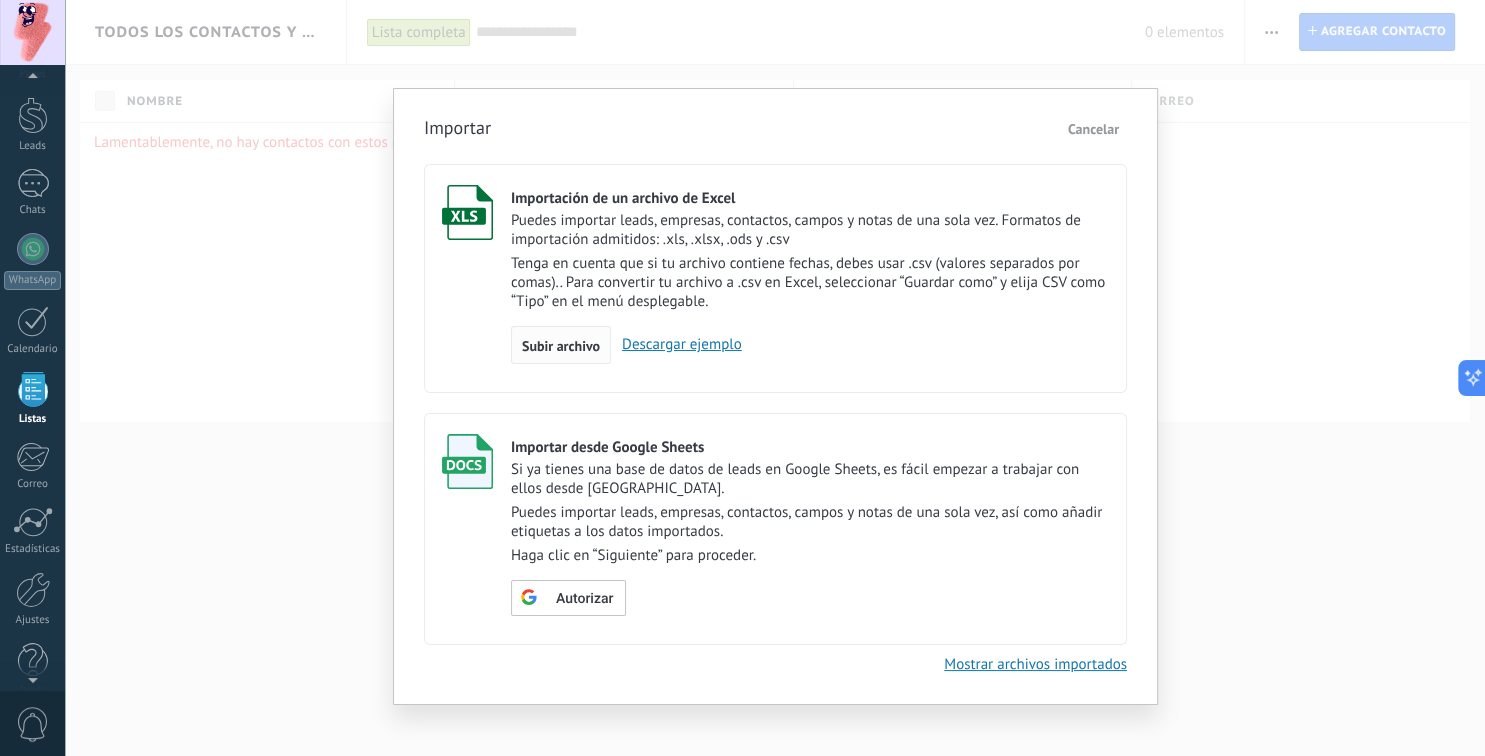 click on "Subir archivo" at bounding box center [561, 346] 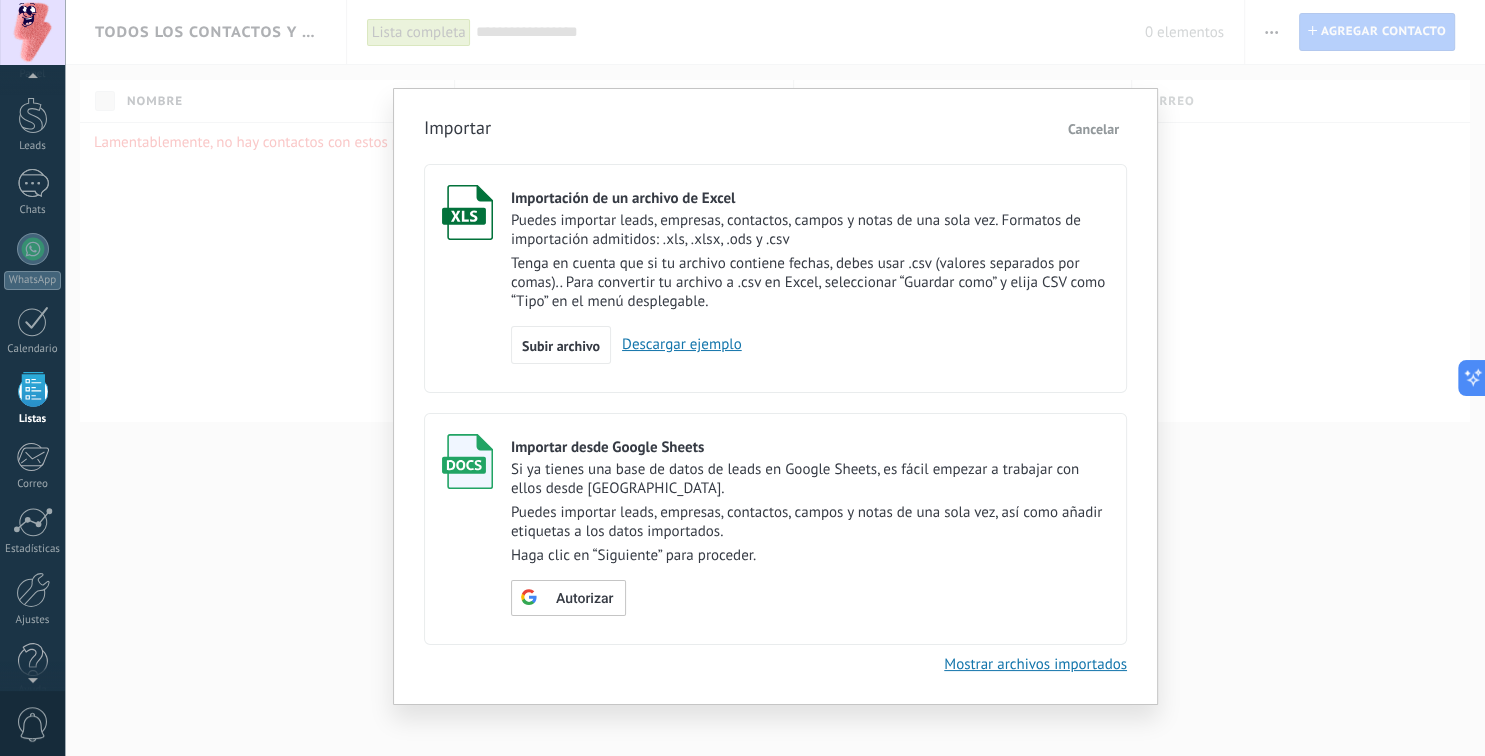 click on "Descargar ejemplo" at bounding box center (676, 344) 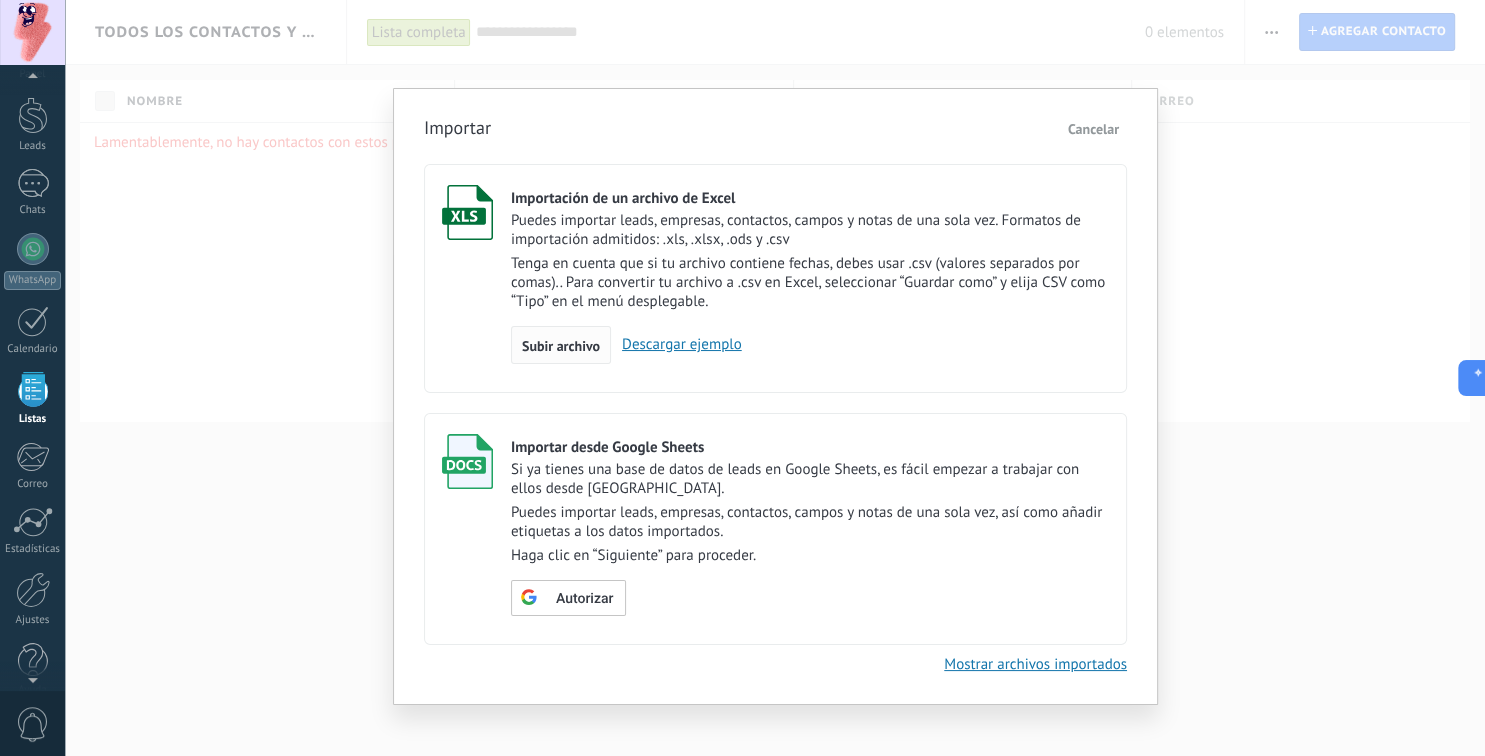 click on "Subir archivo" at bounding box center (561, 346) 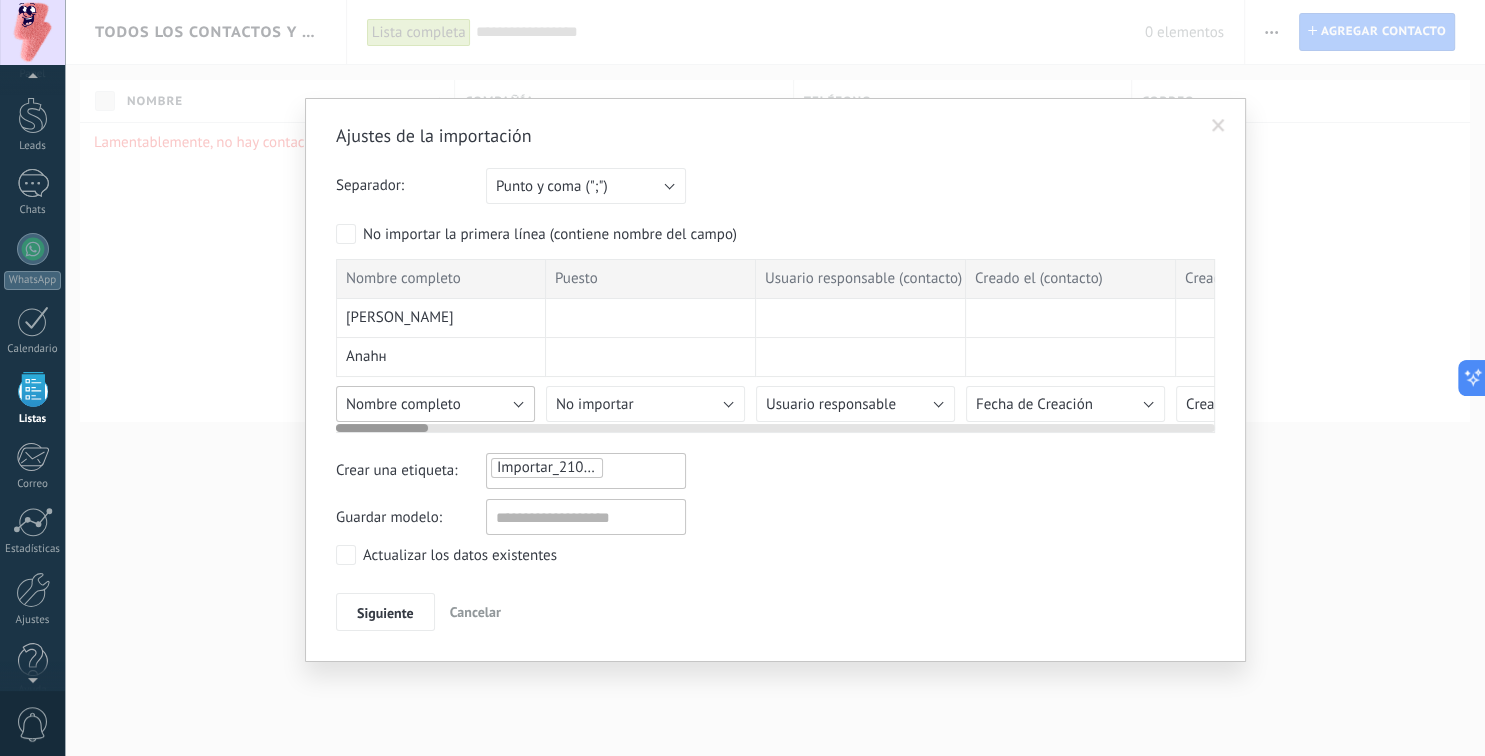 click on "Nombre completo" at bounding box center [403, 404] 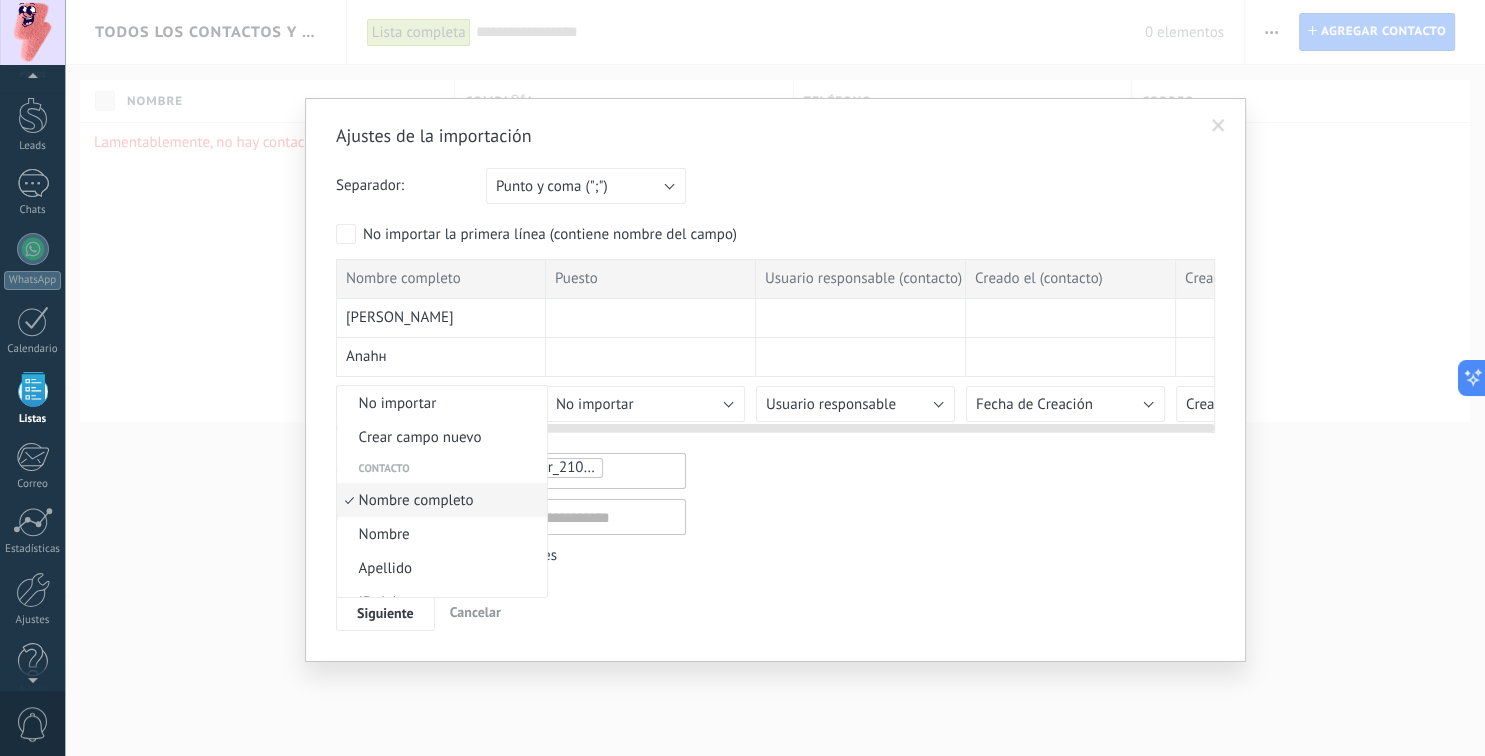 scroll, scrollTop: 11, scrollLeft: 0, axis: vertical 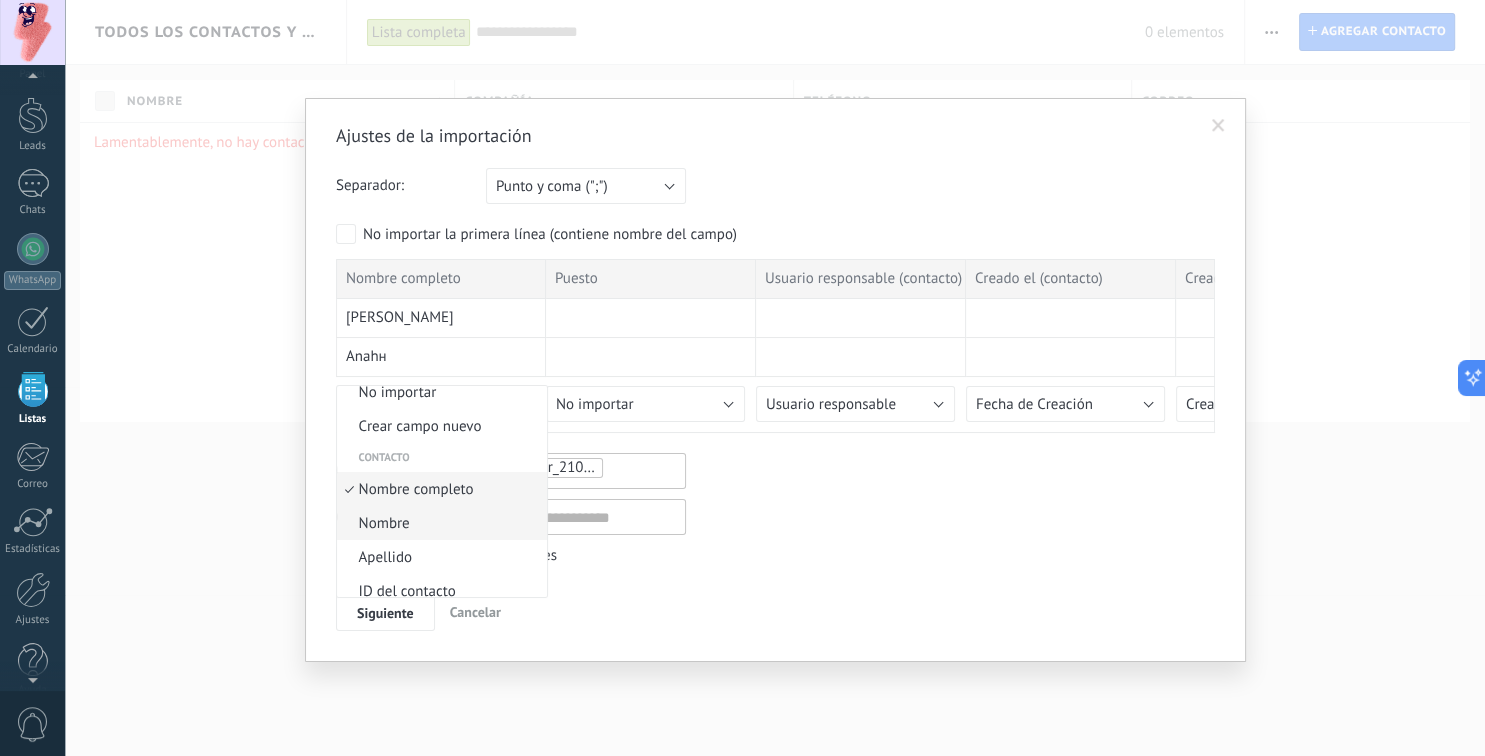 click on "Nombre" at bounding box center (439, 523) 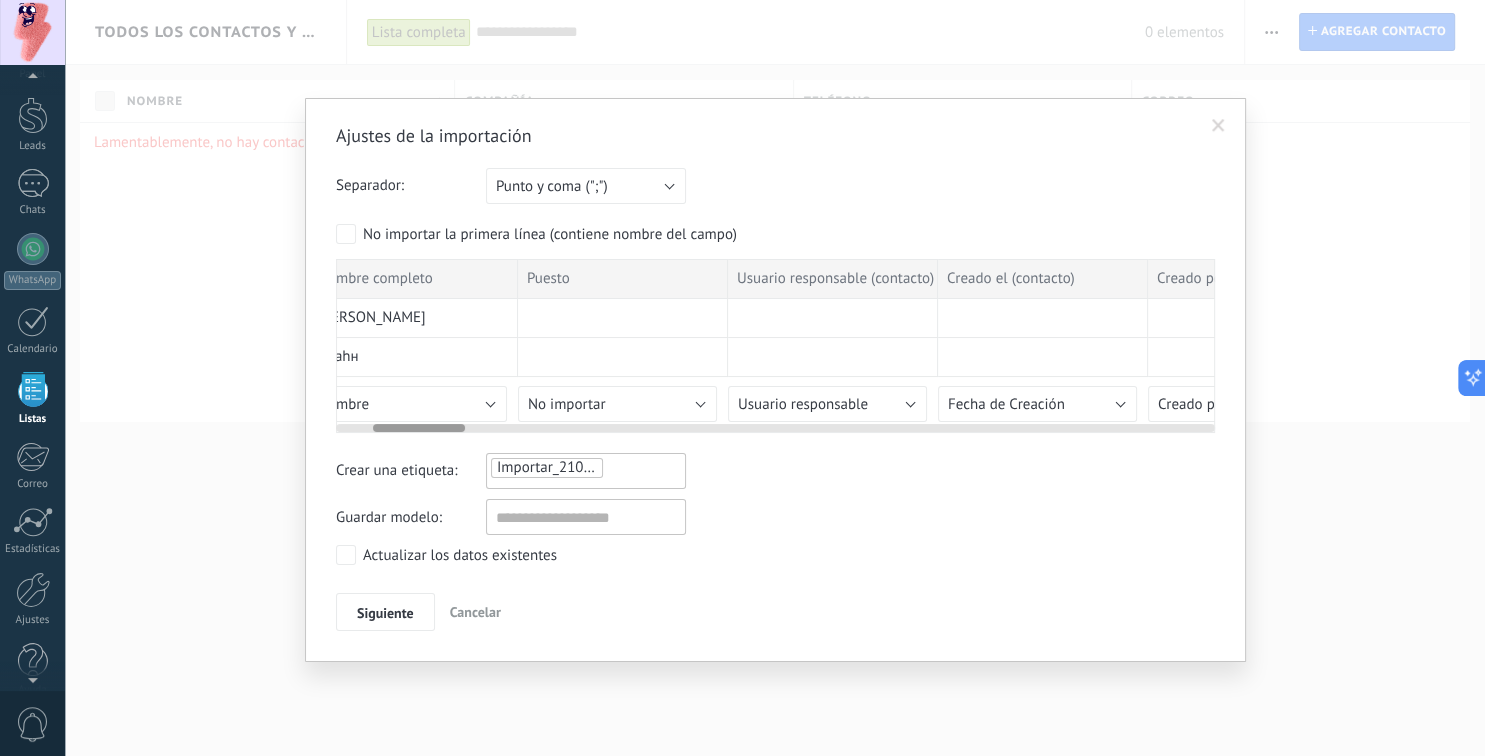 scroll, scrollTop: 0, scrollLeft: 0, axis: both 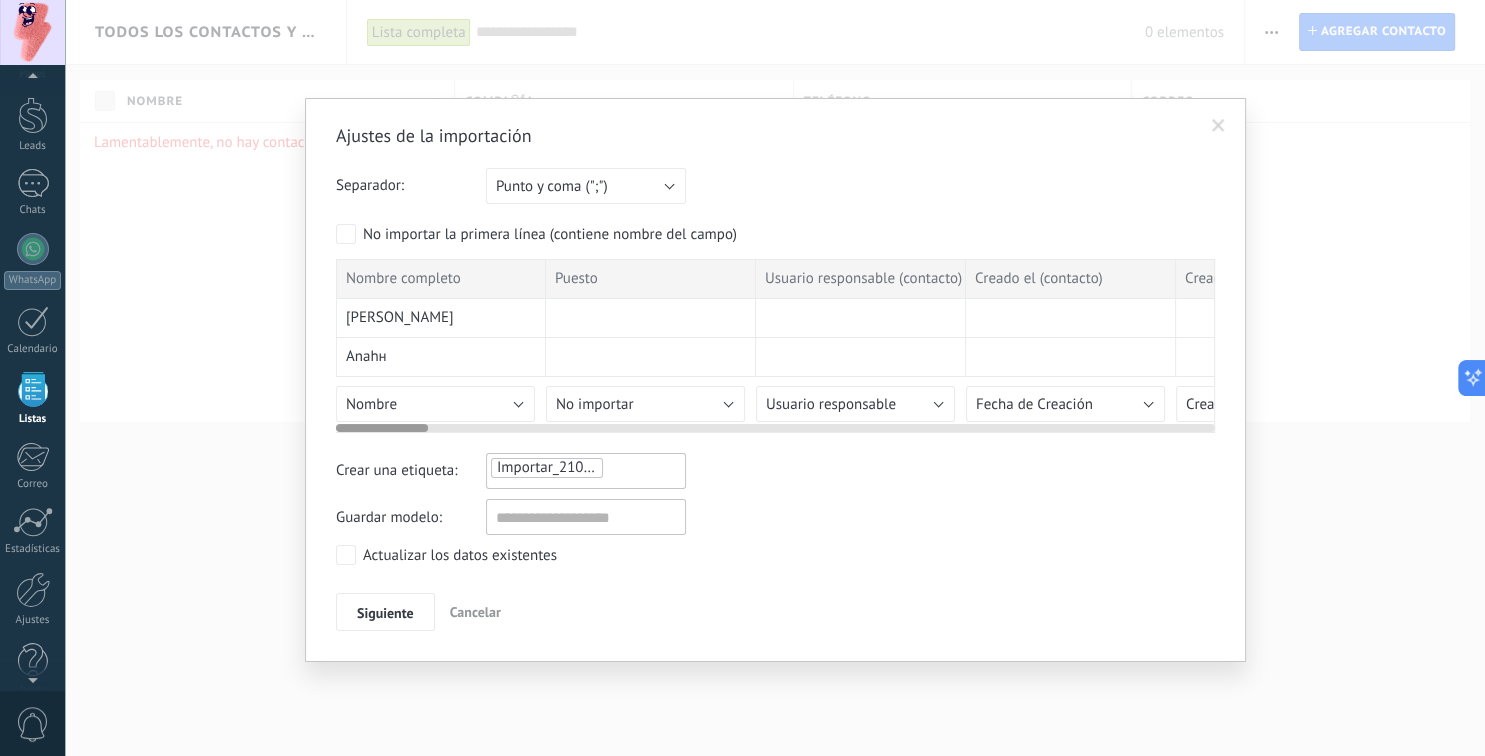 drag, startPoint x: 399, startPoint y: 427, endPoint x: 338, endPoint y: 431, distance: 61.13101 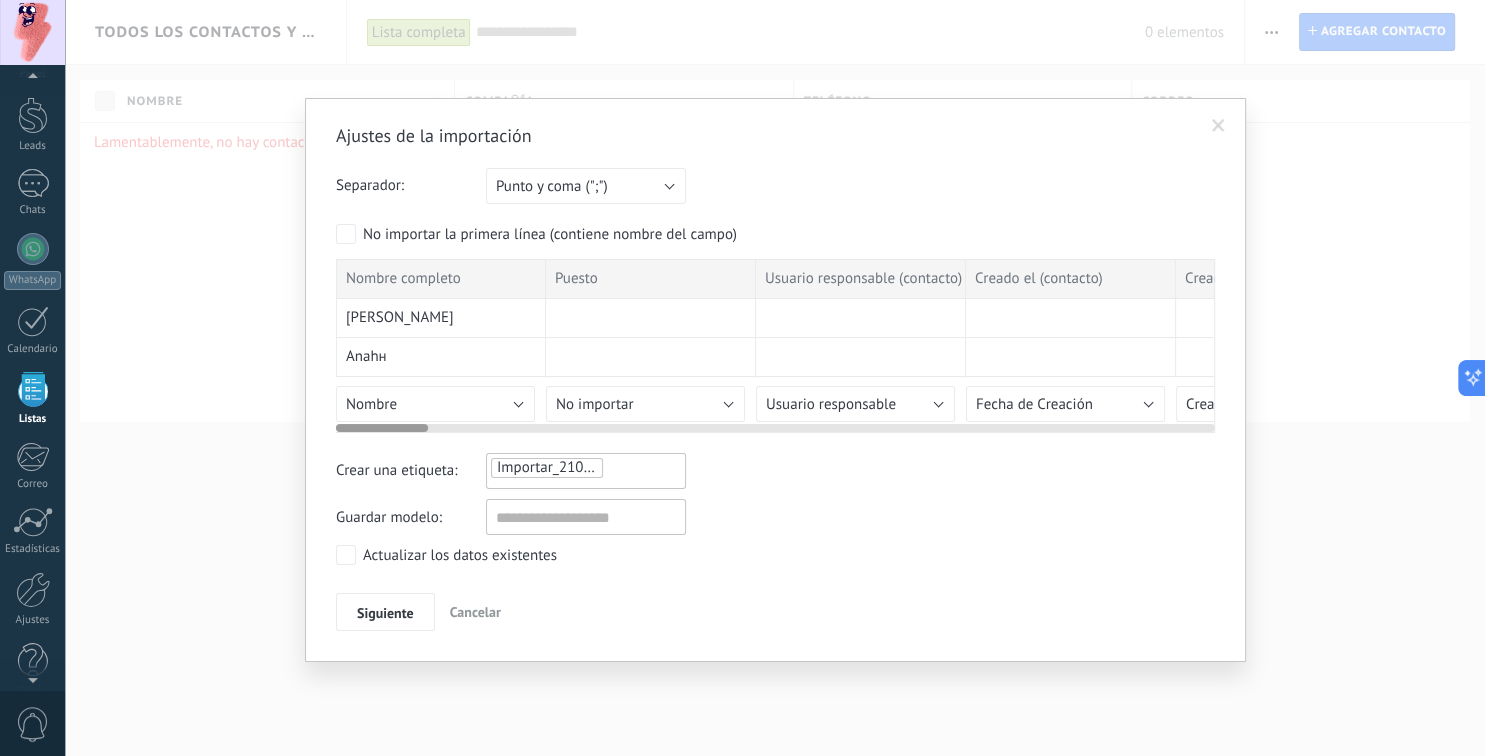 click on "Nombre completo Puesto Usuario responsable (contacto) Creado el (contacto) Creado por (contacto) Trabajo (contacto) Fijo (contacto) Celular (contacto) E-mail (contacto) E-mail privado (contacto) Nombre (compañía) Direccion (compañía) Trabajo (compañía) Nombre del acuerdo Presupuesto del acuerdo Estatus del acuerdo Etiqueta de contacto Nota del contacto Nota del contacto Nota del contacto Nota del contacto Nota del contacto Fax 1 (contacto) Fax 2 (contacto) Ottro telefono 1 (contacto) Otro telefono 2 (contacto) Otro e-mail 1 (contacto) Otro email 2 (contacto) ICQ 1 (contacto) ICQ 2 (contacto) Jabber 1 (contacto) Jabber 2 (contacto) Google Talk 1 (contacto) Google Talk 2 (contacto) Skype 1 (contacto) Skype 2 (contacto) MSN 1 (contacto) MSN 2 (contacto) Otro IM 1 (contacto) Otro IM 2 (contacto) [PERSON_NAME] [PHONE_NUMBER] [PHONE_NUMBER] [PHONE_NUMBER] Anahн [PHONE_NUMBER] [PHONE_NUMBER] [PHONE_NUMBER] Ashley [PHONE_NUMBER] [PHONE_NUMBER] [PHONE_NUMBER] Avrecar [PHONE_NUMBER] [PHONE_NUMBER] [PHONE_NUMBER] [PERSON_NAME]" at bounding box center (775, 346) 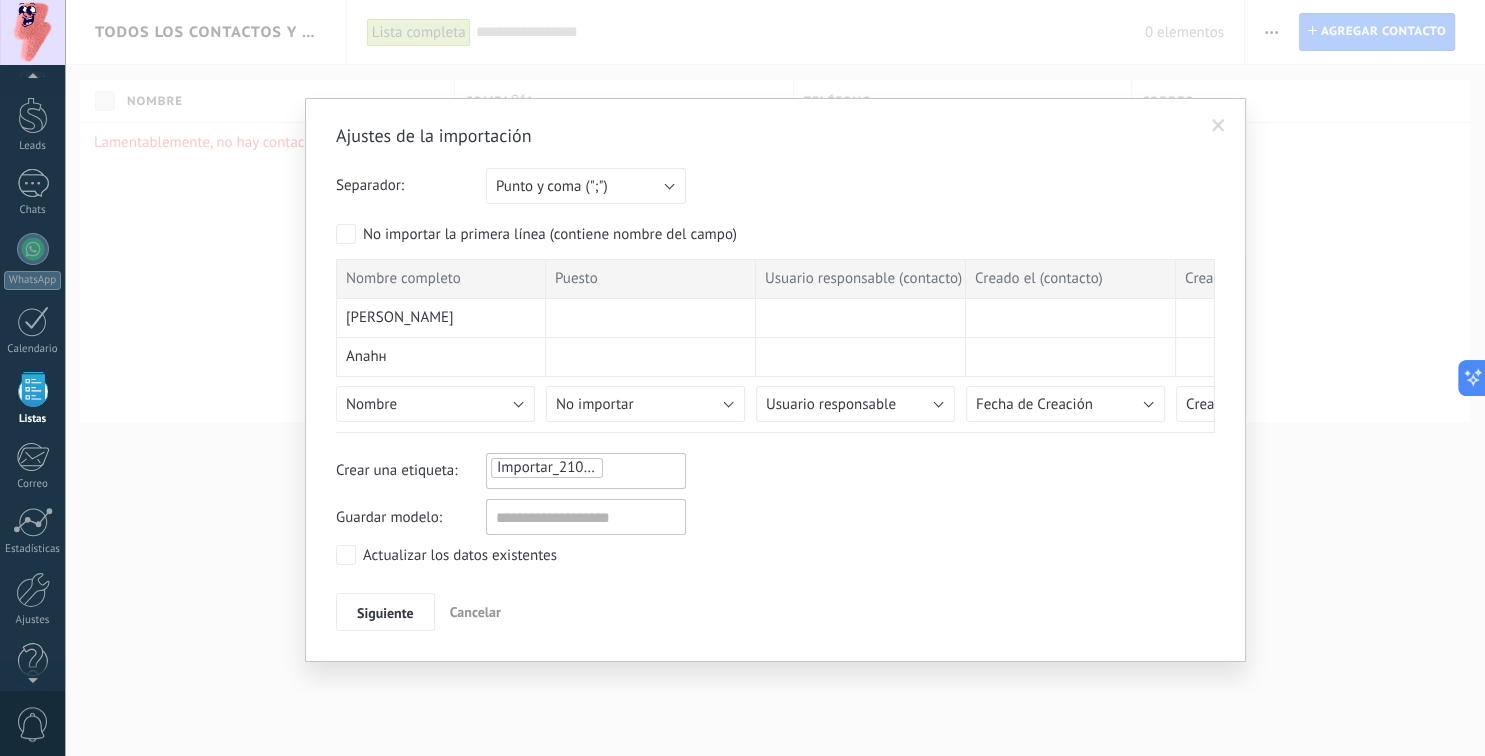 click on "Importar_21072025_0518" at bounding box center (580, 467) 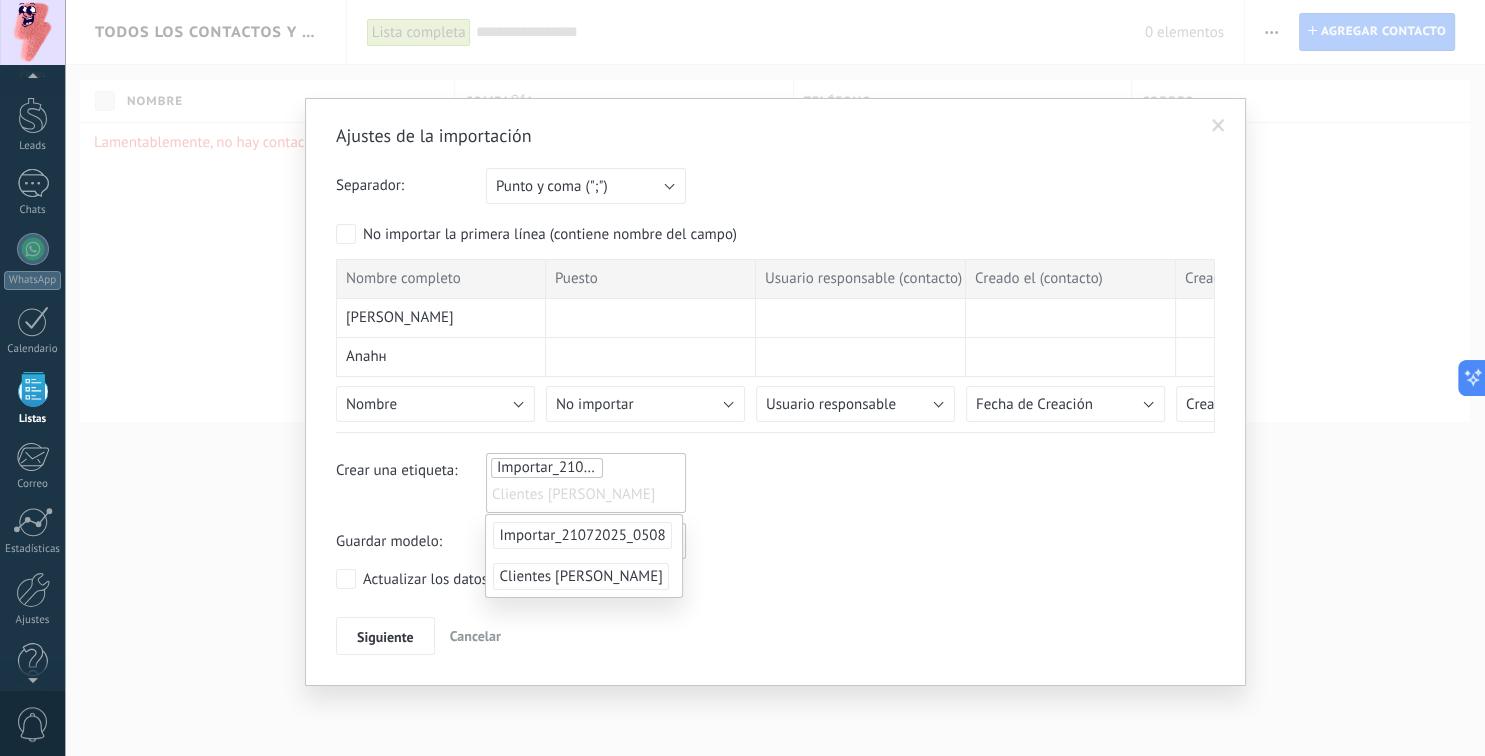 click on "Clientes [PERSON_NAME]" at bounding box center (580, 576) 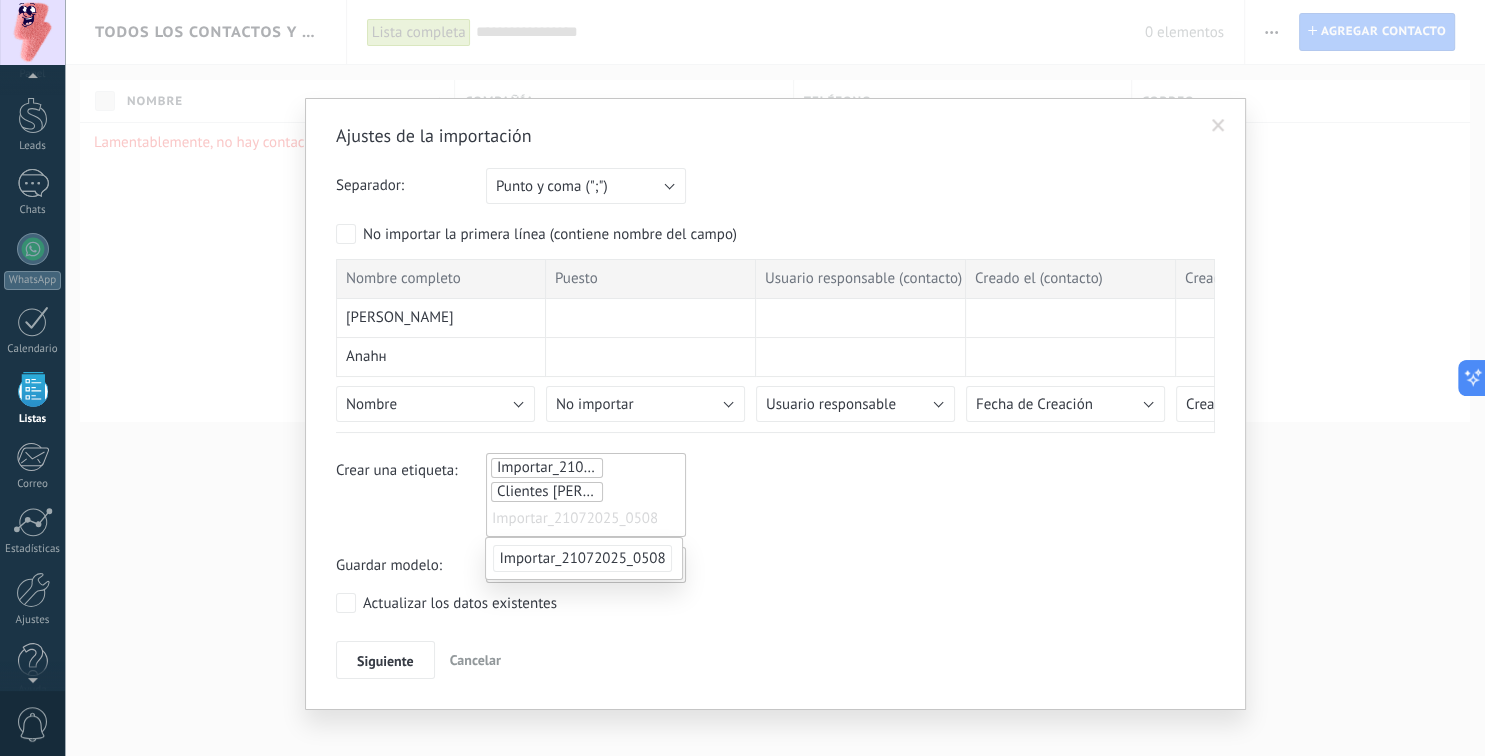 click on "Importar_21072025_0518" at bounding box center (580, 467) 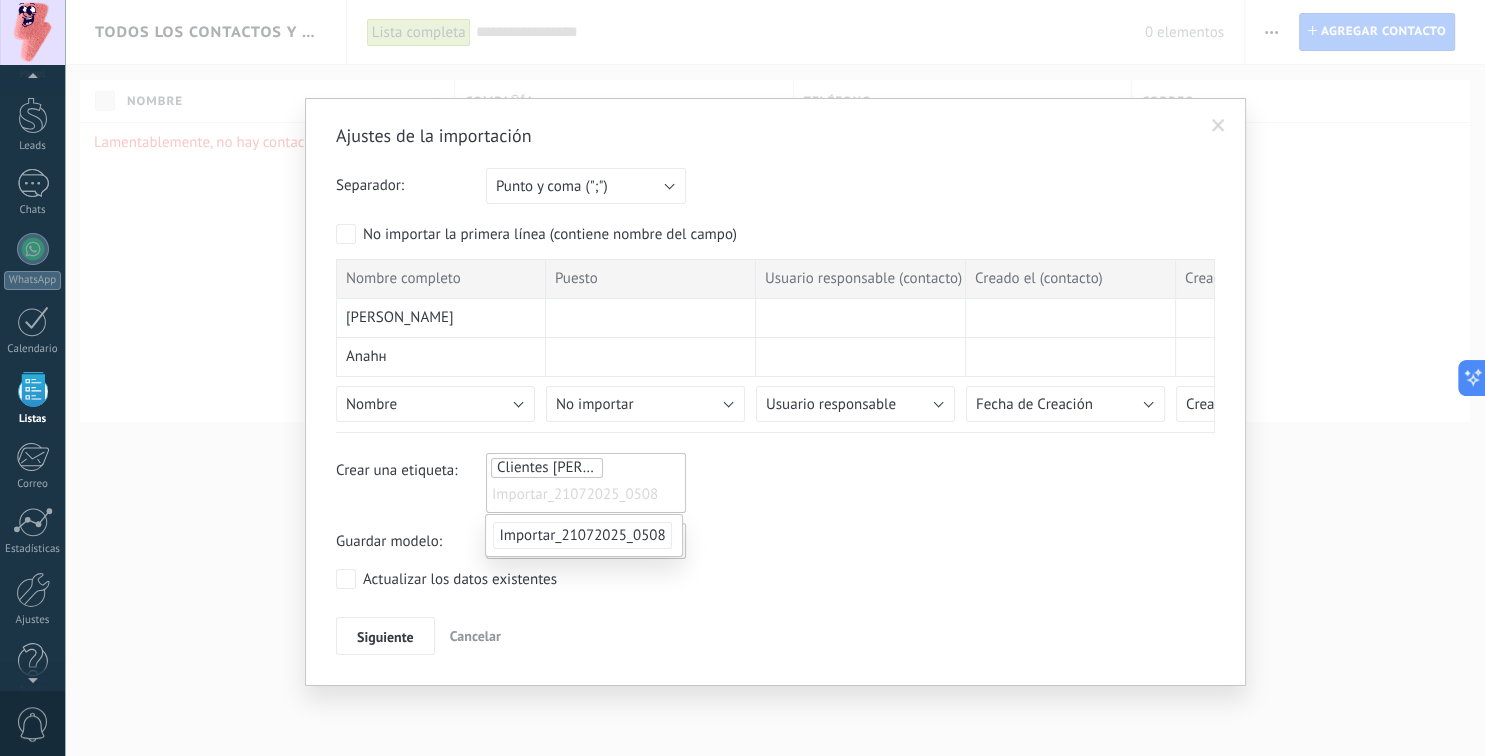 click on "Crear una etiqueta: Clientes Hola [PERSON_NAME] Importar_21072025_0508" at bounding box center (775, 483) 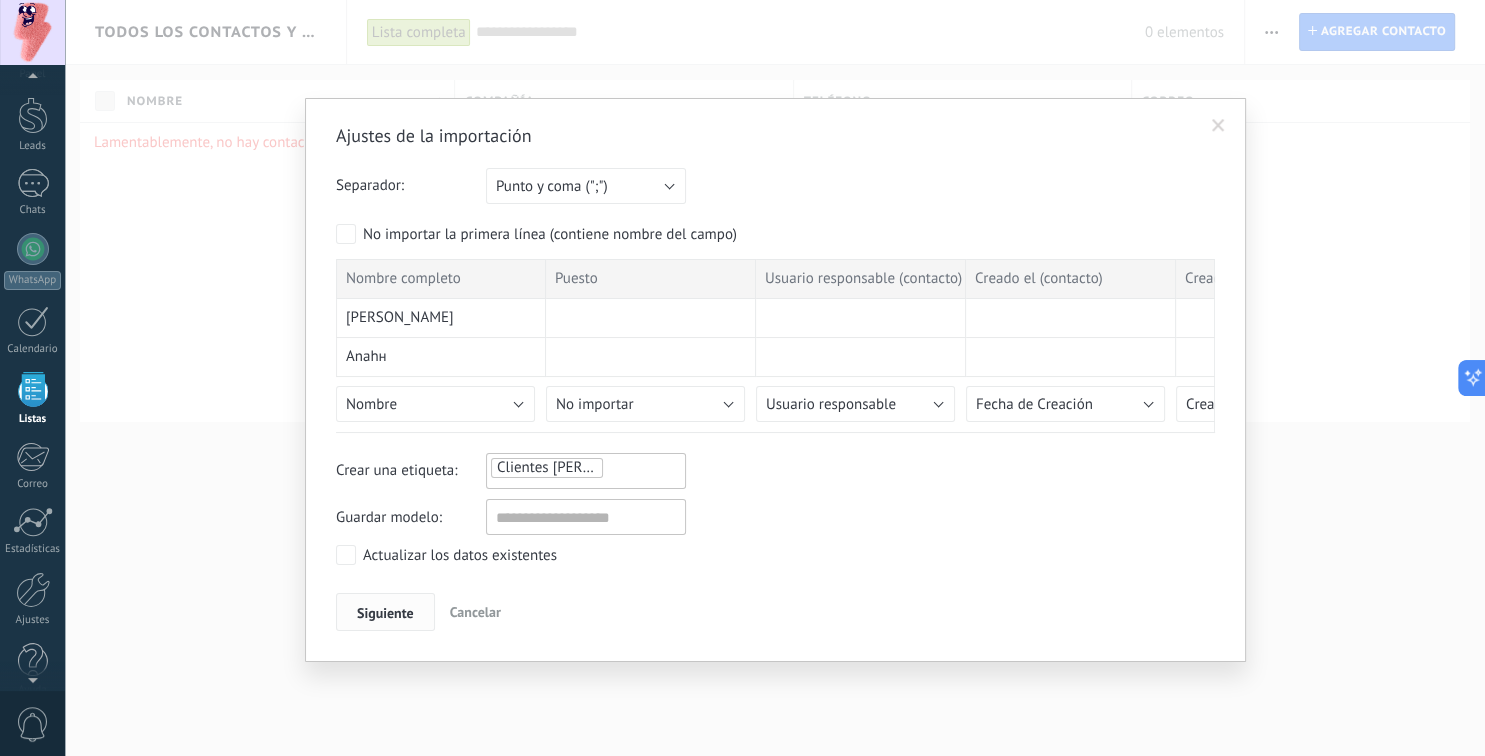 click on "Siguiente" at bounding box center (385, 613) 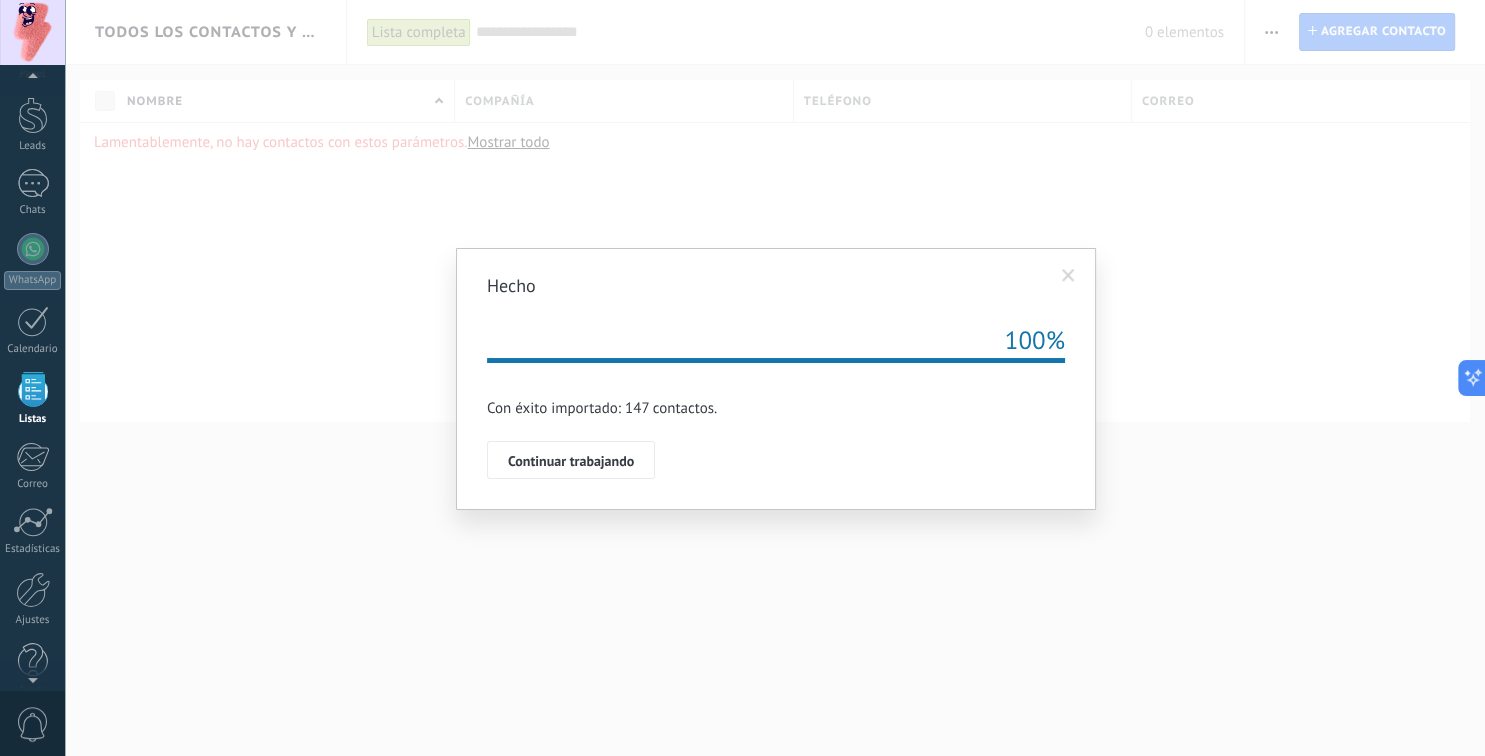 click on "Continuar trabajando" at bounding box center (571, 461) 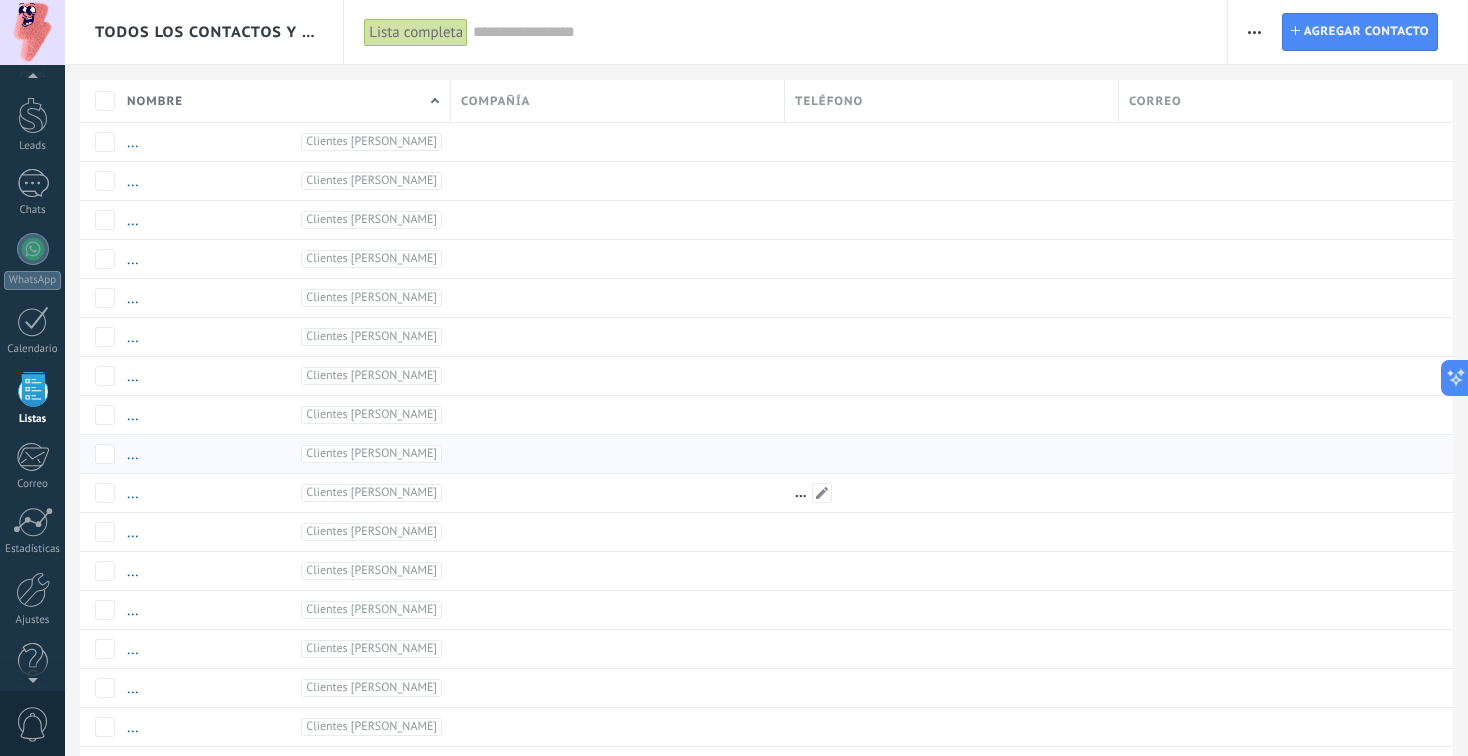 scroll, scrollTop: 51, scrollLeft: 0, axis: vertical 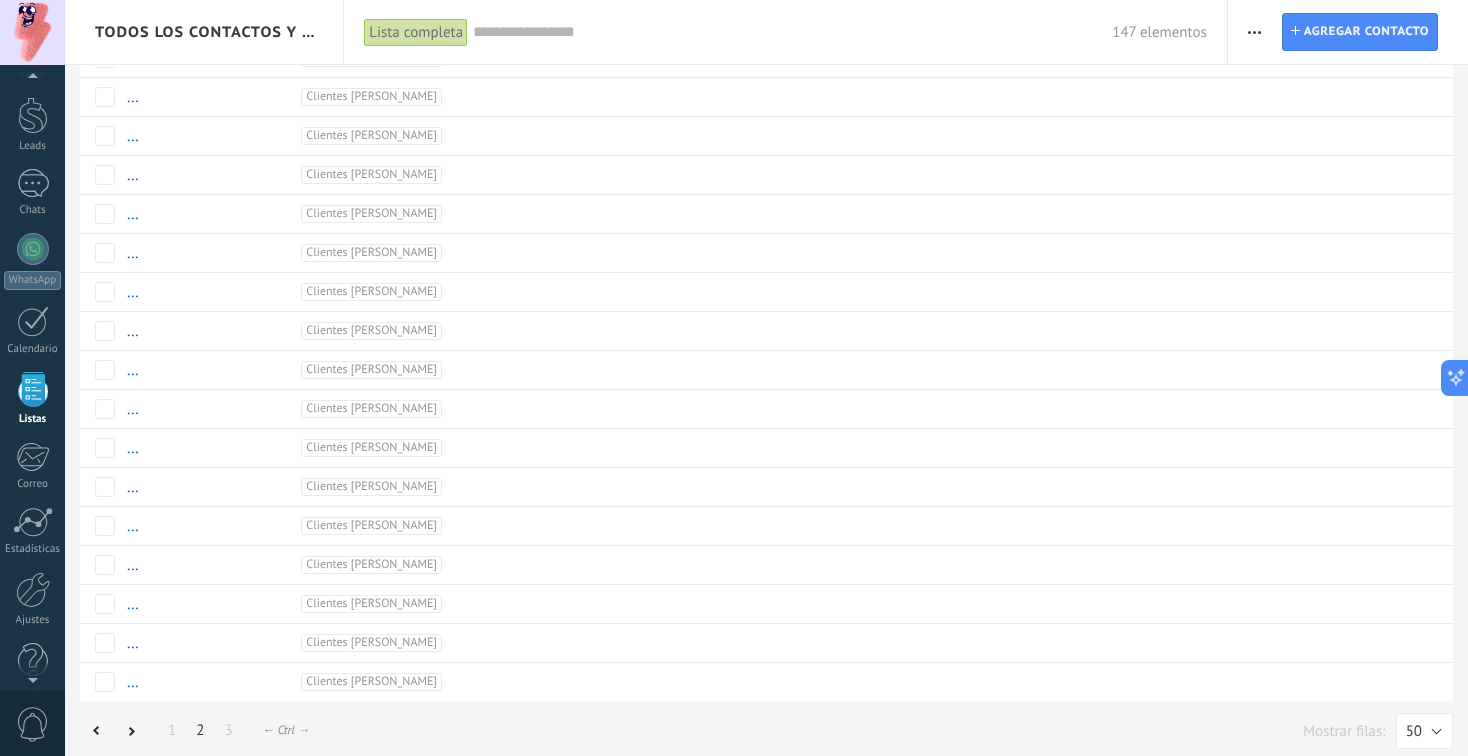 click on "3" at bounding box center (228, 730) 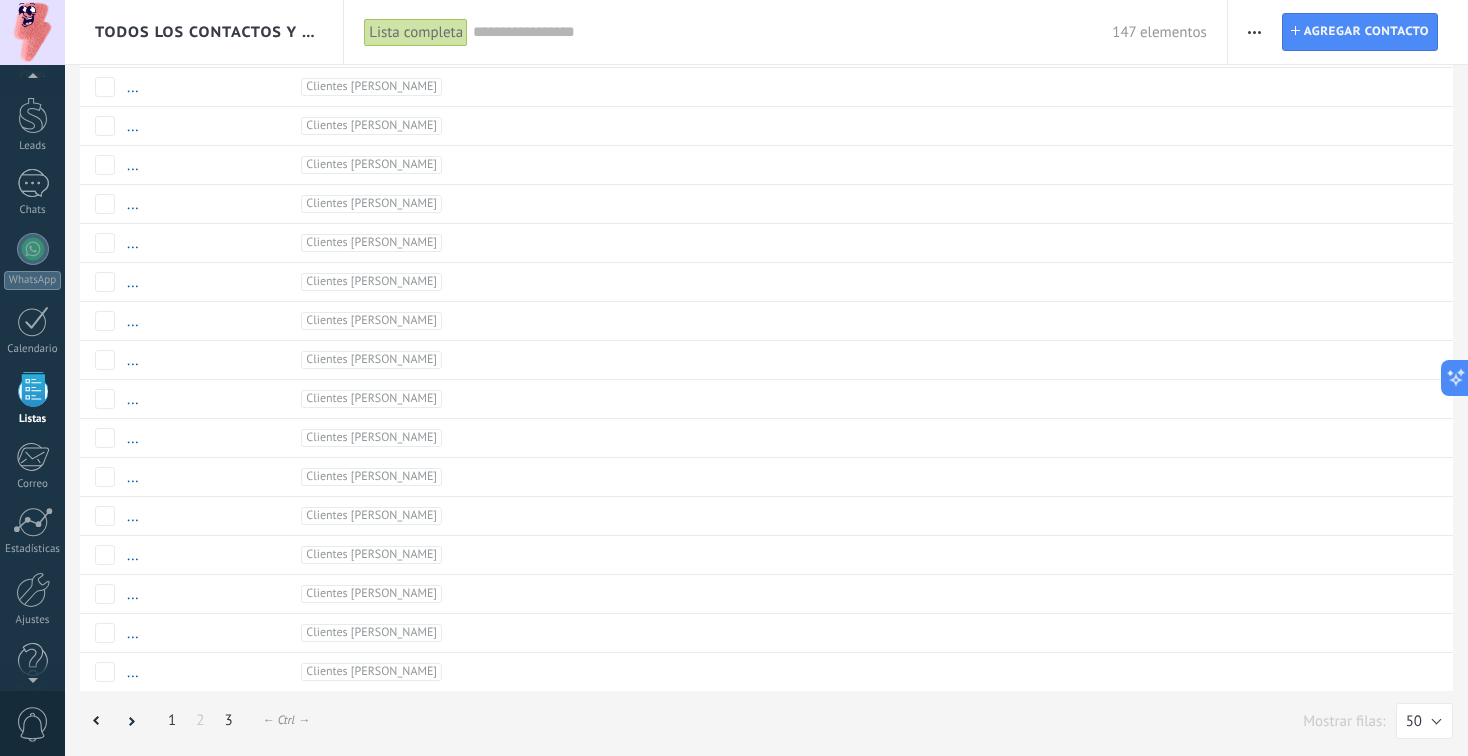 scroll, scrollTop: 1254, scrollLeft: 0, axis: vertical 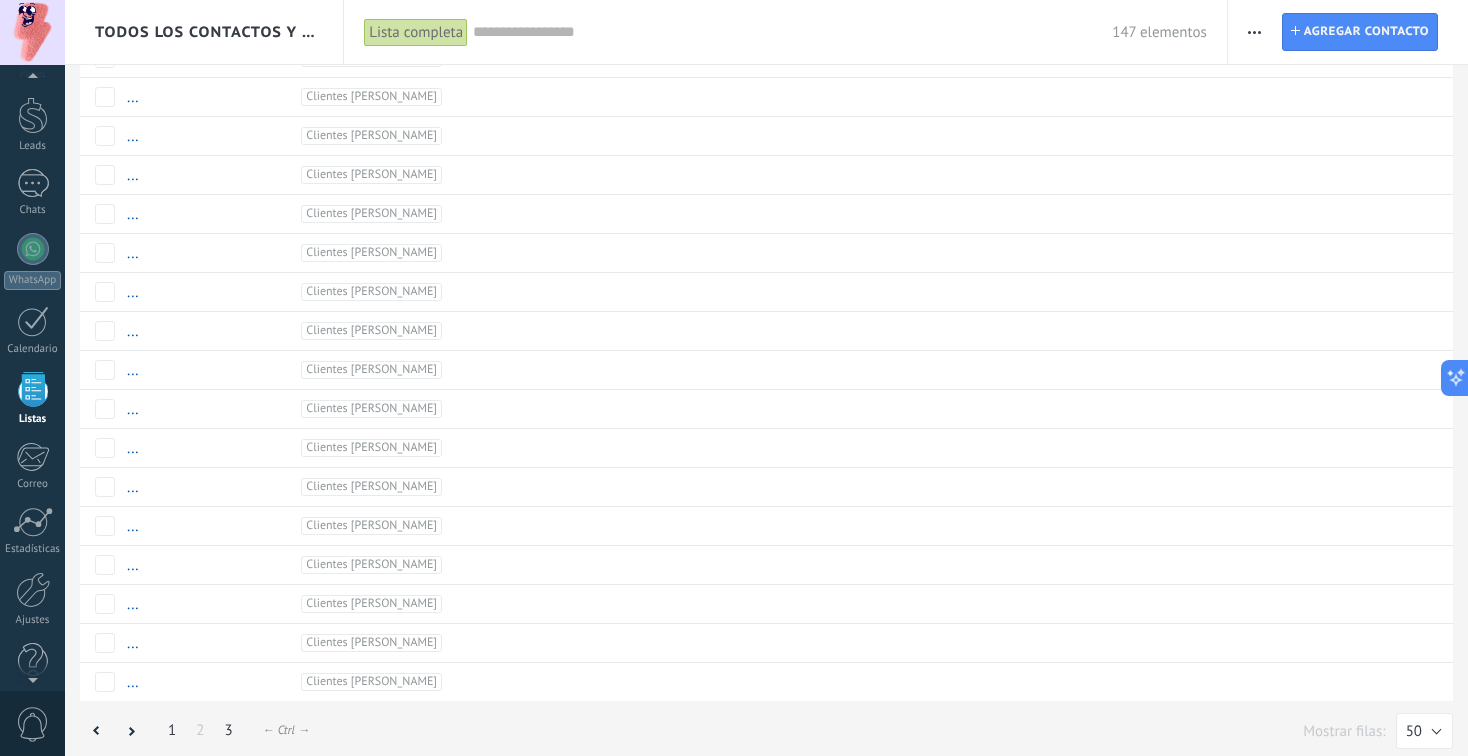 click on "1" at bounding box center [172, 730] 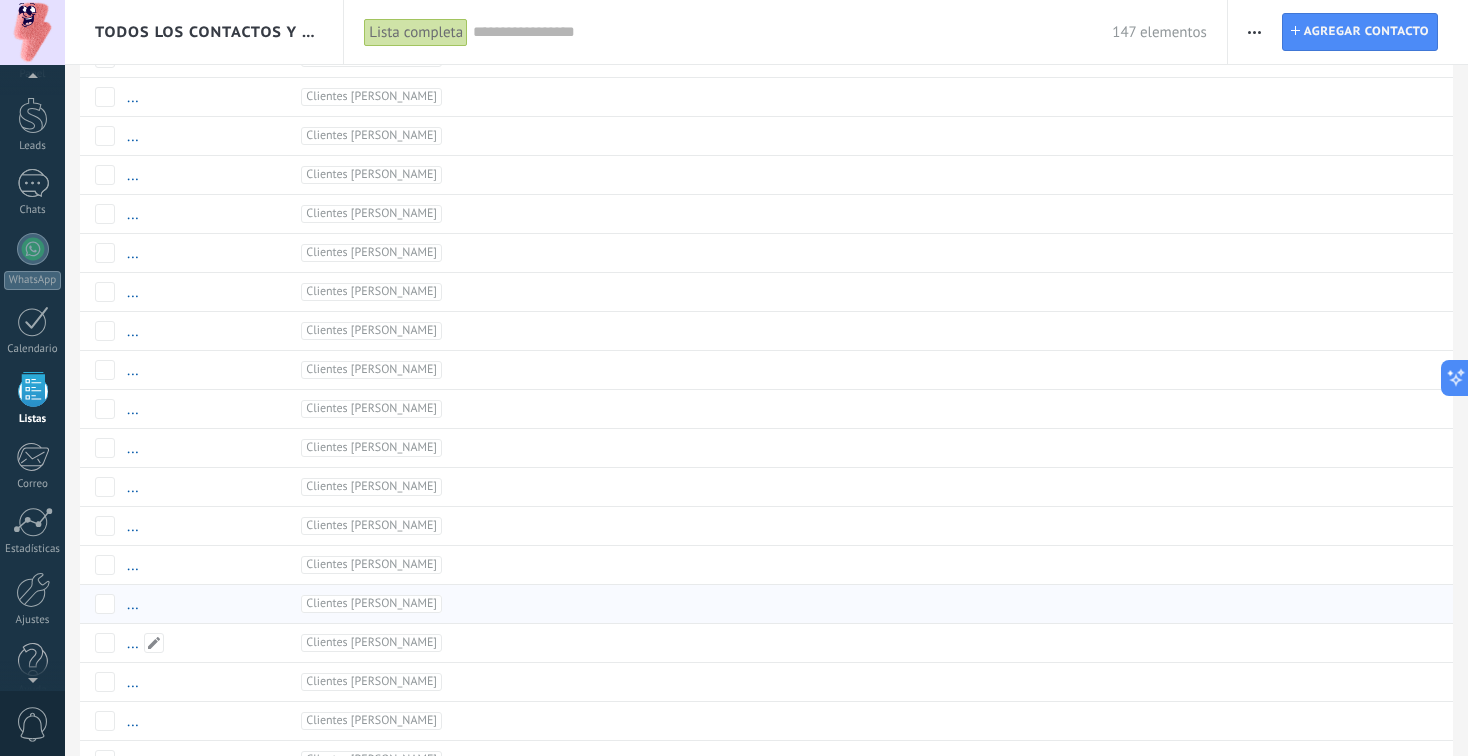scroll, scrollTop: 51, scrollLeft: 0, axis: vertical 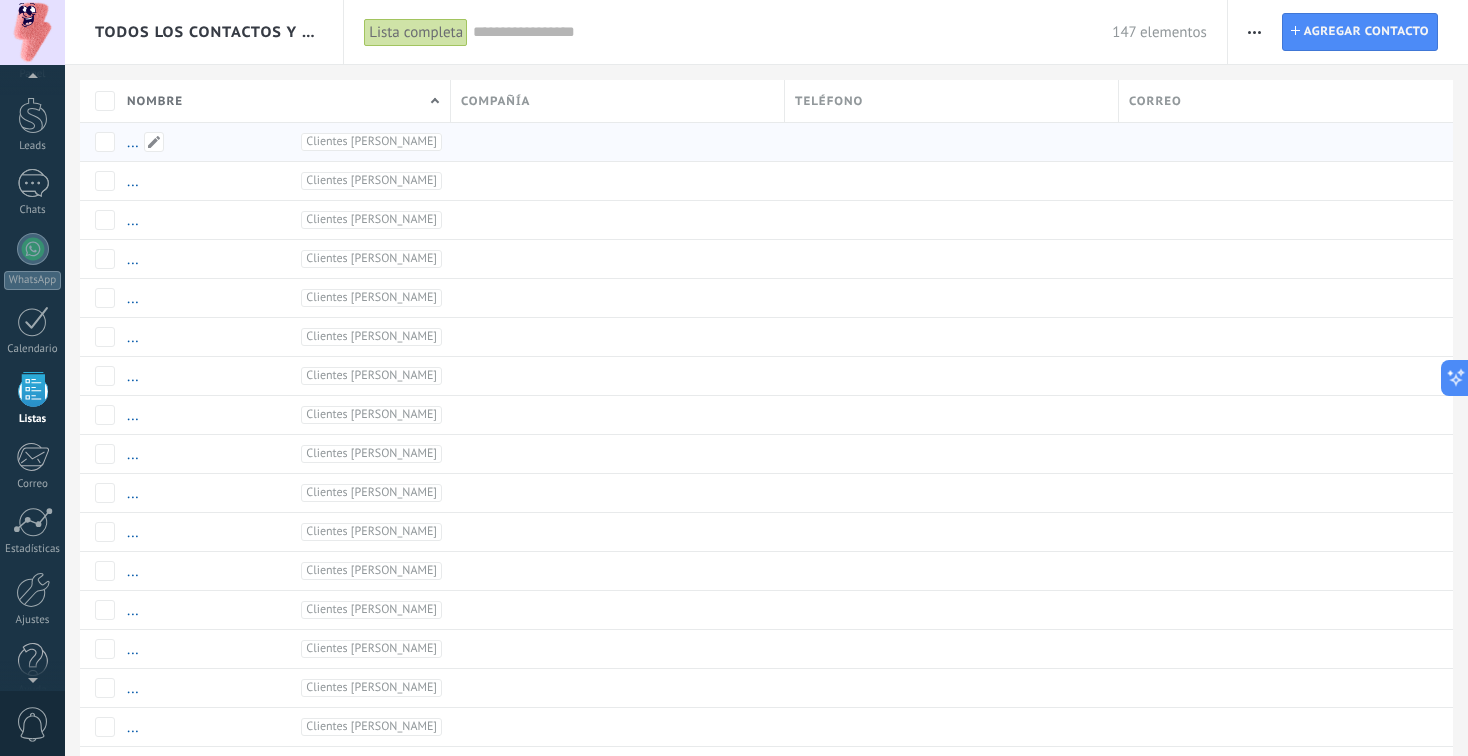 click on "..." at bounding box center (133, 142) 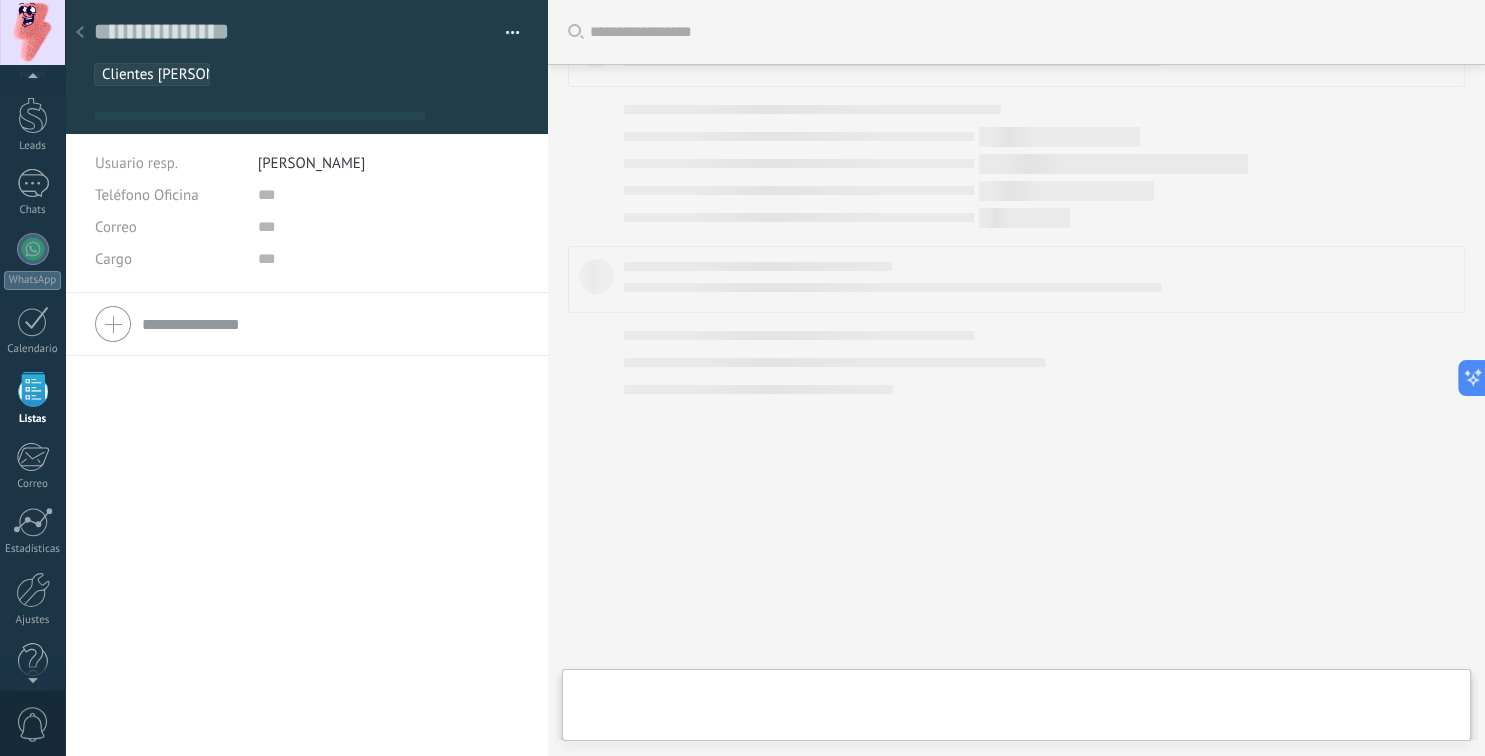 type on "**********" 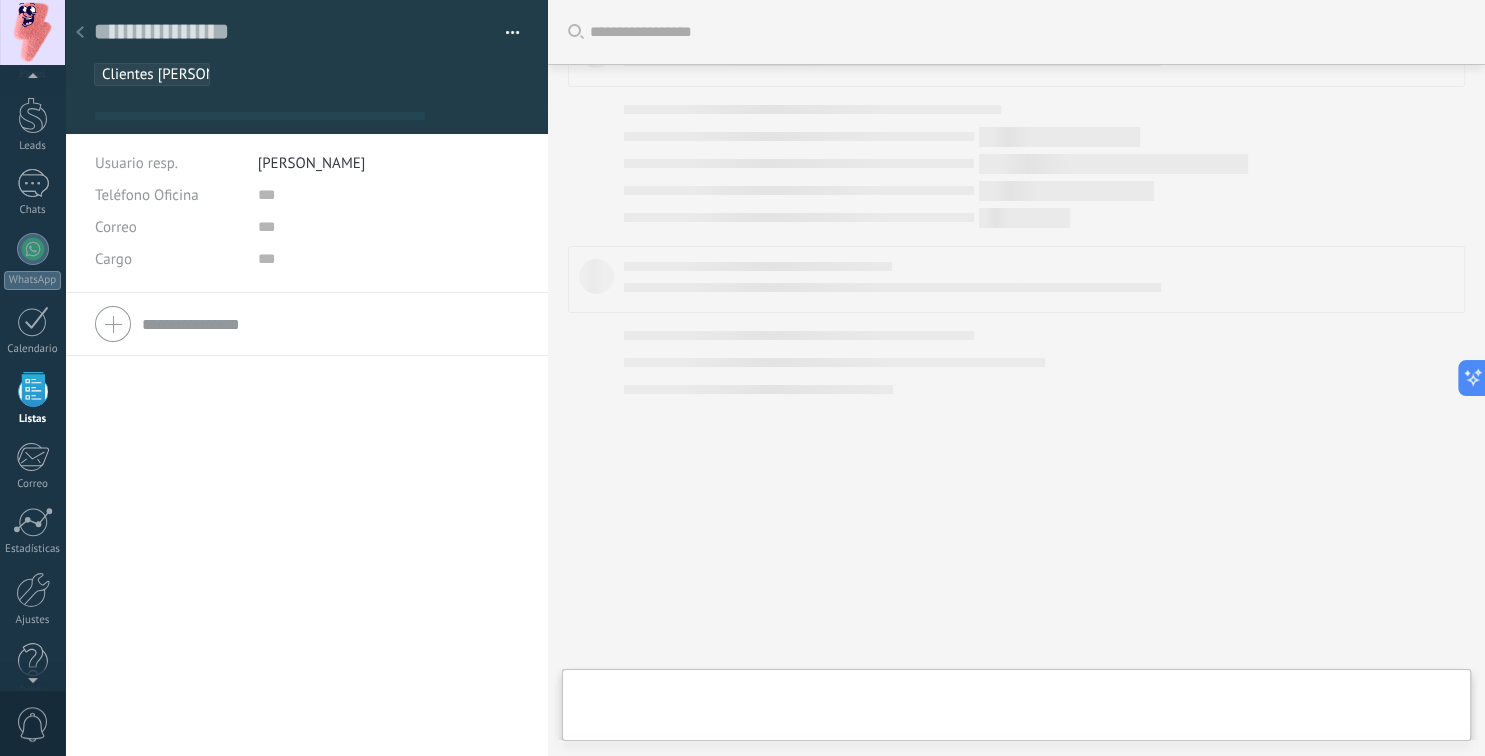 scroll, scrollTop: 30, scrollLeft: 0, axis: vertical 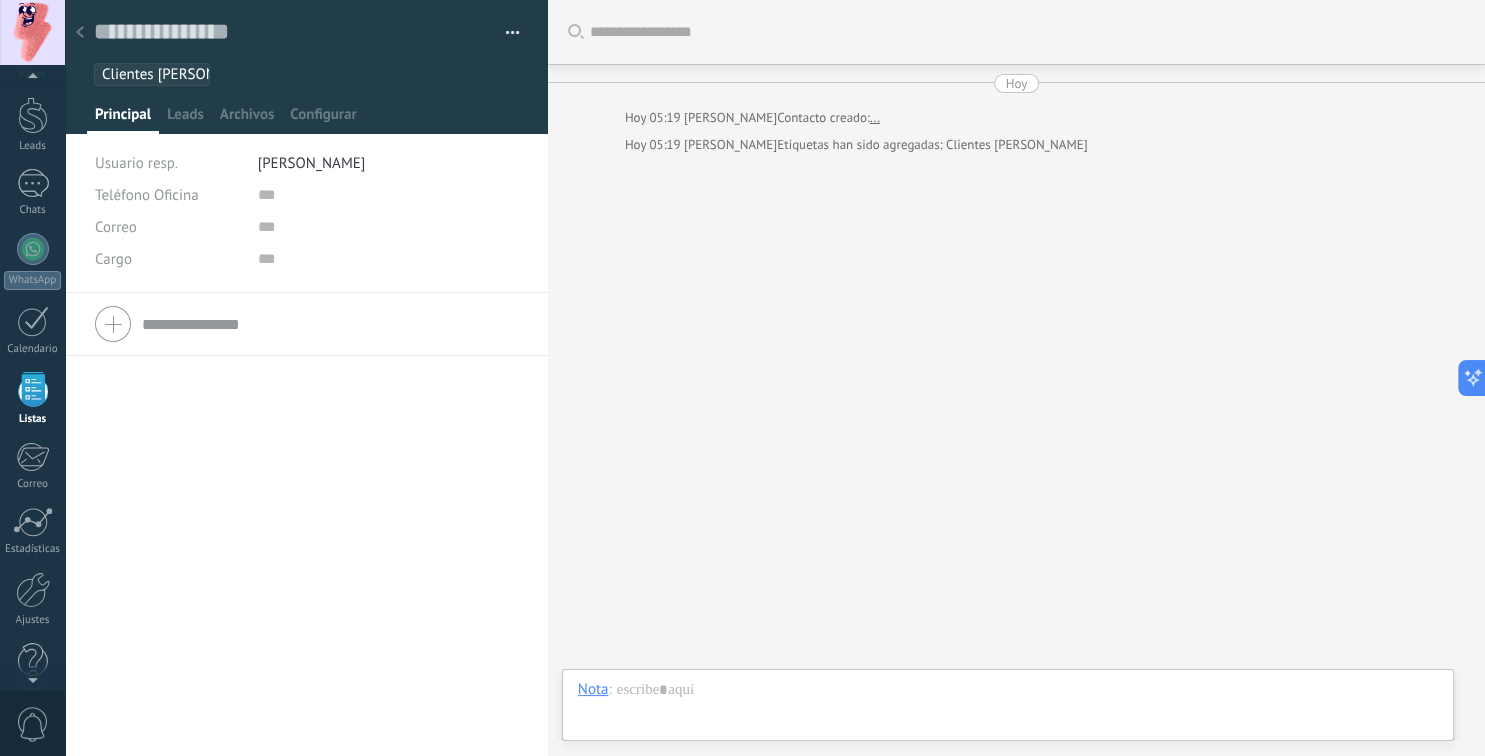 click at bounding box center (80, 33) 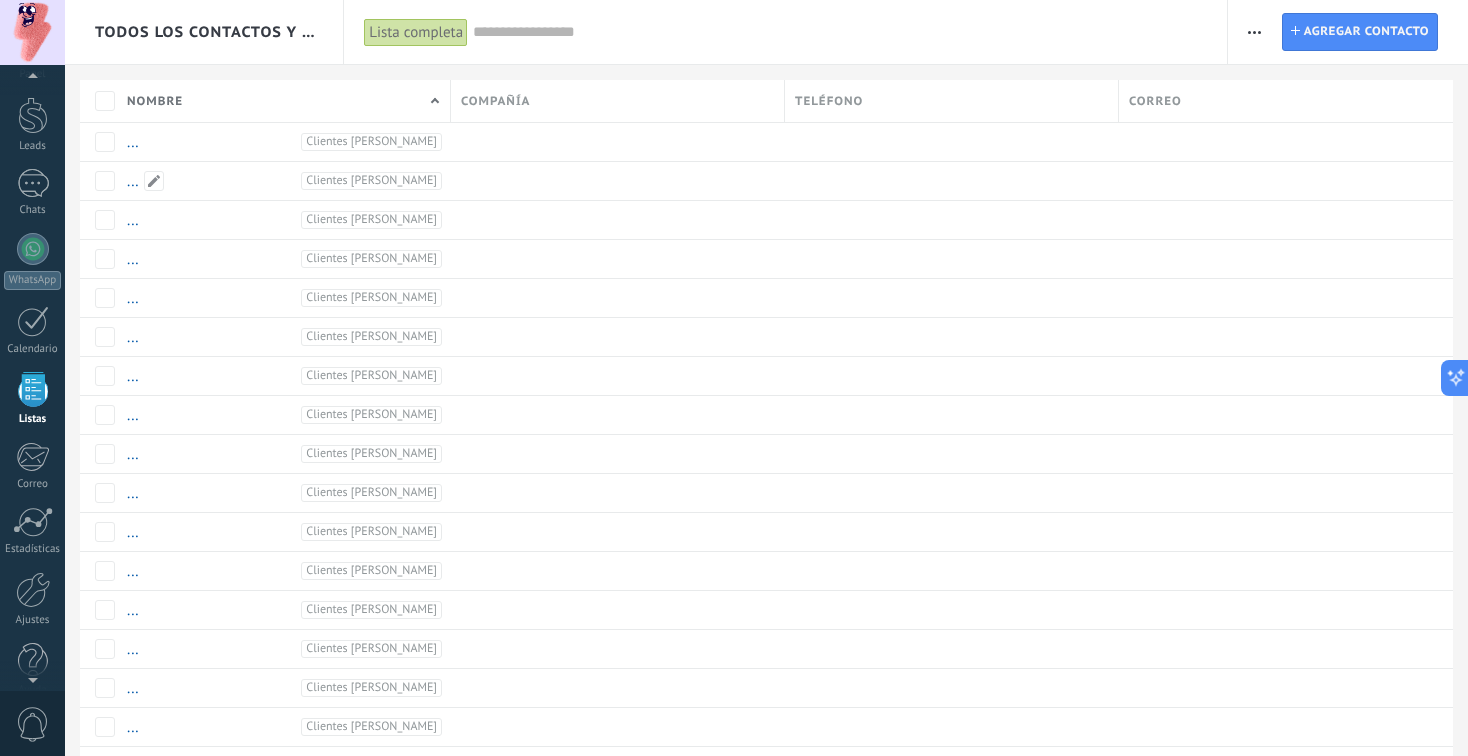 scroll, scrollTop: 51, scrollLeft: 0, axis: vertical 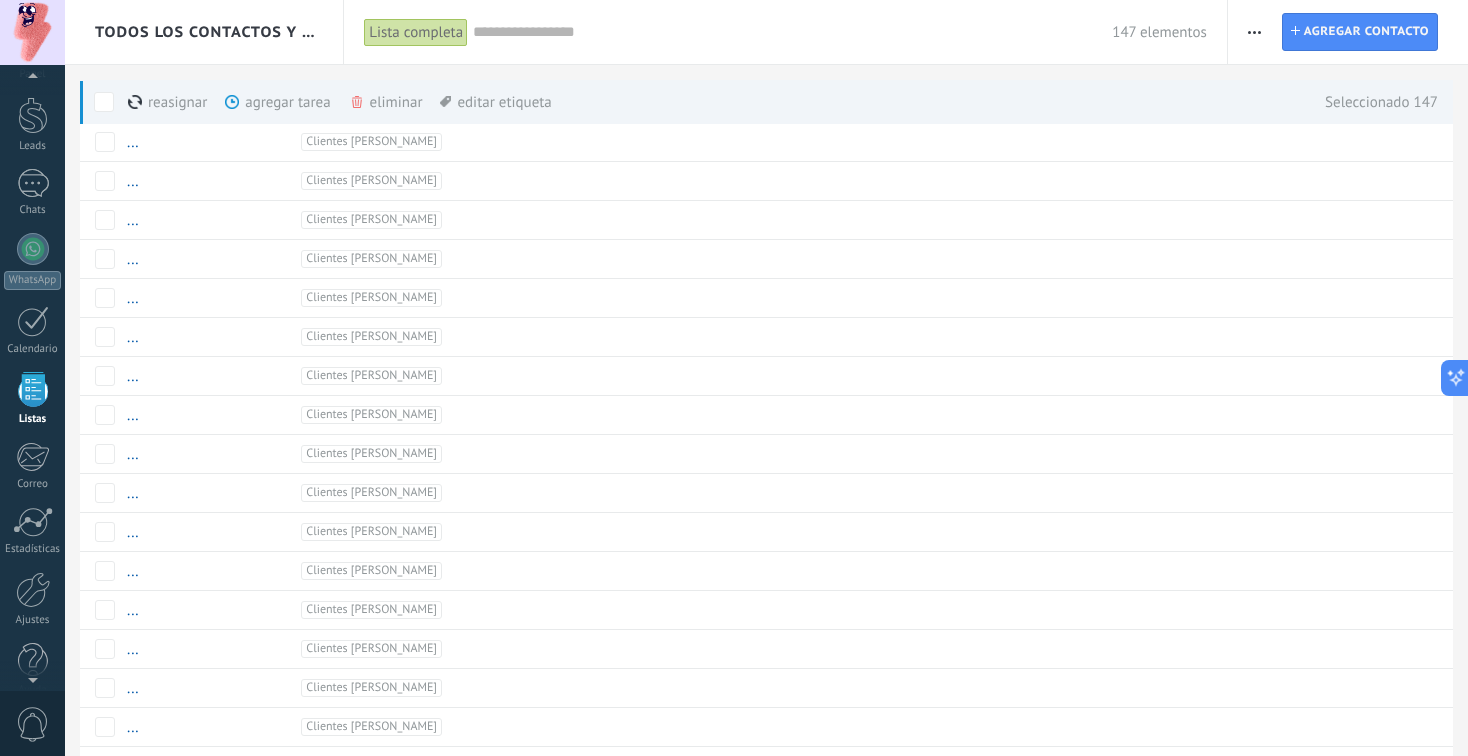 click on "eliminar màs" at bounding box center [420, 102] 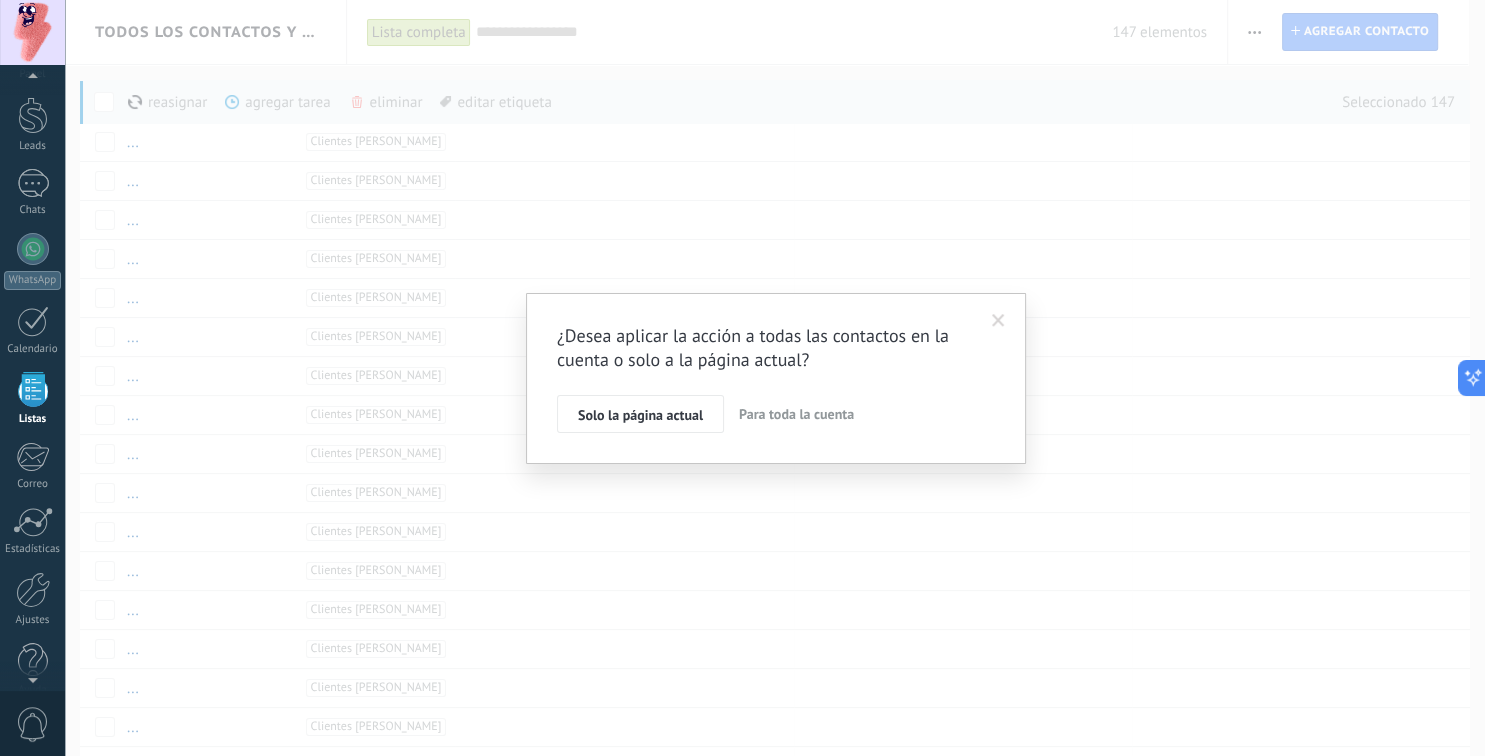click on "Para toda la cuenta" at bounding box center [796, 414] 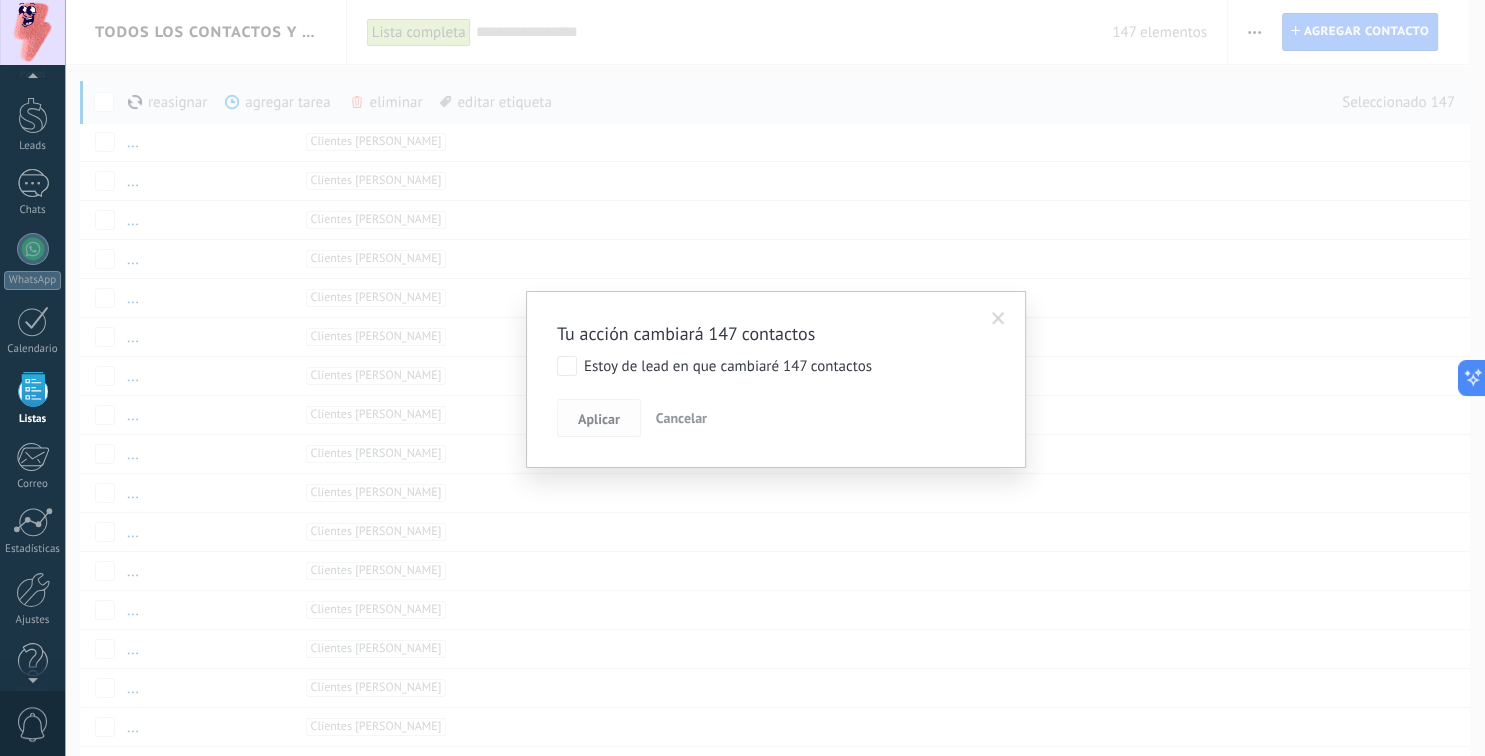 click on "Aplicar" at bounding box center (599, 419) 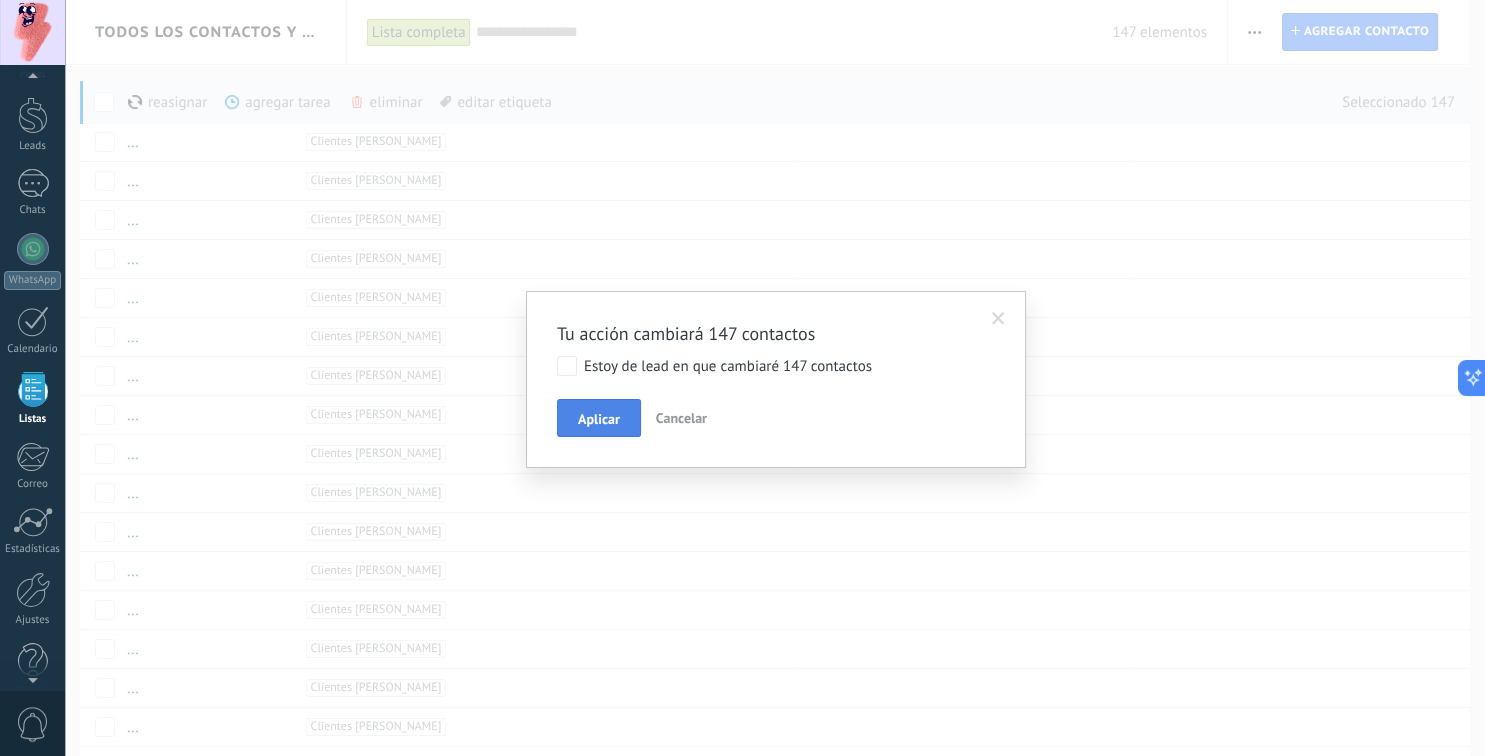 click on "Aplicar" at bounding box center (599, 419) 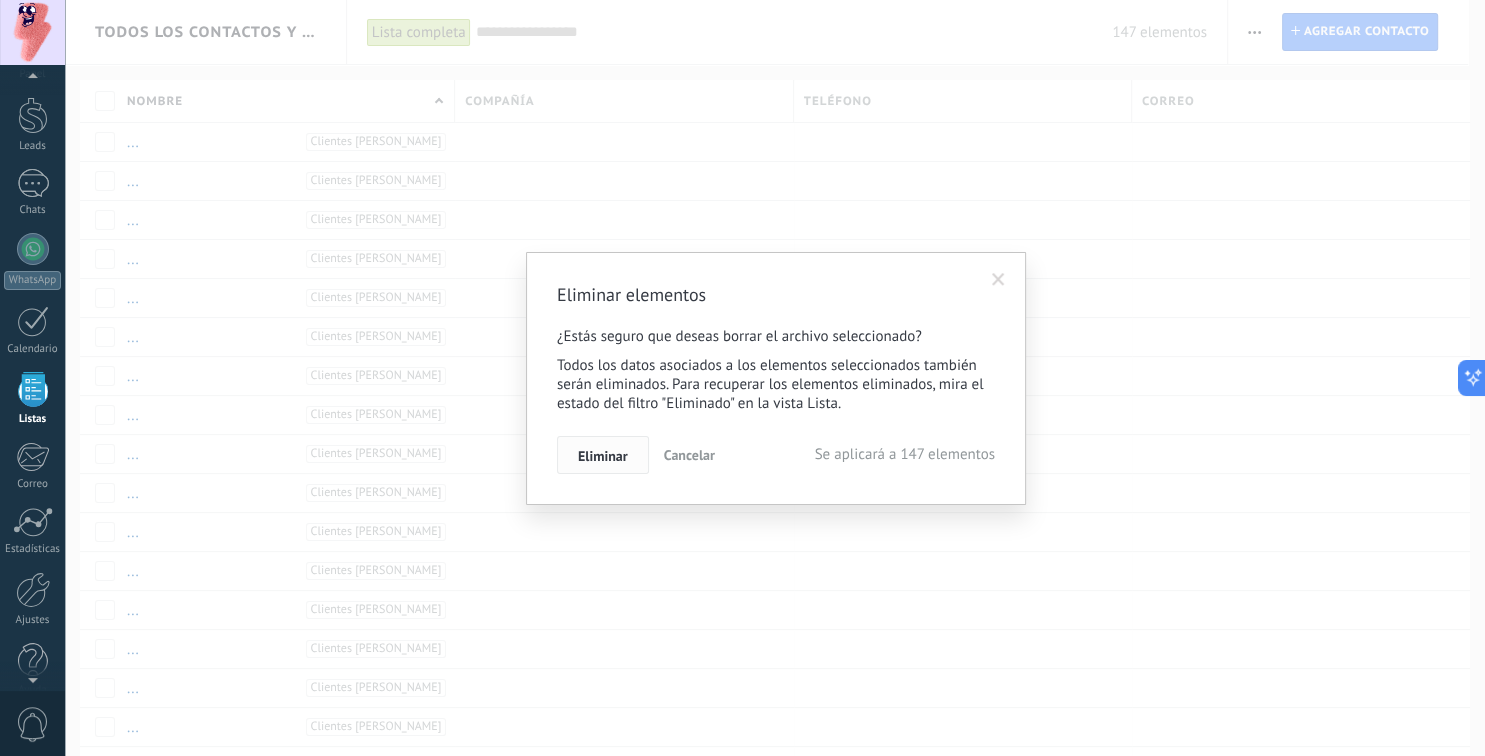 click on "Eliminar" at bounding box center [603, 455] 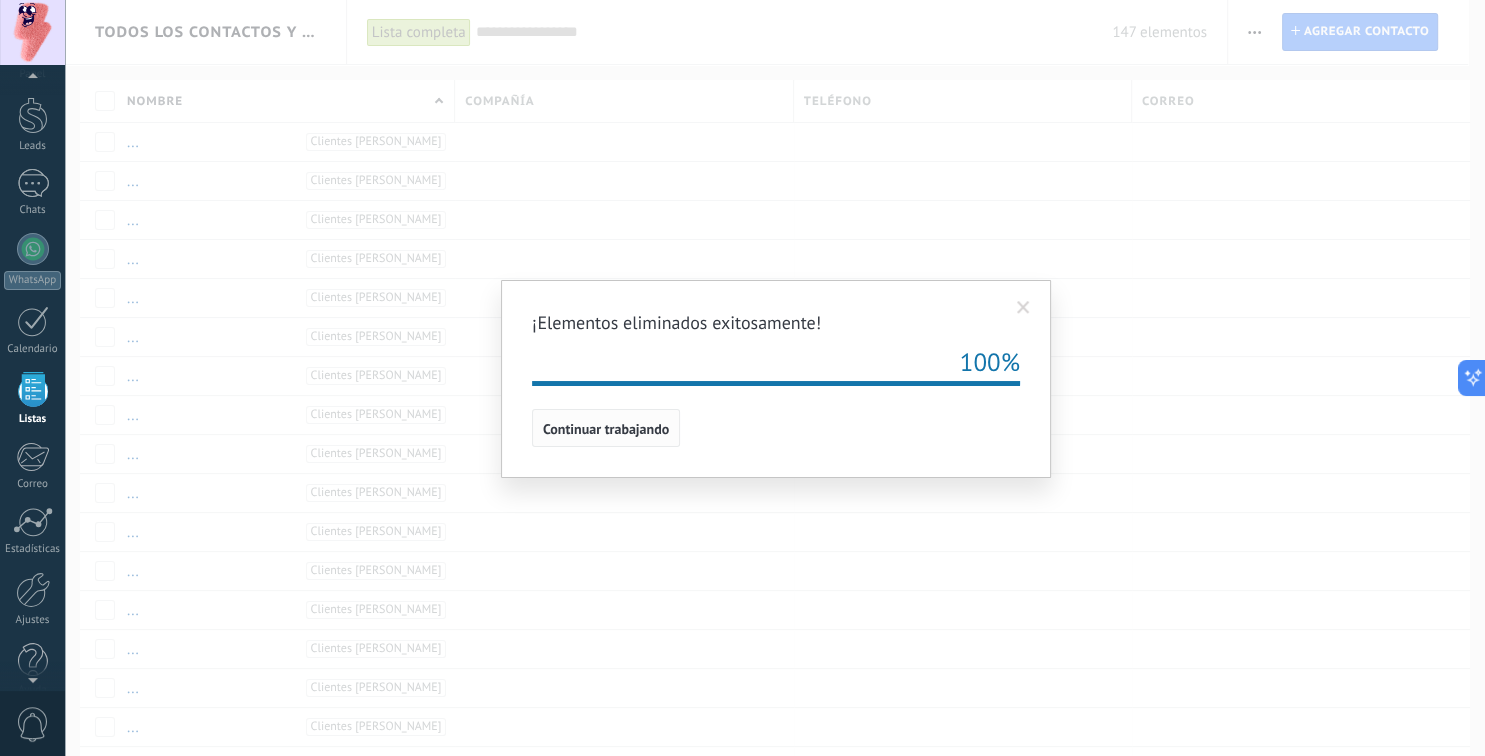 click on "Continuar trabajando" at bounding box center [606, 429] 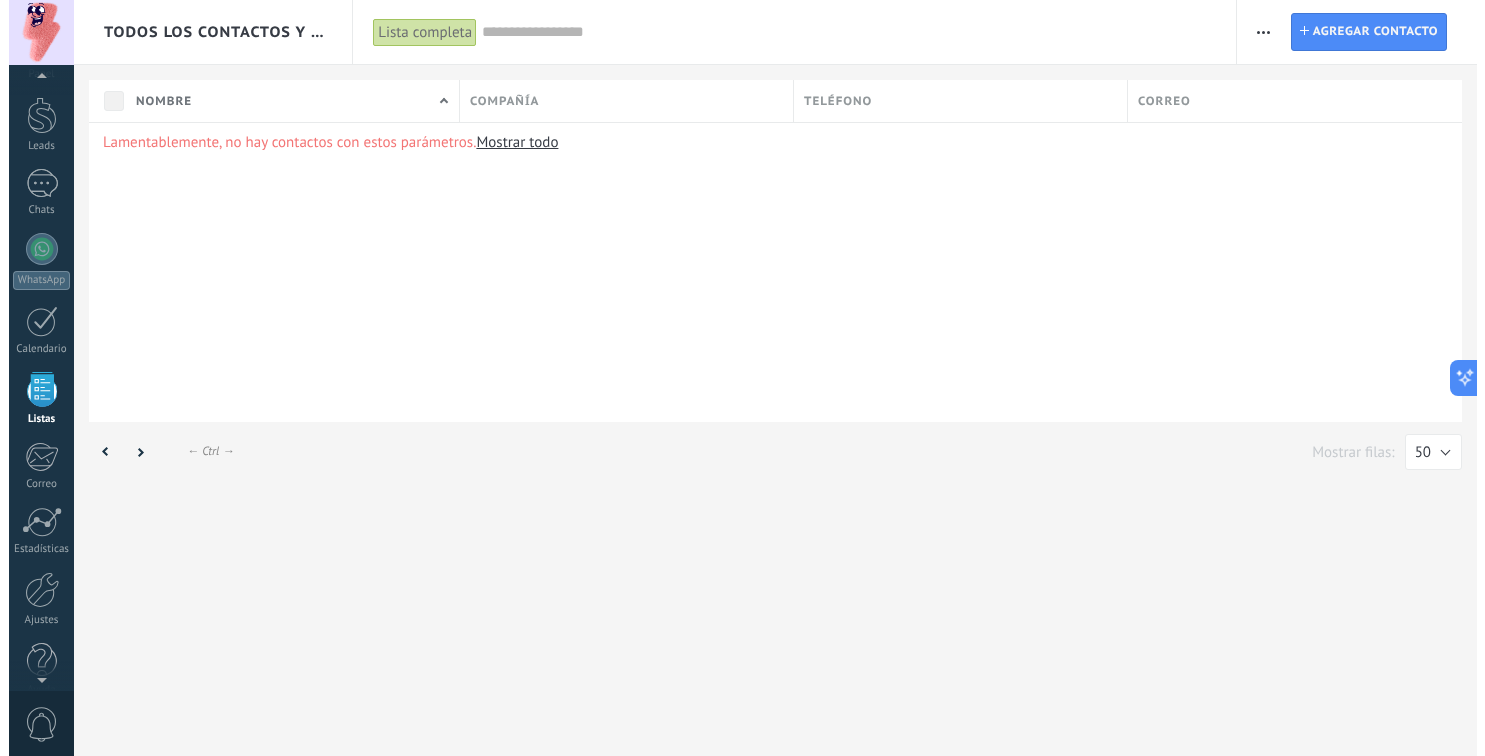 scroll, scrollTop: 51, scrollLeft: 0, axis: vertical 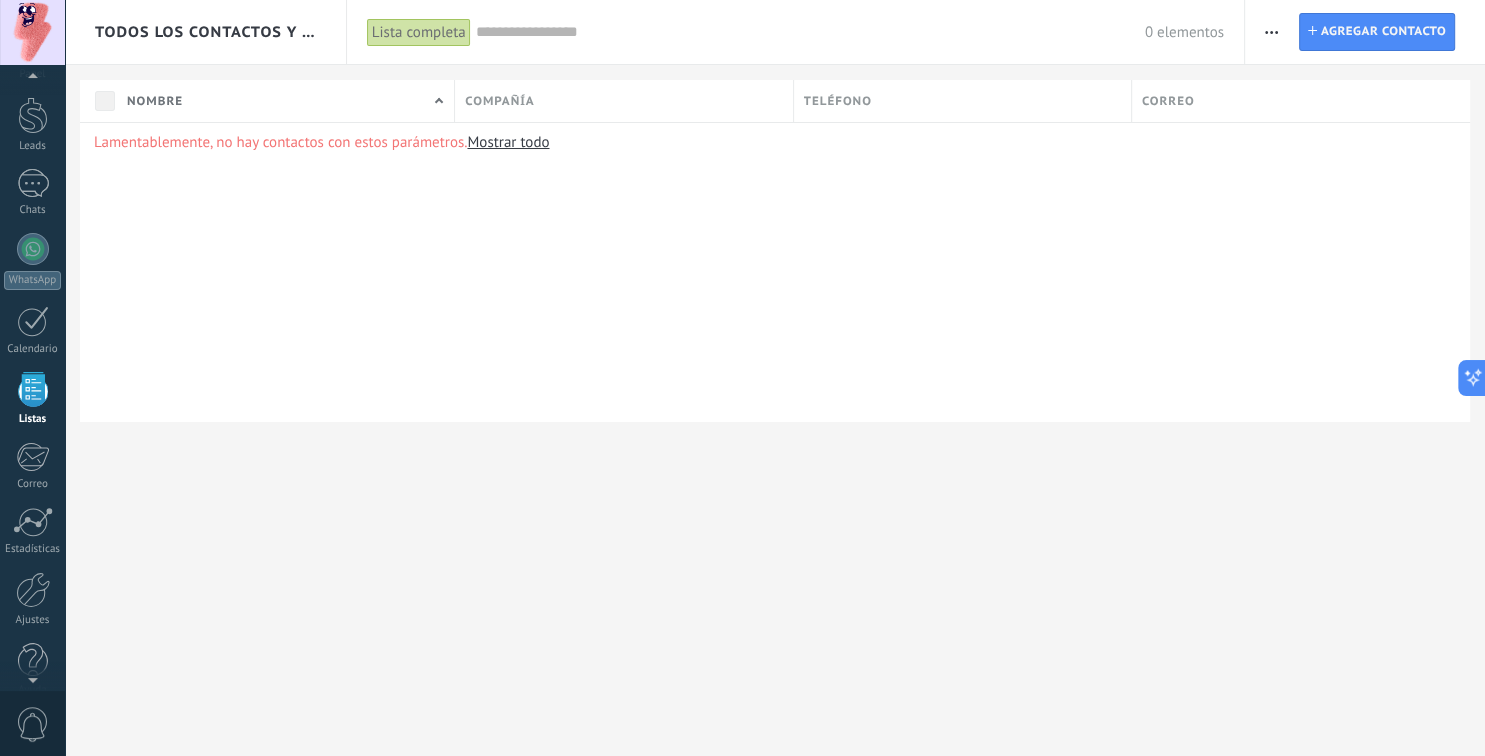 click on "[PERSON_NAME] una compañía Exportar Importar Procesos empresariales Buscar duplicados Contacto Agregar contacto" at bounding box center [1365, 32] 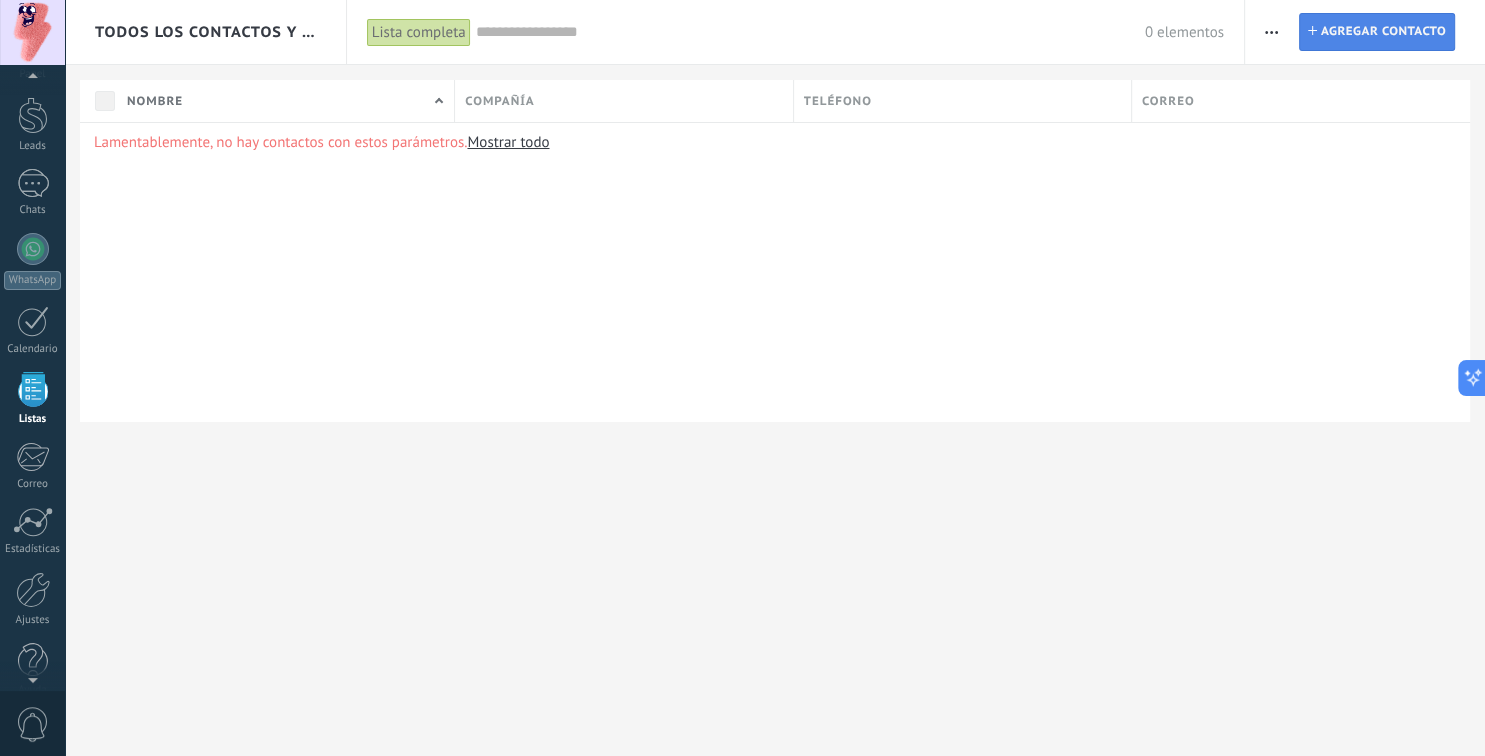 click on "Agregar contacto" at bounding box center (1383, 32) 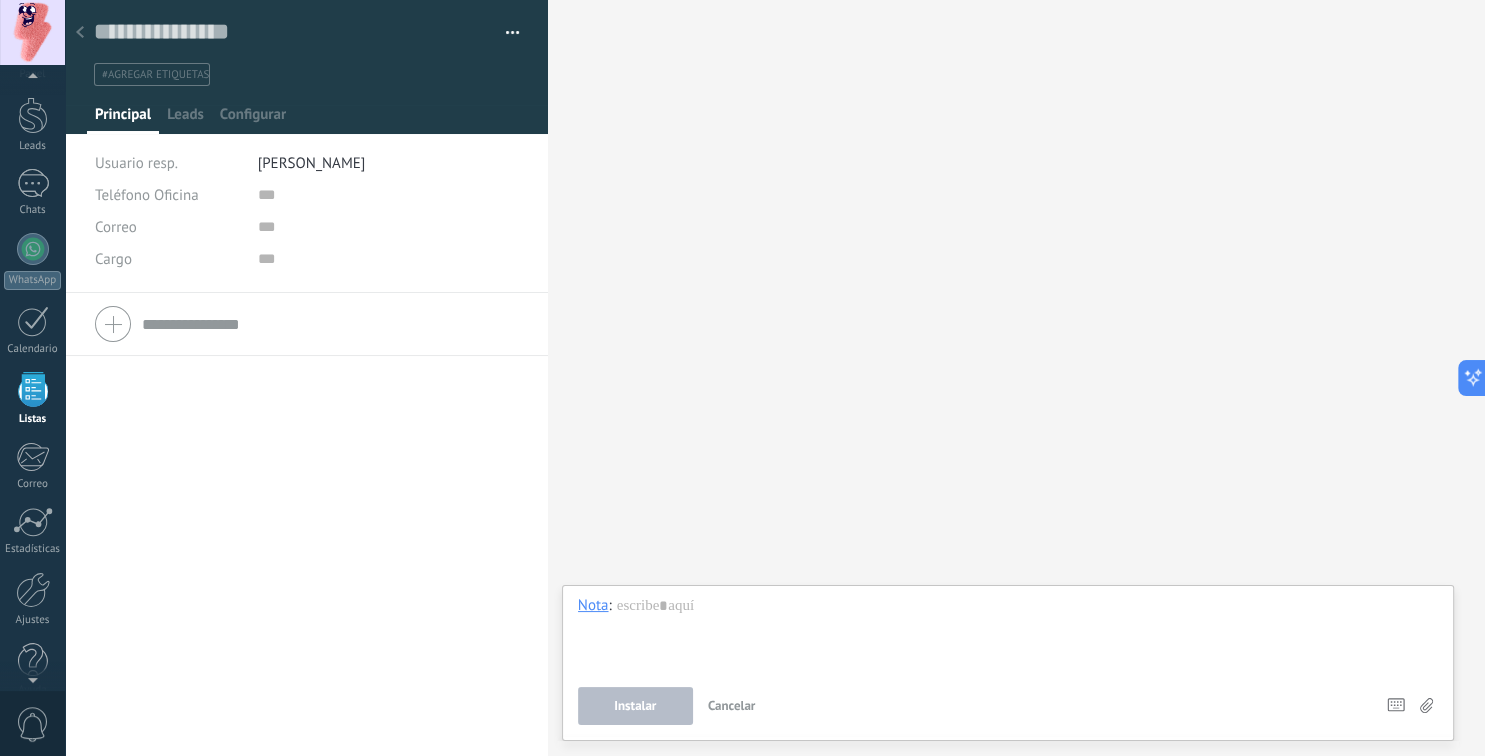 click 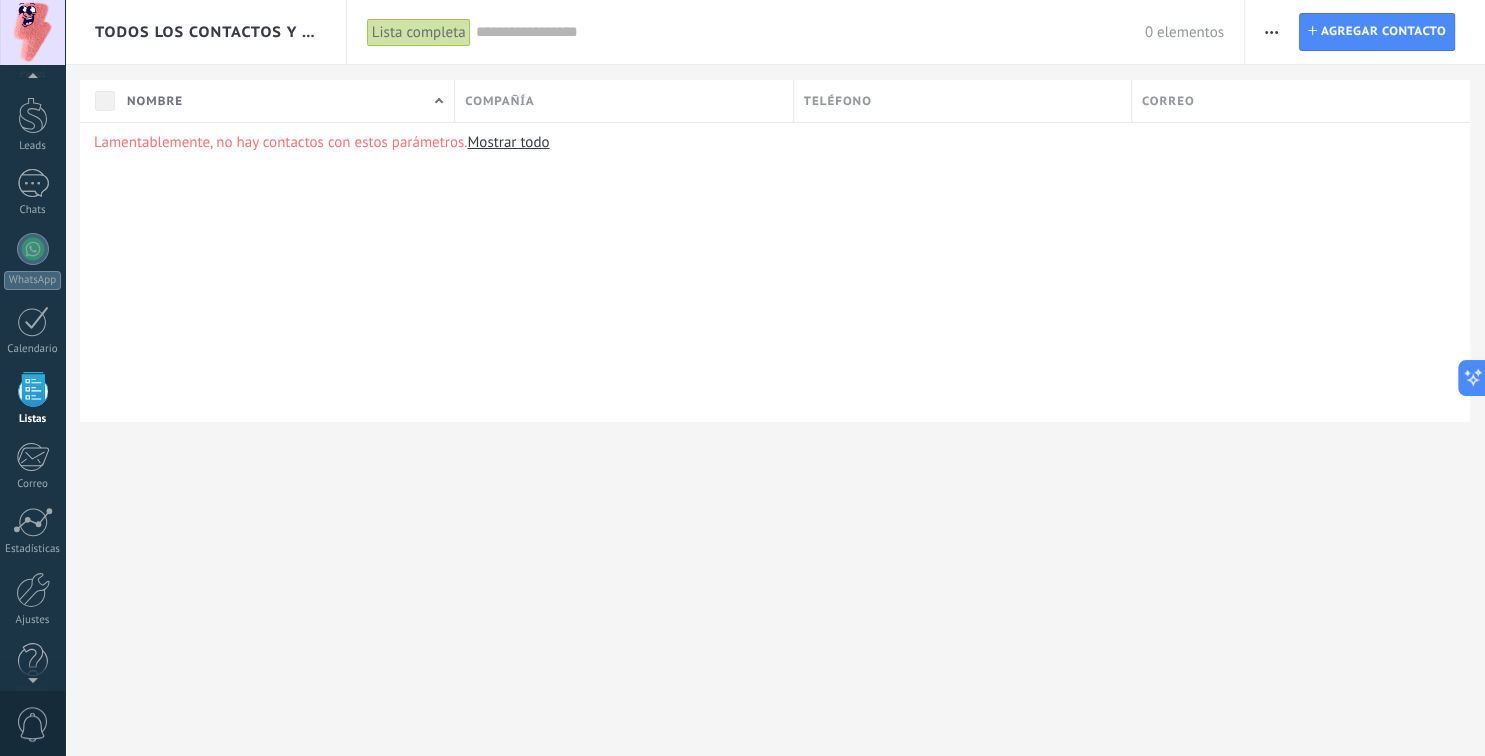 click at bounding box center [1271, 32] 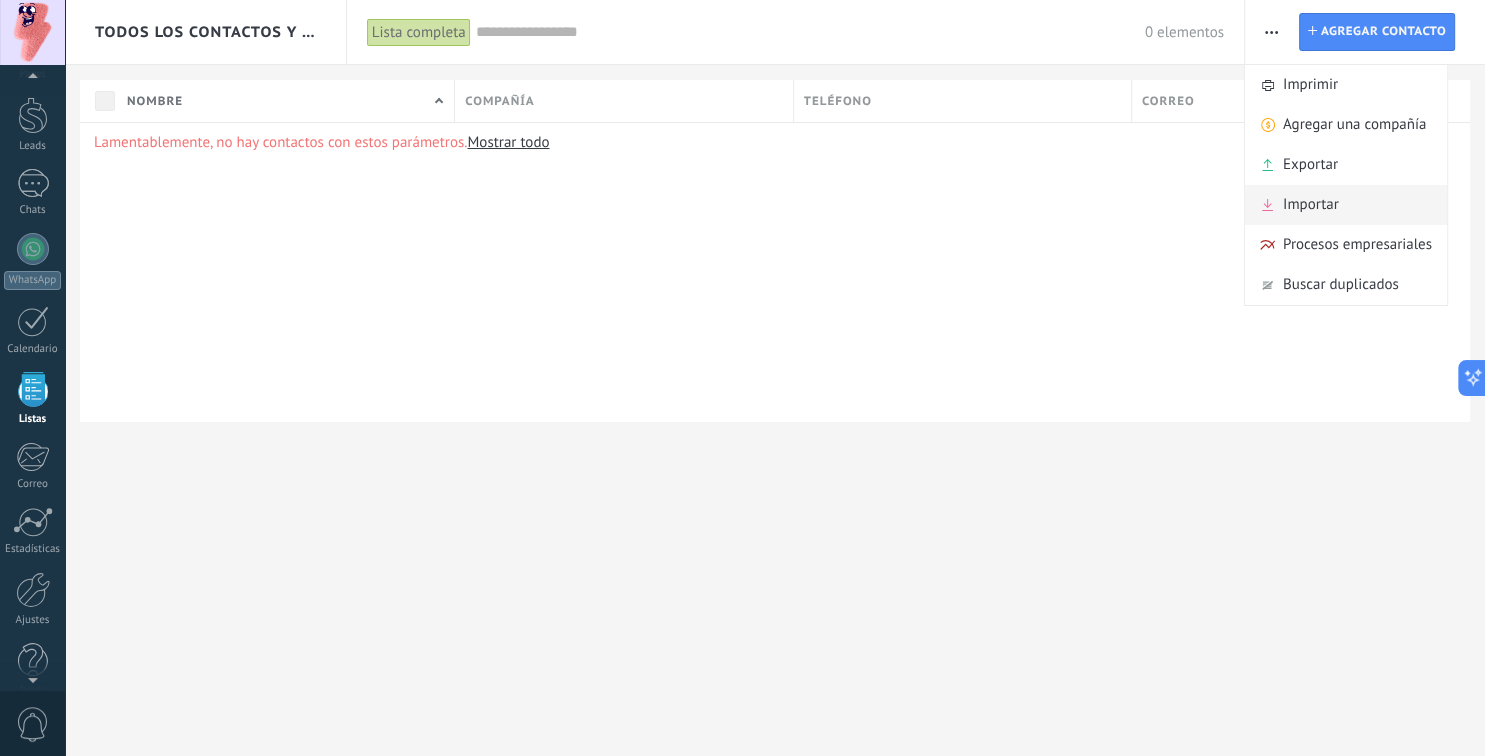 click on "Importar" at bounding box center [1311, 205] 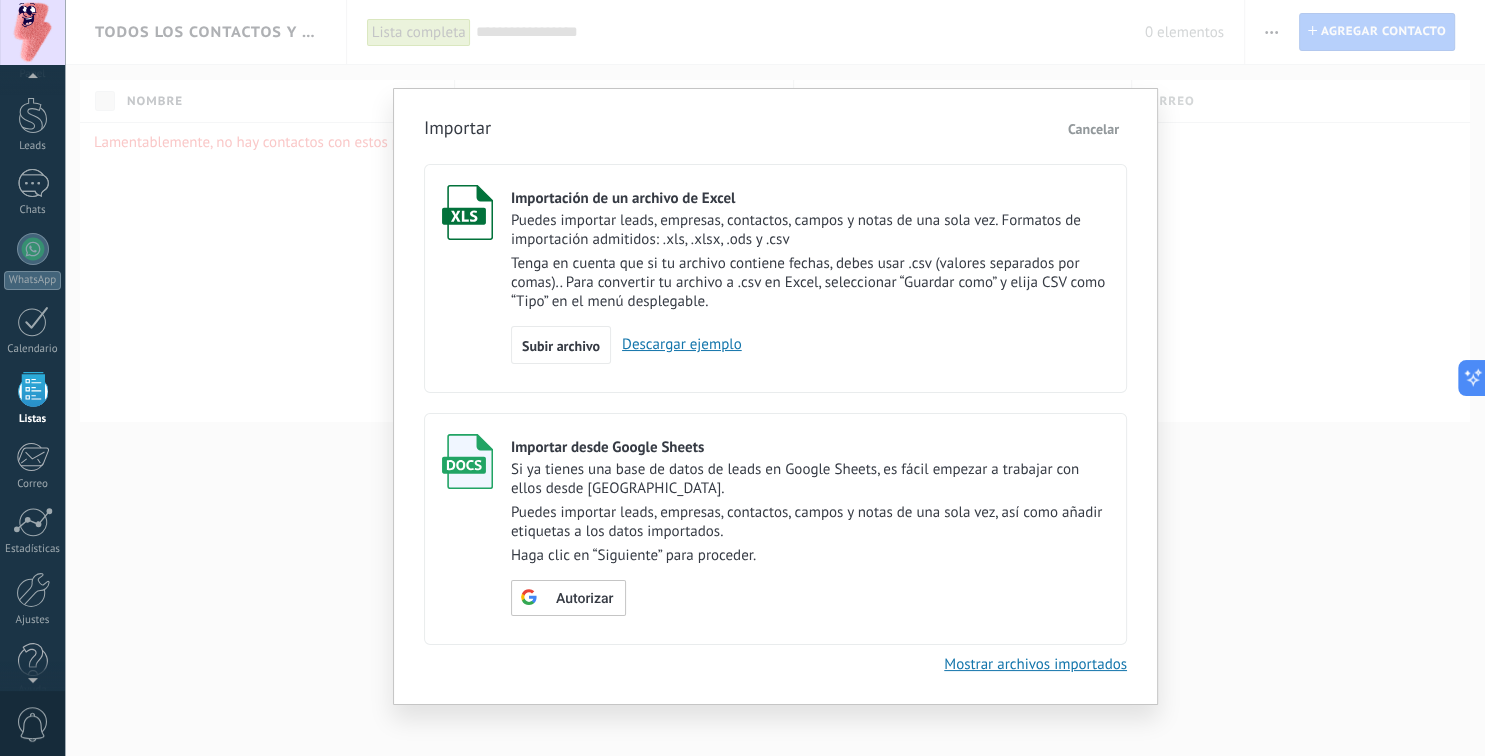 click on "Mostrar archivos importados" at bounding box center [1035, 664] 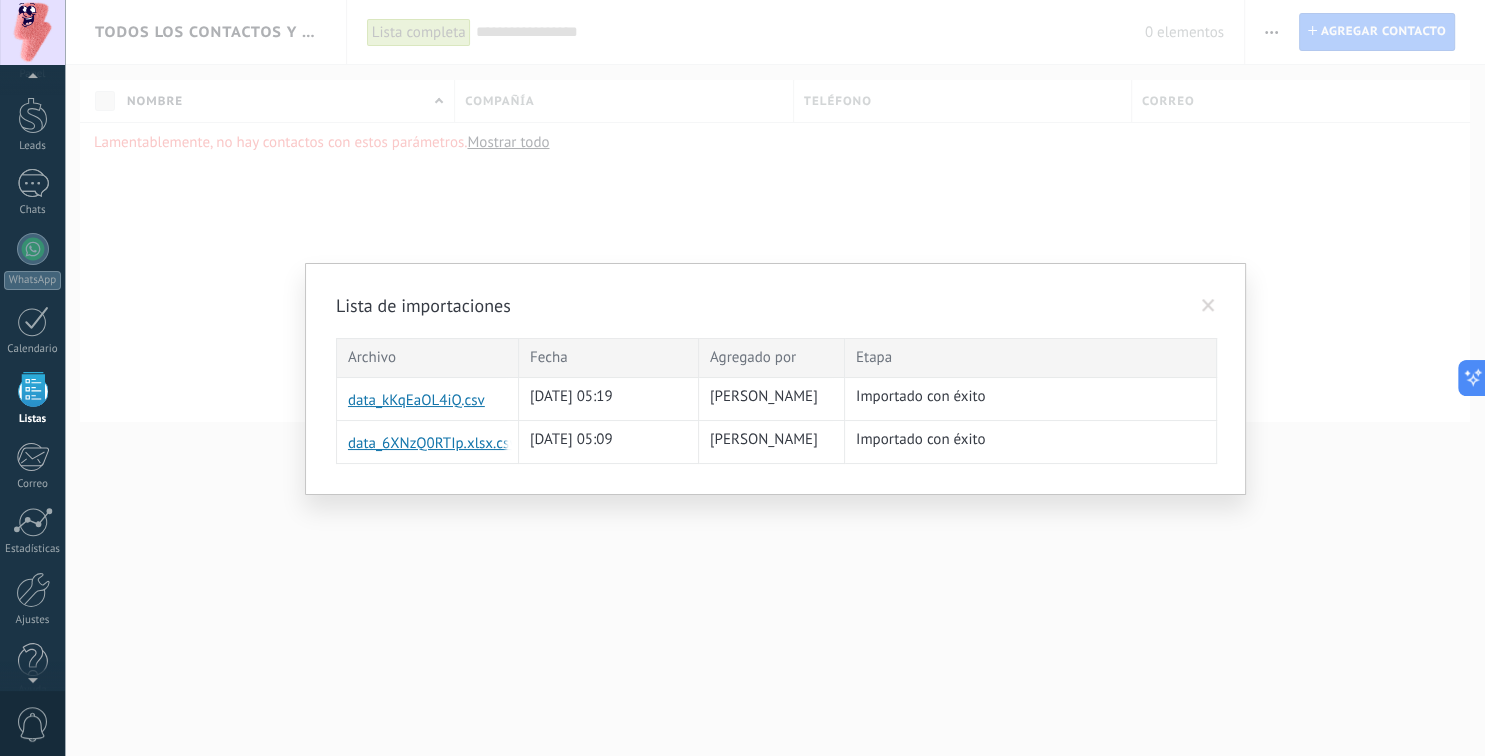 click on "data_kKqEaOL4iQ.csv" at bounding box center [385, 401] 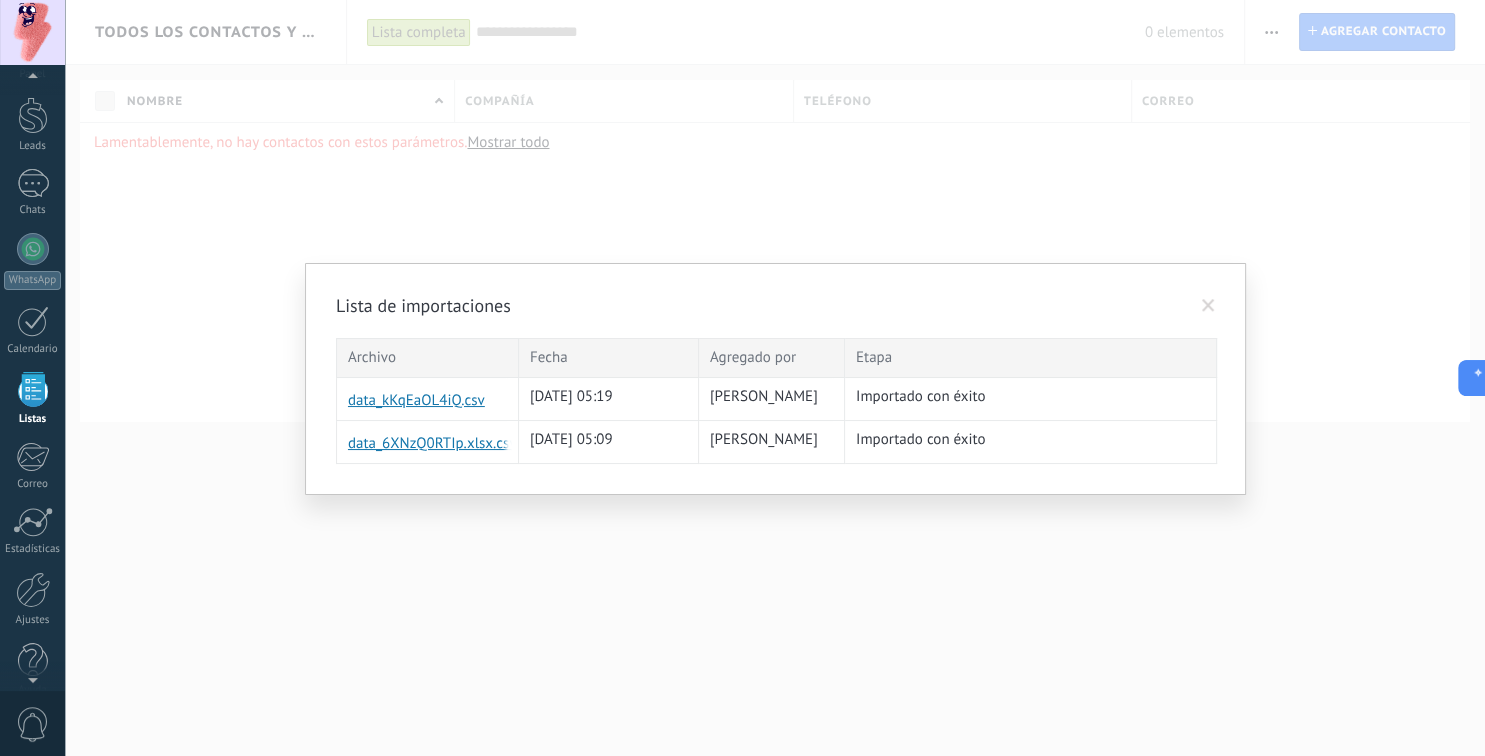 click at bounding box center [1208, 306] 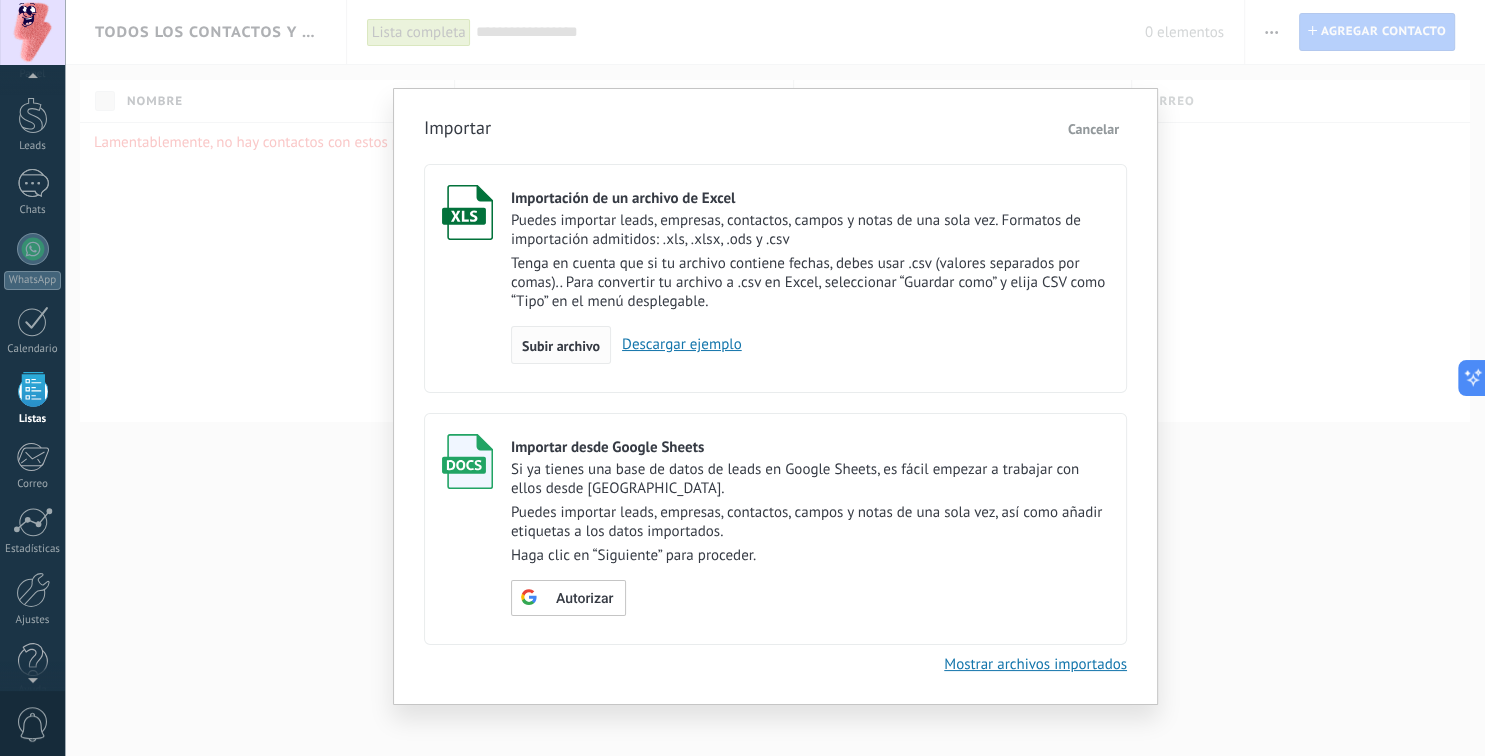 click on "Subir archivo" at bounding box center [561, 346] 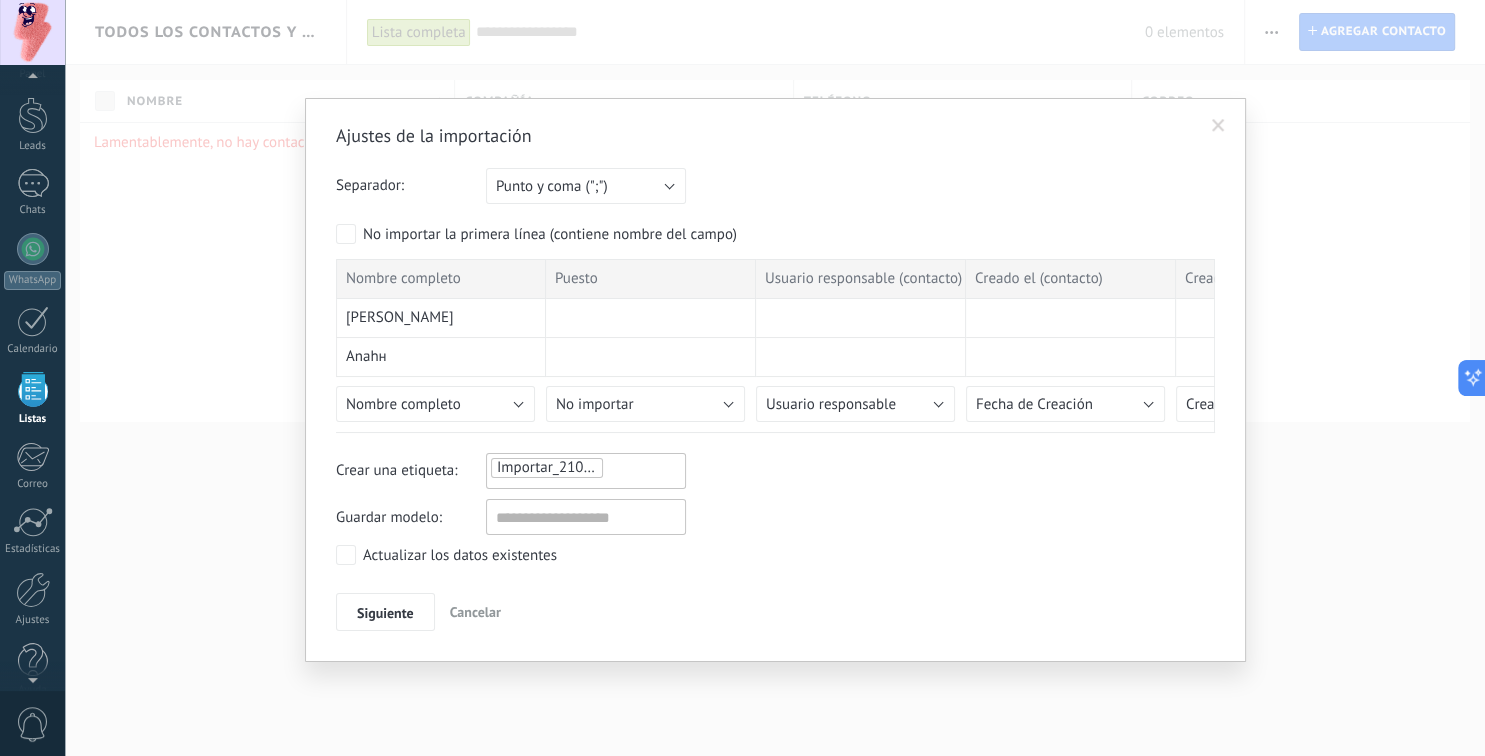 click on "Importar_21072025_0535" at bounding box center [586, 471] 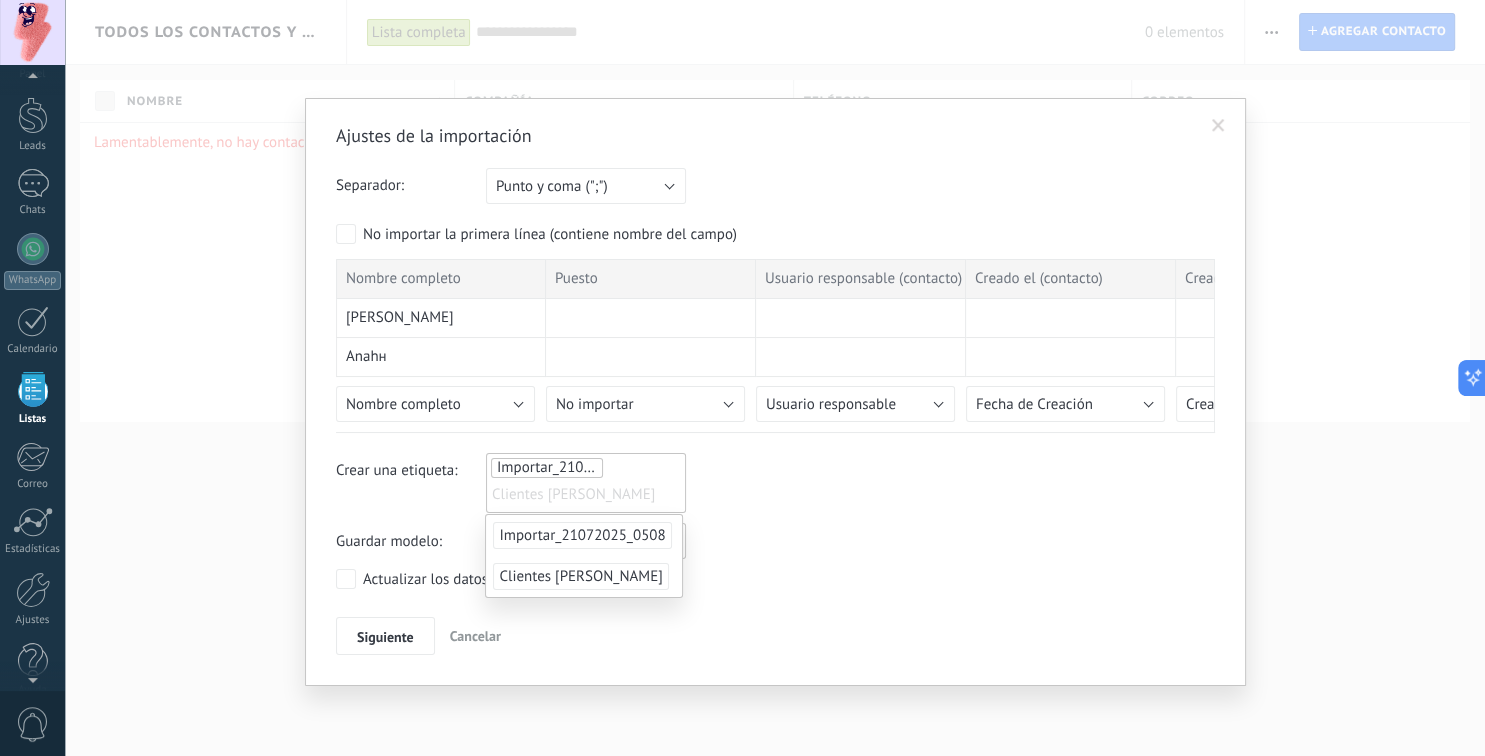 click on "Clientes [PERSON_NAME]" at bounding box center [580, 576] 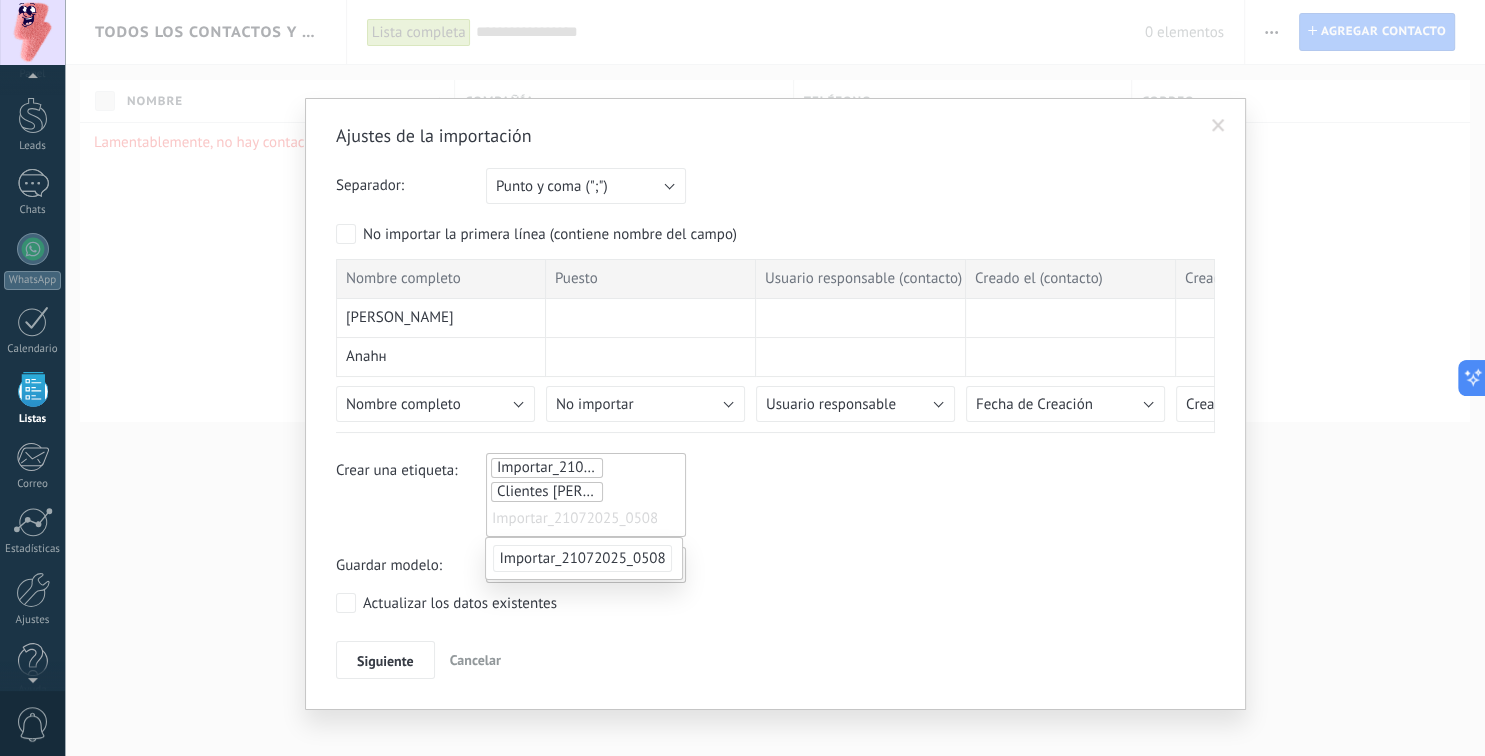 click on "Guardar modelo:" at bounding box center (775, 565) 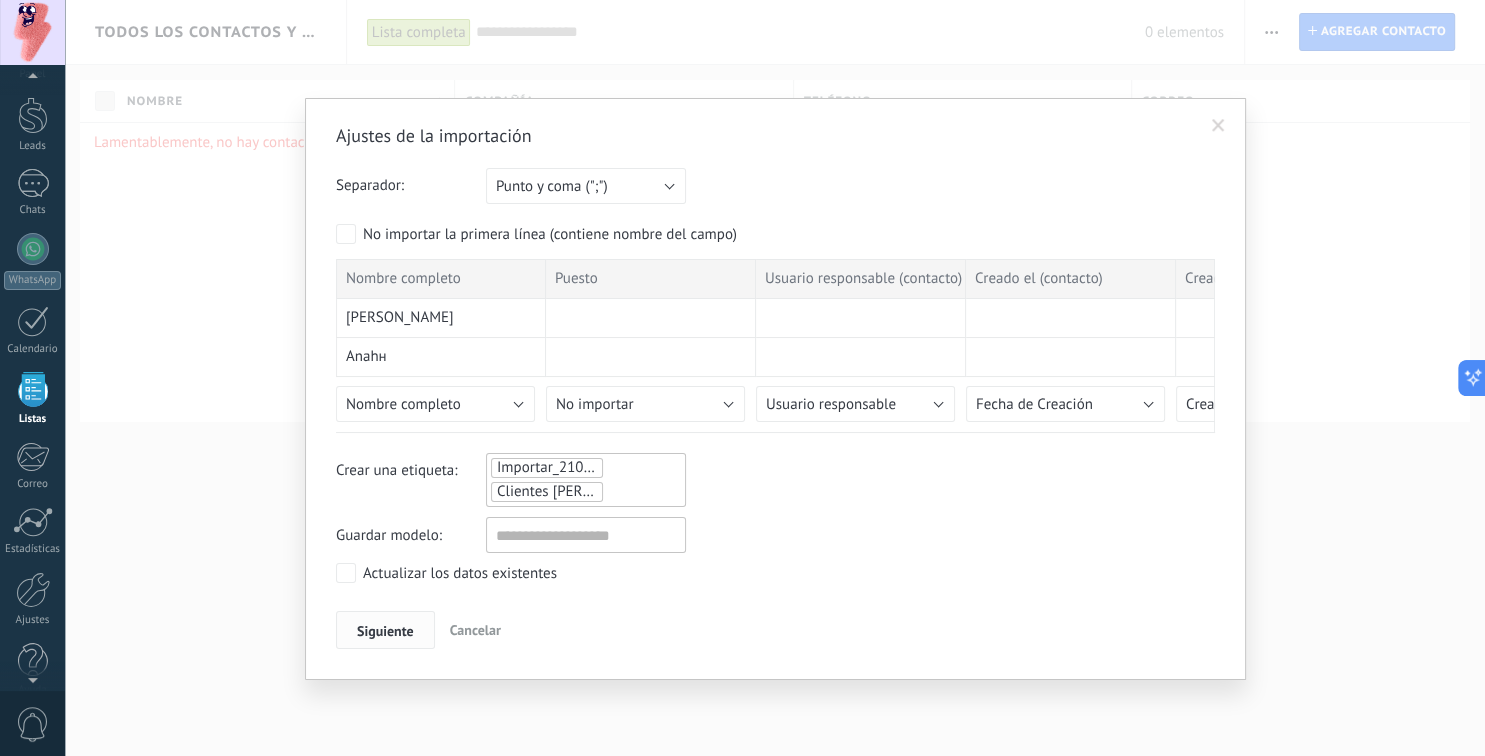 click on "Siguiente" at bounding box center [385, 631] 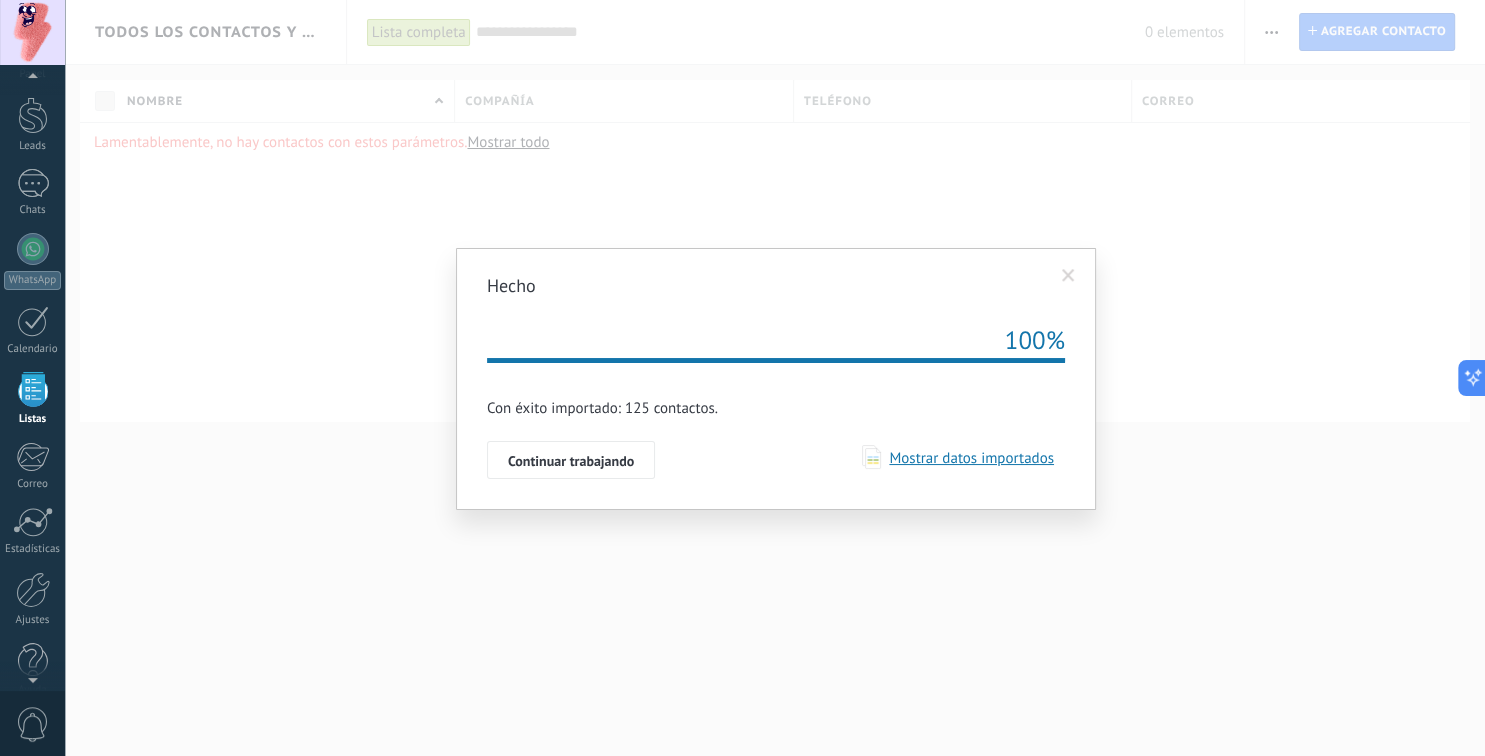 click on "Mostrar datos importados" at bounding box center (967, 458) 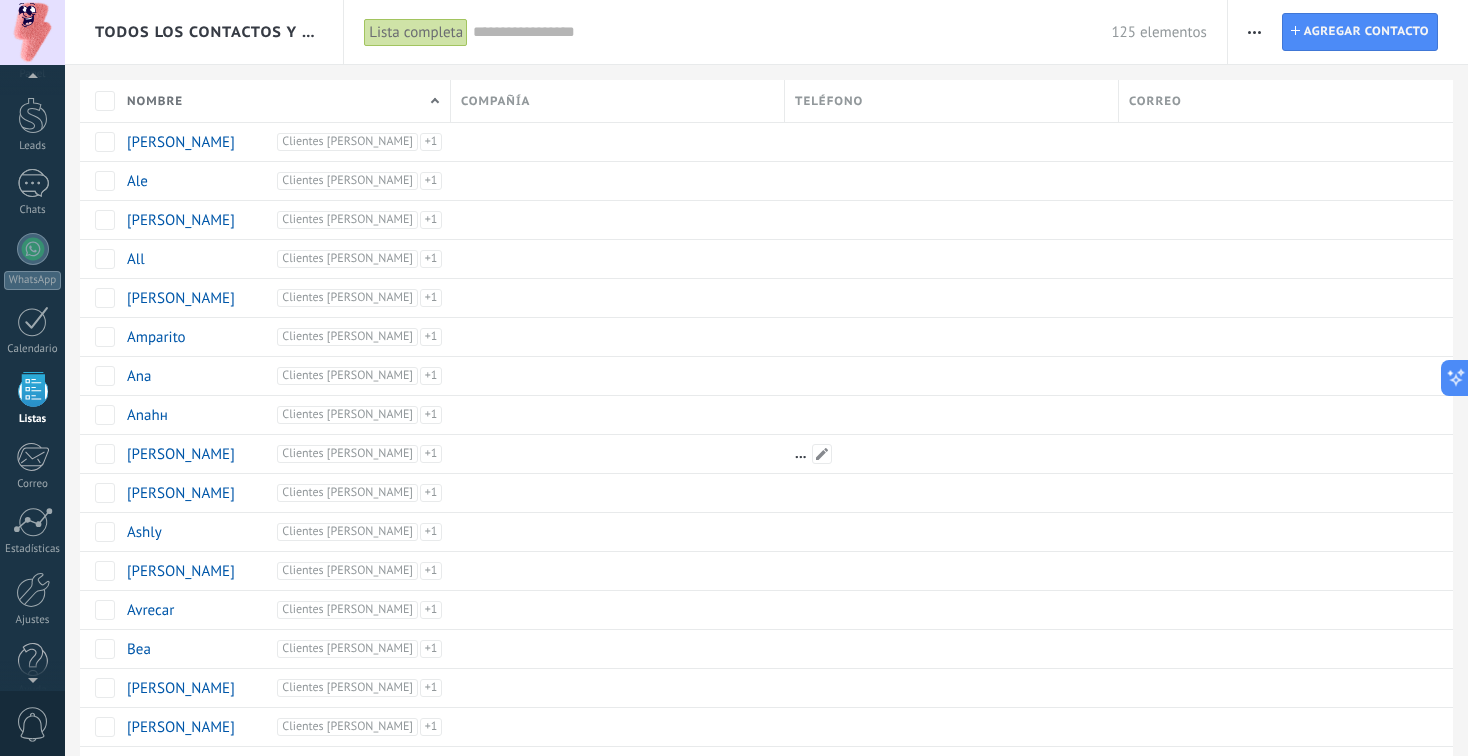 scroll, scrollTop: 51, scrollLeft: 0, axis: vertical 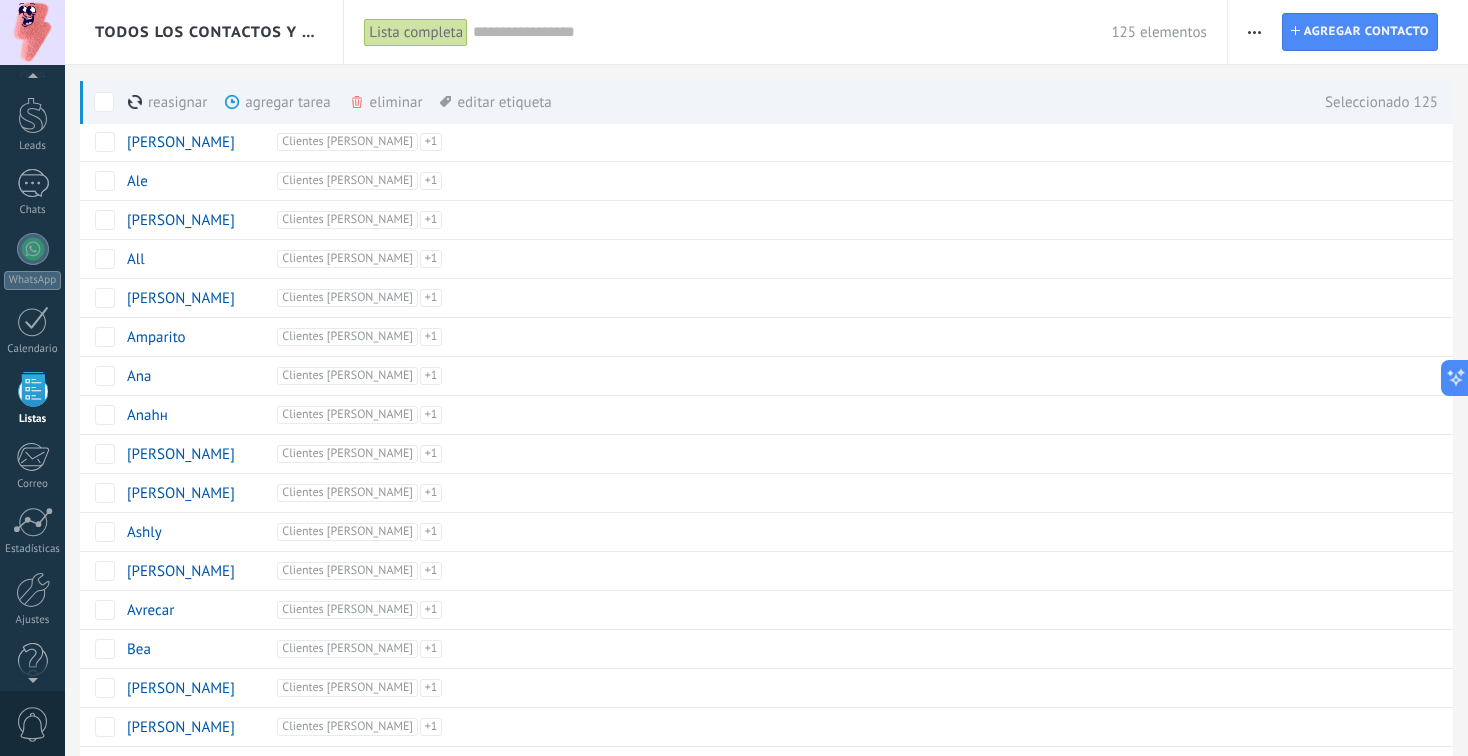 click on "eliminar màs" at bounding box center (420, 102) 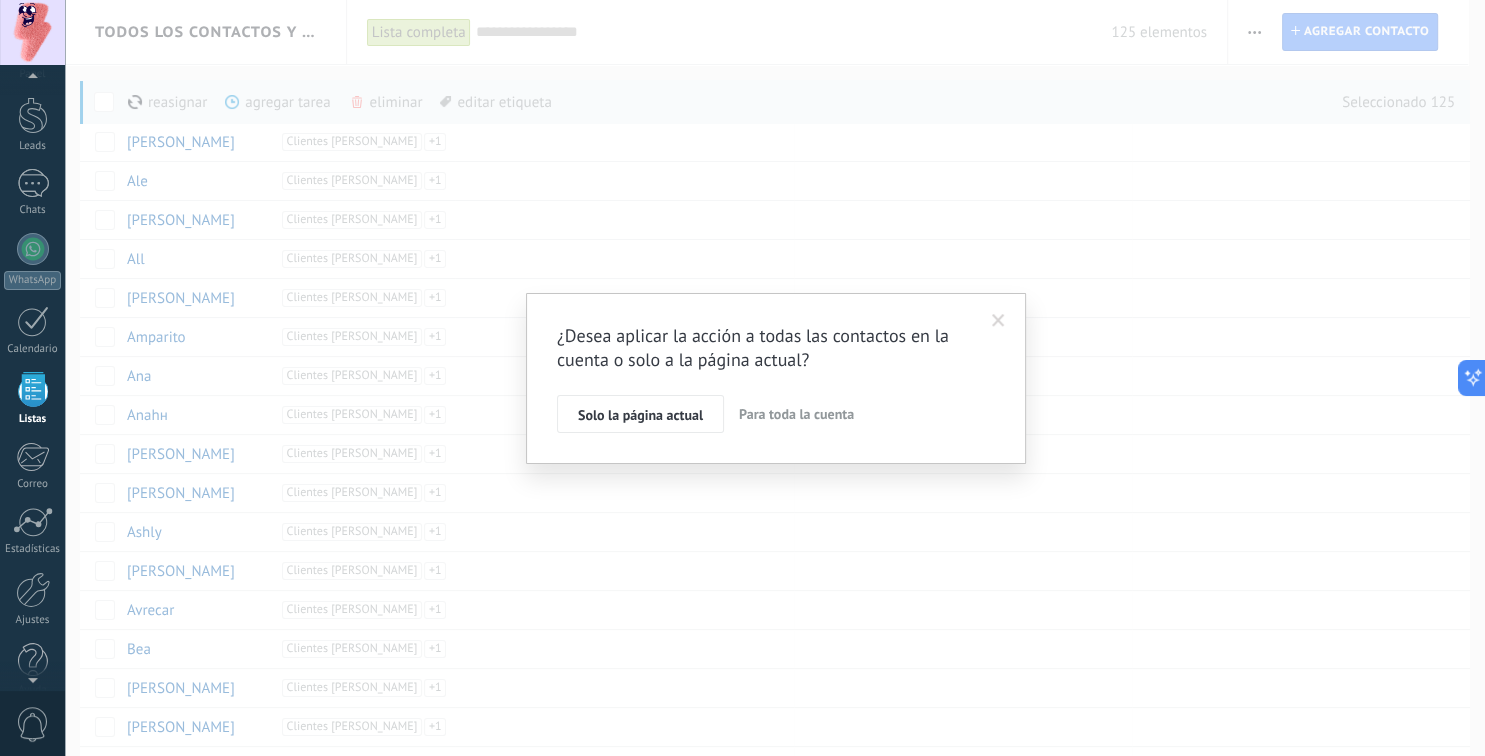 click on "Para toda la cuenta" at bounding box center (796, 414) 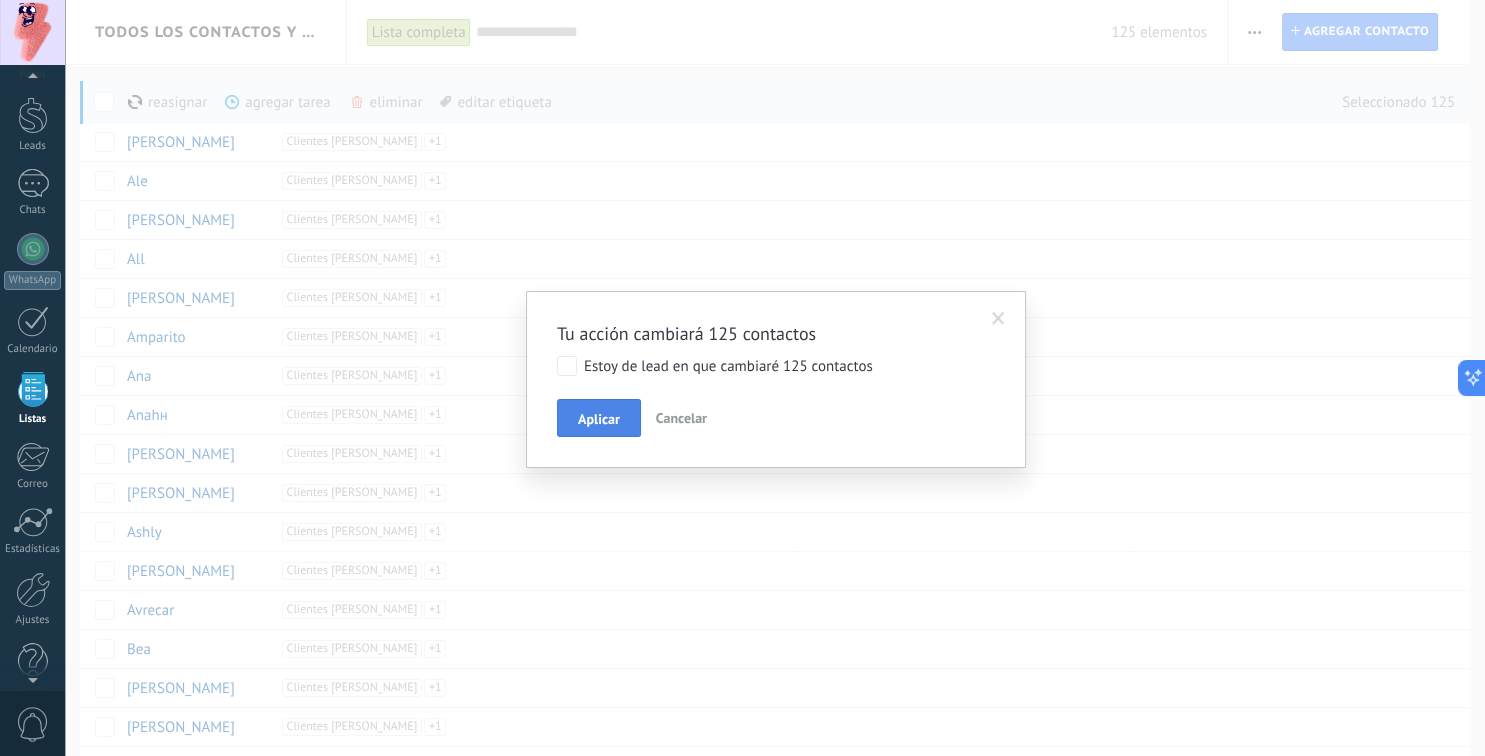 click on "Aplicar" at bounding box center [599, 418] 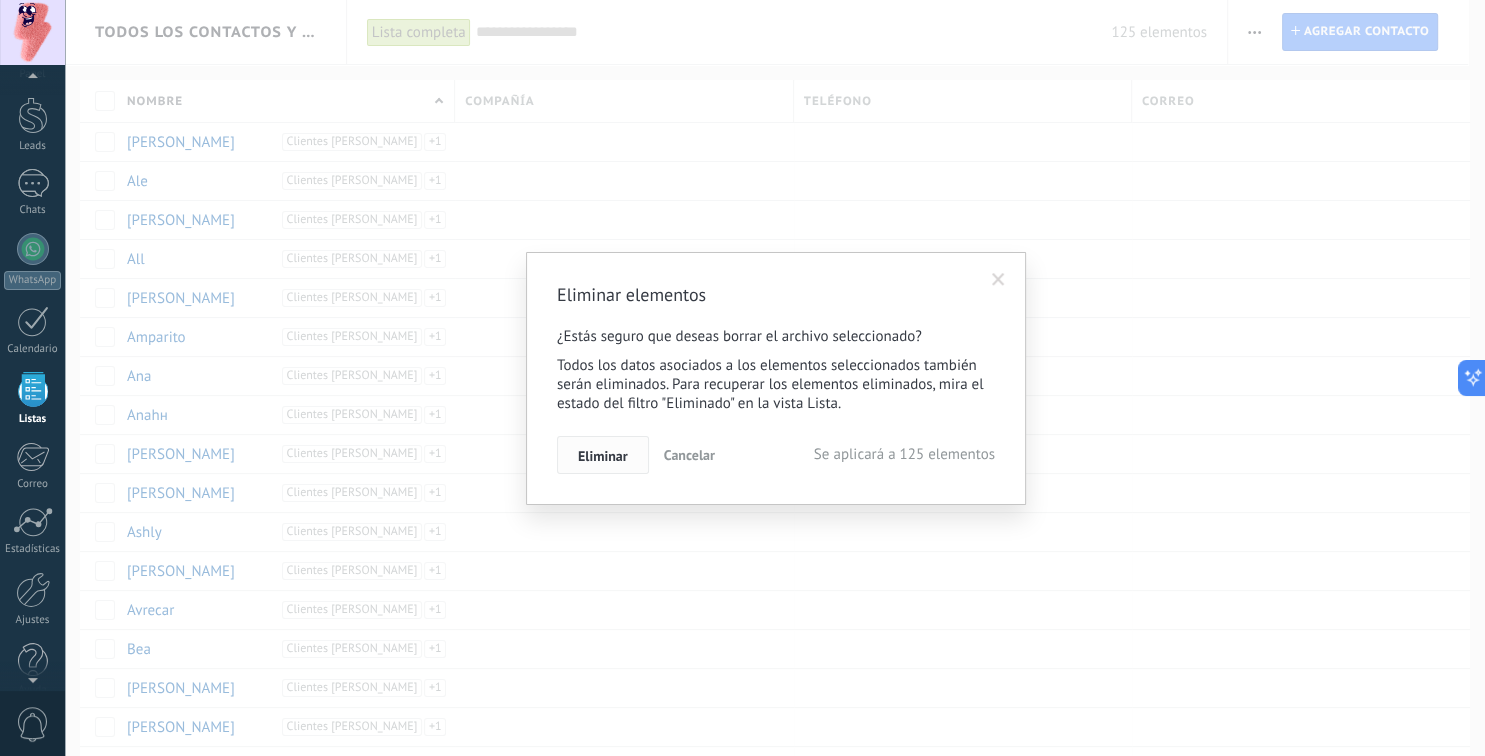 click on "Eliminar" at bounding box center [603, 456] 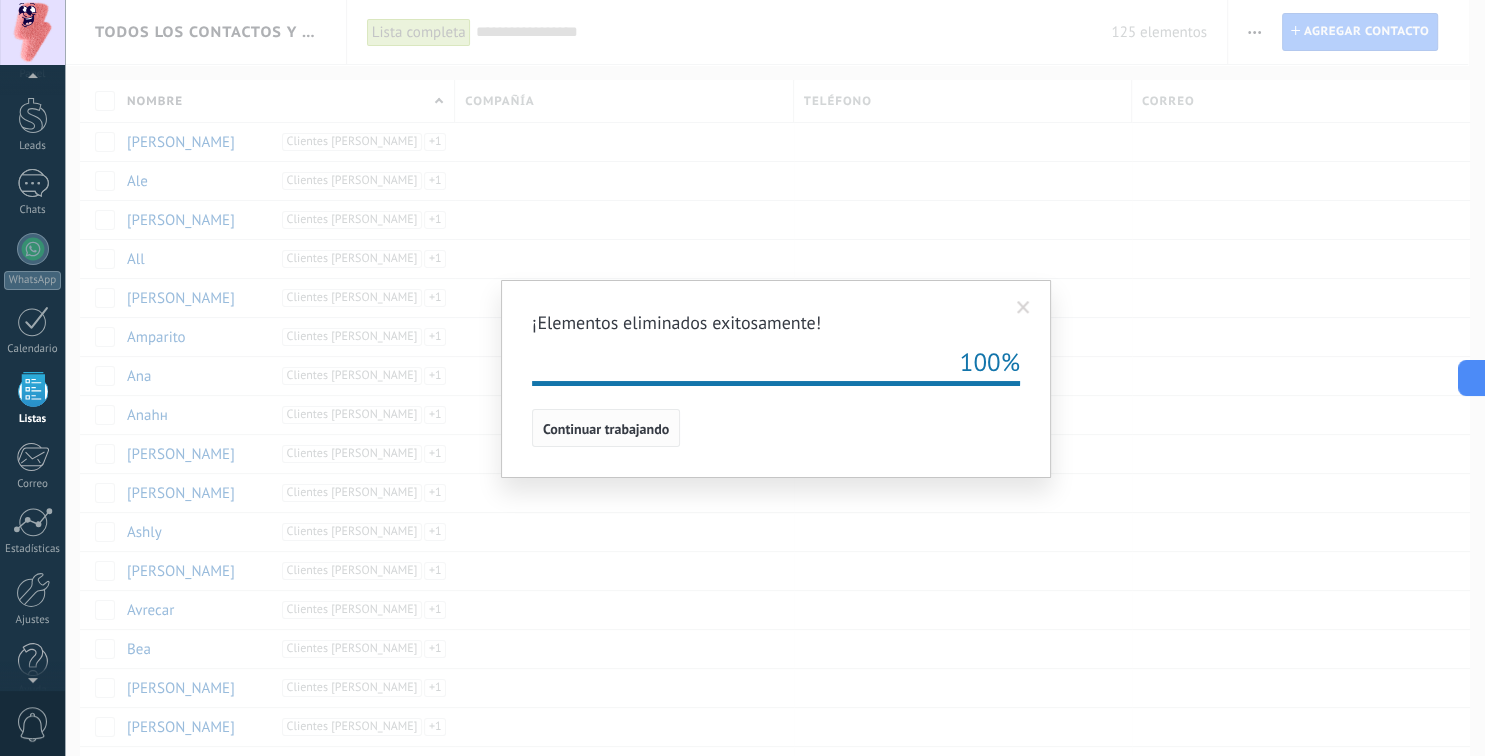 click on "Continuar trabajando" at bounding box center (606, 428) 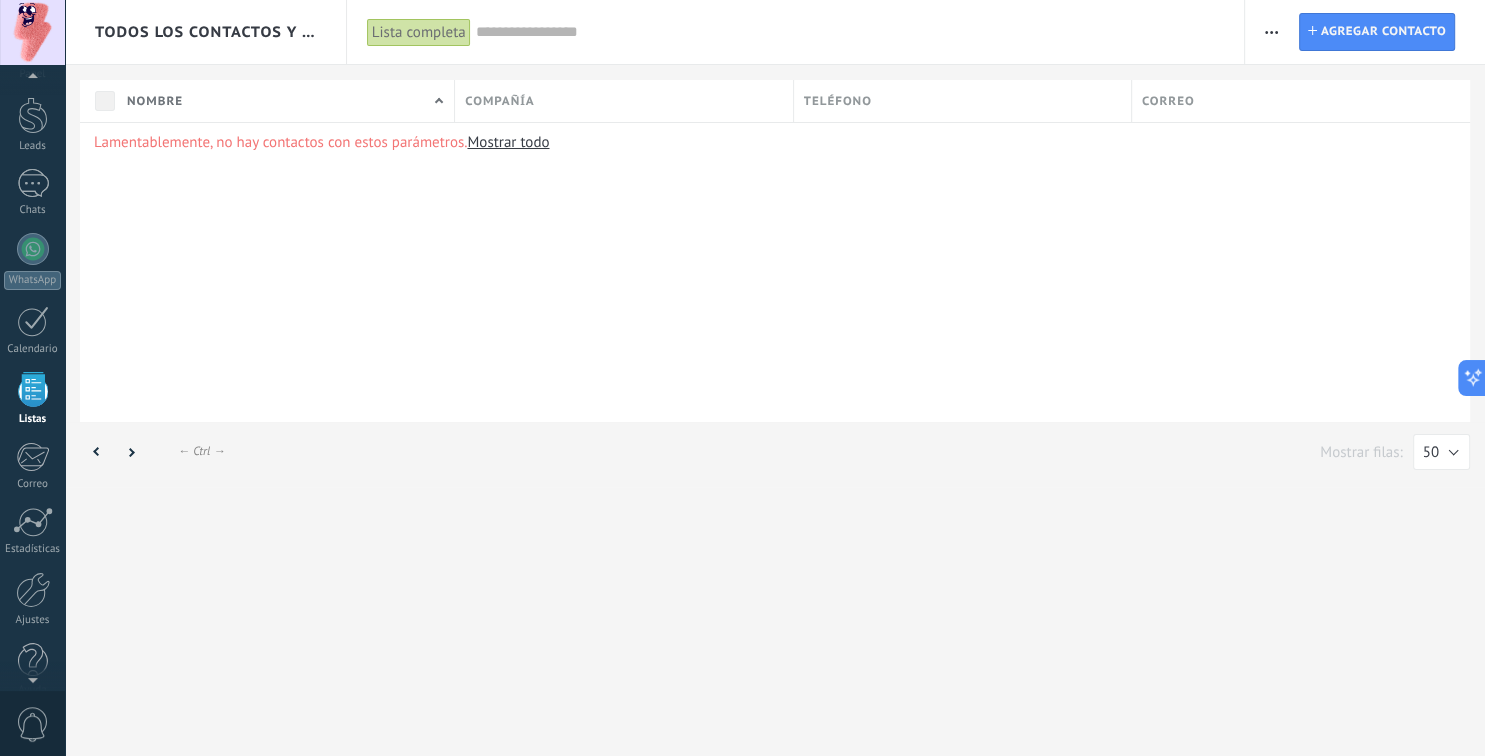 scroll, scrollTop: 51, scrollLeft: 0, axis: vertical 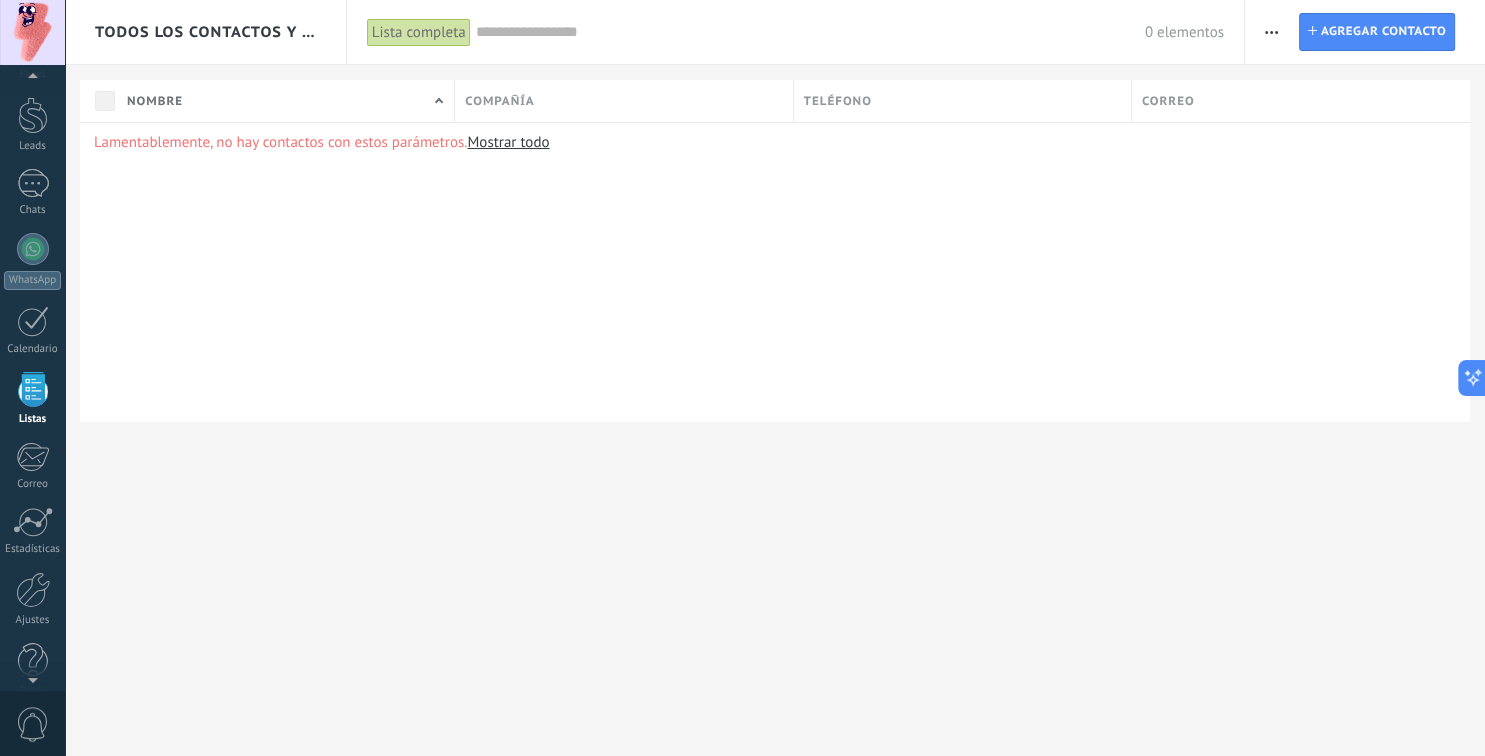 click at bounding box center [1271, 32] 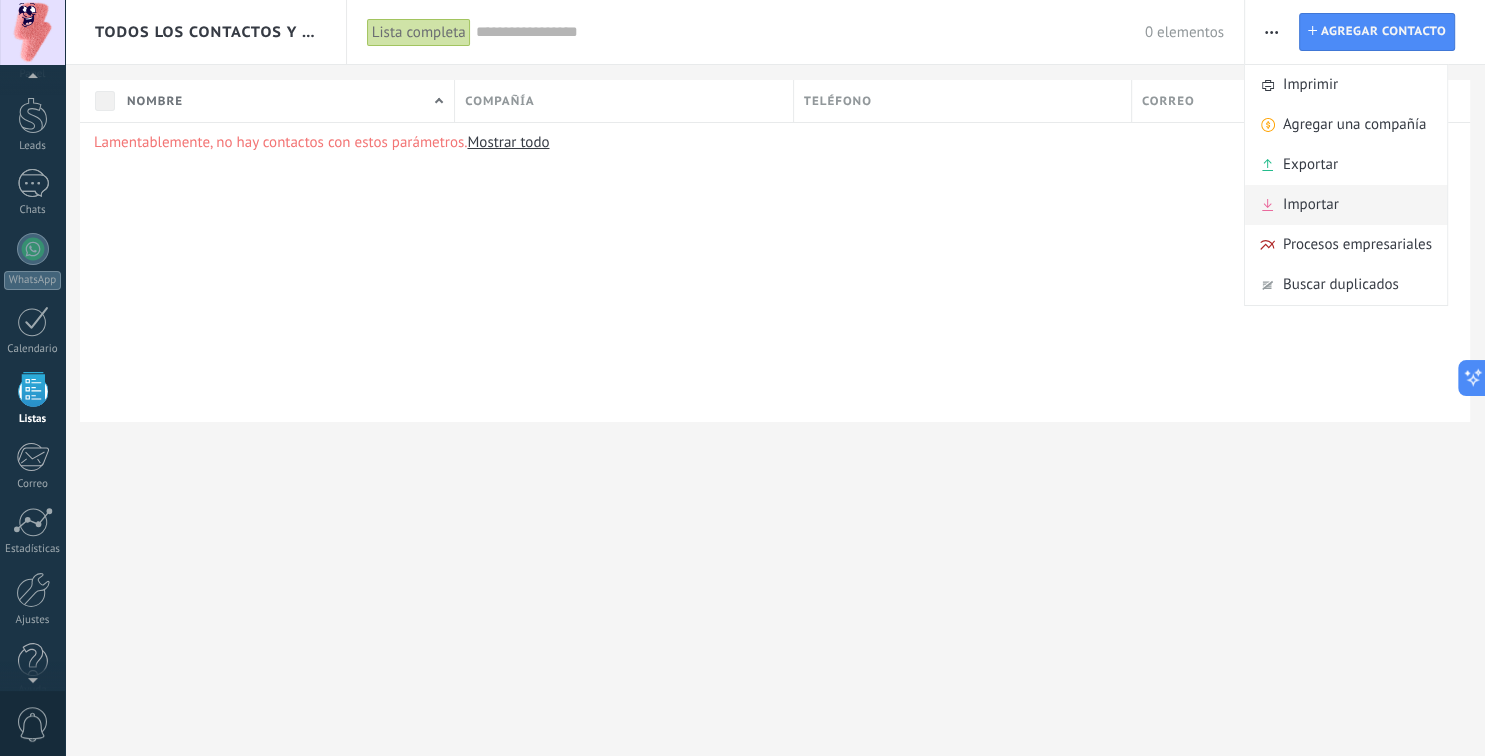 click on "Importar" at bounding box center (1311, 205) 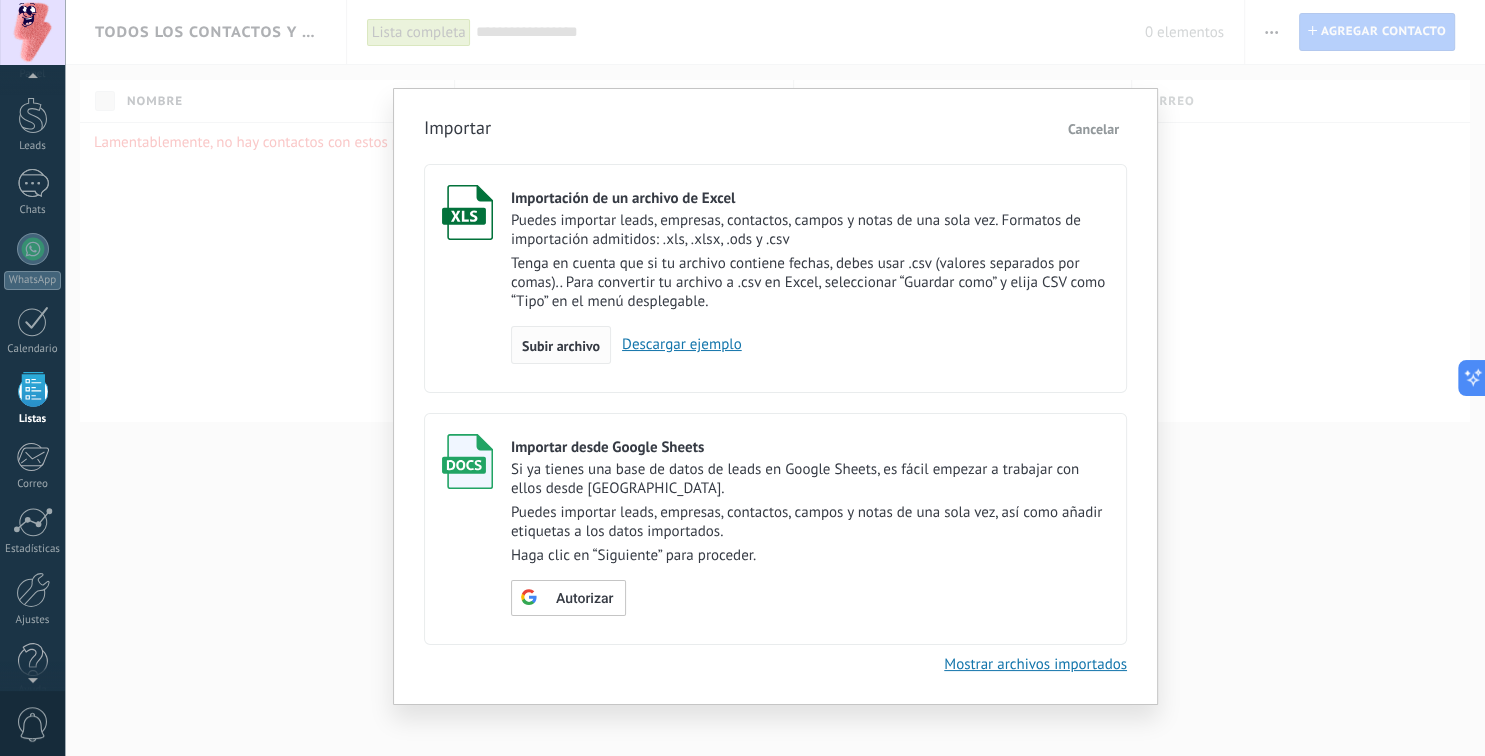 click on "Subir archivo" at bounding box center (561, 346) 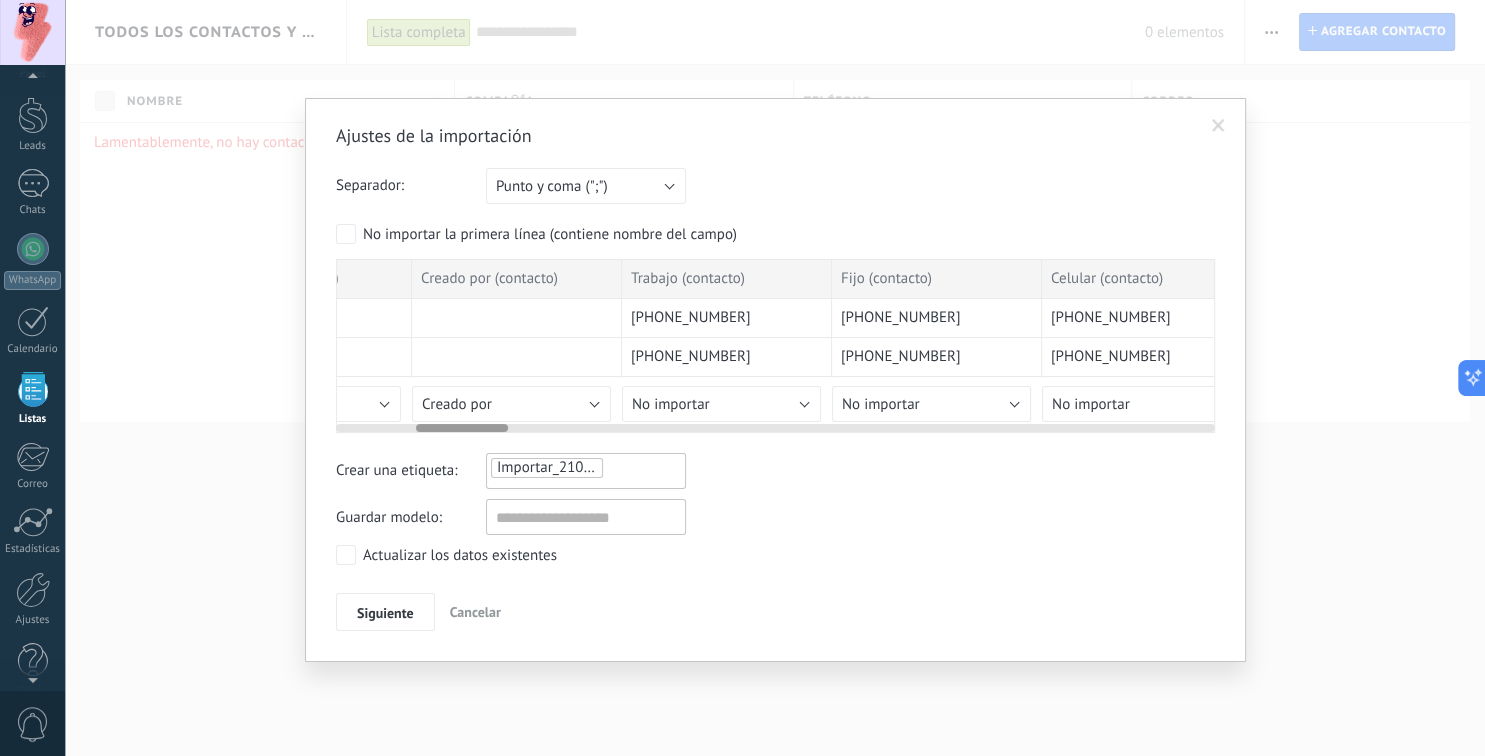 scroll, scrollTop: 0, scrollLeft: 831, axis: horizontal 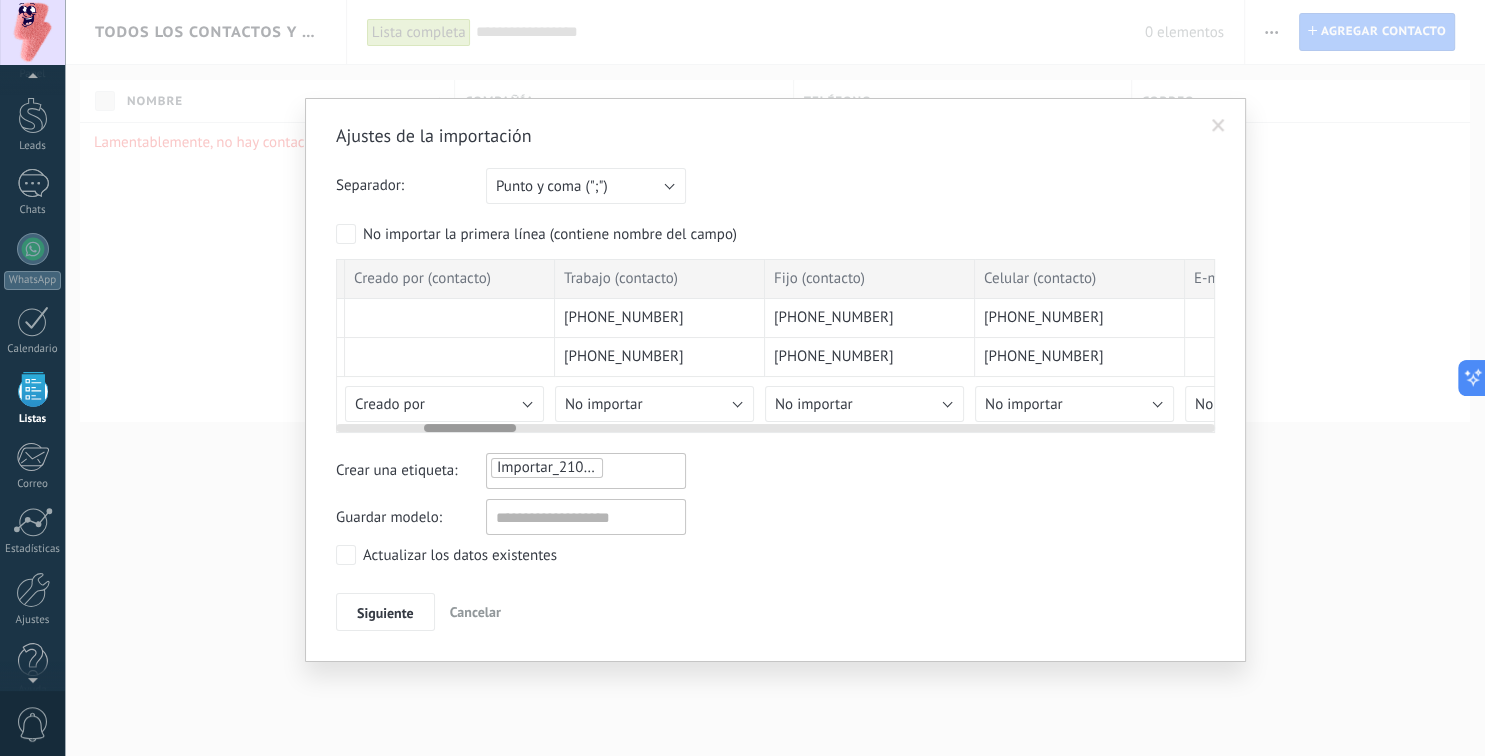 drag, startPoint x: 417, startPoint y: 423, endPoint x: 505, endPoint y: 432, distance: 88.45903 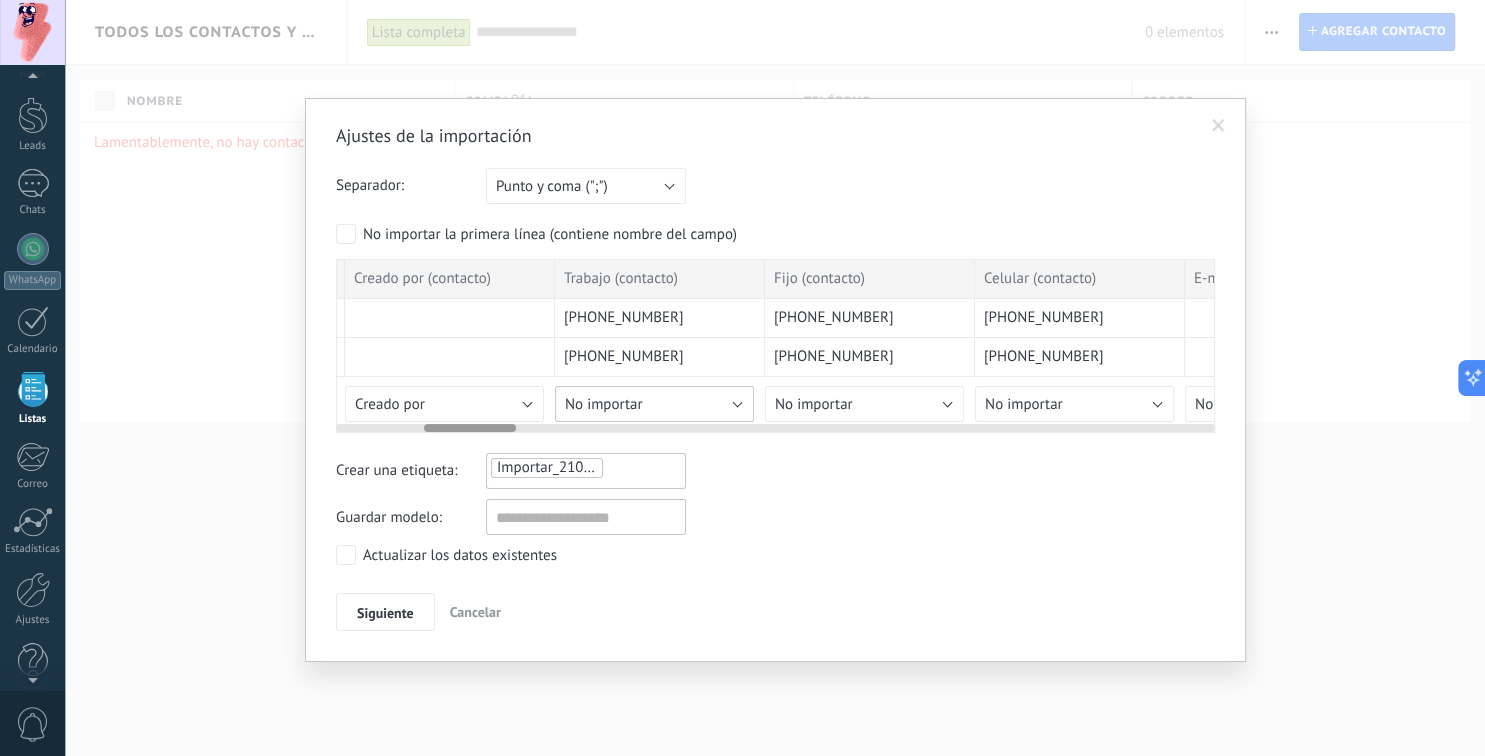 click on "No importar" at bounding box center (604, 404) 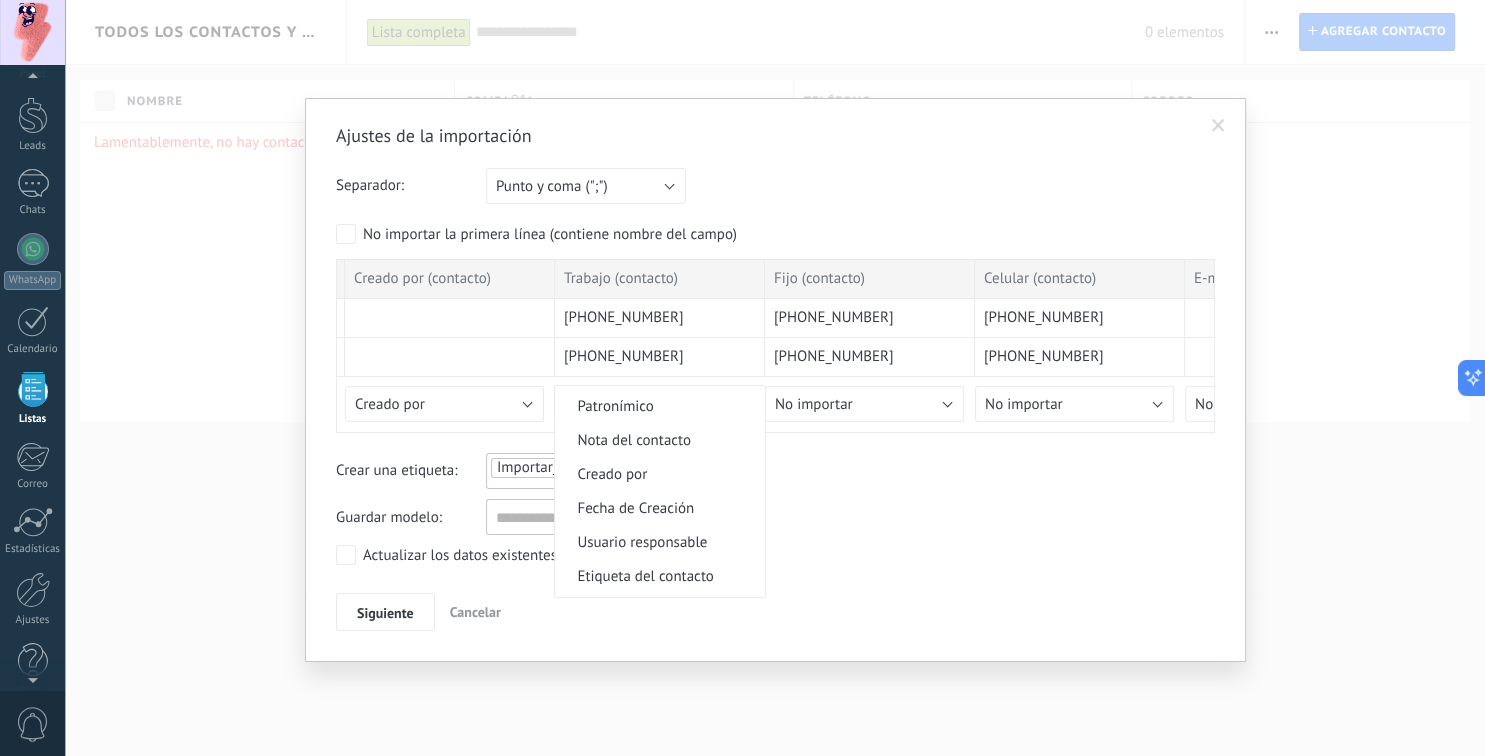 scroll, scrollTop: 307, scrollLeft: 0, axis: vertical 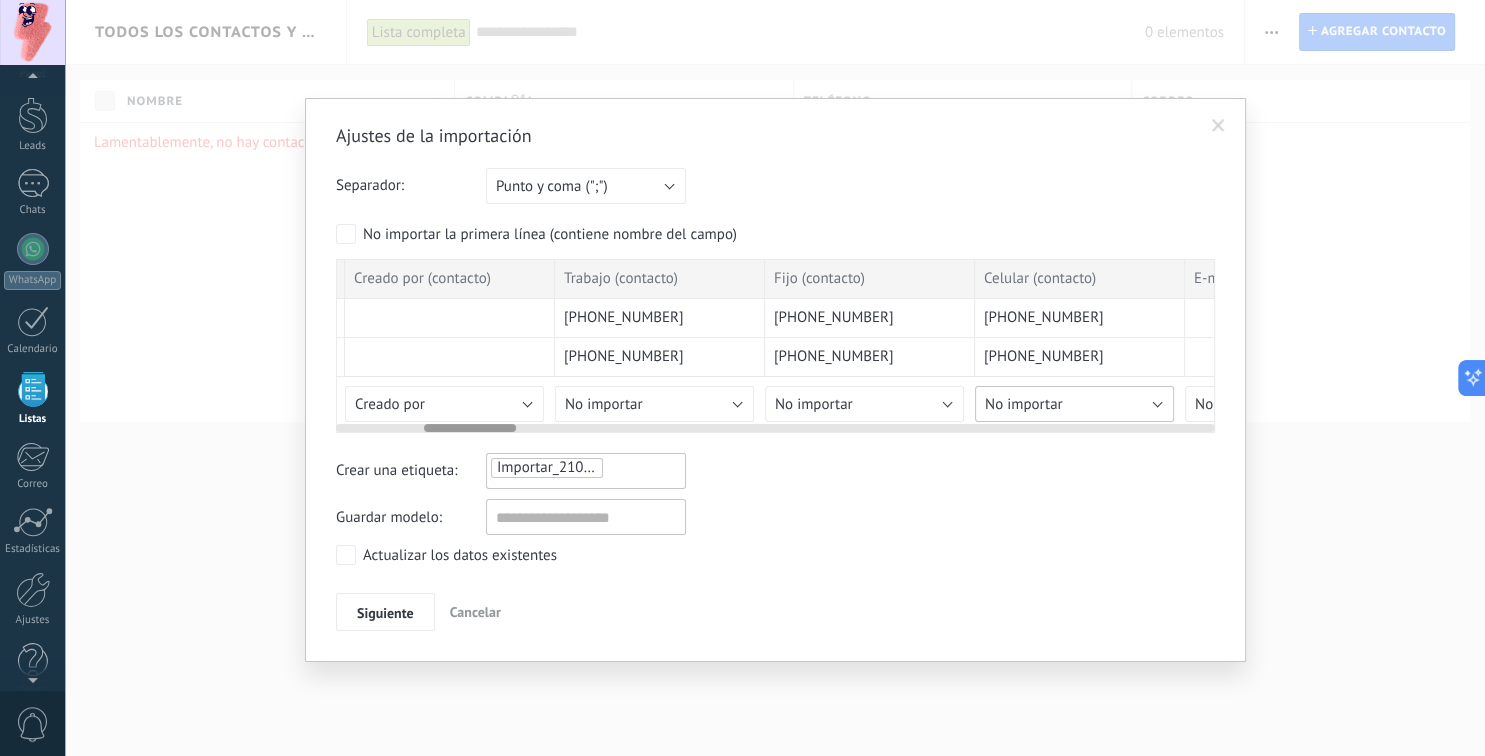 click on "No importar" at bounding box center [1024, 404] 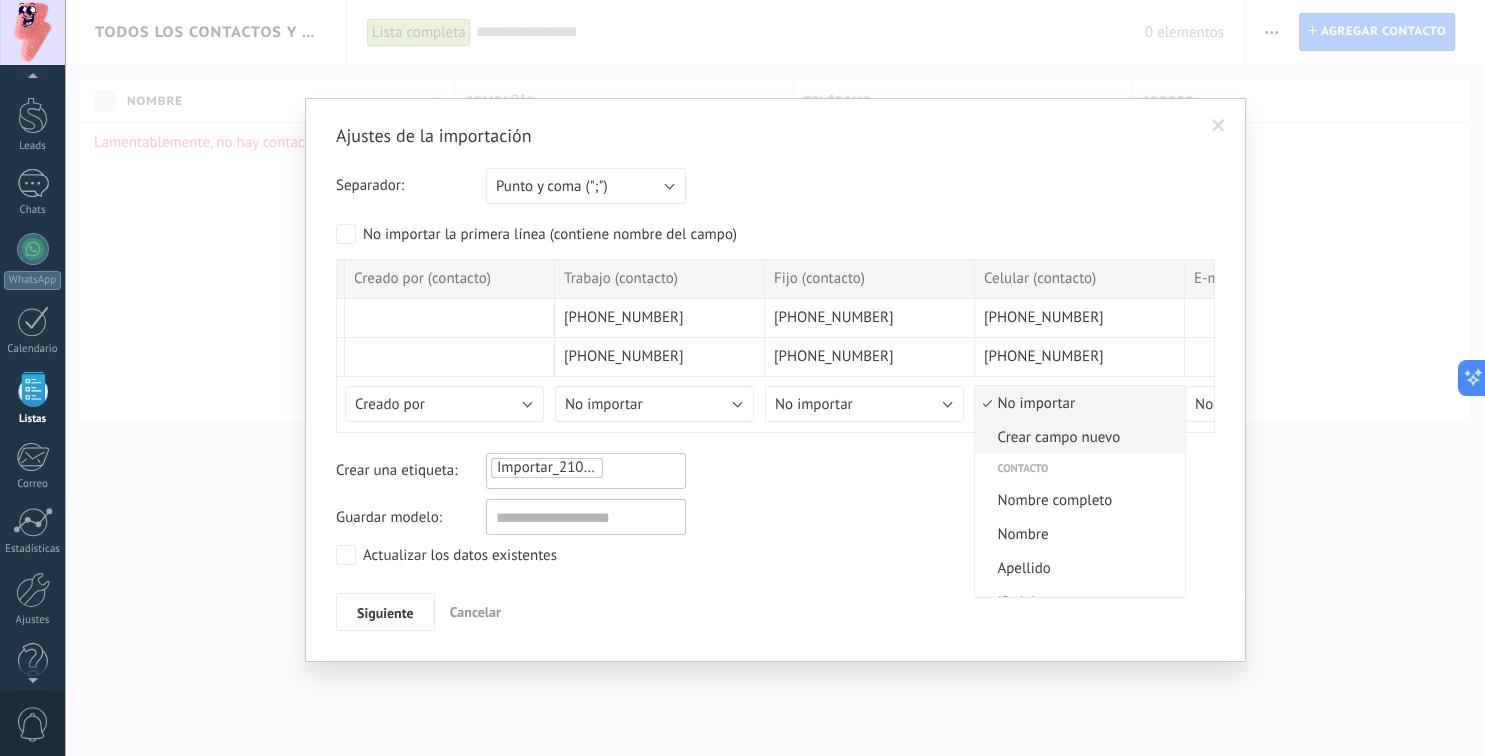 click on "Crear campo nuevo" at bounding box center (1077, 437) 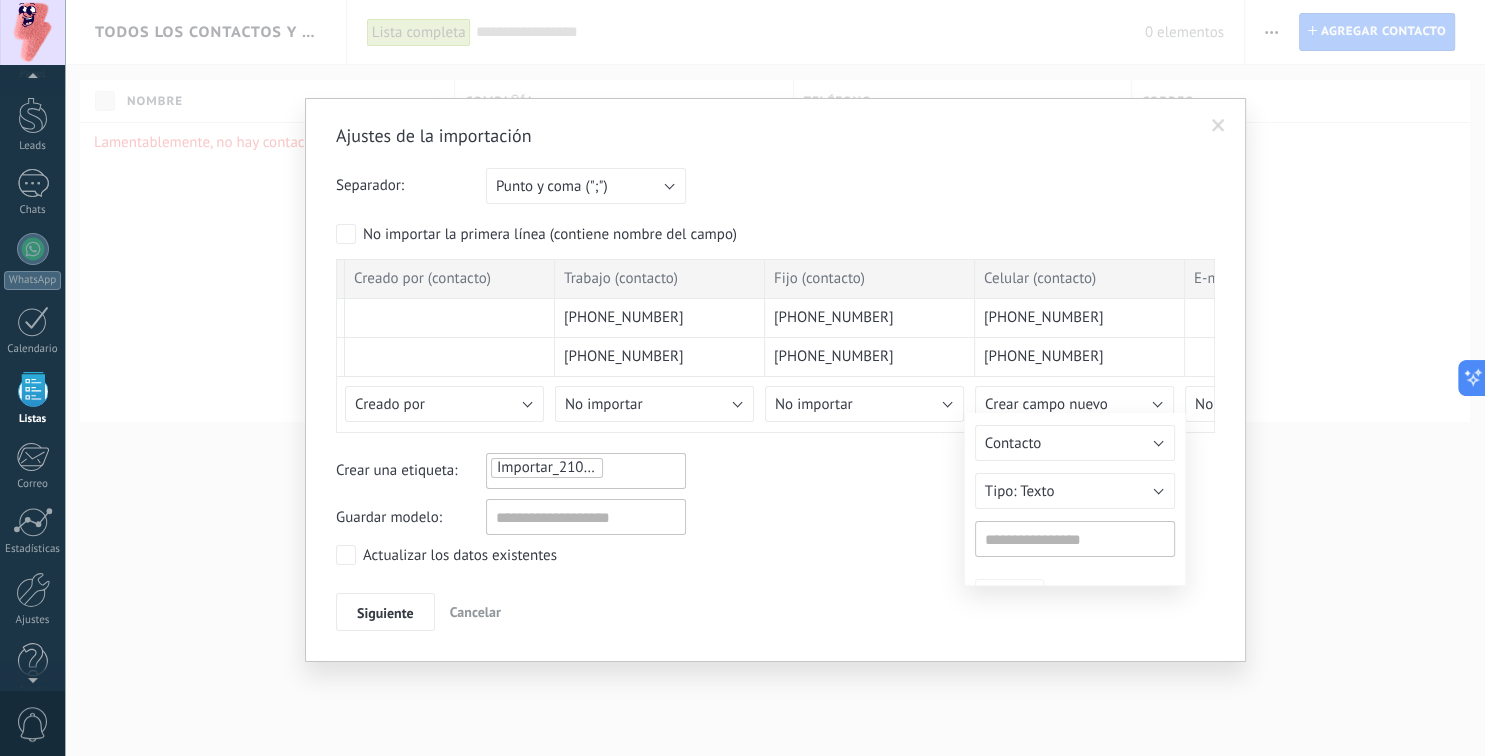 type on "**********" 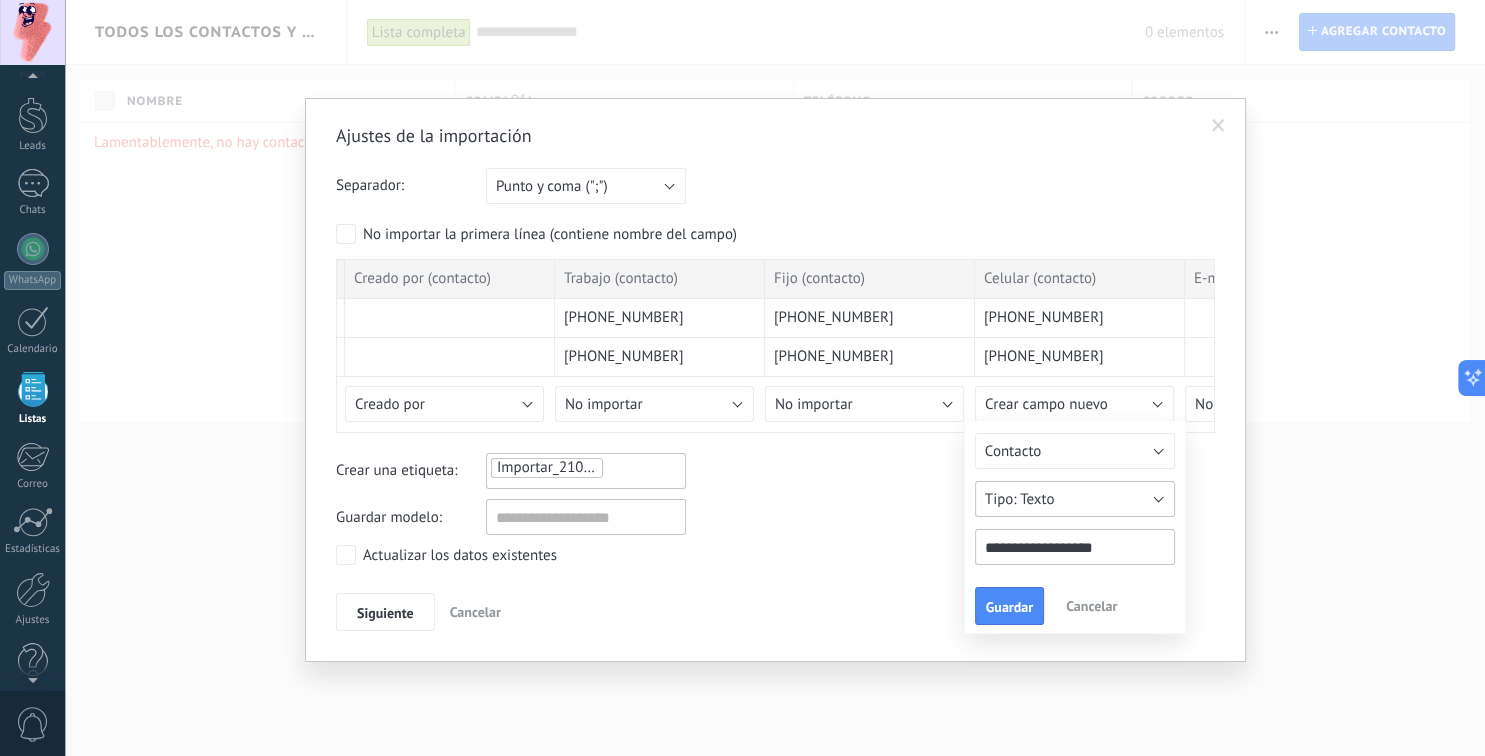 click on "Texto" at bounding box center [1075, 499] 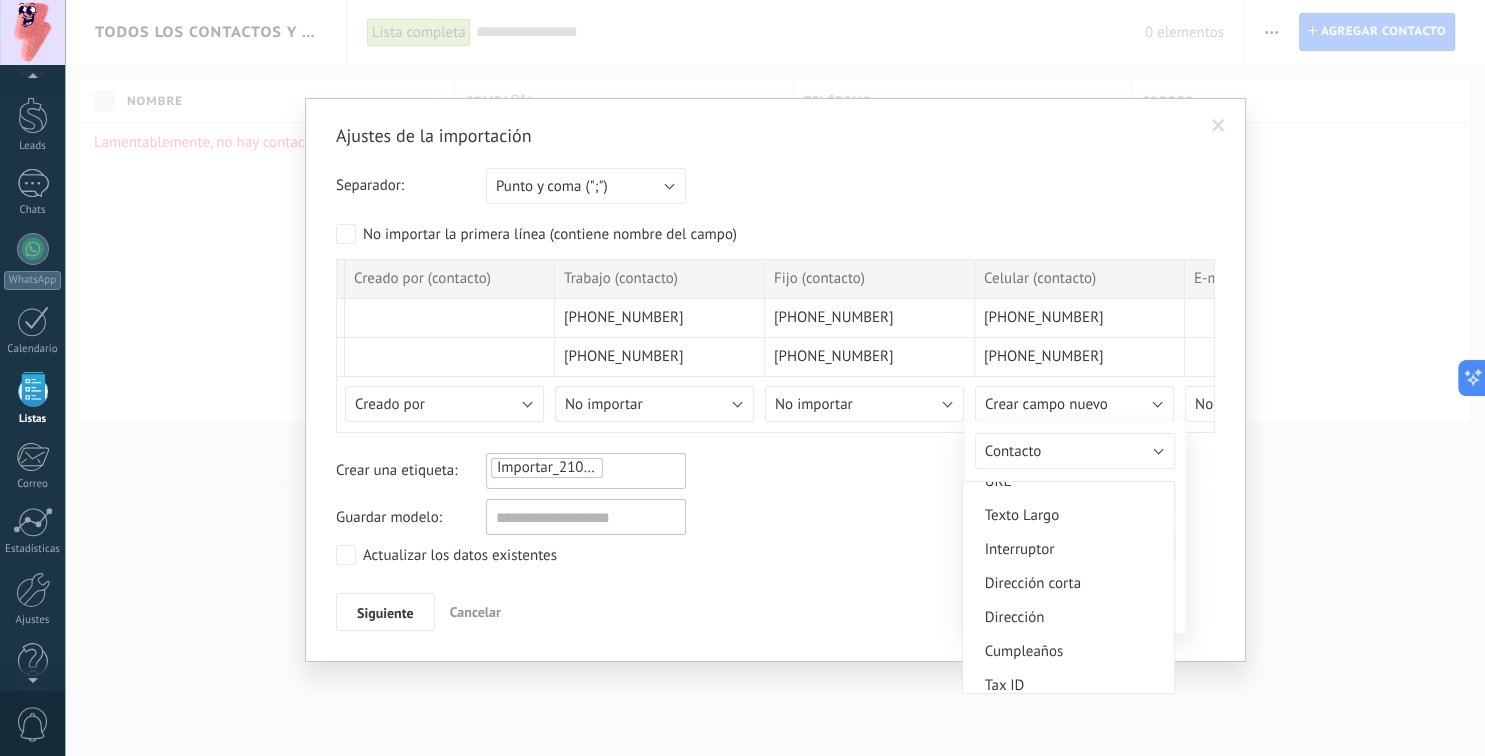 scroll, scrollTop: 226, scrollLeft: 0, axis: vertical 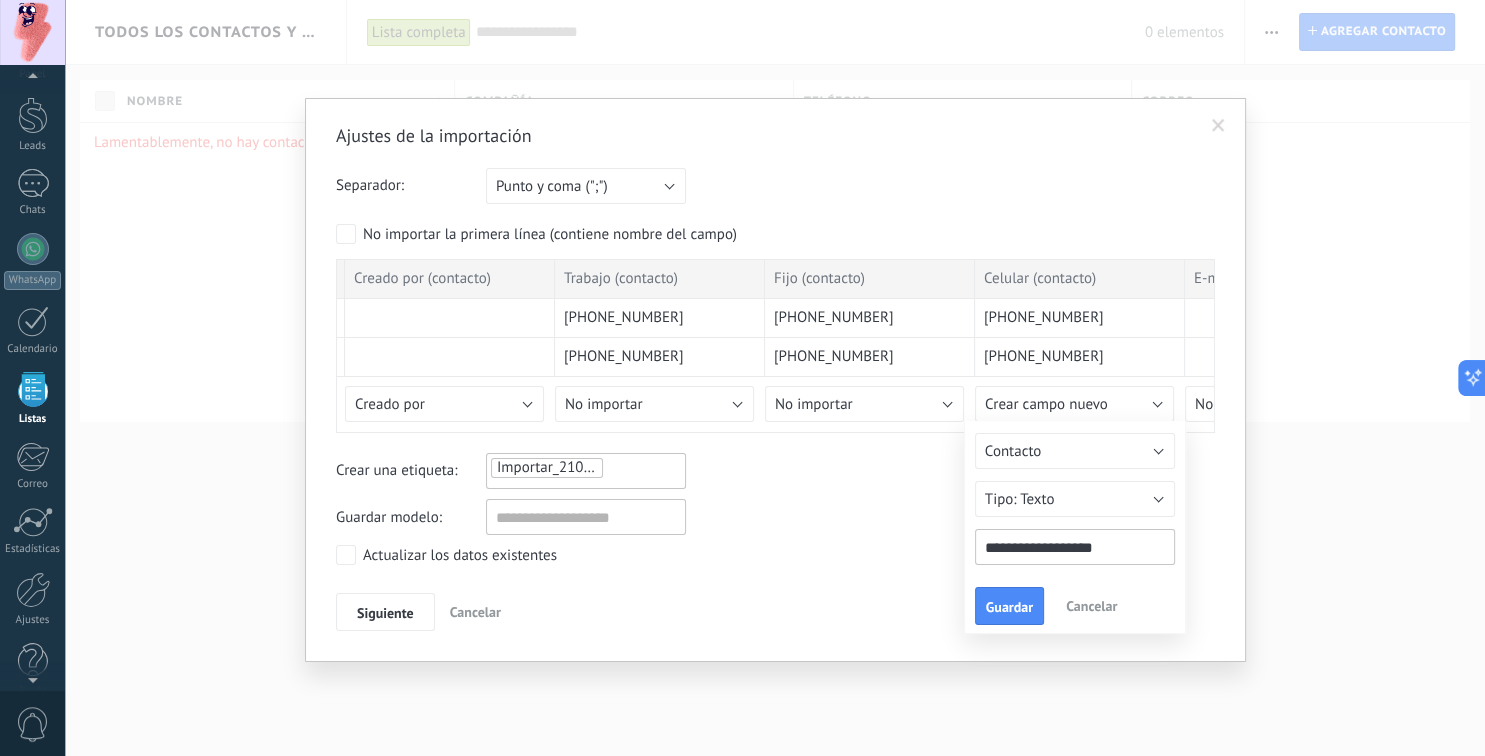 click on "**********" at bounding box center [1075, 527] 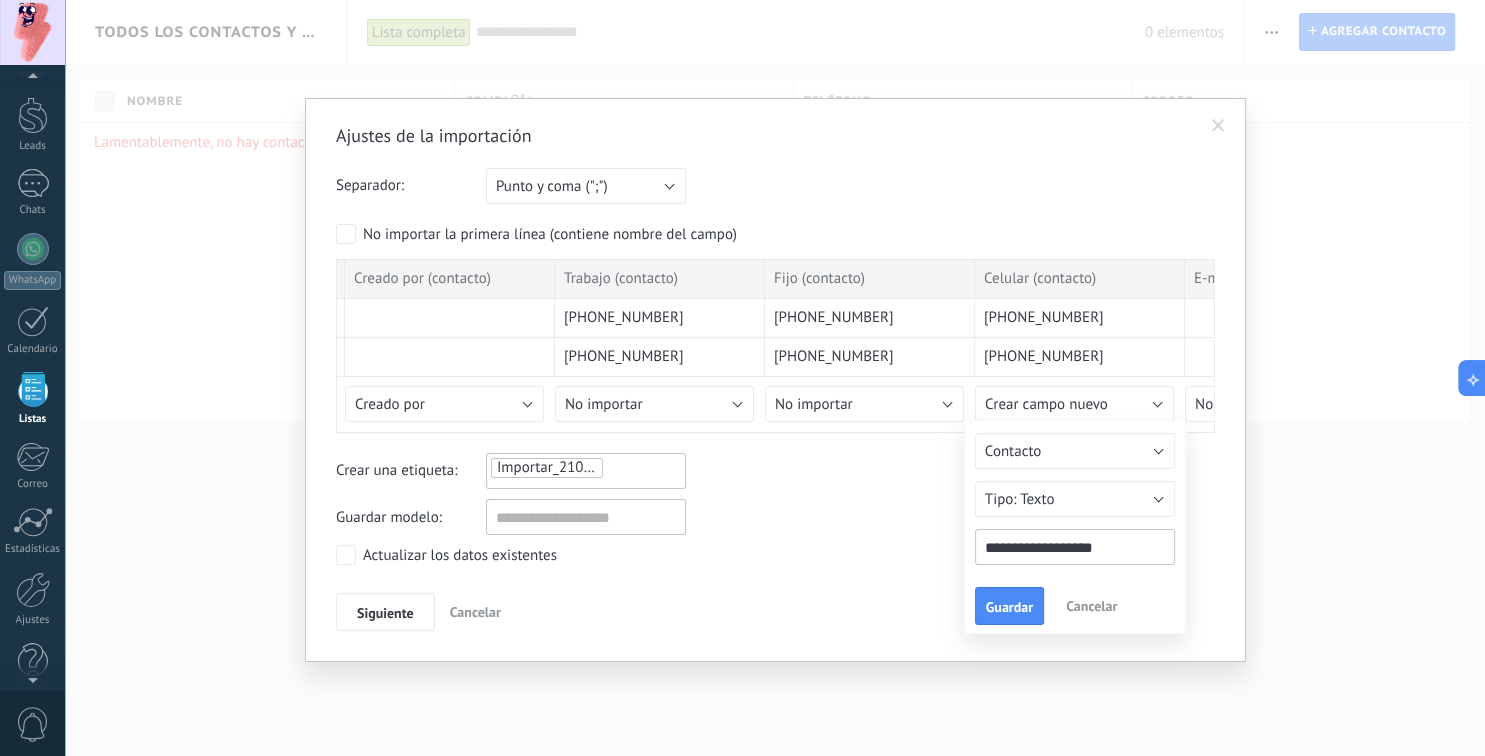 click on "Cancelar" at bounding box center (1091, 606) 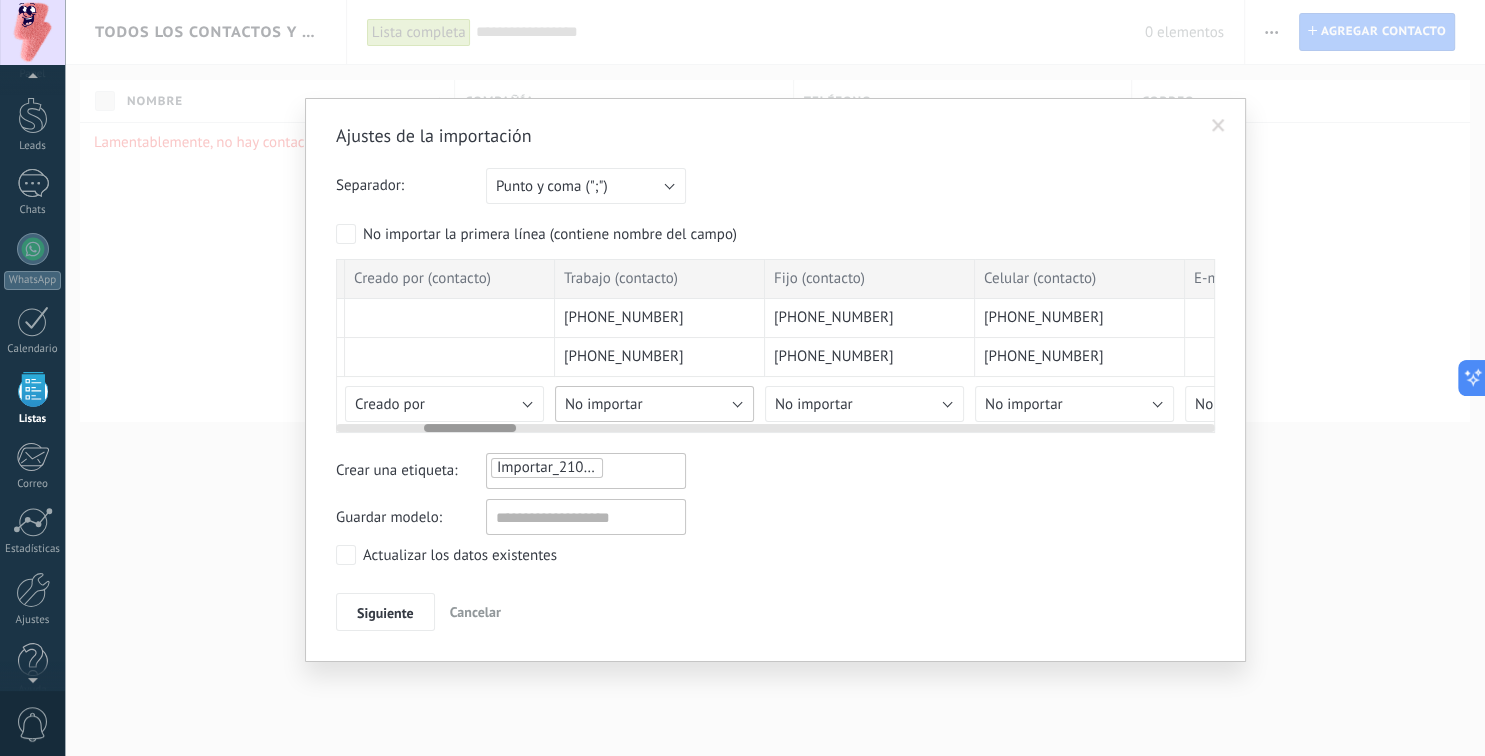 click on "No importar" at bounding box center [604, 404] 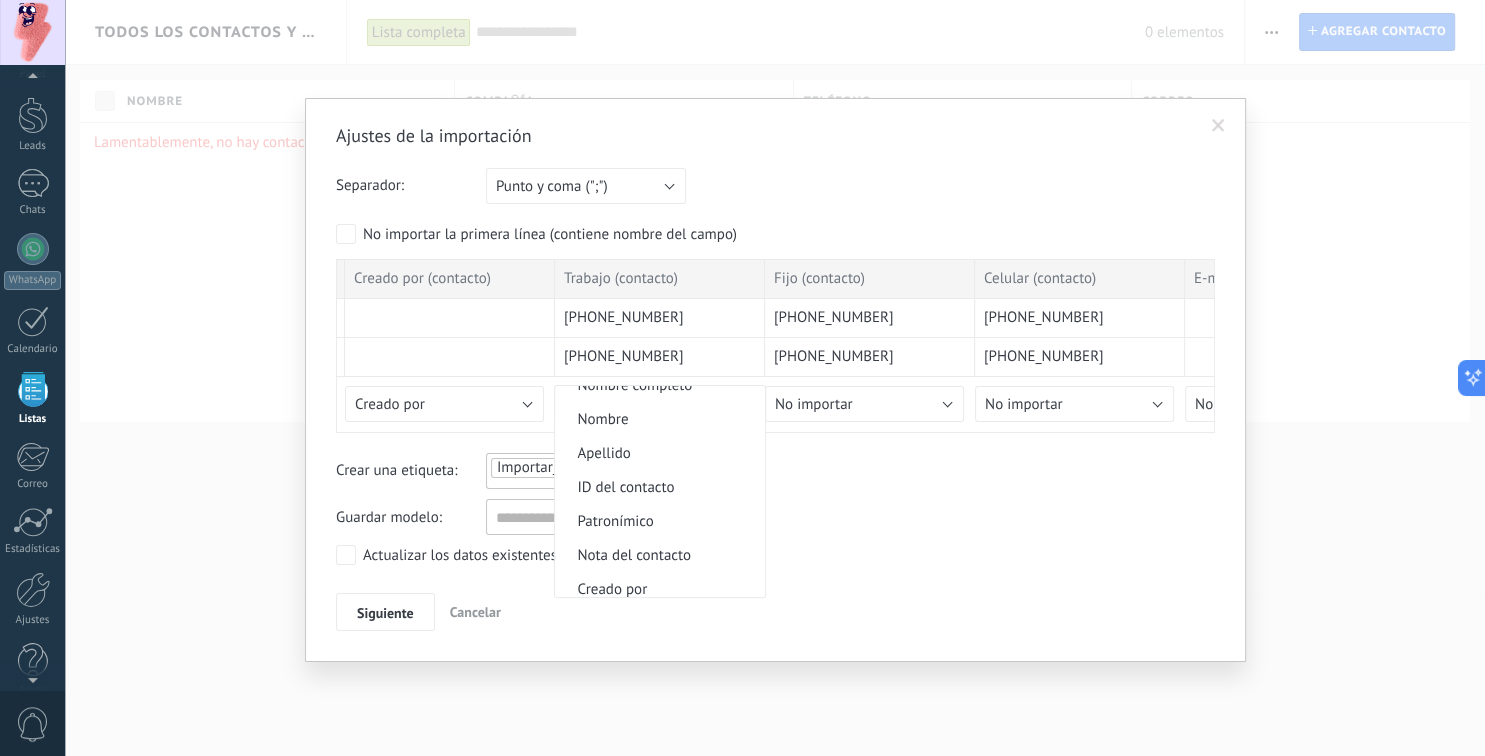 scroll, scrollTop: 173, scrollLeft: 0, axis: vertical 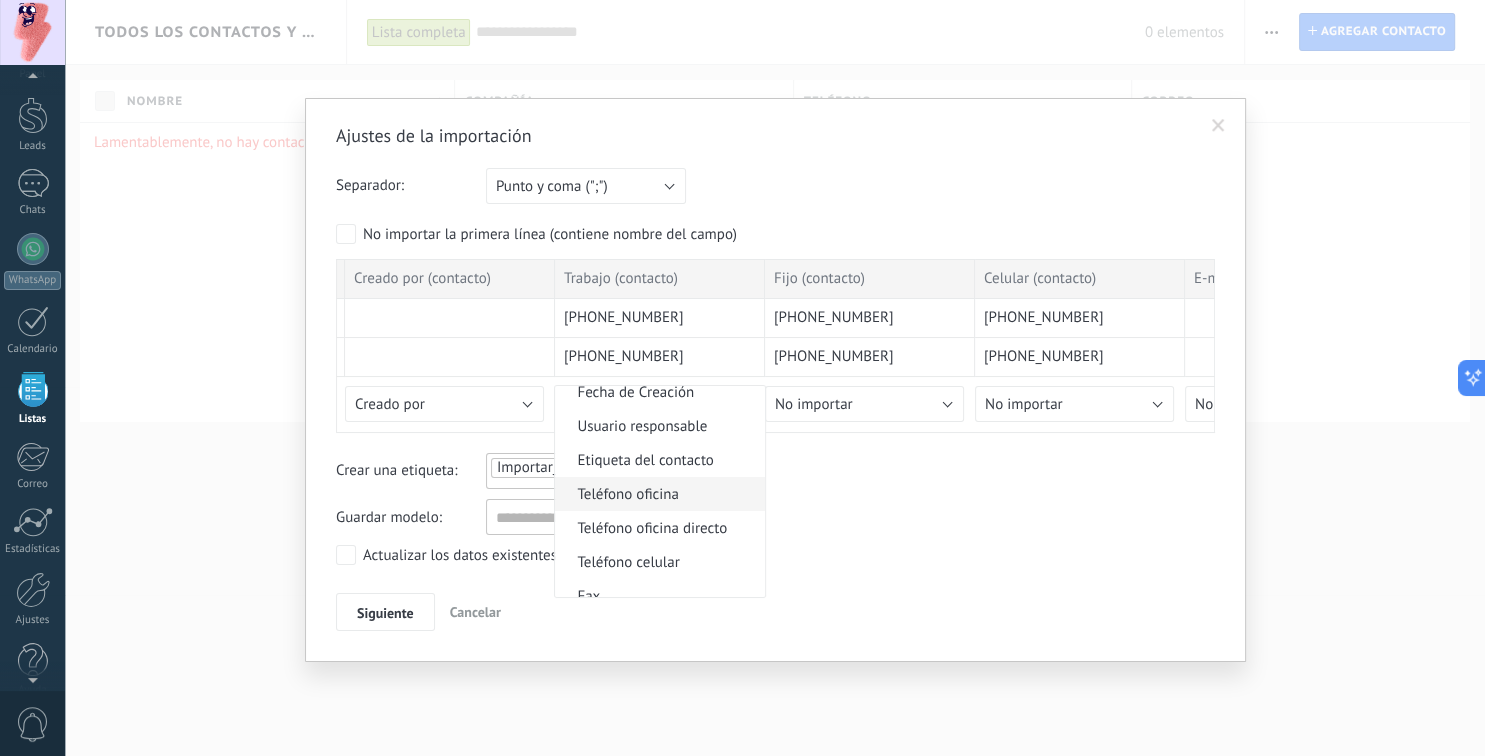click on "Teléfono oficina" at bounding box center (657, 494) 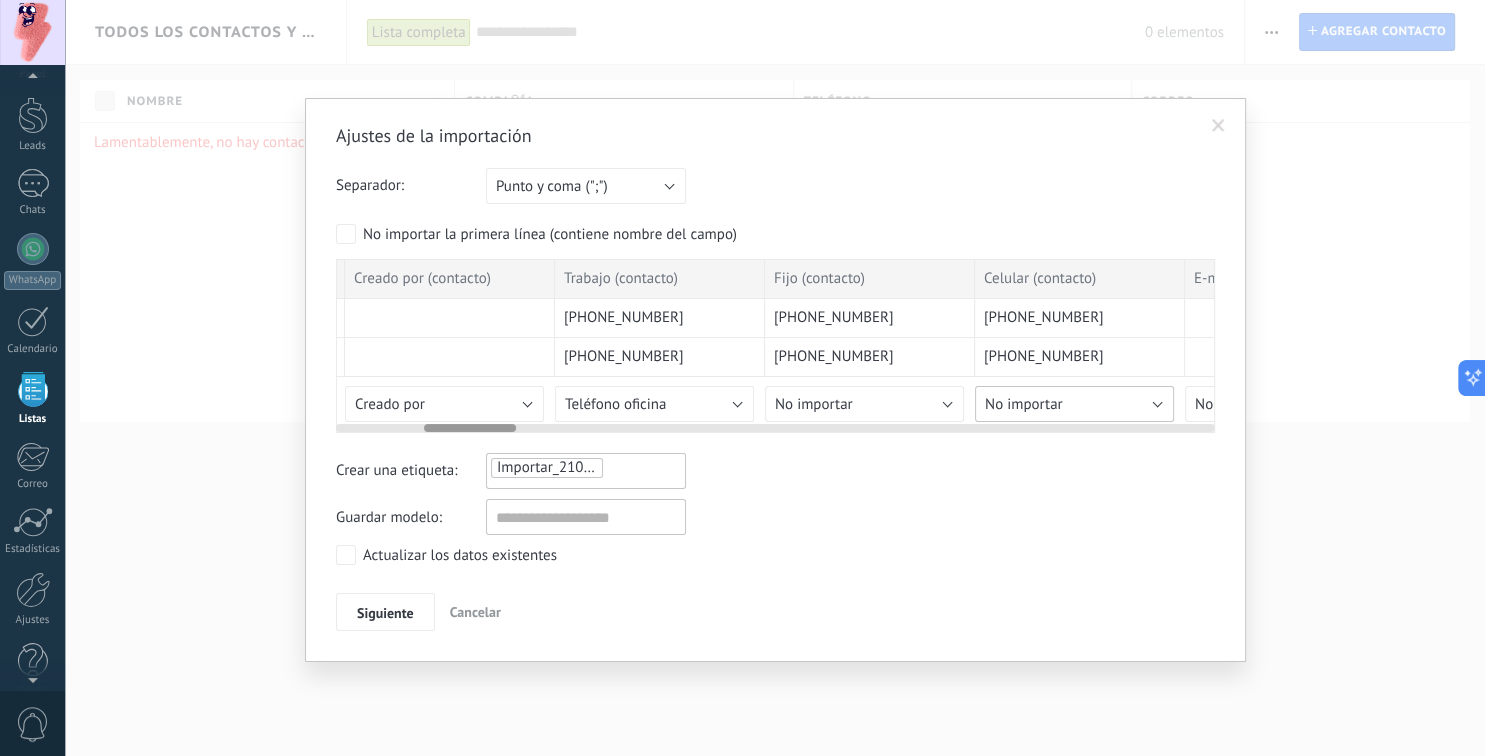 click on "No importar" at bounding box center (1074, 404) 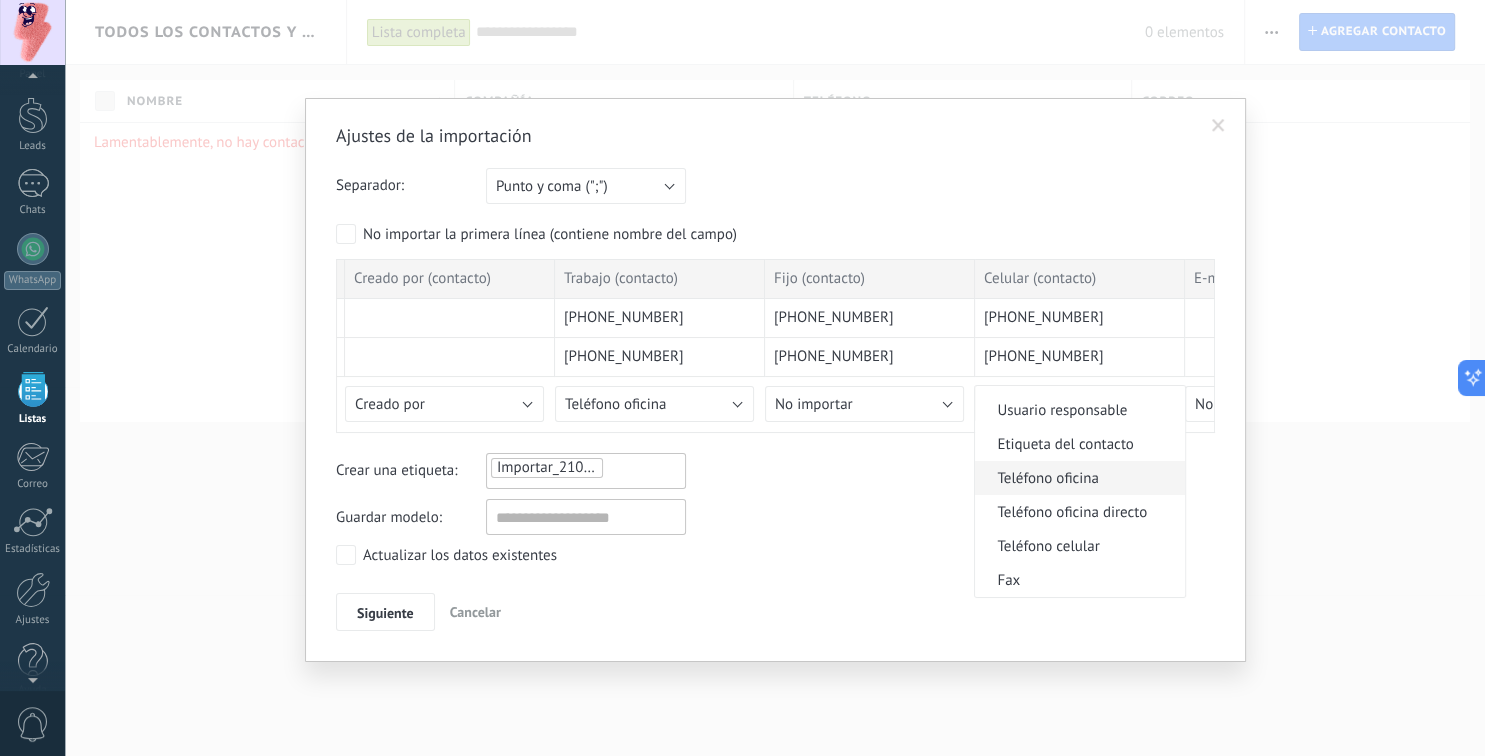 scroll, scrollTop: 384, scrollLeft: 0, axis: vertical 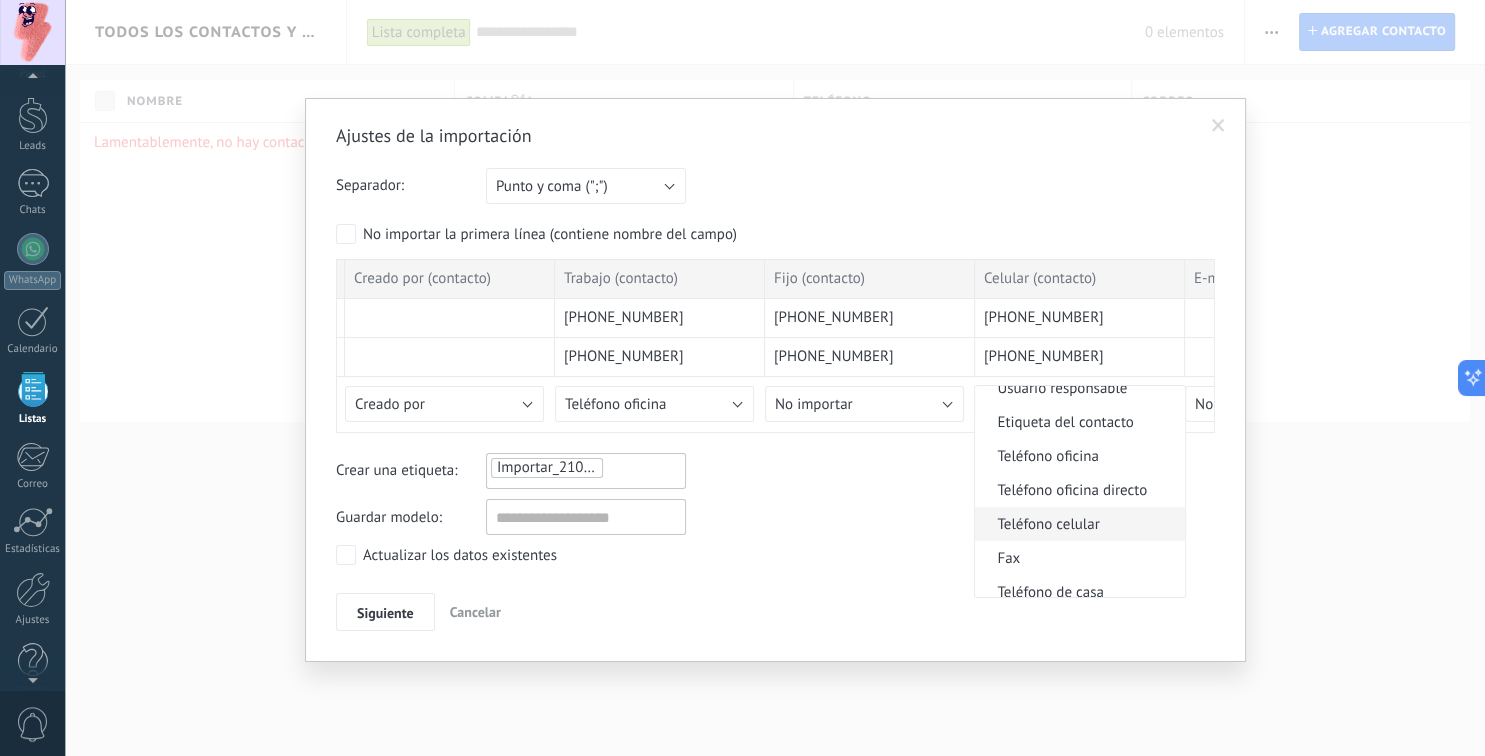 click on "Teléfono celular" at bounding box center (1077, 524) 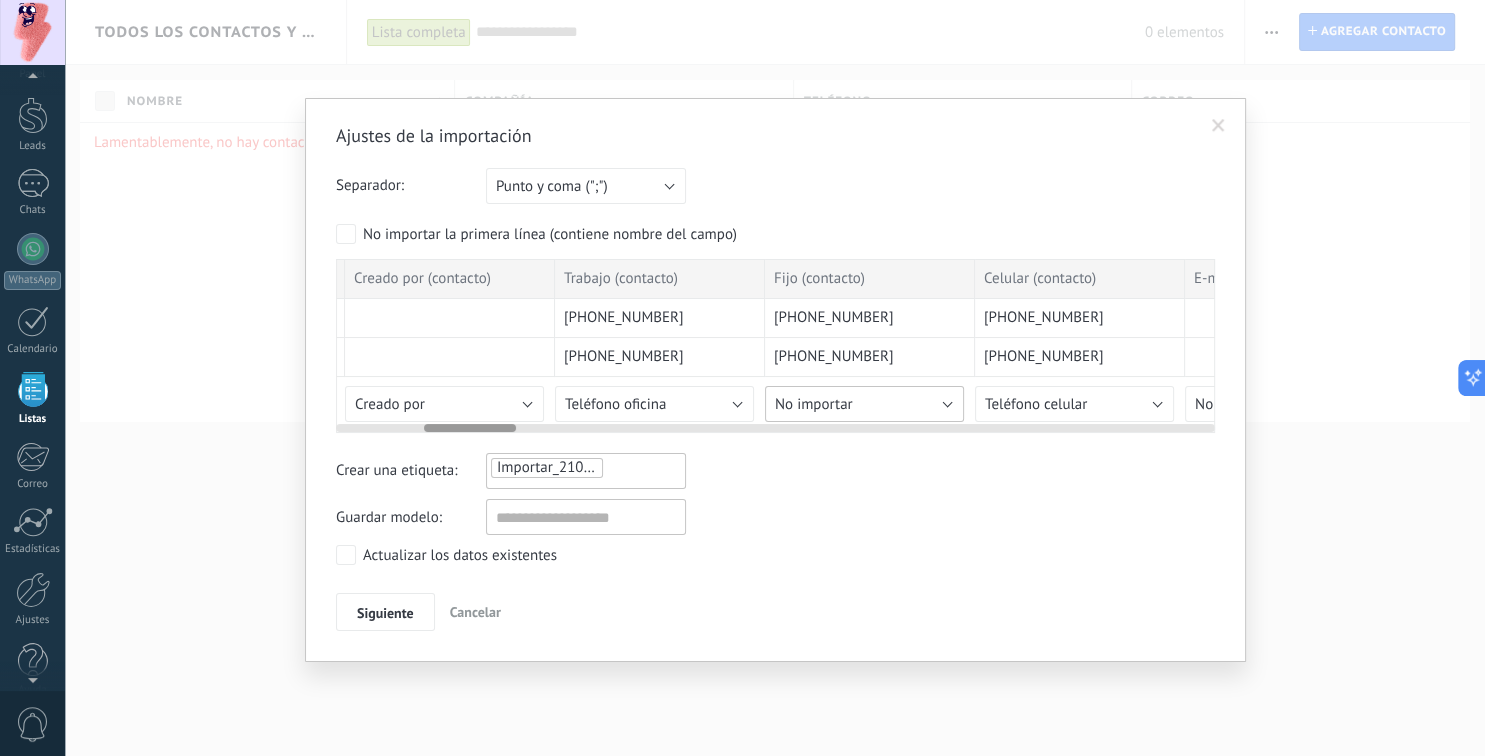 click on "No importar" at bounding box center (814, 404) 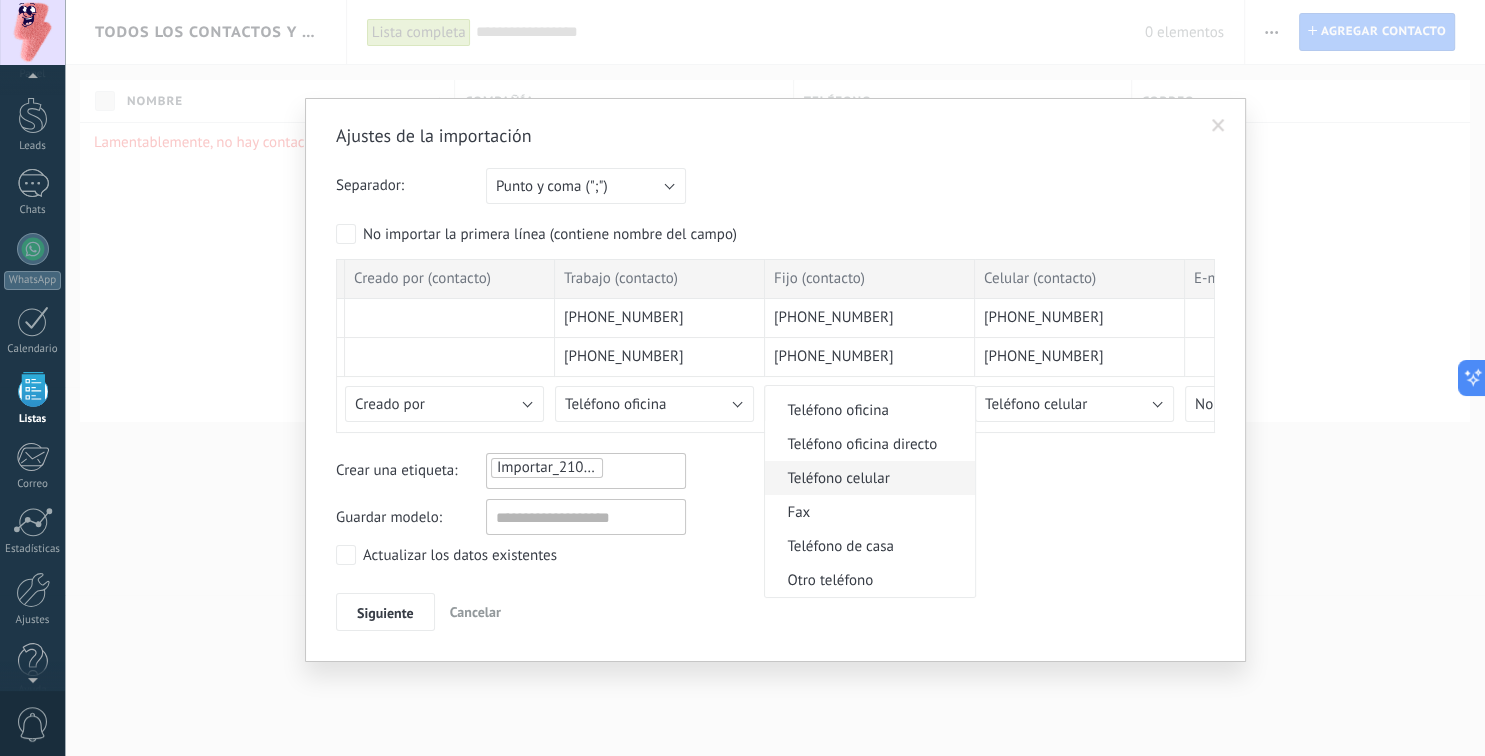 scroll, scrollTop: 461, scrollLeft: 0, axis: vertical 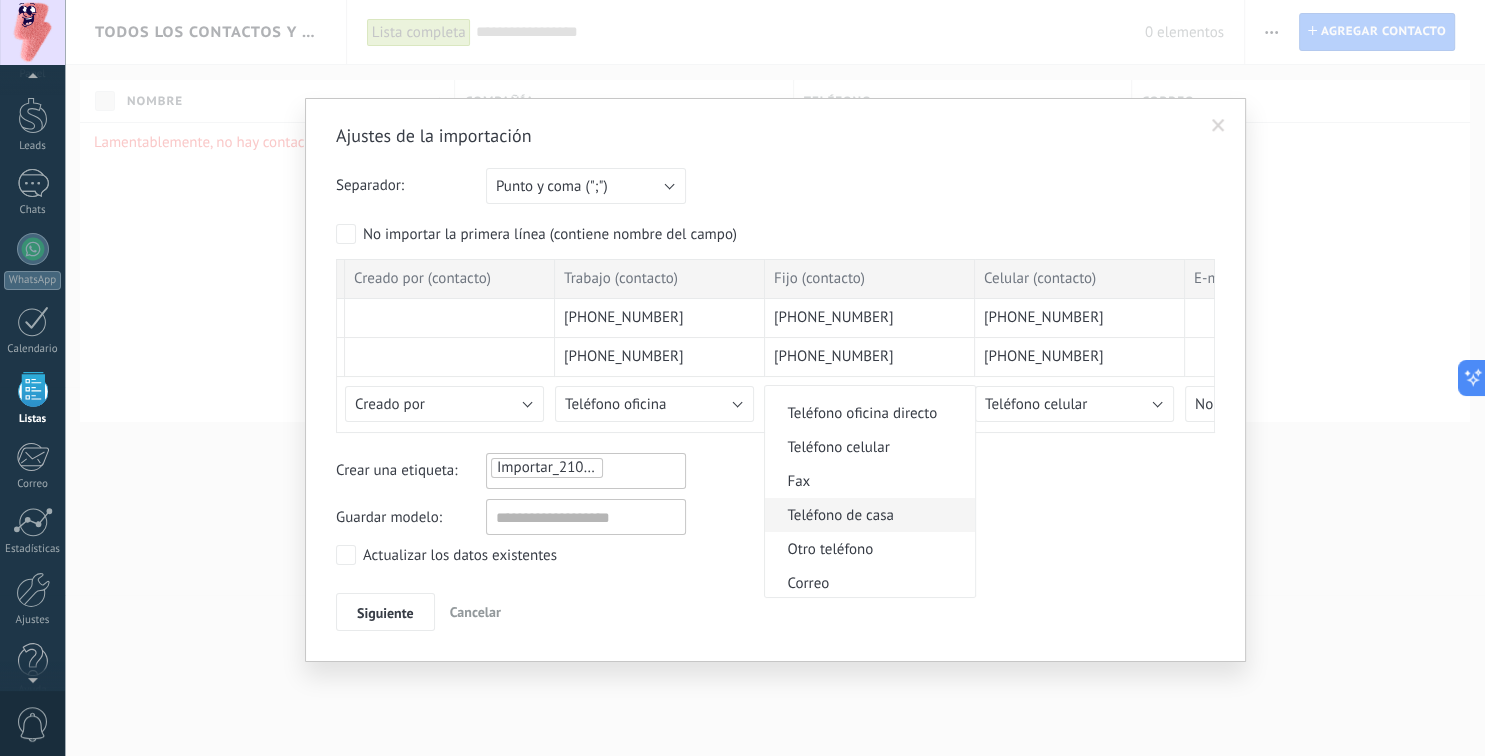 click on "Teléfono de casa" at bounding box center [867, 515] 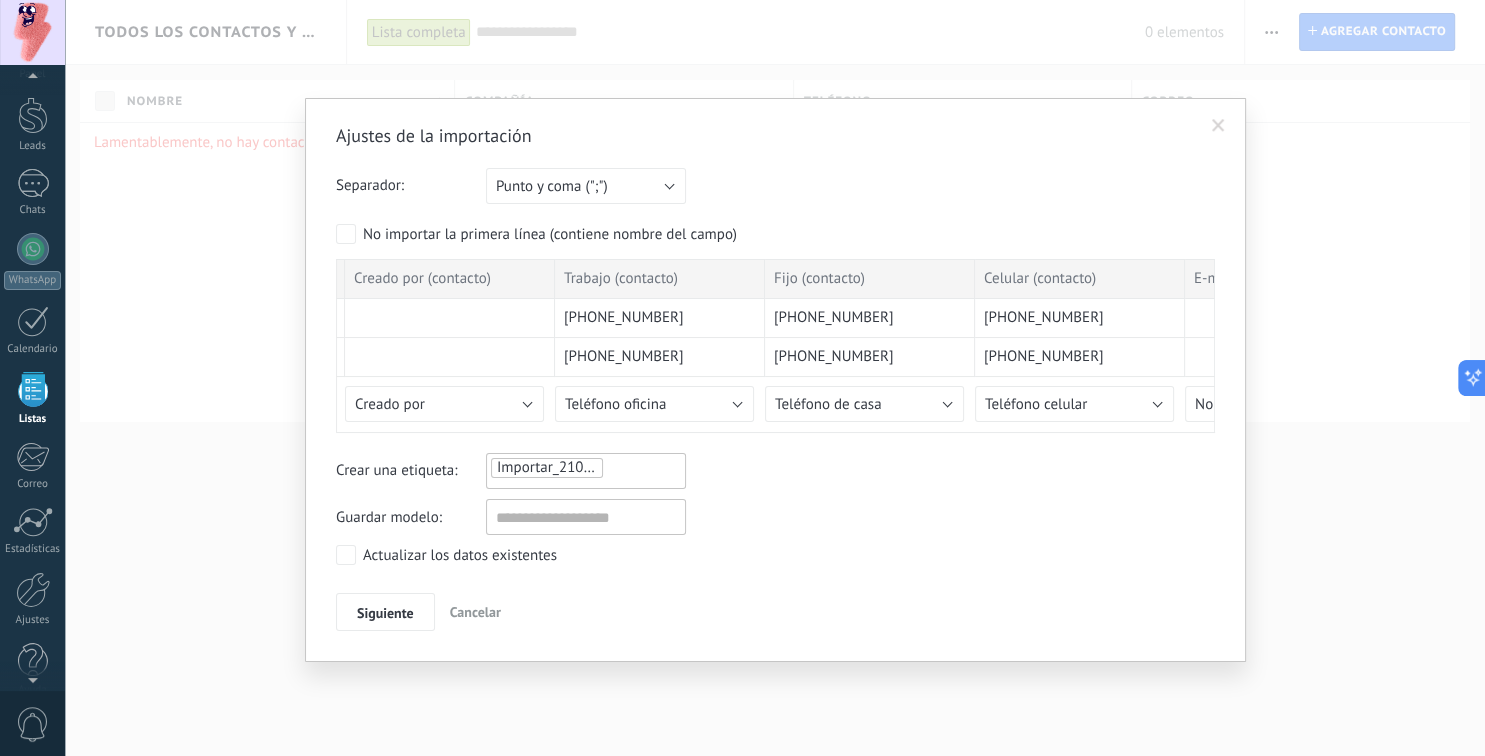 click on "Importar_21072025_0536" at bounding box center [586, 468] 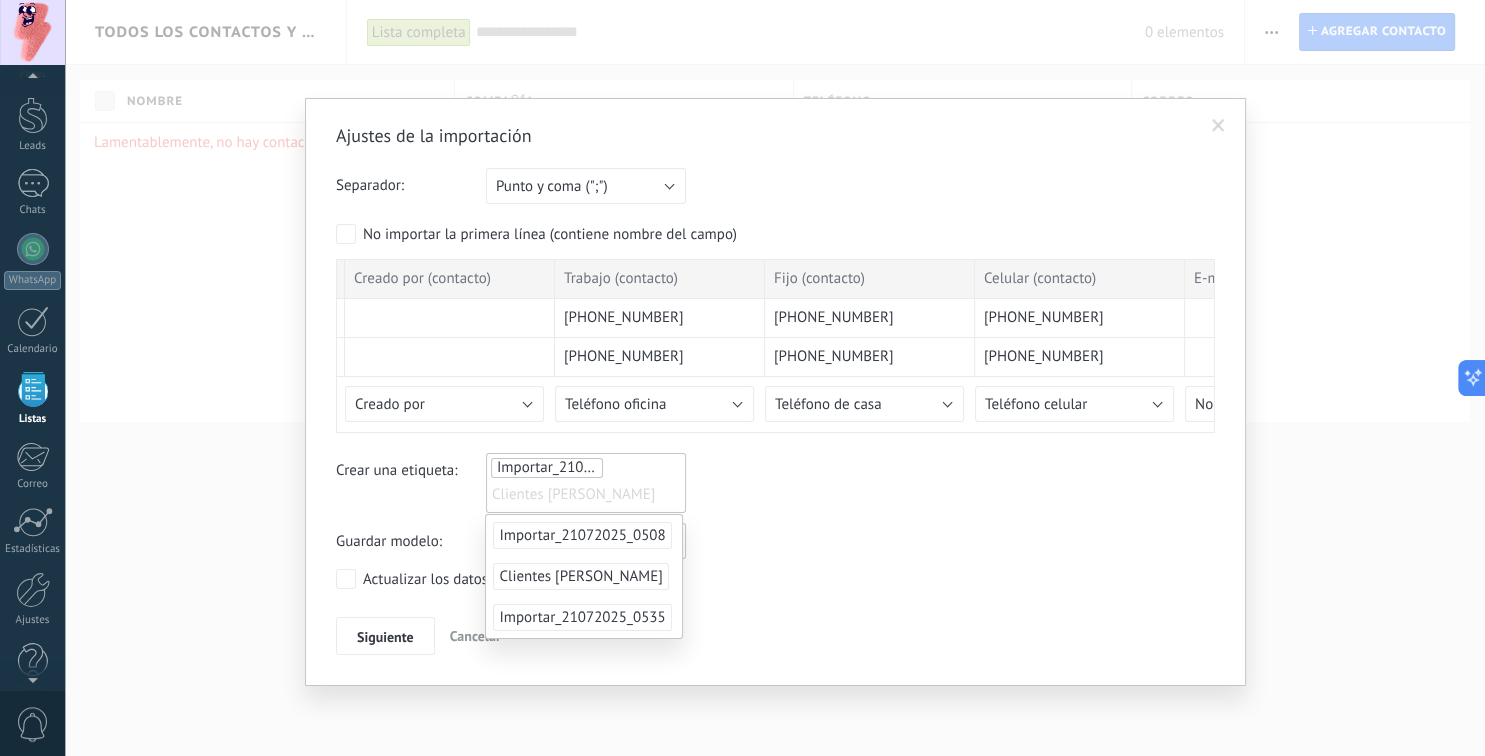 click on "Clientes [PERSON_NAME]" at bounding box center [580, 576] 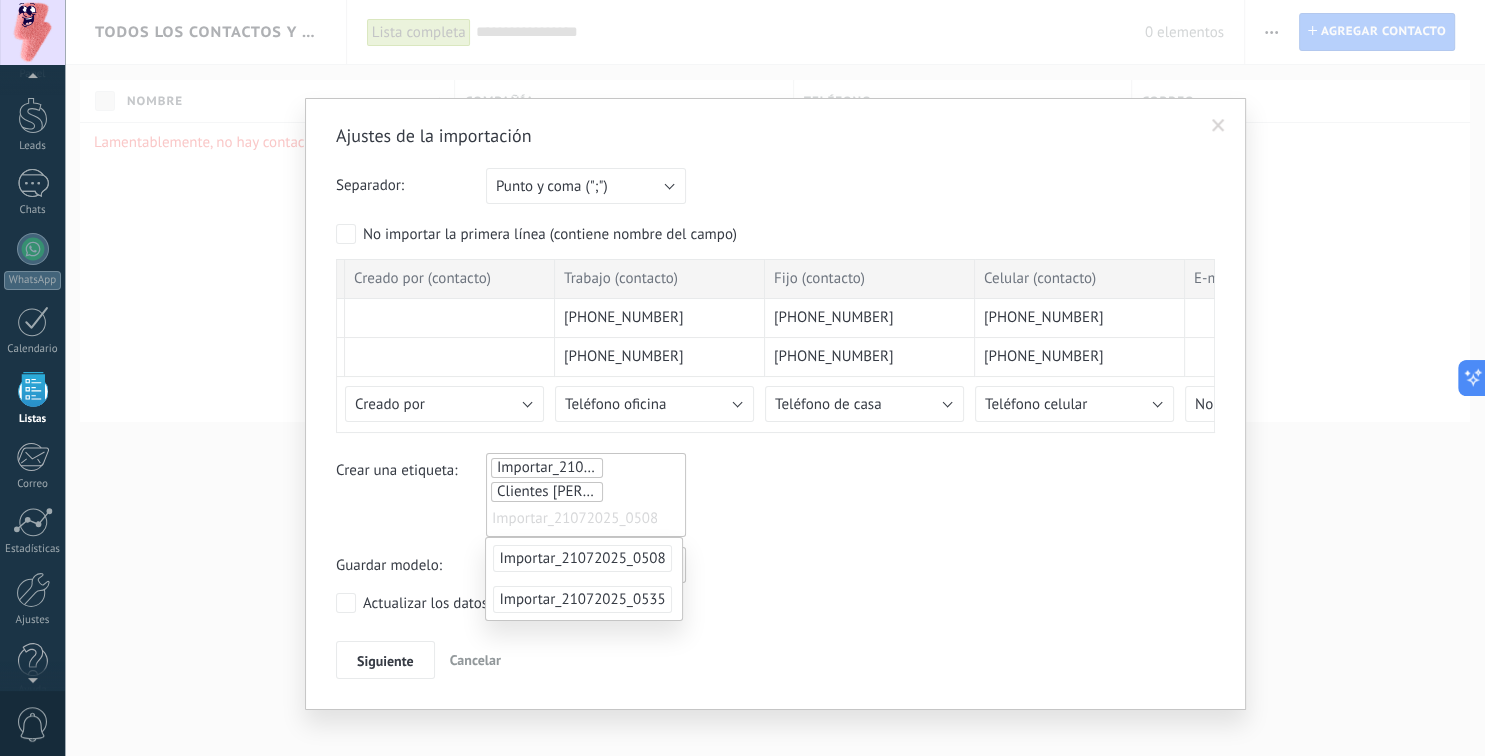 click on "Importar_21072025_0536" at bounding box center (580, 467) 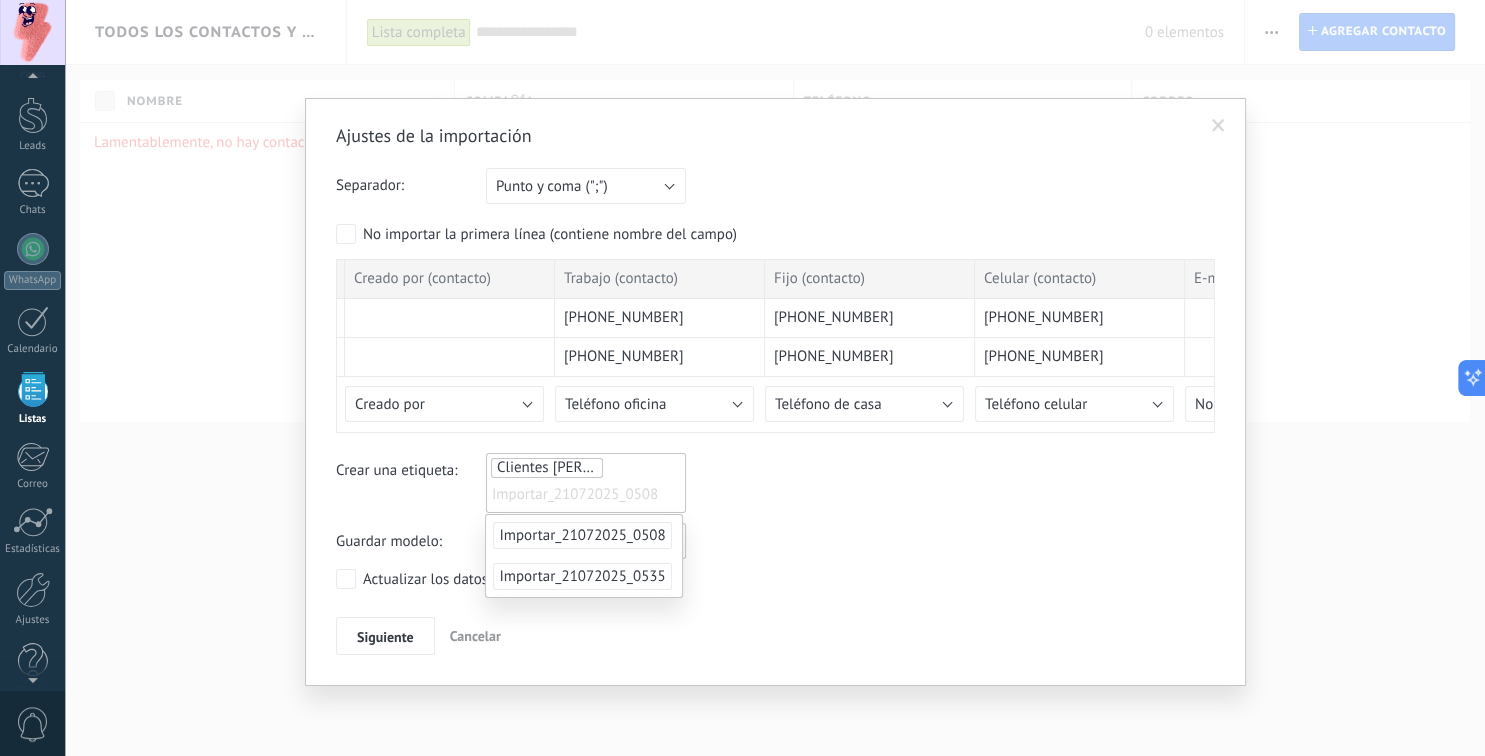click on "Ajustes de la importación Separador: Punto y coma (";") Coma (",") Tabulación ("	") Punto y coma (";") Su cuenta ha excedido el límite [PERSON_NAME] de encargo No importar la primera línea (contiene nombre del campo) Nombre completo Puesto Usuario responsable (contacto) Creado el (contacto) Creado por (contacto) Trabajo (contacto) Fijo (contacto) Celular (contacto) E-mail (contacto) E-mail privado (contacto) Nombre (compaÃ±Ã­a) Direccion (compaÃ±Ã­a) Trabajo (compaÃ±Ã­a) Nombre del acuerdo Presupuesto del acuerdo Estatus del acuerdo Etiqueta de contacto Nota del contacto Nota del contacto Nota del contacto Nota del contacto Nota del contacto Fax 1 (contacto) Fax 2 (contacto) Ottro telefono 1 (contacto) Otro telefono 2 (contacto) Otro e-mail 1 (contacto) Otro email 2 (contacto) ICQ 1 (contacto) ICQ 2 (contacto) Jabber 1 (contacto) Jabber 2 (contacto) Google Talk 1 (contacto) Google Talk 2 (contacto) Skype 1 (contacto) Skype 2 (contacto) MSN 1 (contacto) MSN 2 (contacto) Otro IM 1 (contacto) [PERSON_NAME]" at bounding box center [775, 389] 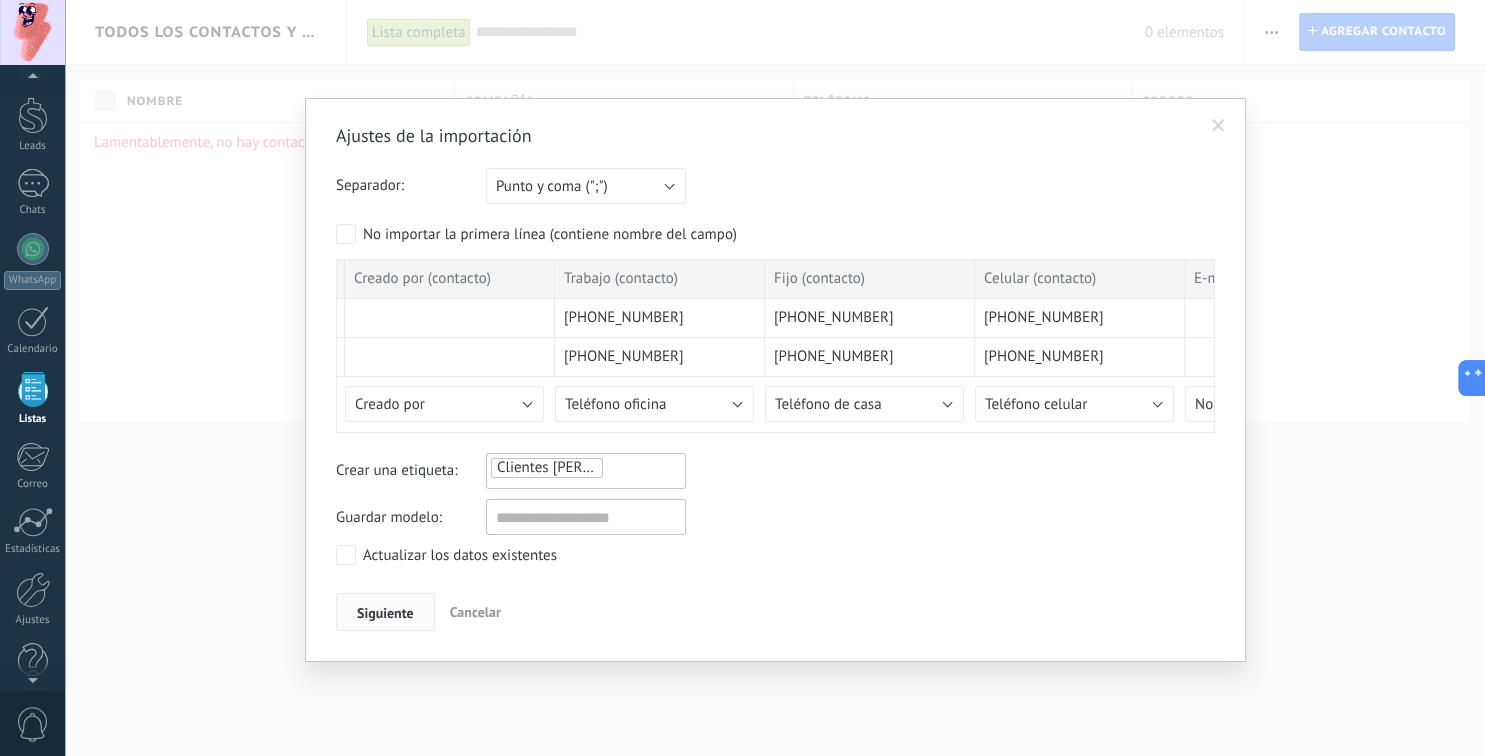 click on "Siguiente" at bounding box center [385, 613] 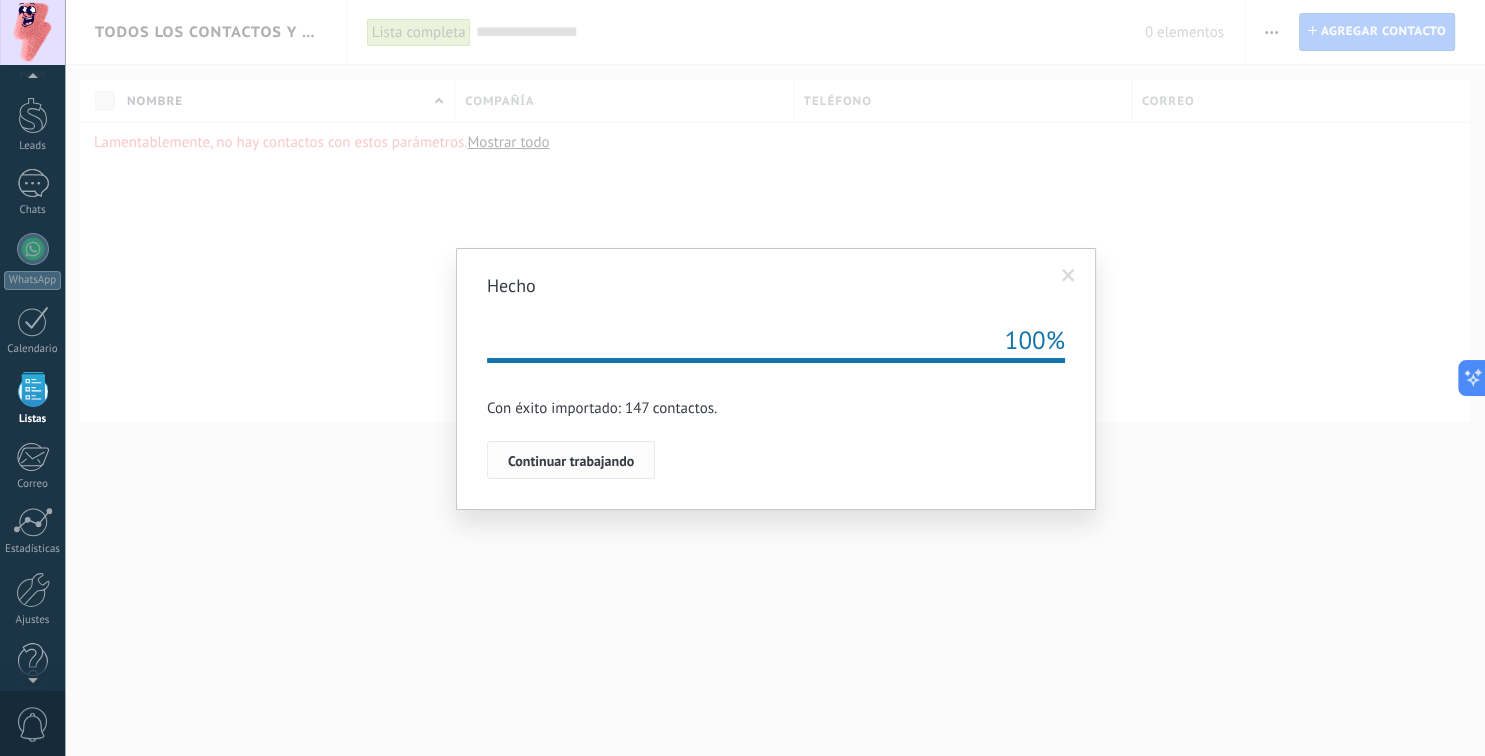 click on "Continuar trabajando" at bounding box center [571, 461] 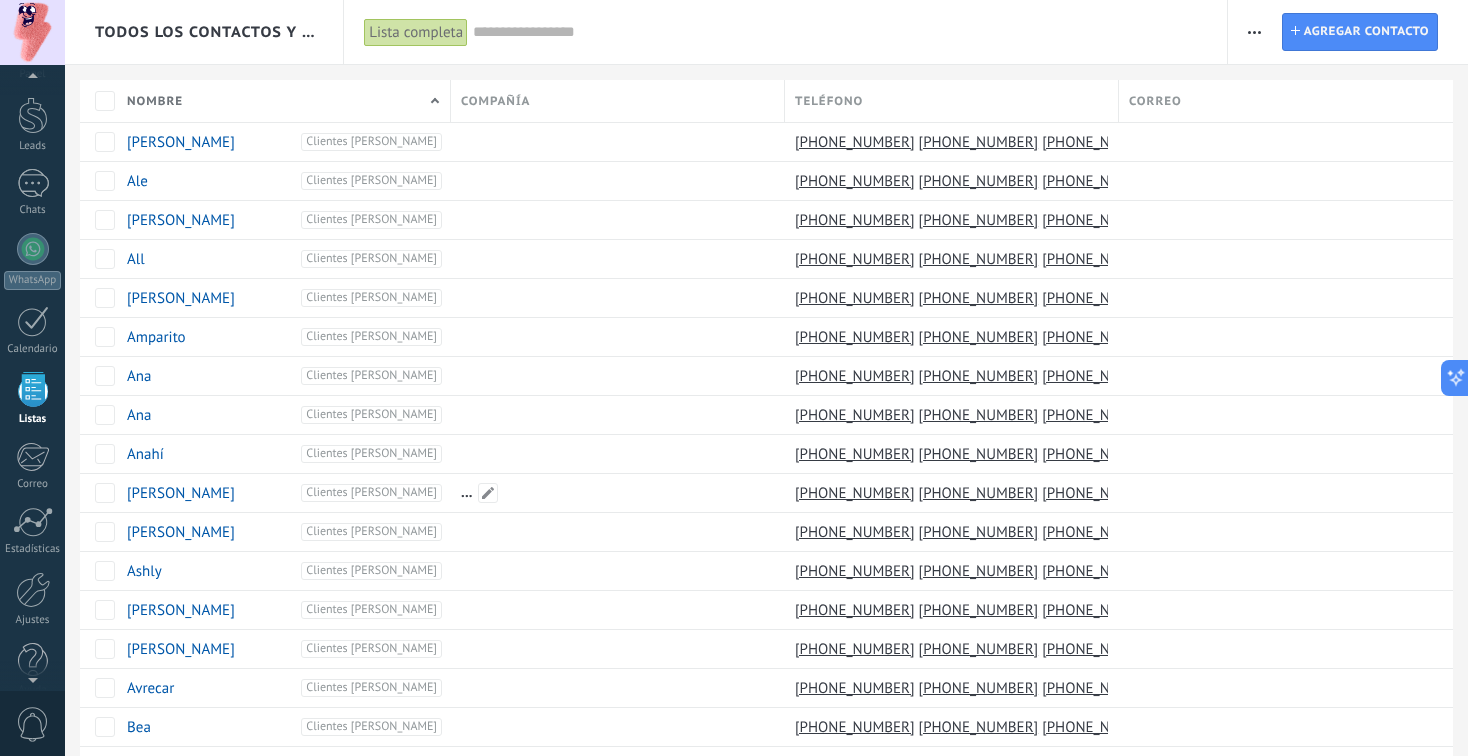 scroll, scrollTop: 51, scrollLeft: 0, axis: vertical 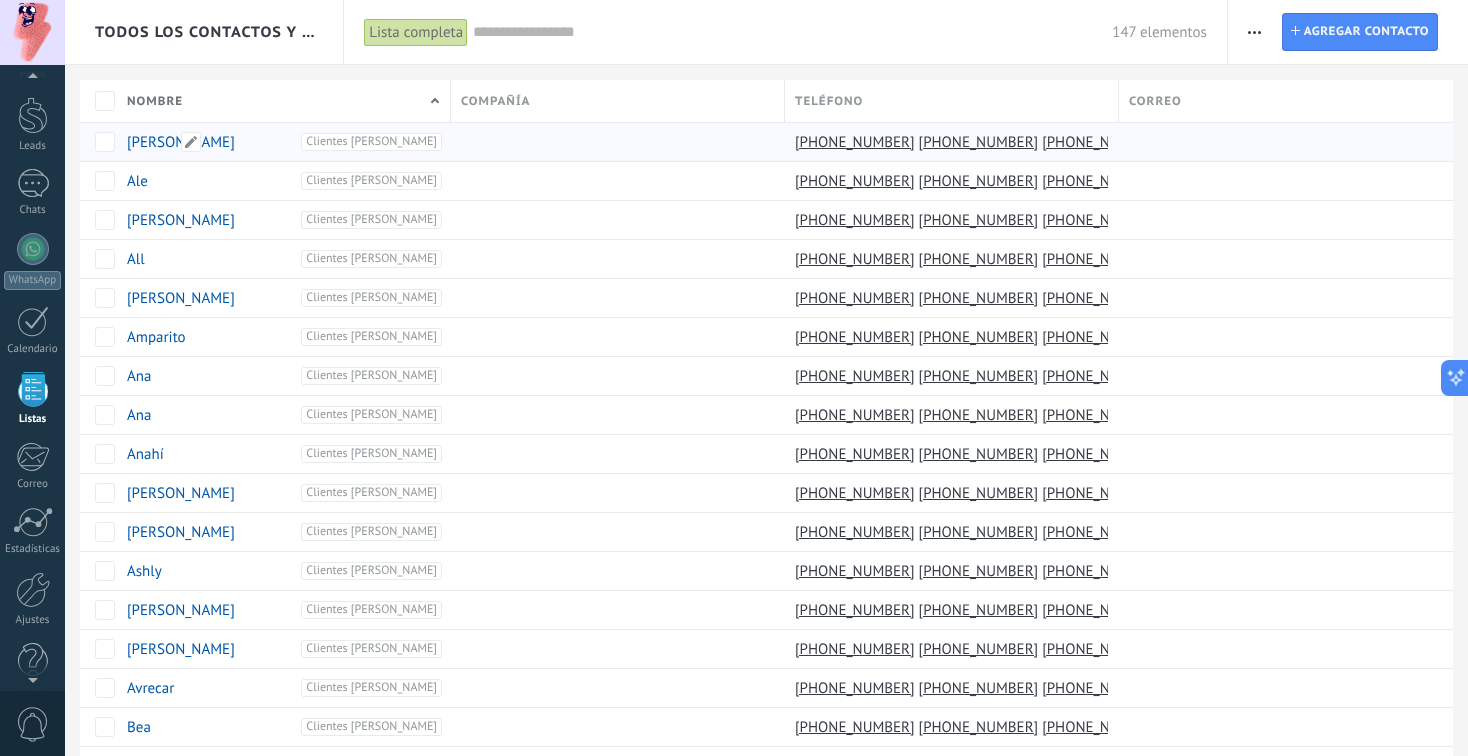 click on "[PERSON_NAME]" at bounding box center (181, 142) 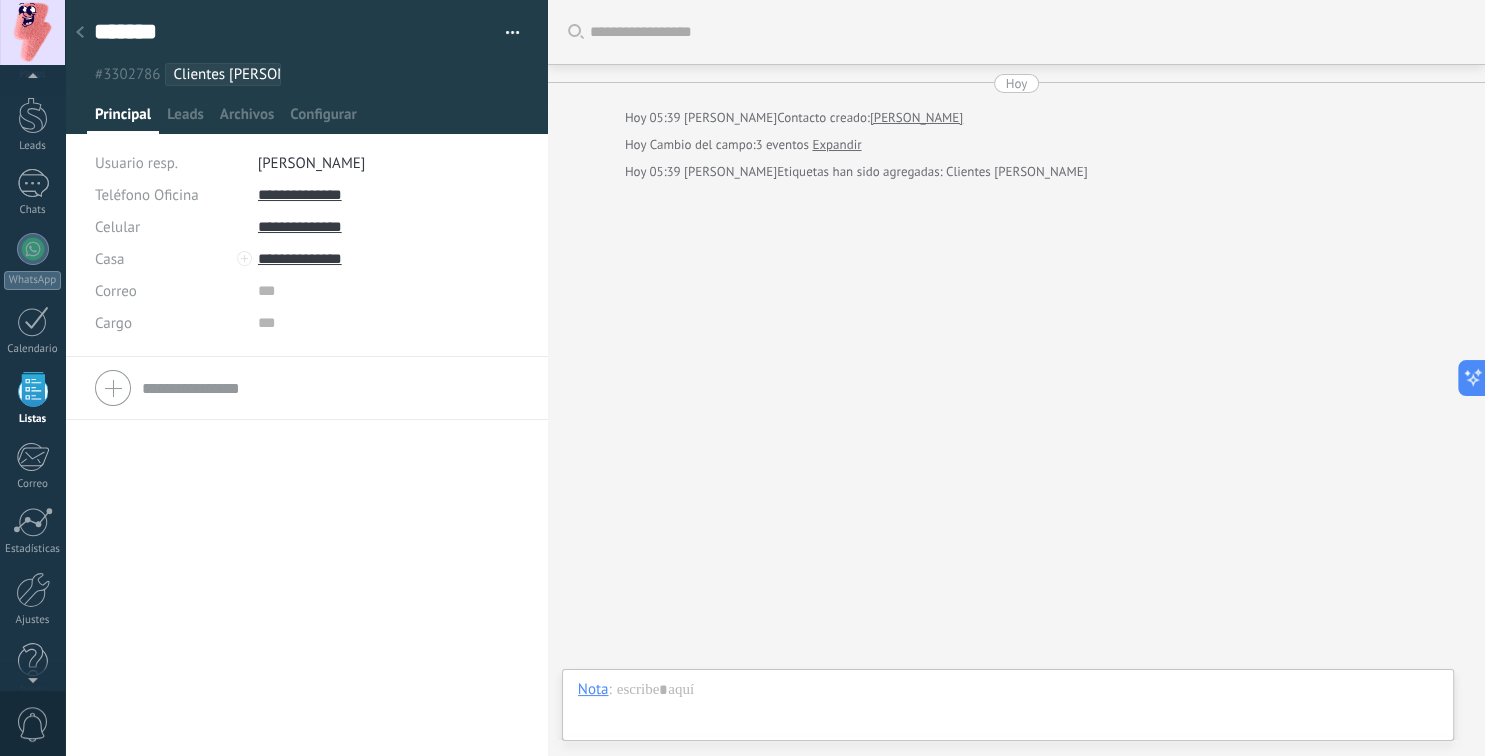 click 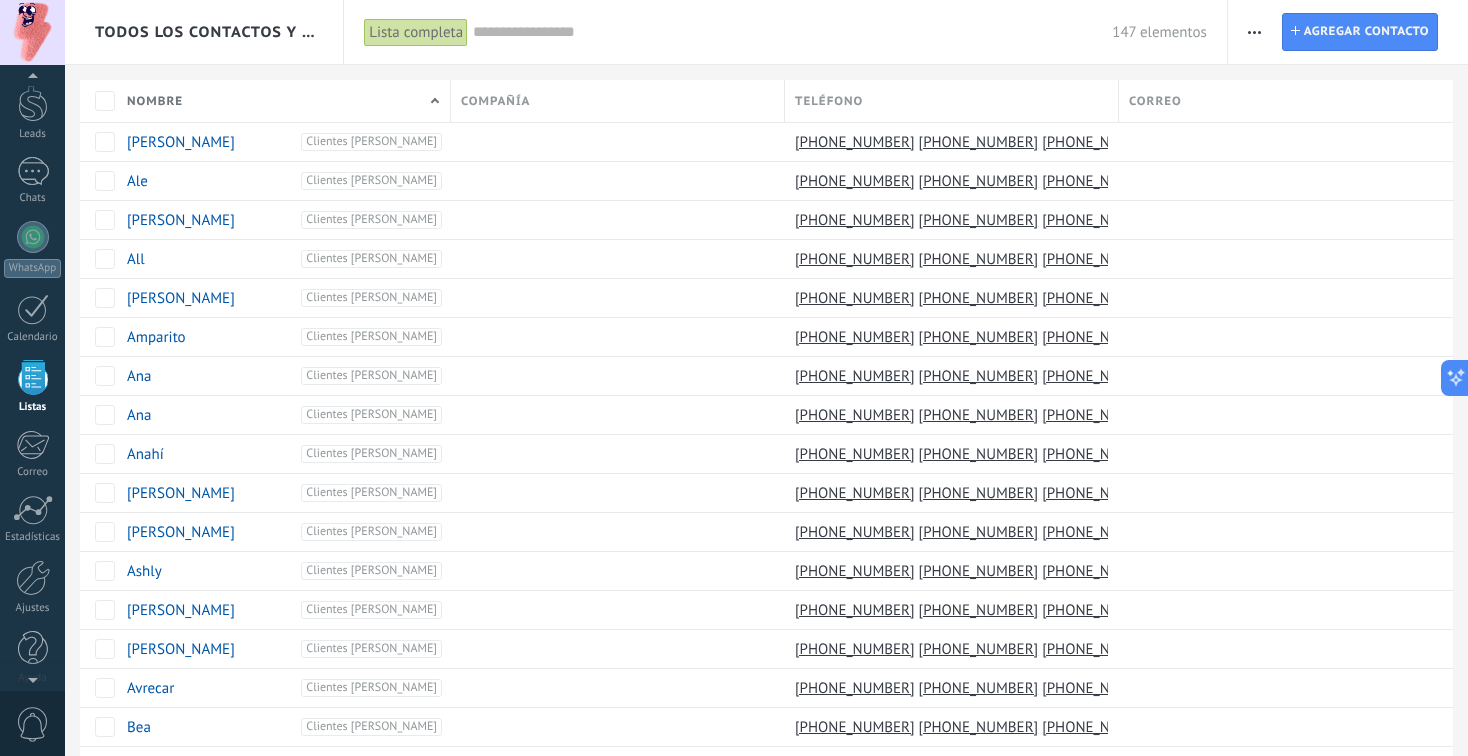 scroll, scrollTop: 76, scrollLeft: 0, axis: vertical 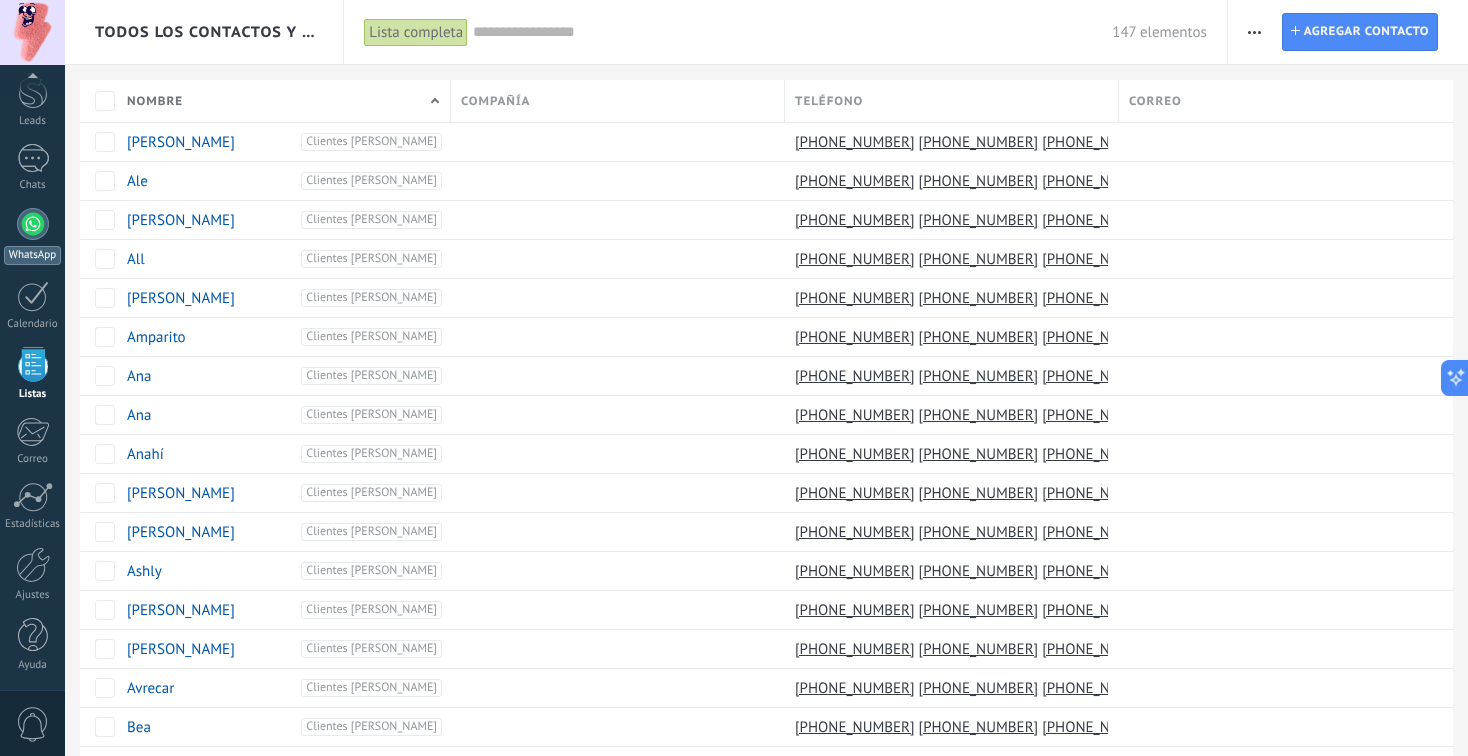 click on "WhatsApp" at bounding box center (32, 236) 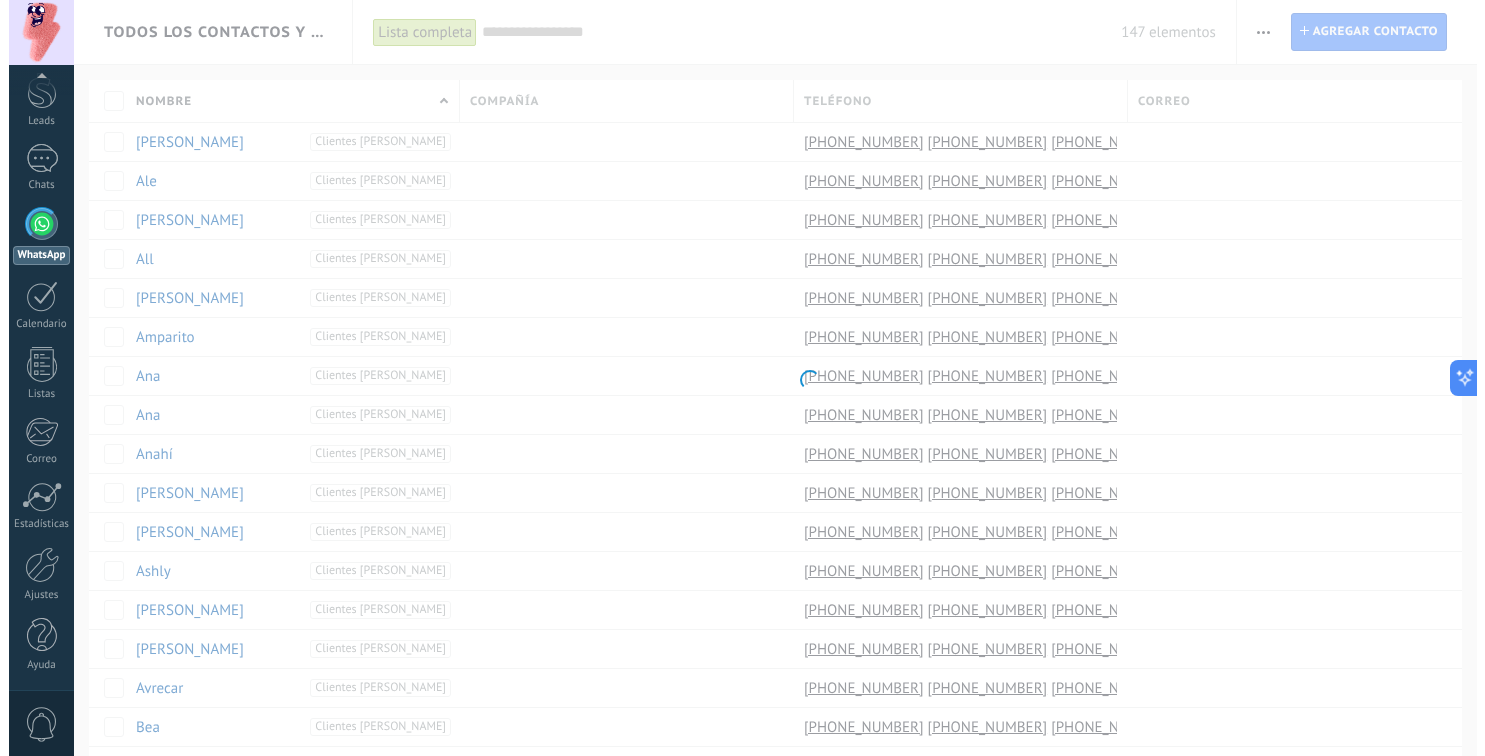 scroll, scrollTop: 0, scrollLeft: 0, axis: both 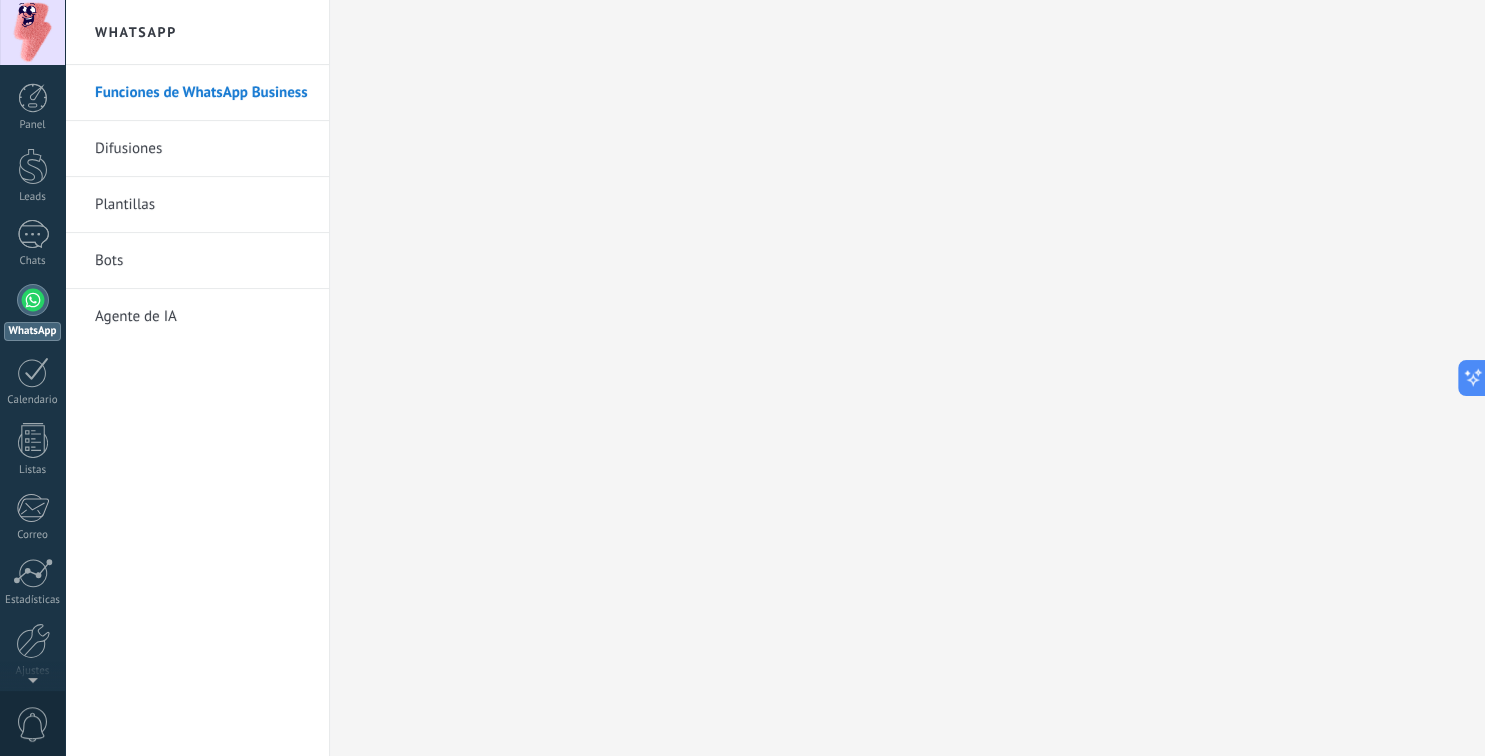 click on "Difusiones" at bounding box center (202, 149) 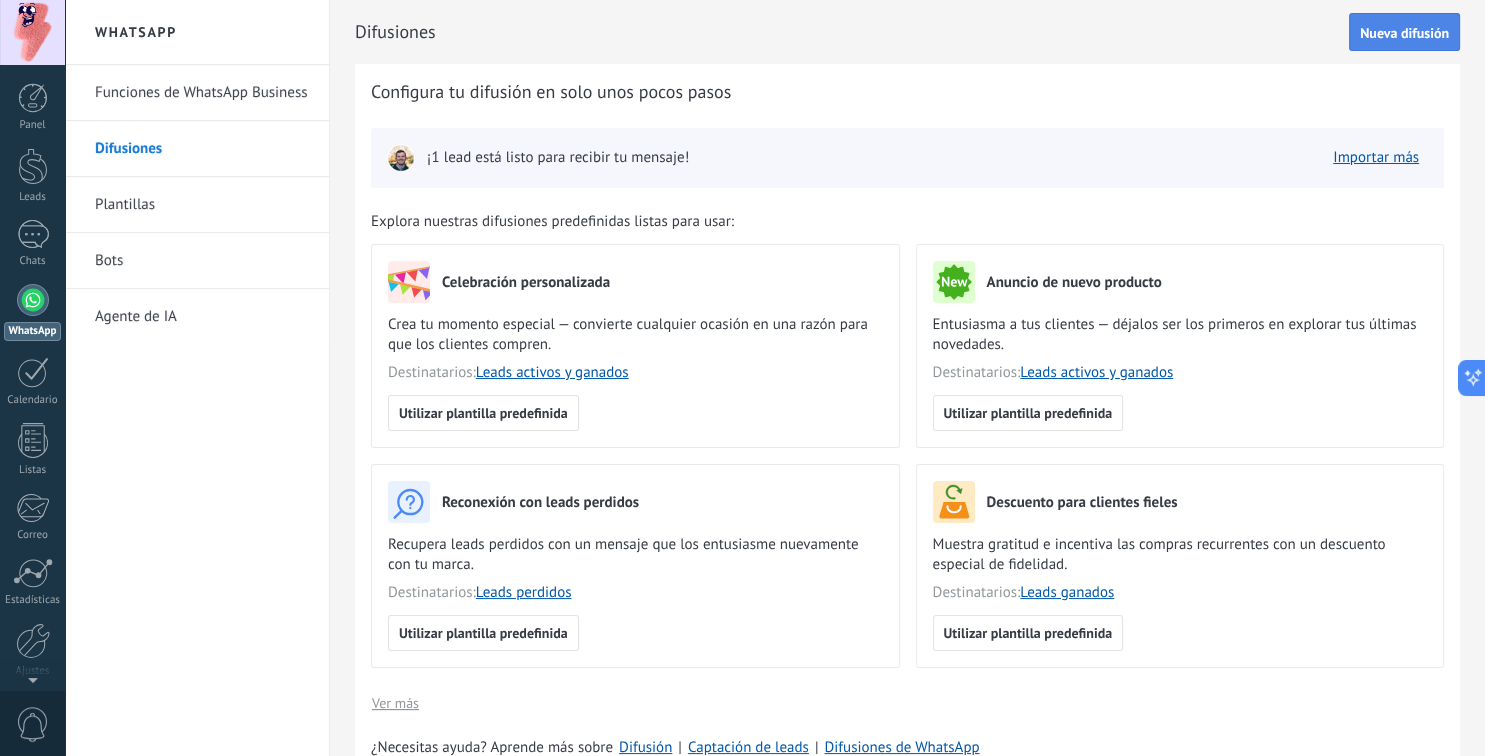 click on "Nueva difusión" at bounding box center [1404, 32] 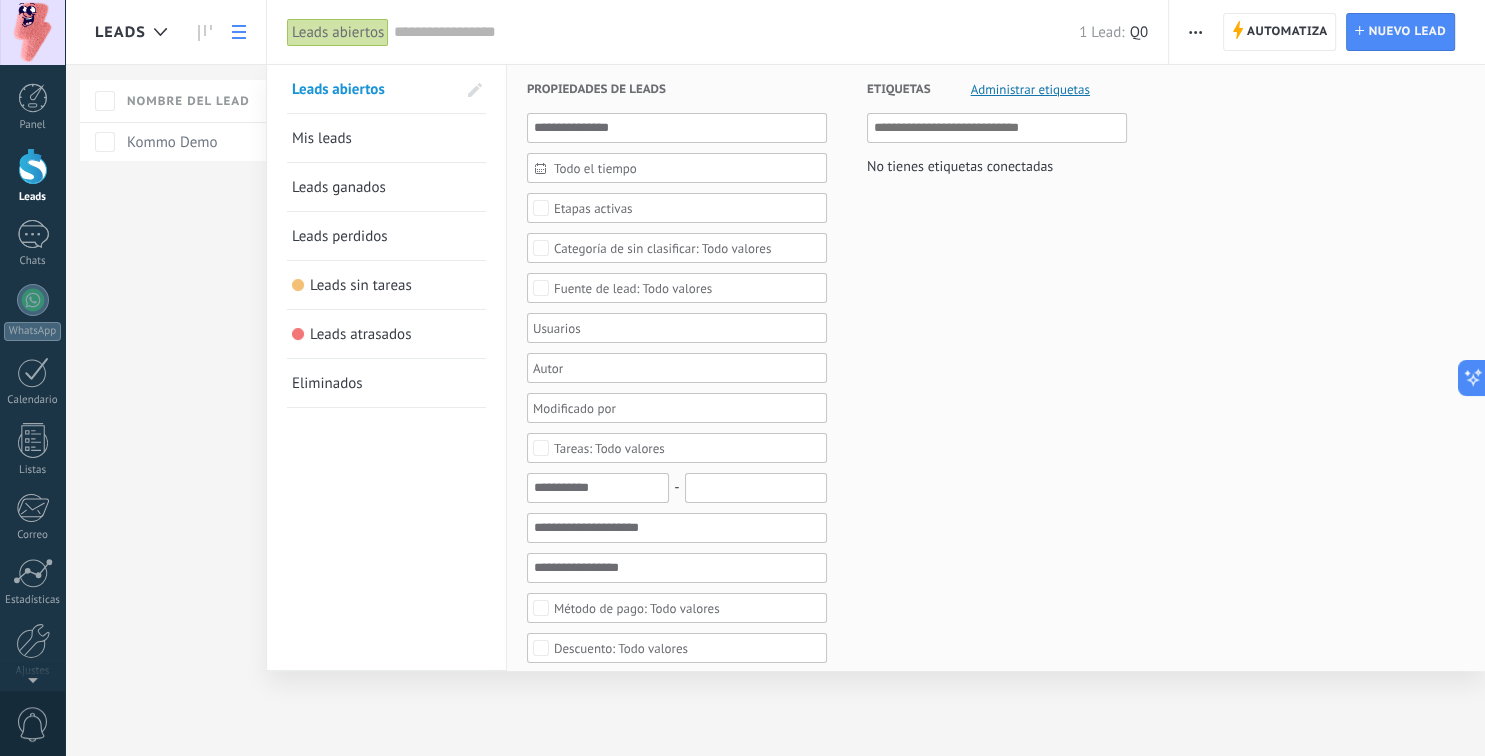 click at bounding box center [998, 128] 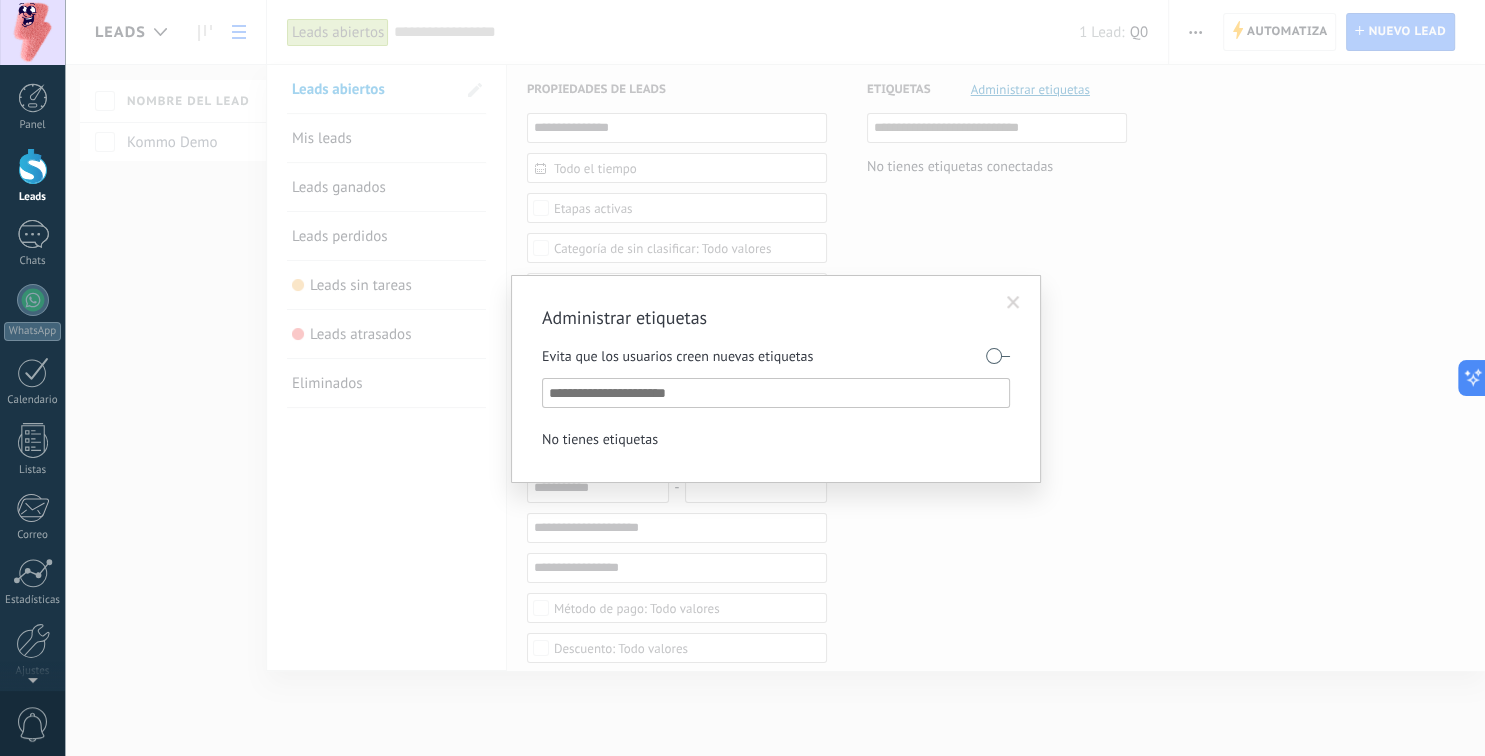 click at bounding box center [777, 393] 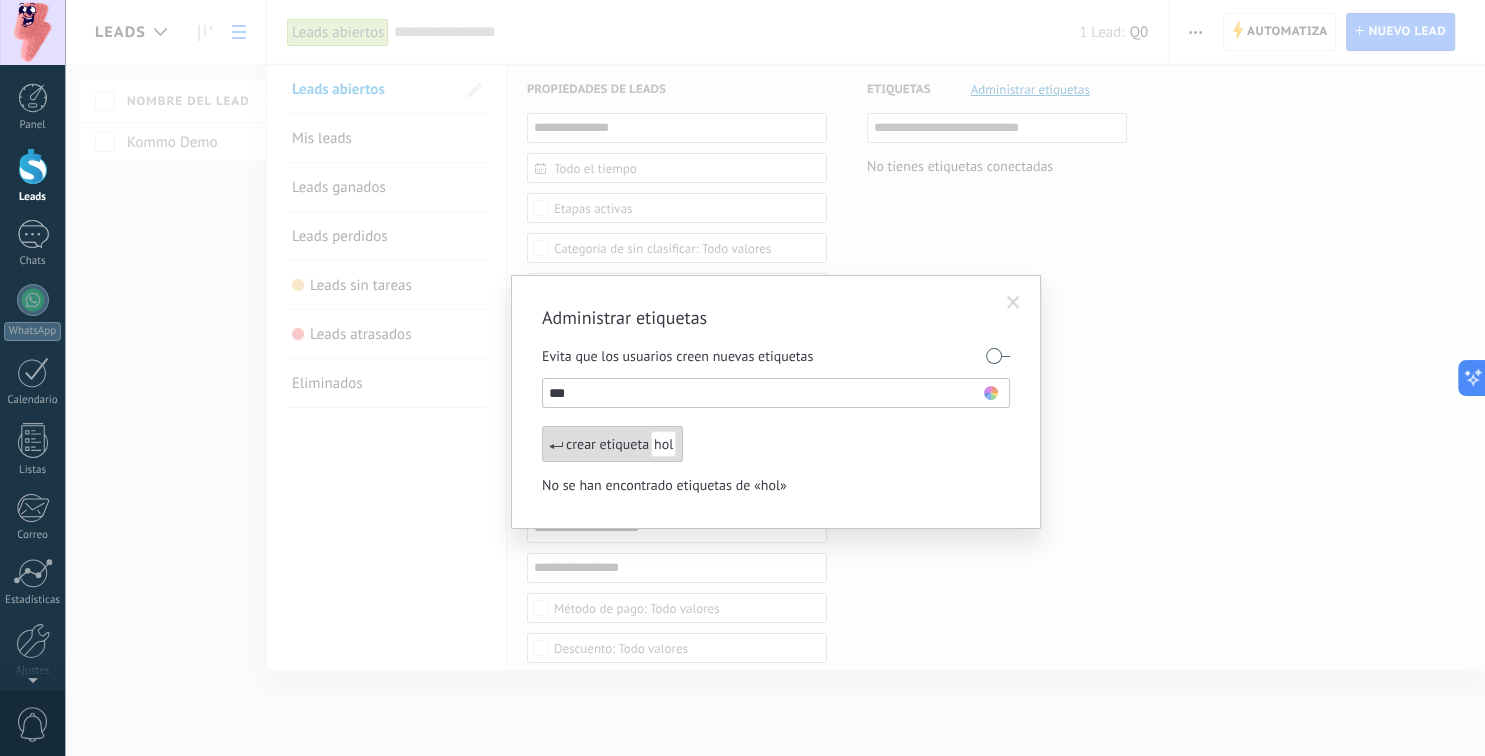 type on "***" 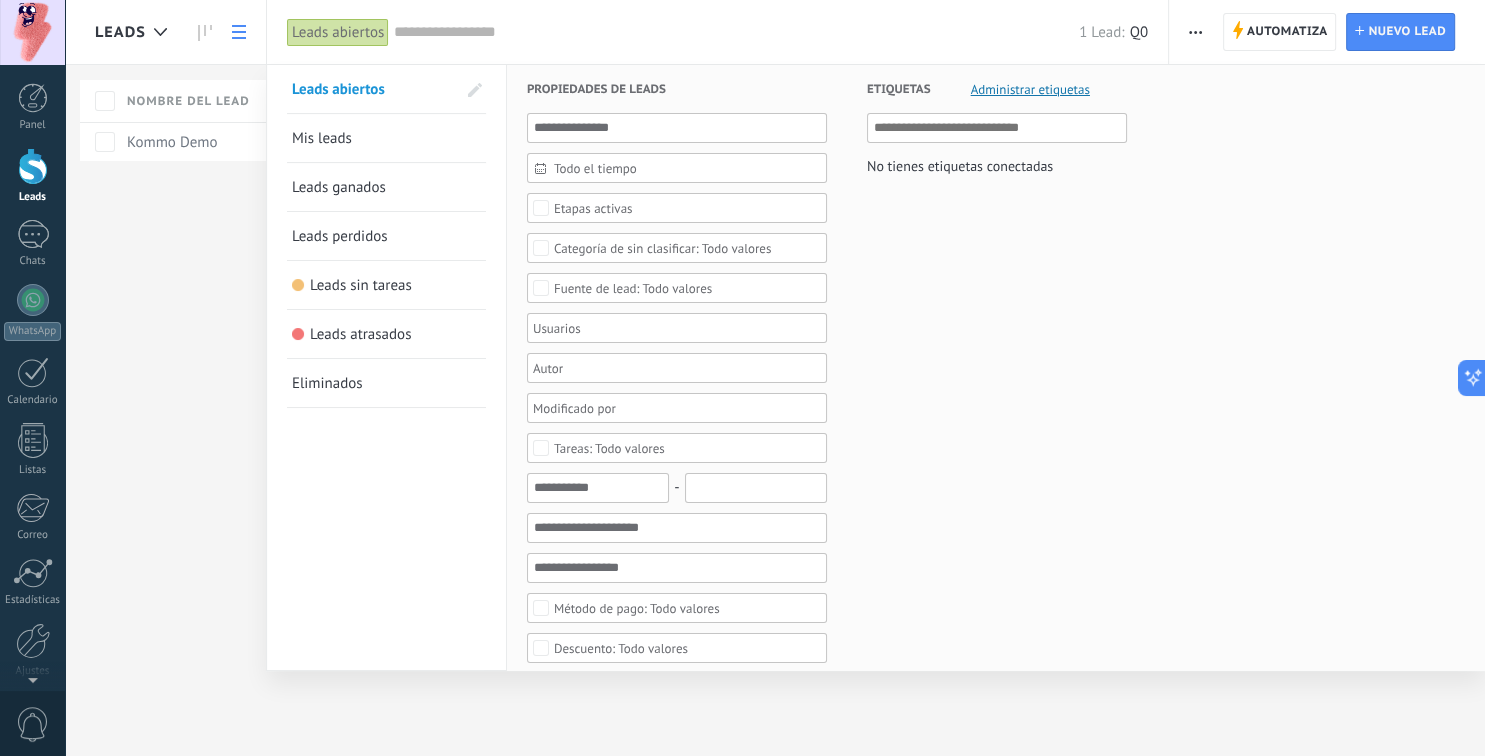 click on "Propiedades de leads Todo el tiempo Todo el tiempo [PERSON_NAME] Últimos  ** 30  dias Esta semana La última semana Este mes El mes pasado Este trimestre Este año   Ninguno Leads Entrantes Nueva consulta Cualificado Cotización enviada Pedido creado Pedido completado Pedido enviado Pedido enviado – ganado Pedido cancelado – perdido Etapas activas Seleccionar todo Presupuesto insuficiente No hay necesidad para el producto No satisfecho con las condiciones Comprado del competidor Razón no definida Razones de pérdidas Seleccionar todo Tel. Correo Formulario Chat Todo valores Seleccionar todo Hola [PERSON_NAME] Todo valores Seleccionar todo Hoy Mañana Esta semana Este mes Este trimestre No hay tareas atrasadas Todo valores - Seleccionar todo Vacío Factura Pago con tarjeta Efectivo Todo  valores Seleccionar todo Vacío 5% 10% 15% Todo  valores Seleccionar todo Vacío Precio Calidad Cambio de opinión Sin respuesta Spam Todo  valores Fecha contrato Fecha contrato [PERSON_NAME] Últimos  ** 30  dias Esta semana Este mes Hoy" at bounding box center [996, 810] 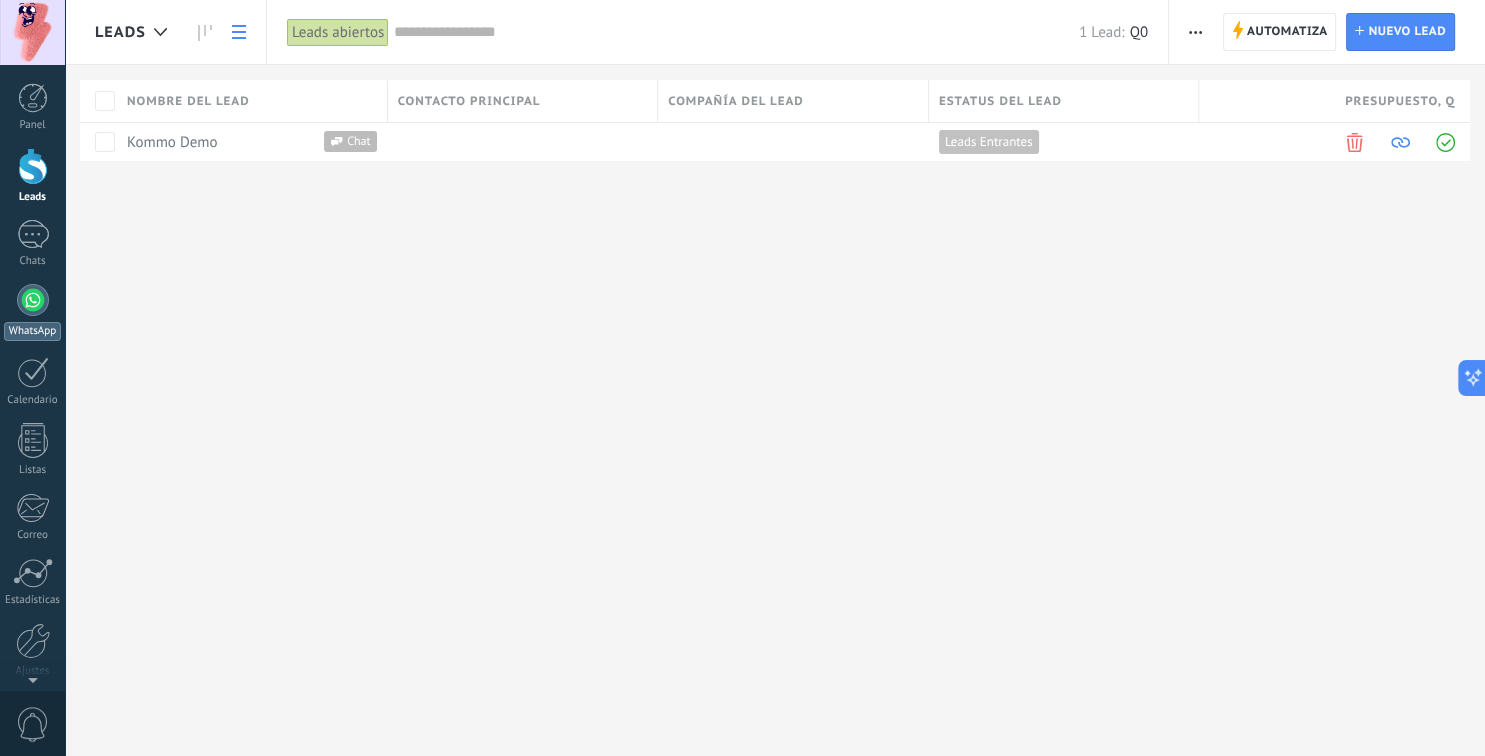 click on "WhatsApp" at bounding box center [32, 312] 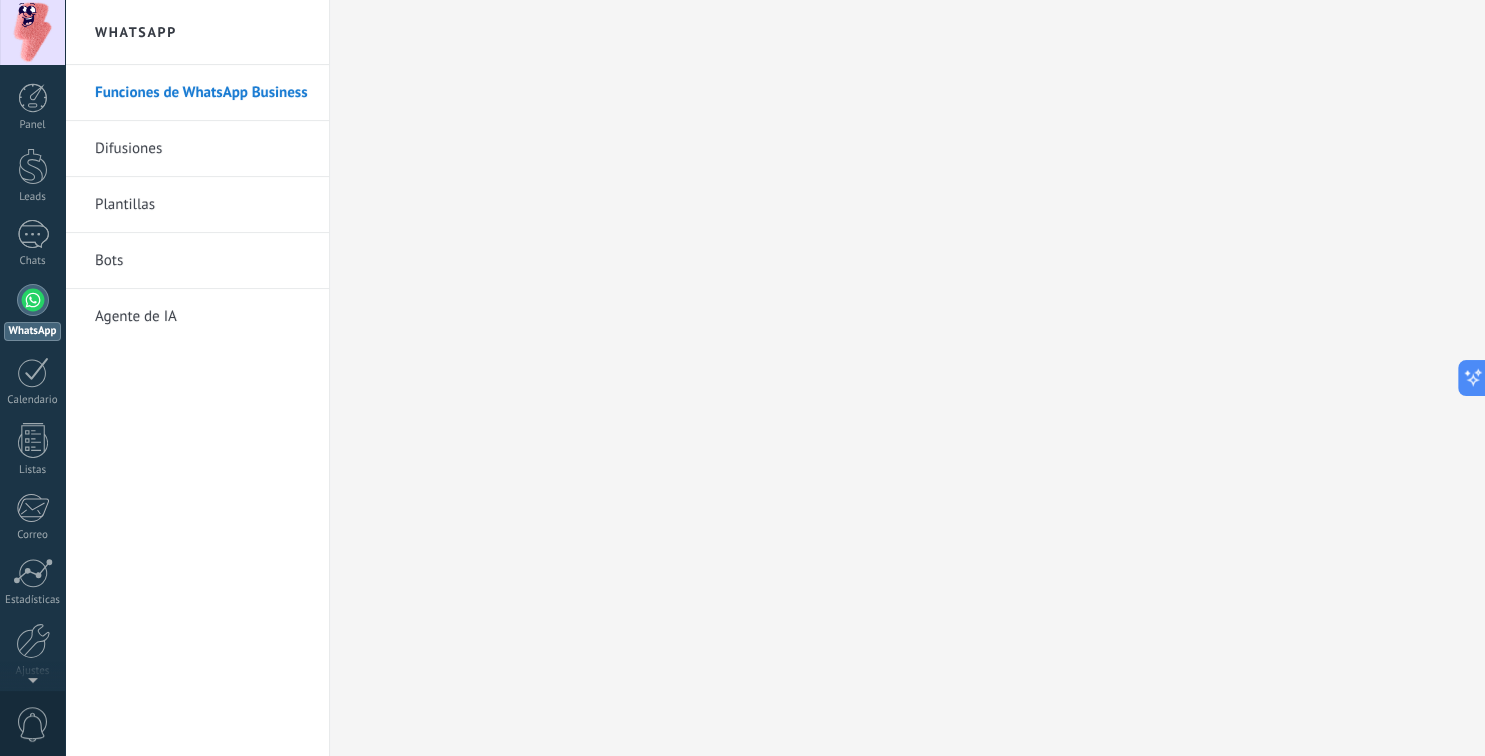 click on "Difusiones" at bounding box center (202, 149) 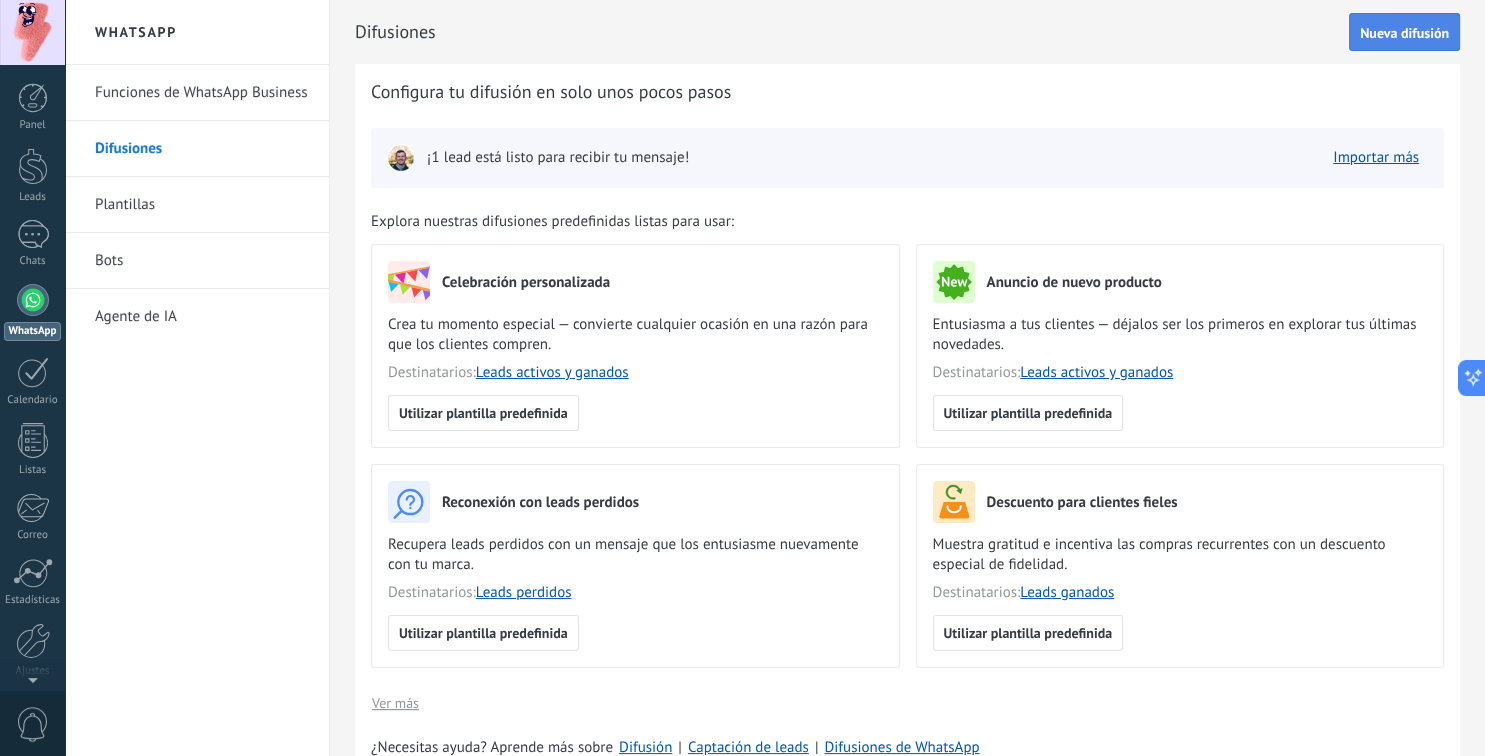 click on "Nueva difusión" at bounding box center [1404, 33] 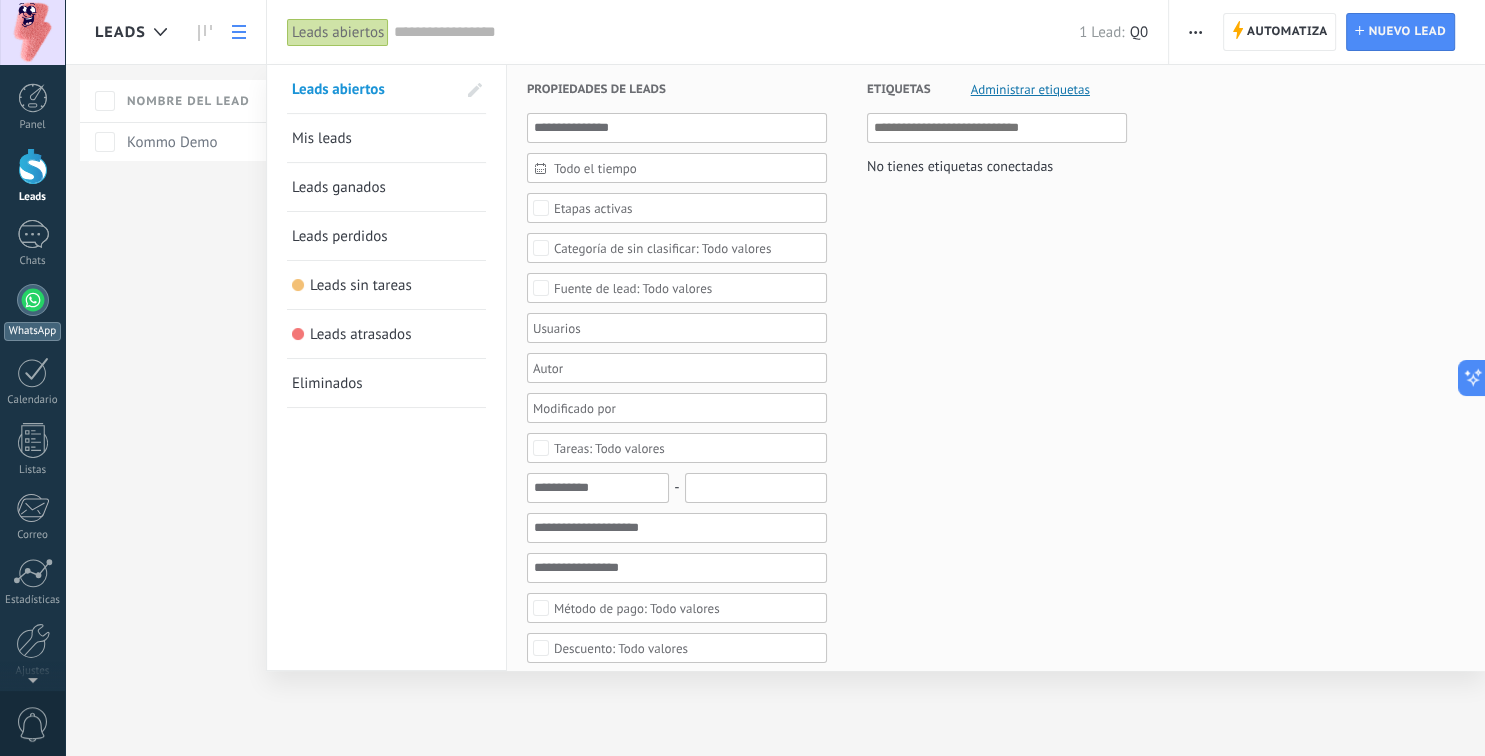 click on "WhatsApp" at bounding box center (32, 312) 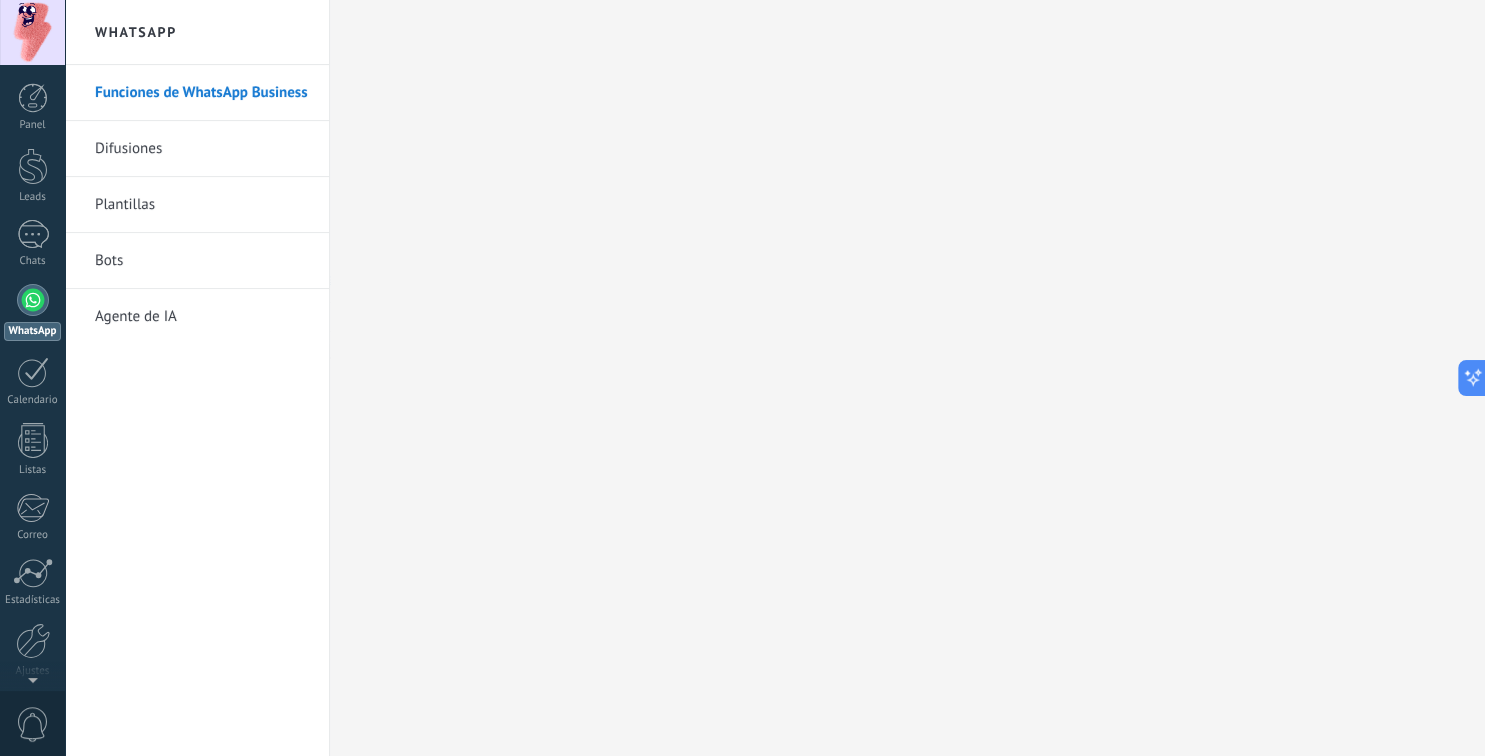 click on "Difusiones" at bounding box center [202, 149] 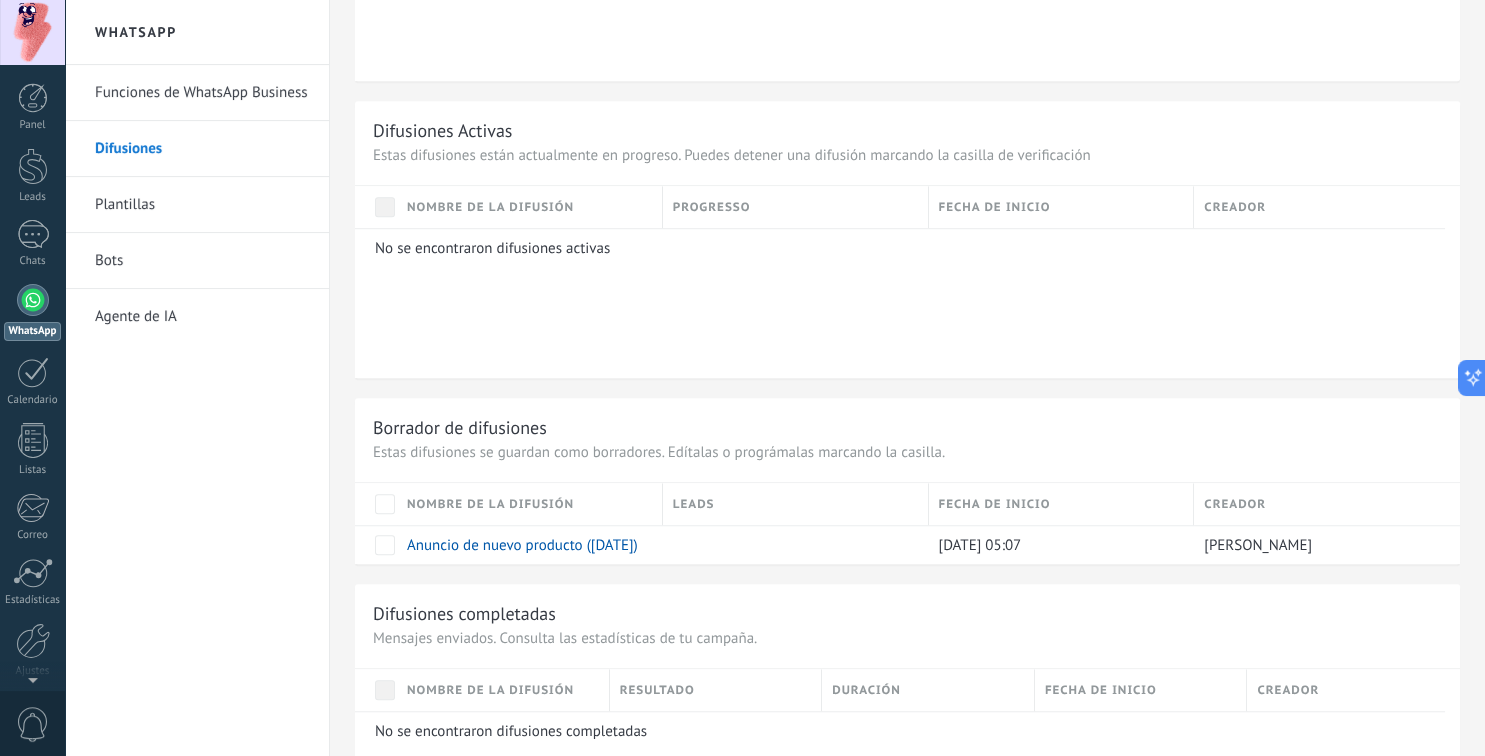 scroll, scrollTop: 1075, scrollLeft: 0, axis: vertical 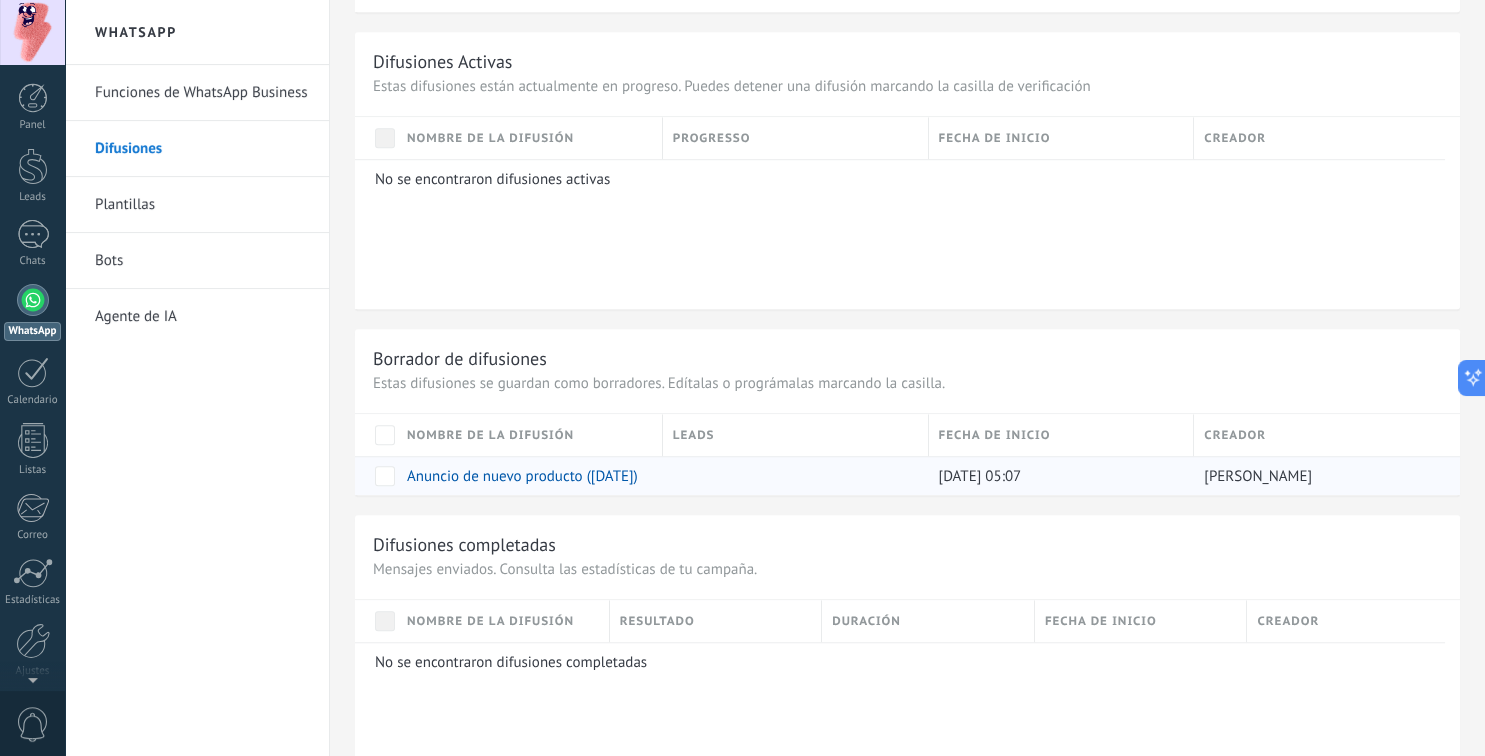click on "Anuncio de nuevo producto ([DATE])" at bounding box center [522, 476] 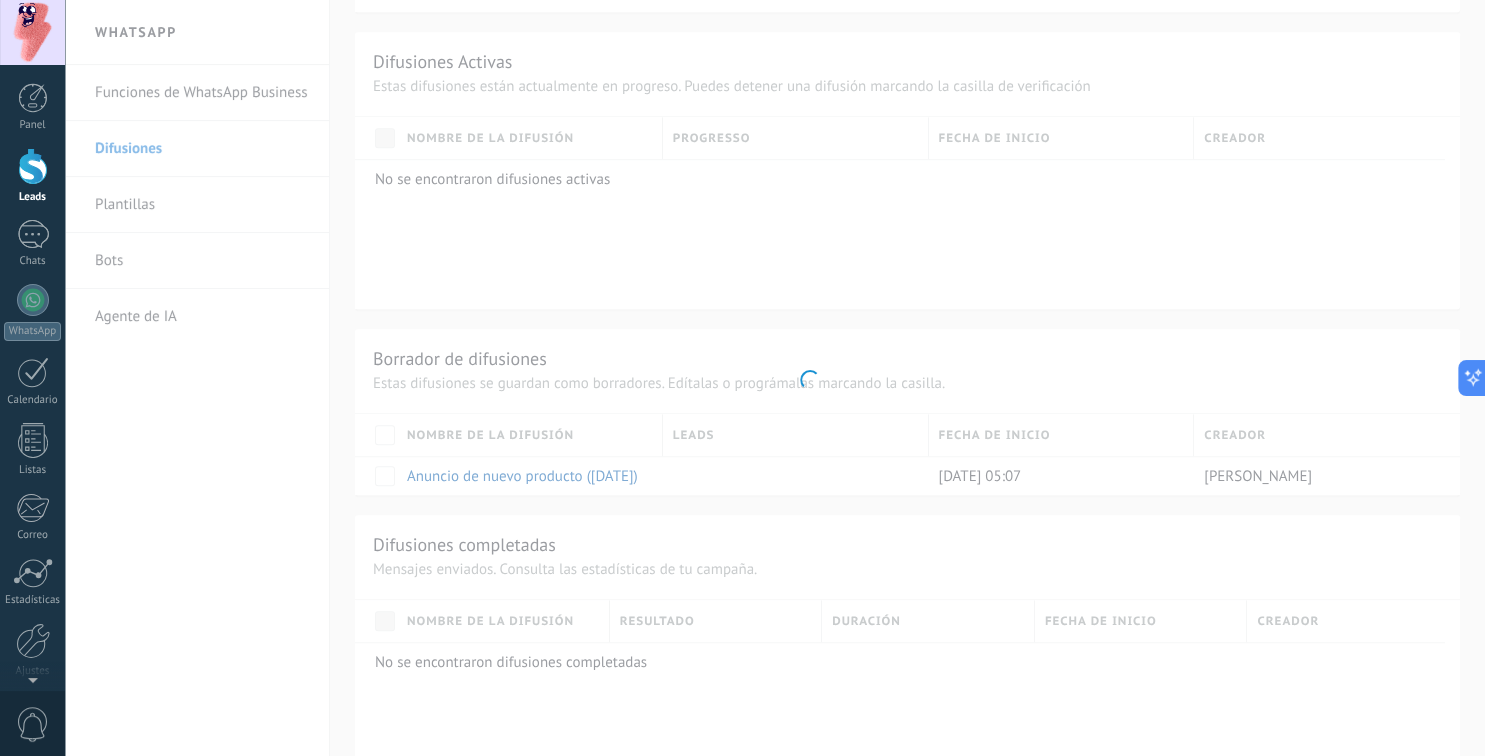 scroll, scrollTop: 1075, scrollLeft: 0, axis: vertical 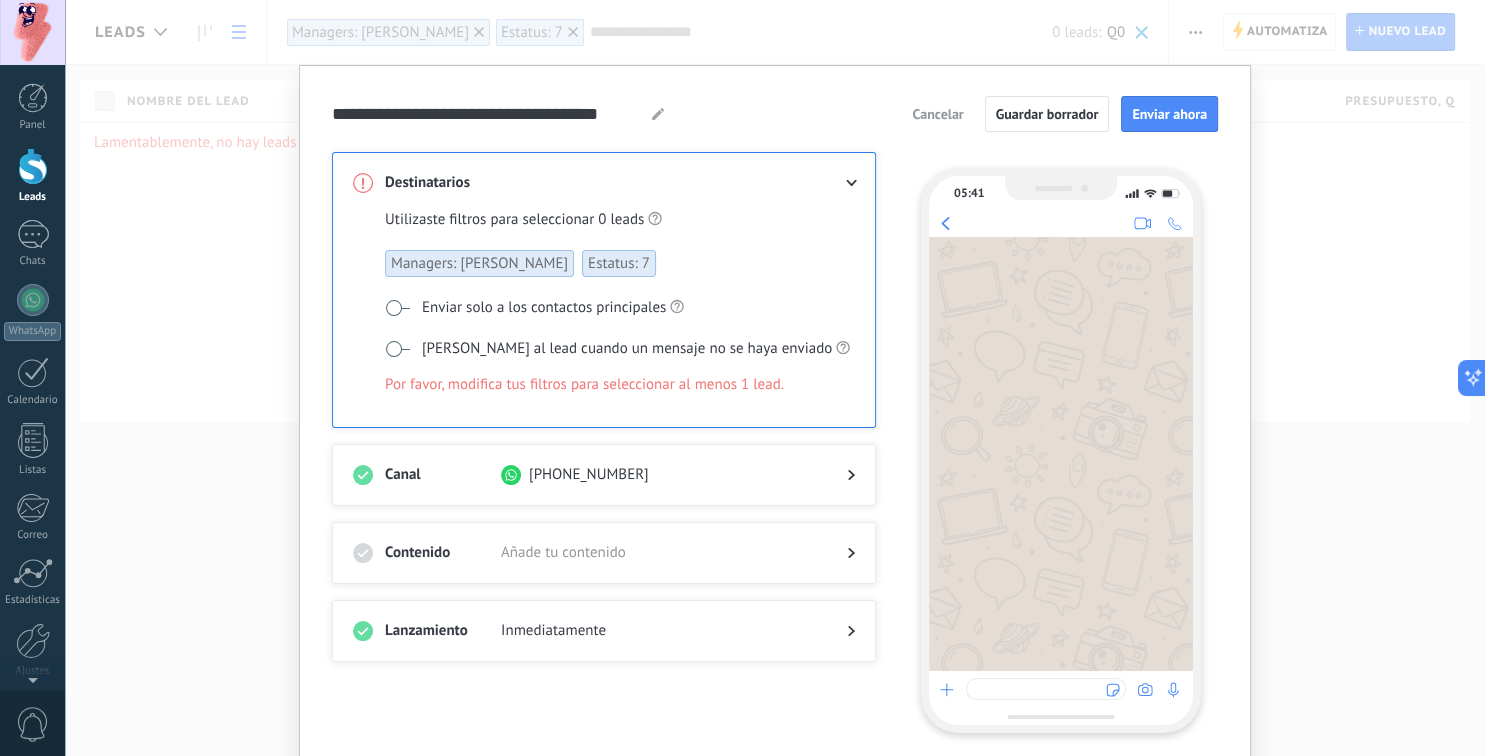 click on "Managers: [PERSON_NAME]" at bounding box center (479, 263) 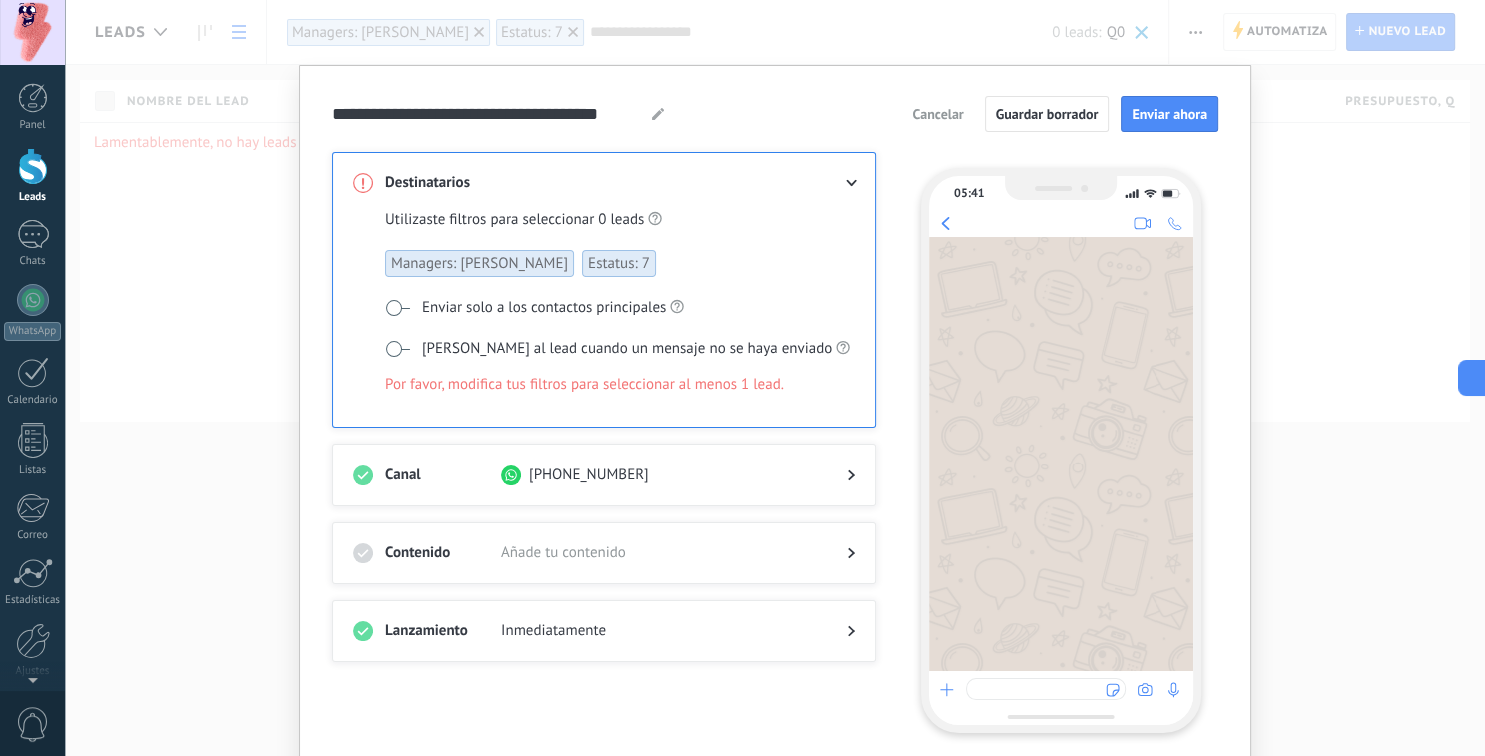 click on "Utilizaste filtros para seleccionar" at bounding box center [489, 220] 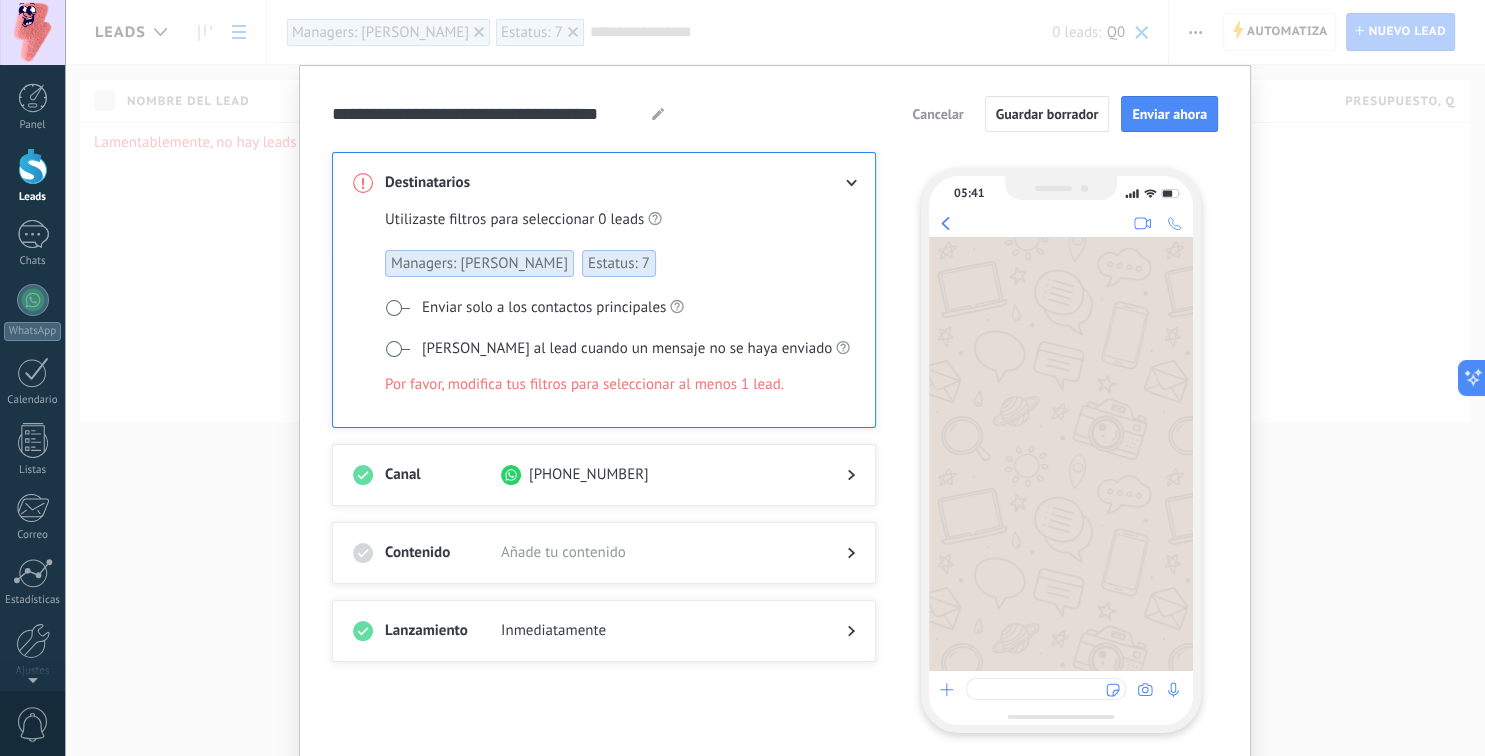 click at bounding box center (835, 183) 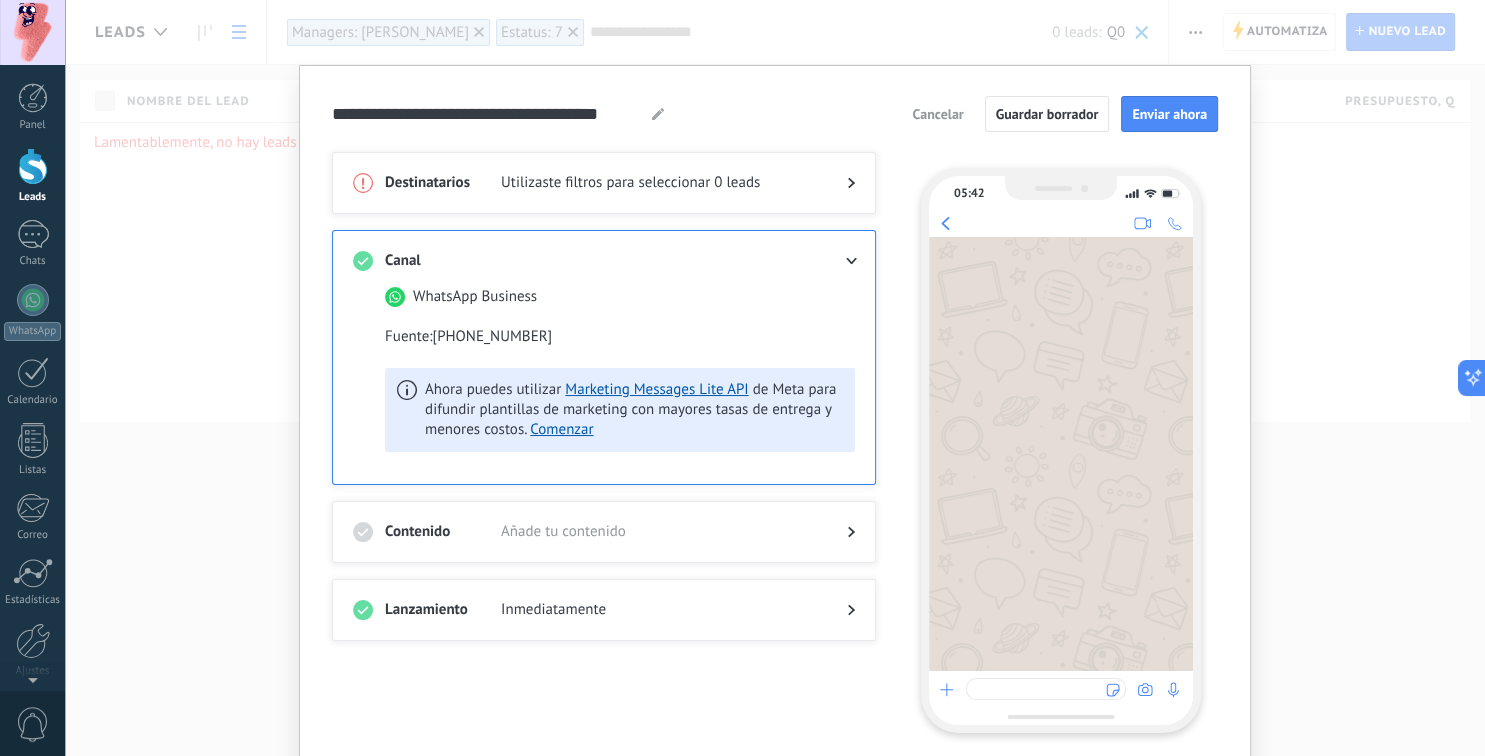 click 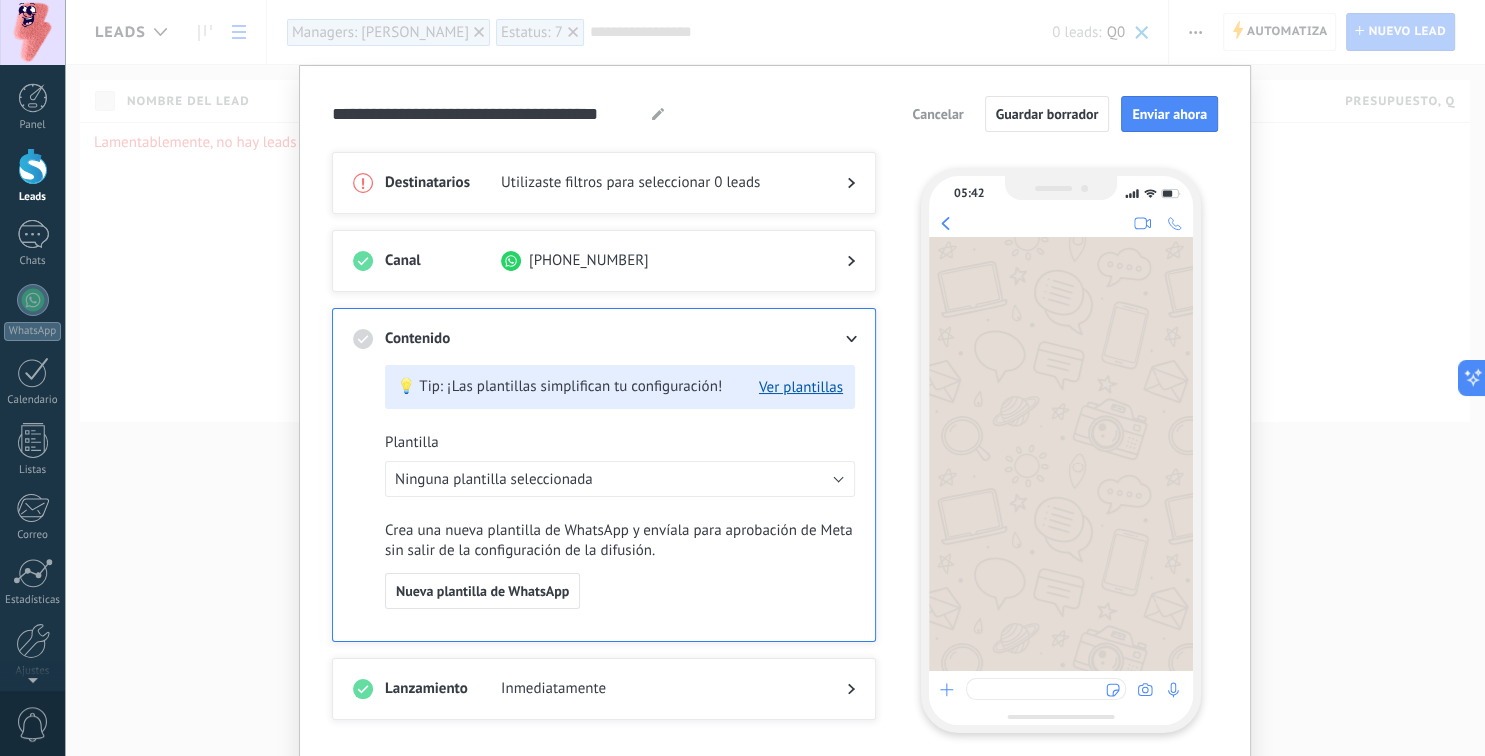 click on "Utilizaste filtros para seleccionar" at bounding box center (605, 183) 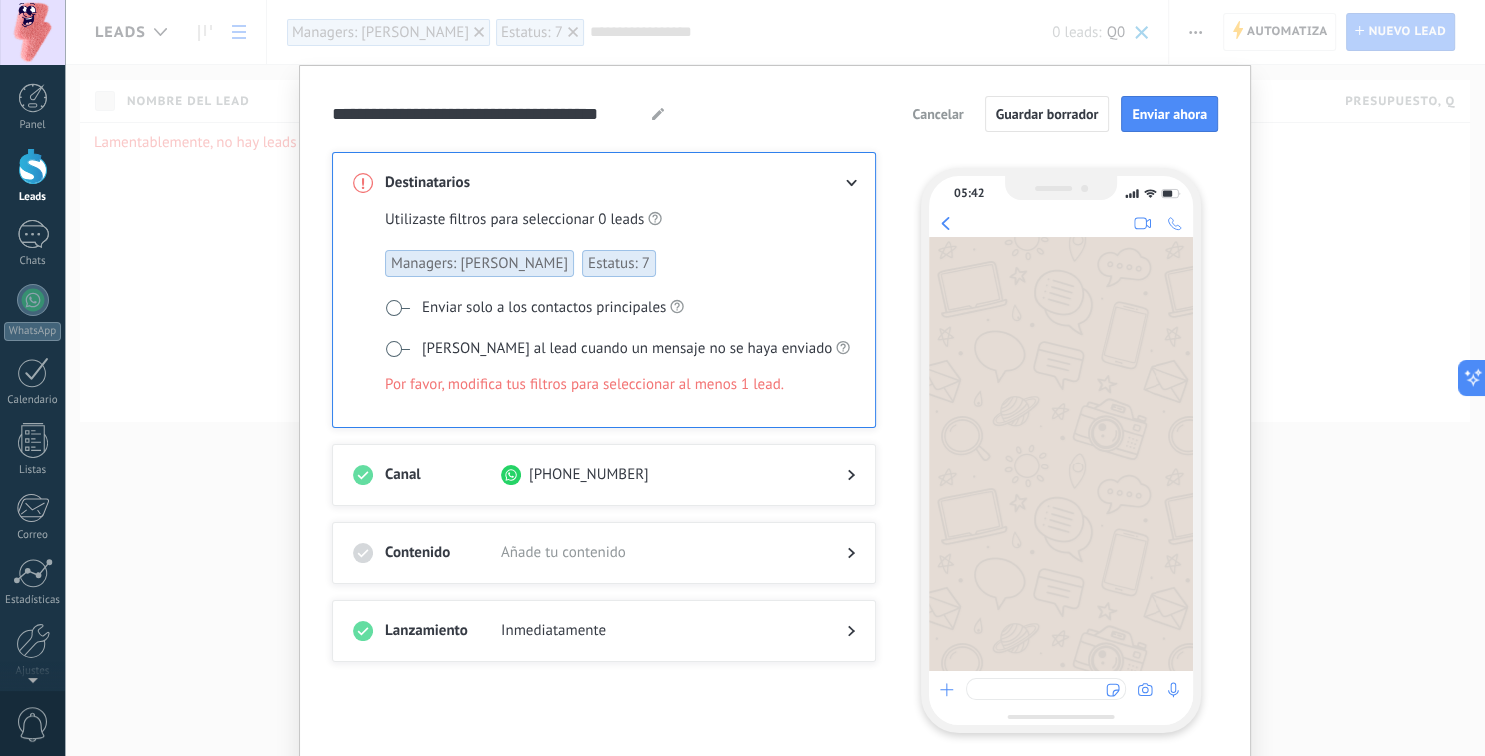 click on "Managers: [PERSON_NAME]" at bounding box center (479, 263) 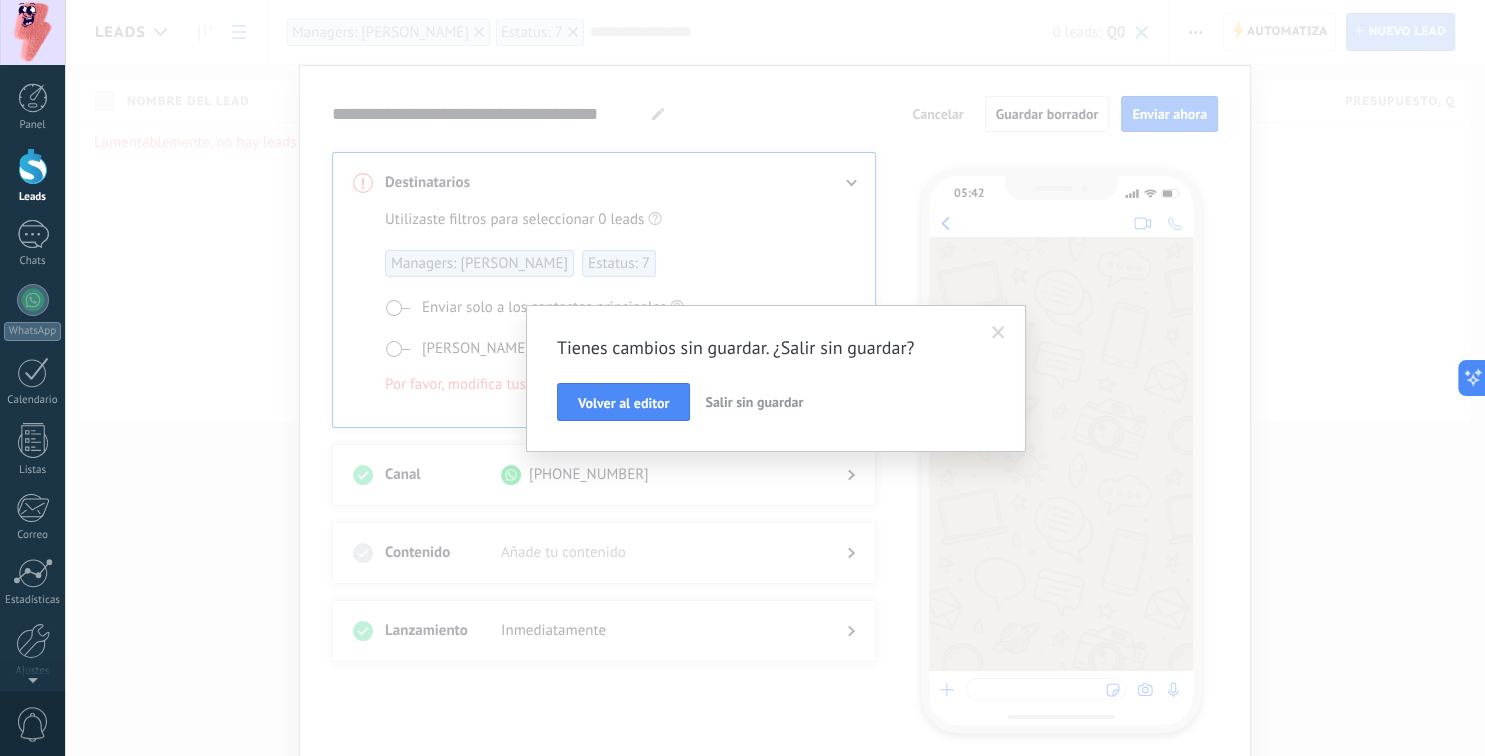 click on "Salir sin guardar" at bounding box center (754, 402) 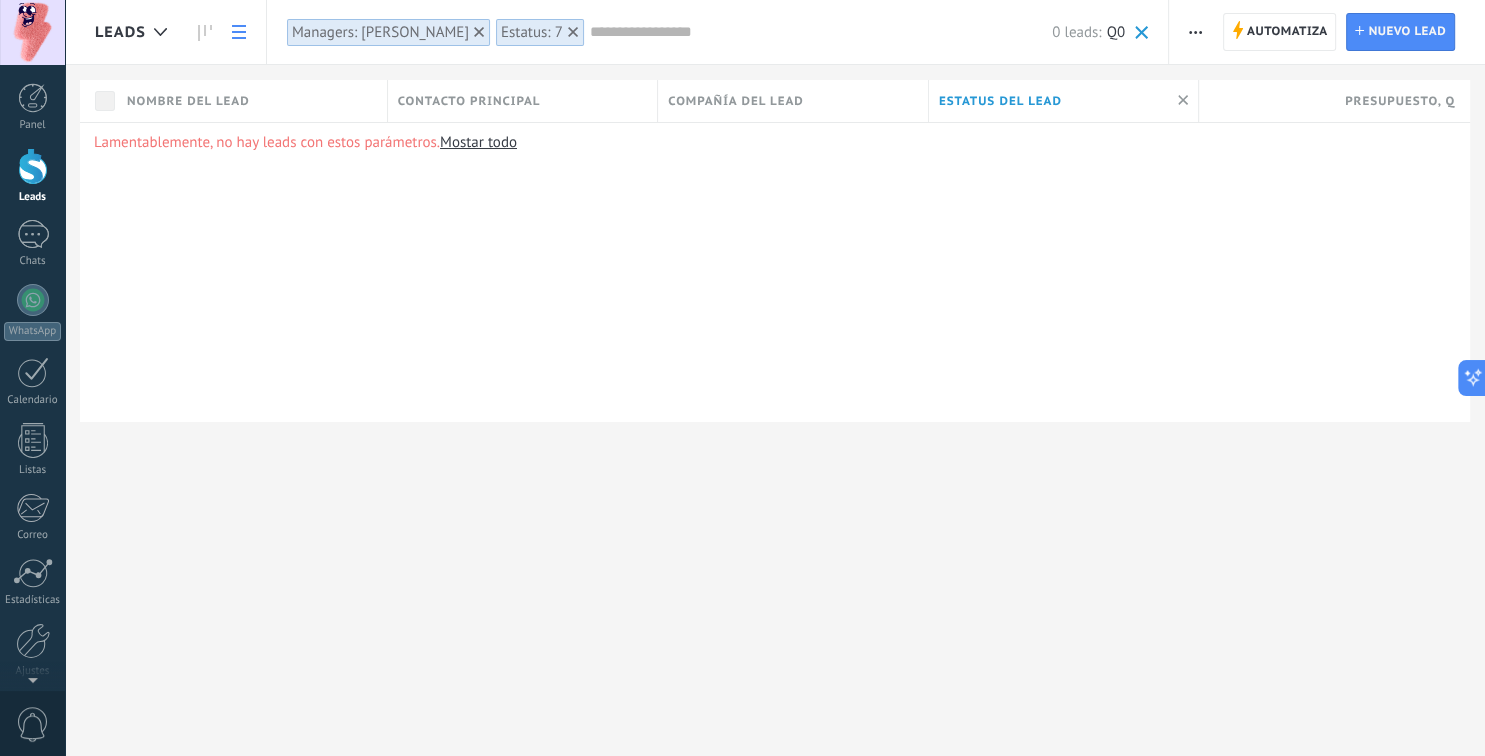 click at bounding box center [33, 166] 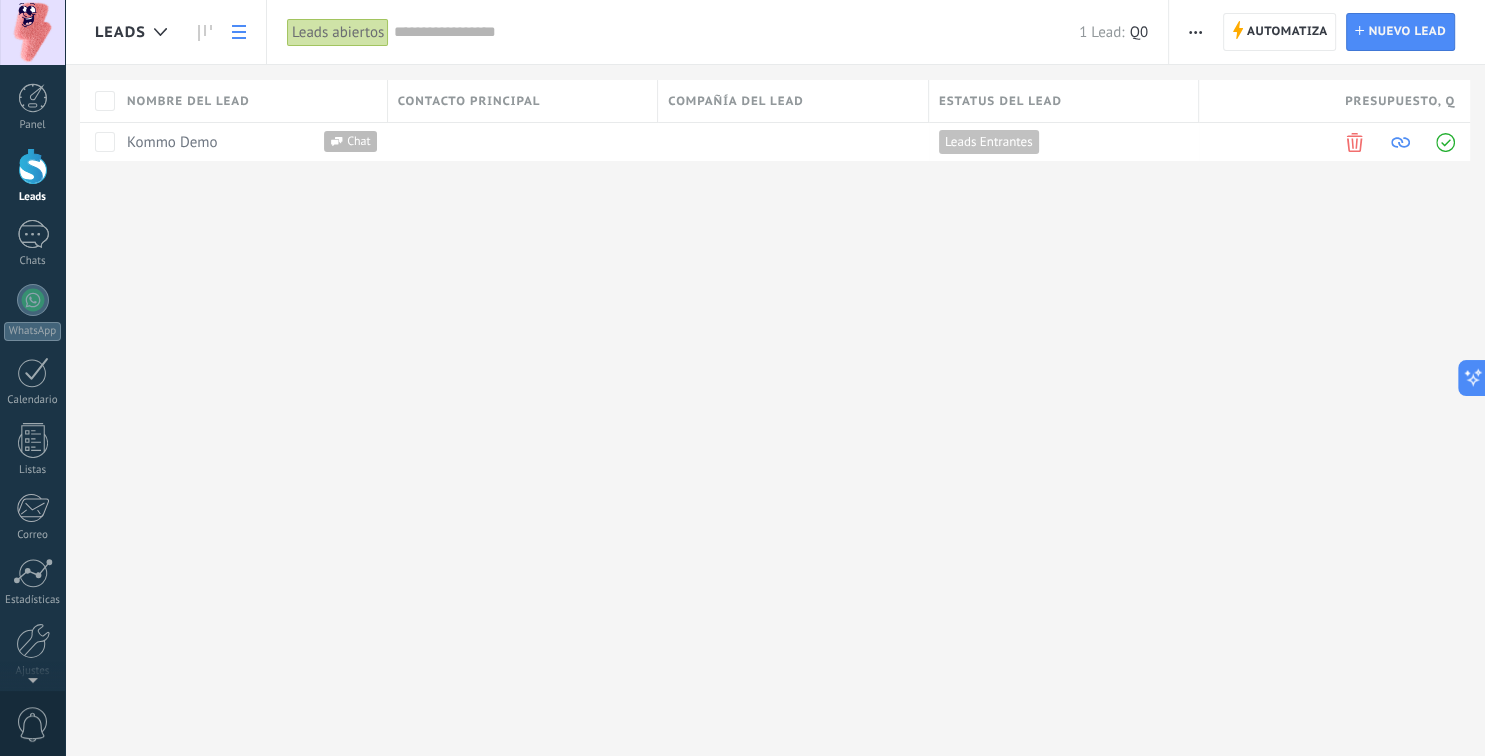 click on "Leads abiertos" at bounding box center (338, 32) 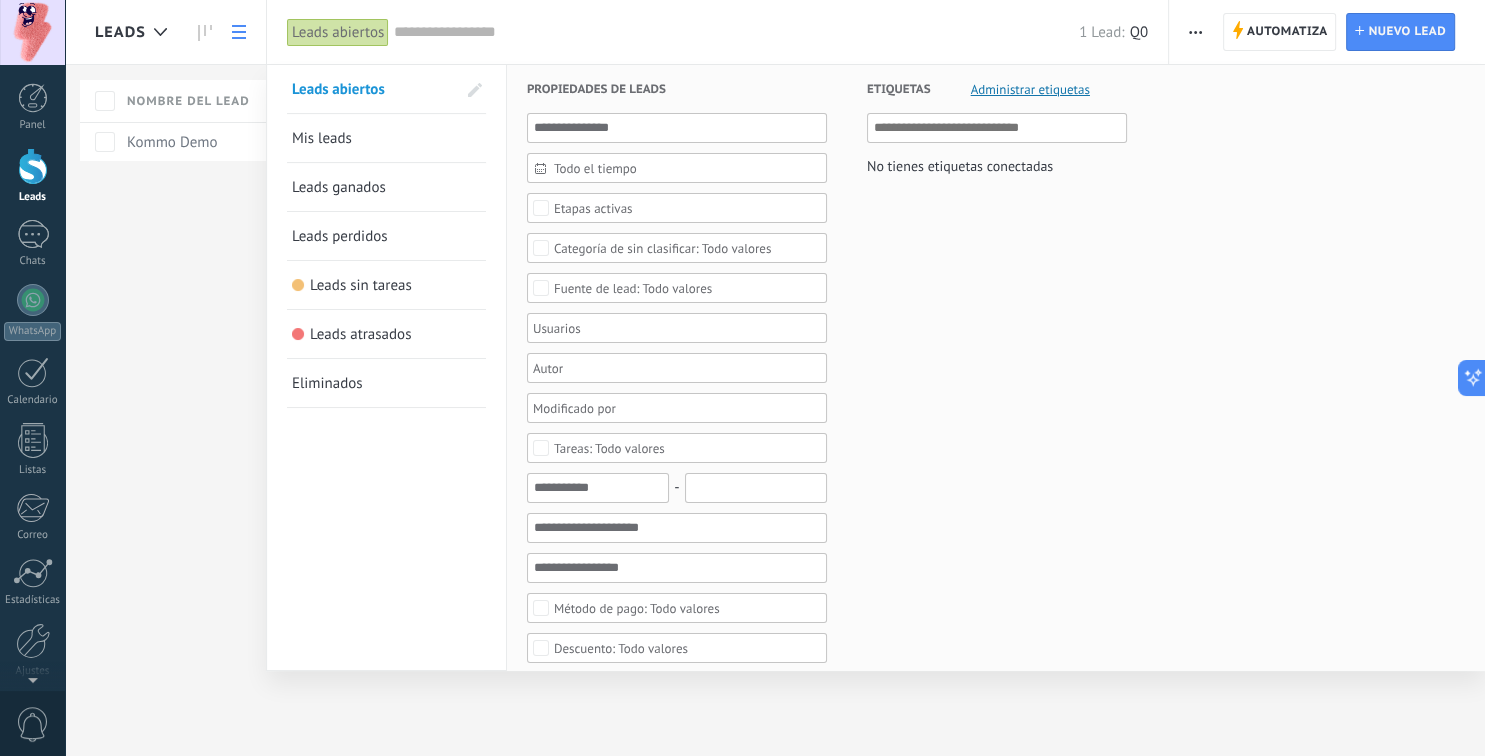 click at bounding box center (742, 378) 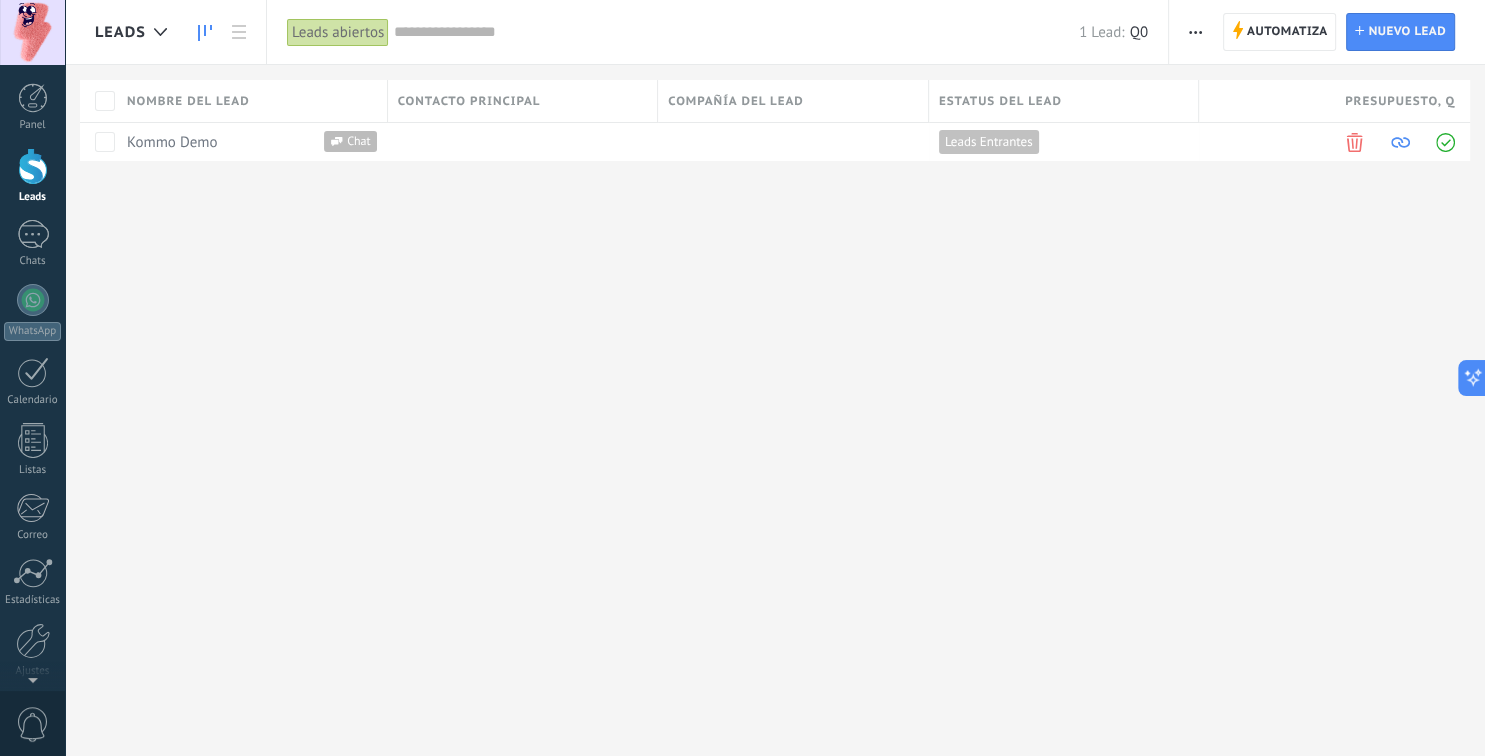 click 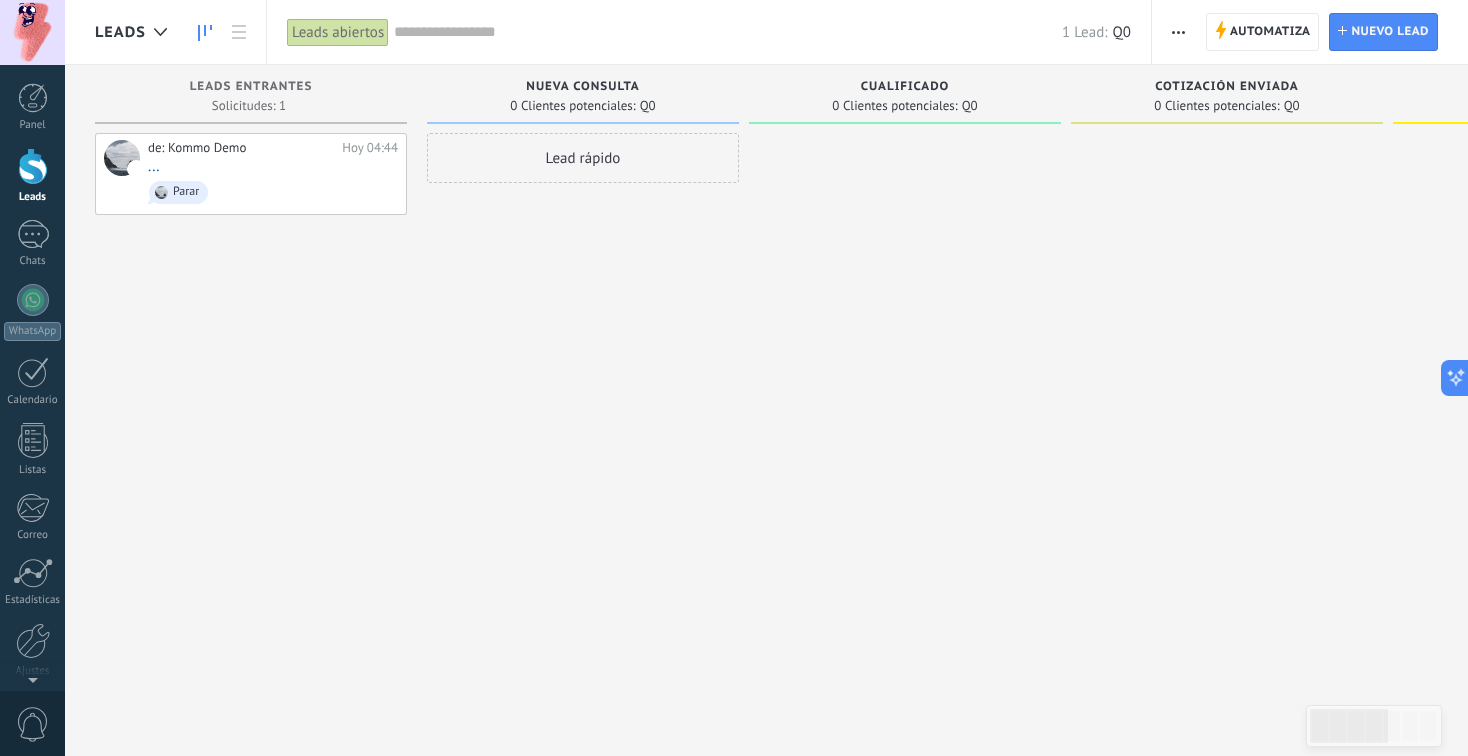 click at bounding box center [1178, 32] 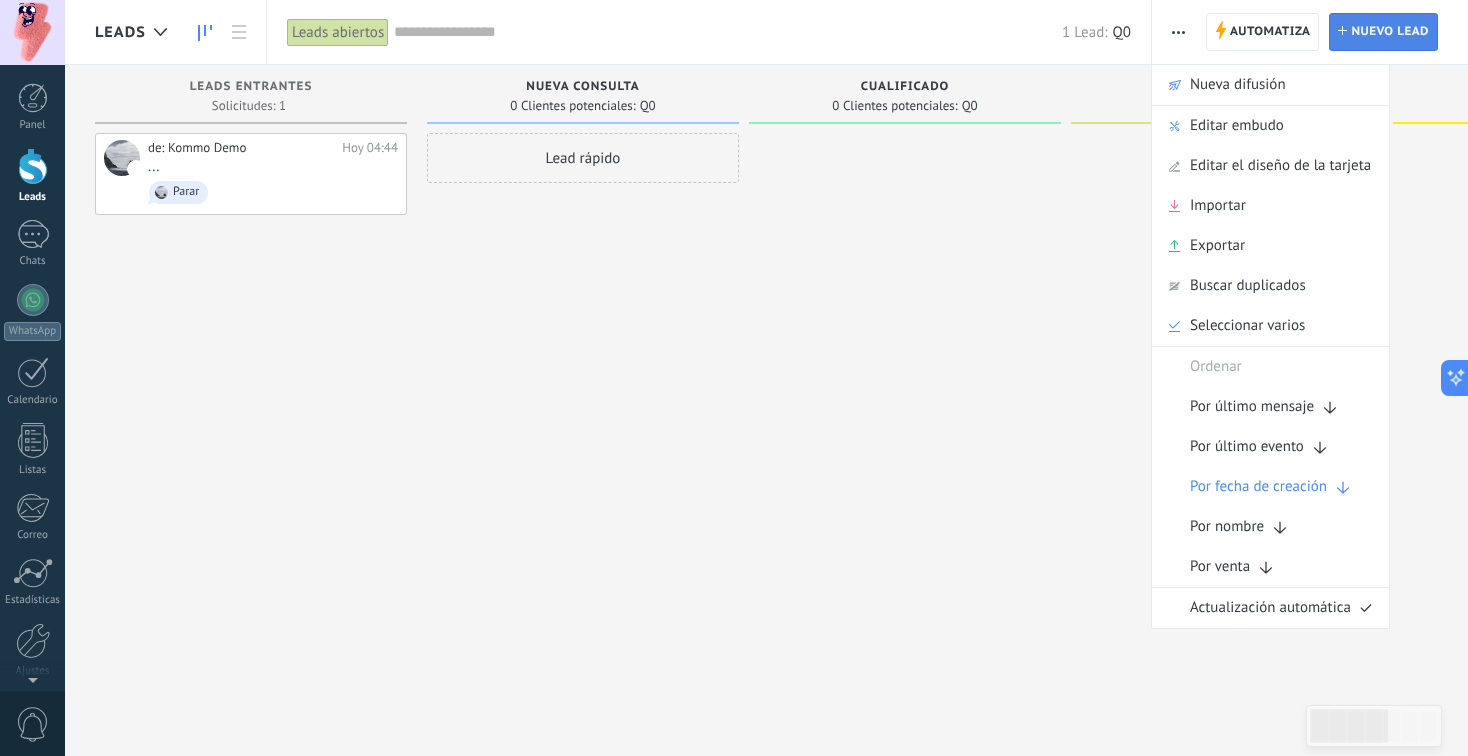 click on "Nuevo lead" at bounding box center [1390, 32] 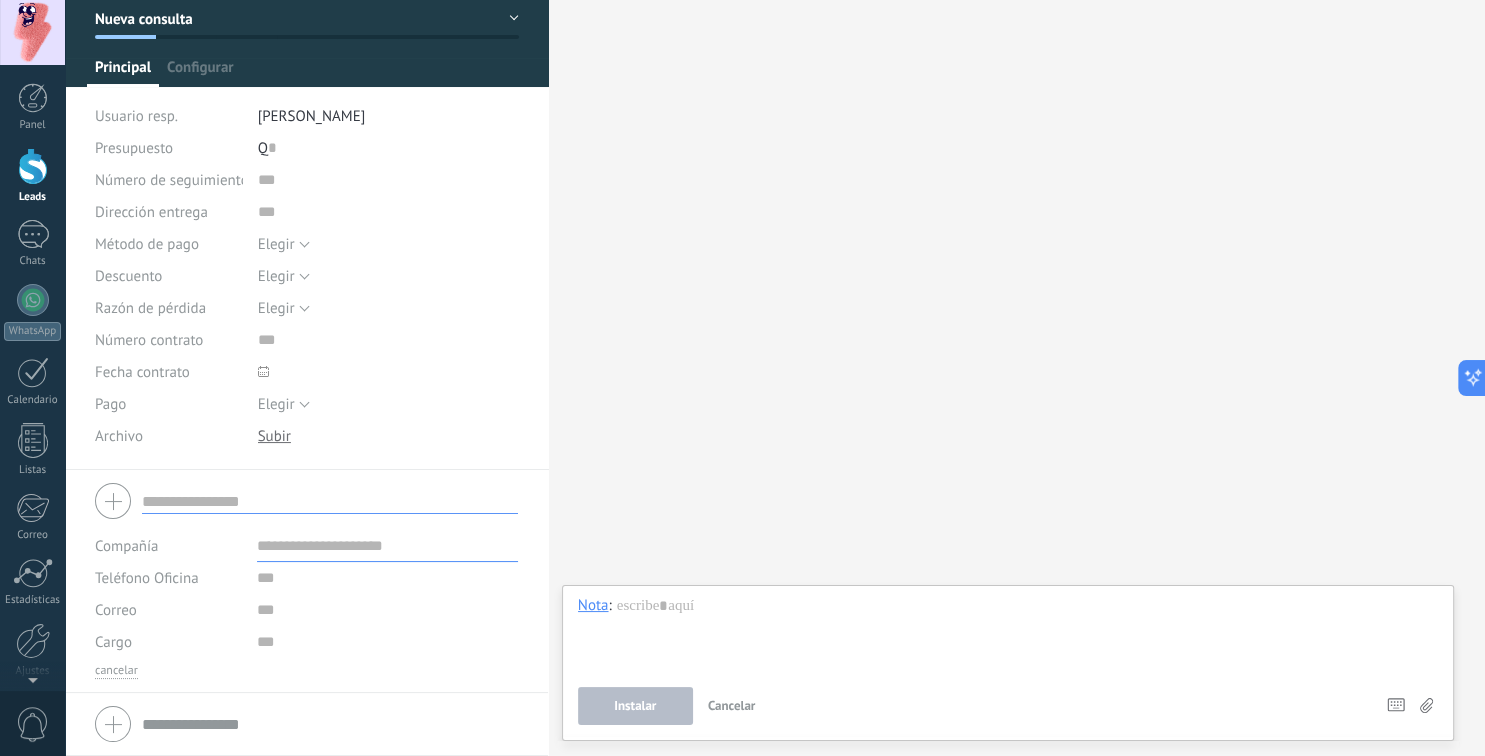 scroll, scrollTop: 0, scrollLeft: 0, axis: both 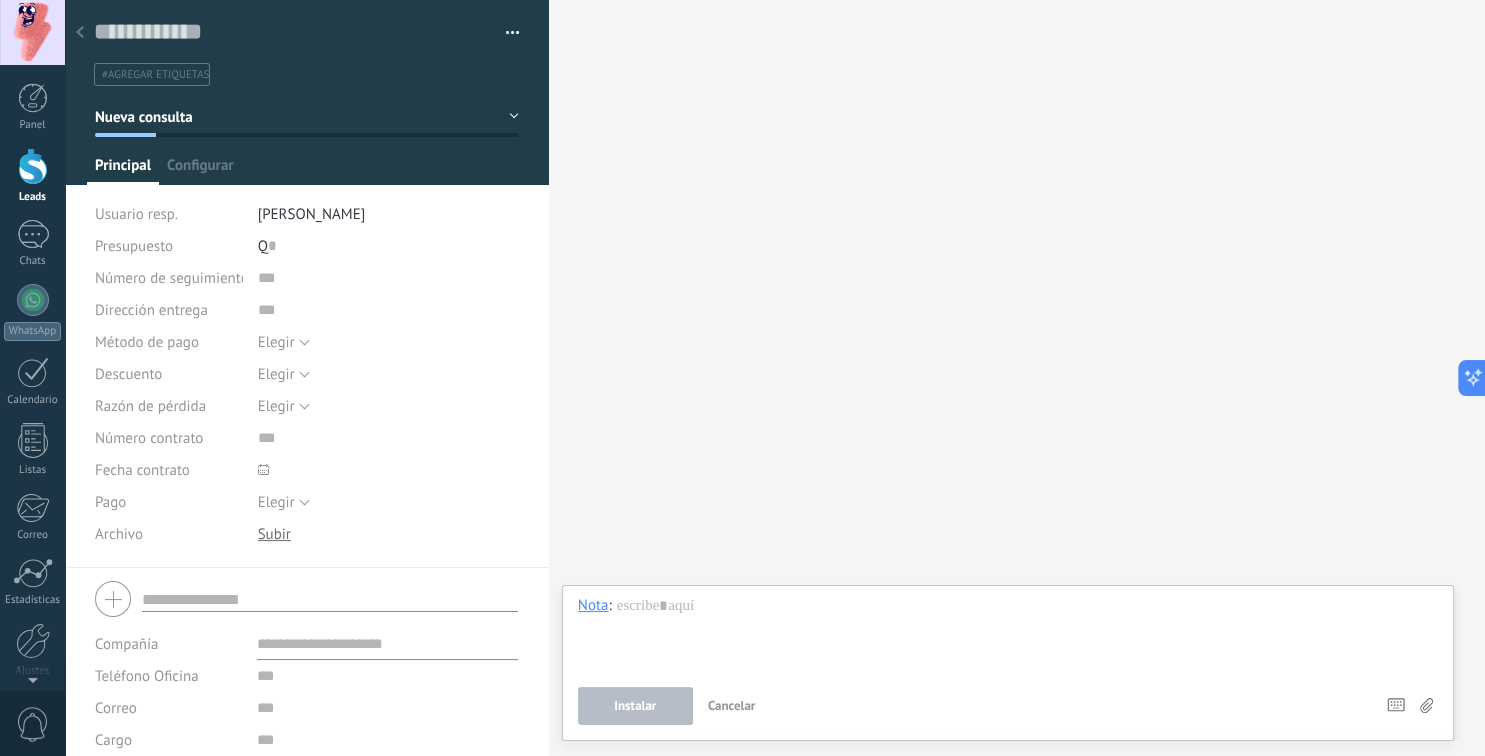 click 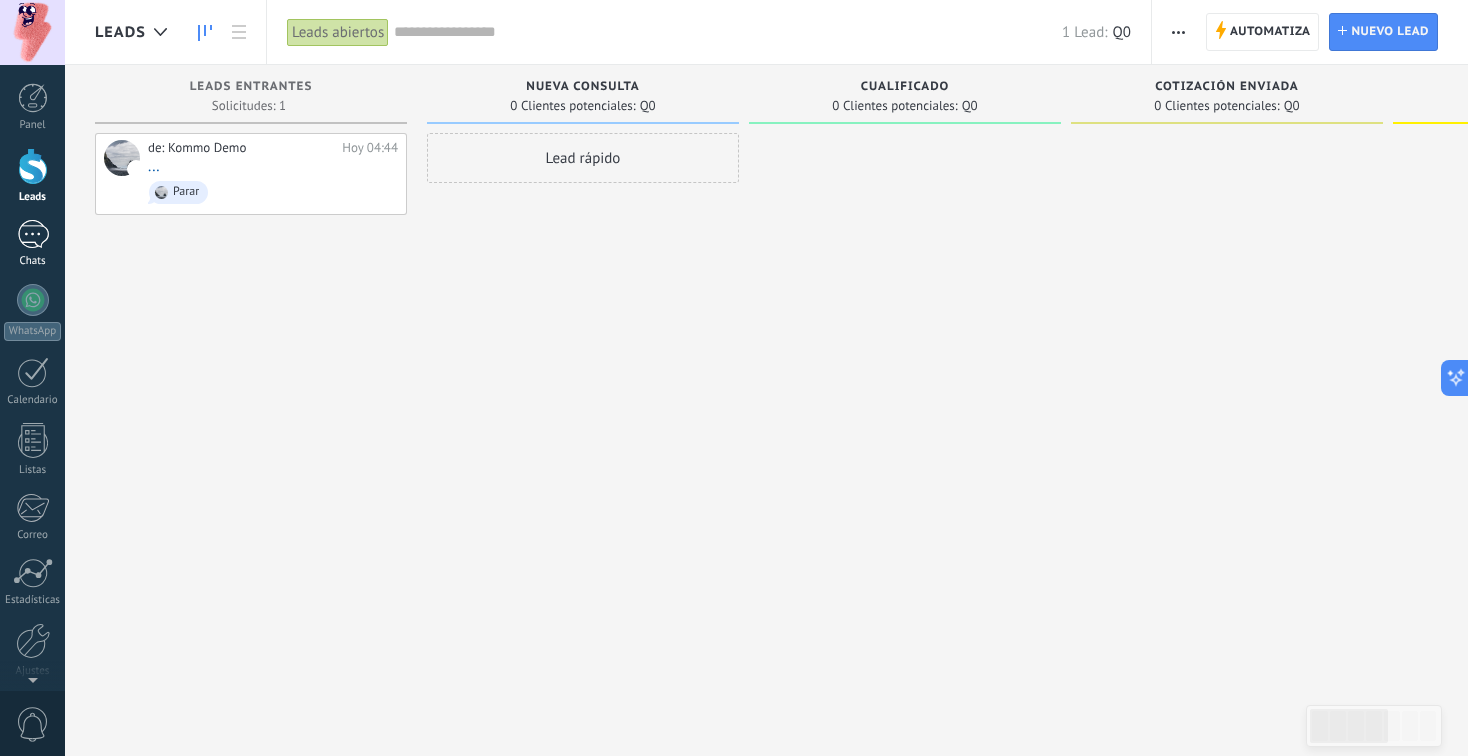 click at bounding box center (33, 234) 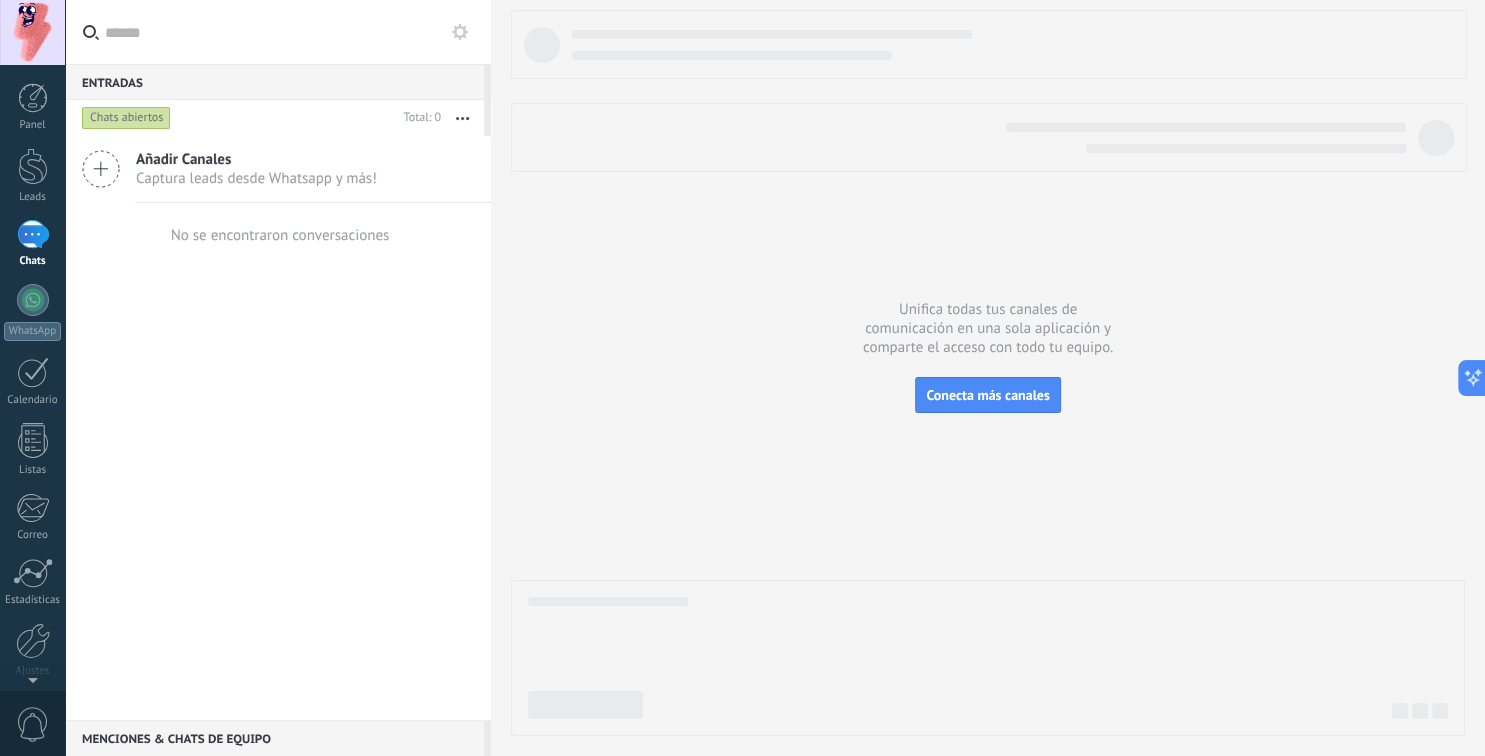 click on "Chats abiertos" at bounding box center [126, 118] 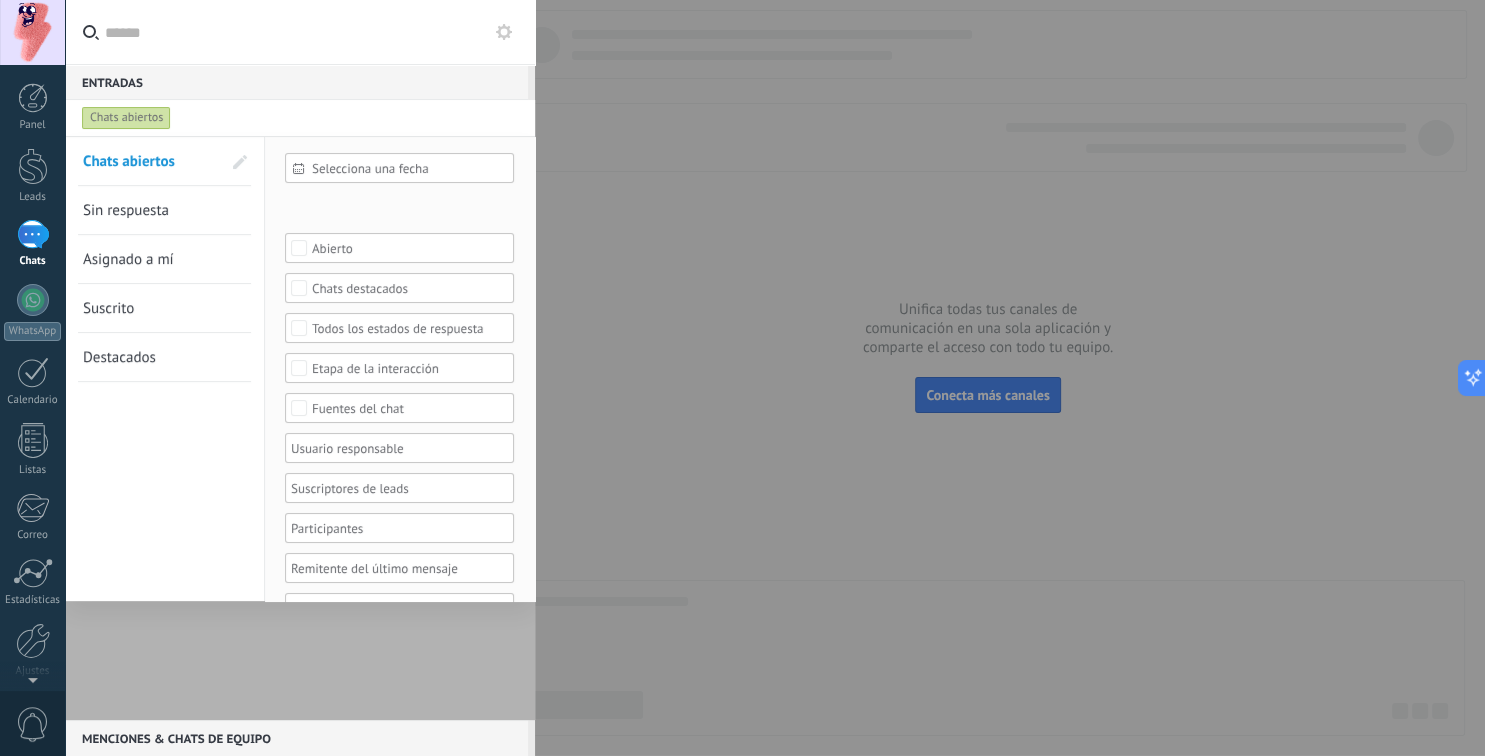 click on "Sin respuesta" at bounding box center (126, 210) 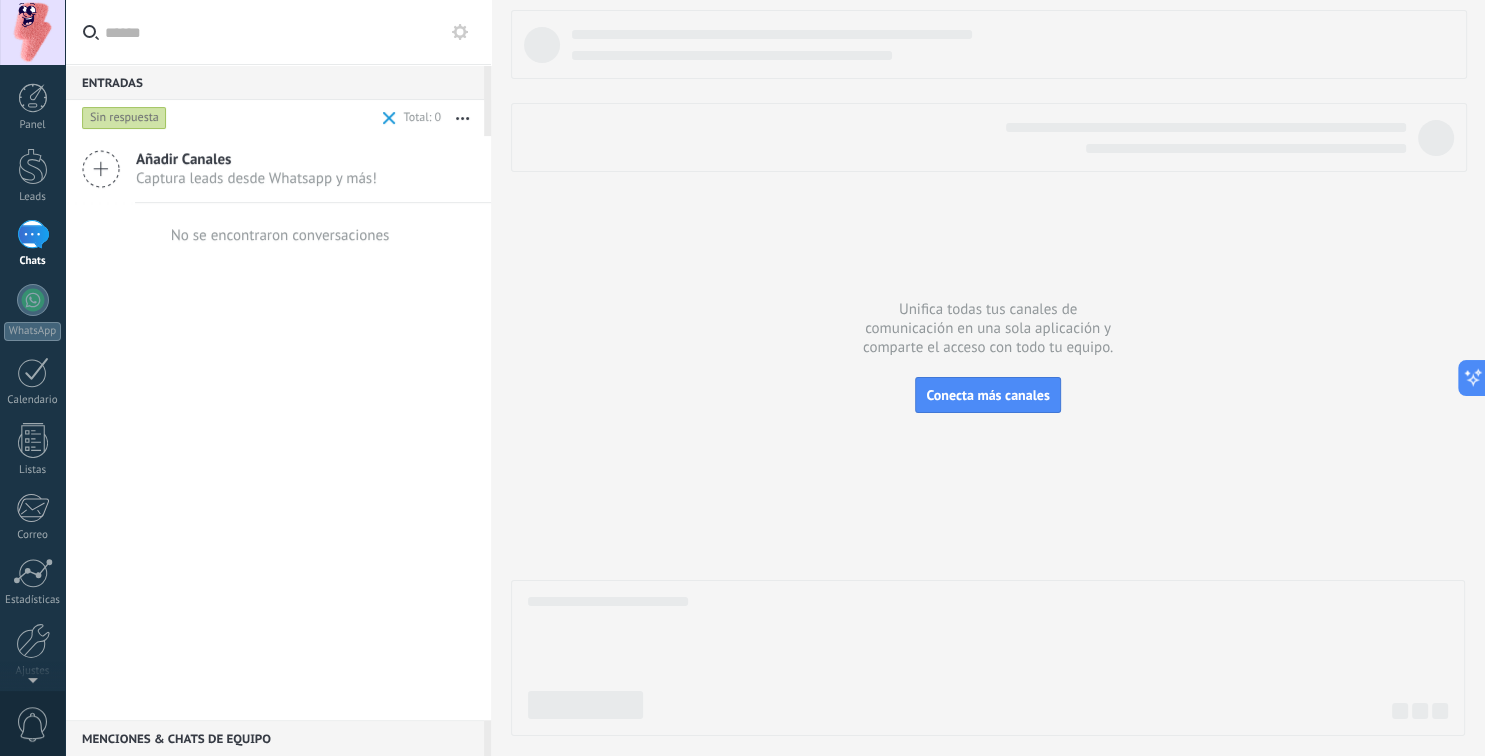 click on "Sin respuesta" at bounding box center [124, 118] 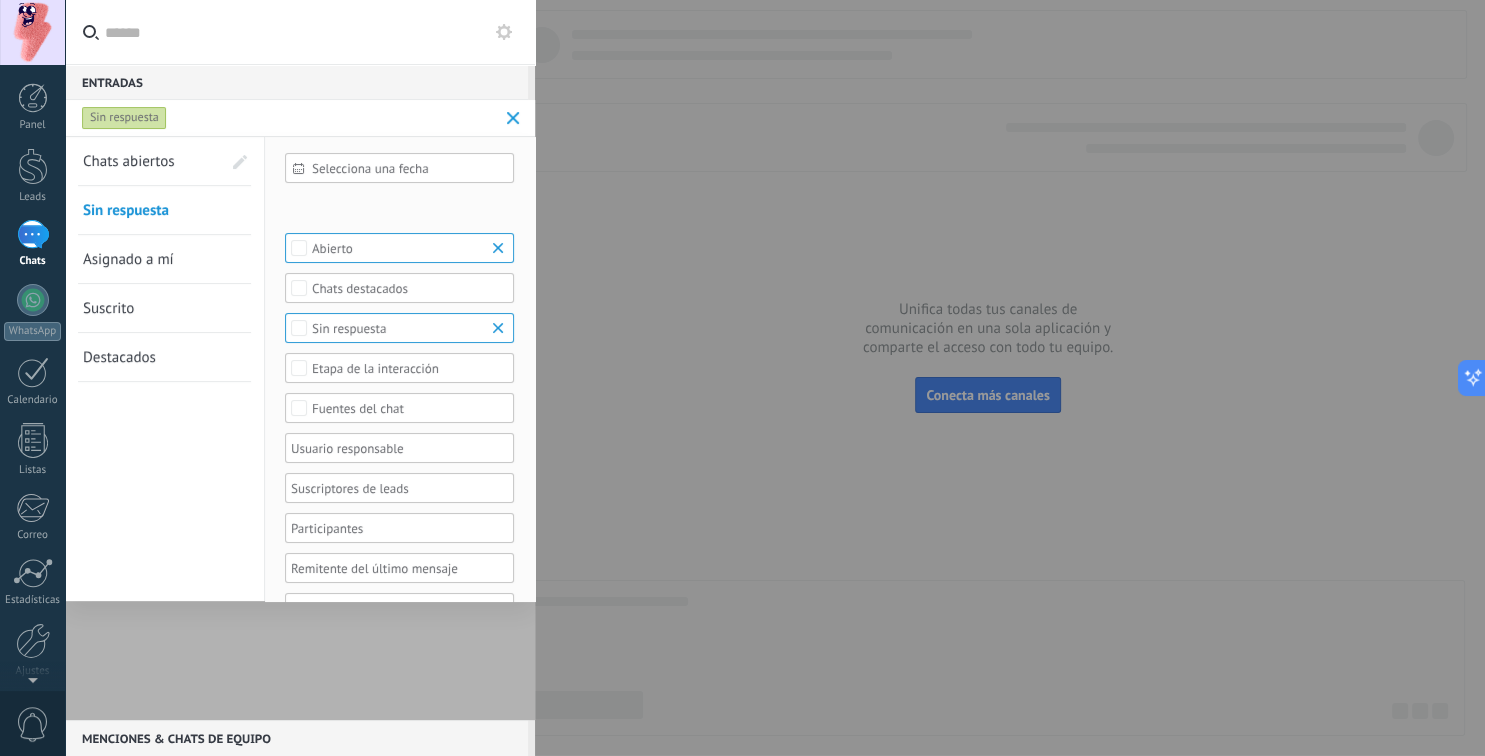 click on "Asignado a mí" at bounding box center (128, 259) 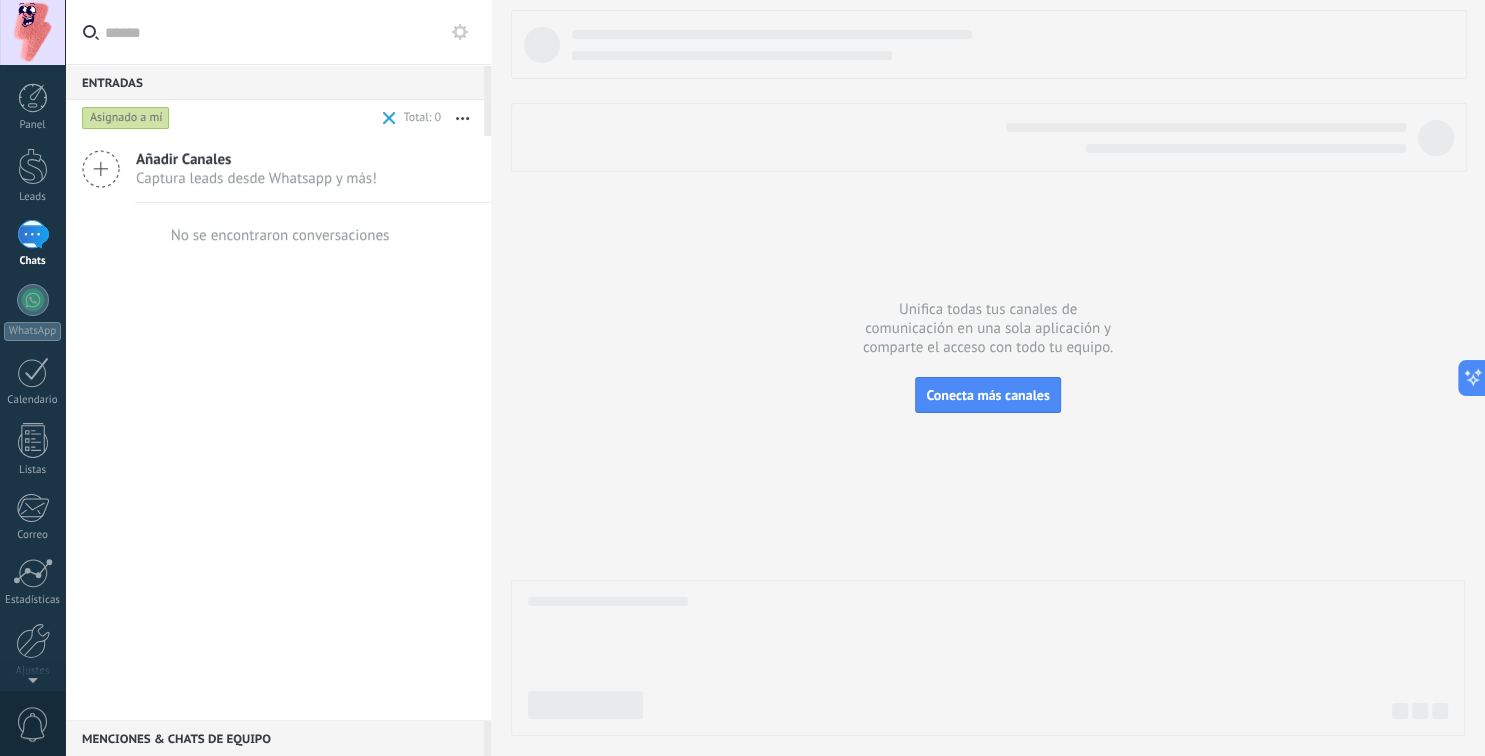 click at bounding box center [389, 118] 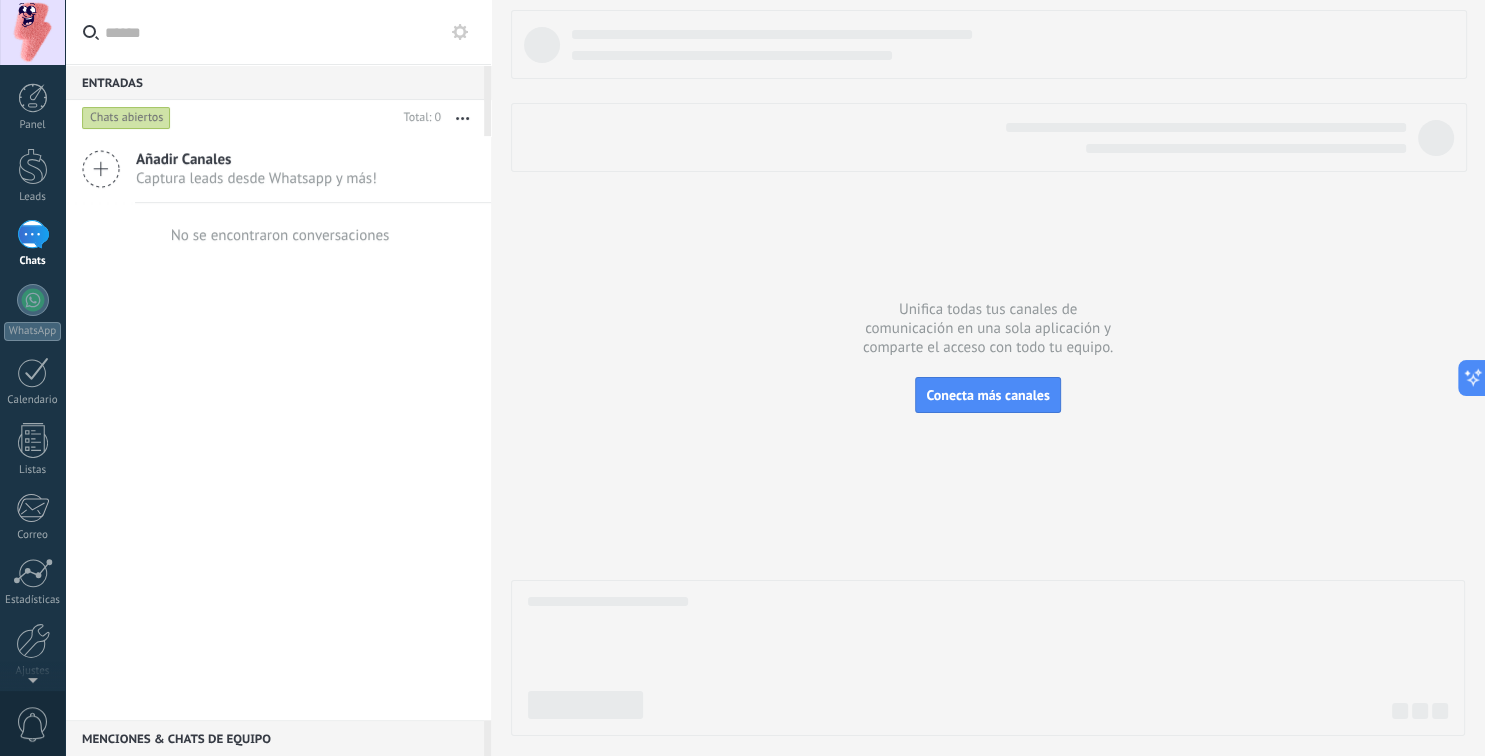 click on "Añadir Canales
Captura leads desde Whatsapp y más!
No se encontraron conversaciones" at bounding box center [278, 428] 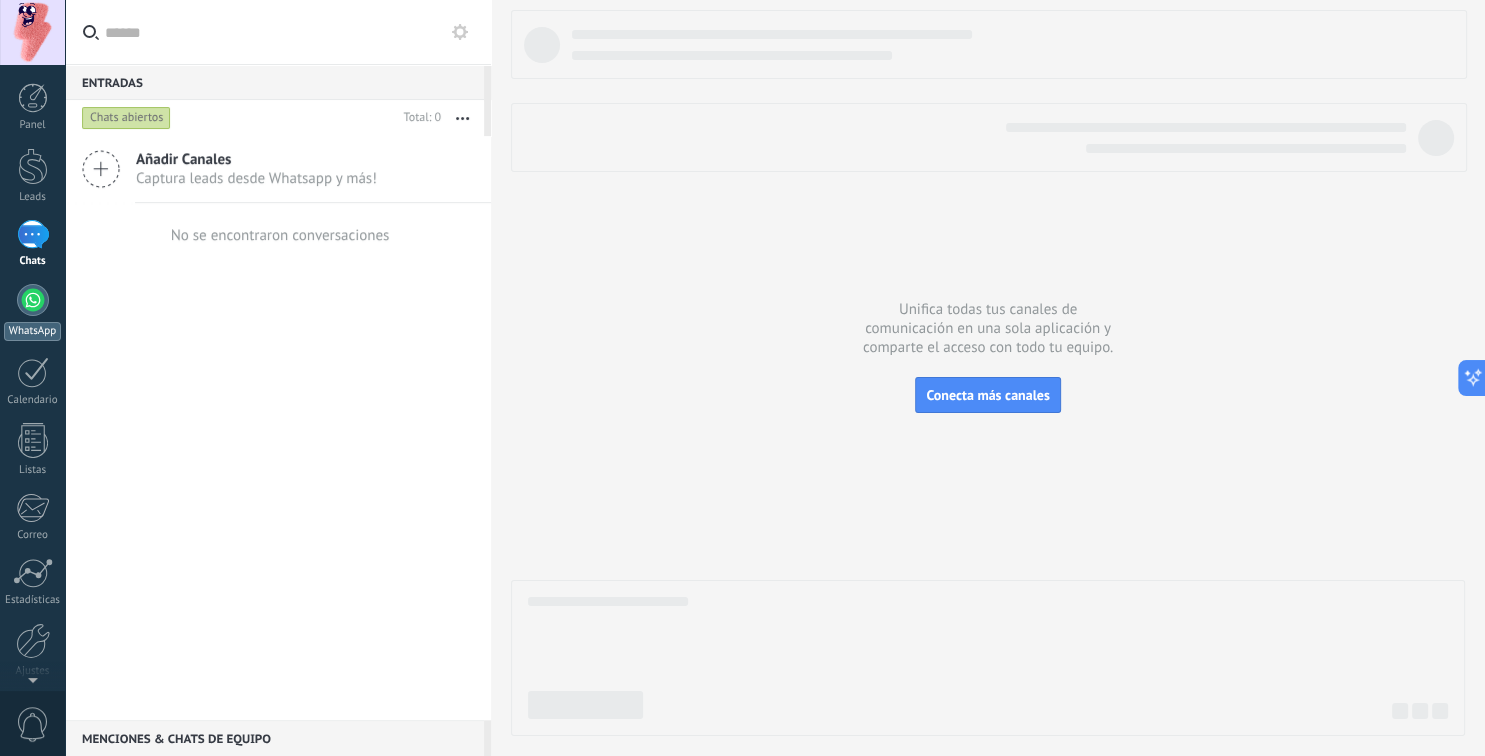 click at bounding box center [33, 300] 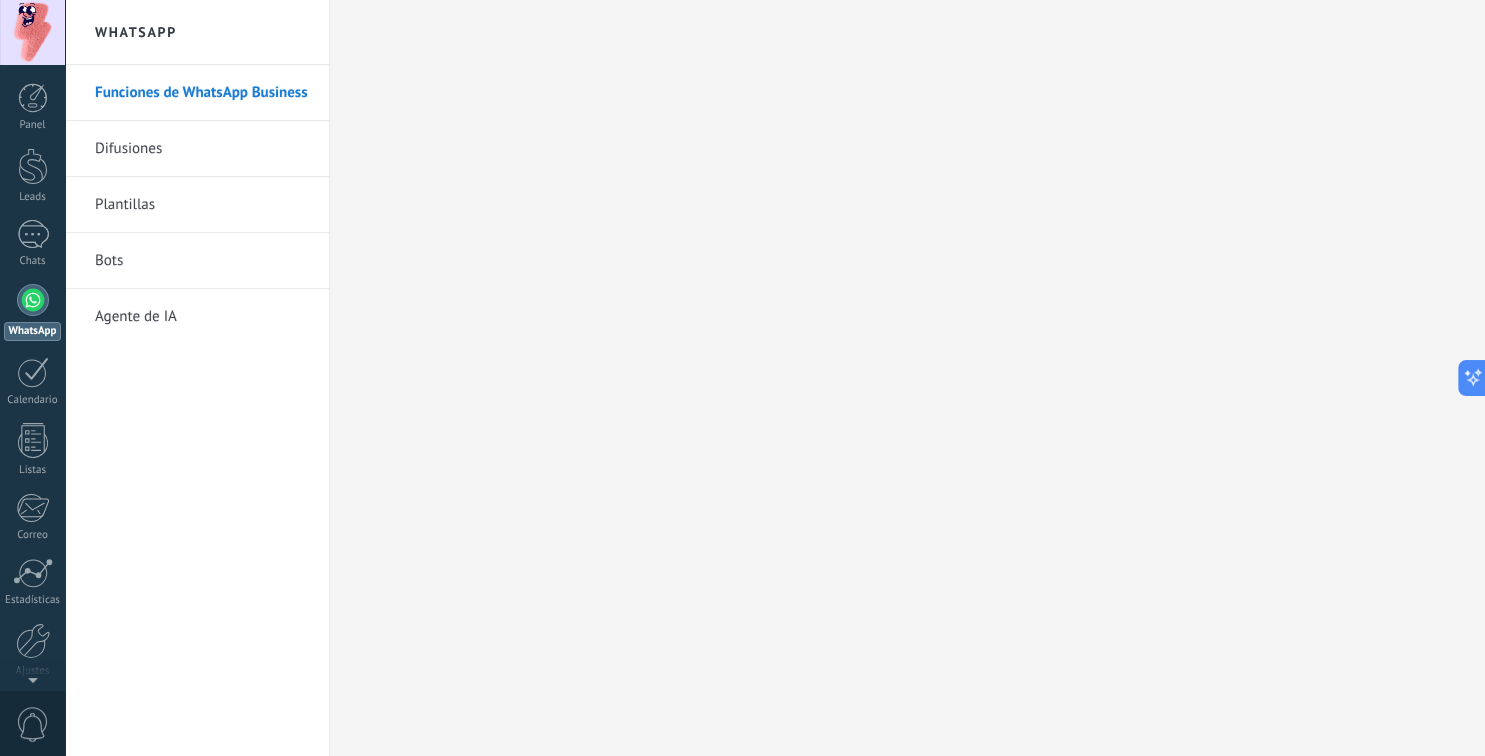 click on "Bots" at bounding box center (202, 261) 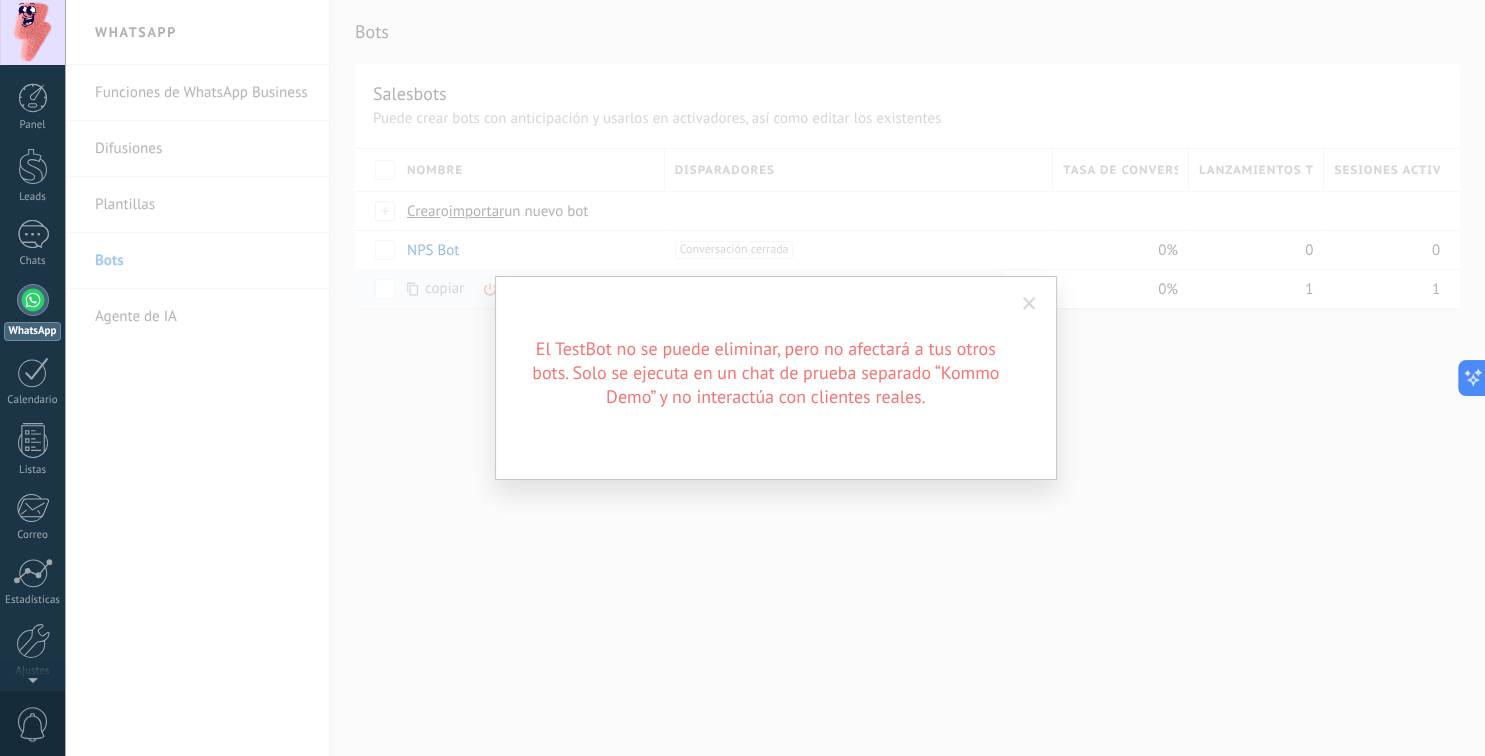 click at bounding box center [1029, 304] 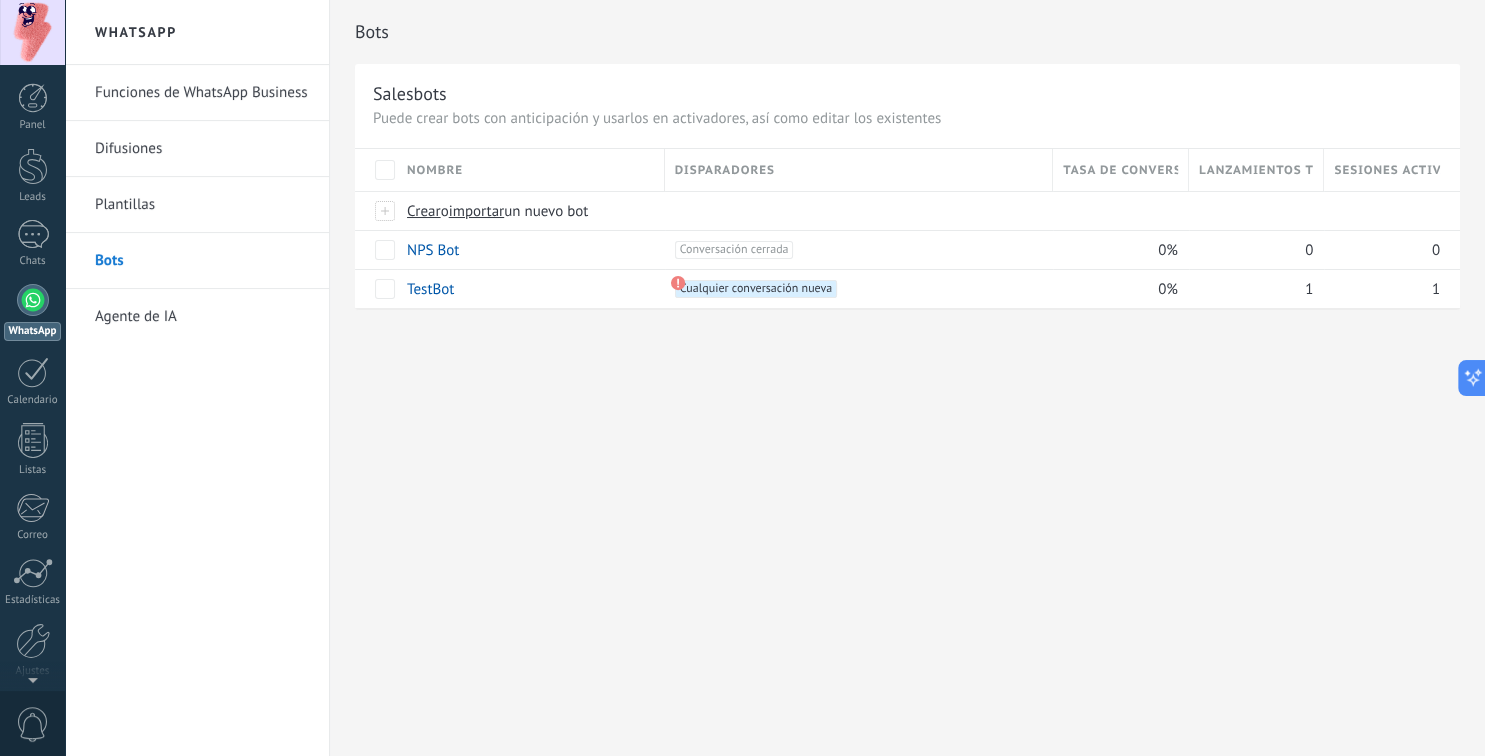 click on "Plantillas" at bounding box center [202, 205] 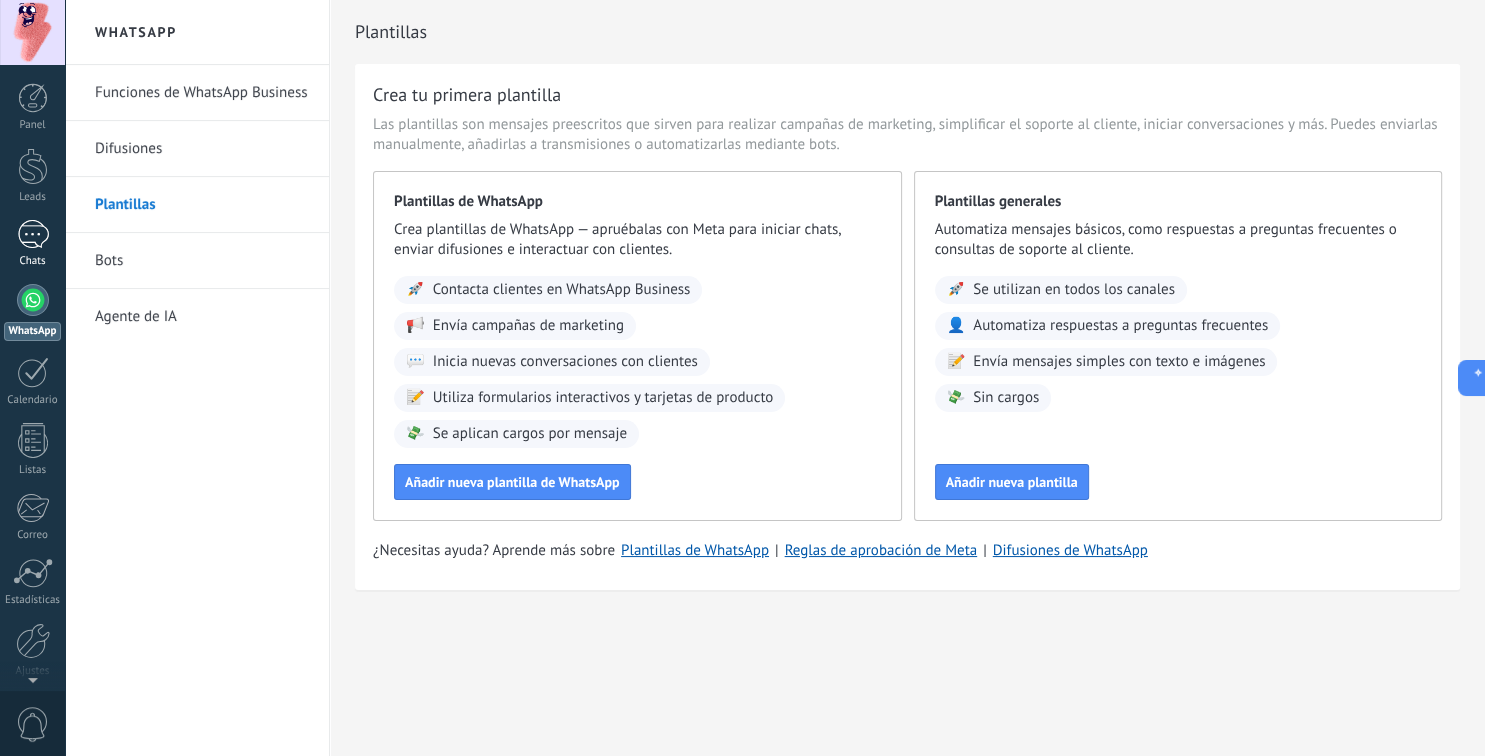 click at bounding box center (33, 234) 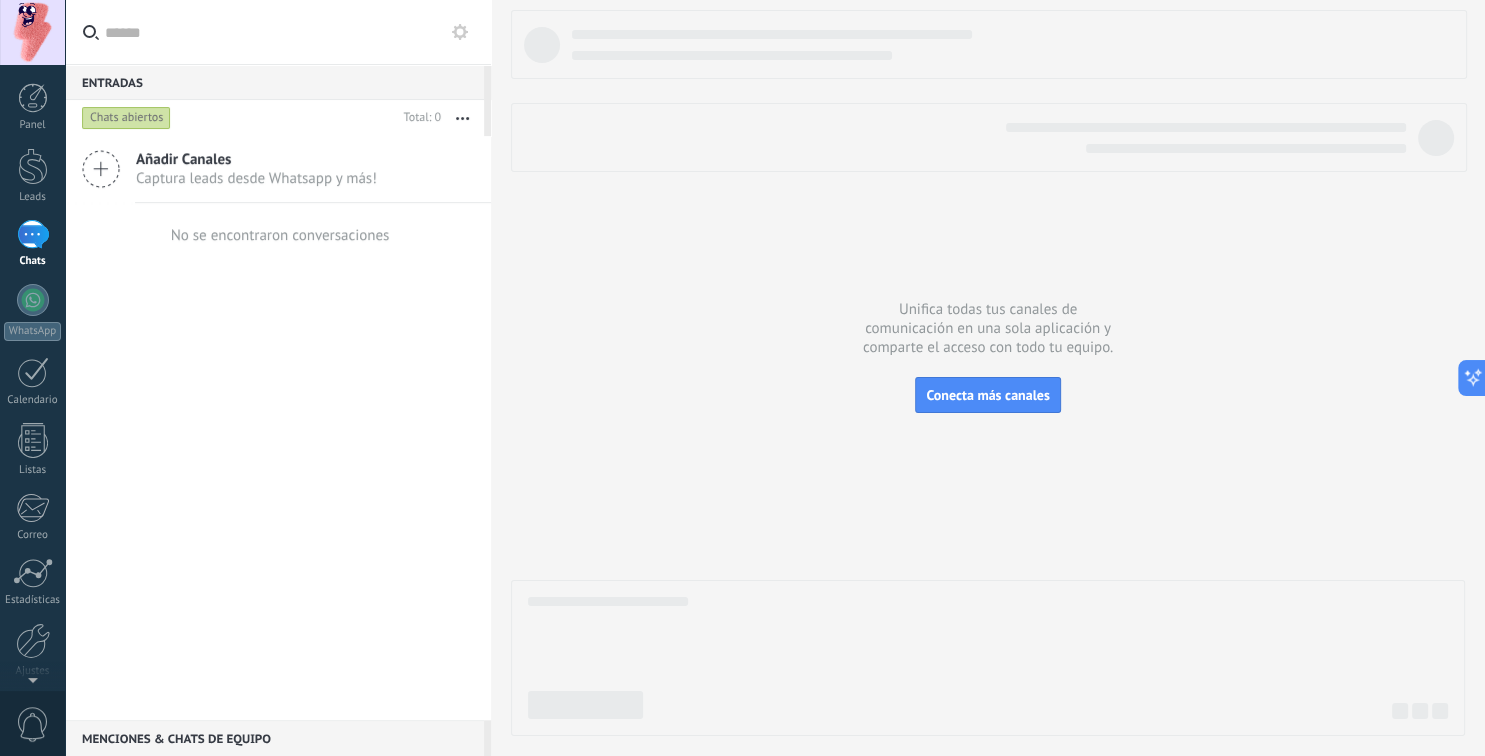 click at bounding box center (462, 118) 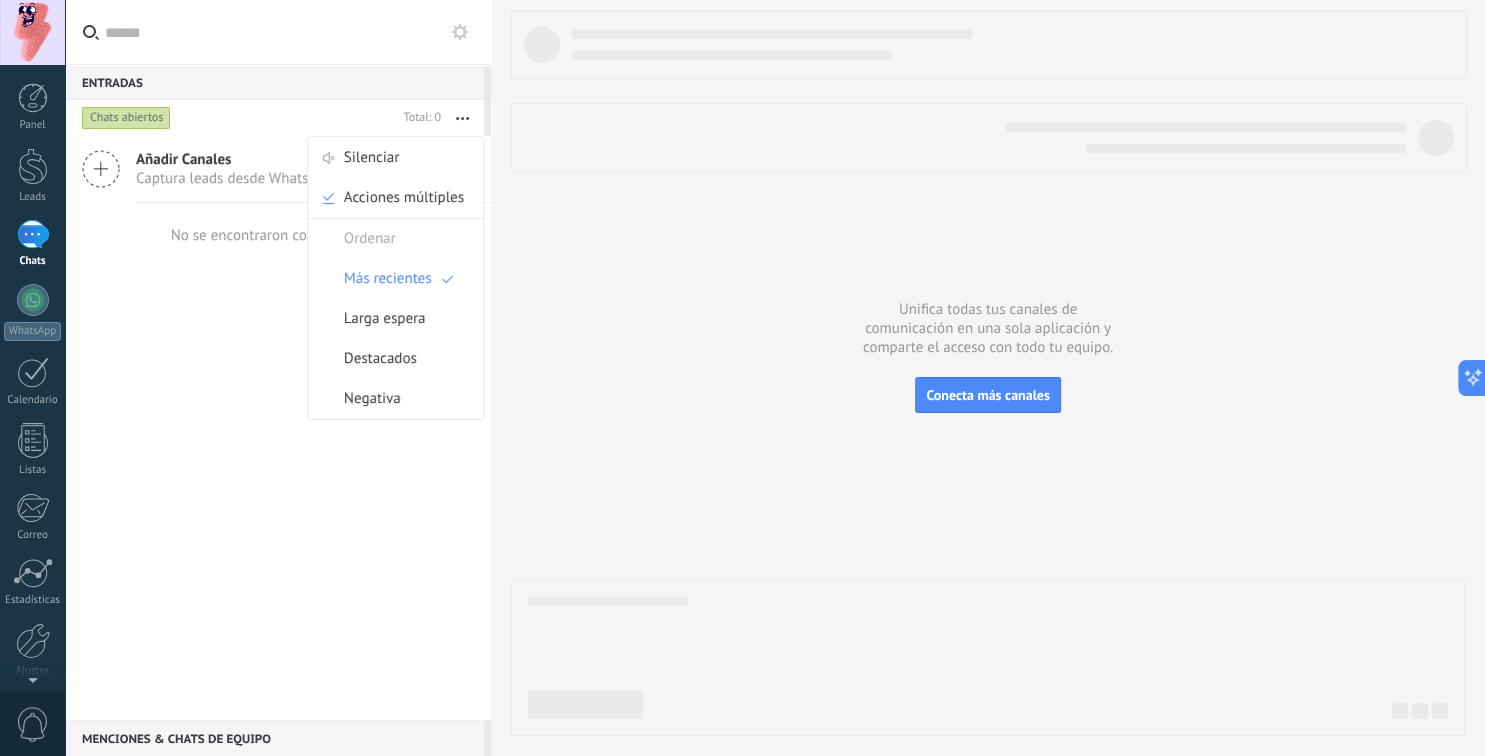 click at bounding box center [462, 118] 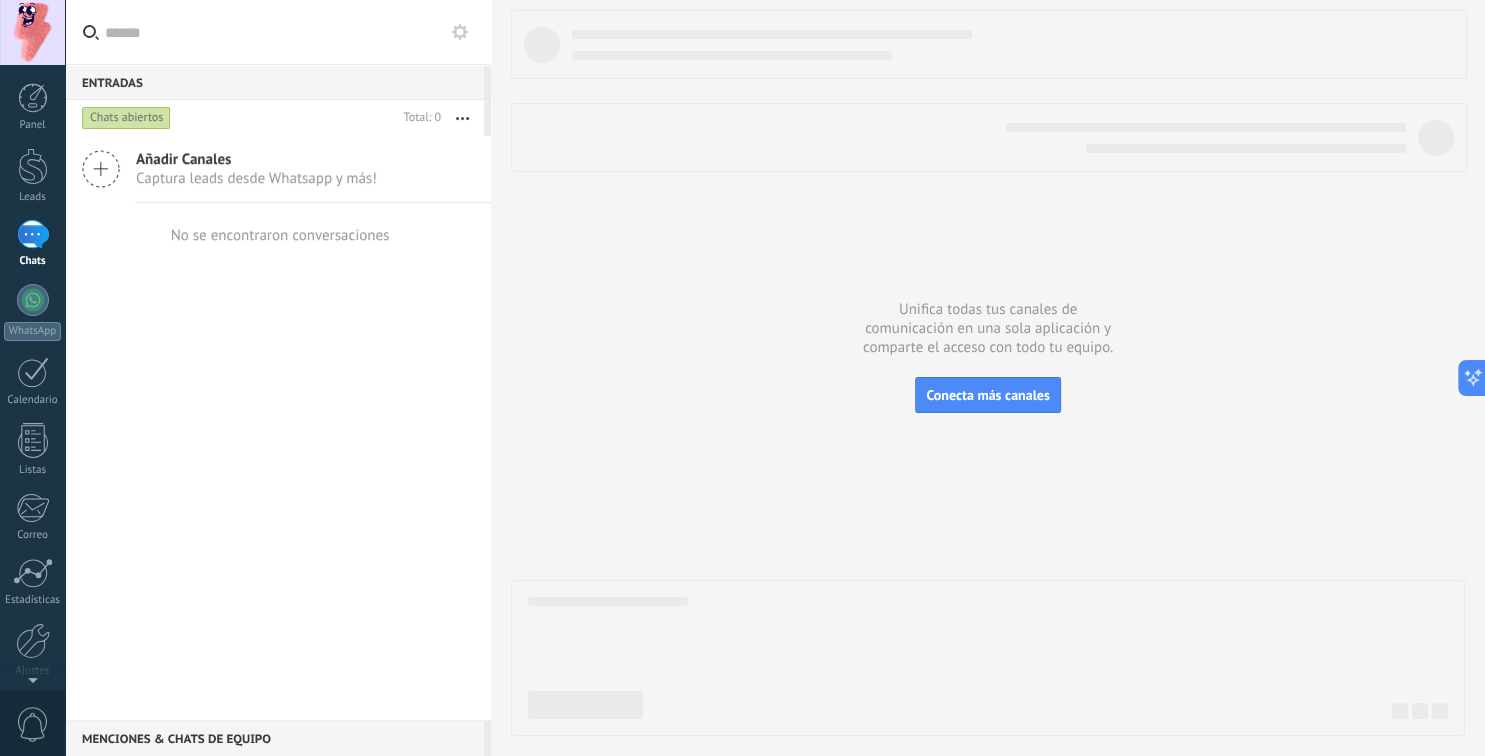 click on "Añadir Canales
Captura leads desde Whatsapp y más!" at bounding box center (278, 169) 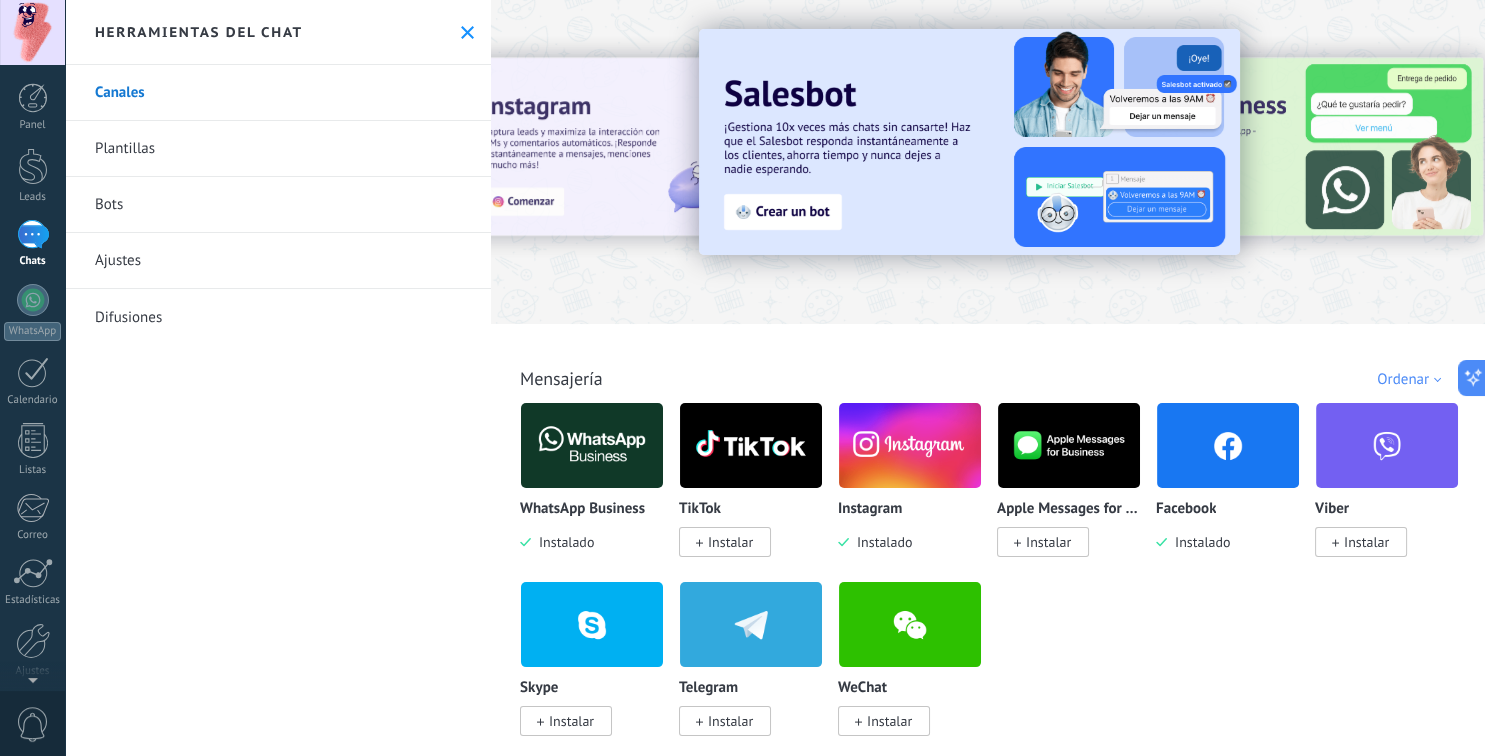 scroll, scrollTop: 0, scrollLeft: 0, axis: both 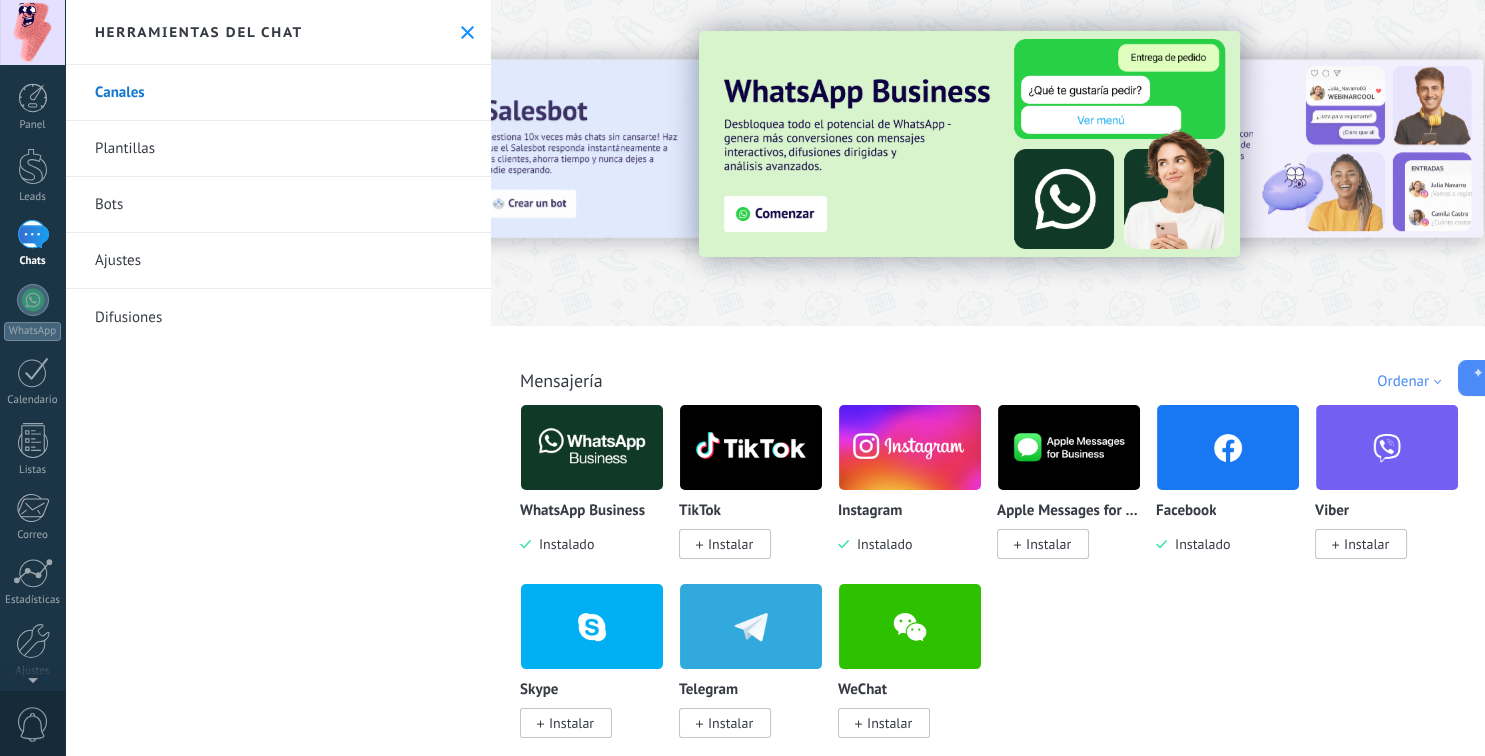 click on "Canales Plantillas Bots Ajustes Difusiones" at bounding box center [278, 410] 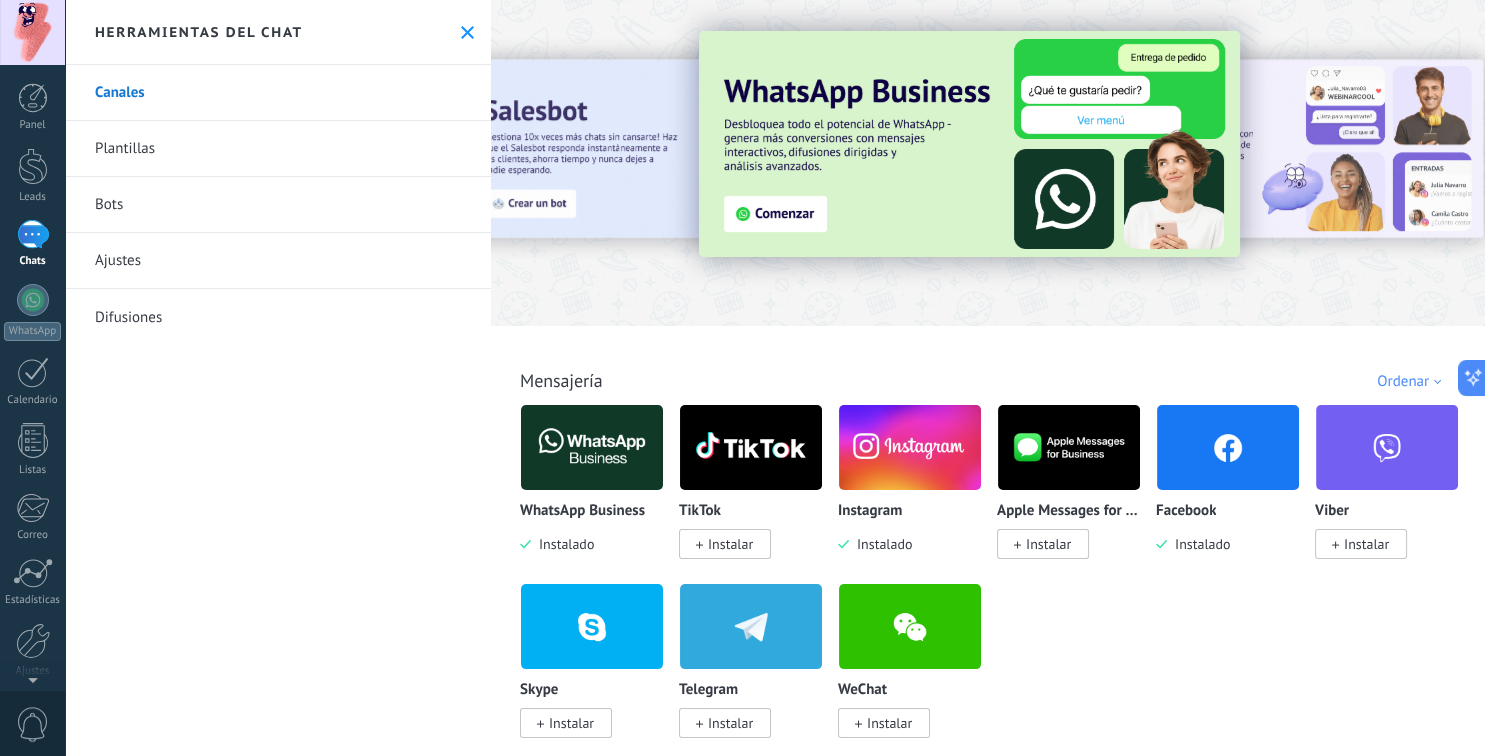 click at bounding box center [33, 234] 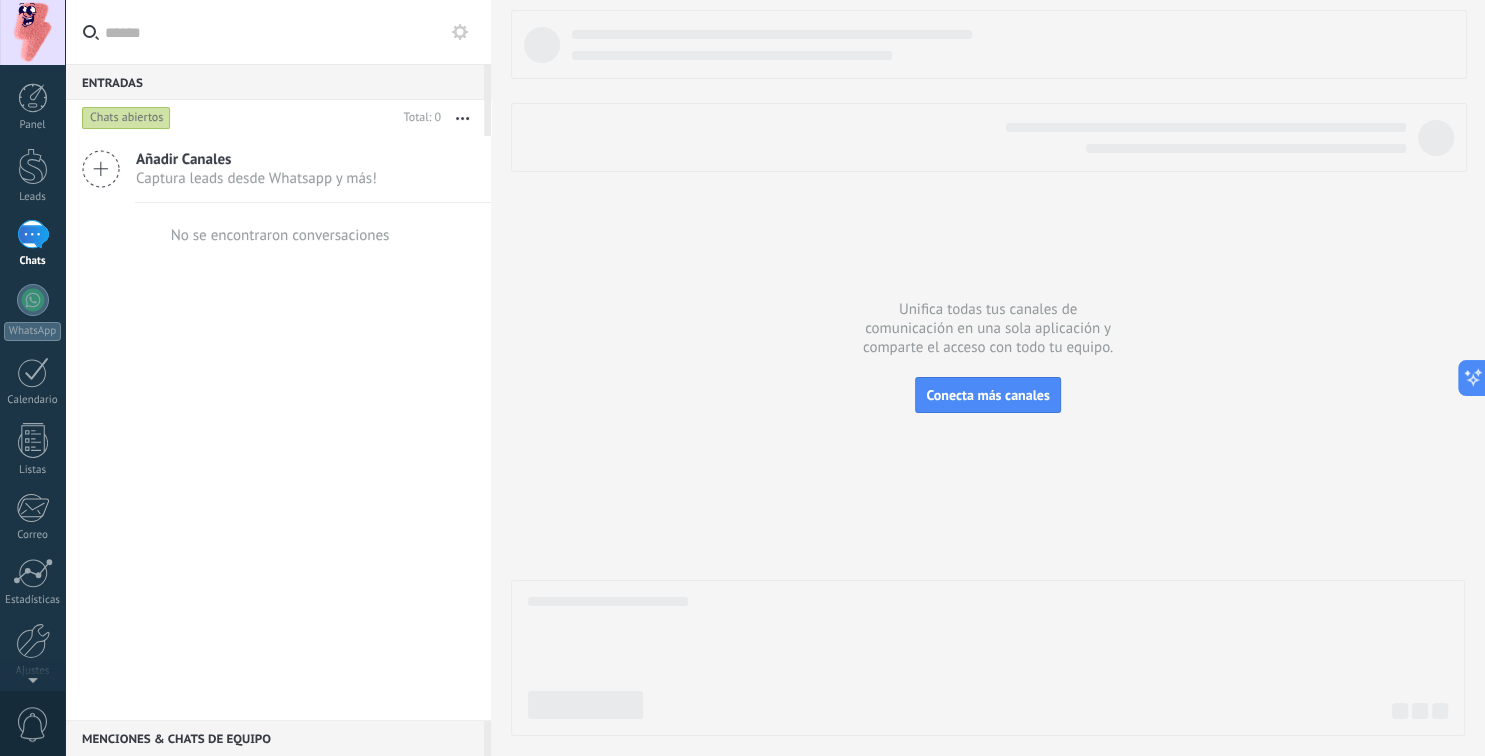 click on "Añadir Canales" at bounding box center [256, 159] 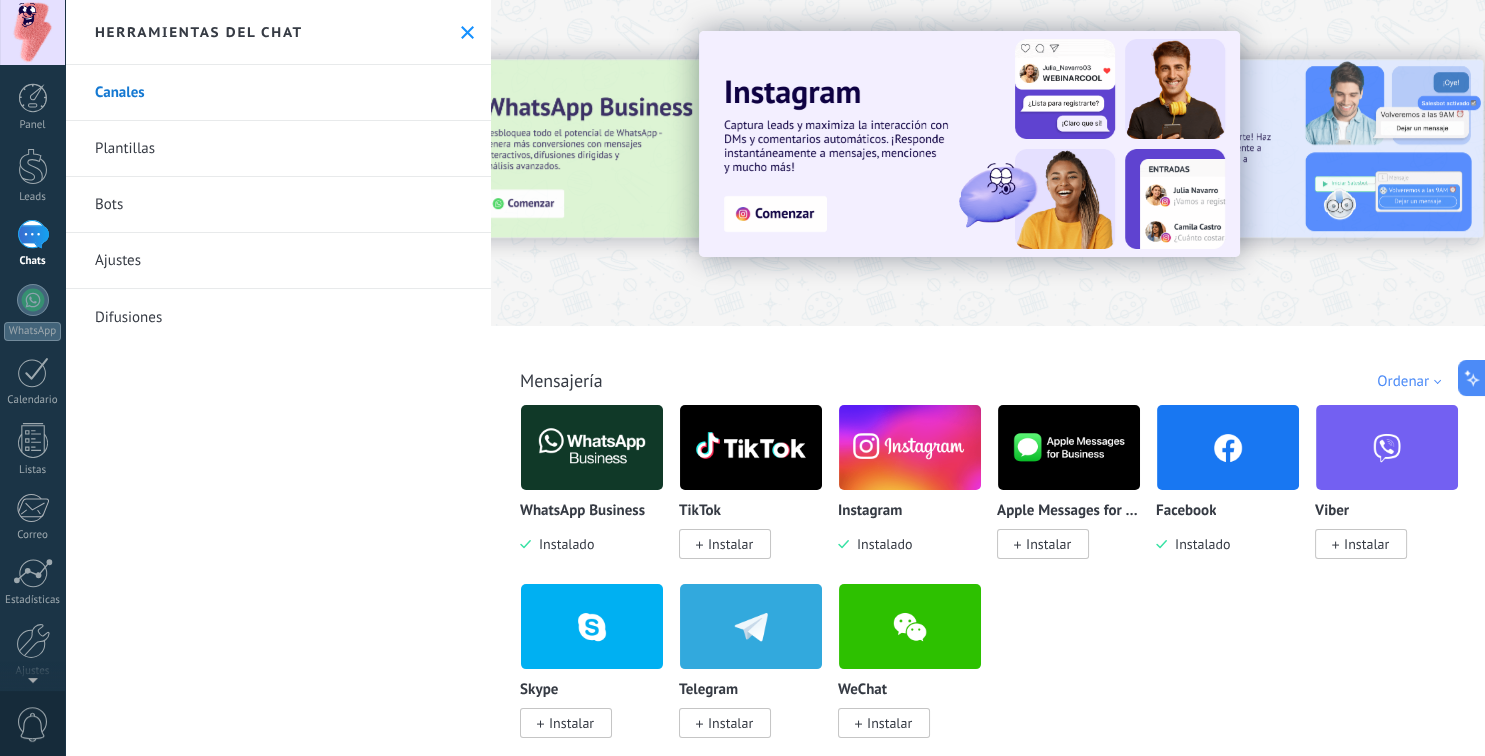 click on "Ajustes" at bounding box center (278, 261) 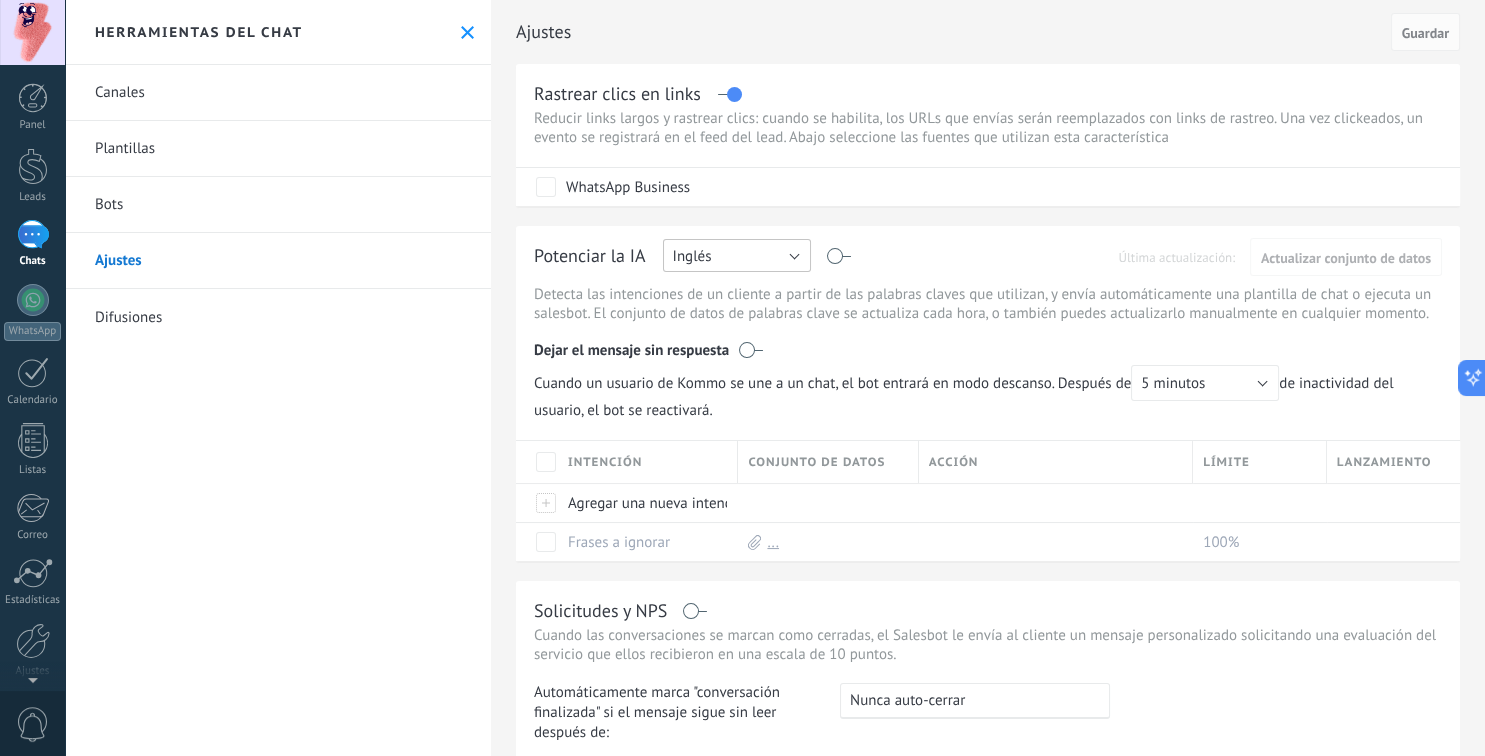 click on "Inglés" at bounding box center [737, 255] 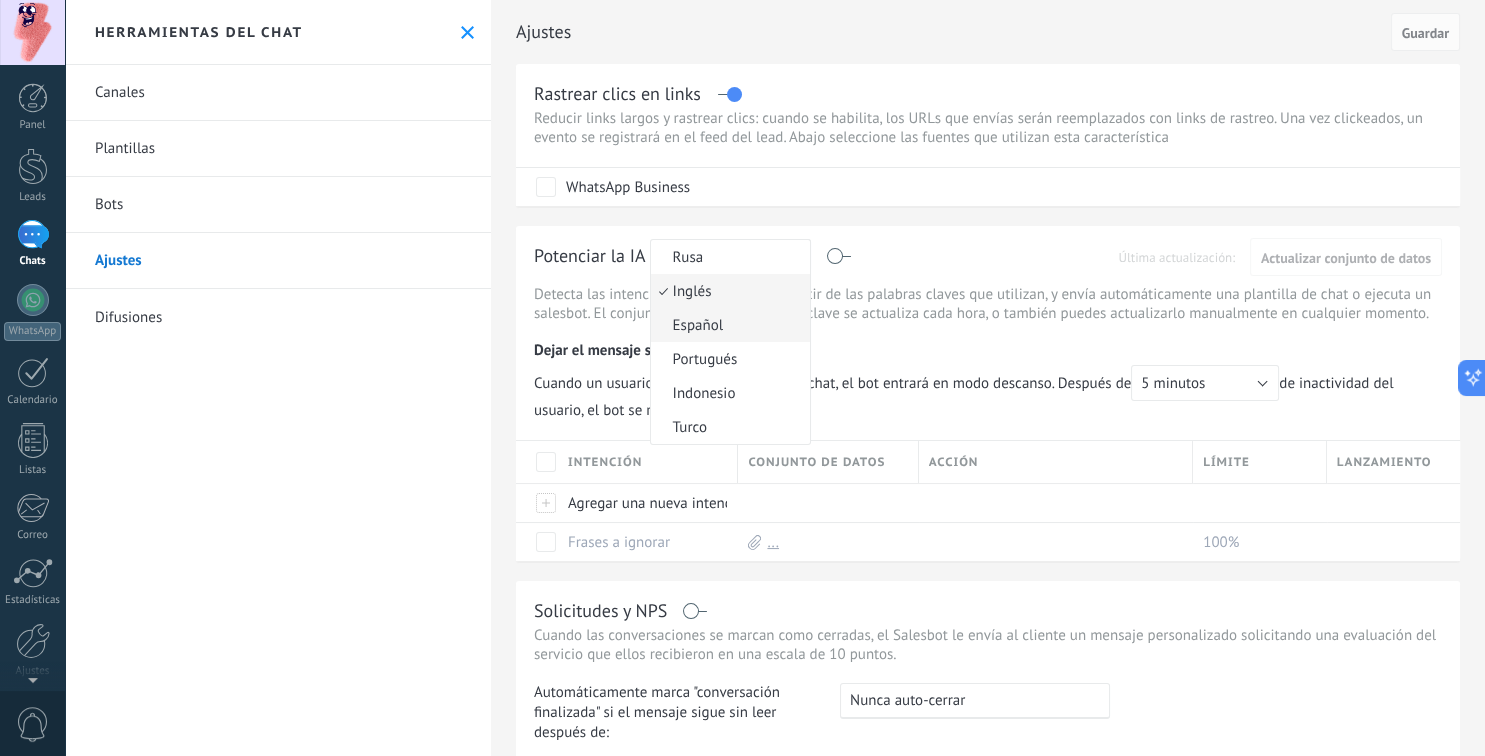 click on "Español" at bounding box center (727, 325) 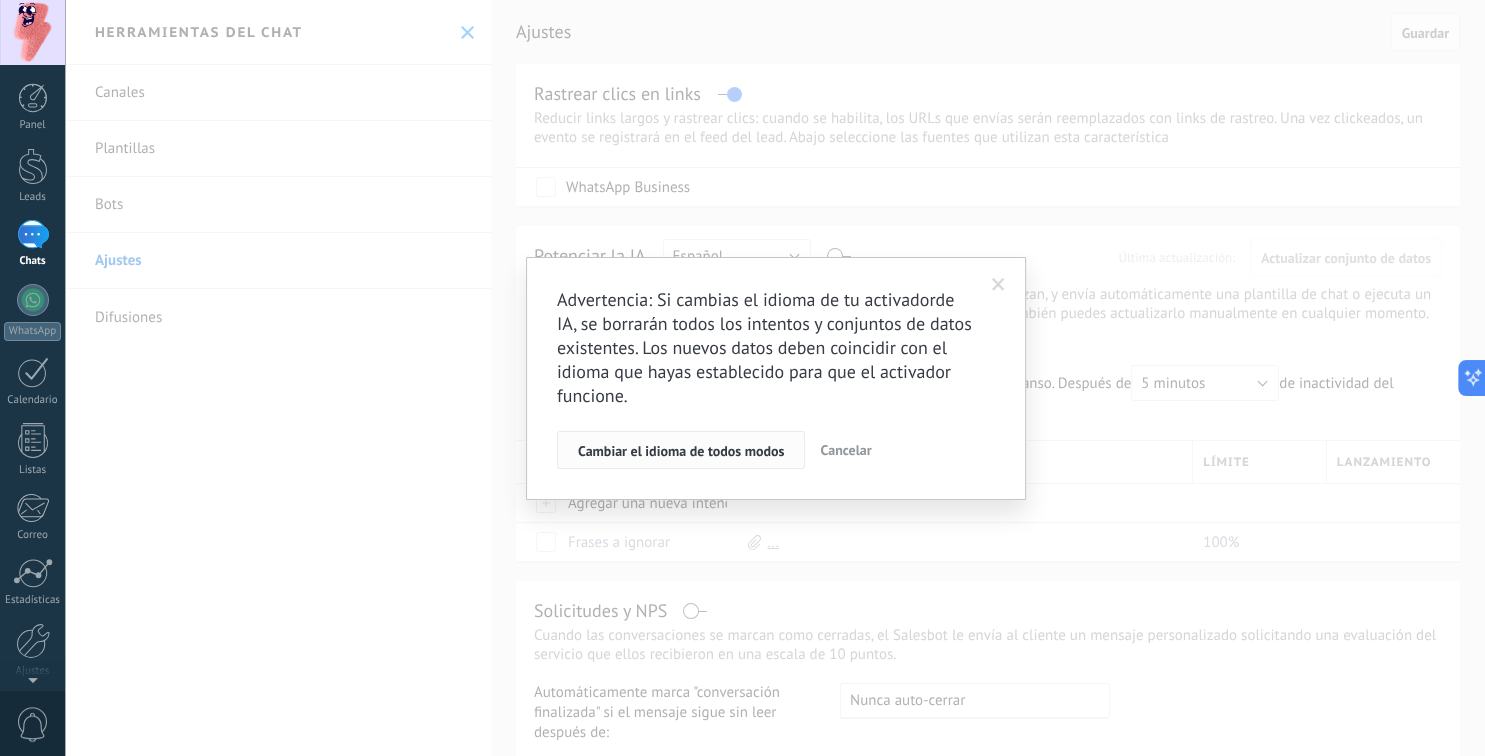 click on "Cambiar el idioma de todos modos" at bounding box center [681, 451] 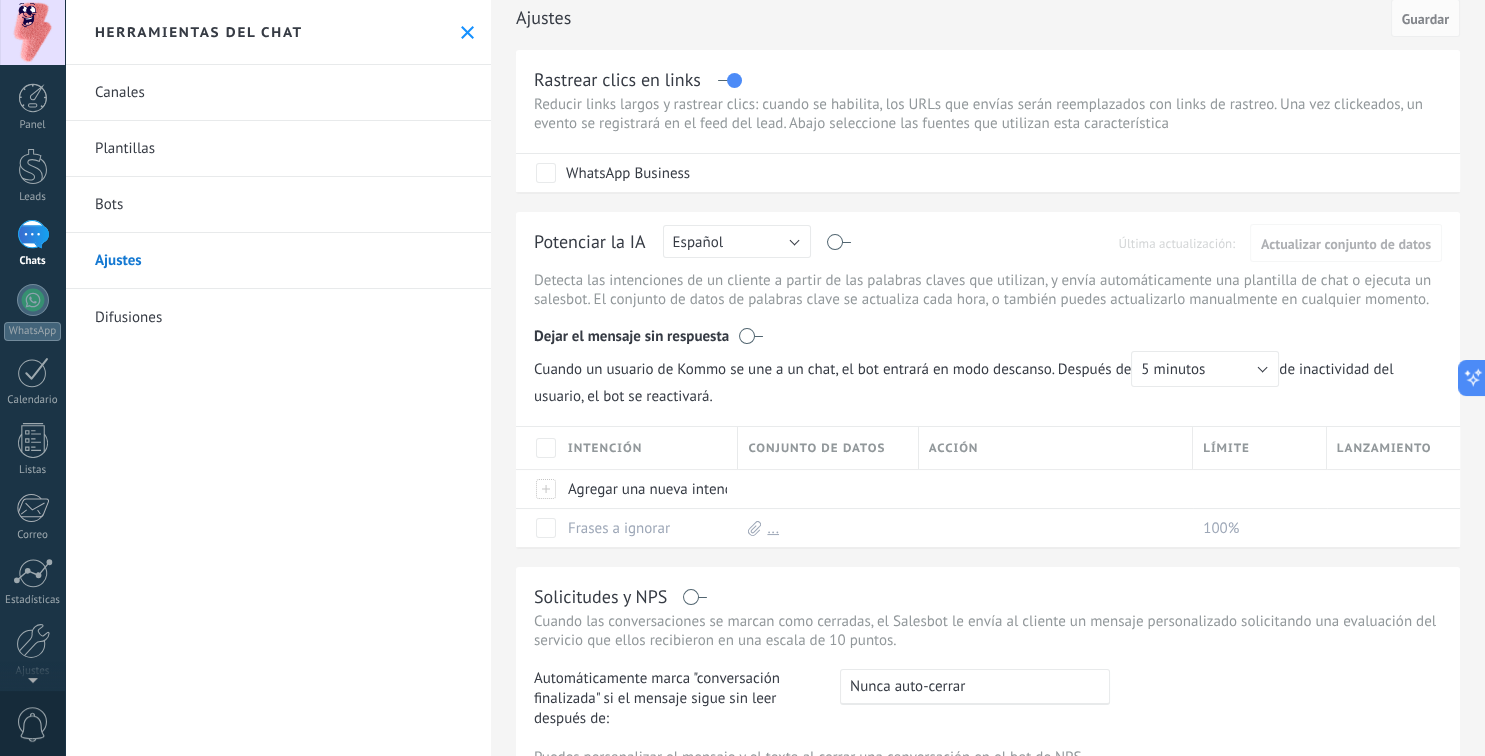 scroll, scrollTop: 0, scrollLeft: 0, axis: both 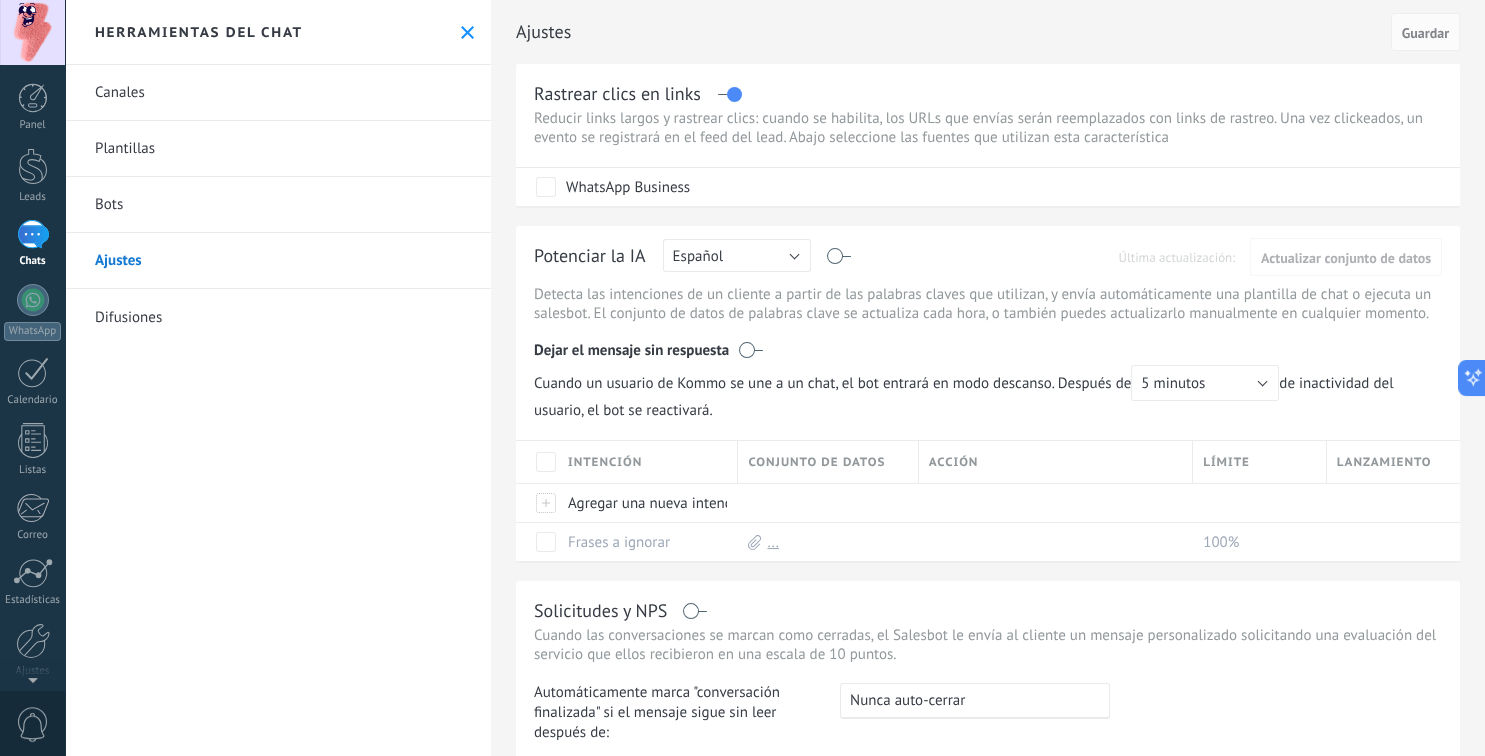 click on "Bots" at bounding box center [278, 205] 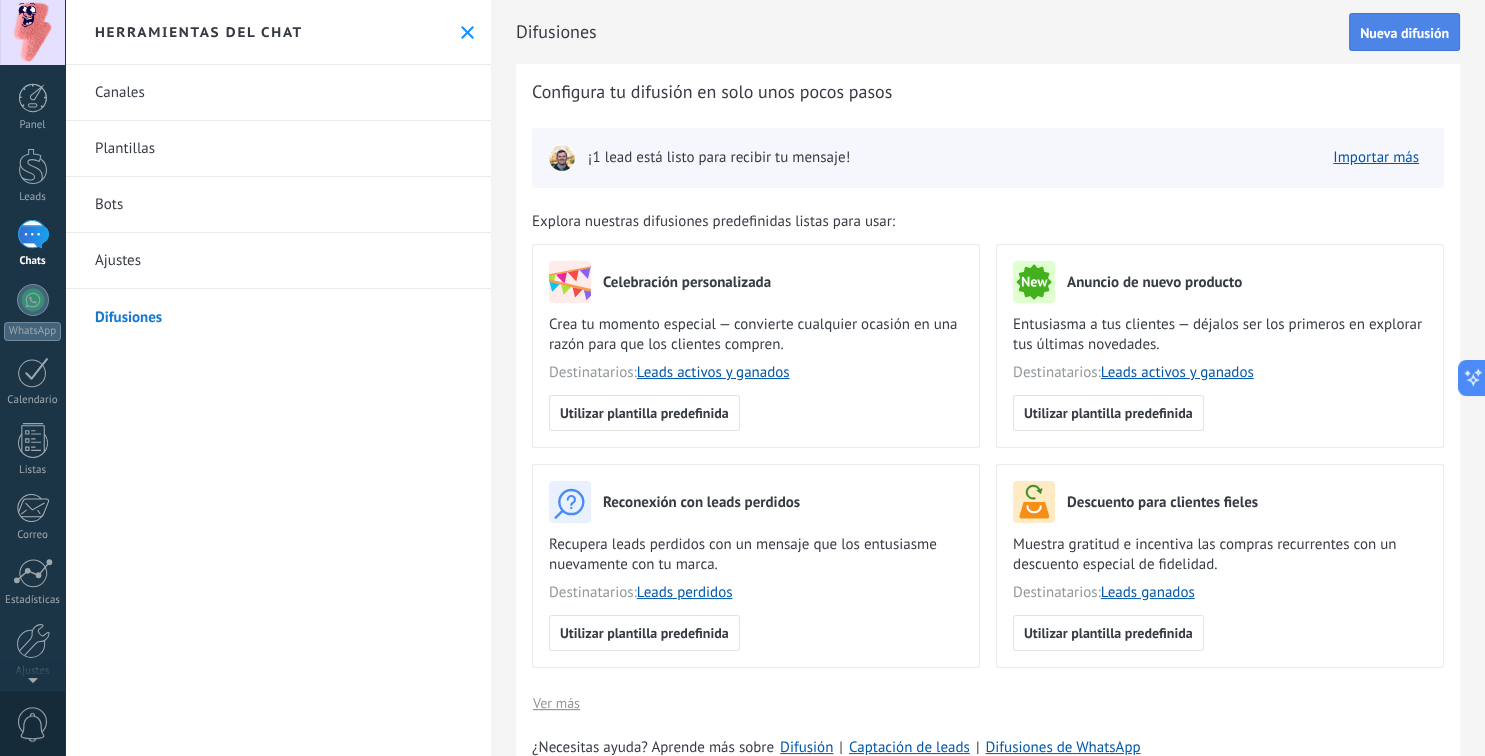 click on "Nueva difusión" at bounding box center [1404, 33] 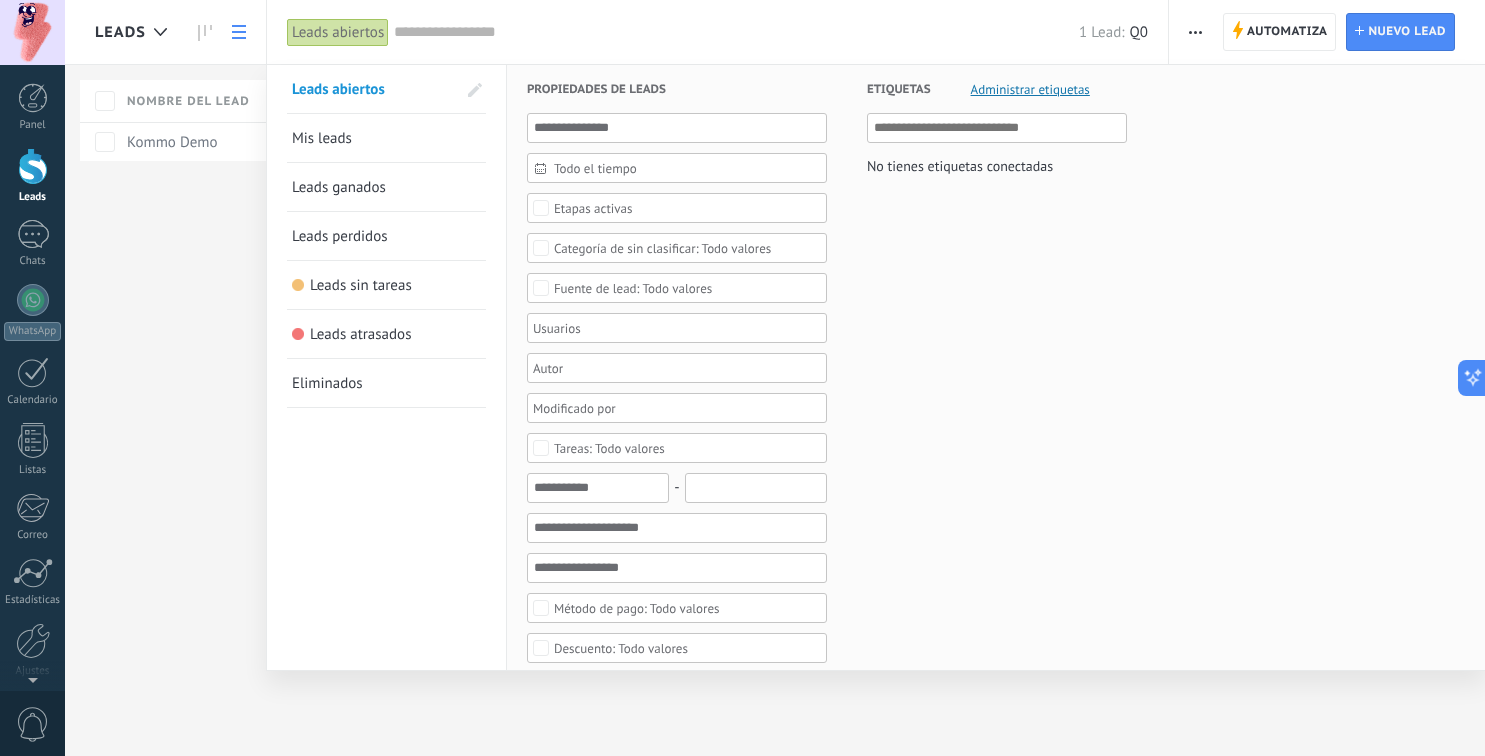 scroll, scrollTop: 0, scrollLeft: 0, axis: both 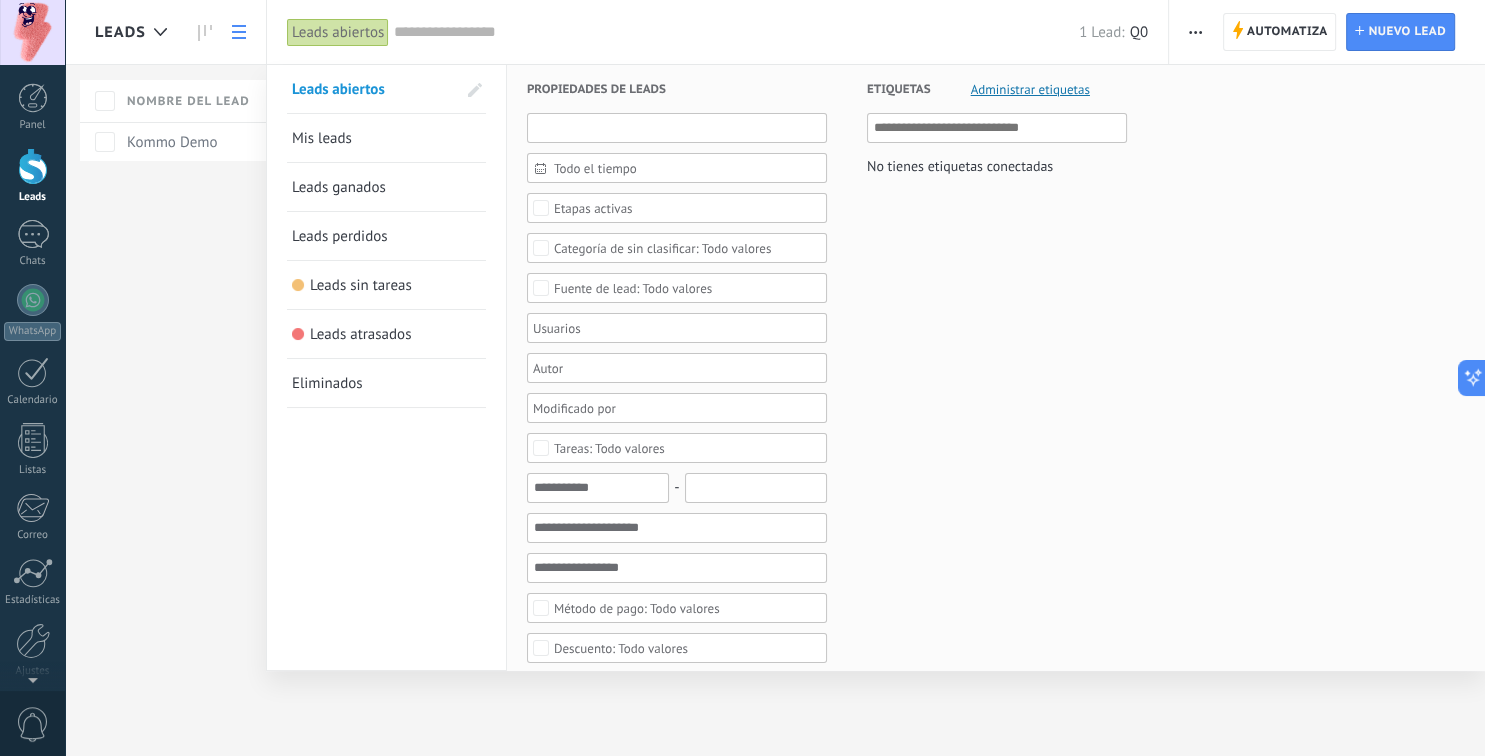 click at bounding box center (677, 128) 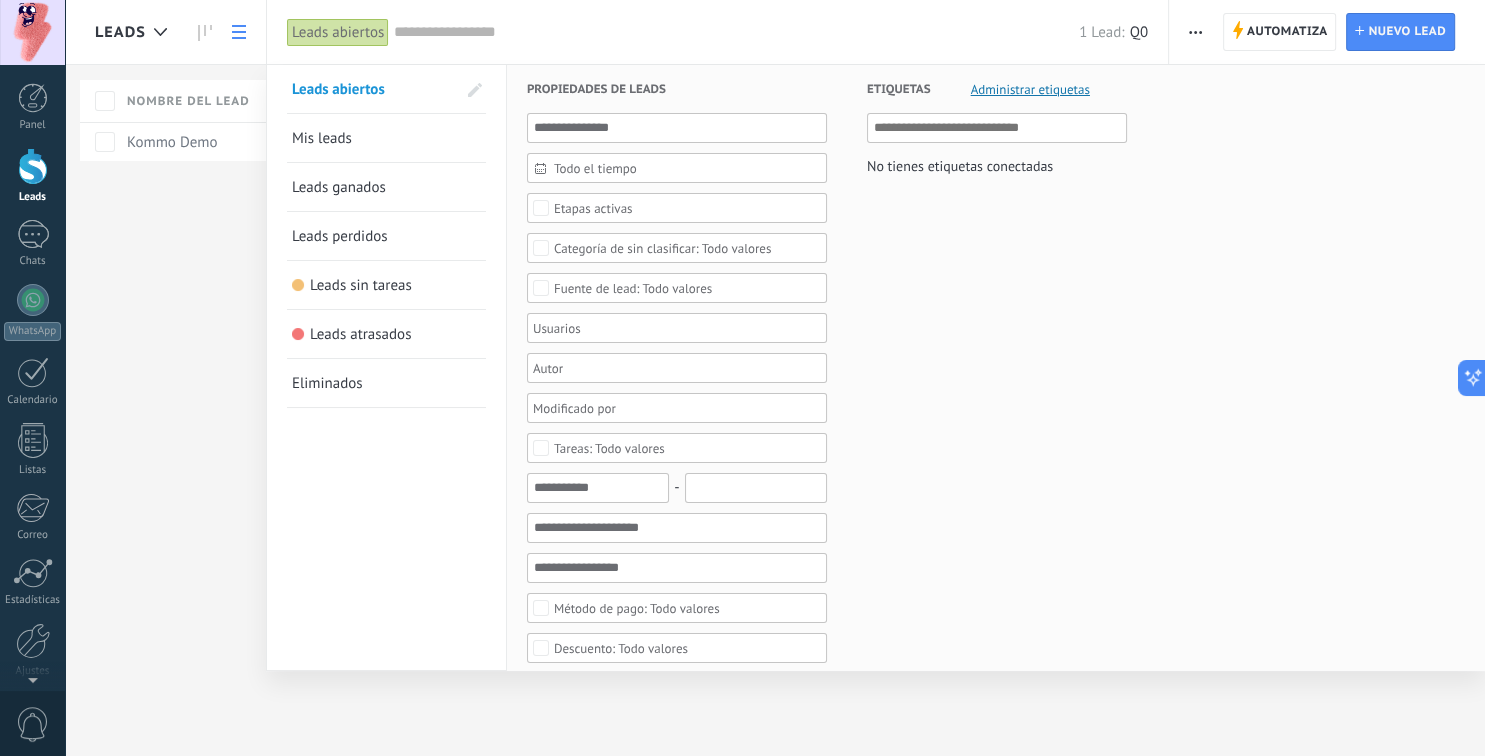 click on "Todo el tiempo" at bounding box center [685, 168] 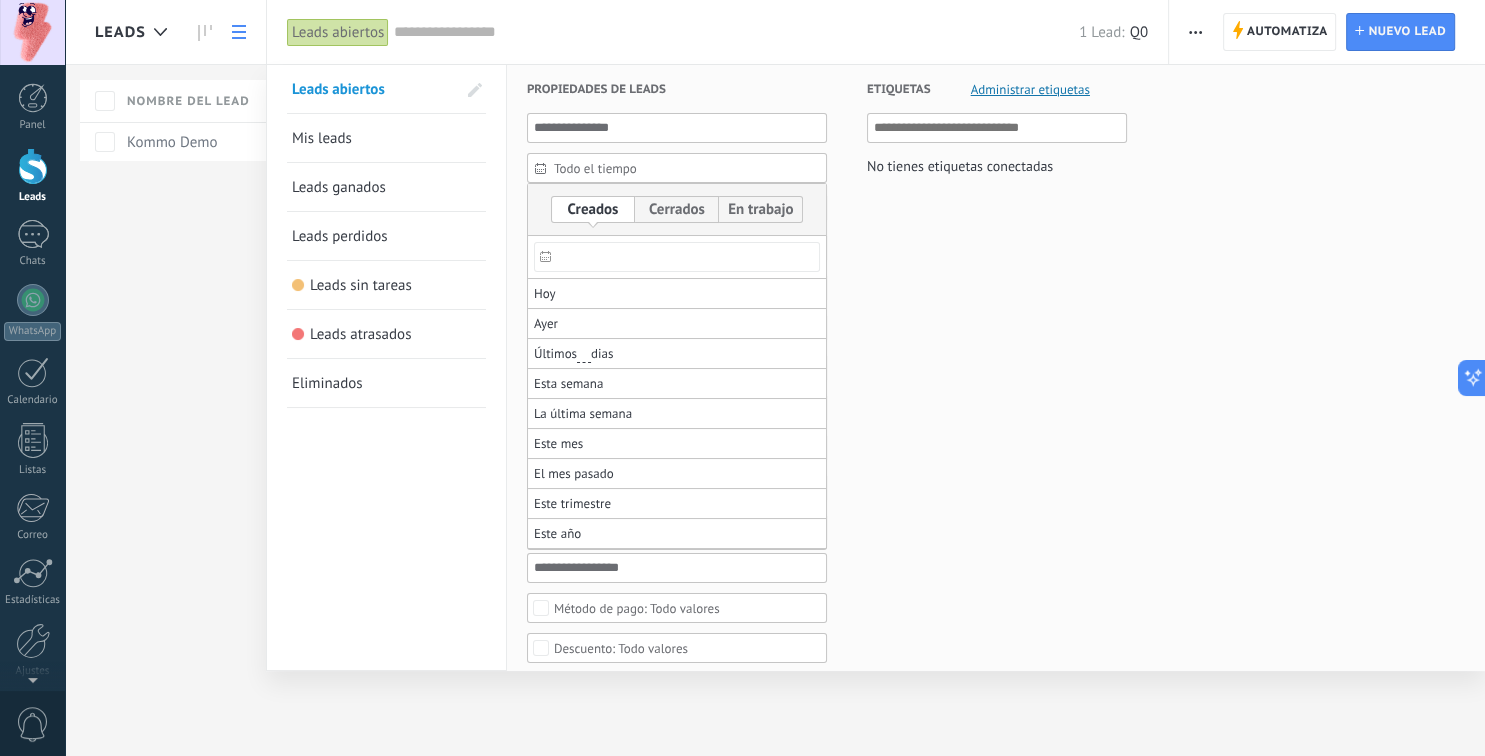 click on "Todo el tiempo" at bounding box center [685, 168] 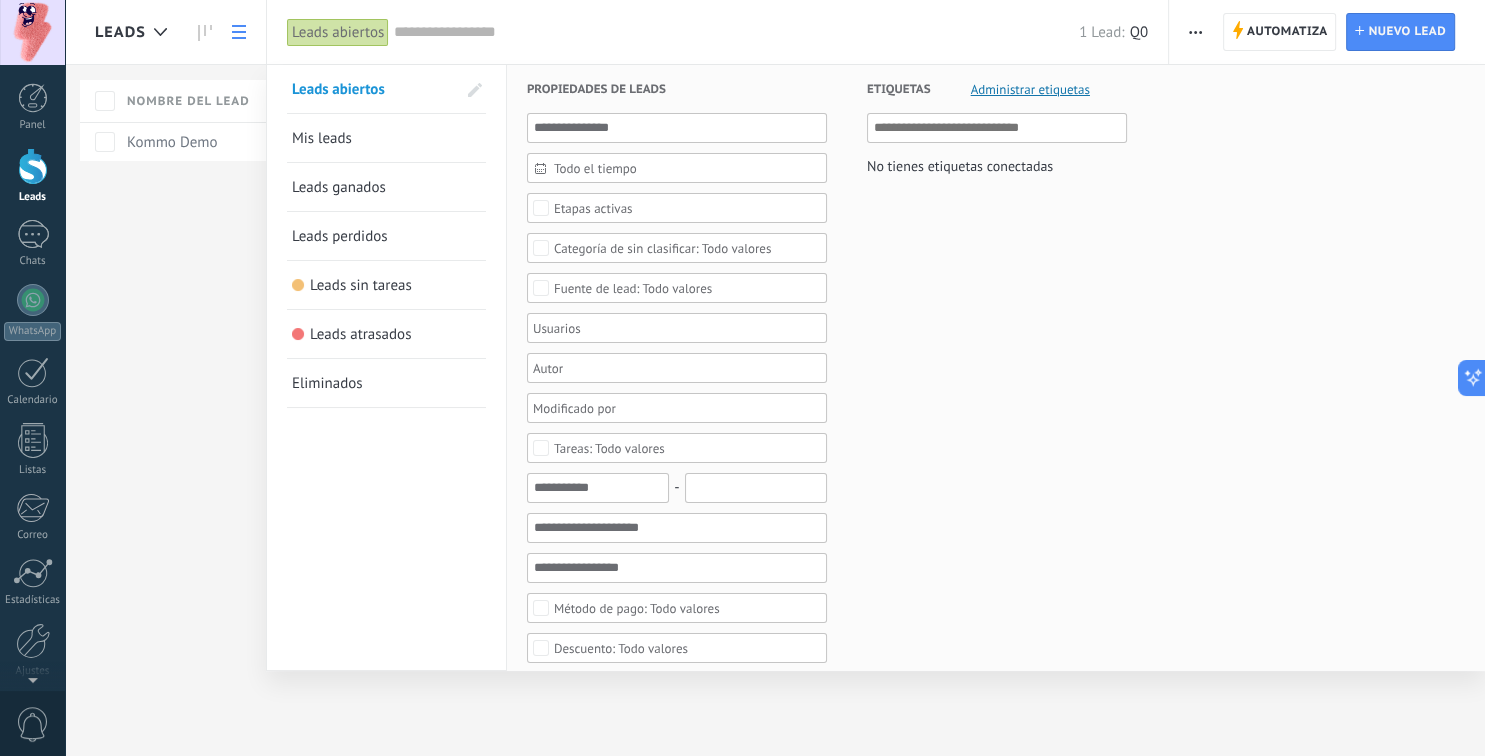 click on "Mis leads" at bounding box center [322, 138] 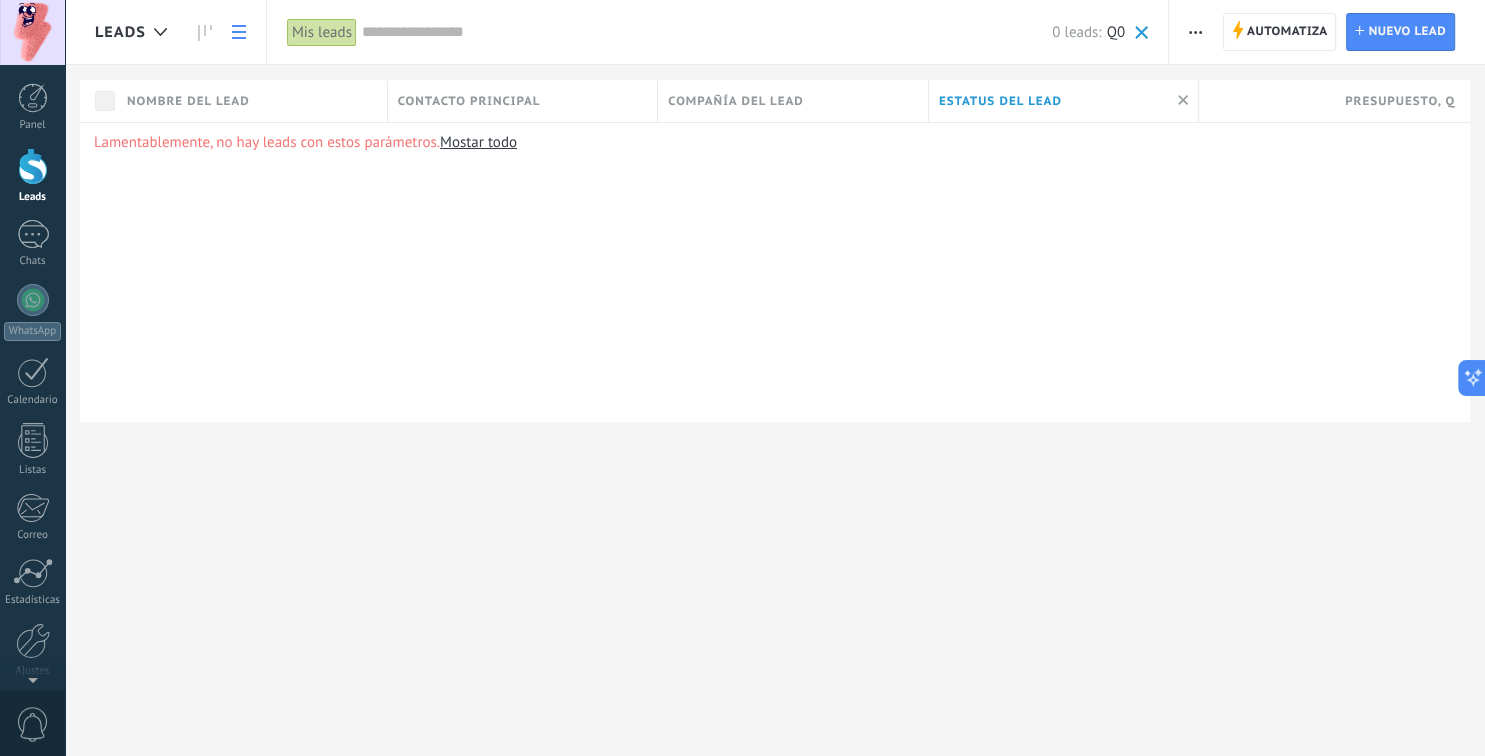 click at bounding box center (1195, 32) 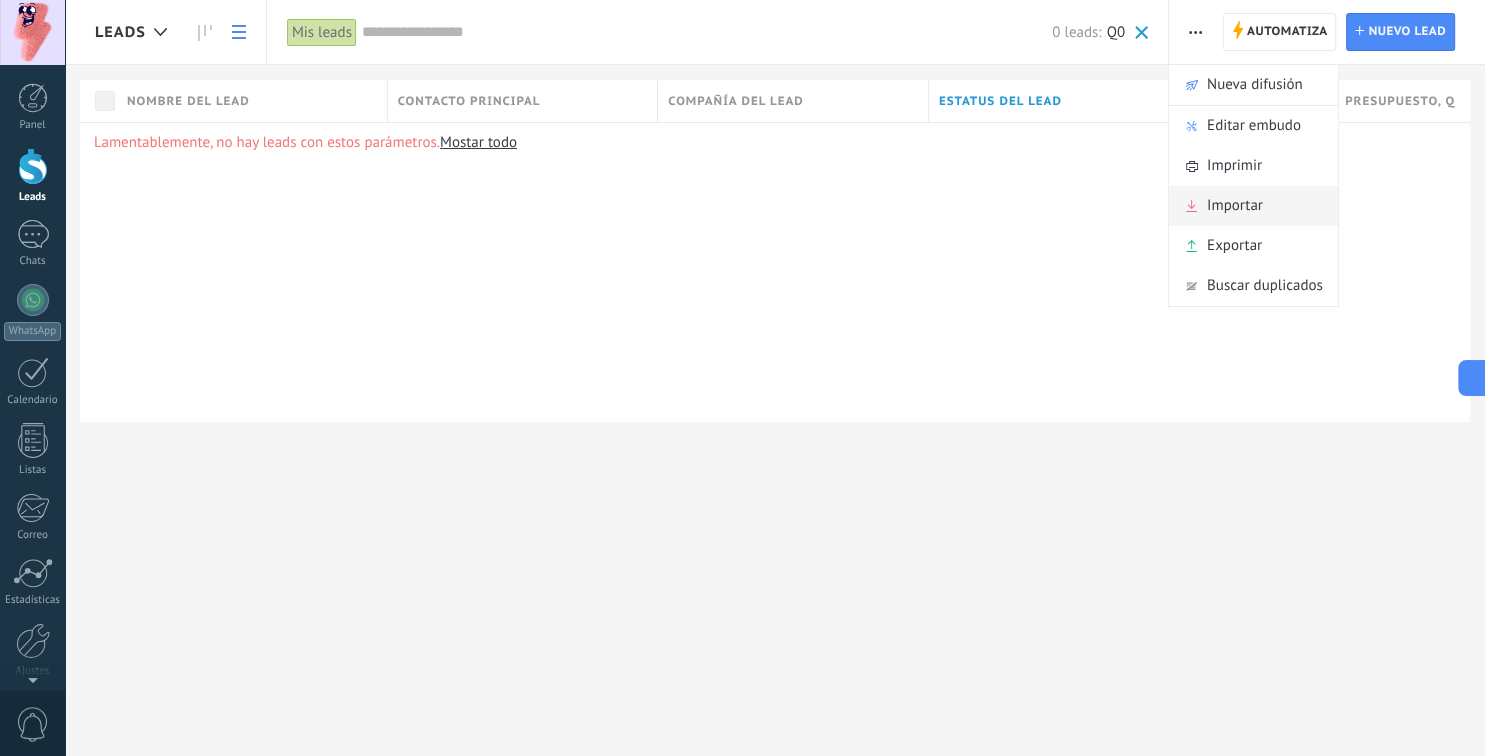 click on "Importar" at bounding box center [1235, 206] 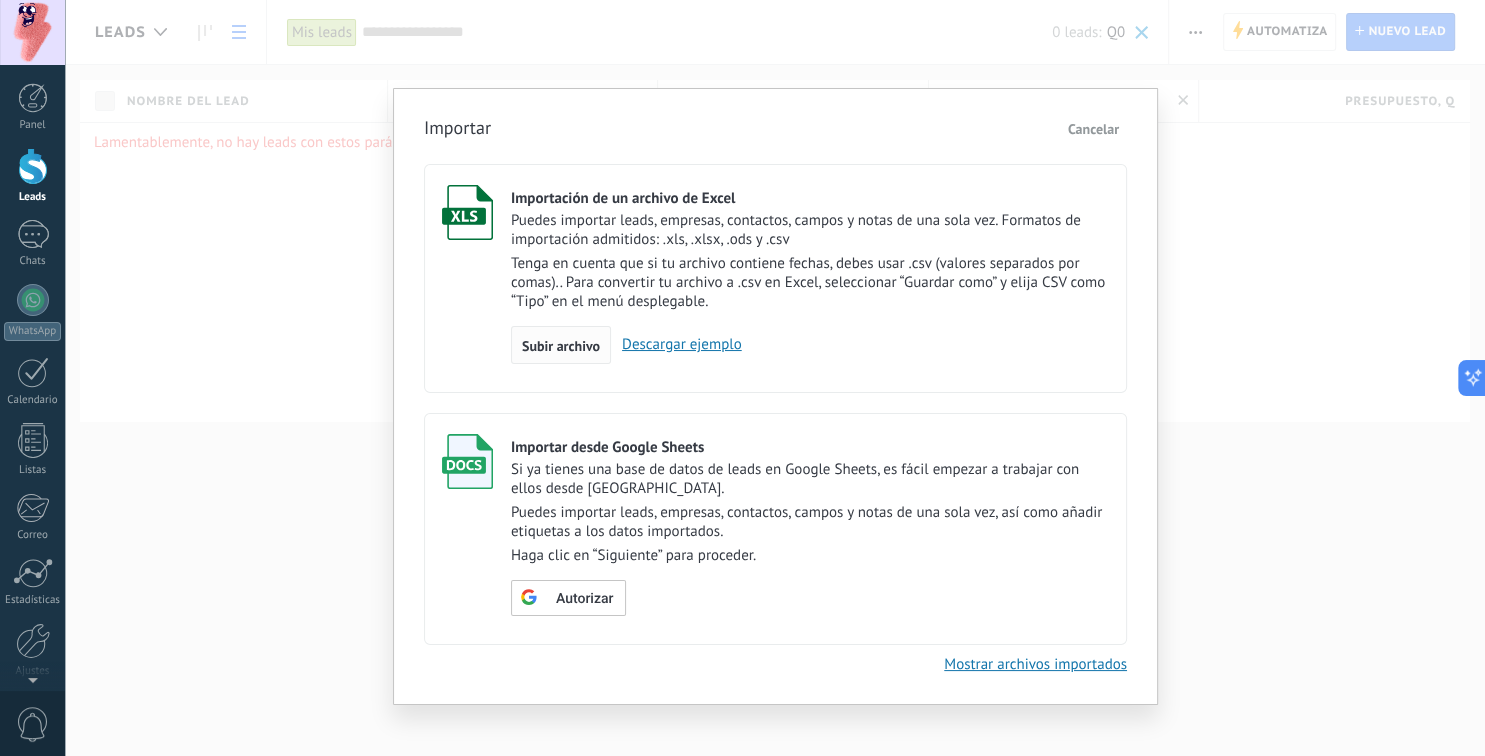 click on "Subir archivo" at bounding box center (561, 346) 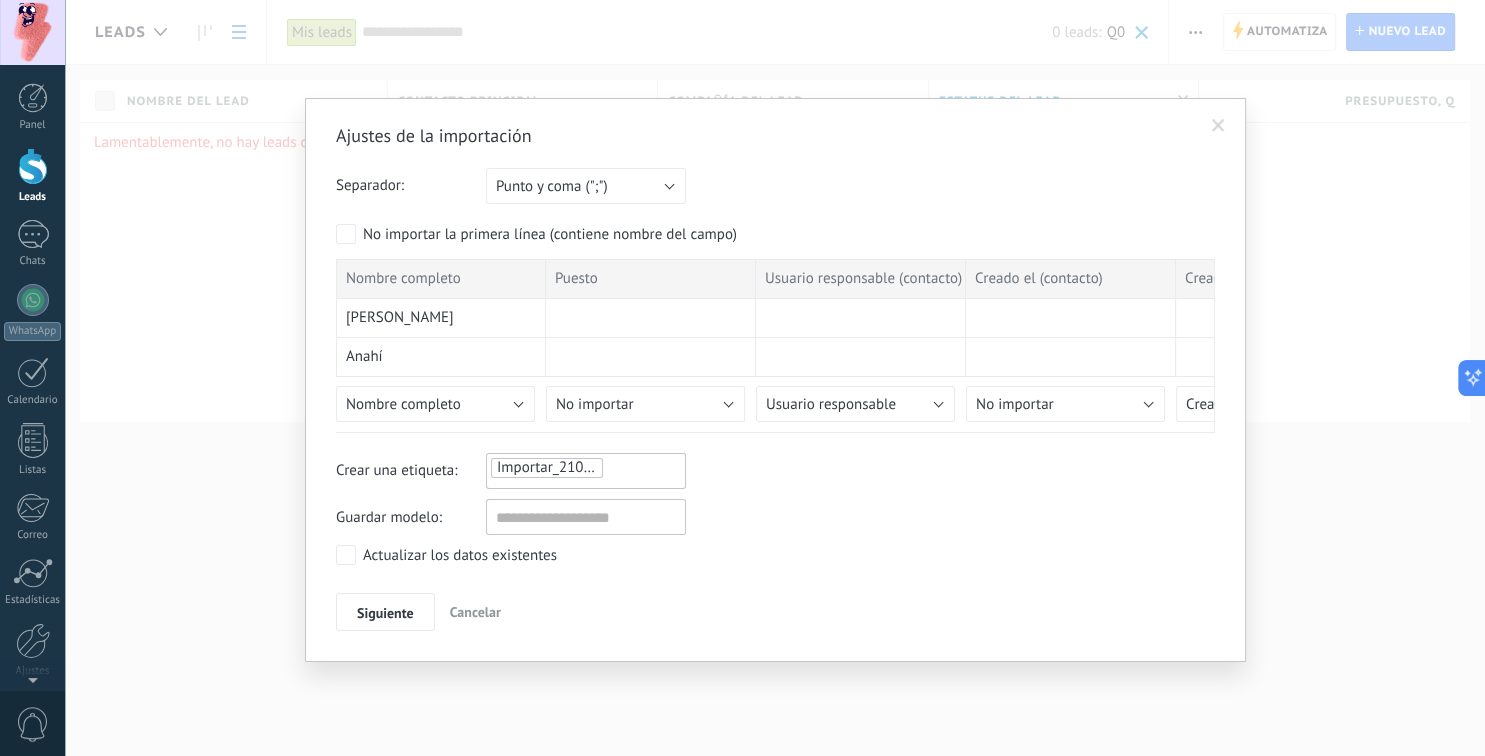 click on "Importar_21072025_0558" at bounding box center (580, 467) 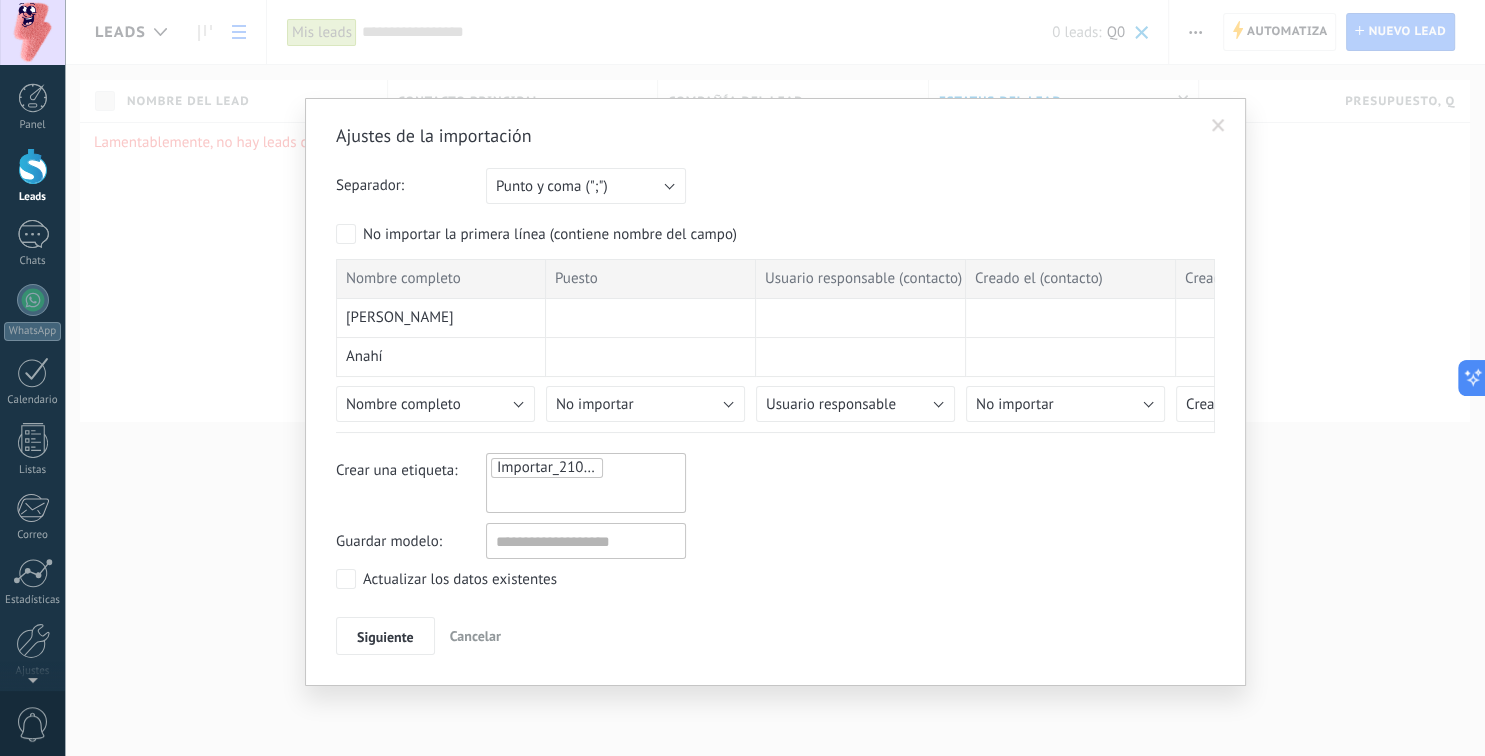 click on "Importar_21072025_0558" at bounding box center [580, 467] 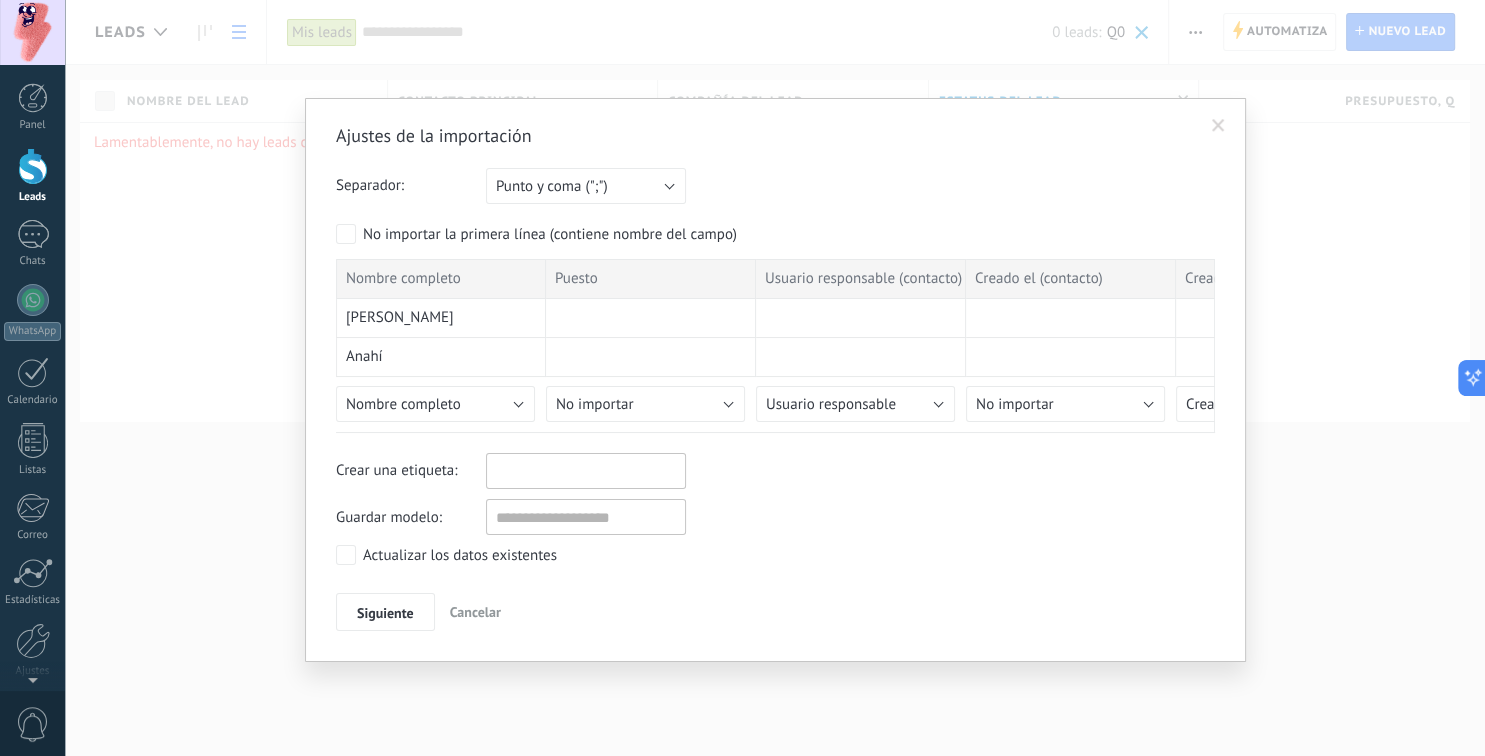 click at bounding box center [542, 471] 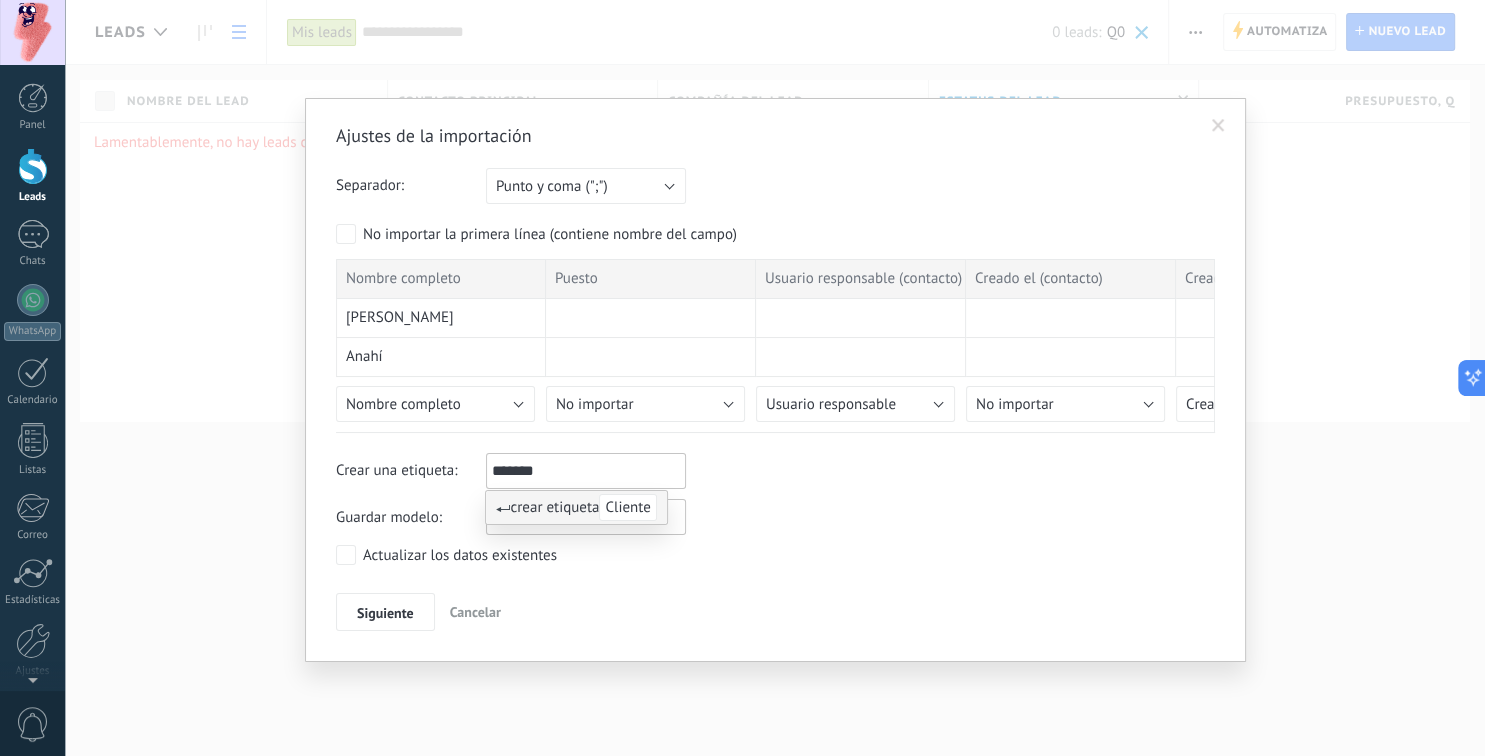type on "********" 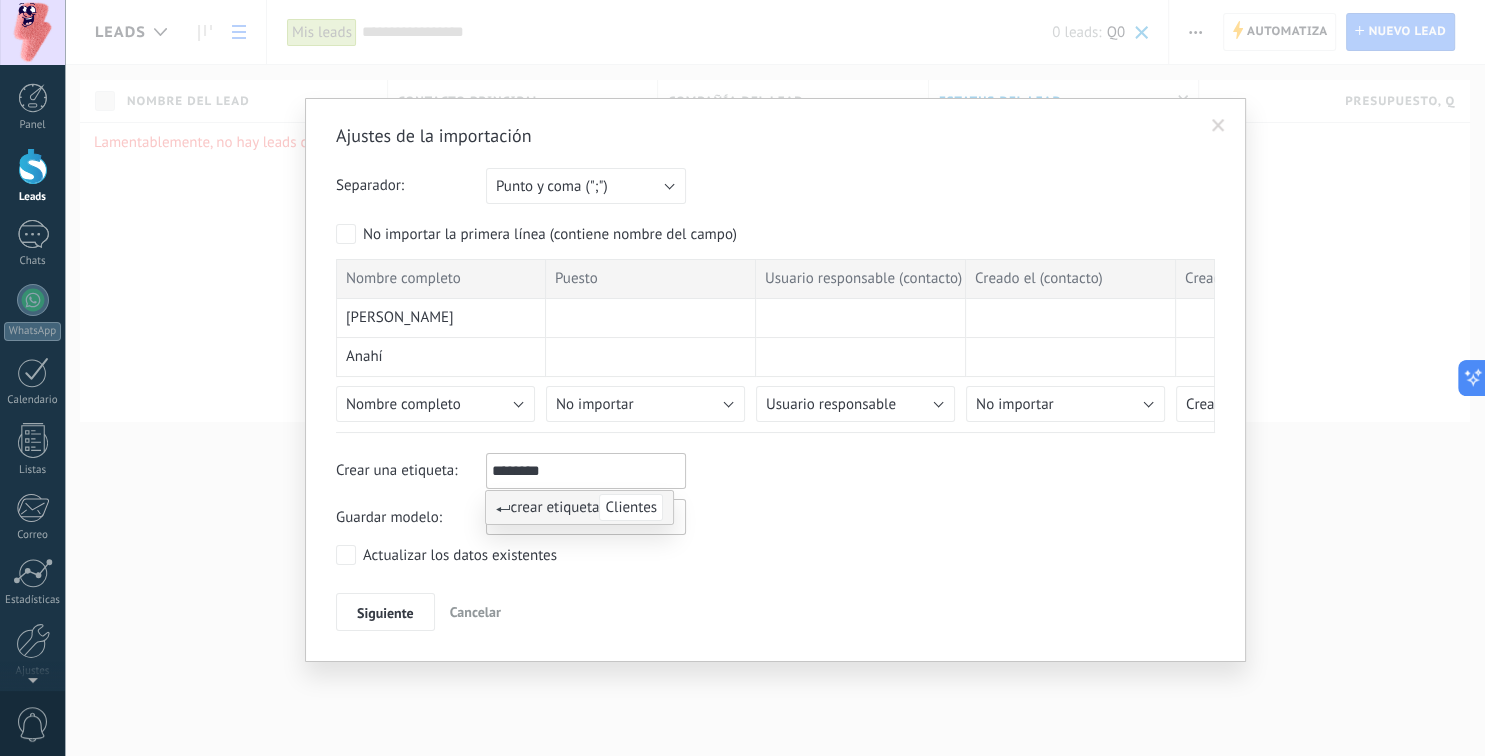 type 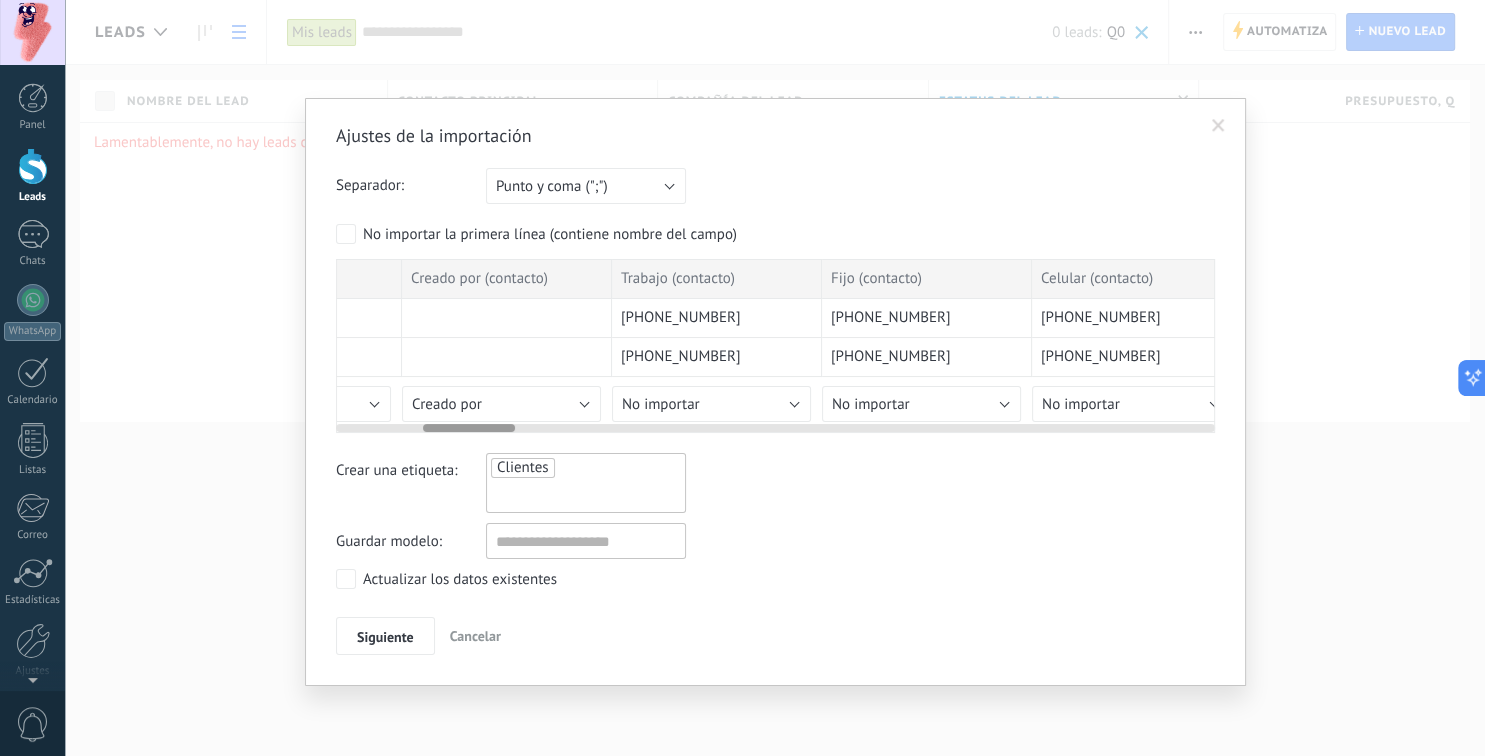 scroll, scrollTop: 0, scrollLeft: 840, axis: horizontal 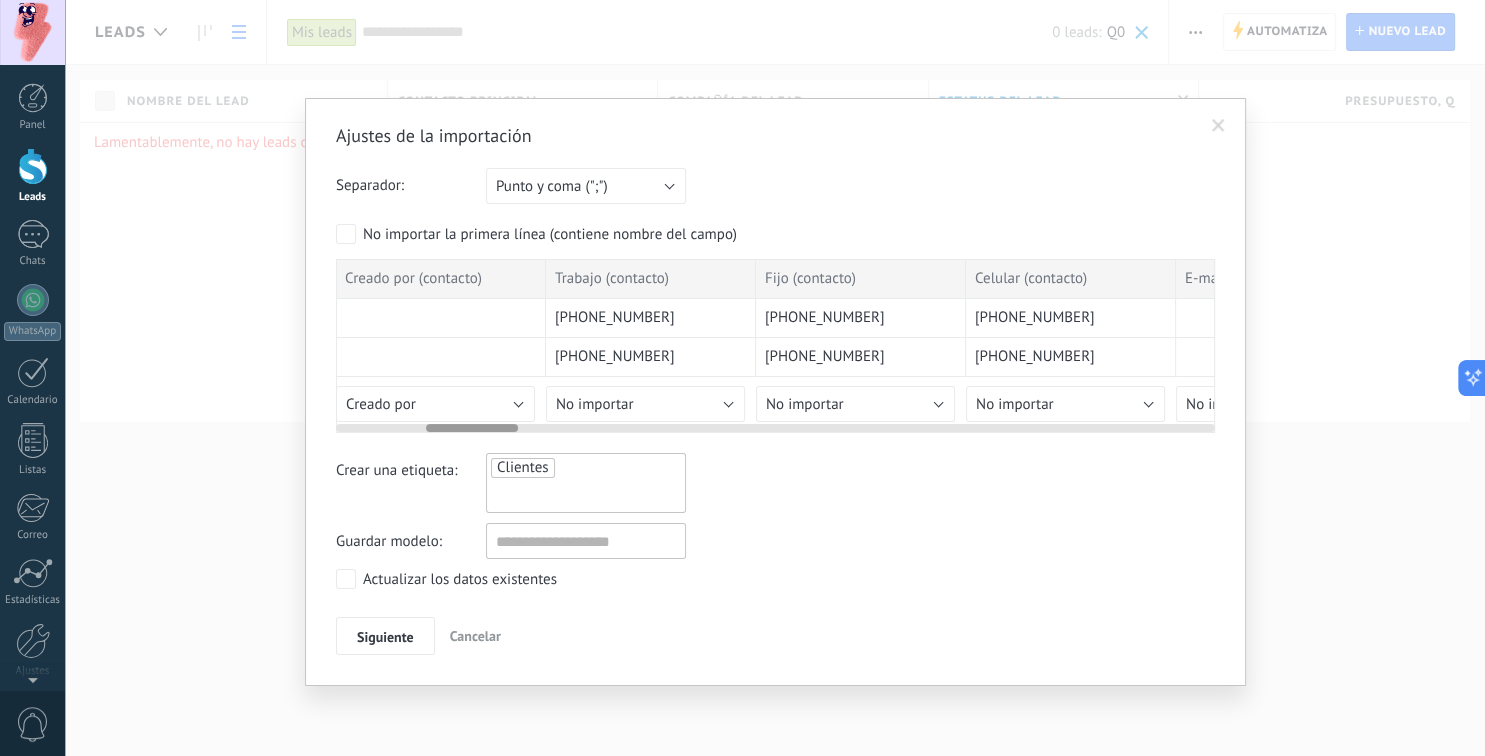 drag, startPoint x: 414, startPoint y: 430, endPoint x: 504, endPoint y: 439, distance: 90.44888 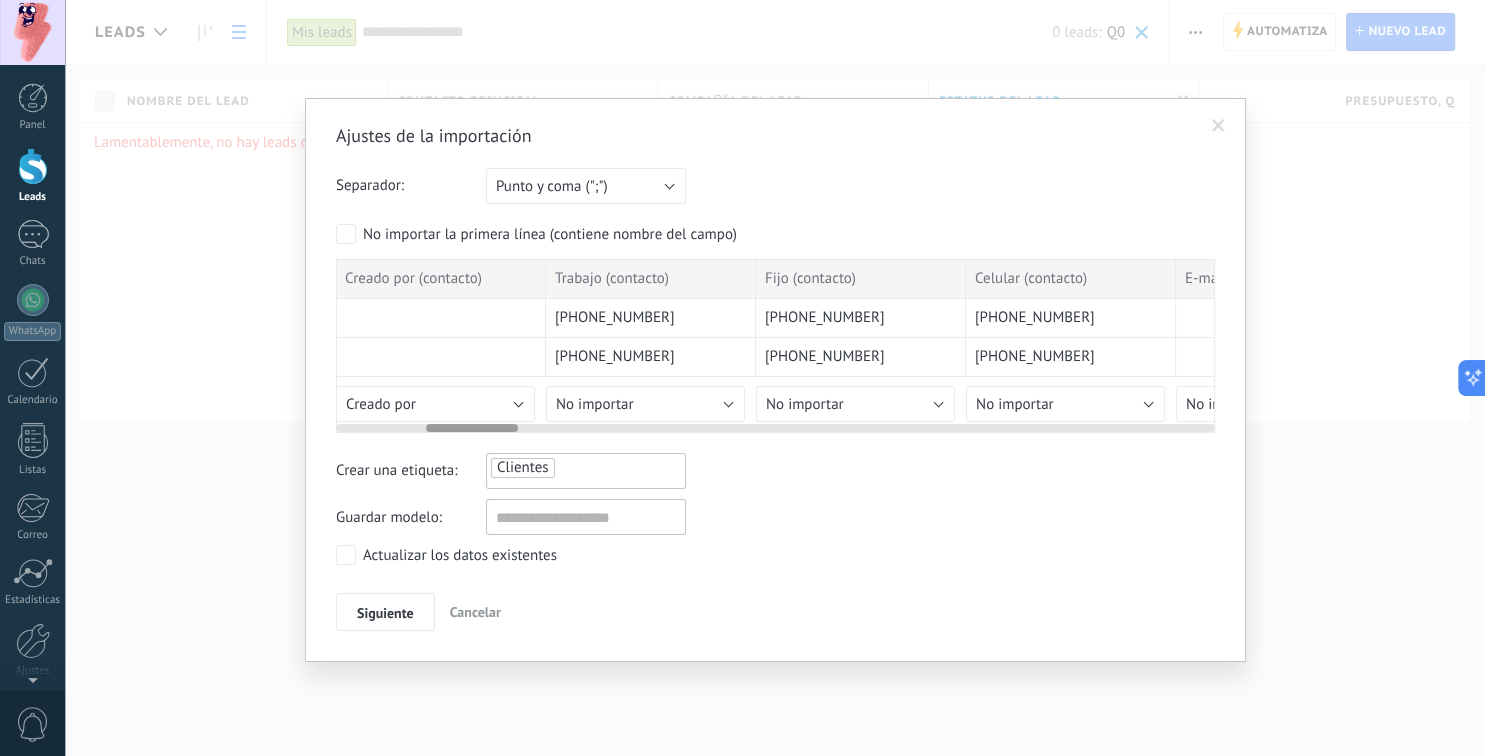 click at bounding box center [775, 424] 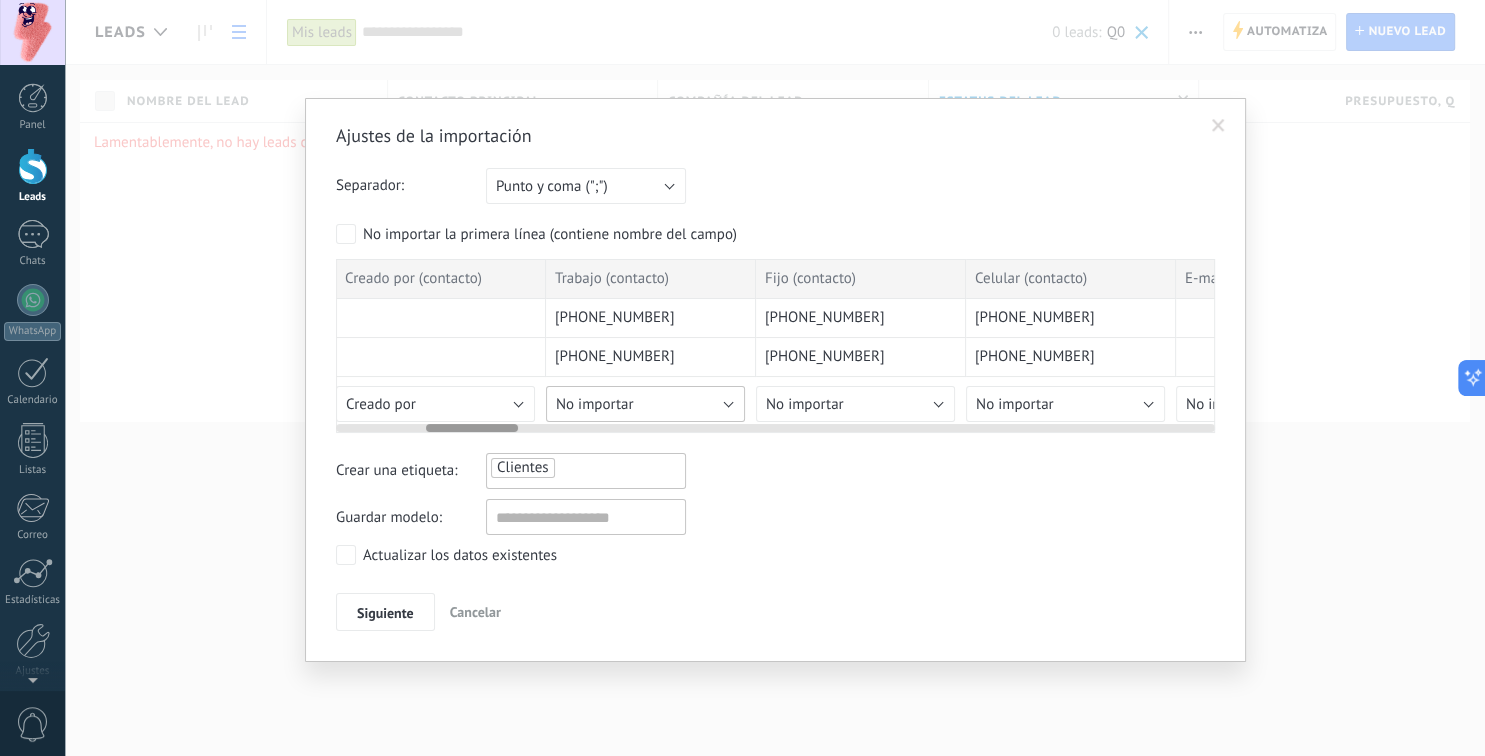 click on "No importar" at bounding box center [595, 404] 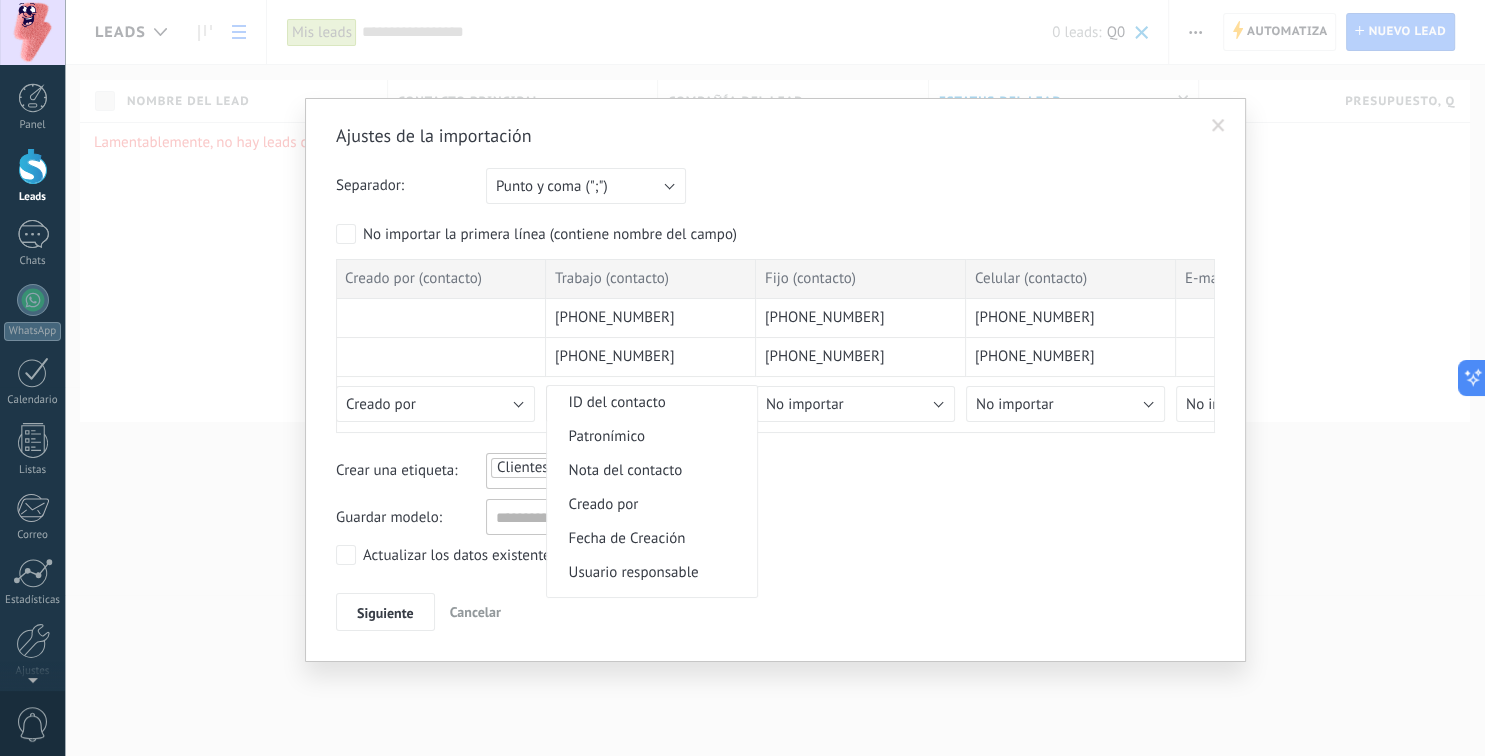 scroll, scrollTop: 230, scrollLeft: 0, axis: vertical 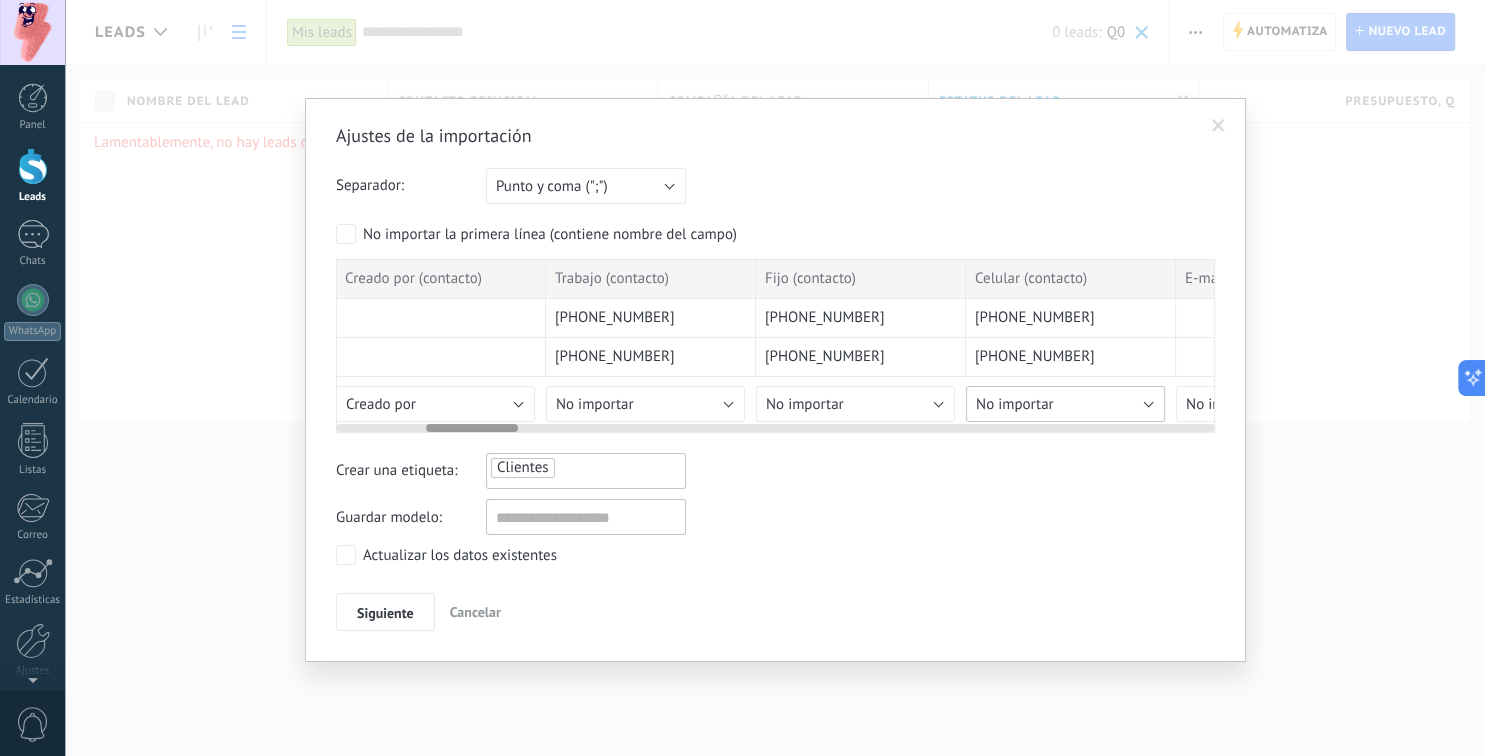 click on "No importar" at bounding box center [1015, 404] 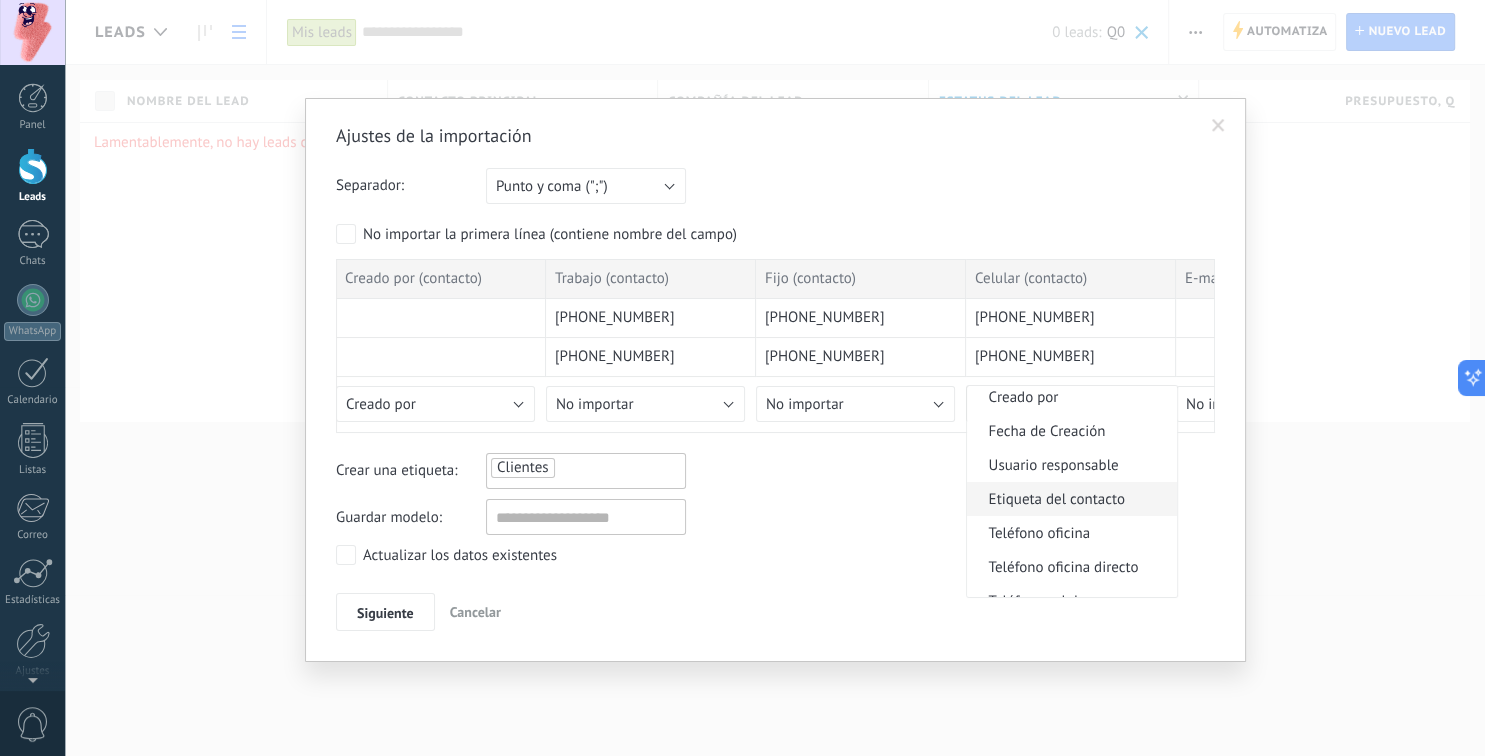 scroll, scrollTop: 384, scrollLeft: 0, axis: vertical 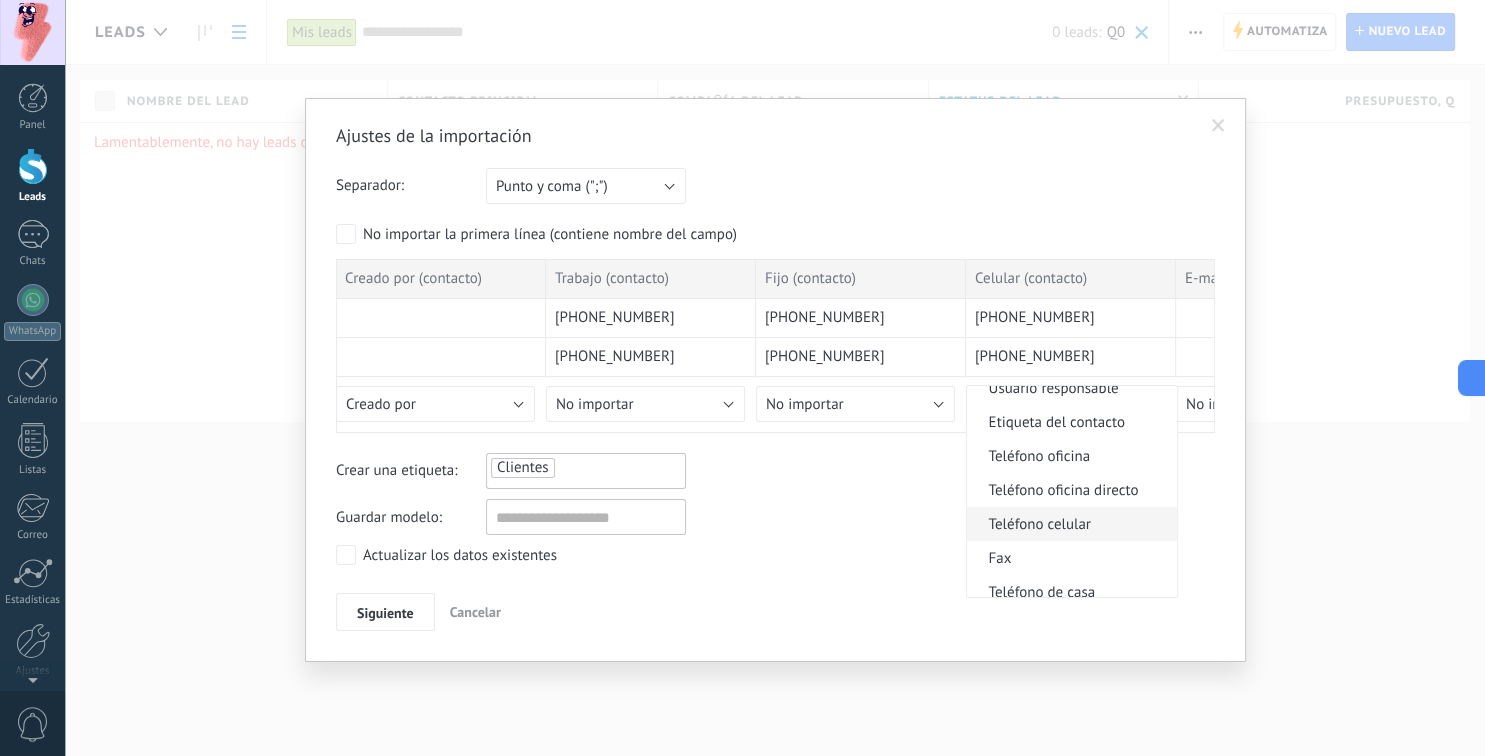 click on "Teléfono celular" at bounding box center [1069, 524] 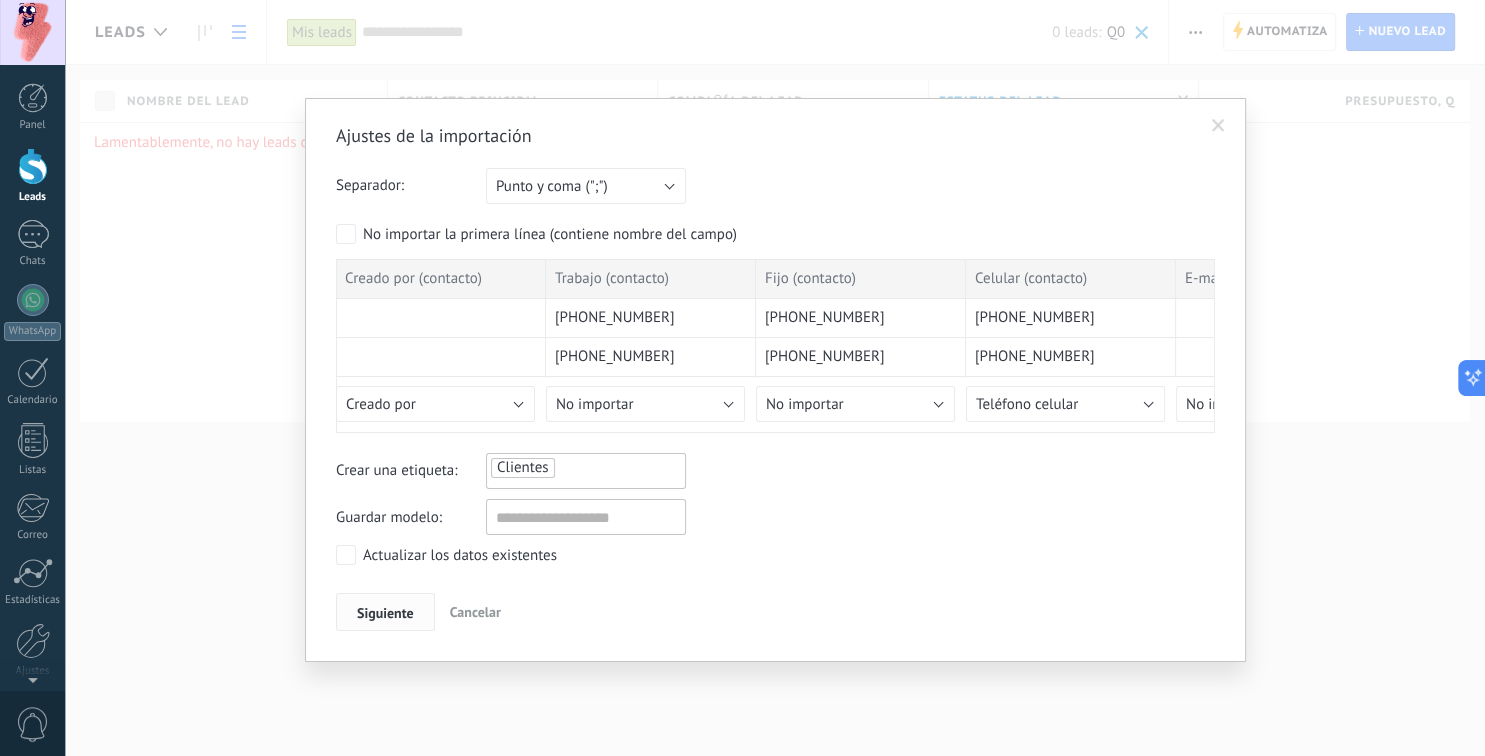 click on "Siguiente" at bounding box center (385, 613) 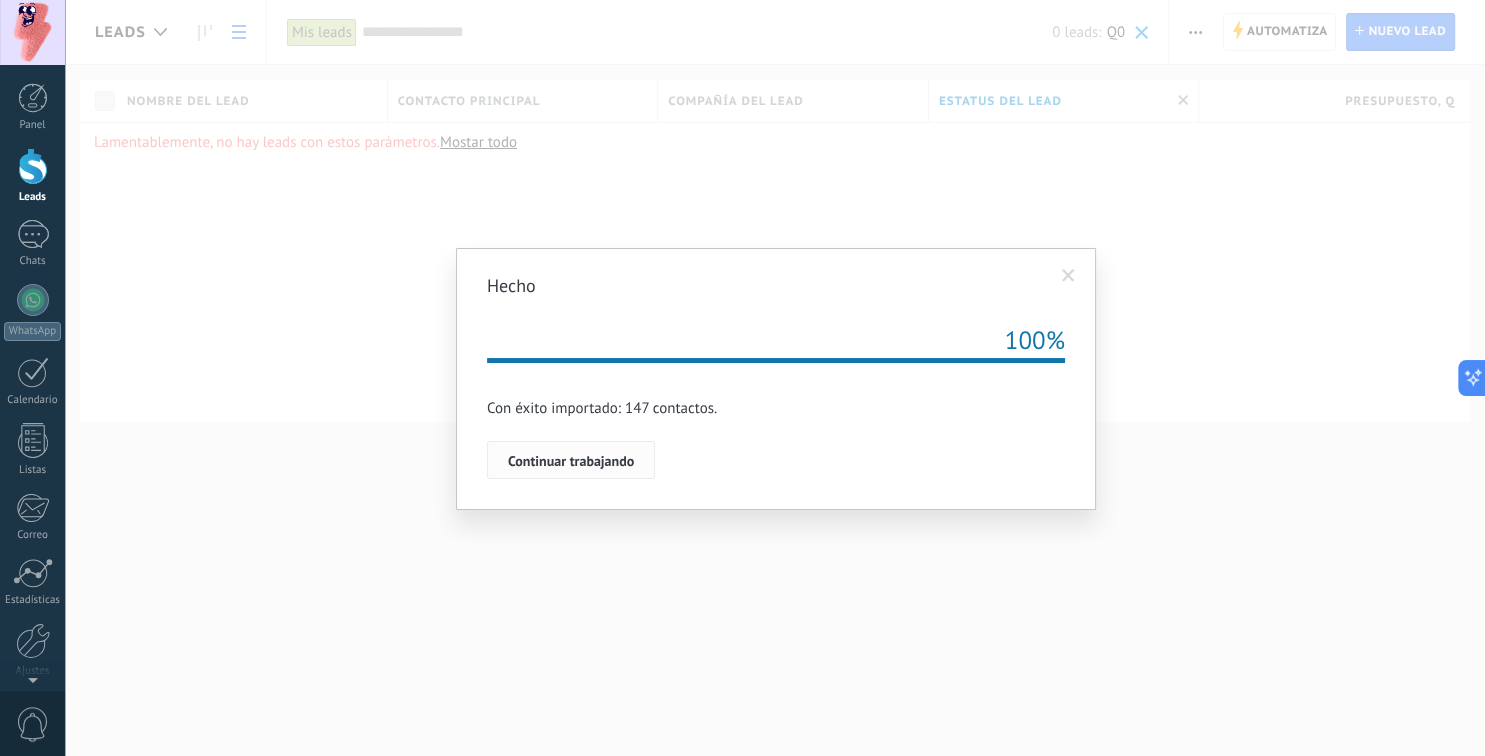 click on "Continuar trabajando" at bounding box center (571, 461) 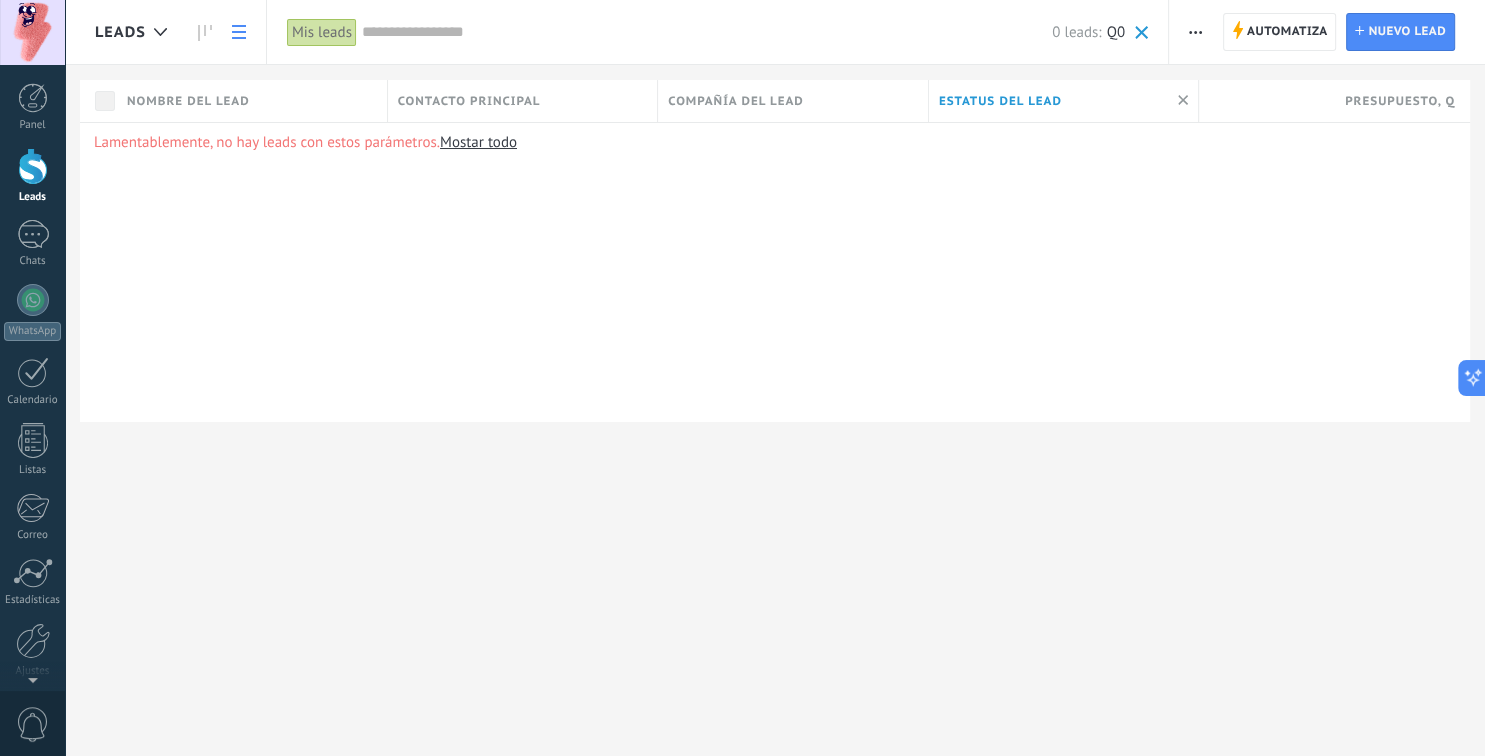 click on "Mostar todo" at bounding box center [478, 142] 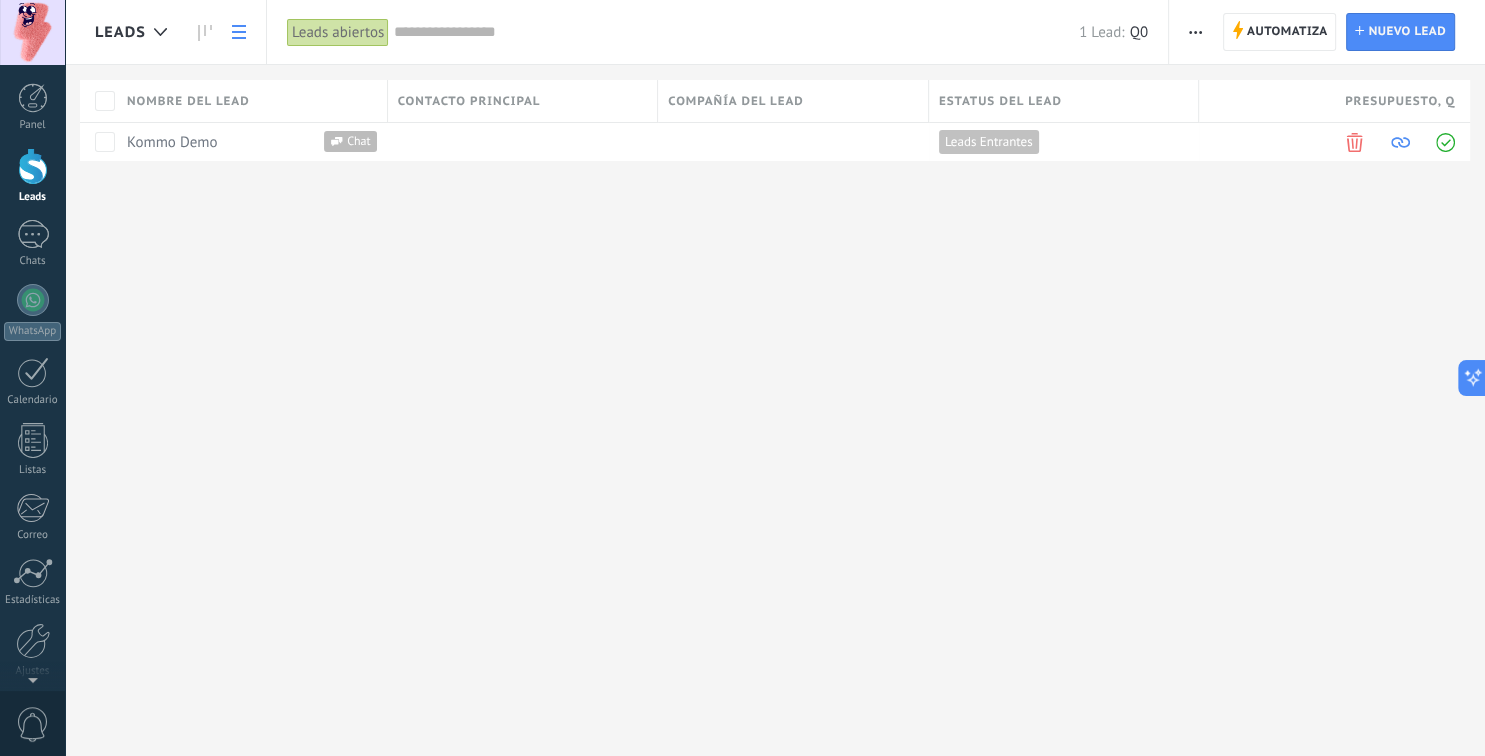 click at bounding box center (33, 166) 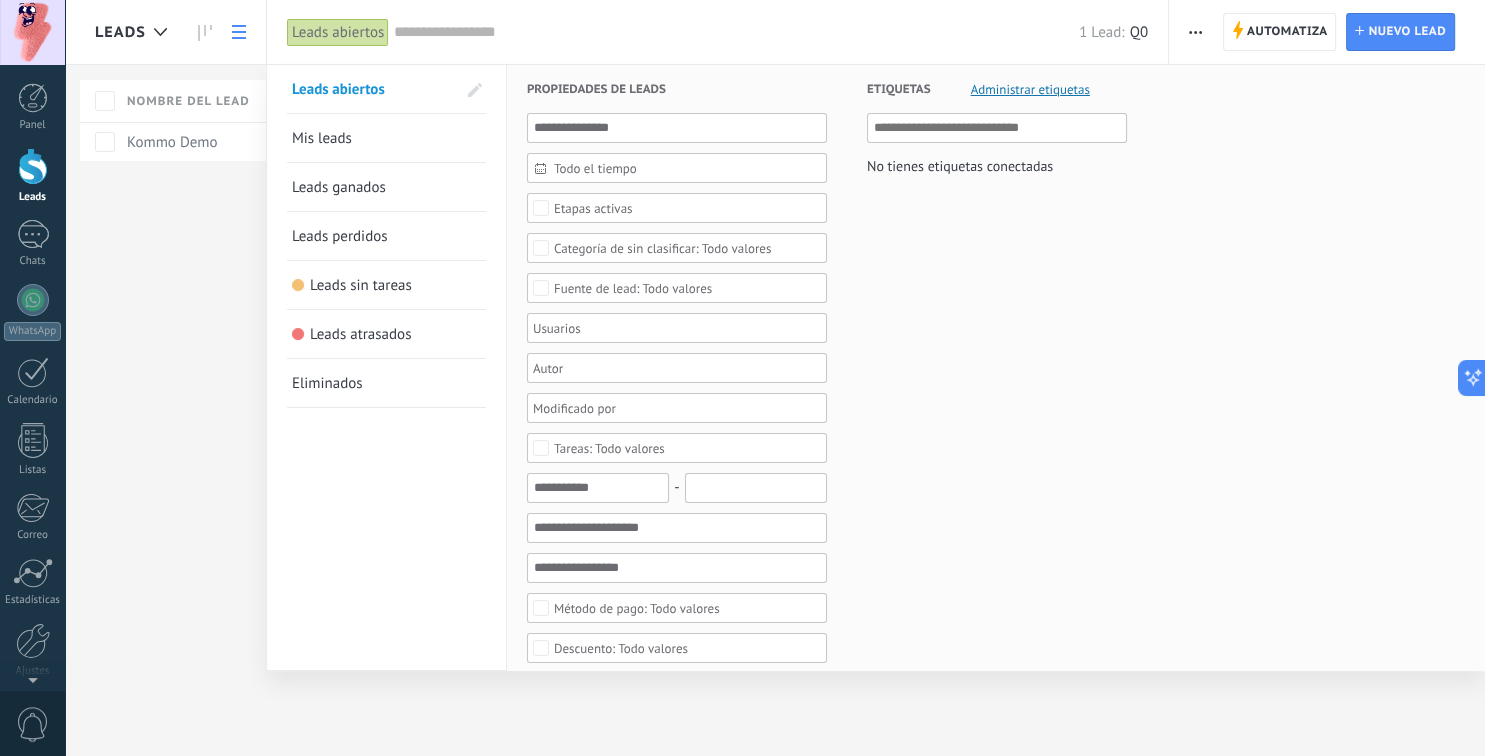 click on "Mis leads" at bounding box center [322, 138] 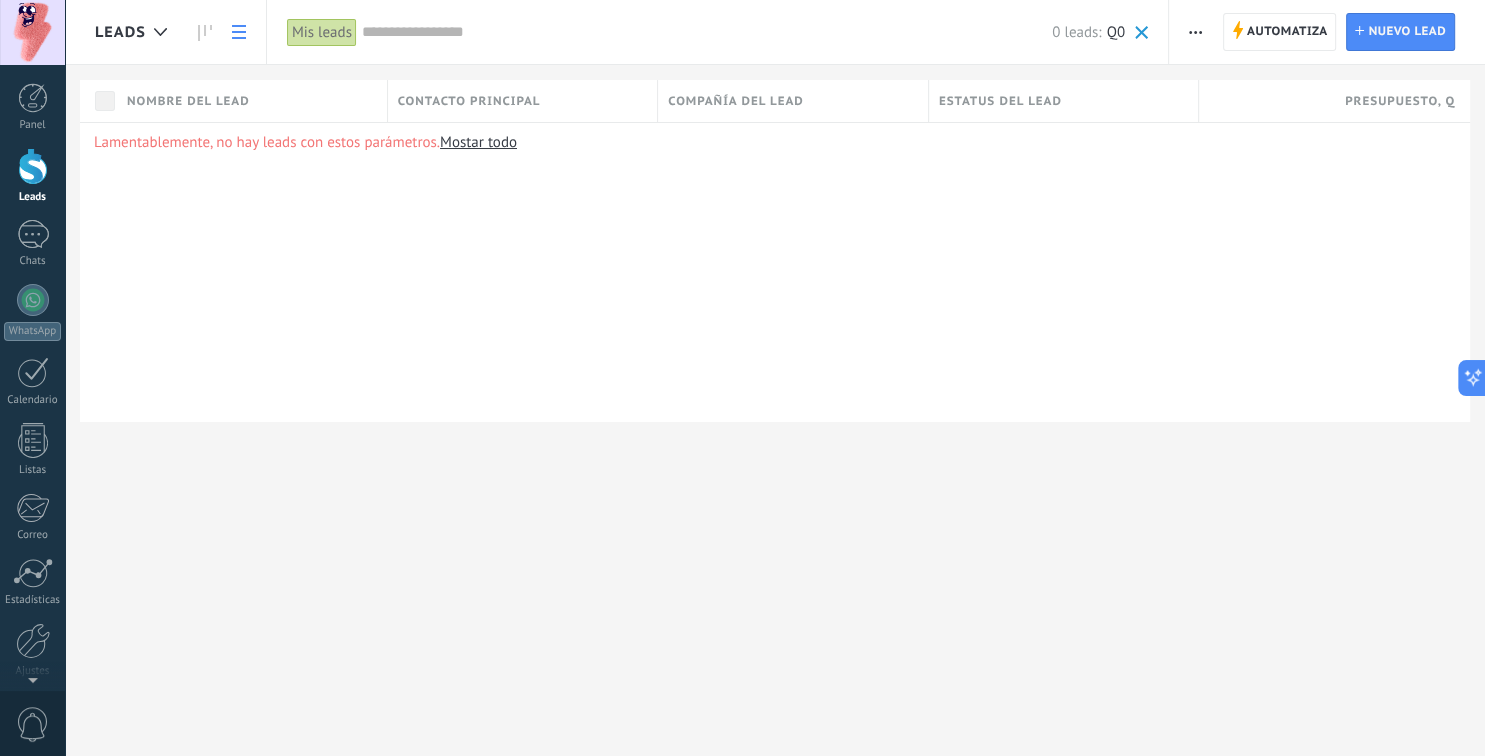 click at bounding box center (1195, 32) 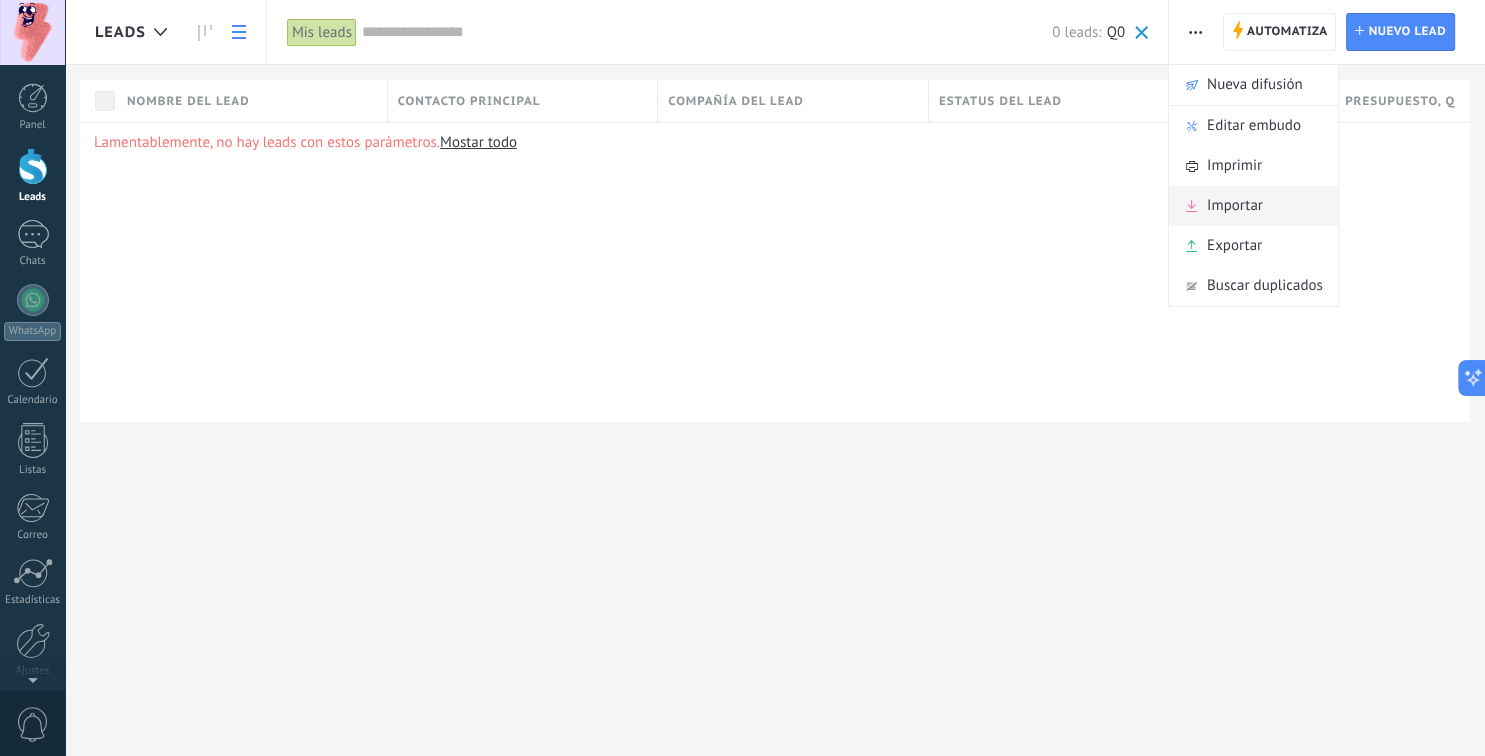 click on "Importar" at bounding box center [1235, 206] 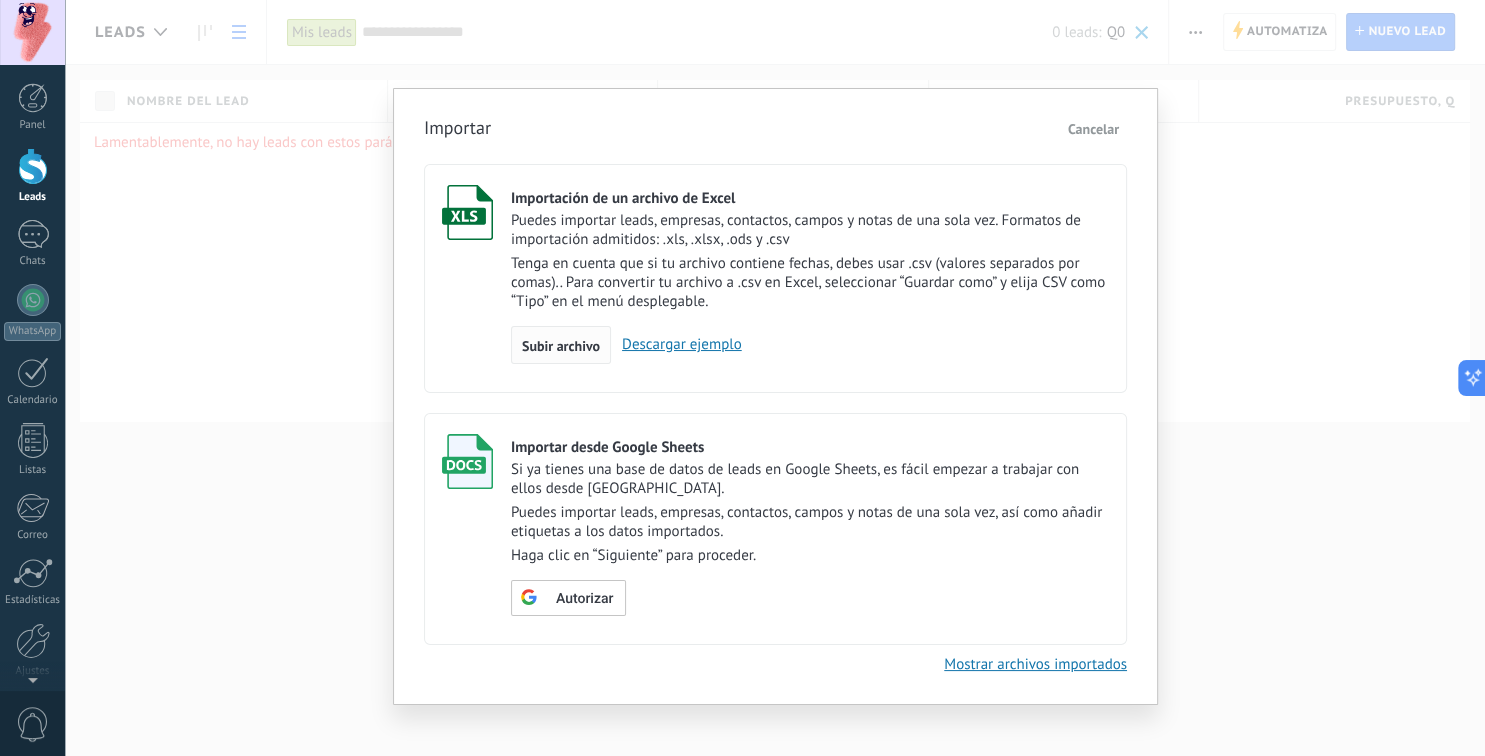 click on "Subir archivo" at bounding box center [561, 345] 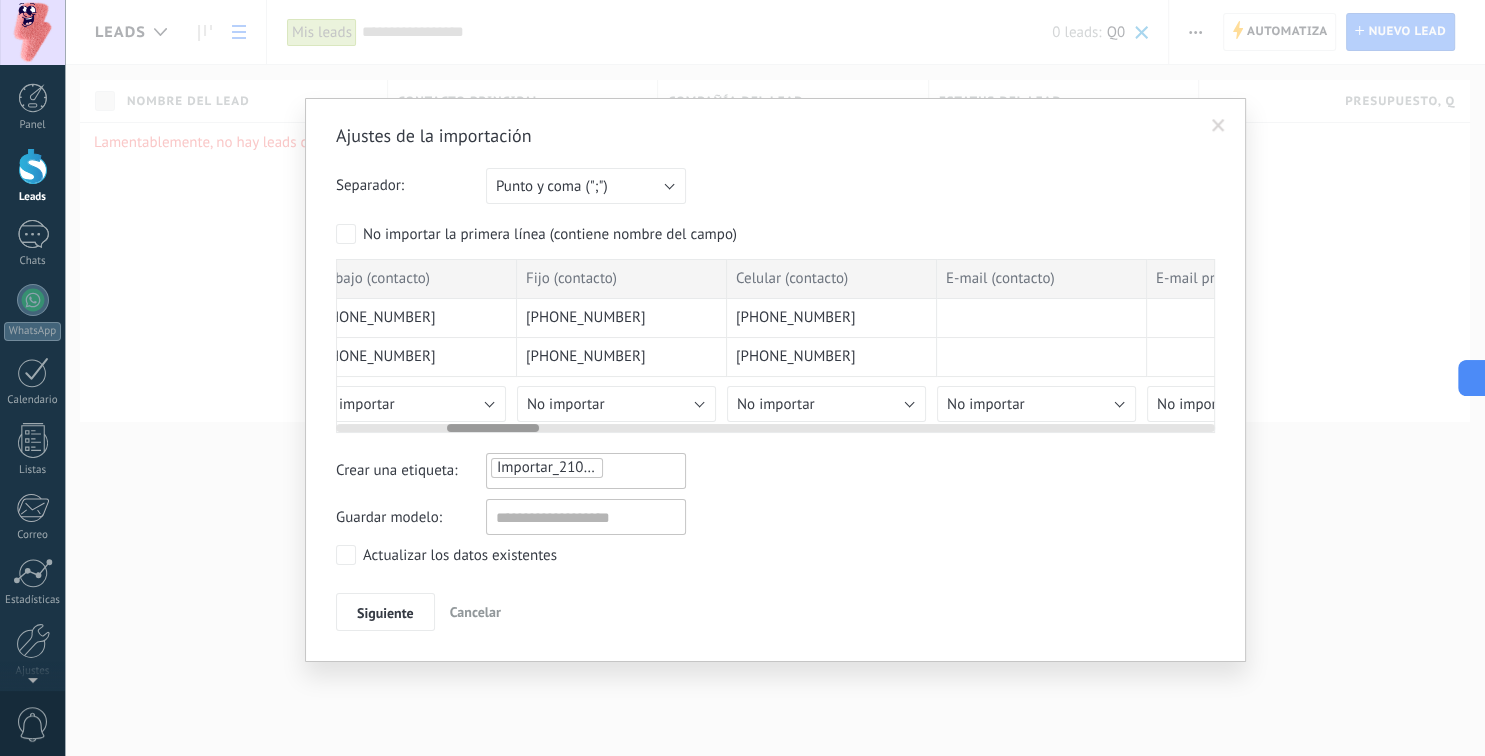 scroll, scrollTop: 0, scrollLeft: 1060, axis: horizontal 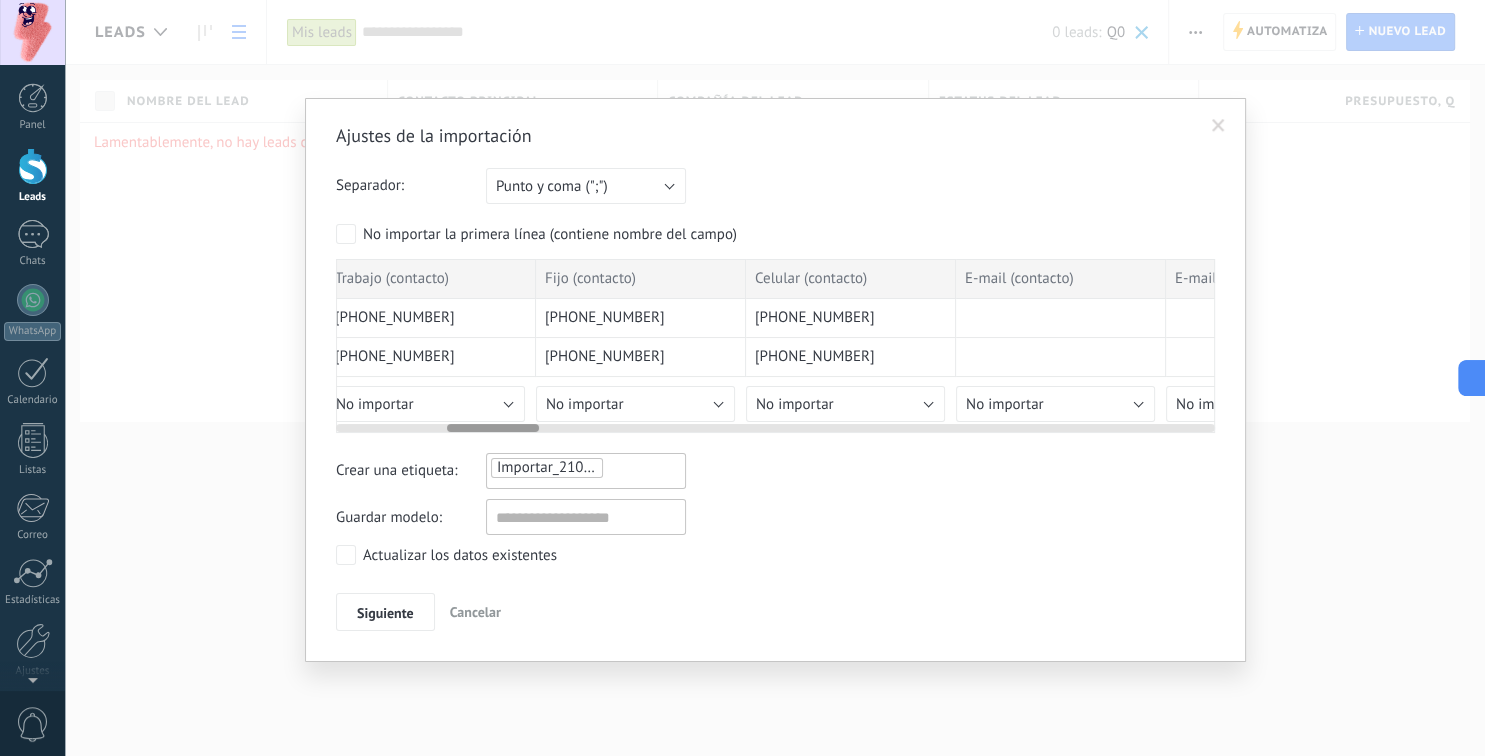 drag, startPoint x: 419, startPoint y: 425, endPoint x: 526, endPoint y: 423, distance: 107.01869 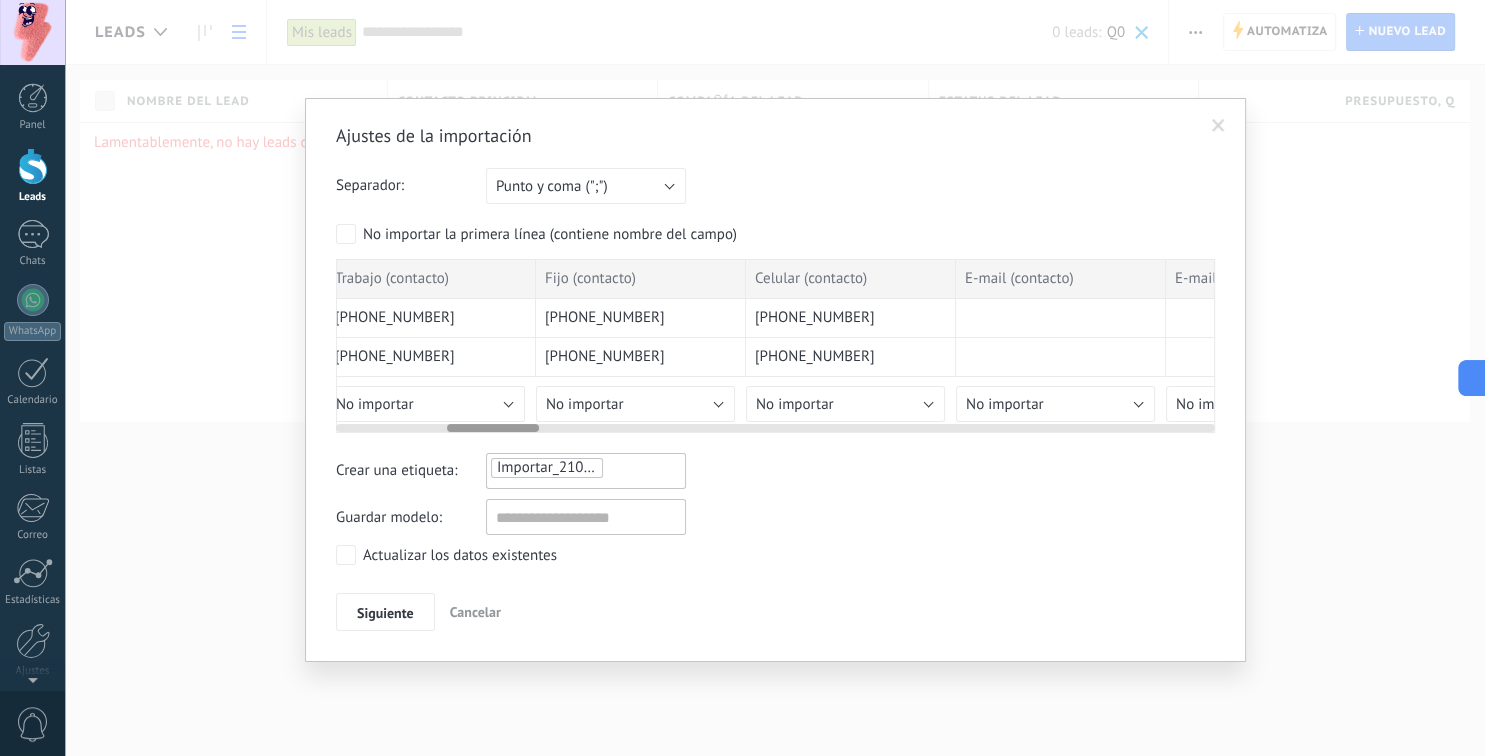 click at bounding box center (493, 428) 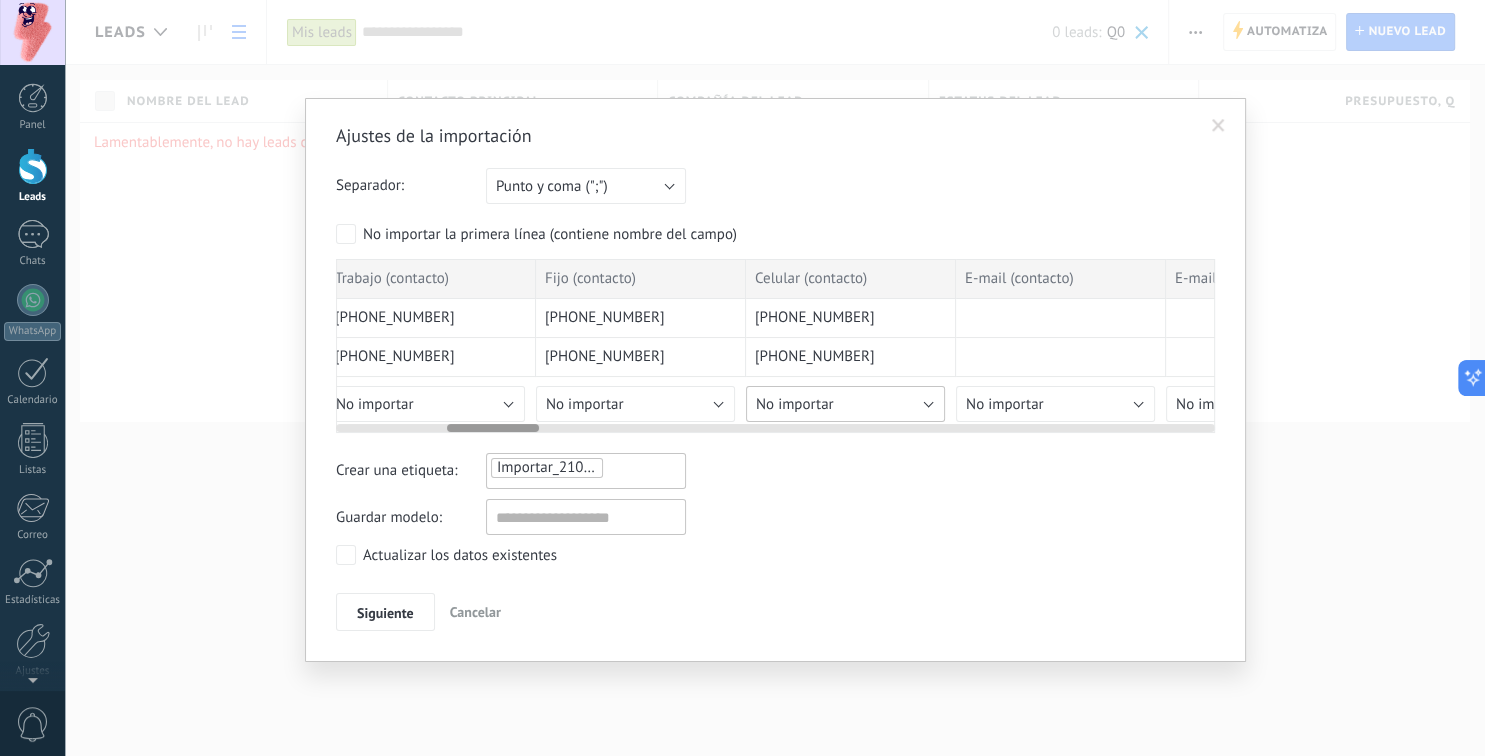 click on "No importar" at bounding box center [795, 404] 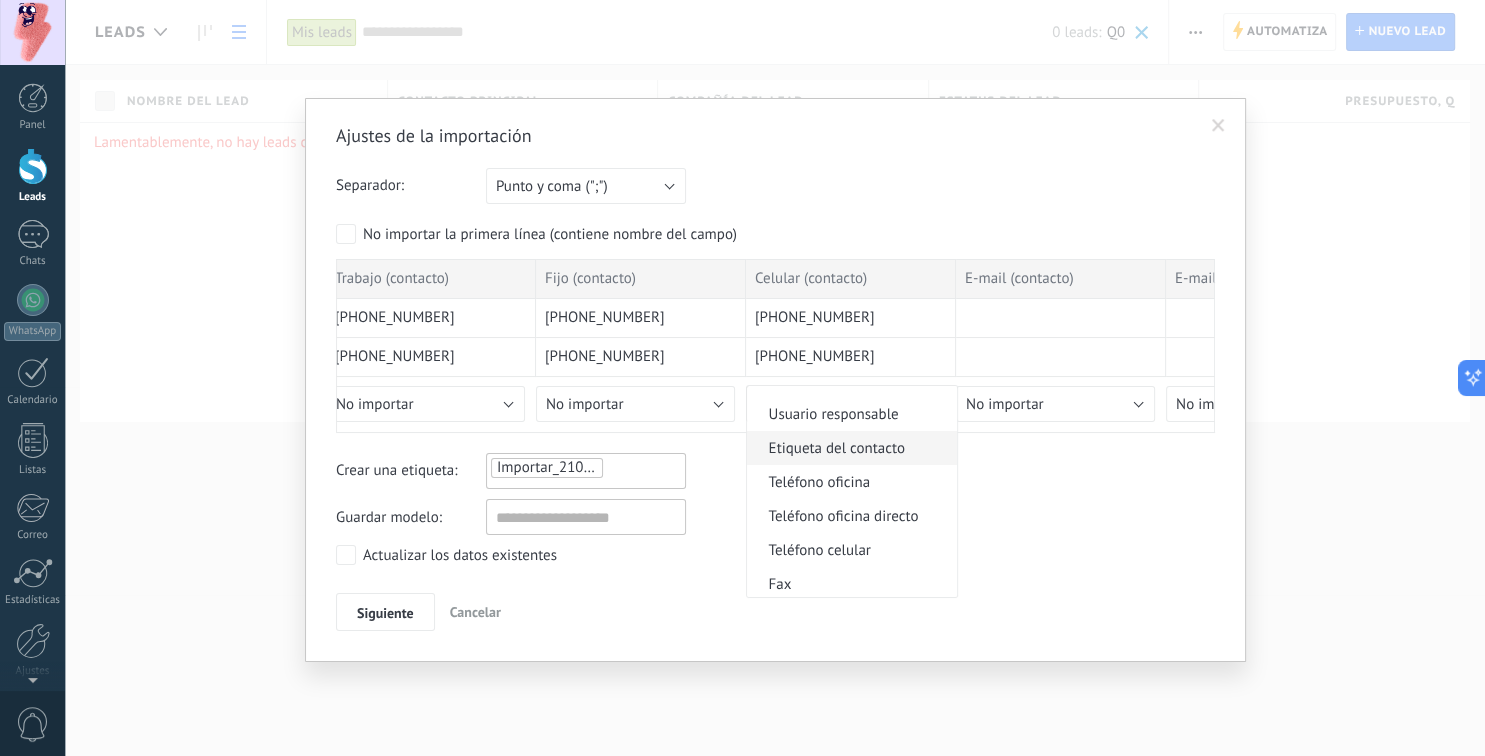scroll, scrollTop: 384, scrollLeft: 0, axis: vertical 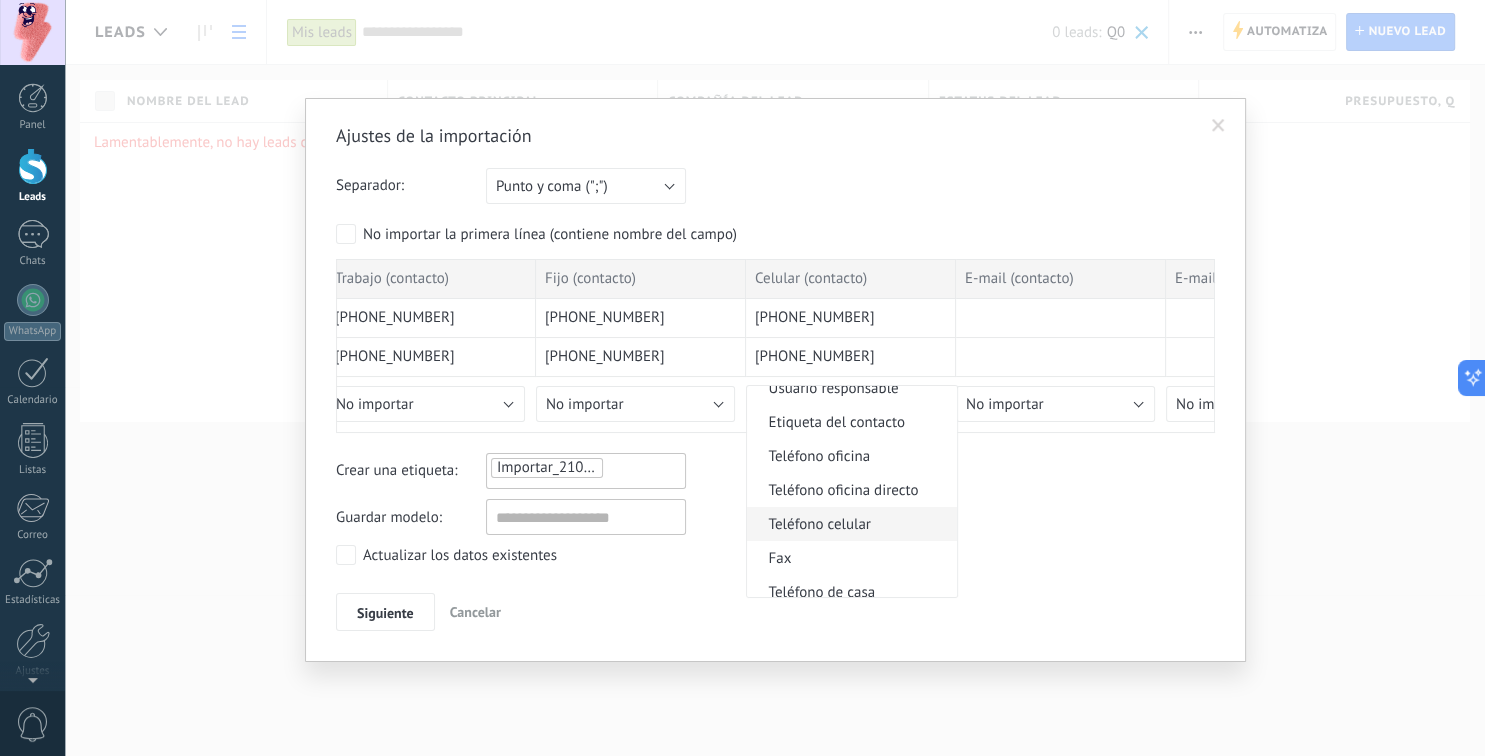 click on "Teléfono celular" at bounding box center [849, 524] 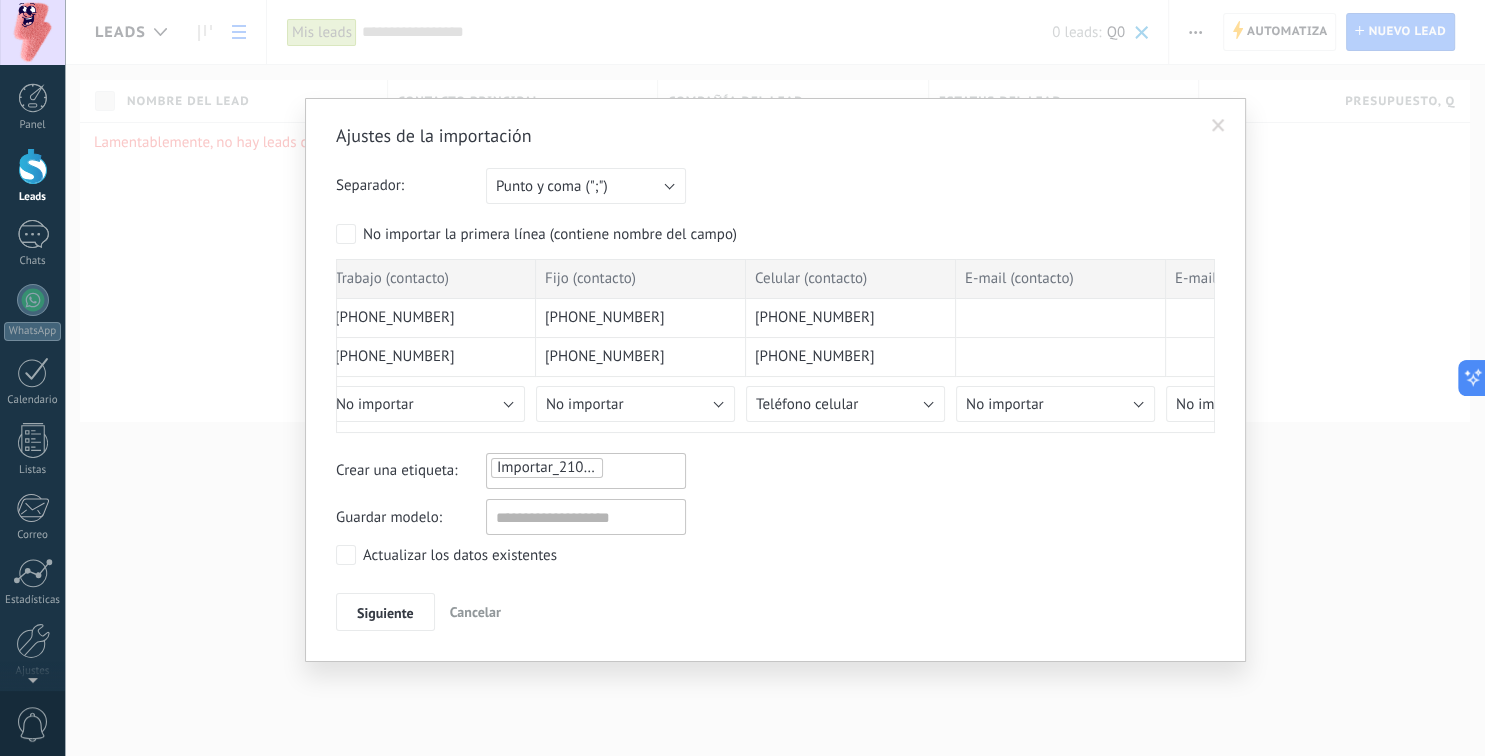 click on "Importar_21072025_0600" at bounding box center [580, 467] 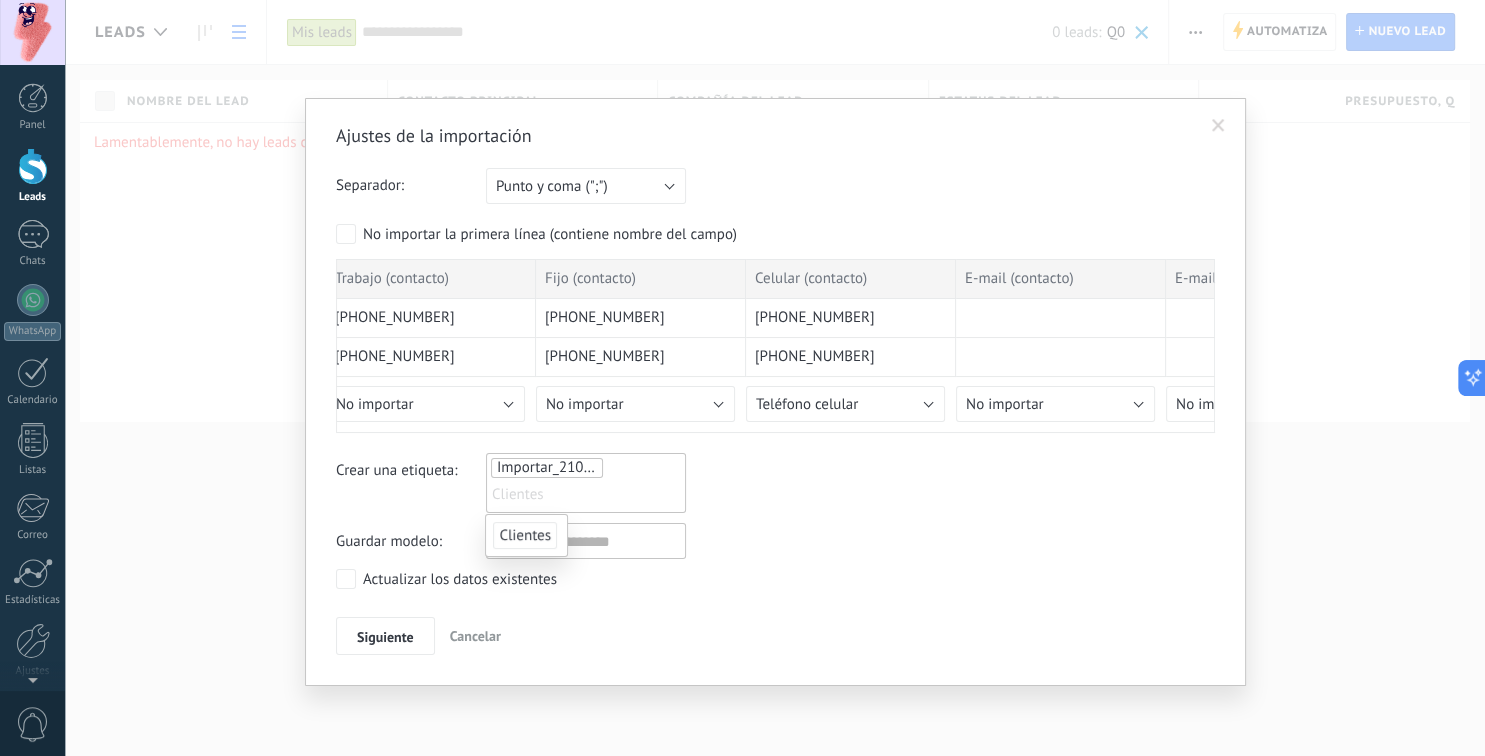 click on "Clientes" at bounding box center [525, 535] 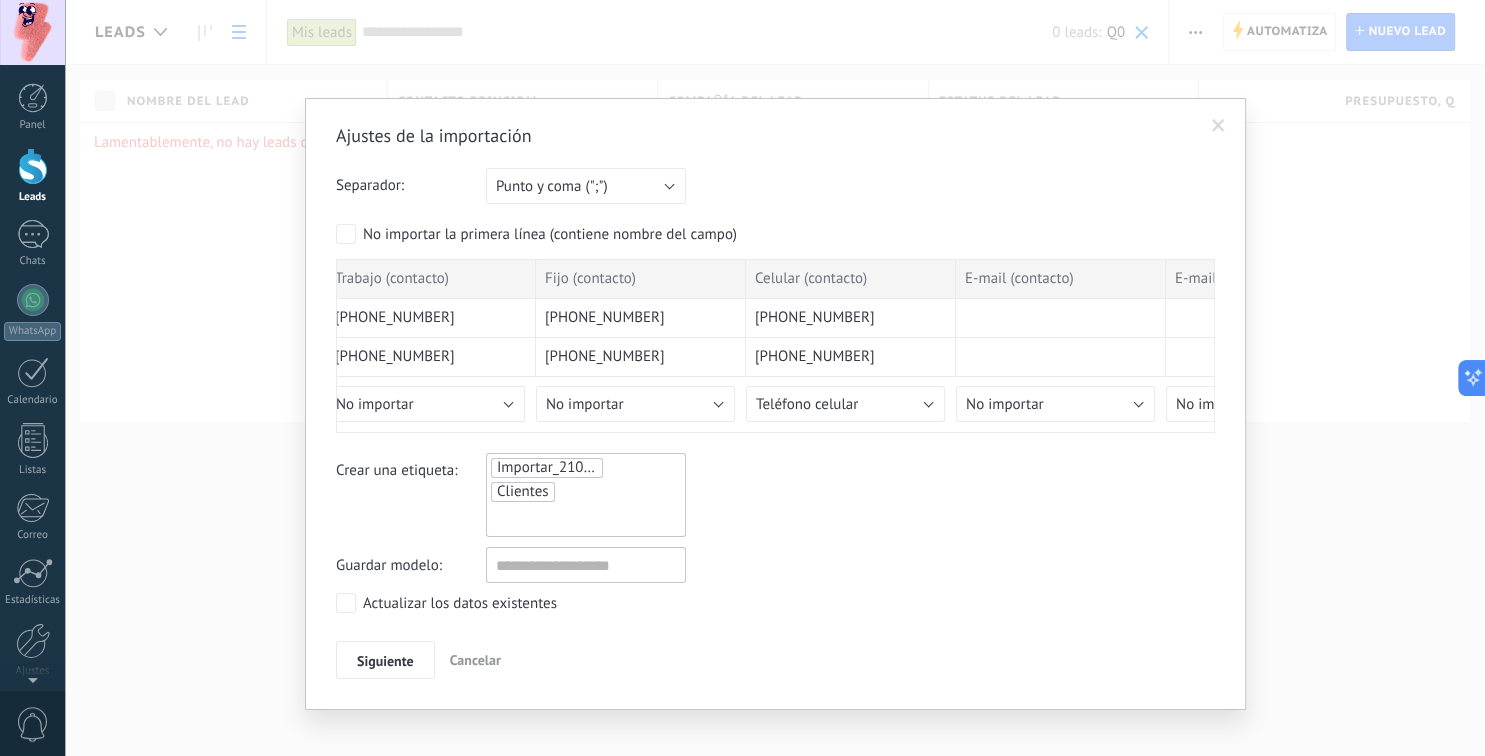 click on "Importar_21072025_0600" at bounding box center [580, 467] 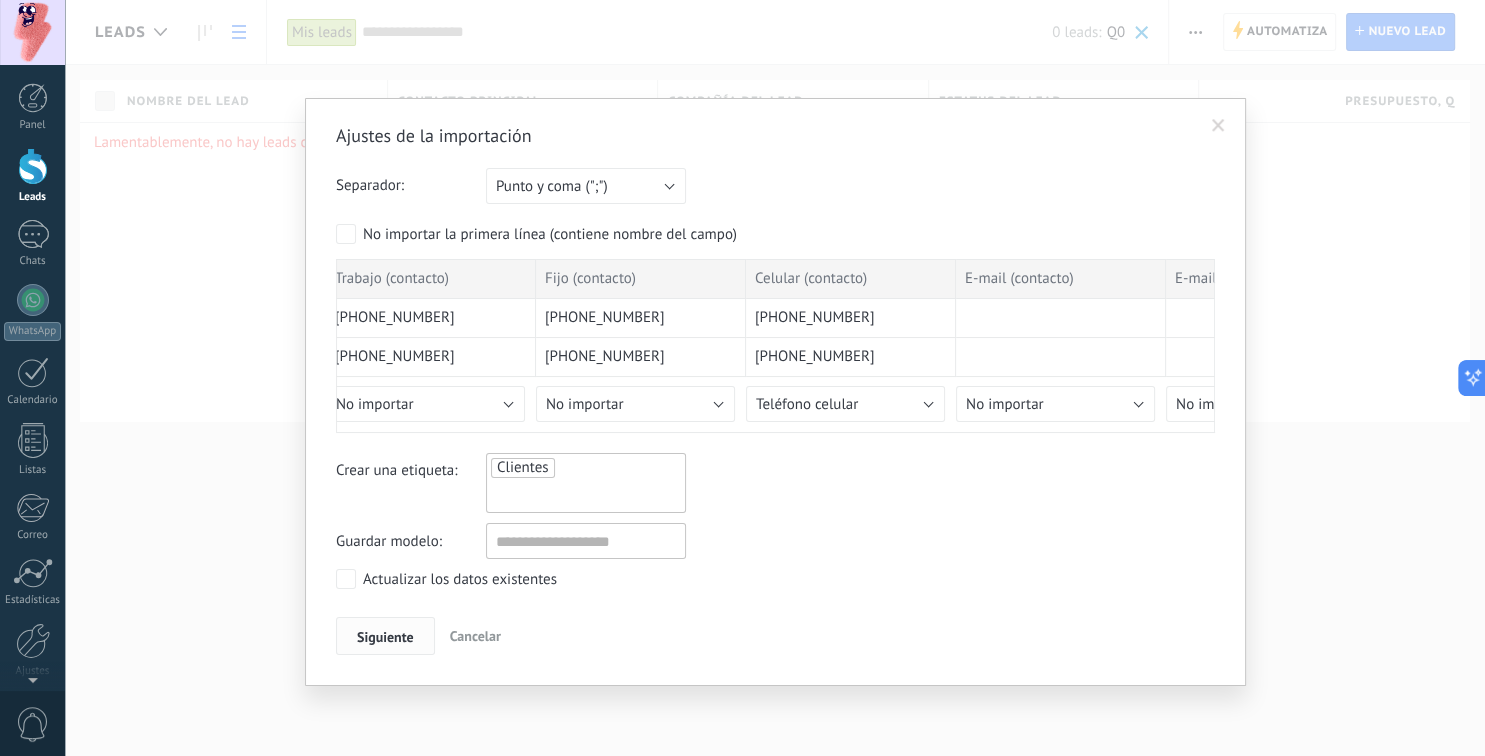click on "Siguiente" at bounding box center (385, 637) 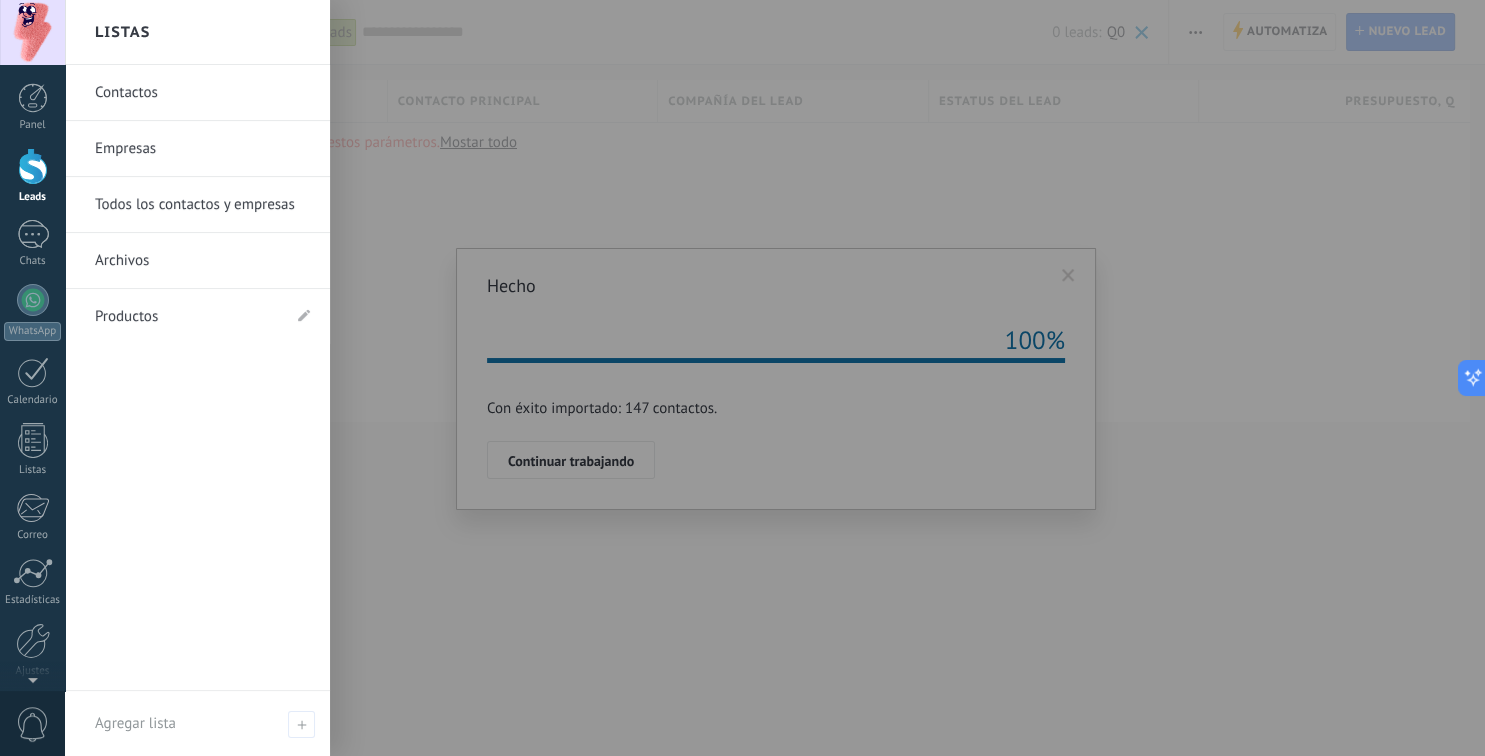 click on "Contactos" at bounding box center [202, 93] 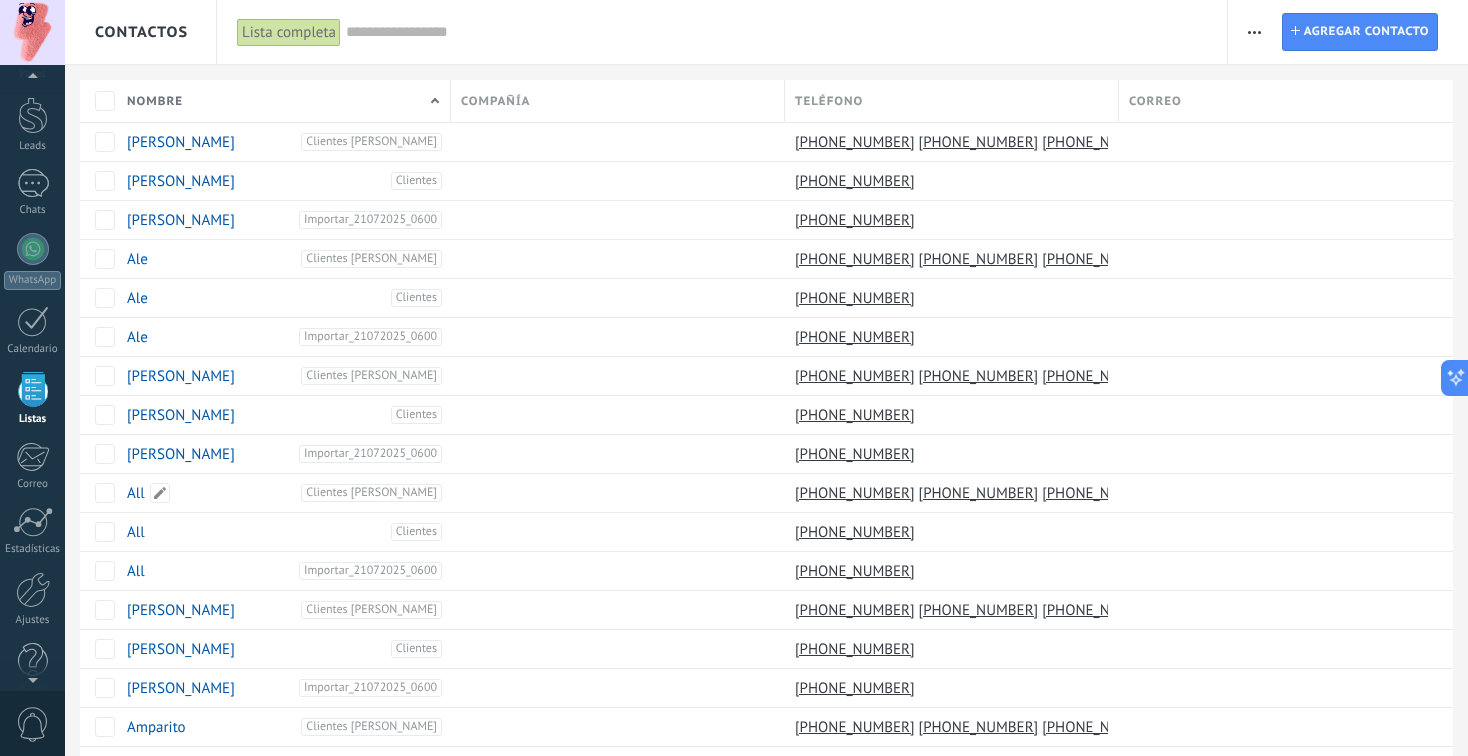 scroll, scrollTop: 51, scrollLeft: 0, axis: vertical 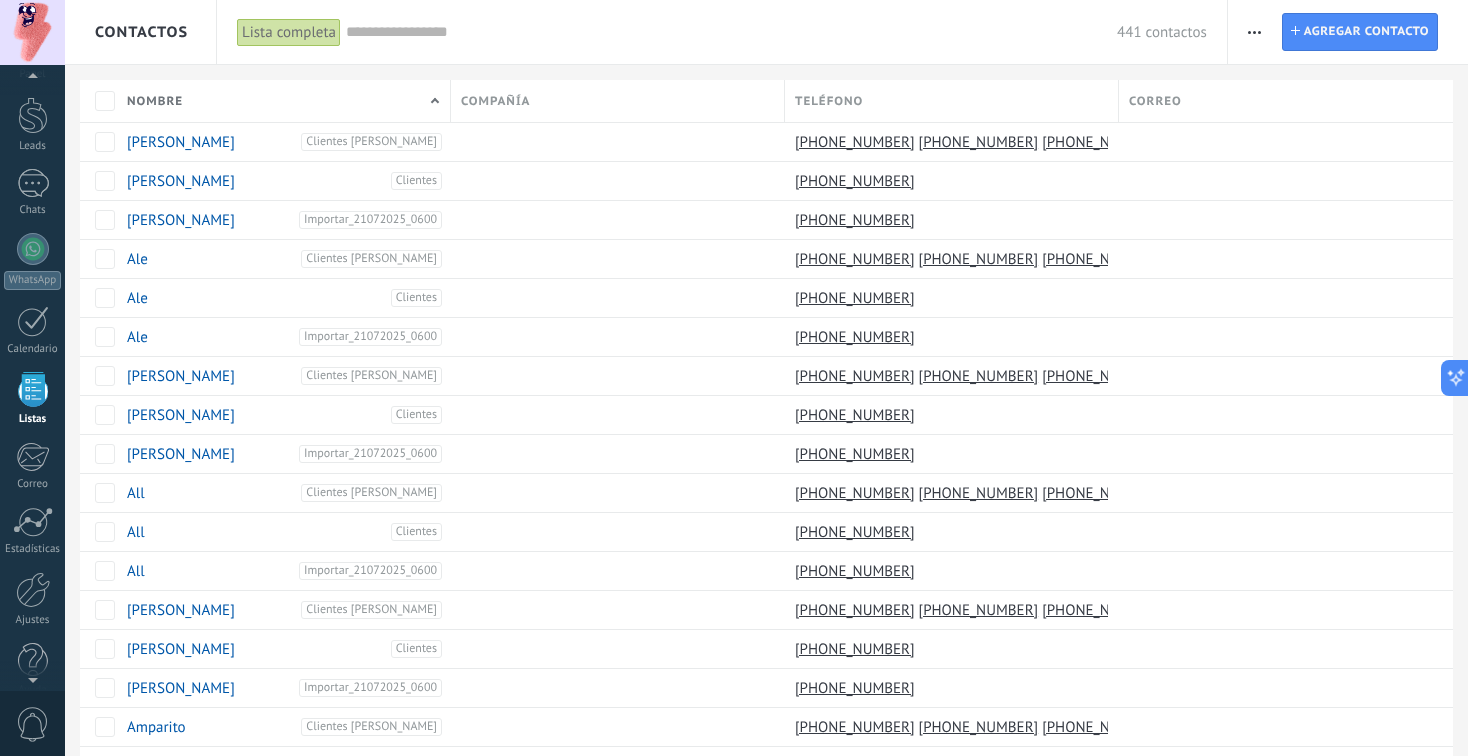 click at bounding box center [1254, 32] 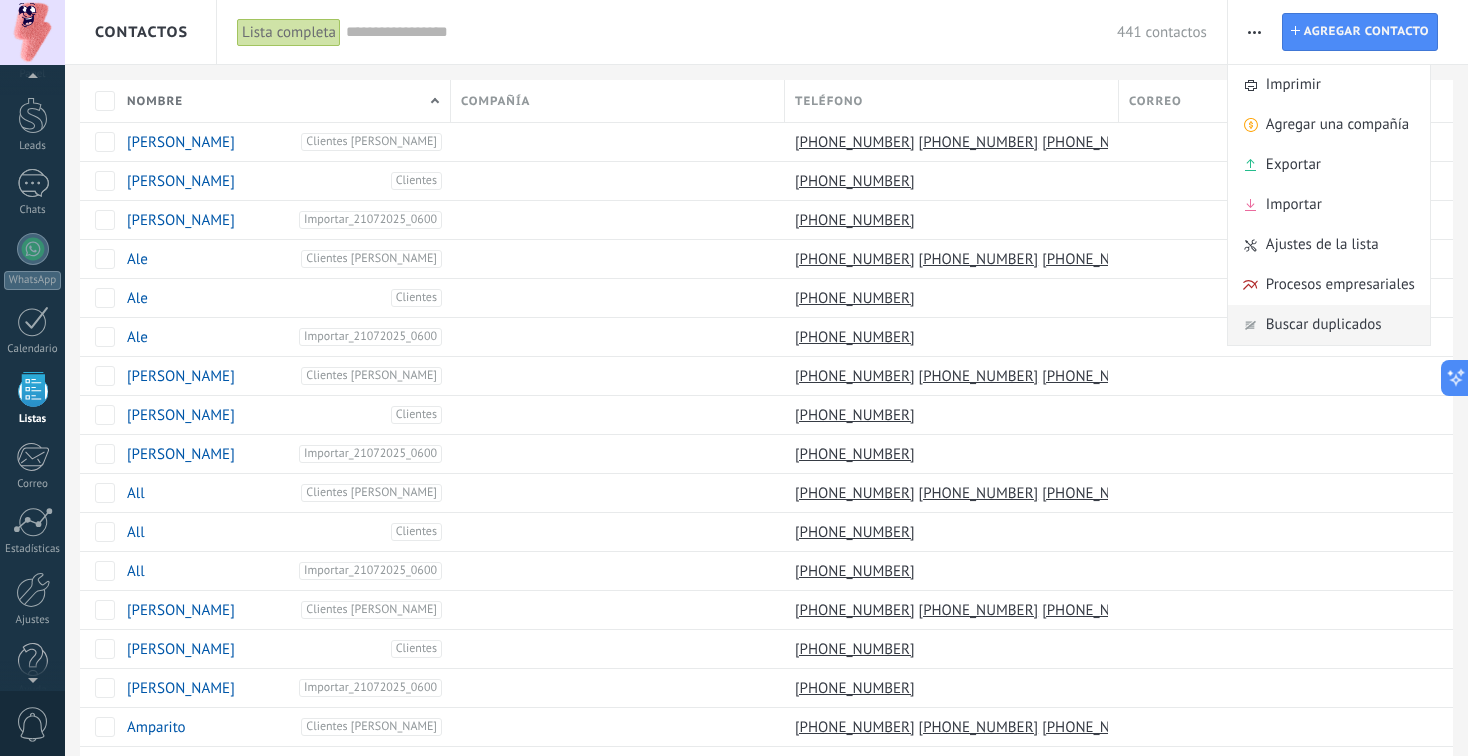 click on "Buscar duplicados" at bounding box center (1329, 325) 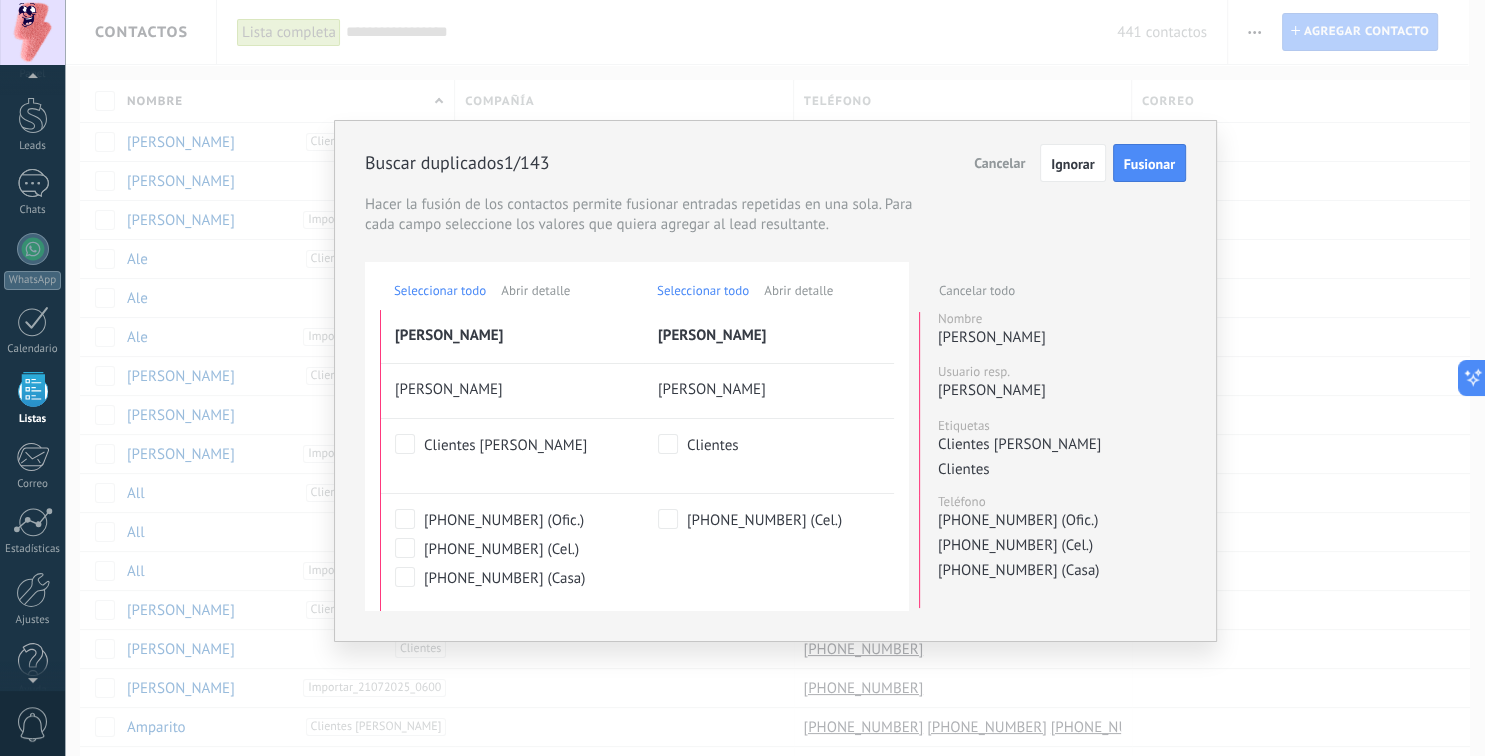 click on "Seleccionar todo" at bounding box center (440, 290) 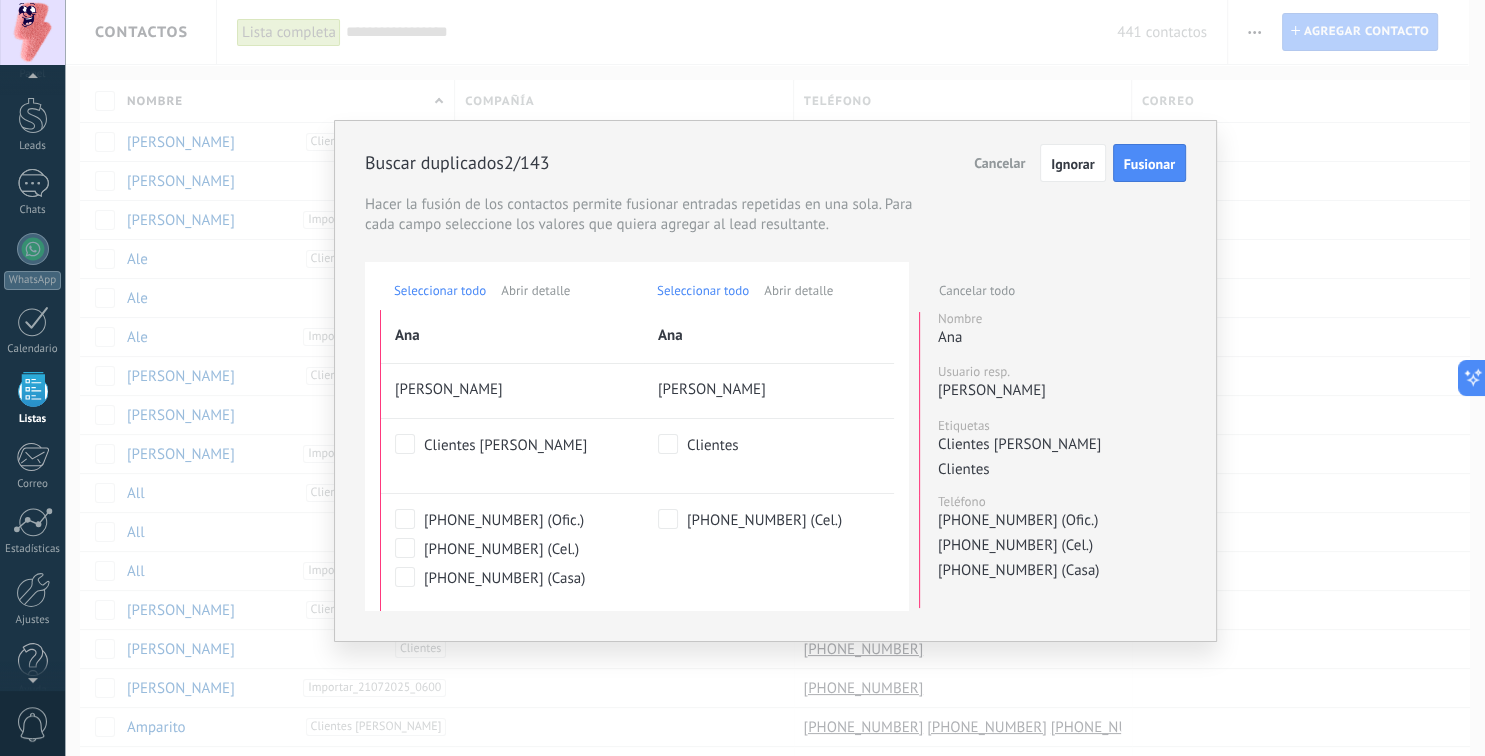 click on "Abrir detalle" at bounding box center [535, 290] 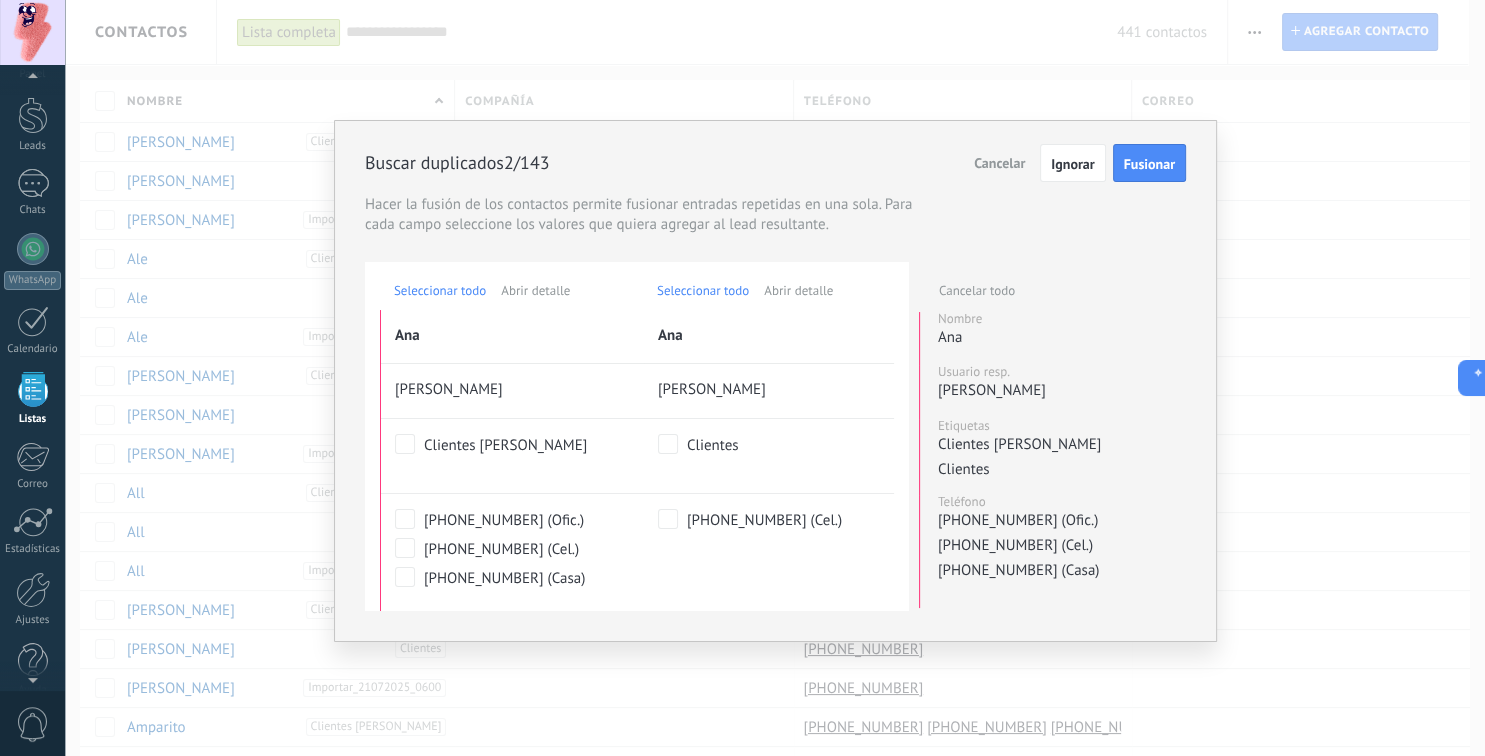 click on "Fusionar" at bounding box center (1149, 164) 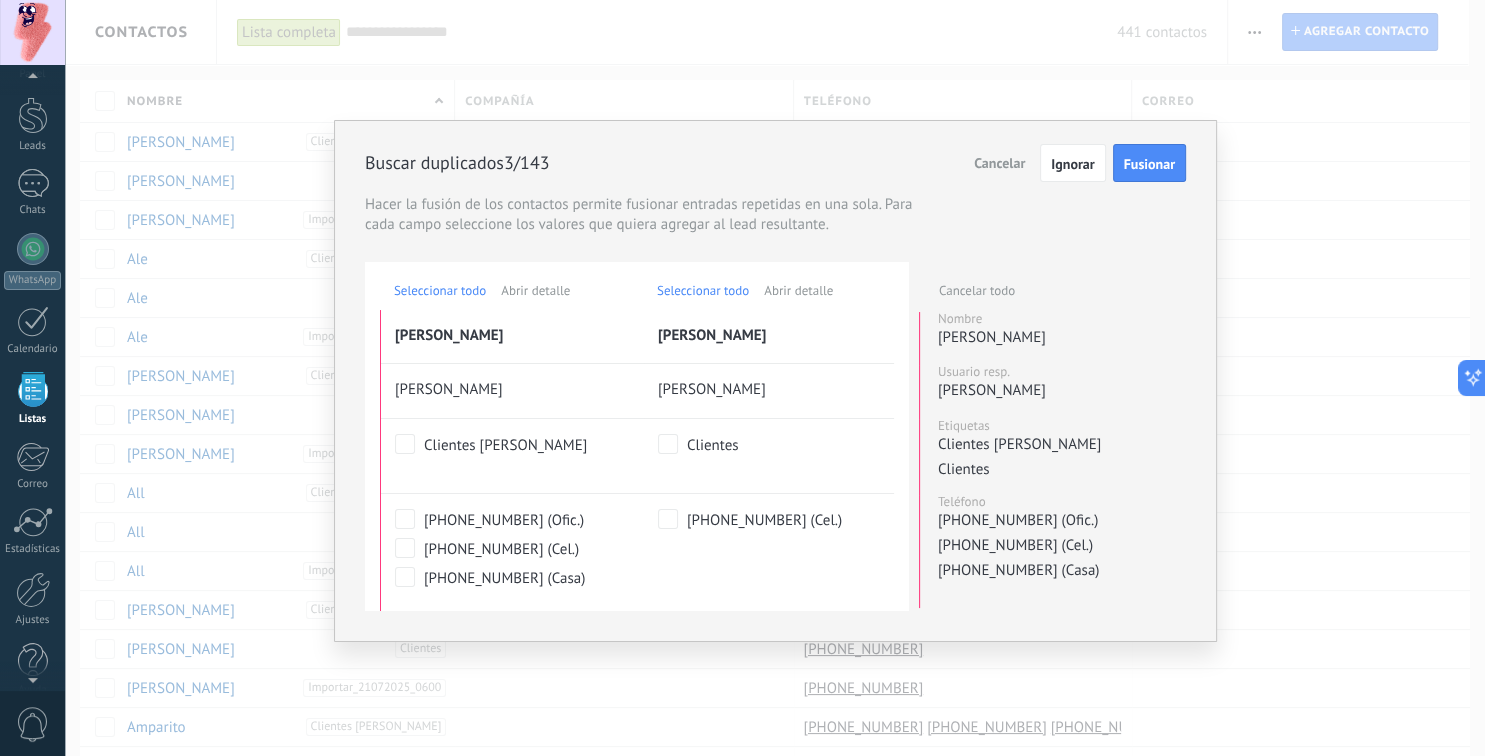 click on "Fusionar" at bounding box center (1149, 164) 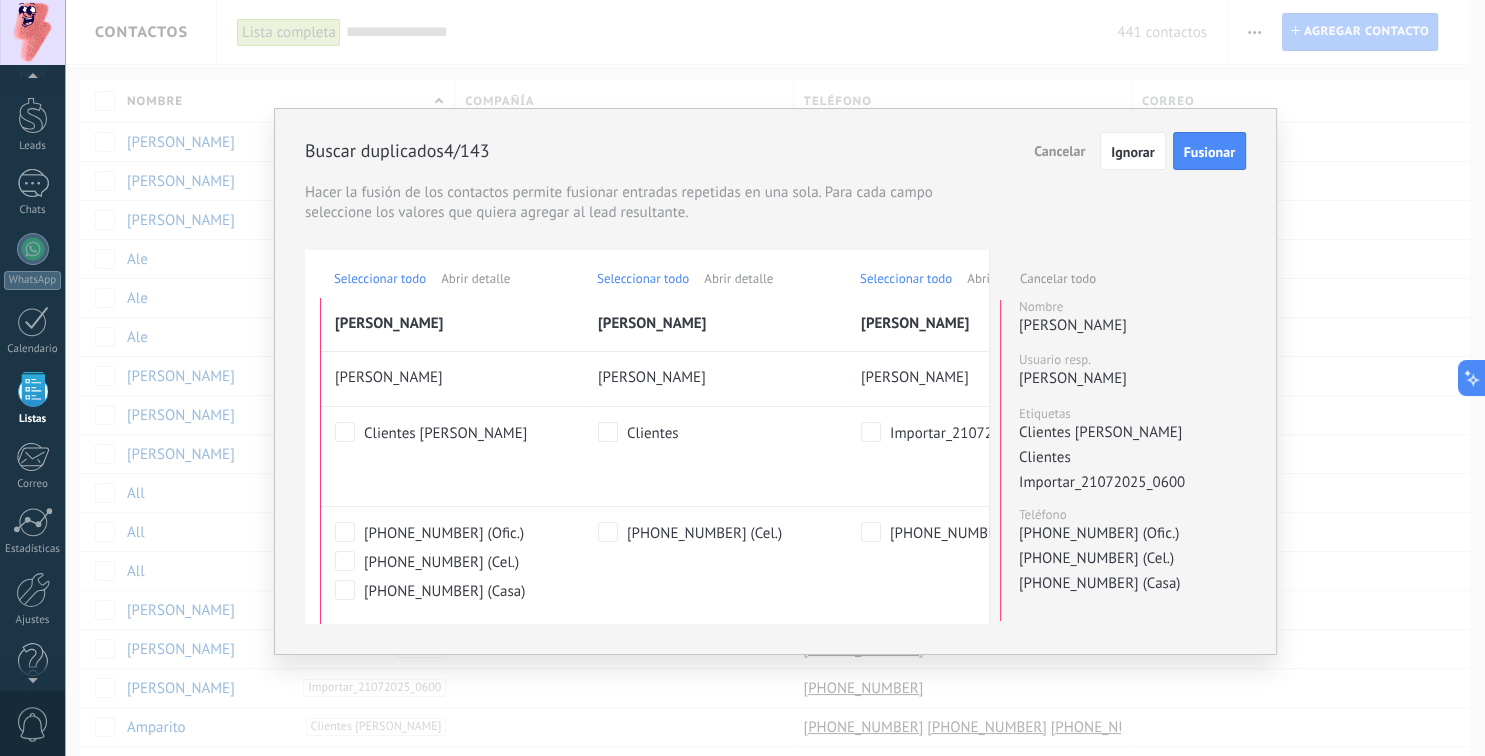 click on "Cancelar" at bounding box center (1059, 151) 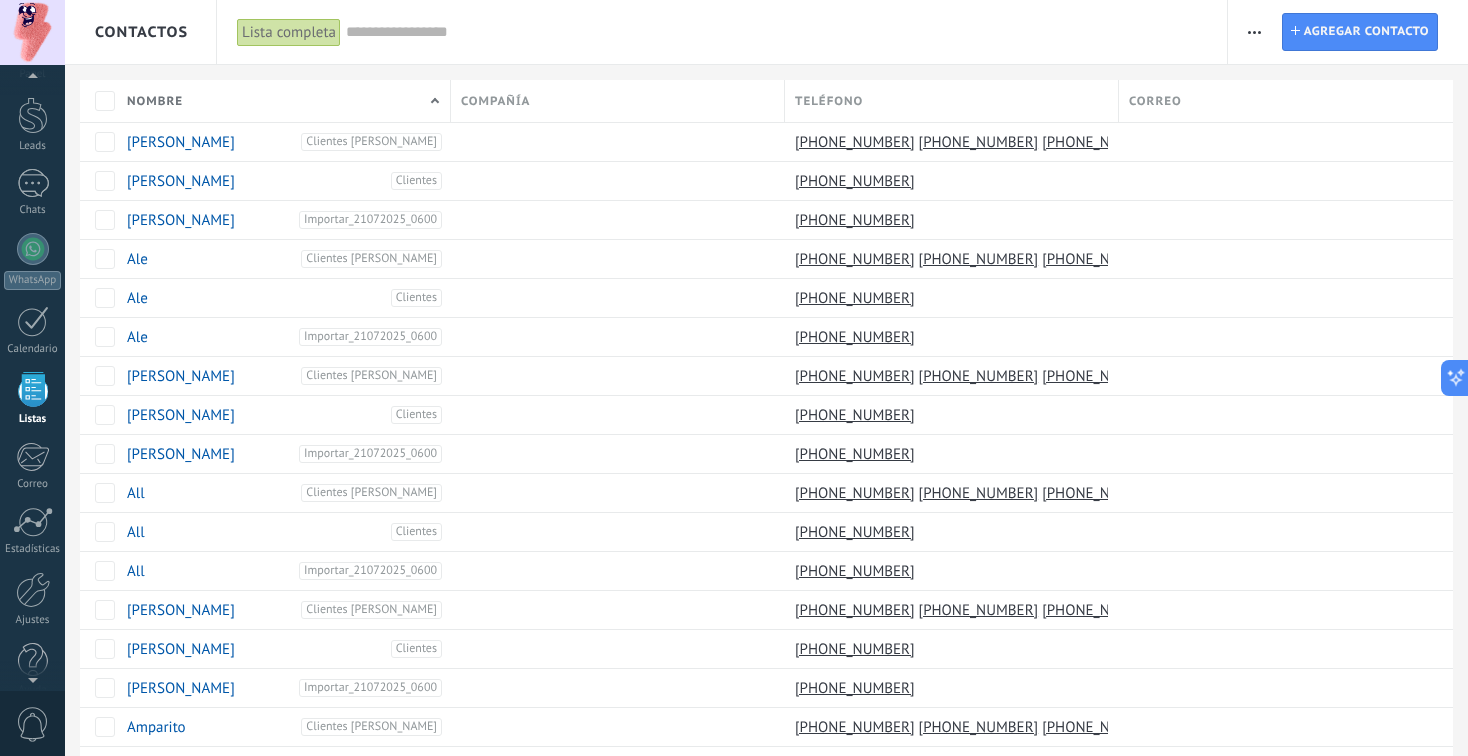scroll, scrollTop: 51, scrollLeft: 0, axis: vertical 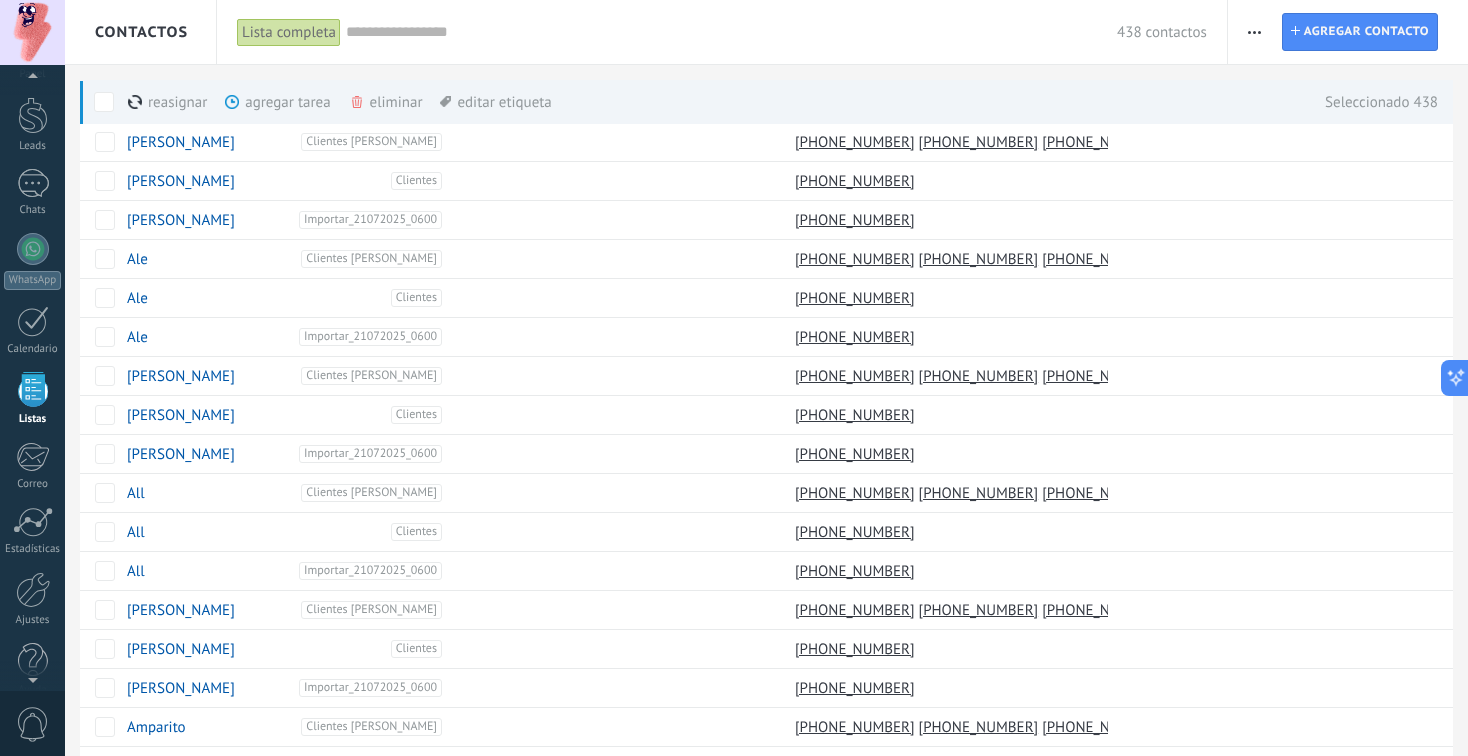 click on "eliminar màs" at bounding box center (420, 102) 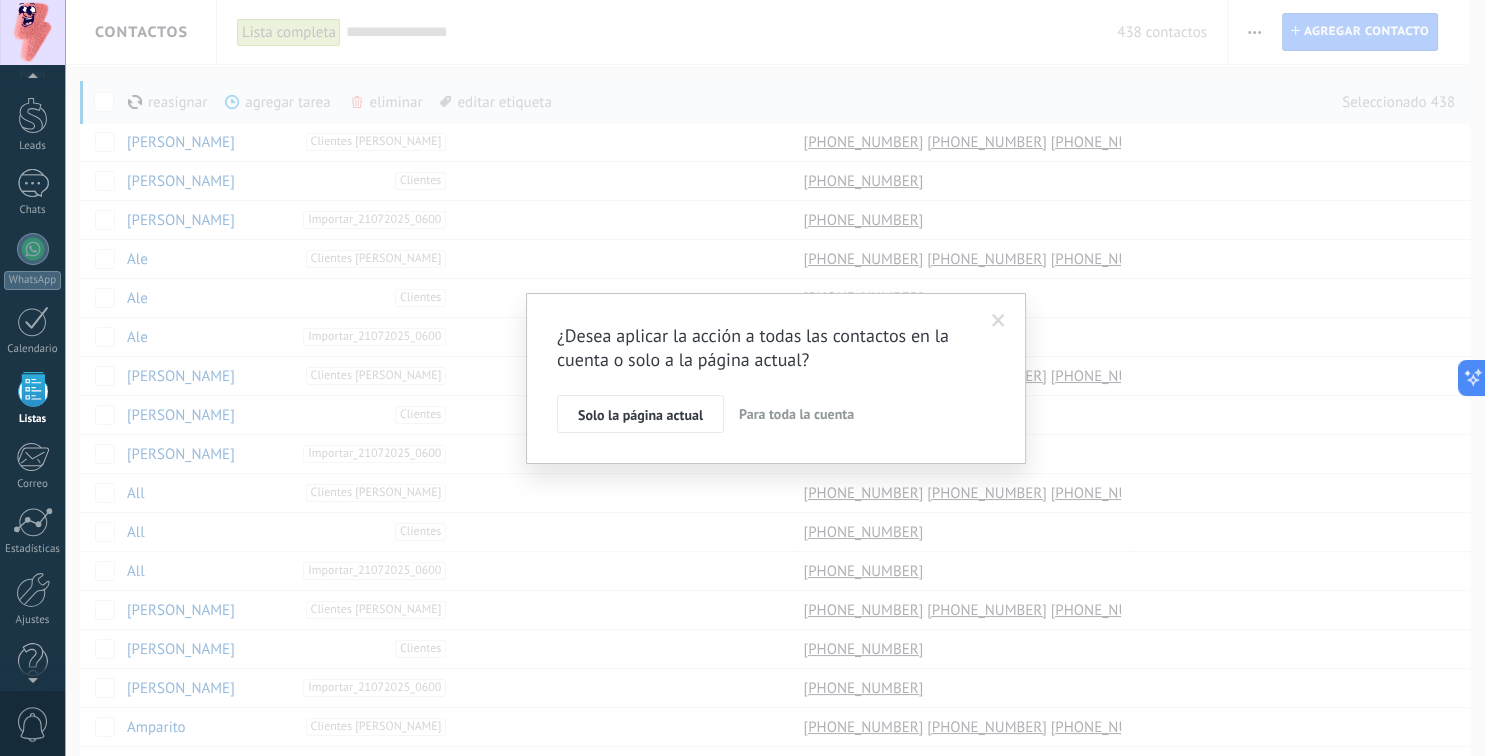 click on "Para toda la cuenta" at bounding box center (796, 414) 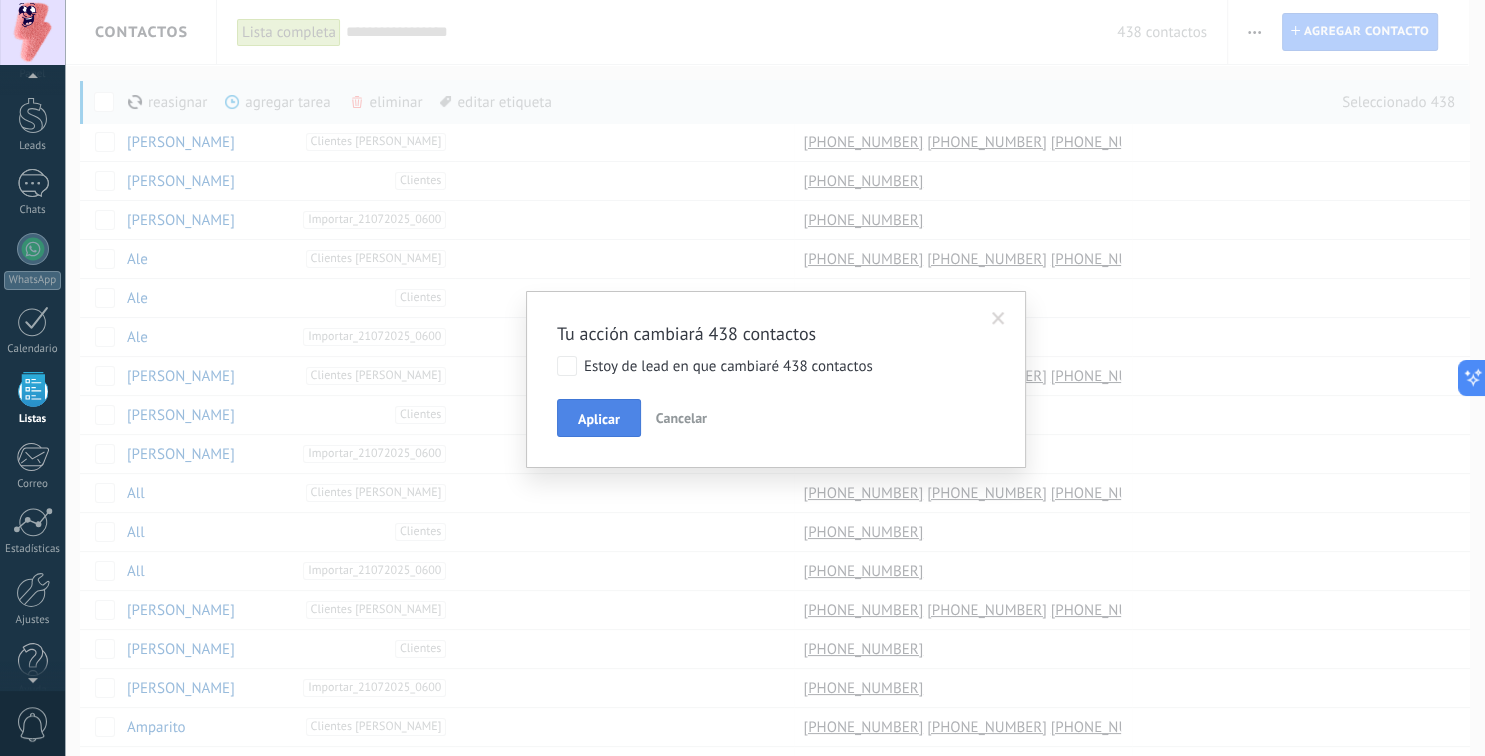 click on "Aplicar" at bounding box center [599, 418] 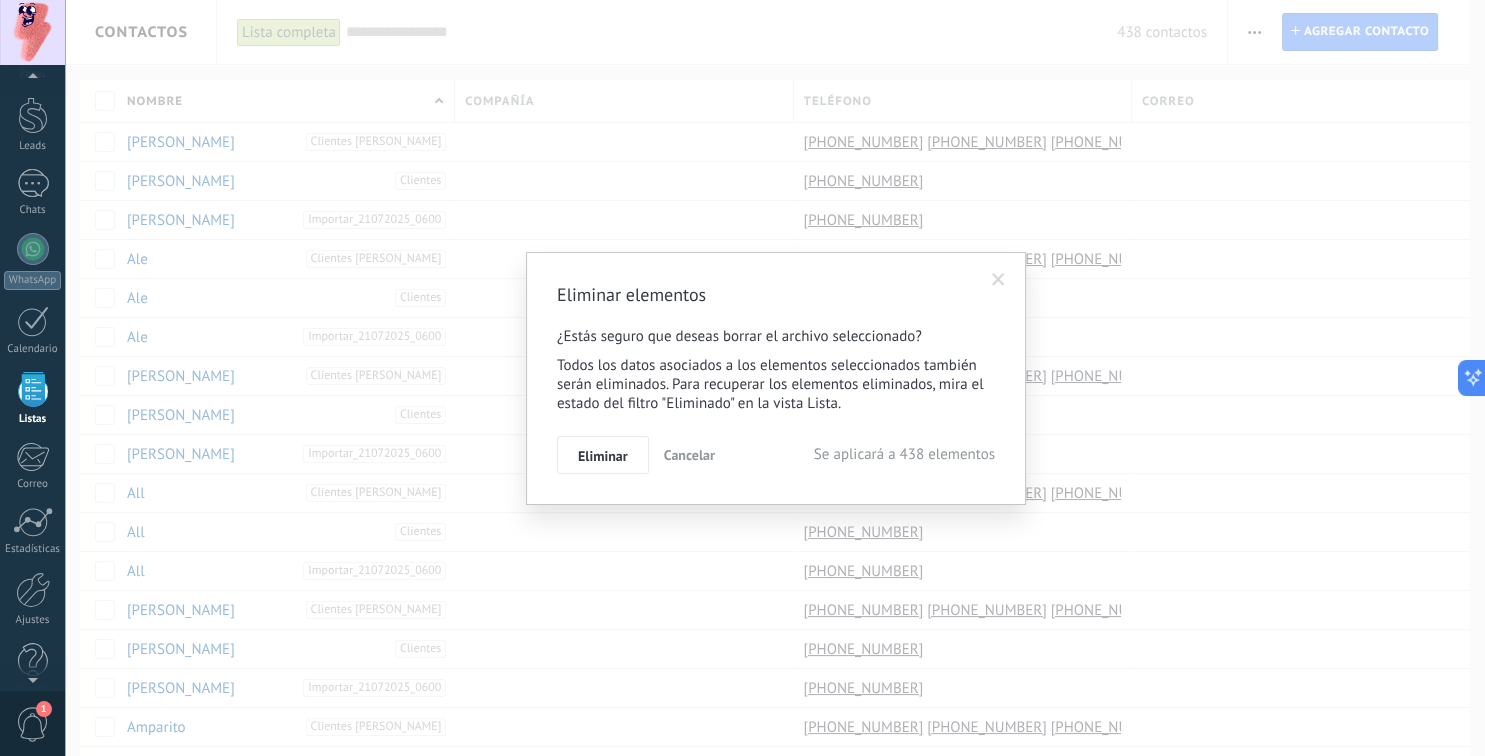 click on "Eliminar" at bounding box center (603, 456) 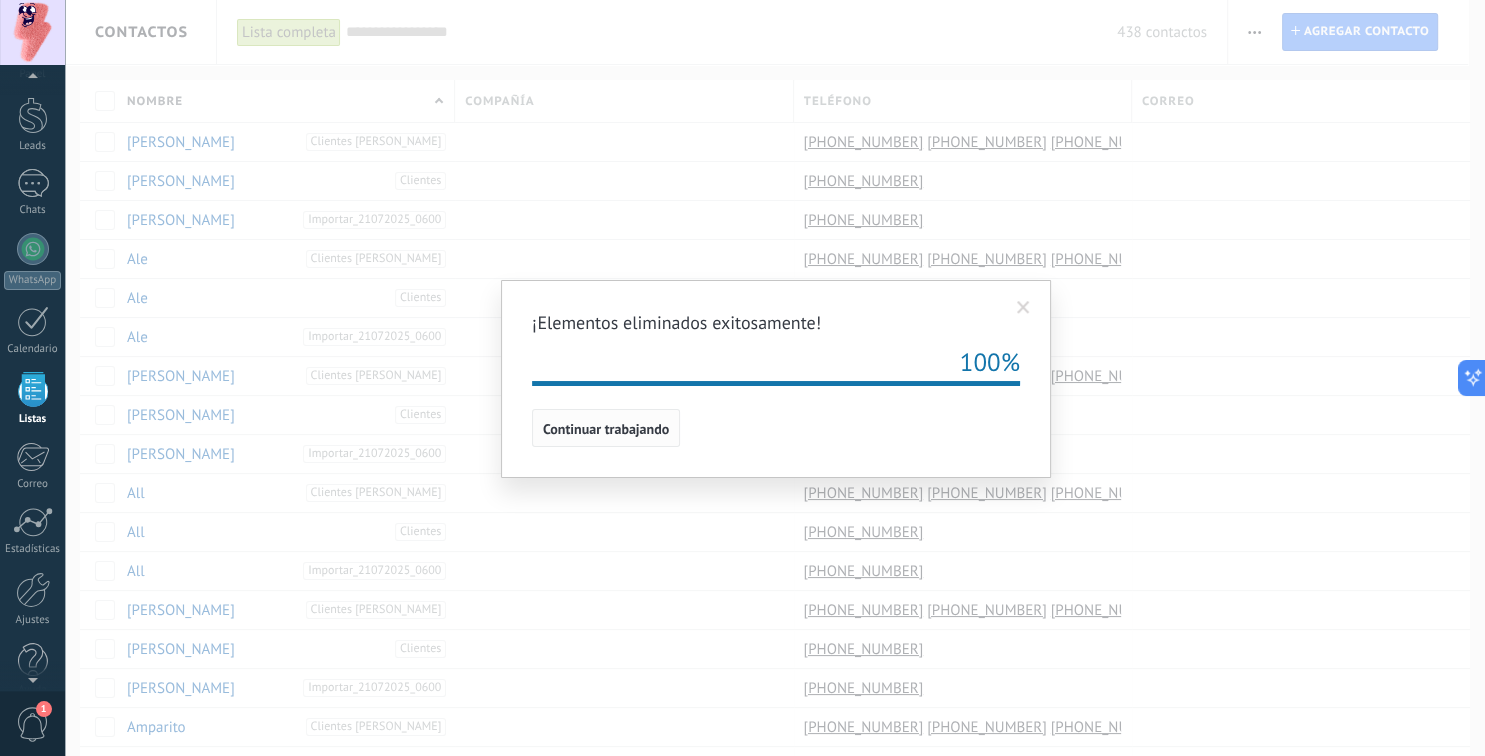 click on "Continuar trabajando" at bounding box center (606, 428) 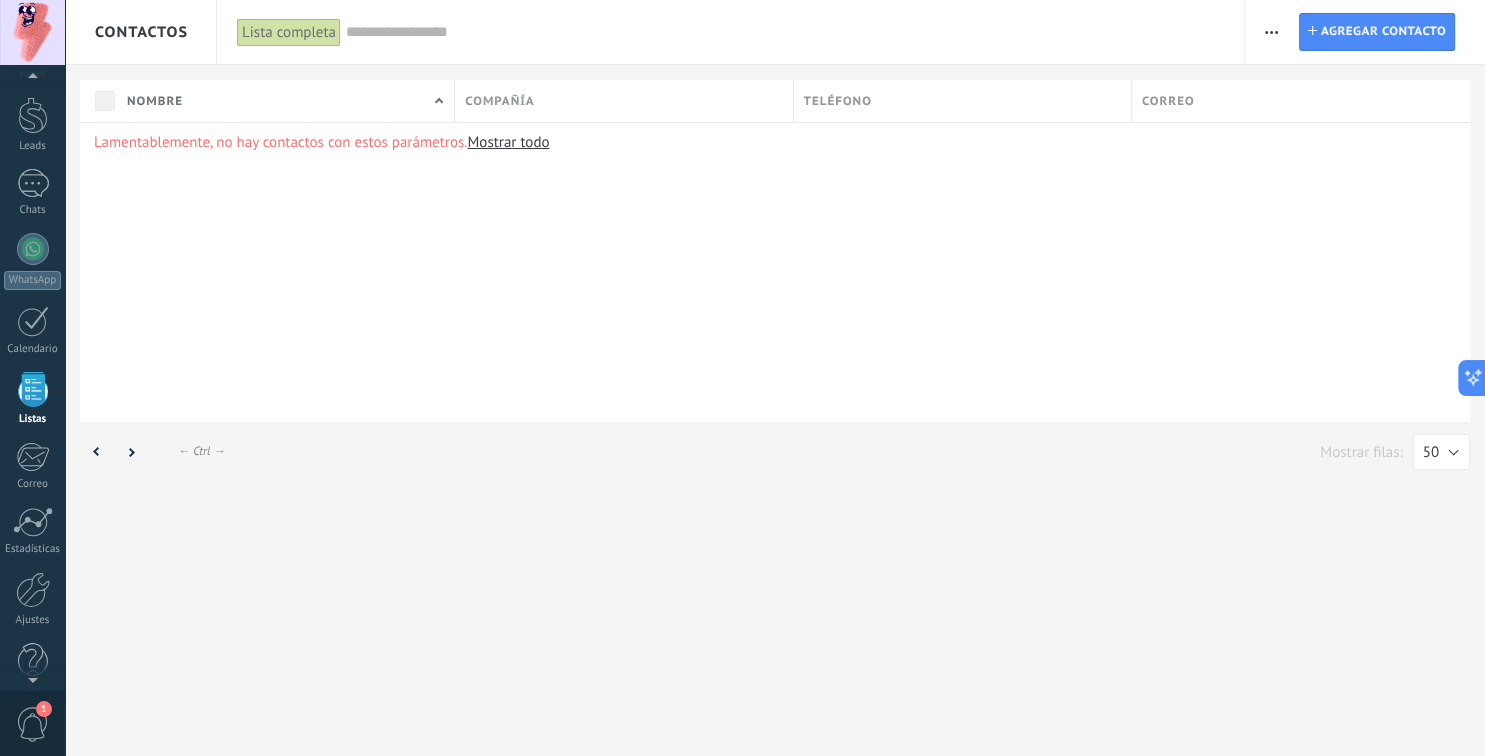 scroll, scrollTop: 51, scrollLeft: 0, axis: vertical 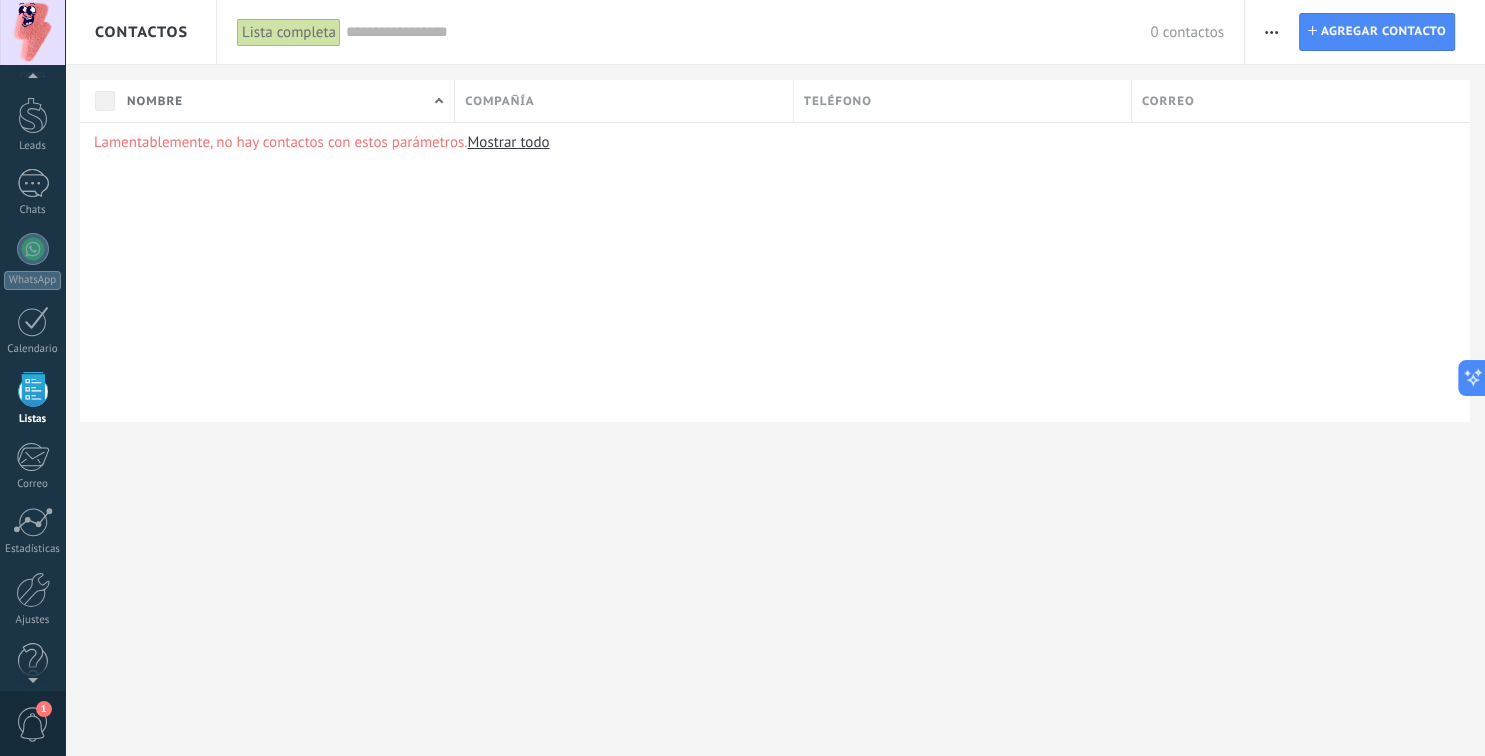 click on "Mostrar todo" at bounding box center [508, 142] 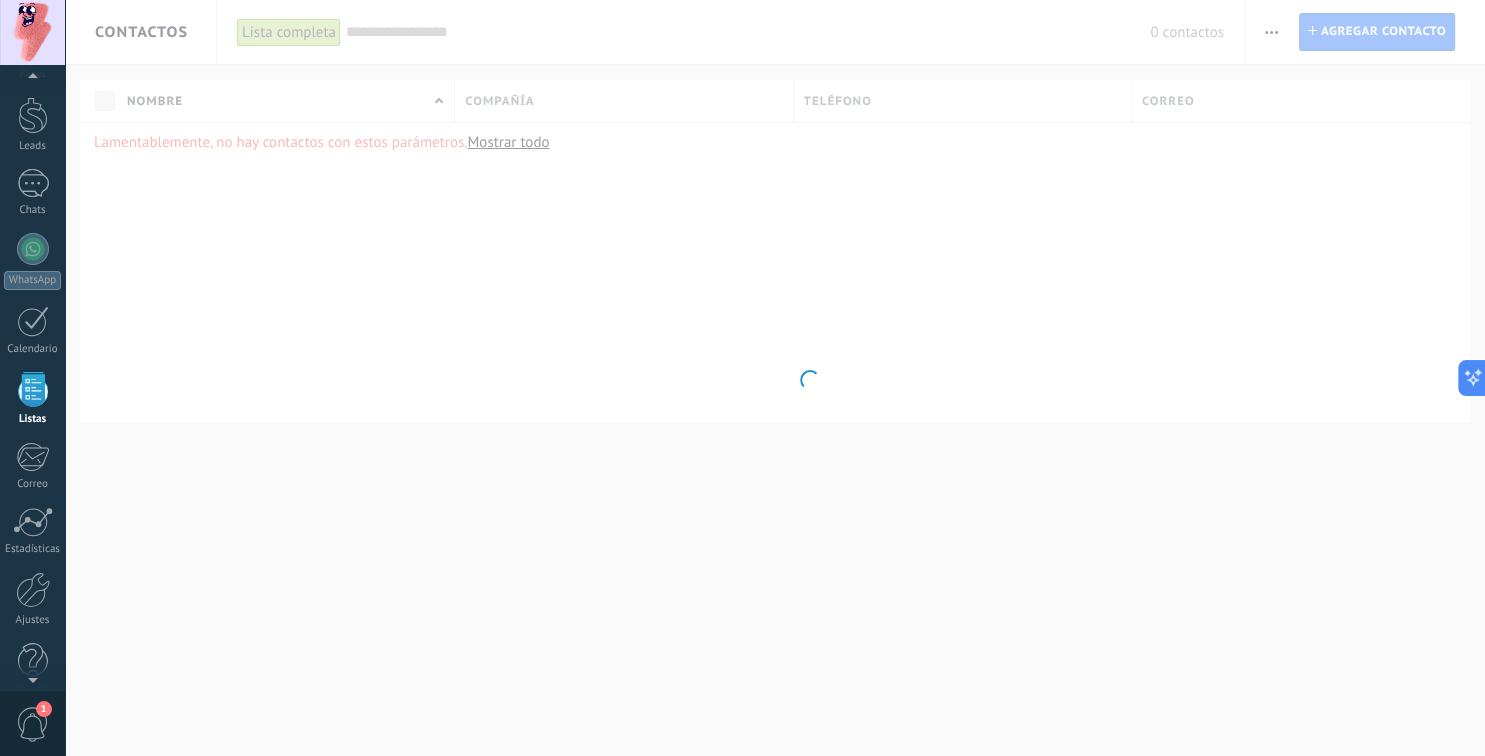 scroll, scrollTop: 51, scrollLeft: 0, axis: vertical 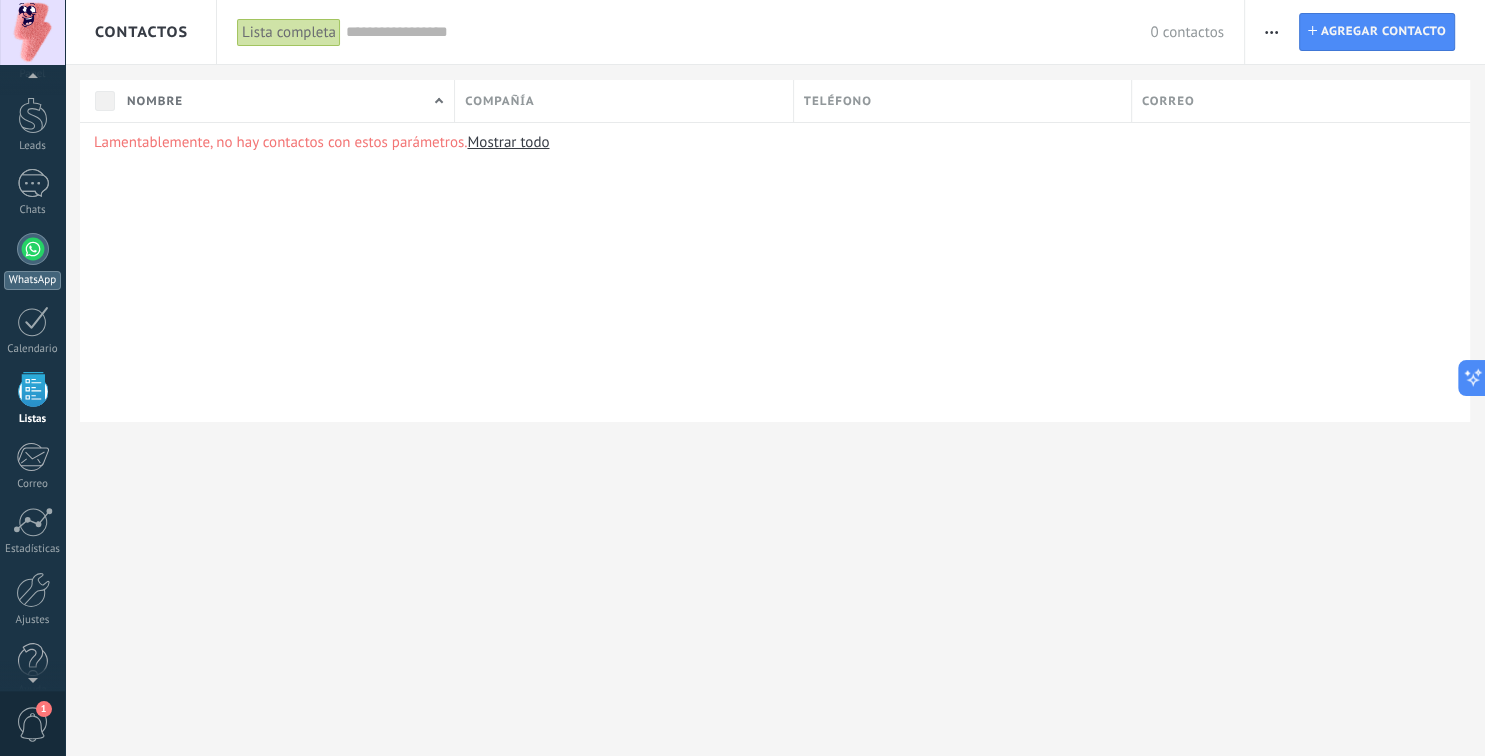 click at bounding box center [33, 249] 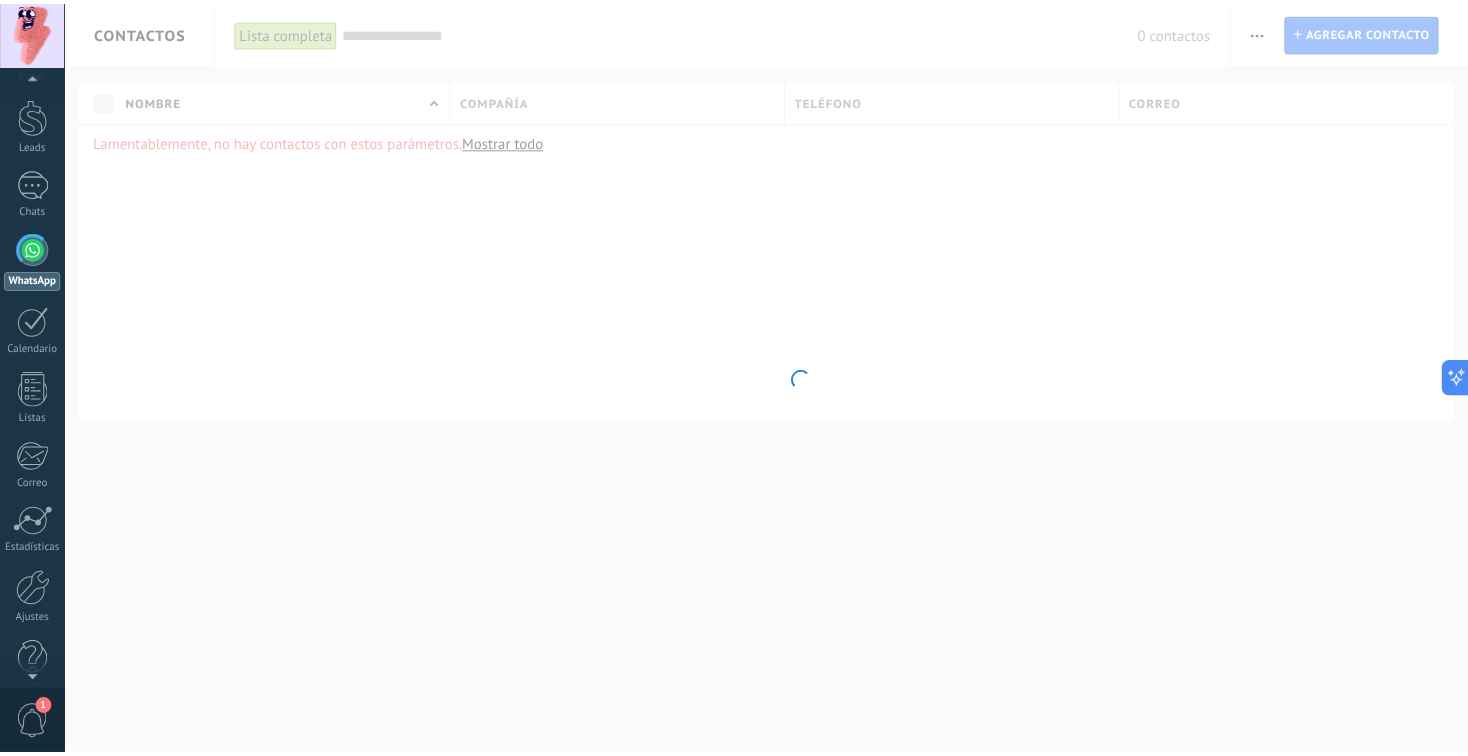 scroll, scrollTop: 0, scrollLeft: 0, axis: both 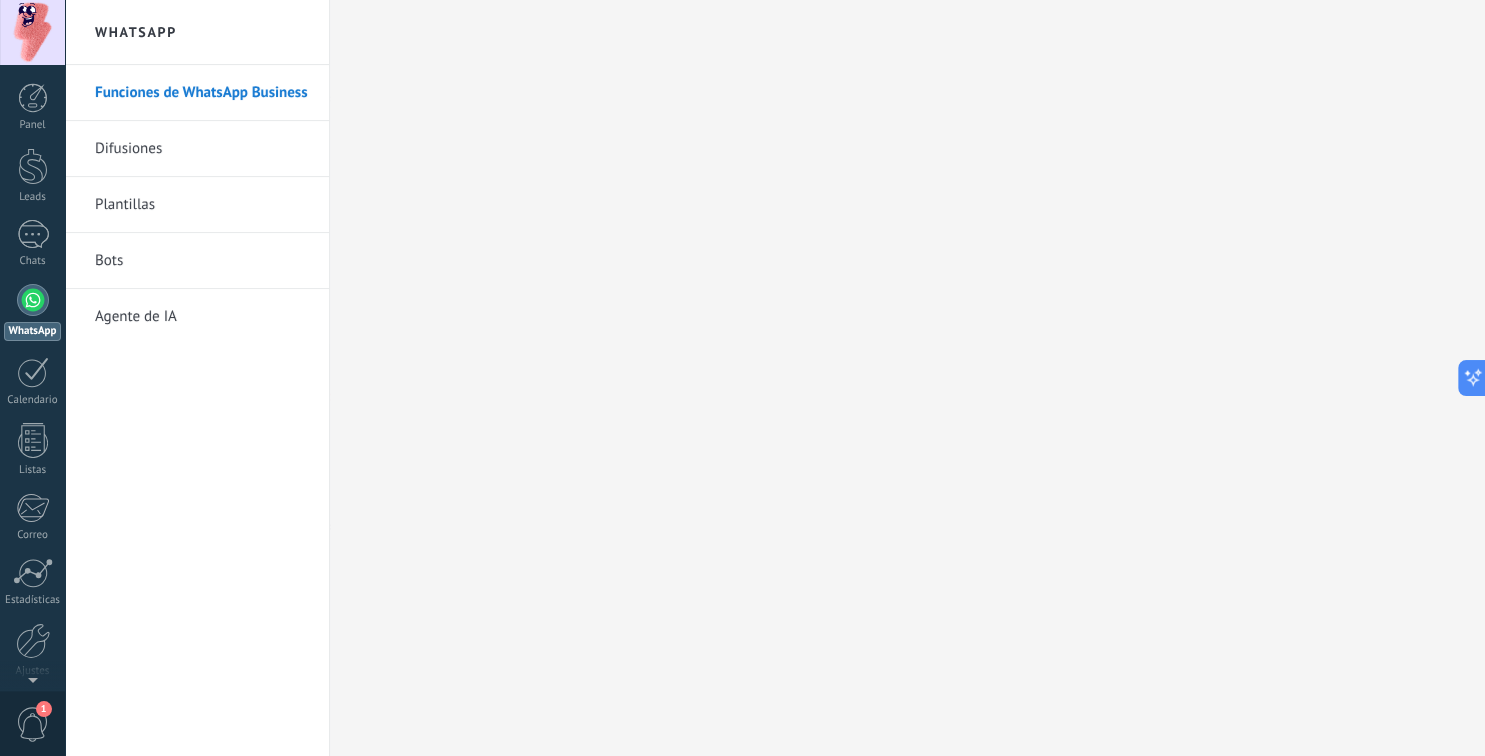 click on "Difusiones" at bounding box center (202, 149) 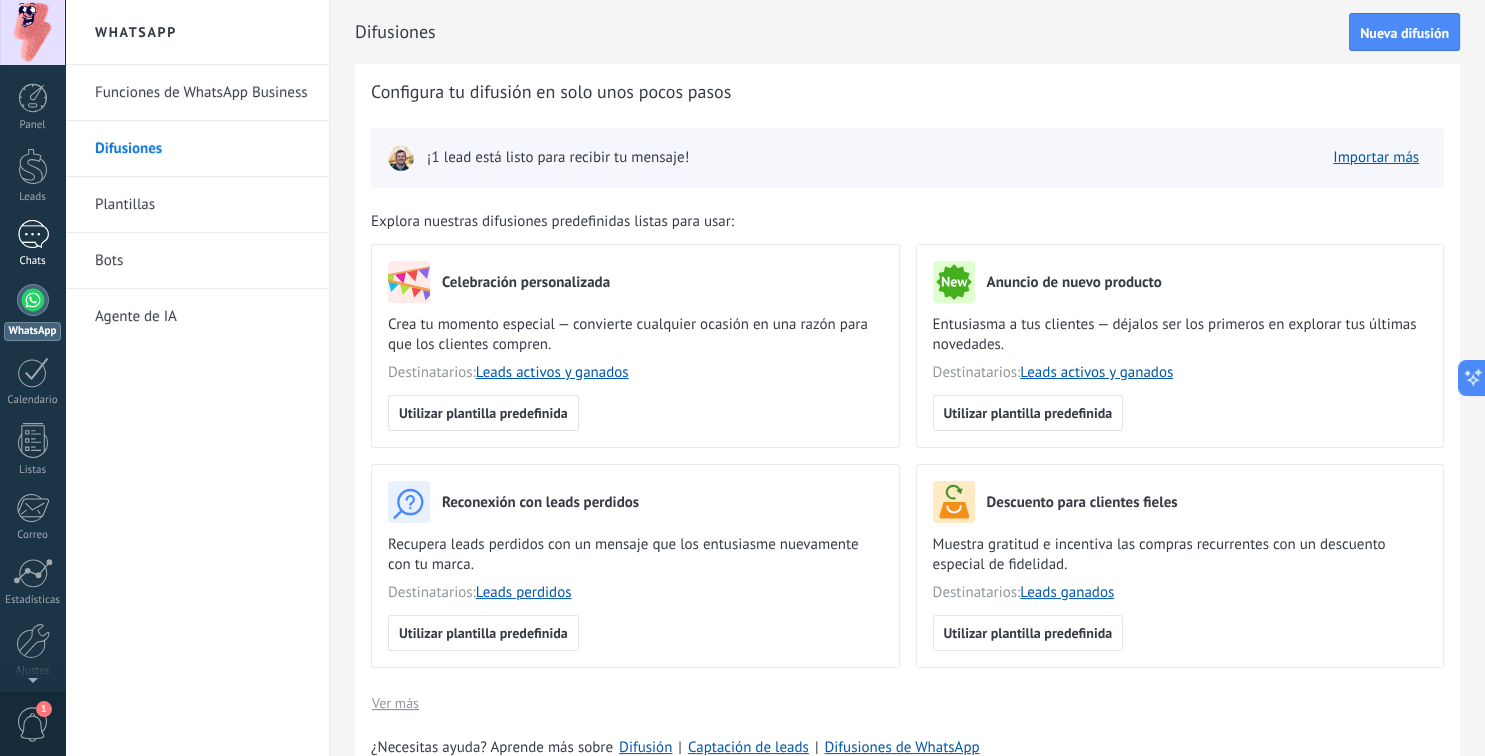 click at bounding box center [33, 234] 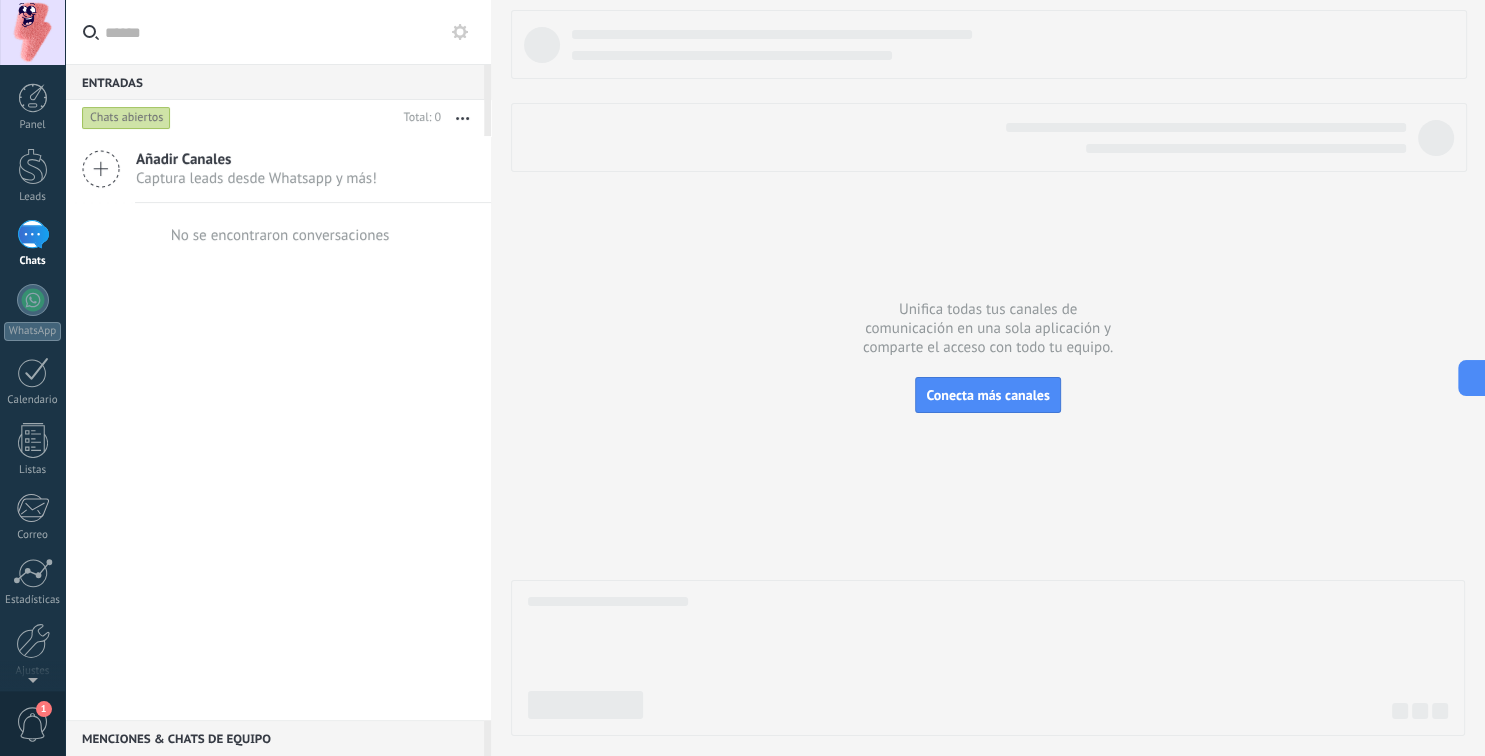 click on "Menciones & Chats de equipo 0" at bounding box center (274, 738) 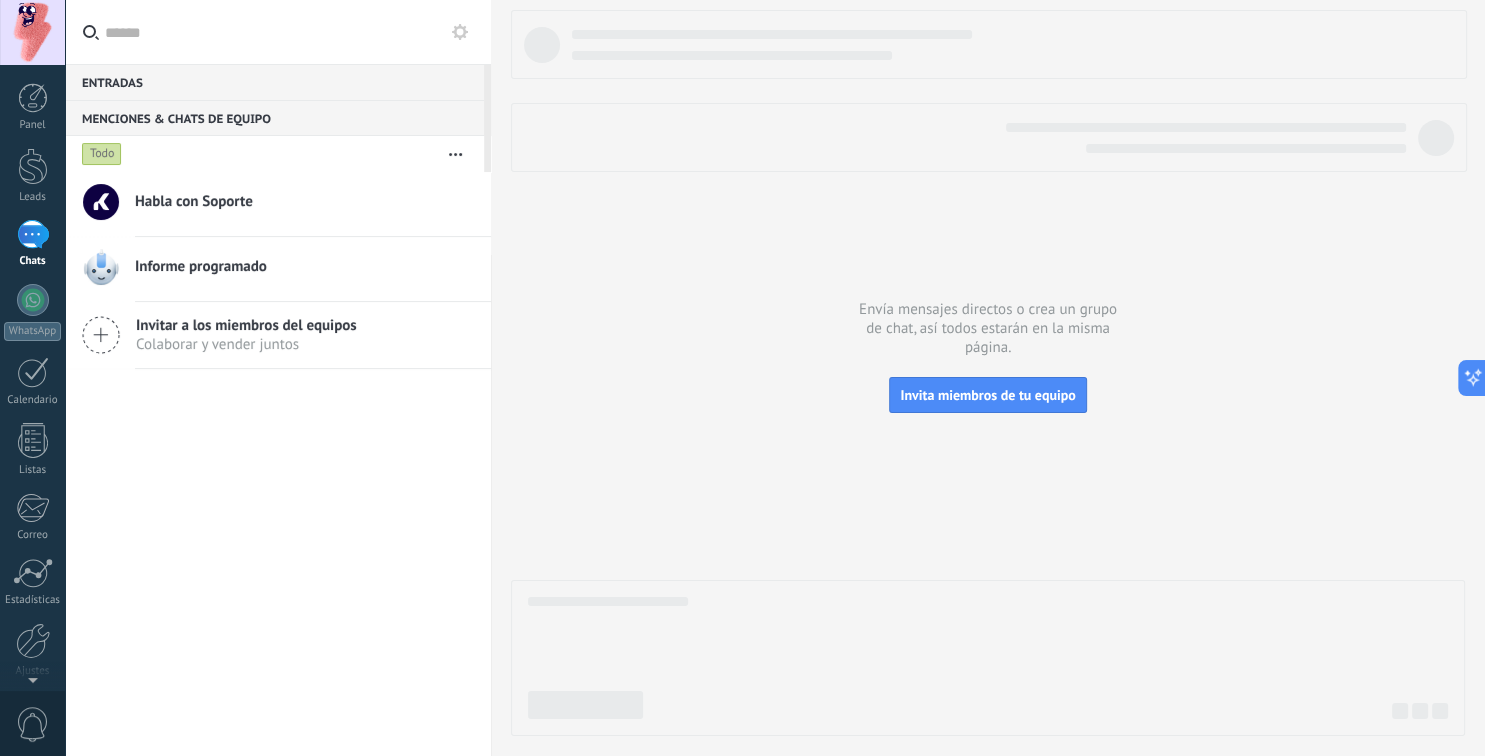click on "Entradas 0" at bounding box center (274, 82) 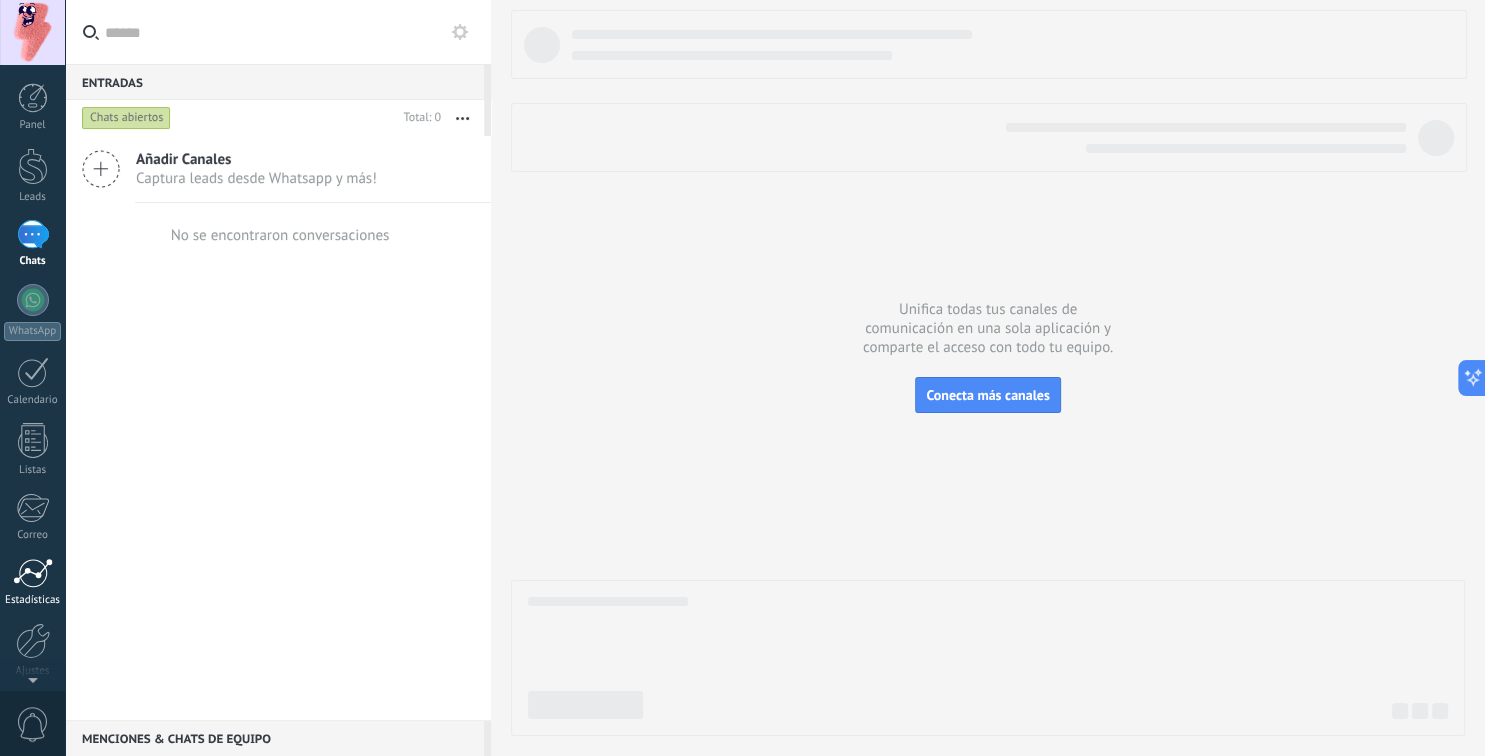 click at bounding box center (33, 573) 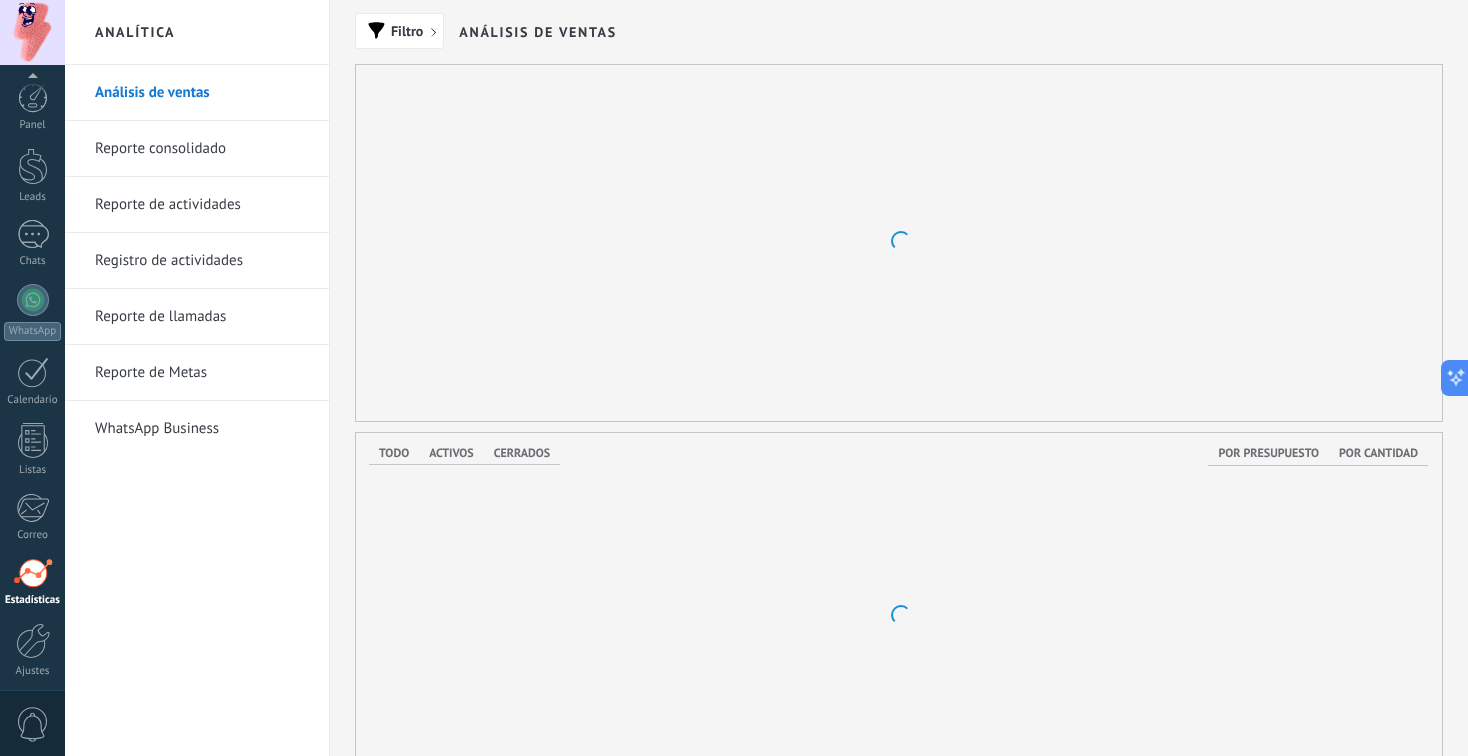 scroll, scrollTop: 76, scrollLeft: 0, axis: vertical 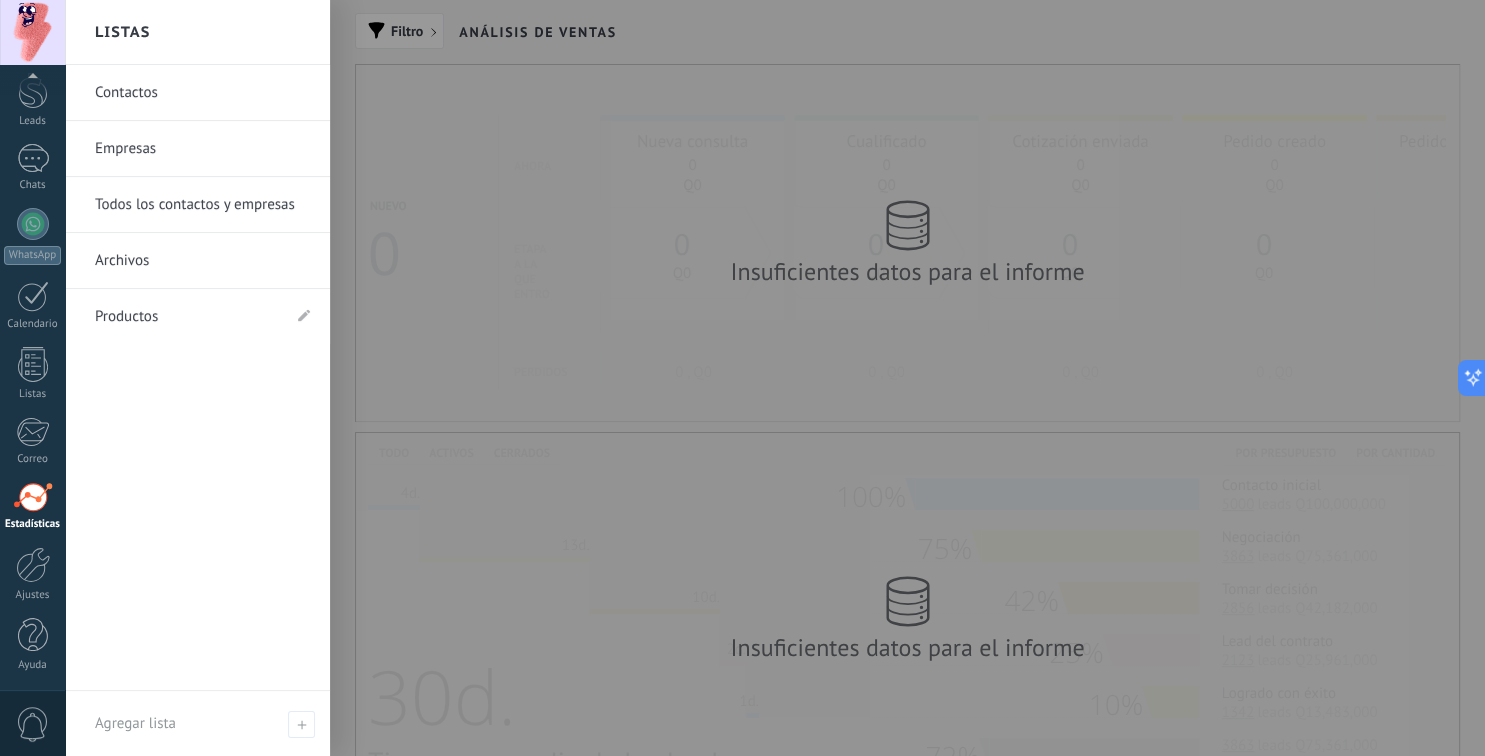 click on "Contactos" at bounding box center [202, 93] 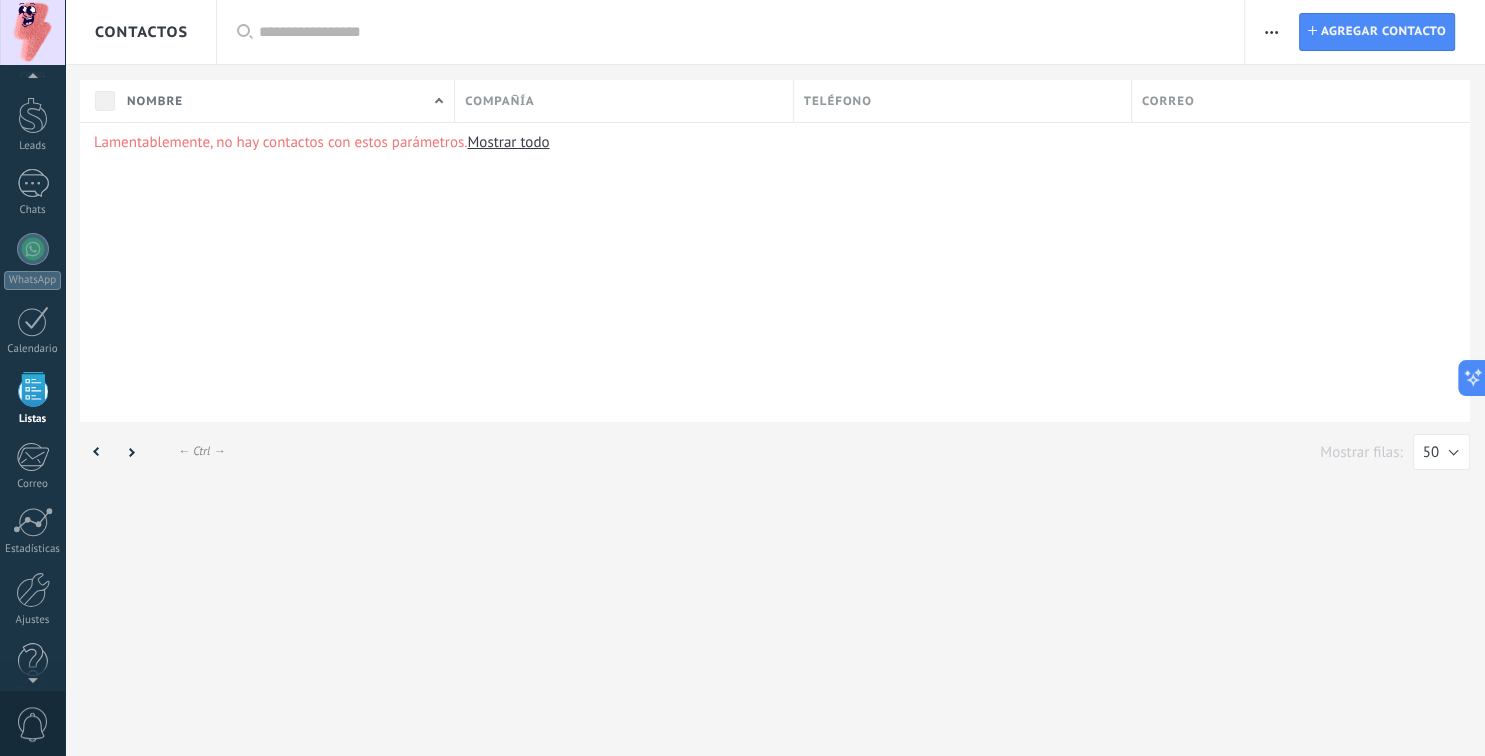 scroll, scrollTop: 51, scrollLeft: 0, axis: vertical 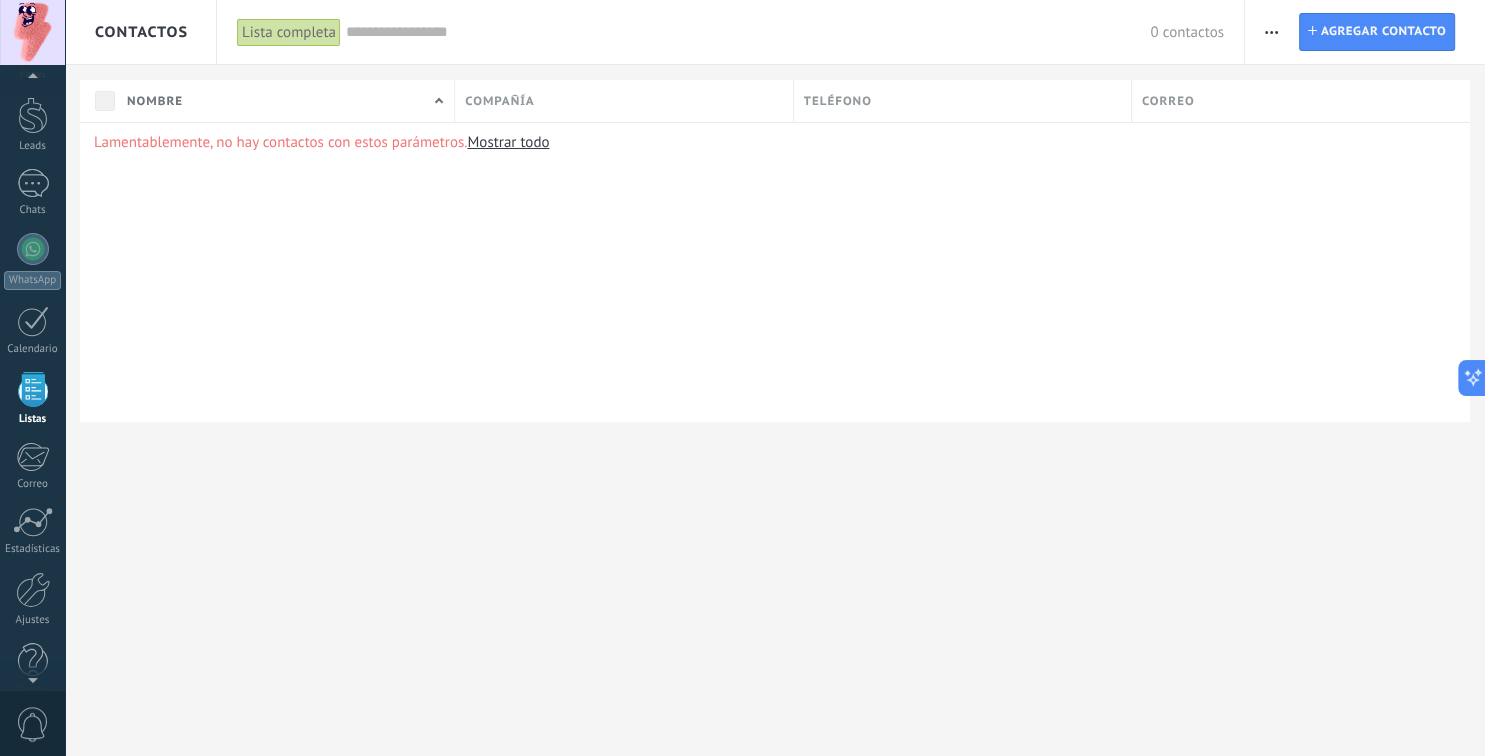 click on "Mostrar todo" at bounding box center [508, 142] 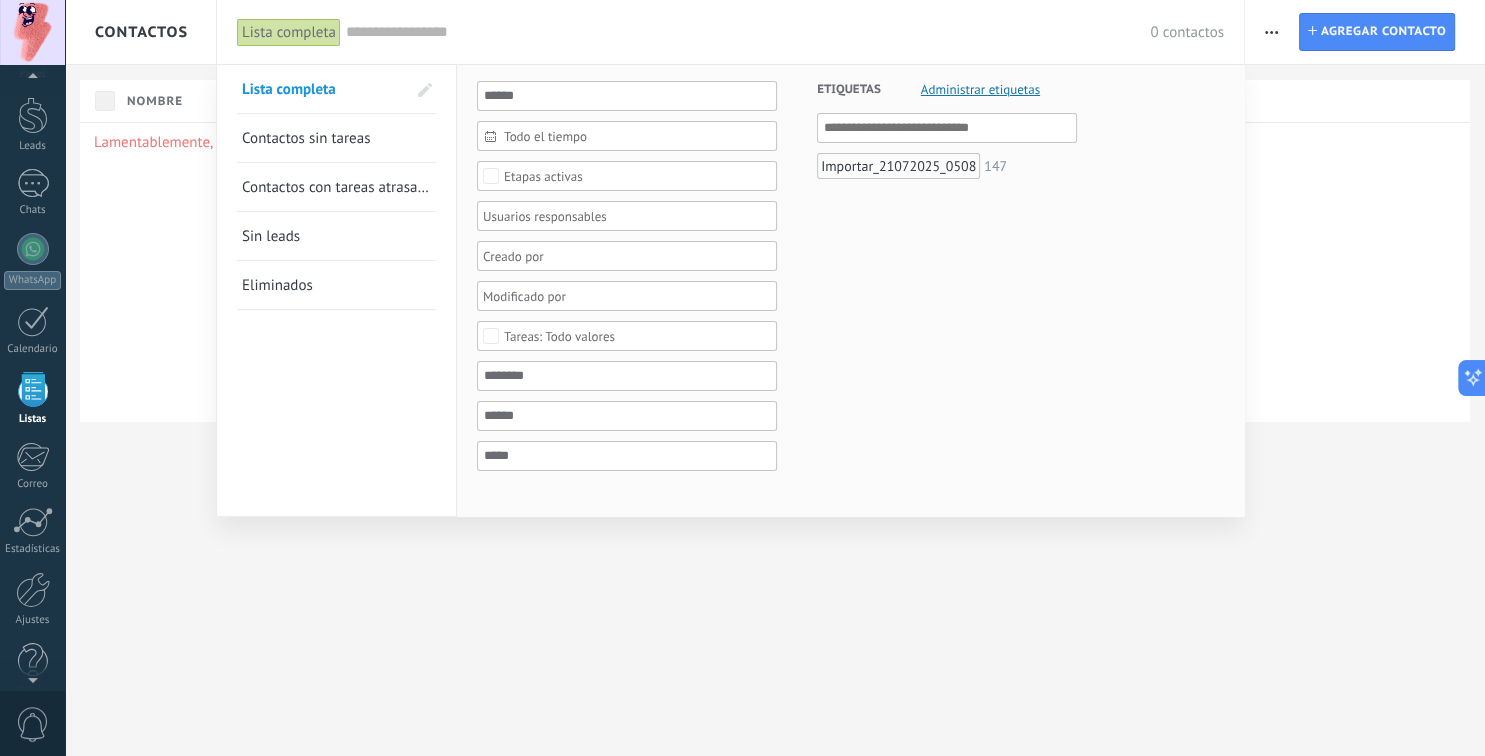 click at bounding box center (748, 32) 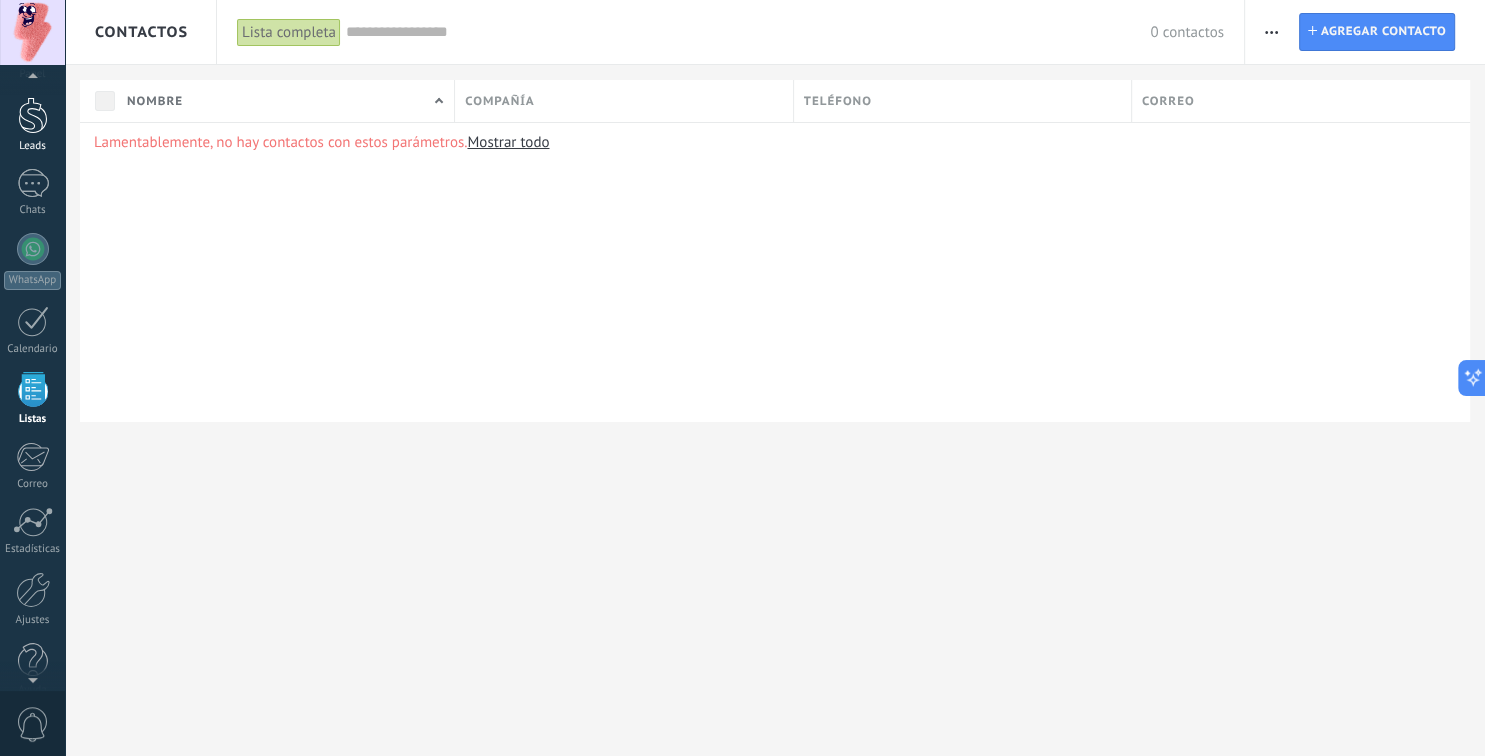click at bounding box center [33, 115] 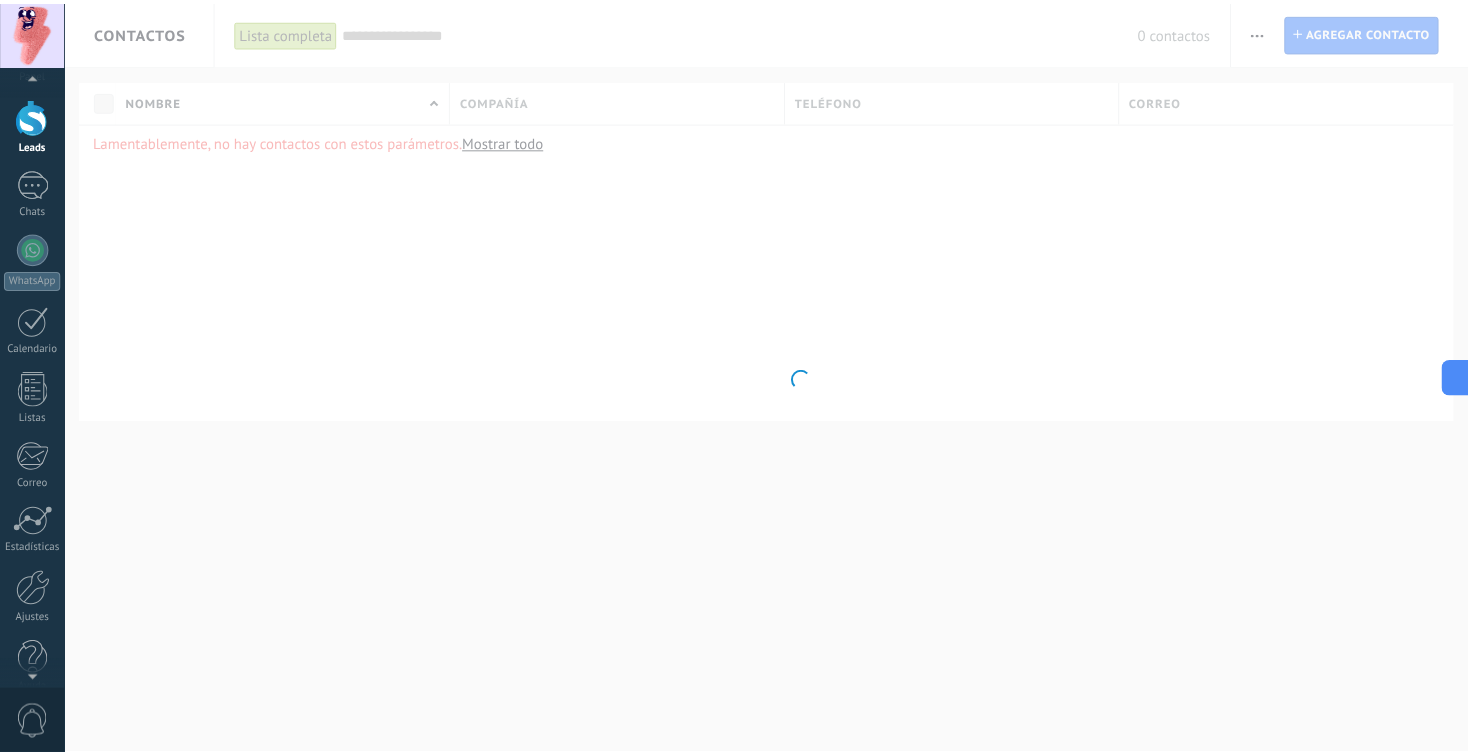 scroll, scrollTop: 0, scrollLeft: 0, axis: both 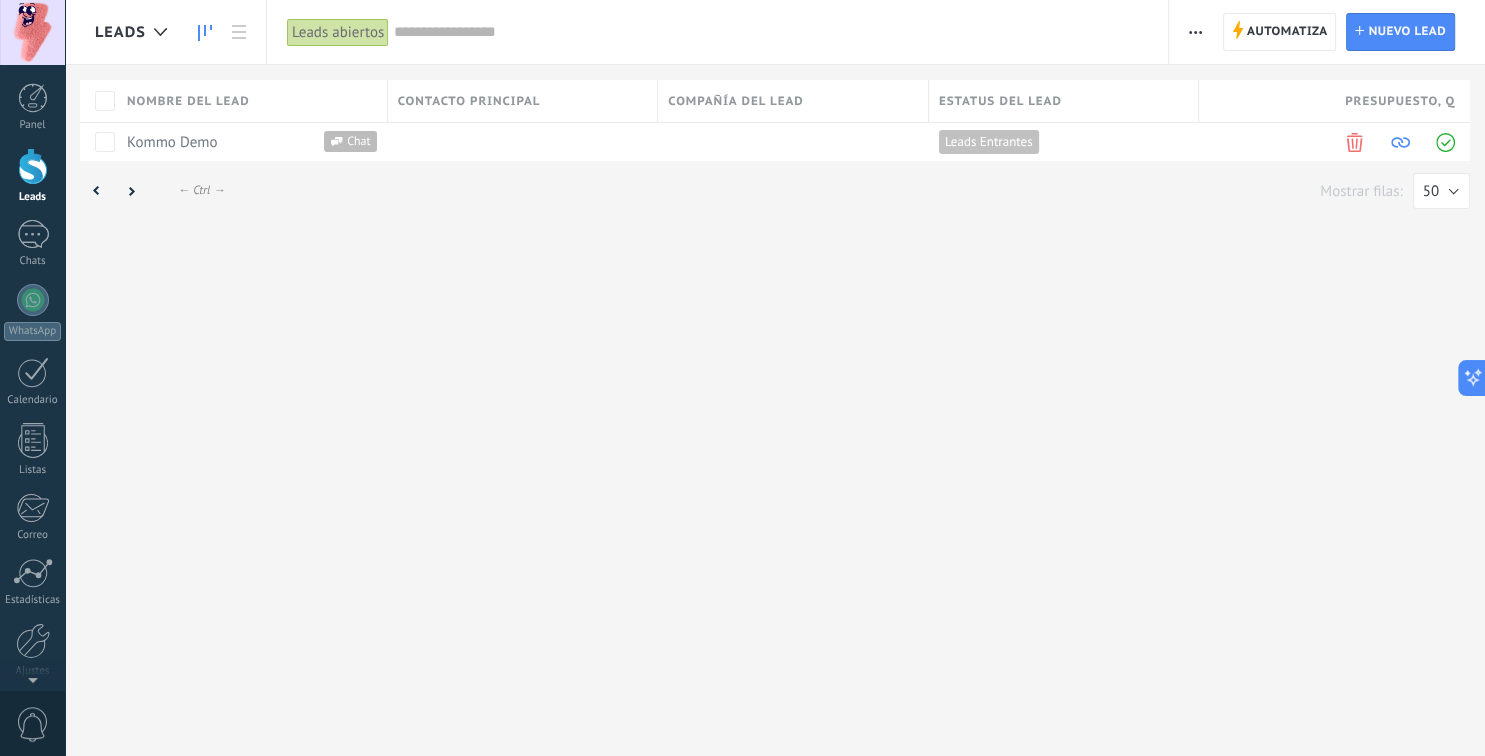 click at bounding box center (205, 32) 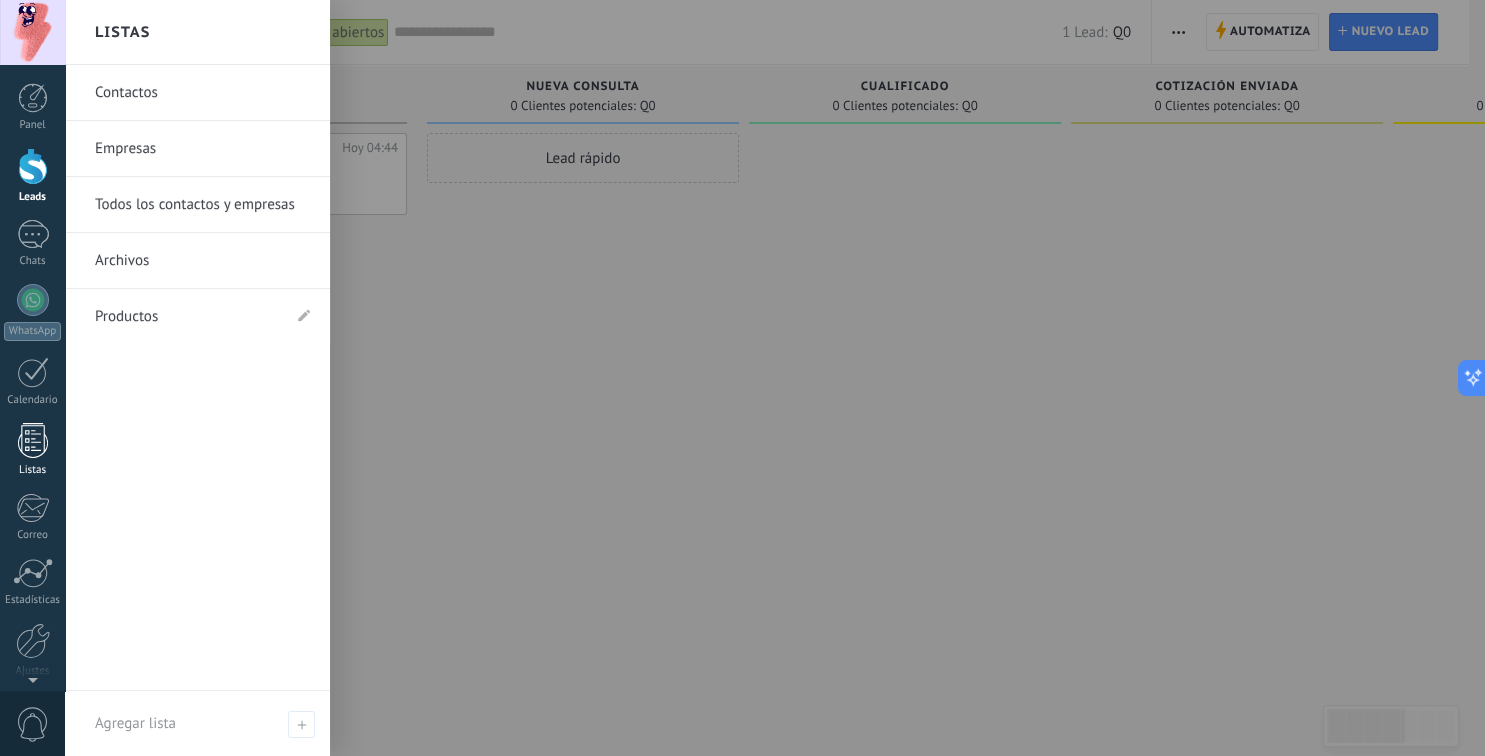 click on "Listas" at bounding box center (32, 450) 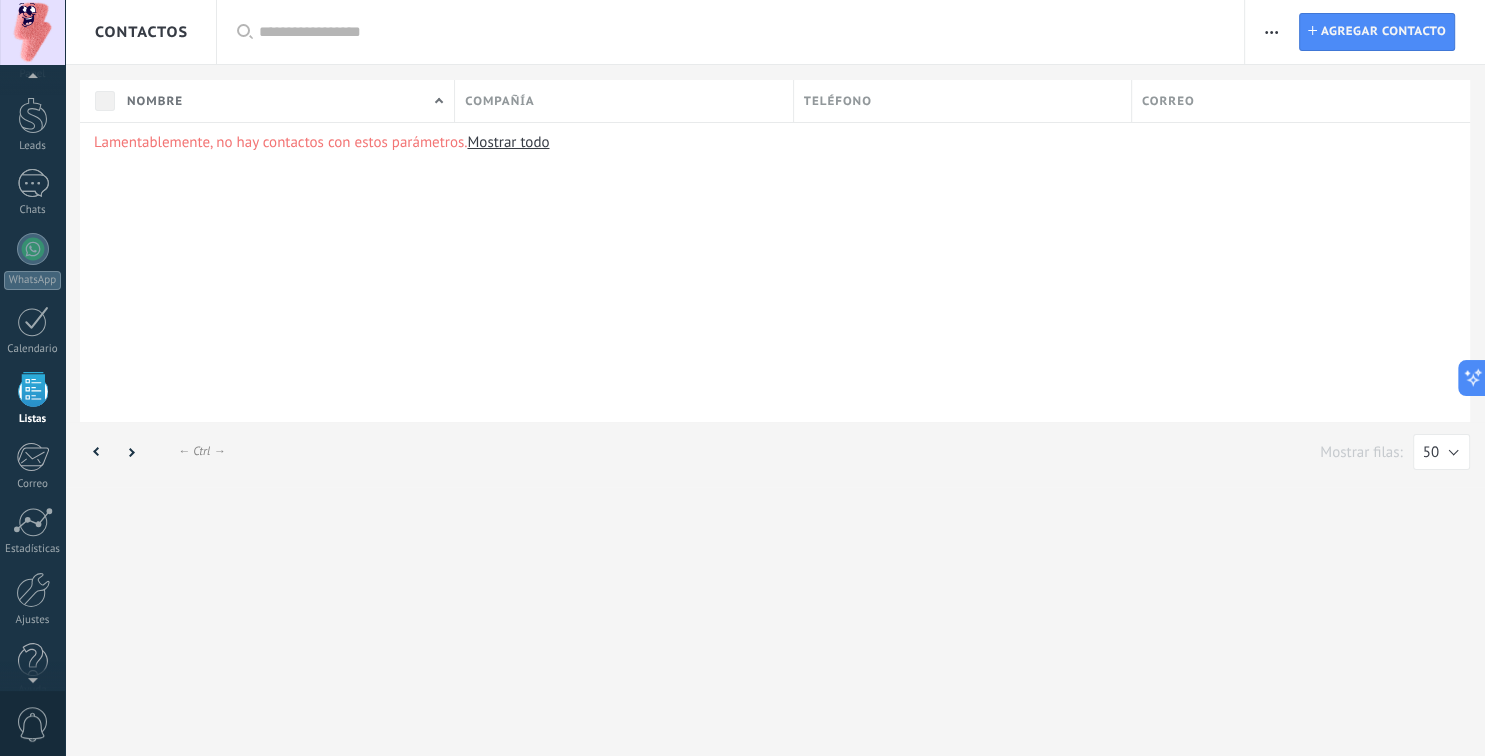 scroll, scrollTop: 51, scrollLeft: 0, axis: vertical 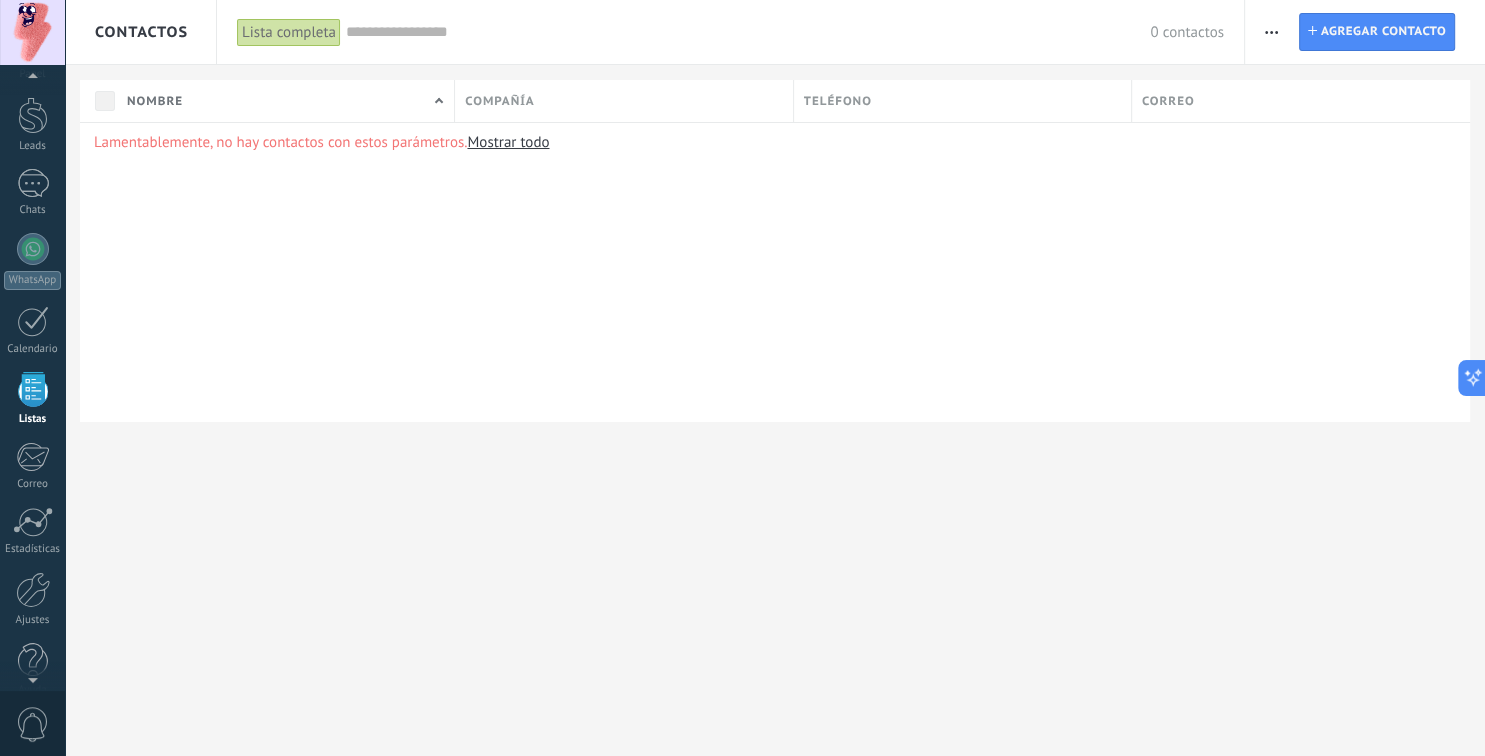 click at bounding box center [1271, 32] 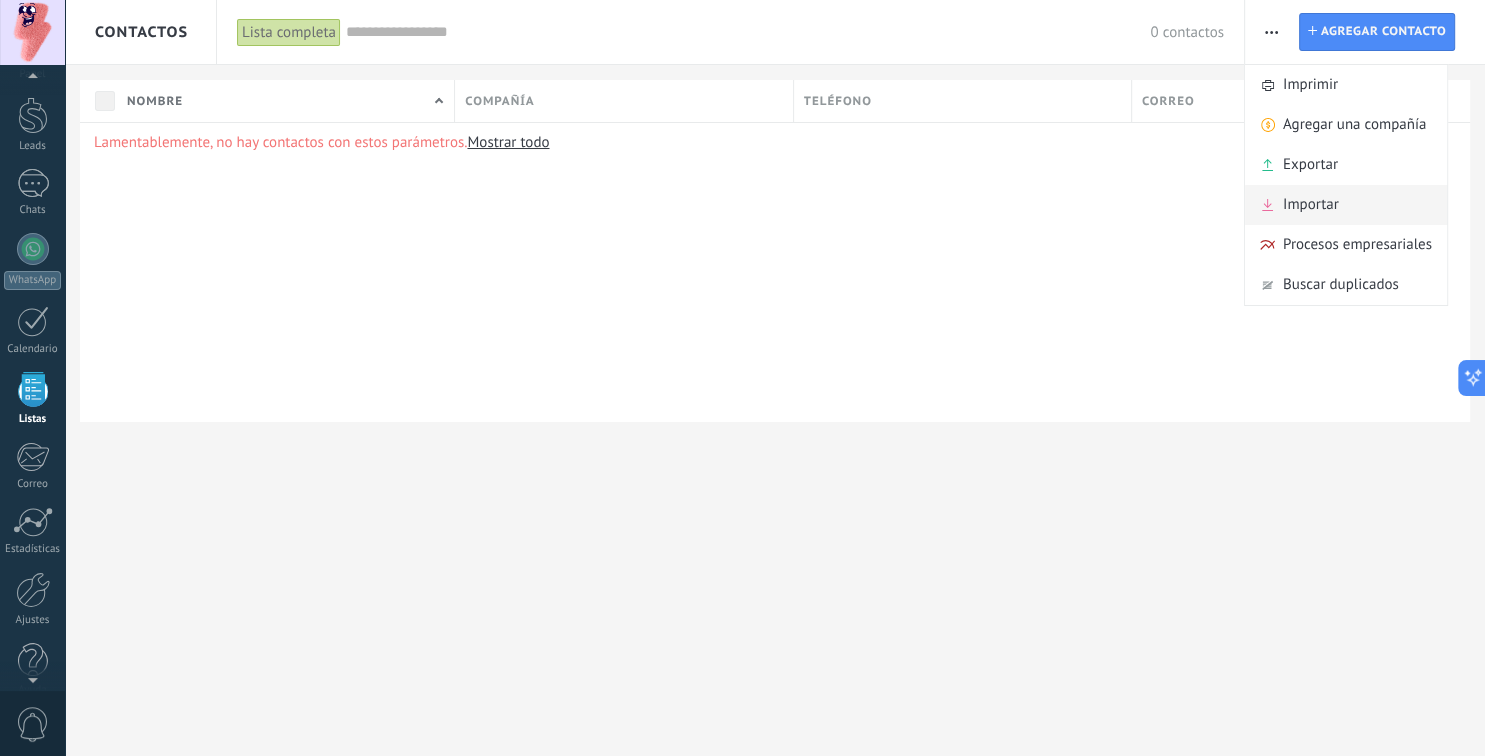 click on "Importar" at bounding box center (1311, 205) 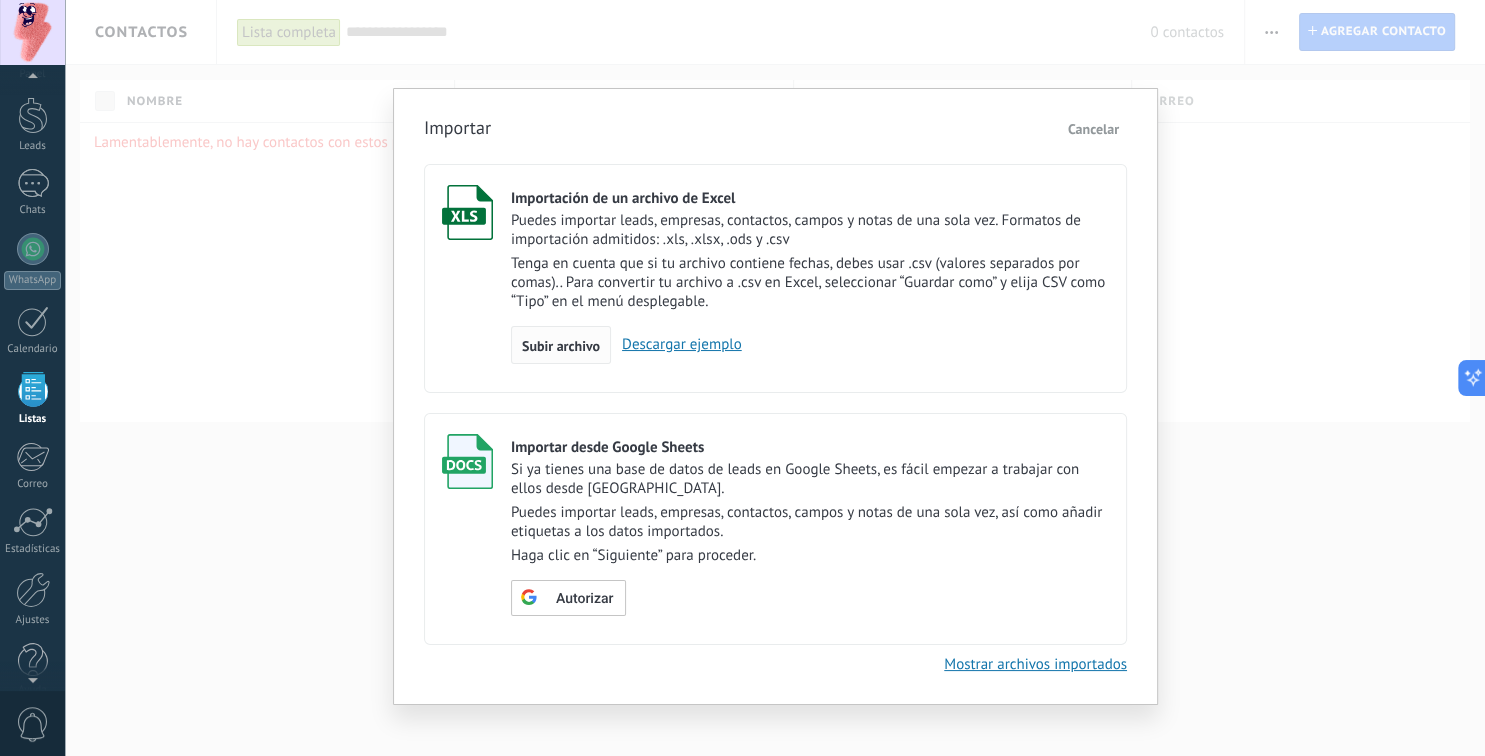 click on "Subir archivo" at bounding box center [561, 345] 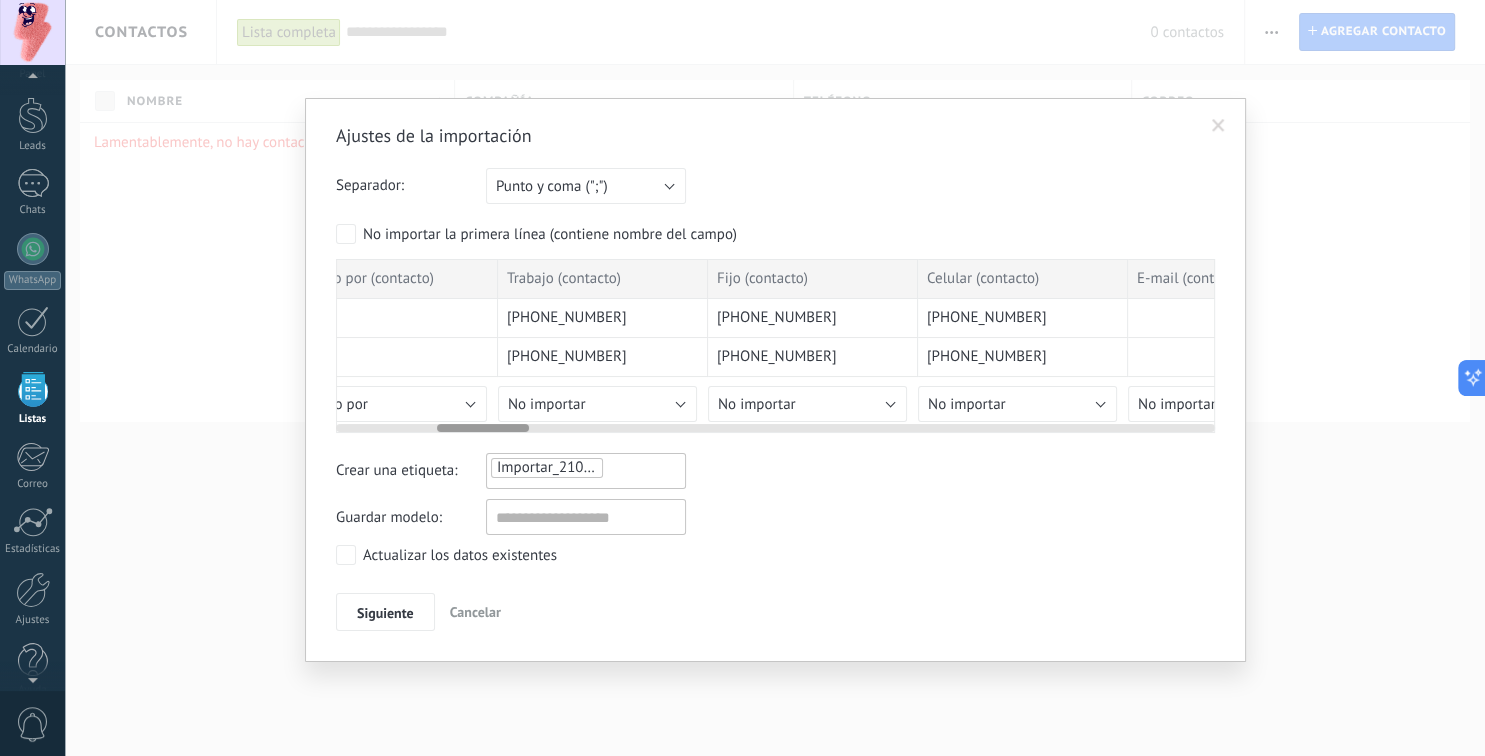 scroll, scrollTop: 0, scrollLeft: 946, axis: horizontal 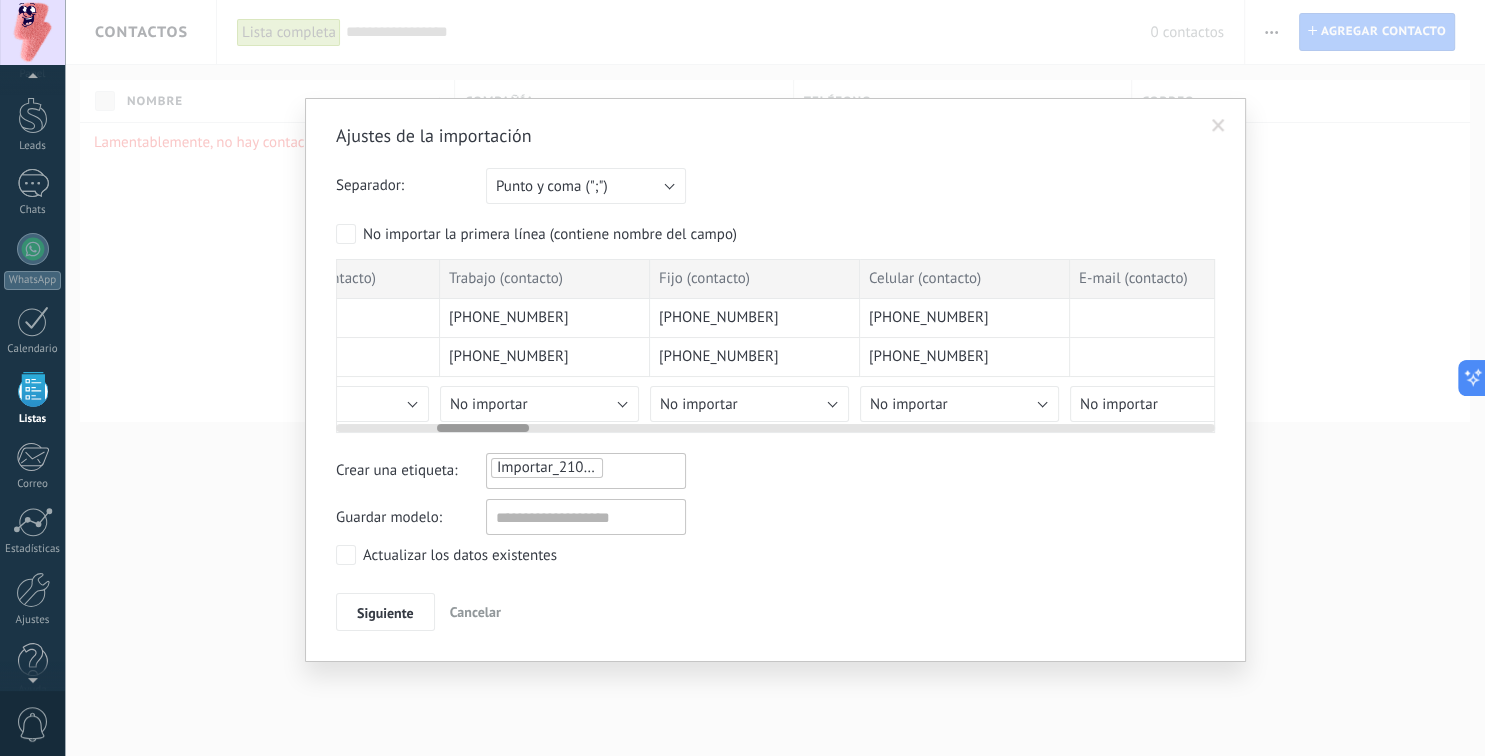 drag, startPoint x: 379, startPoint y: 430, endPoint x: 480, endPoint y: 430, distance: 101 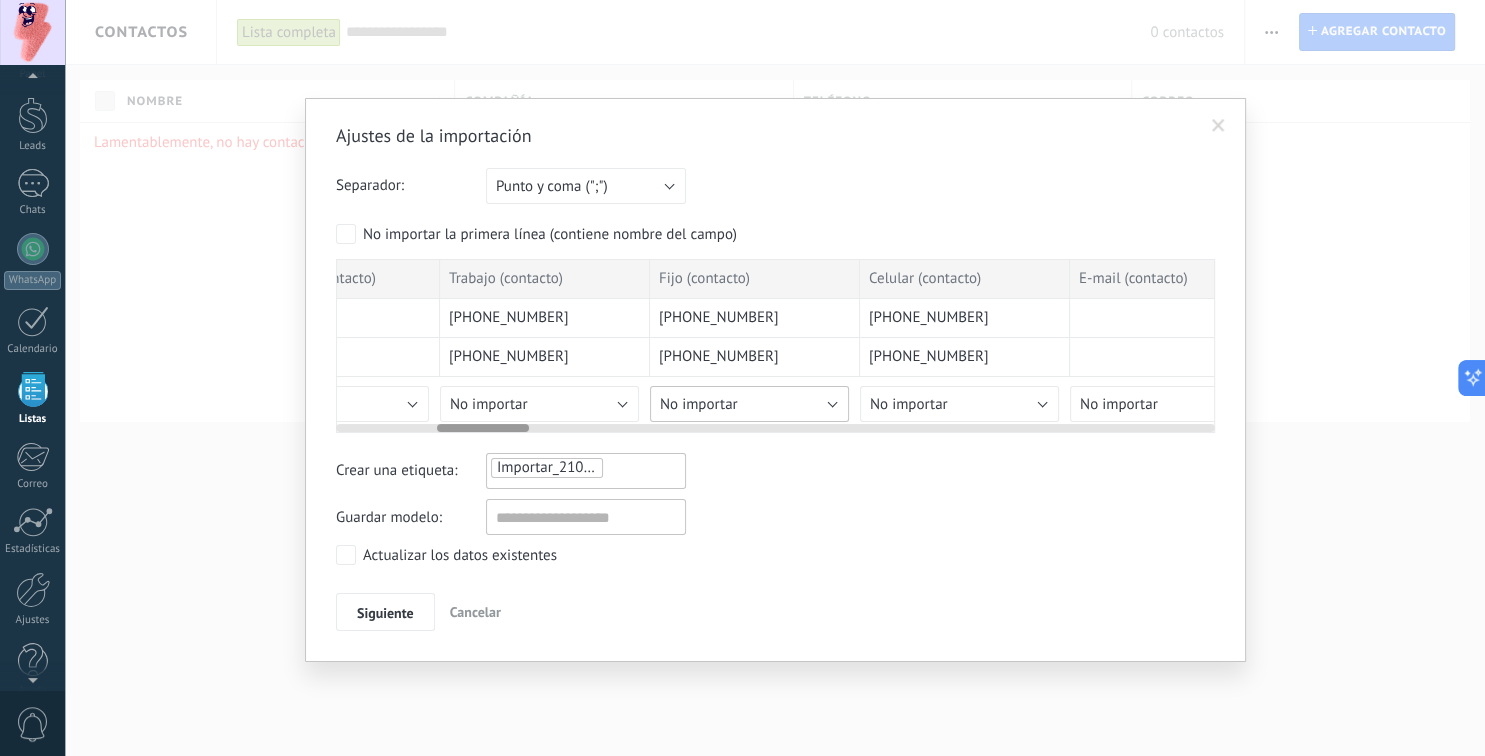 click on "No importar" at bounding box center [699, 404] 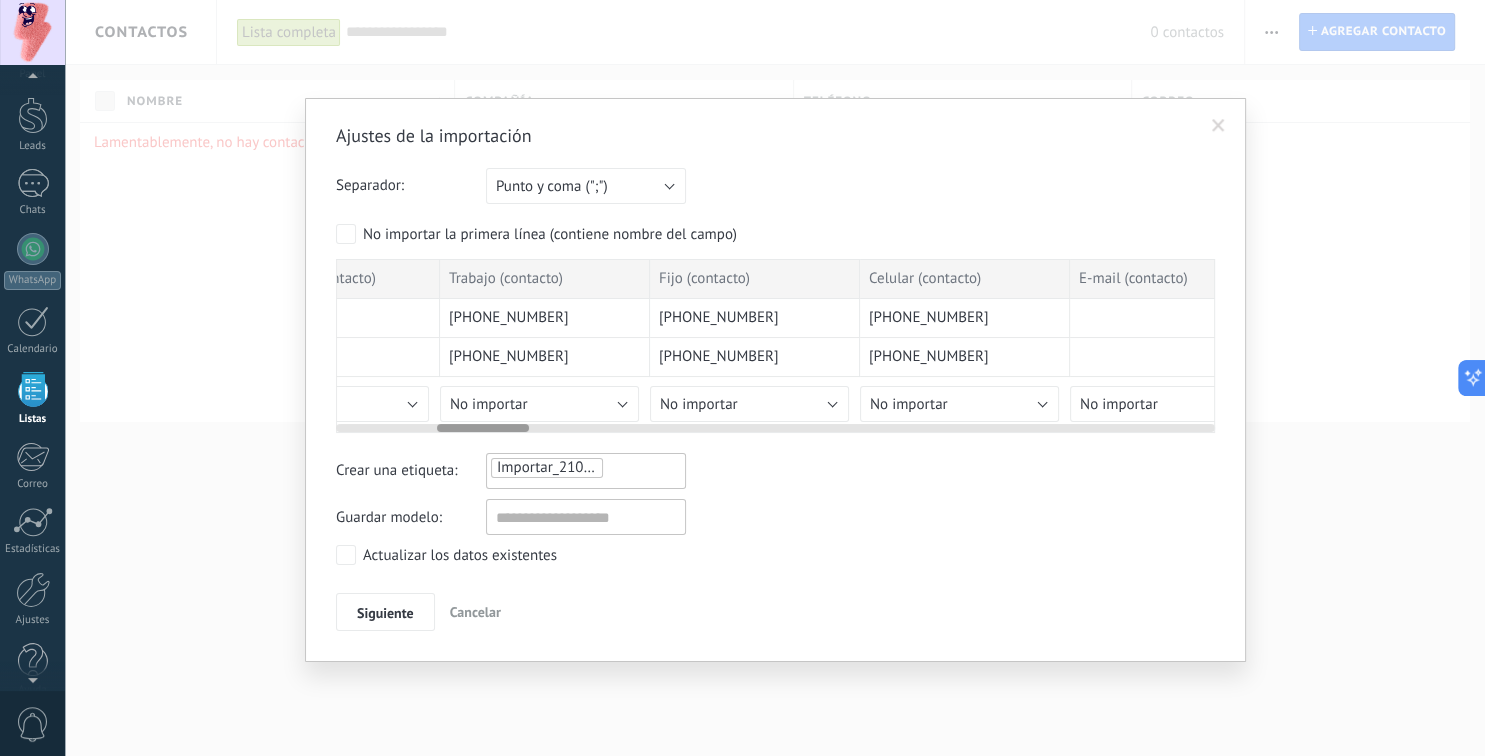 click at bounding box center (775, 424) 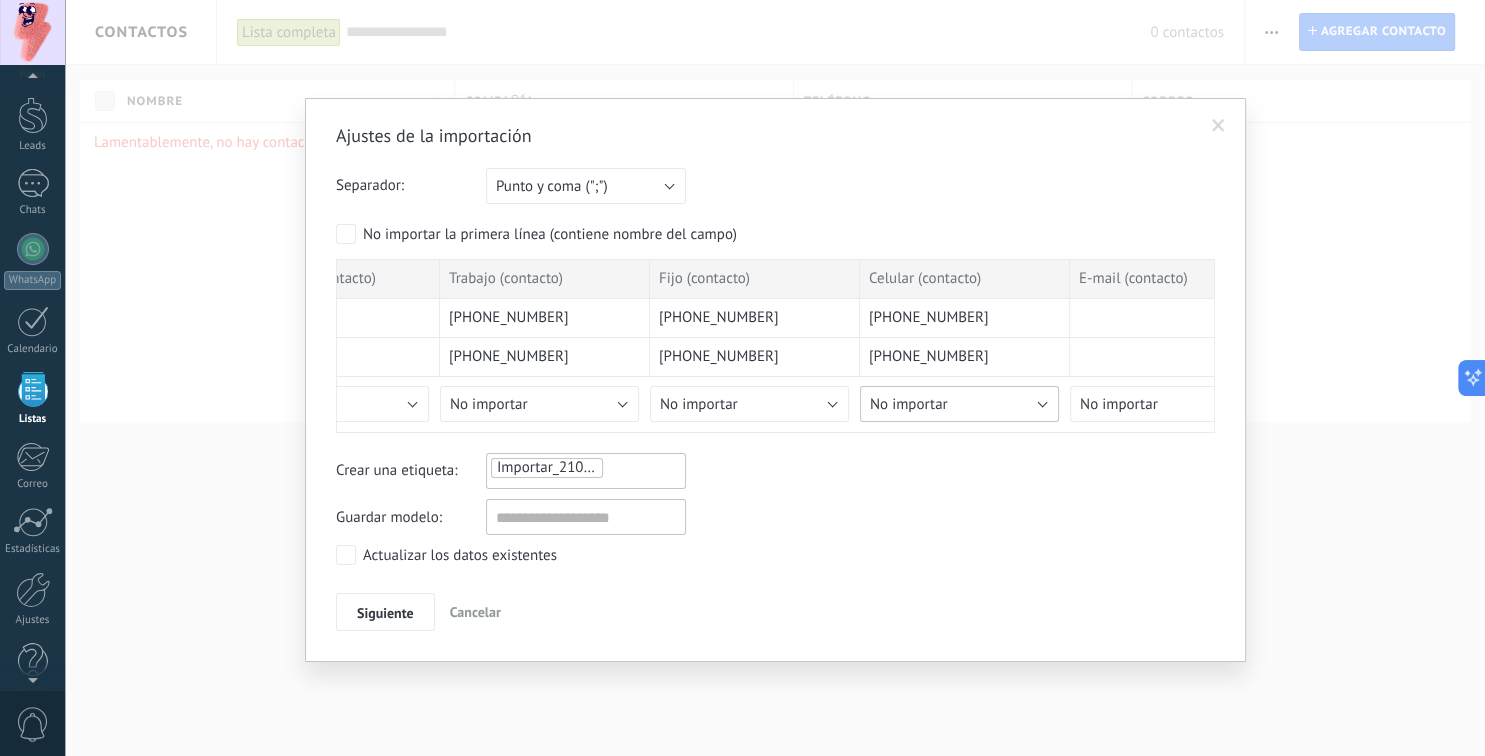 click on "No importar" at bounding box center [959, 404] 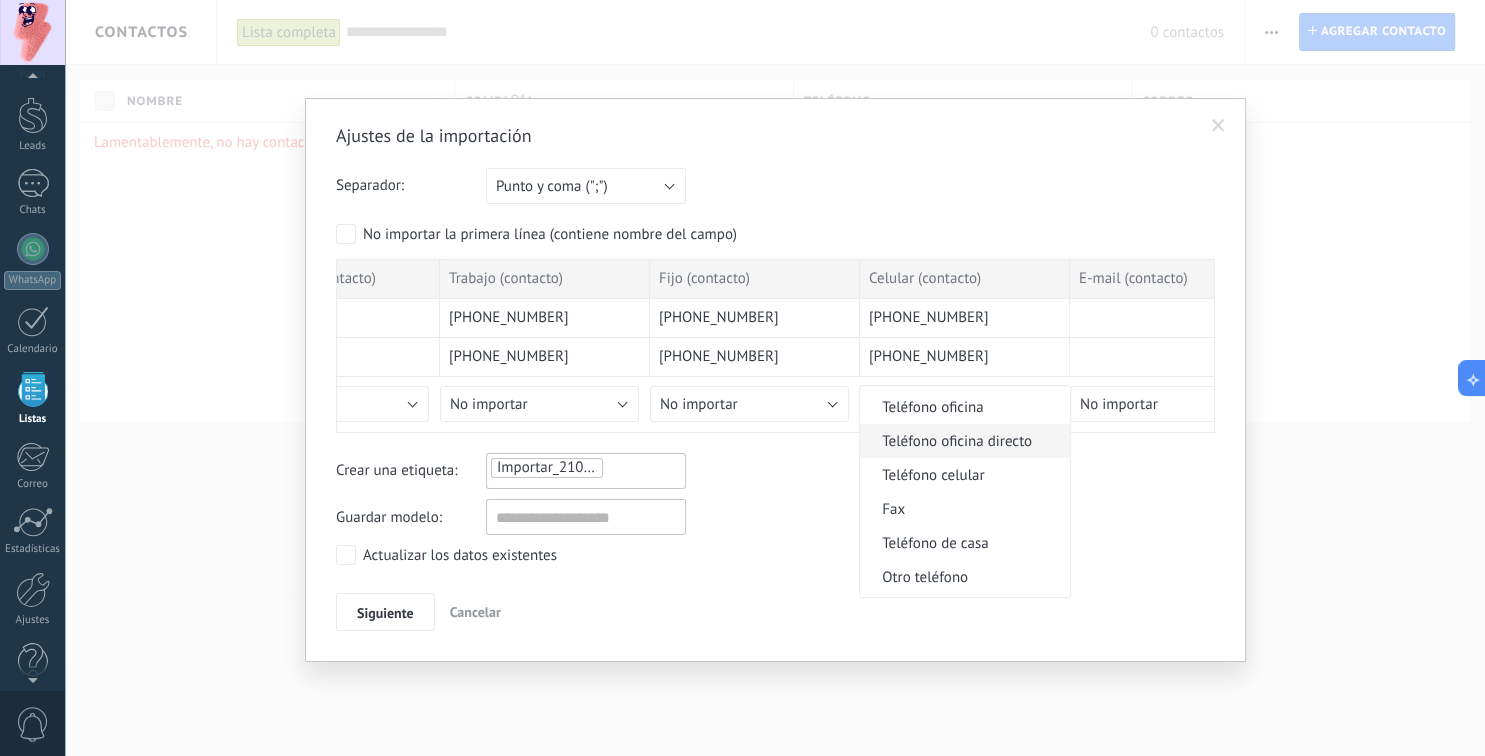 scroll, scrollTop: 461, scrollLeft: 0, axis: vertical 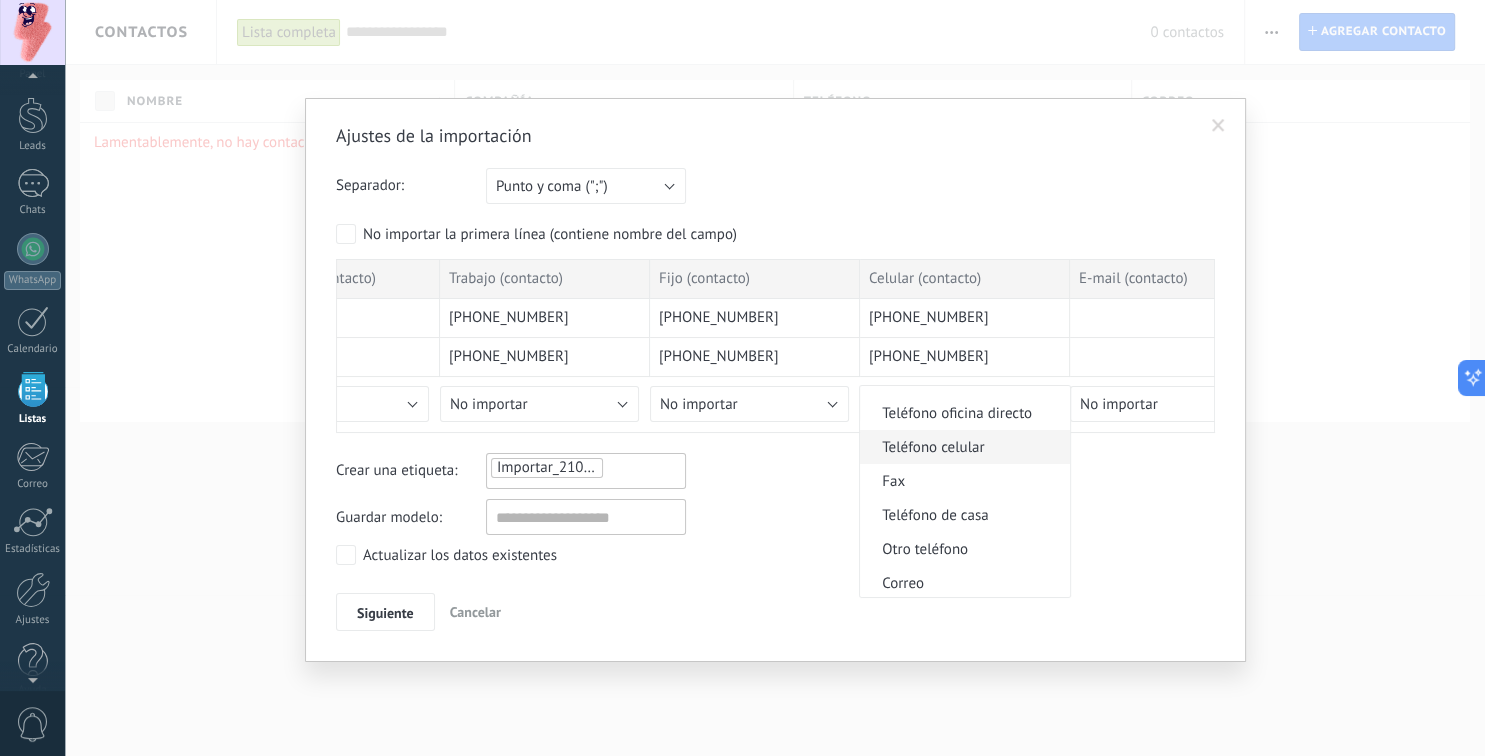 click on "Teléfono celular" at bounding box center [962, 447] 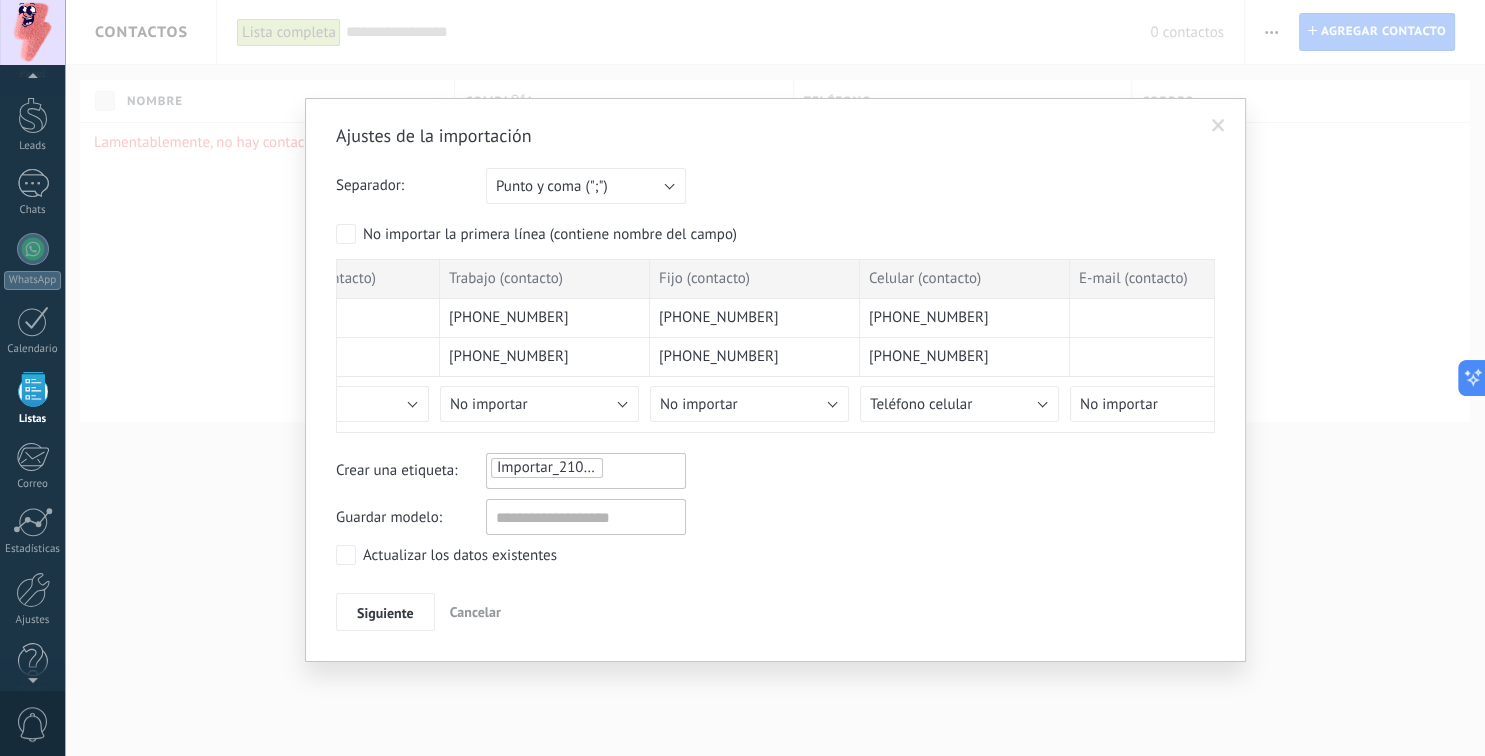 click on "Importar_21072025_0610" at bounding box center (580, 467) 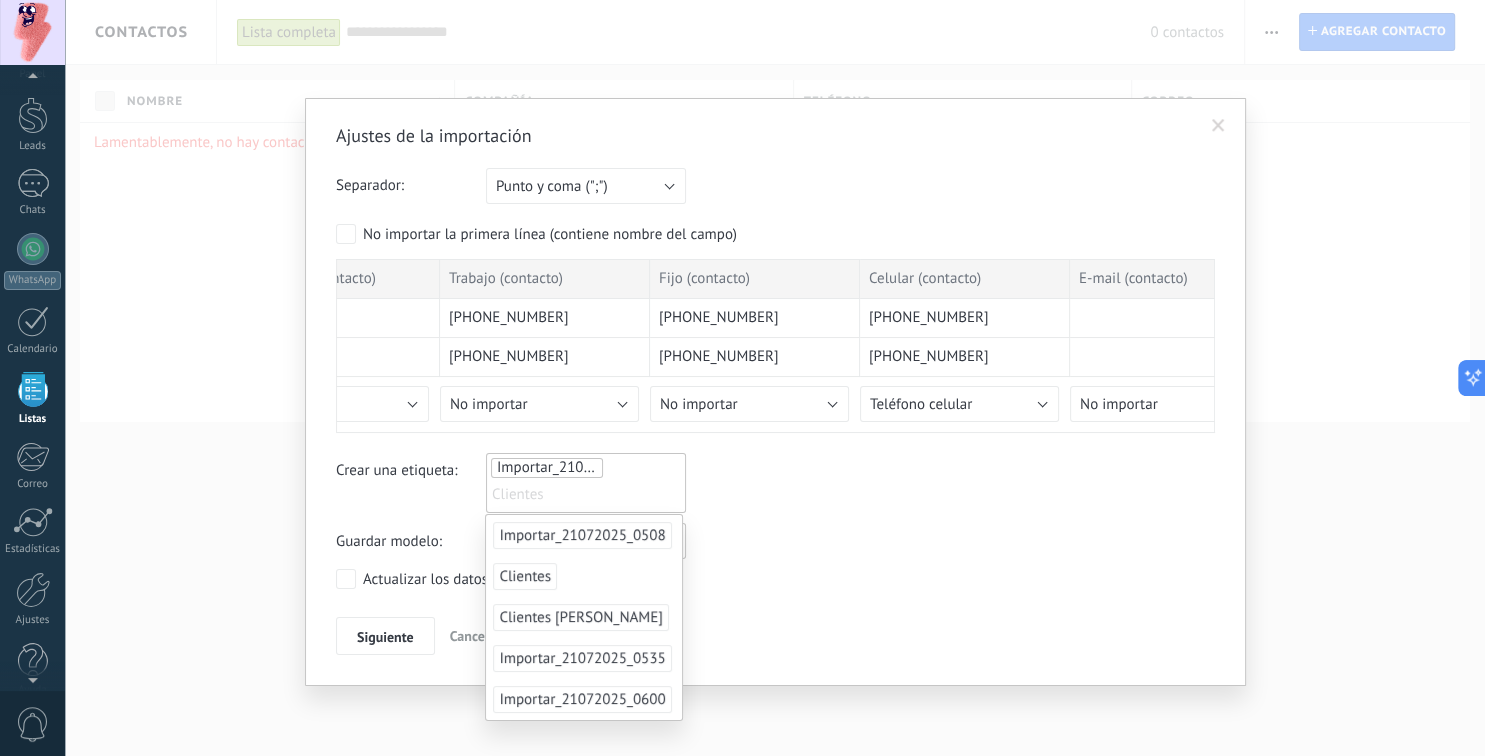 click on "Clientes" at bounding box center (525, 576) 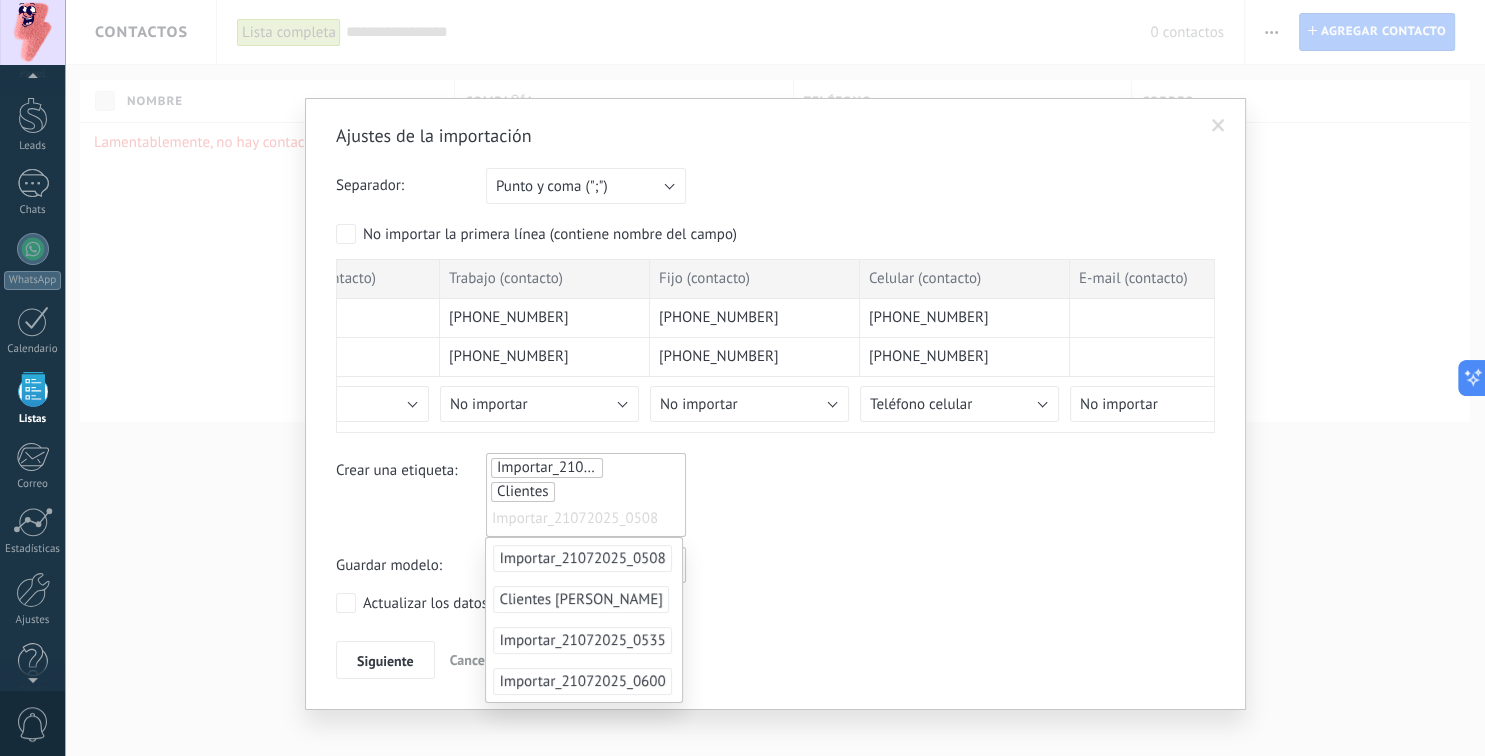 click on "Importar_21072025_0610" at bounding box center [580, 467] 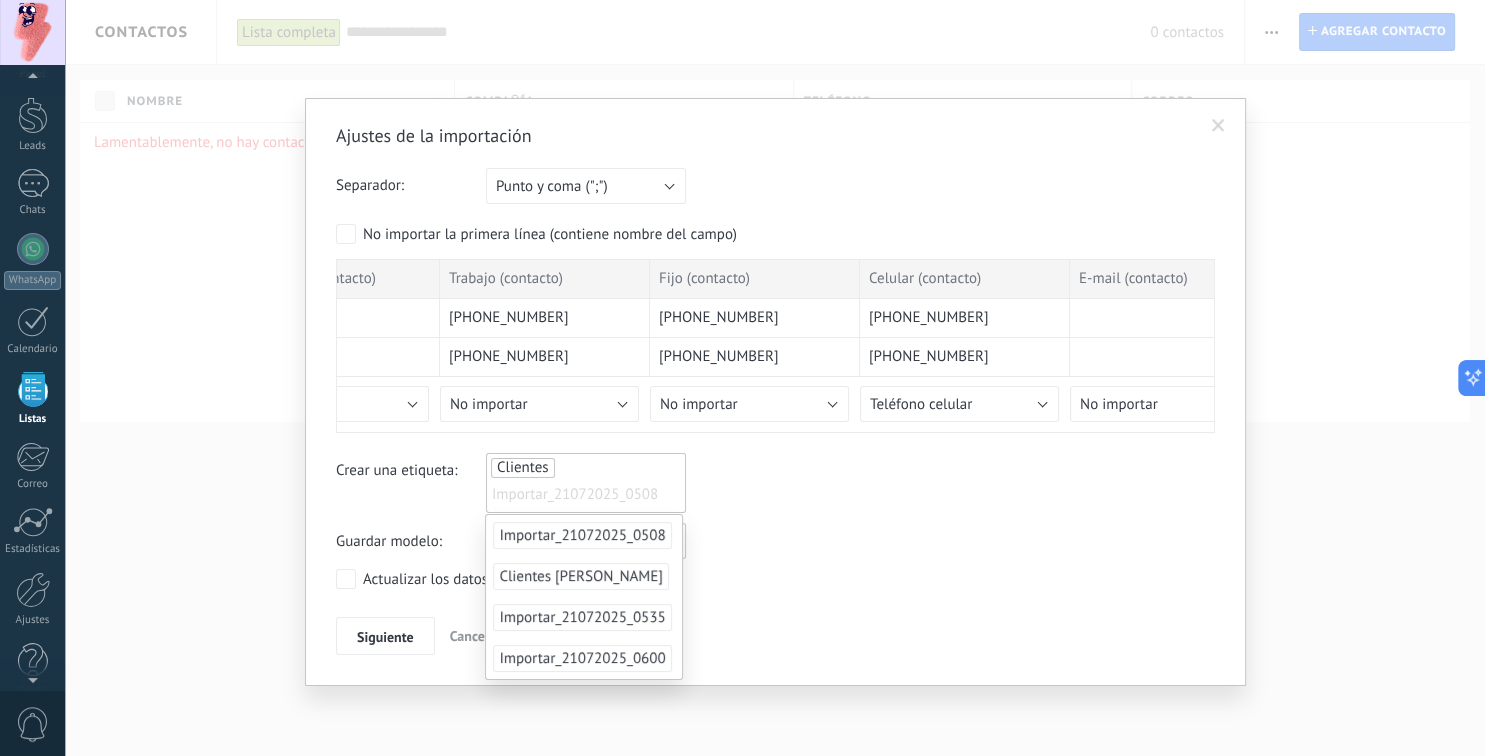 click on "Ajustes de la importación Separador: Punto y coma (";") Coma (",") Tabulación ("	") Punto y coma (";") Su cuenta ha excedido el límite [PERSON_NAME] de encargo No importar la primera línea (contiene nombre del campo) Nombre completo Puesto Usuario responsable (contacto) Creado el (contacto) Creado por (contacto) Trabajo (contacto) Fijo (contacto) Celular (contacto) E-mail (contacto) E-mail privado (contacto) Nombre (compaÃ±Ã­a) Direccion (compaÃ±Ã­a) Trabajo (compaÃ±Ã­a) Nombre del acuerdo Presupuesto del acuerdo Estatus del acuerdo Etiqueta de contacto Nota del contacto Nota del contacto Nota del contacto Nota del contacto Nota del contacto Fax 1 (contacto) Fax 2 (contacto) Ottro telefono 1 (contacto) Otro telefono 2 (contacto) Otro e-mail 1 (contacto) Otro email 2 (contacto) ICQ 1 (contacto) ICQ 2 (contacto) Jabber 1 (contacto) Jabber 2 (contacto) Google Talk 1 (contacto) Google Talk 2 (contacto) Skype 1 (contacto) Skype 2 (contacto) MSN 1 (contacto) MSN 2 (contacto) Otro IM 1 (contacto) [PERSON_NAME]" at bounding box center [775, 389] 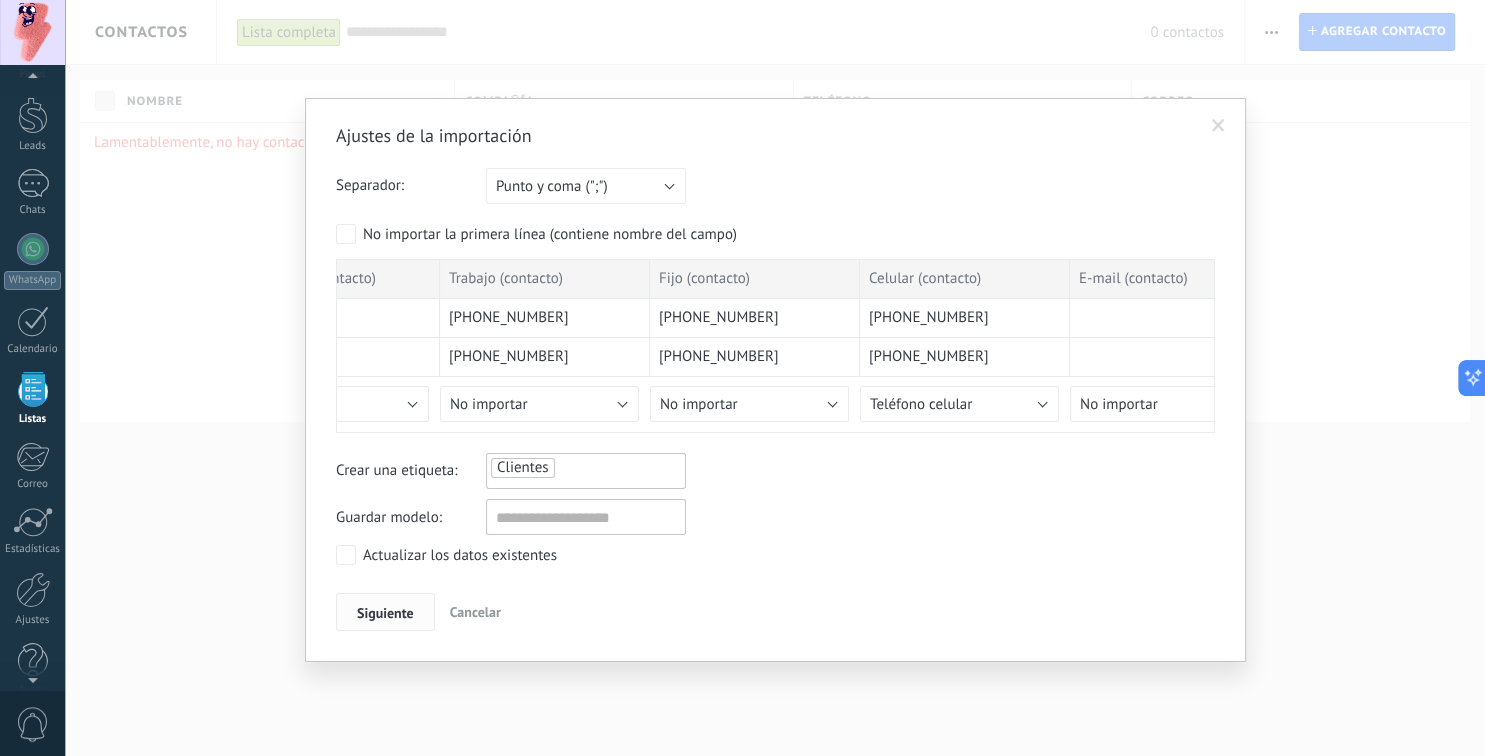 click on "Siguiente" at bounding box center (385, 613) 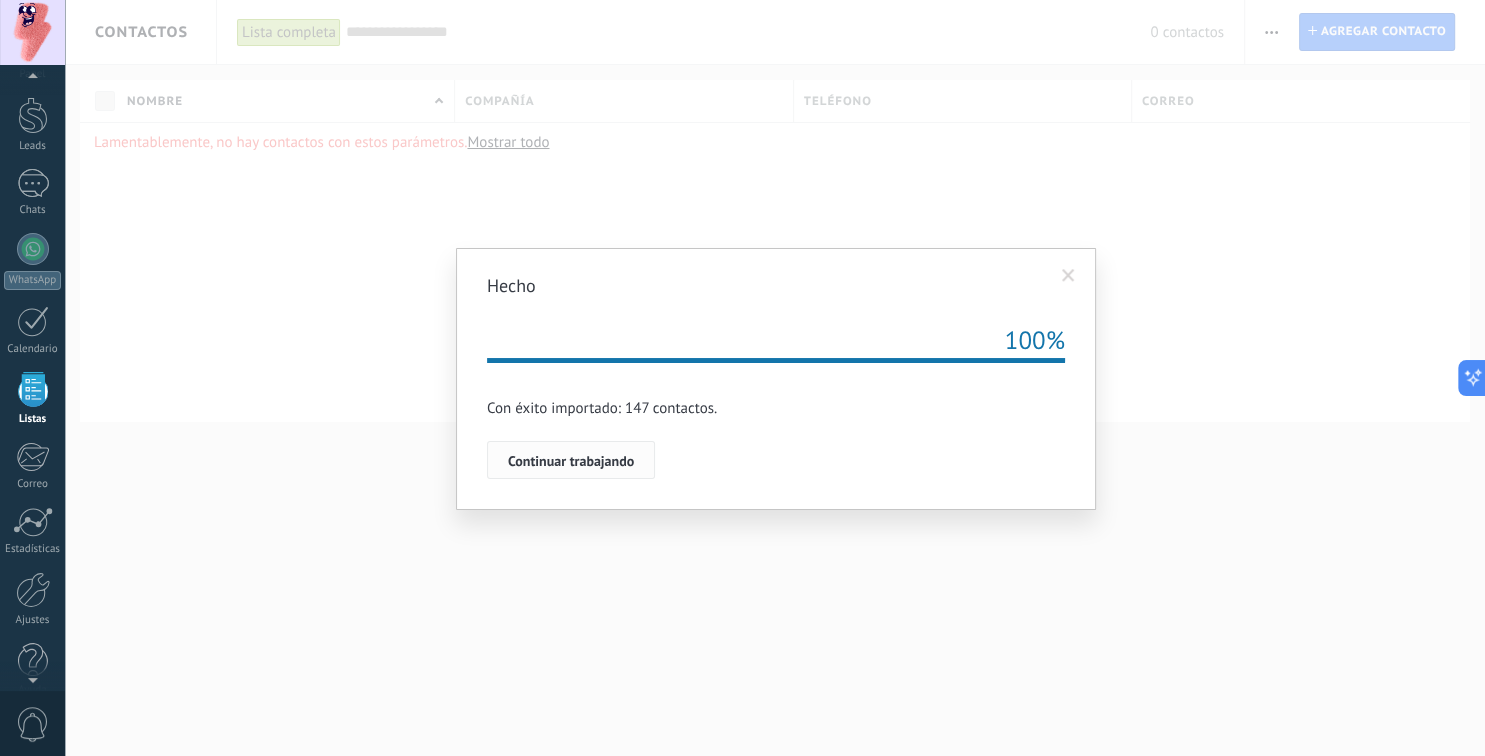 click on "Continuar trabajando" at bounding box center (571, 461) 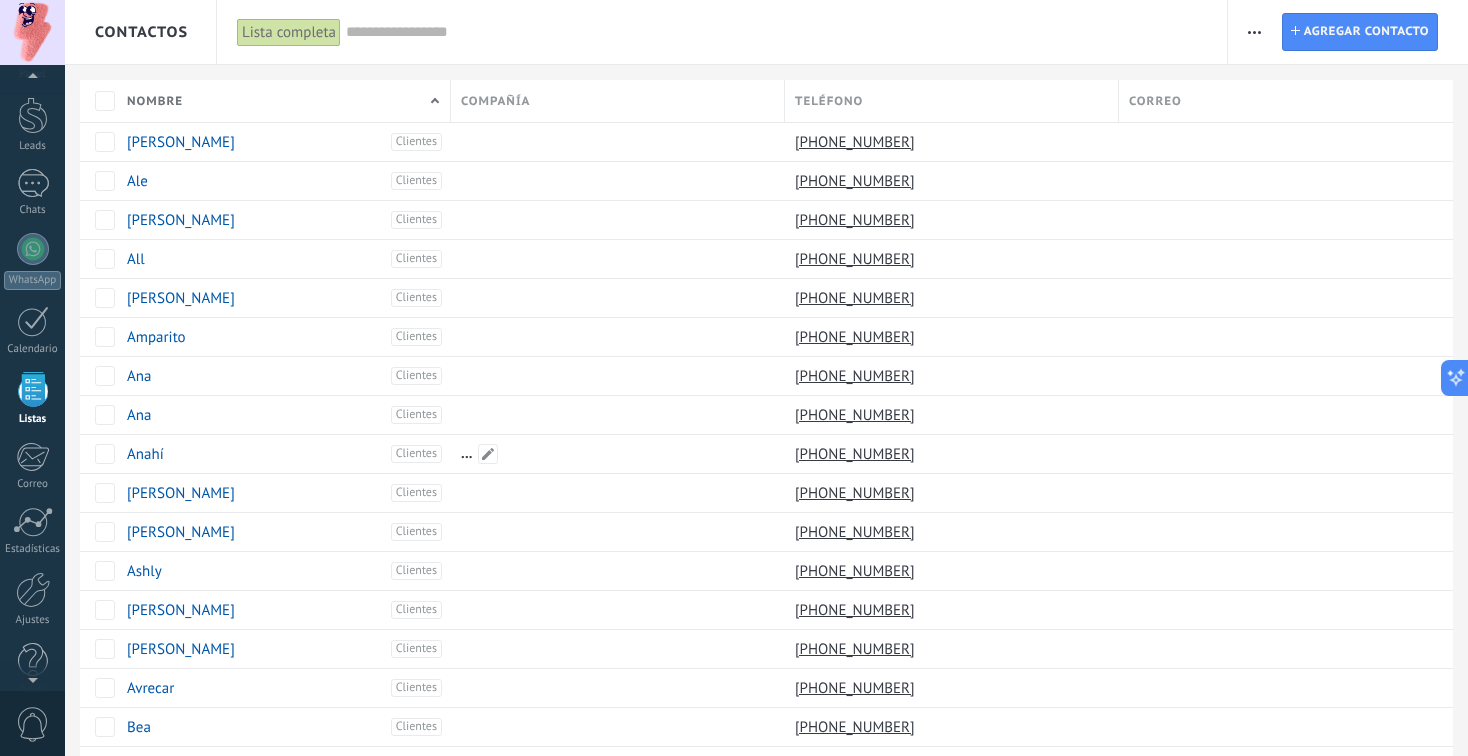 scroll, scrollTop: 51, scrollLeft: 0, axis: vertical 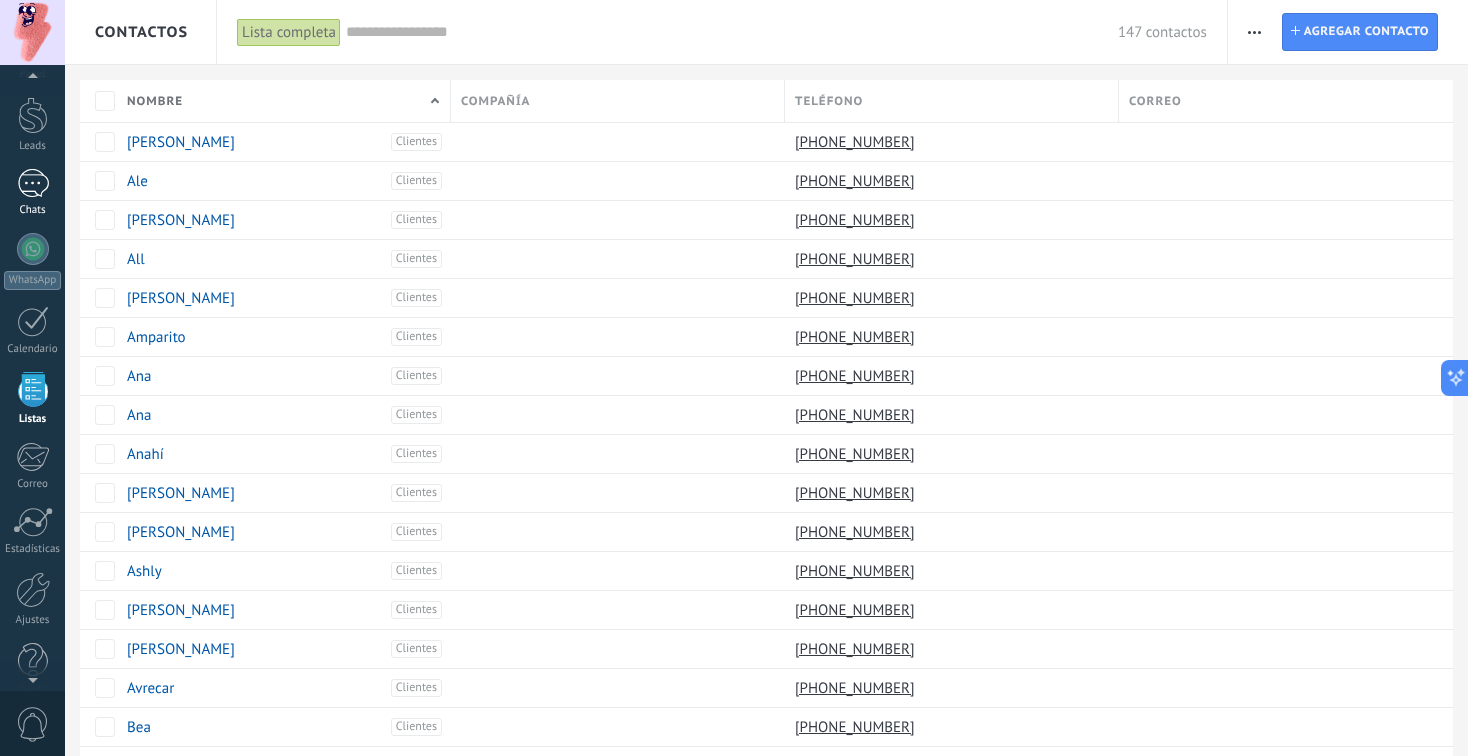 click at bounding box center (33, 183) 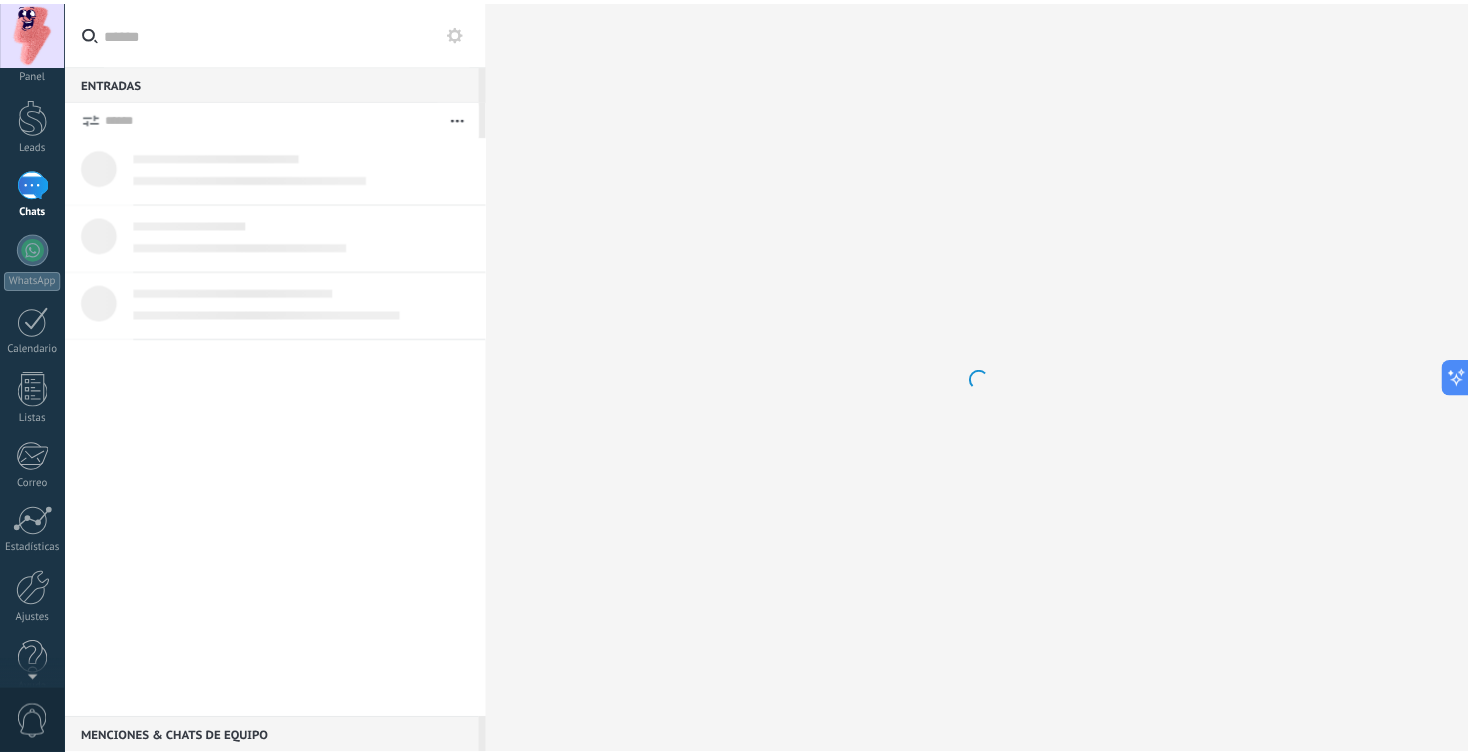 scroll, scrollTop: 0, scrollLeft: 0, axis: both 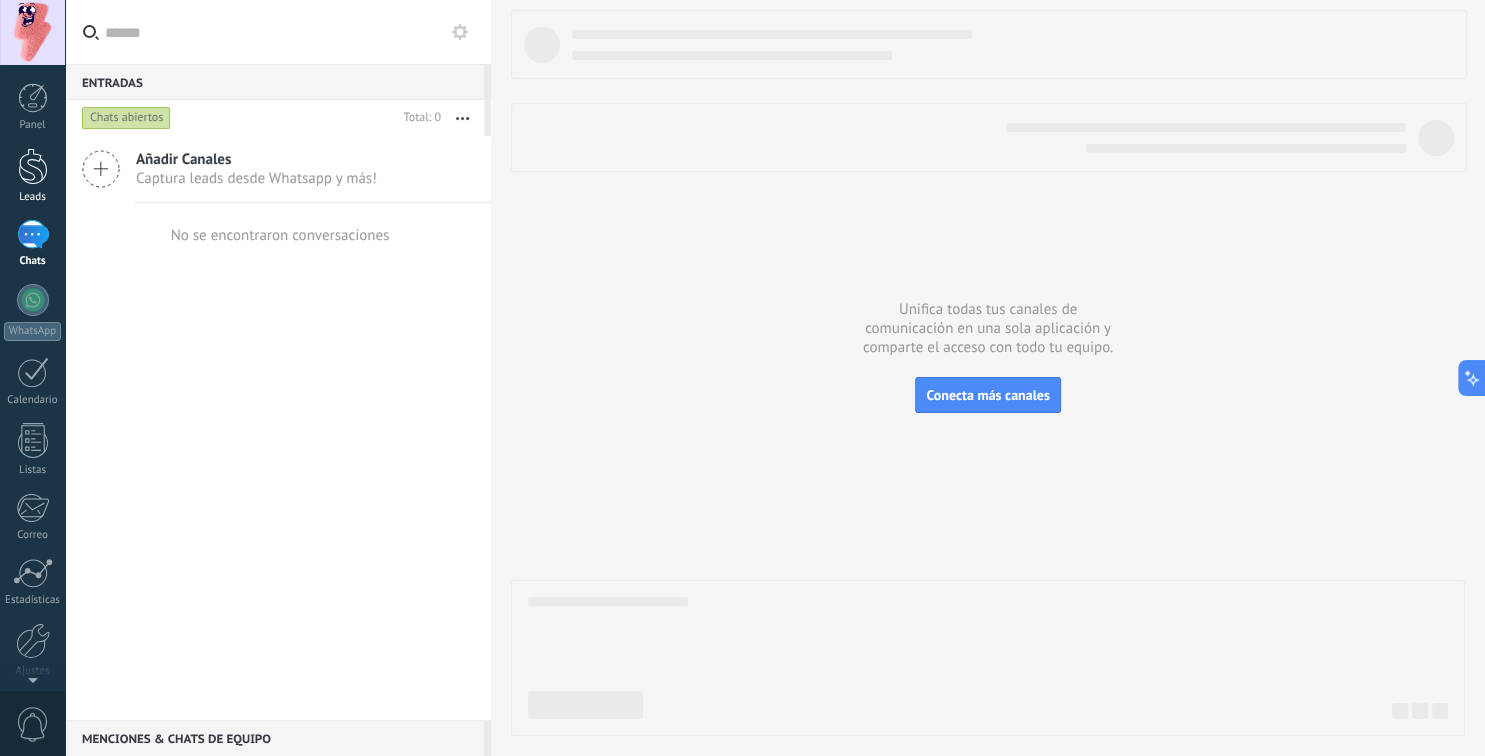 click at bounding box center [33, 166] 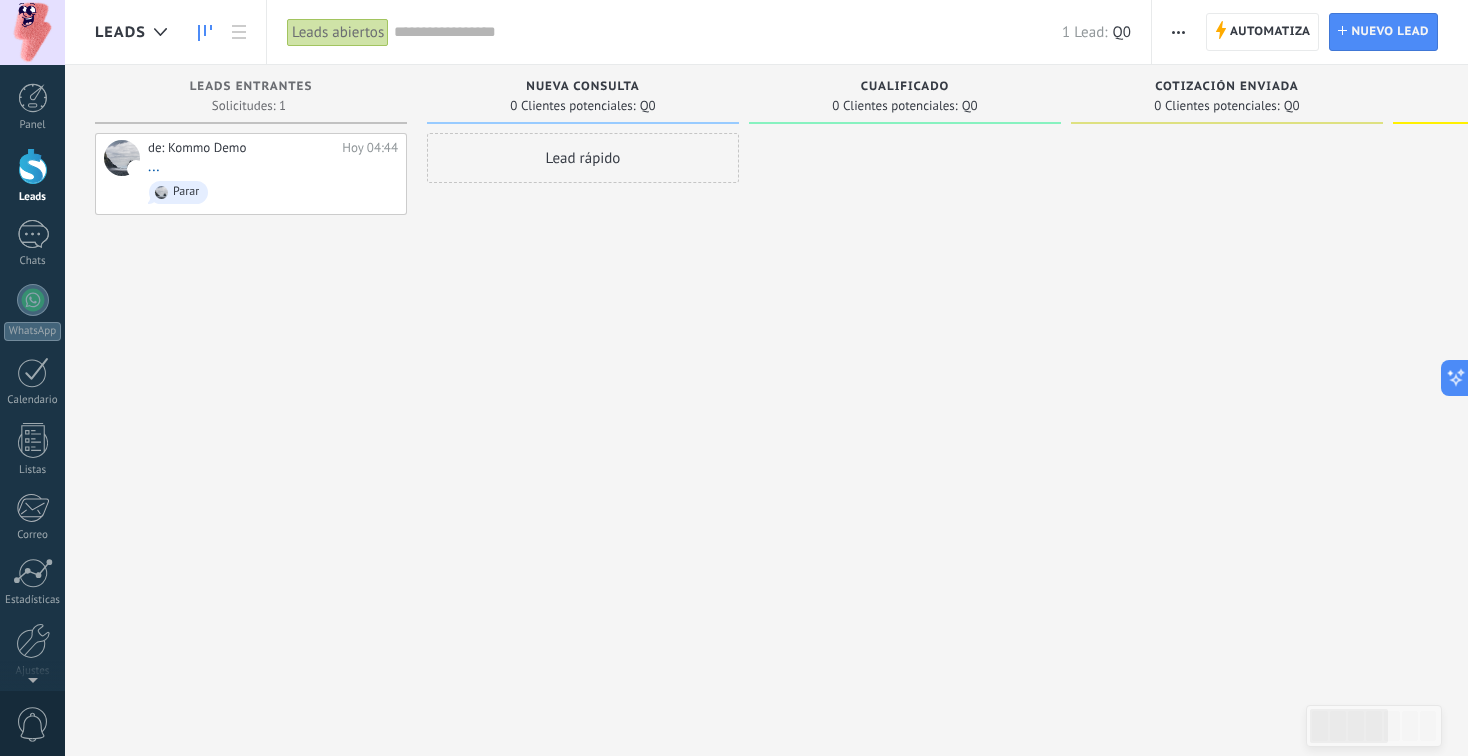 click at bounding box center (1178, 32) 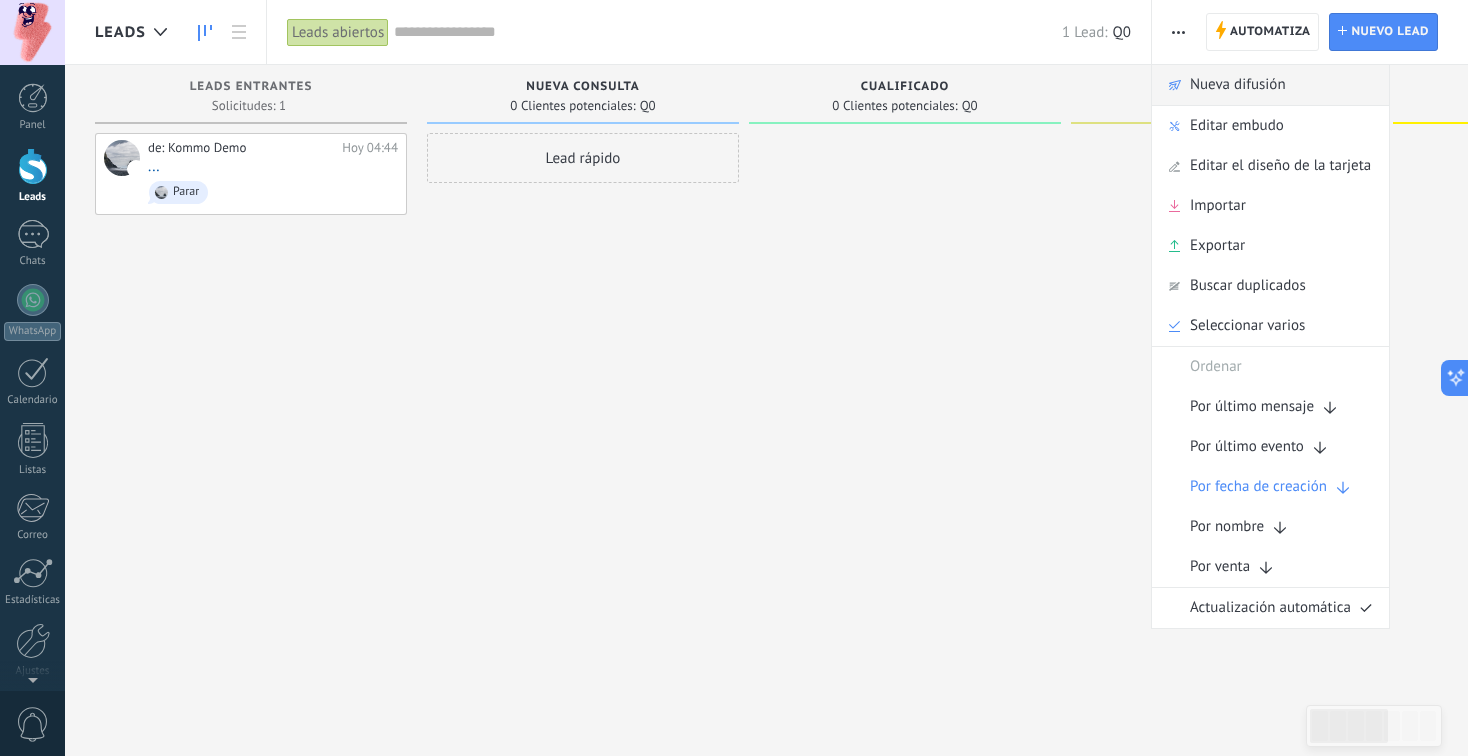click on "Nueva difusión" at bounding box center (1238, 85) 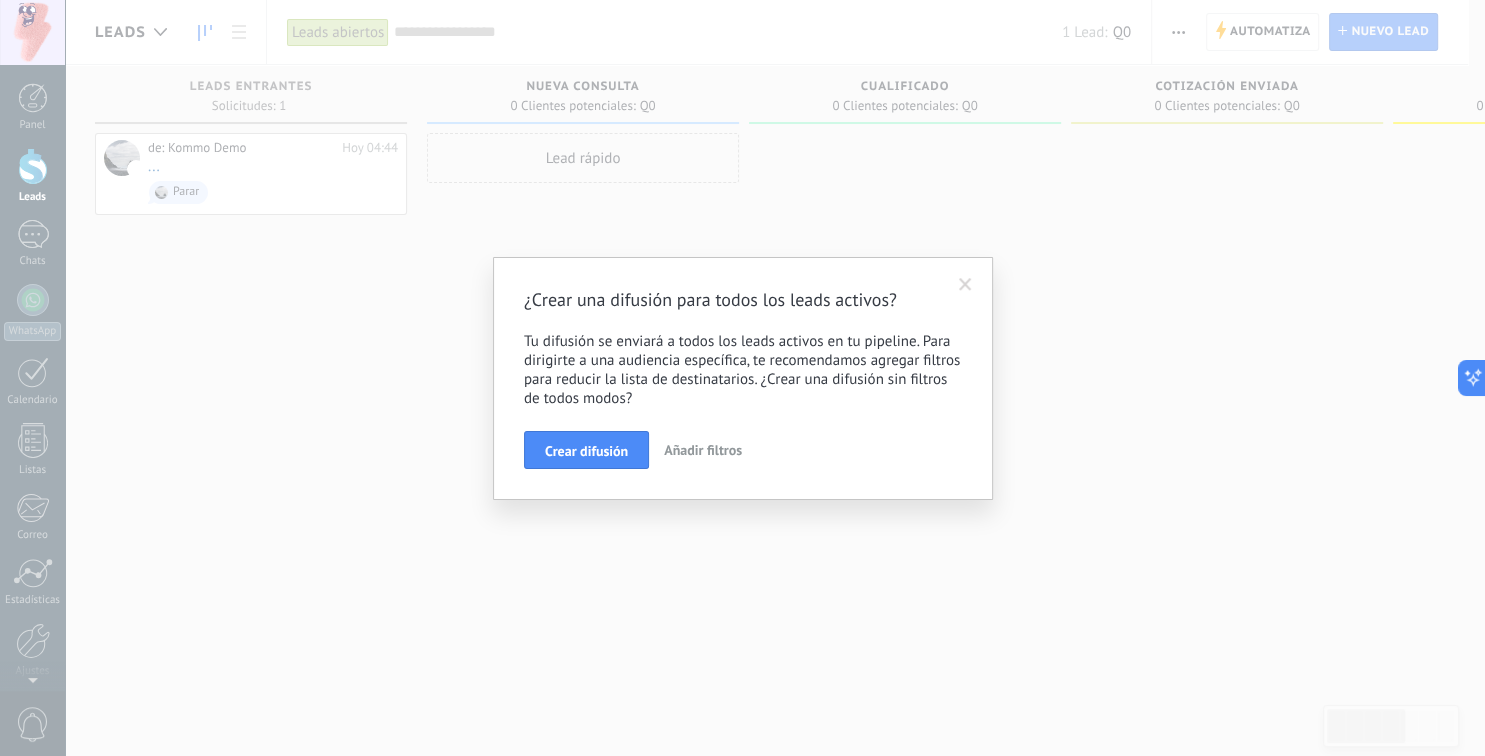 click on "Añadir filtros" at bounding box center [703, 450] 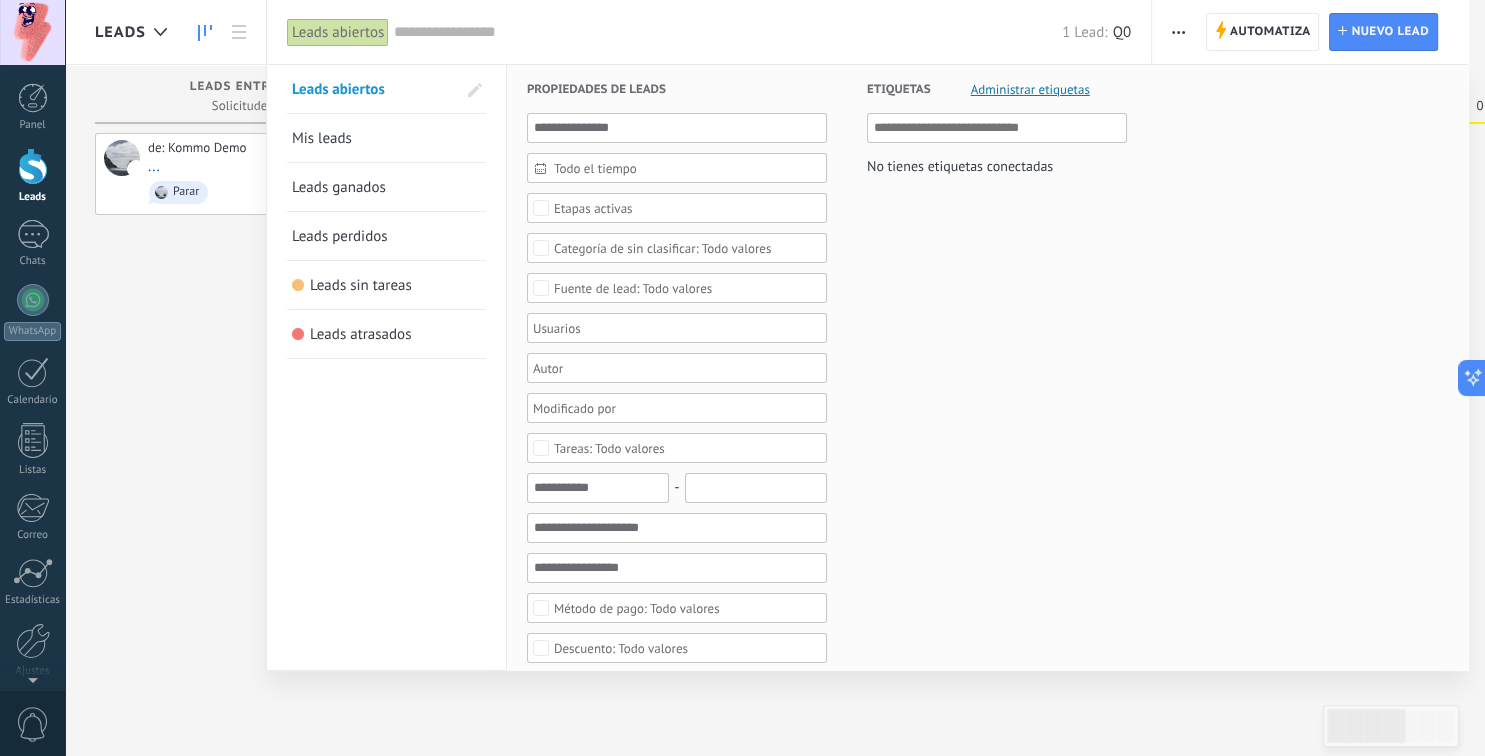 click at bounding box center (742, 378) 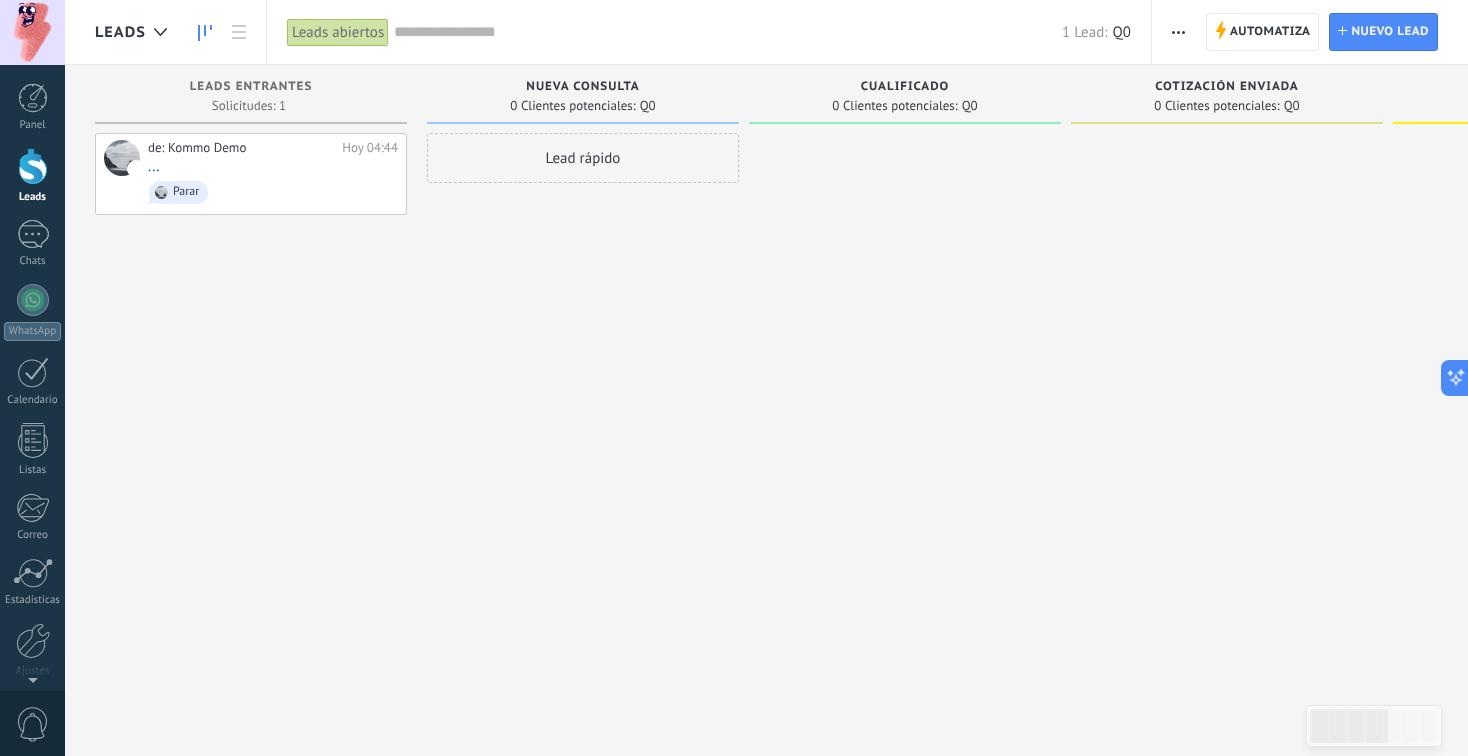 click at bounding box center (1178, 32) 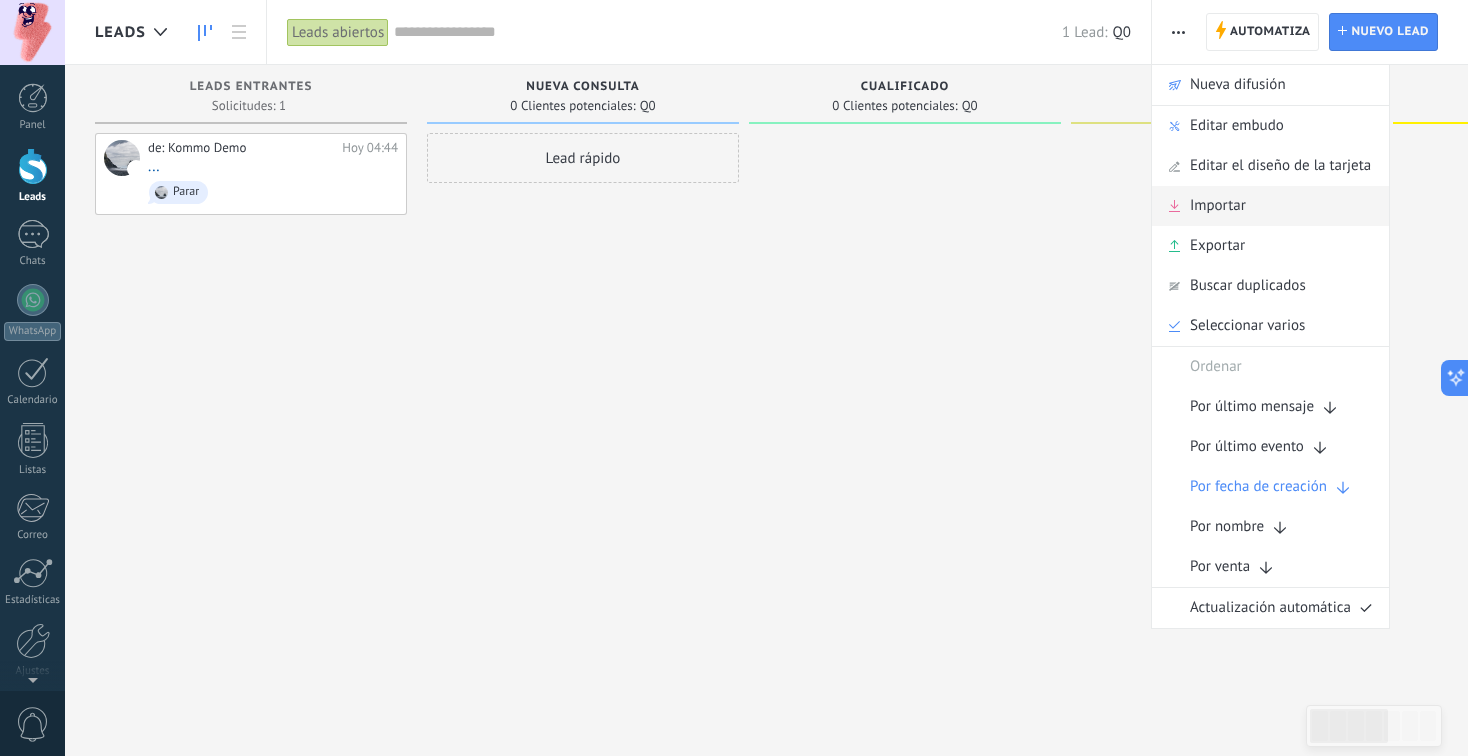 click on "Importar" at bounding box center [1270, 206] 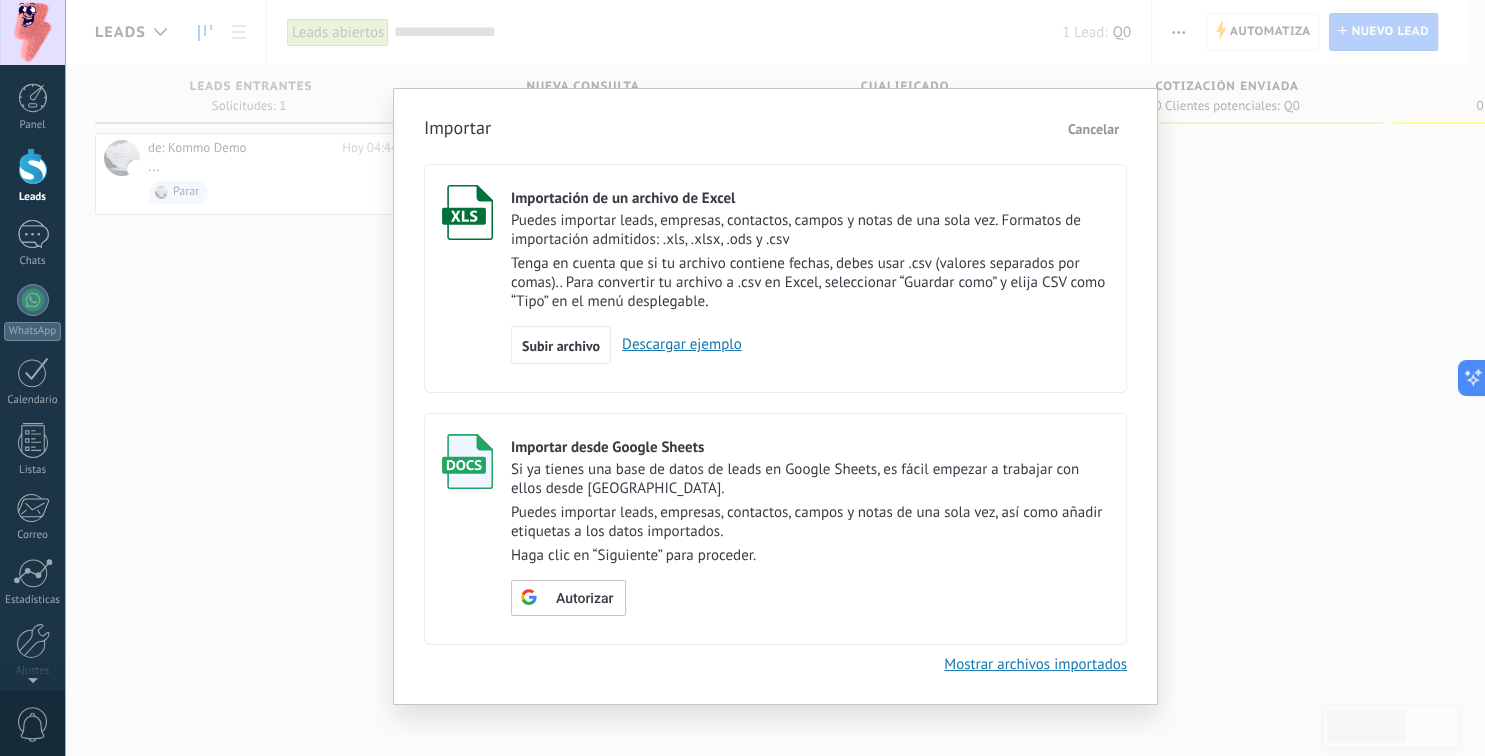 click on "Cancelar" at bounding box center [1093, 129] 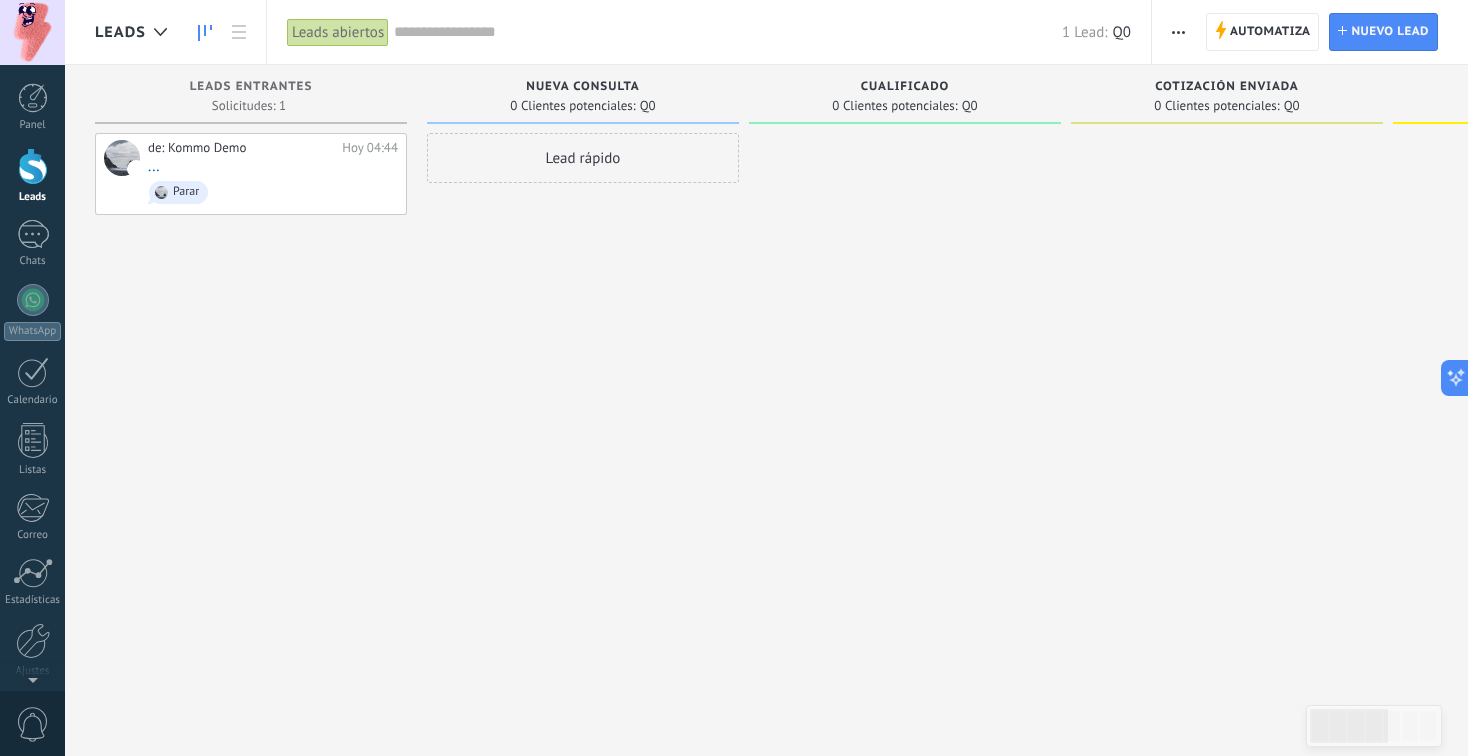 click at bounding box center [1178, 32] 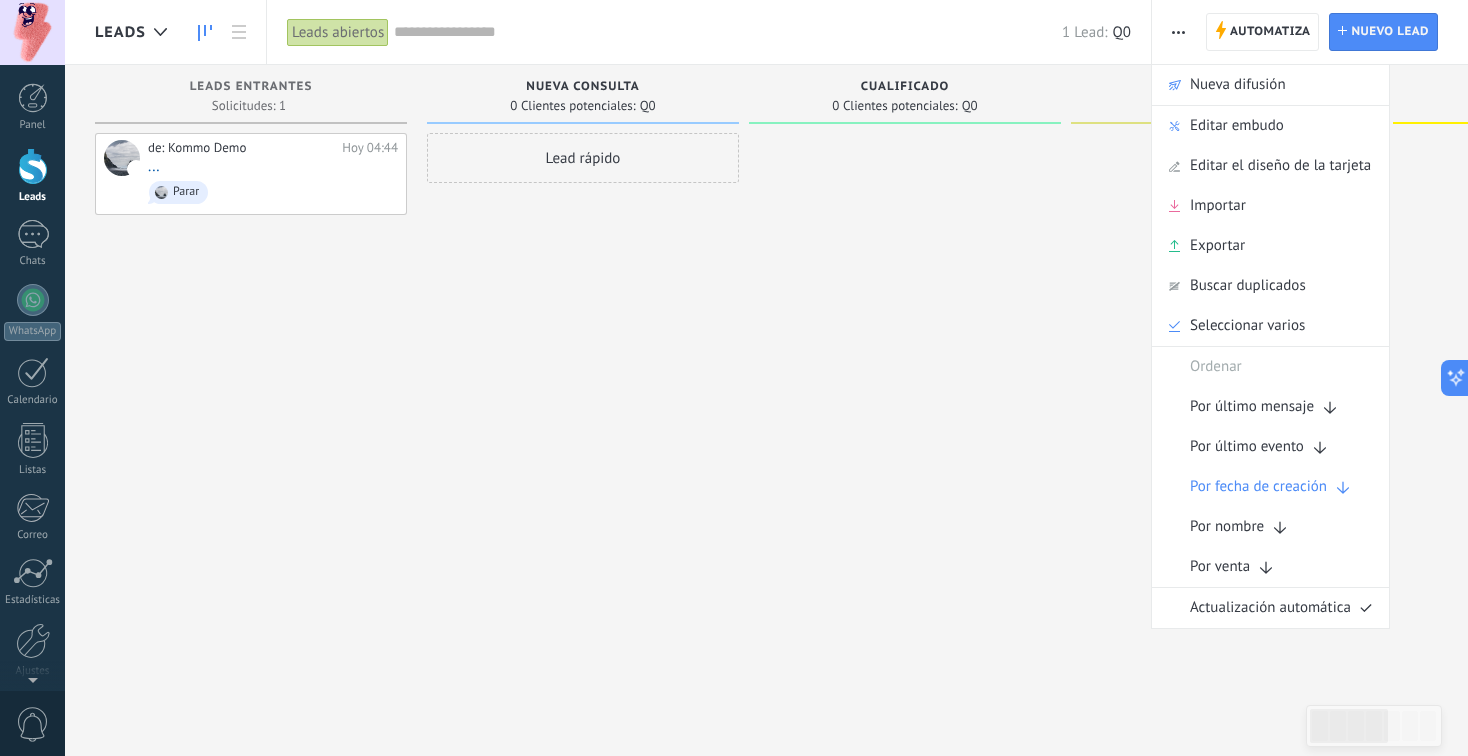 click on "Lead rápido" at bounding box center (583, 380) 